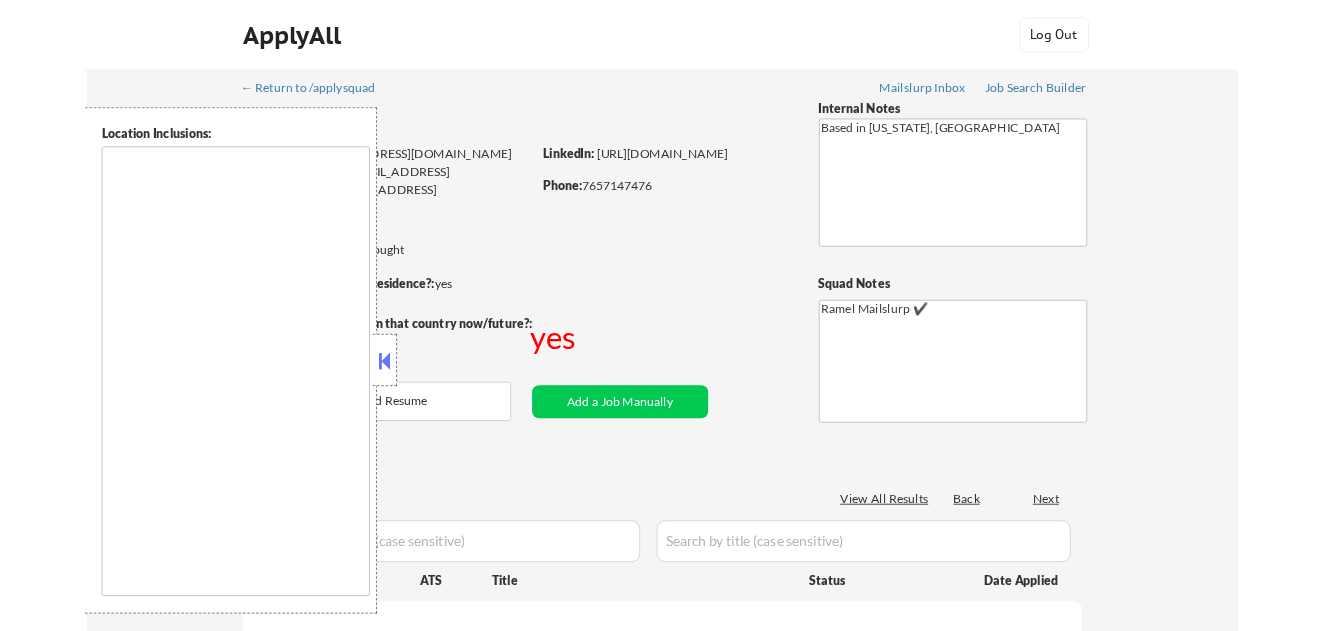 scroll, scrollTop: 0, scrollLeft: 0, axis: both 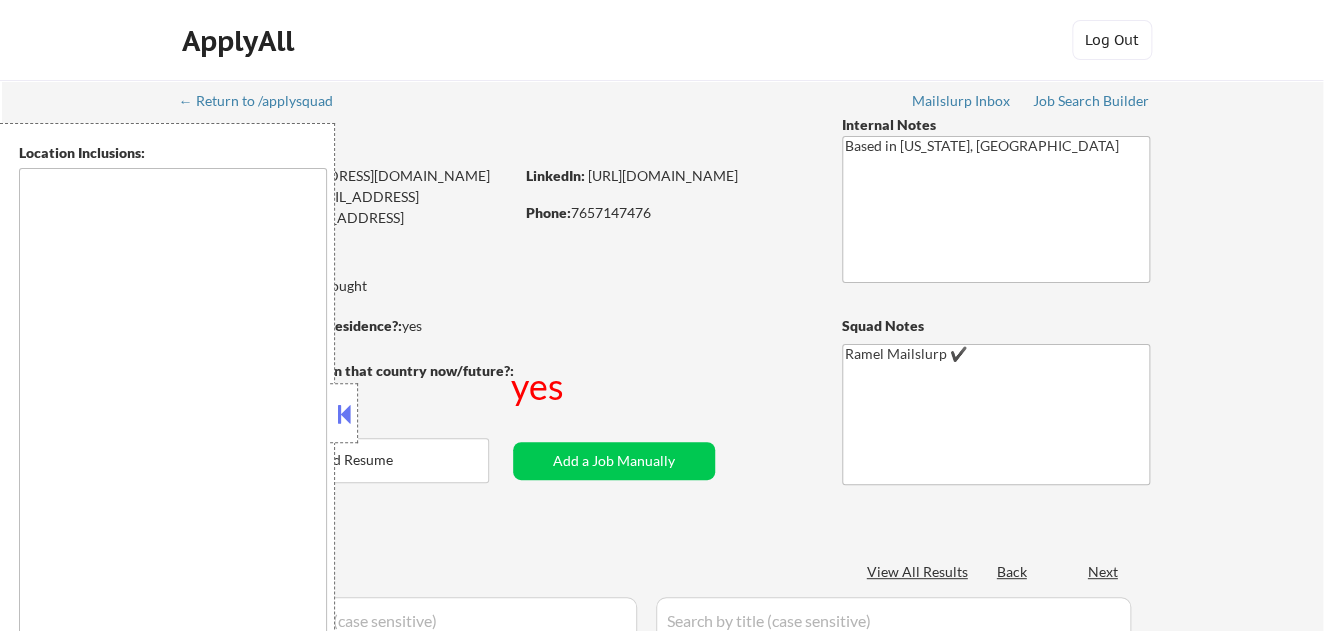 type on "New York, NY Jersey City, NJ Hoboken, NJ Weehawken, NJ Union City, NJ West New York, NJ Guttenberg, NJ North Bergen, NJ Secaucus, NJ Bayonne, NJ Fort Lee, NJ Edgewater, NJ Cliffside Park, NJ Fairview, NJ Ridgefield, NJ Palisades Park, NJ Leonia, NJ Englewood, NJ Teaneck, NJ Hackensack, NJ Rutherford, NJ East Rutherford, NJ Carlstadt, NJ Lyndhurst, NJ Kearny, NJ Harrison, NJ Newark, NJ Elizabeth, NJ Union, NJ Hillside, NJ Maplewood, NJ South Orange, NJ Orange, NJ East Orange, NJ Bloomfield, NJ Nutley, NJ Belleville, NJ Montclair, NJ Glen Ridge, NJ Clifton, NJ Passaic, NJ Paterson, NJ Garfield, NJ Lodi, NJ Hasbrouck Heights, NJ Wood-Ridge, NJ Moonachie, NJ Teterboro, NJ Little Ferry, NJ Ridgefield Park, NJ Bogota, NJ Maywood, NJ Rochelle Park, NJ Saddle Brook, NJ Elmwood Park, NJ Fair Lawn, NJ Paramus, NJ Oradell, NJ River Edge, NJ New Milford, NJ Dumont, NJ Bergenfield, NJ Tenafly, NJ Cresskill, NJ Demarest, NJ Haworth, NJ Closter, NJ Norwood, NJ Northvale, NJ Old Tappan, NJ Harrington Park, NJ Westwood, NJ..." 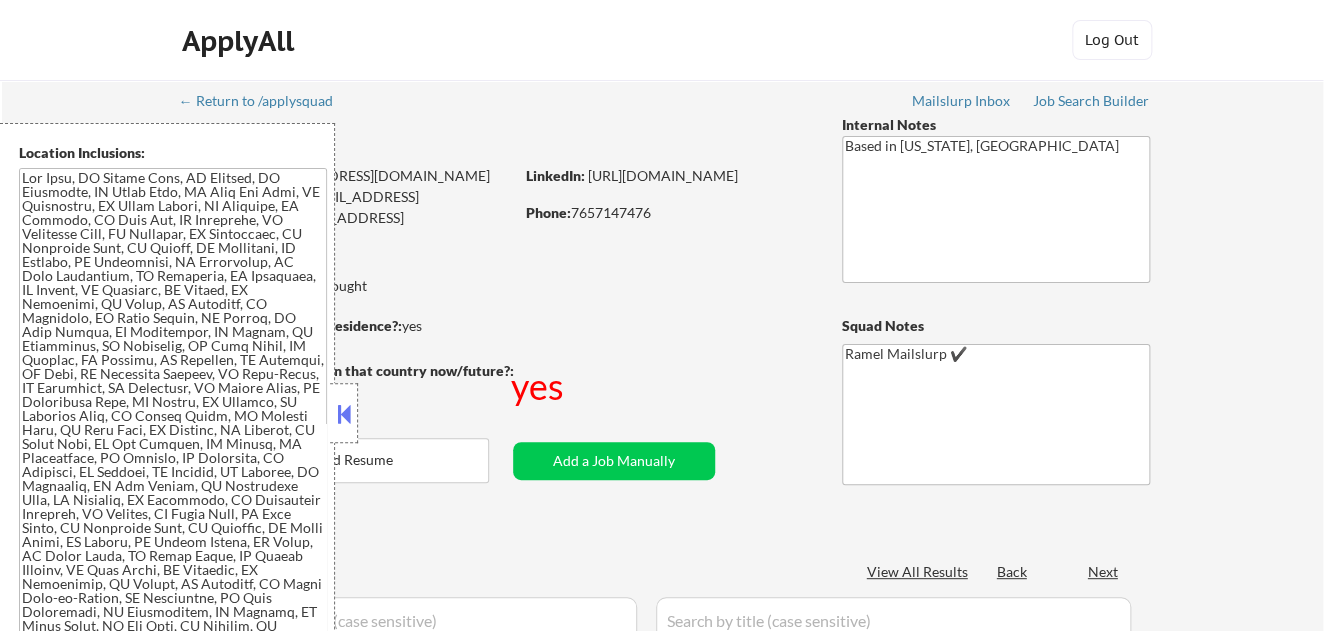 select on ""pending"" 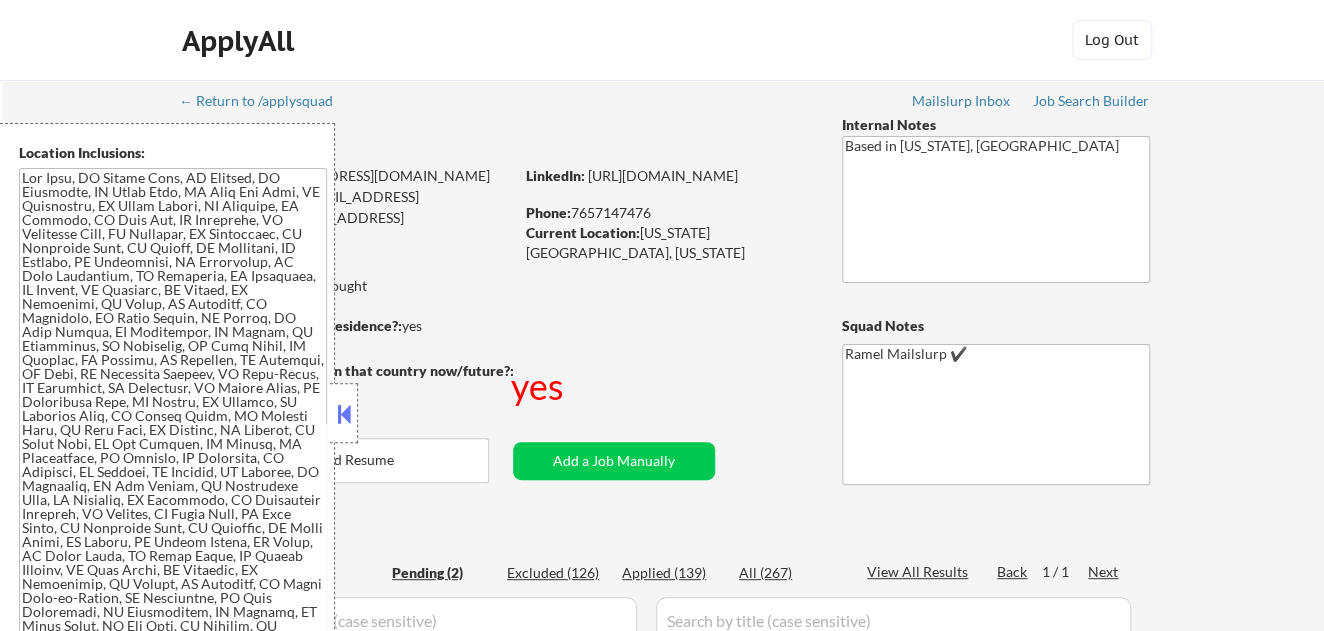 click at bounding box center [344, 414] 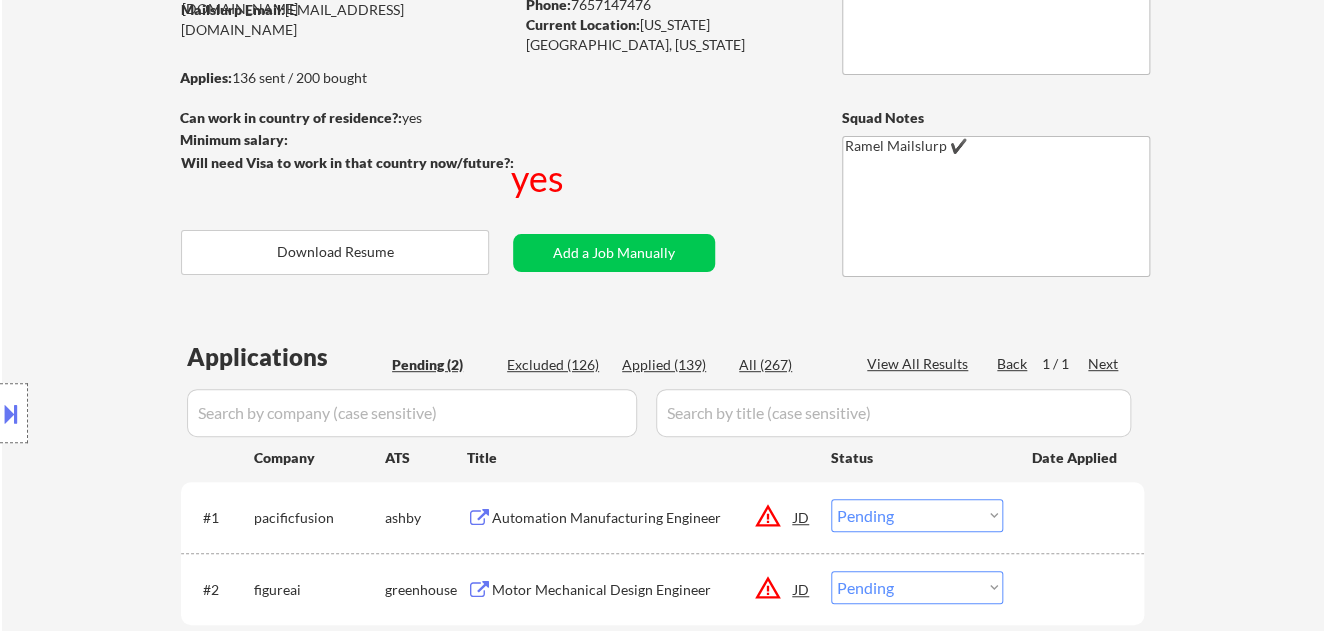 scroll, scrollTop: 222, scrollLeft: 0, axis: vertical 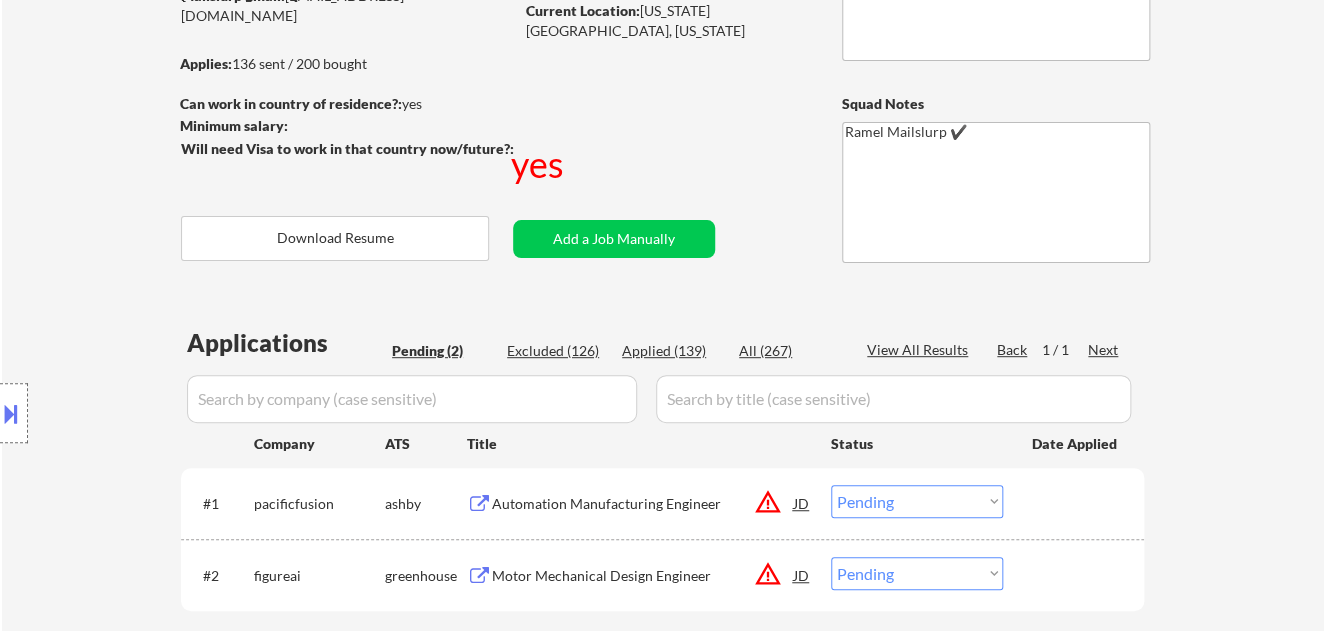 click at bounding box center [11, 413] 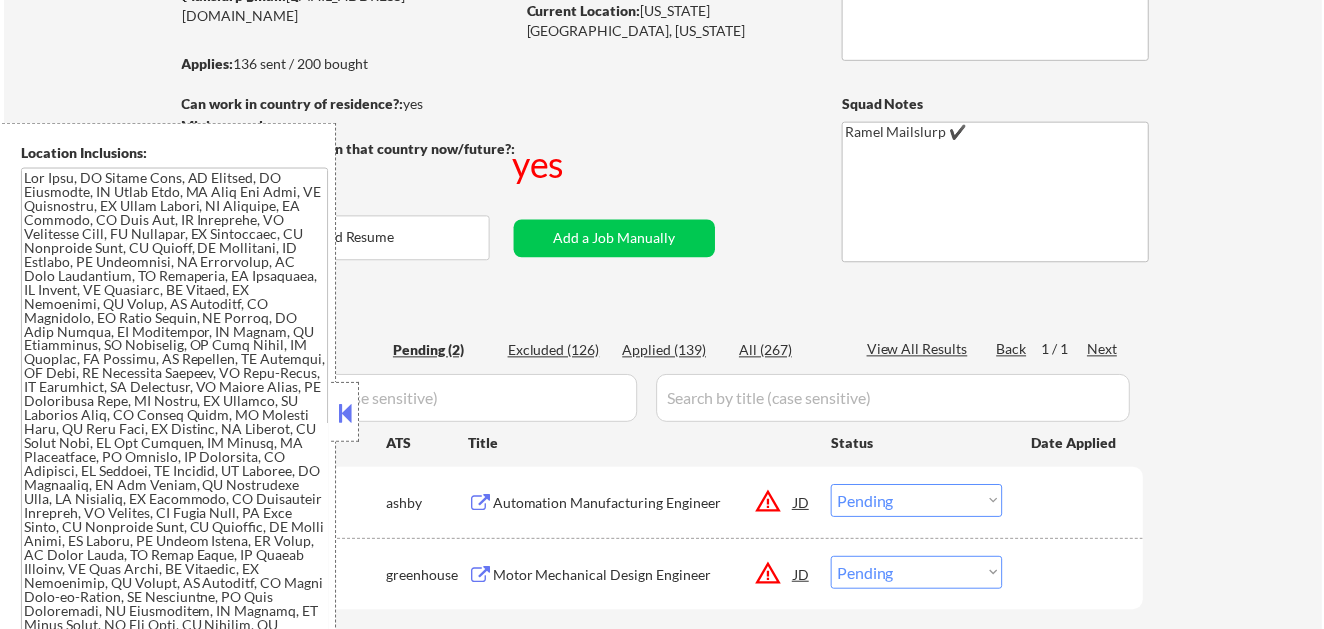scroll, scrollTop: 661, scrollLeft: 0, axis: vertical 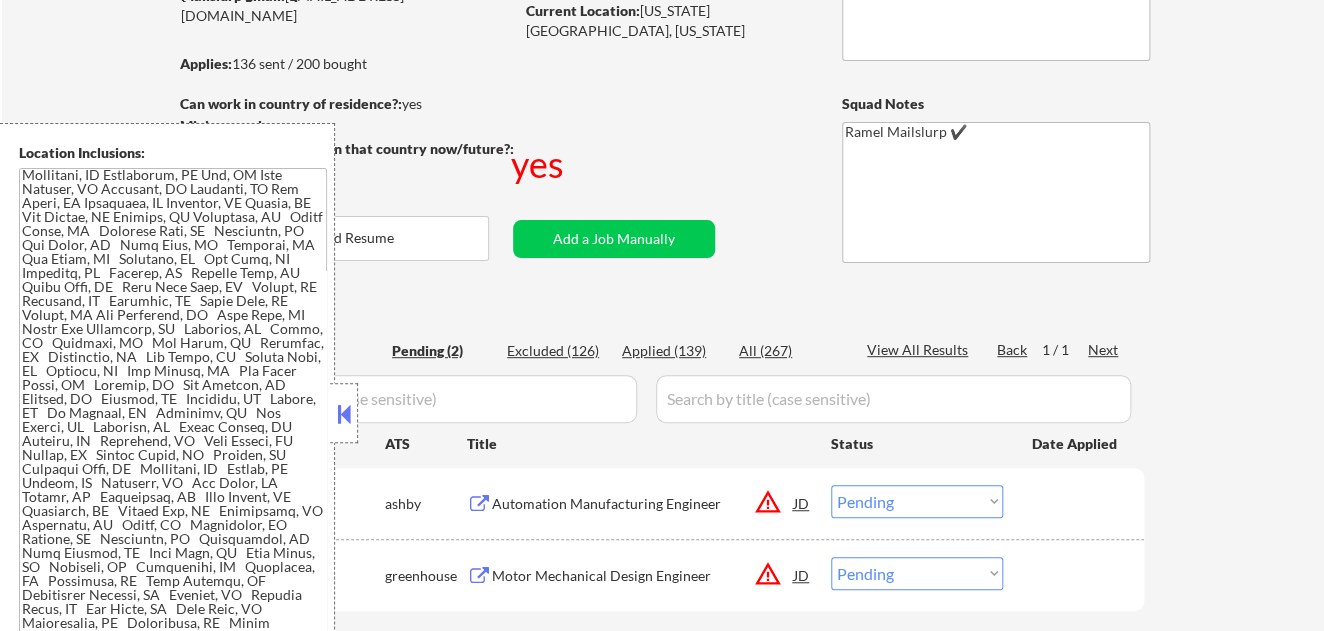 click at bounding box center [344, 413] 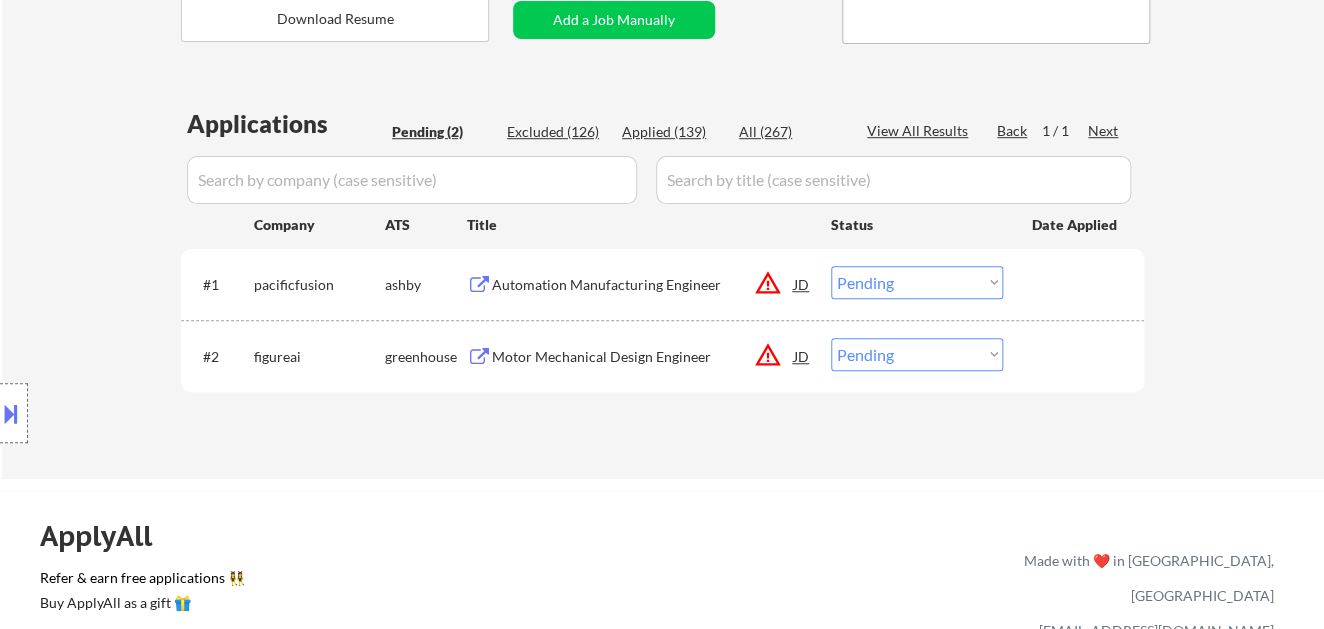 scroll, scrollTop: 444, scrollLeft: 0, axis: vertical 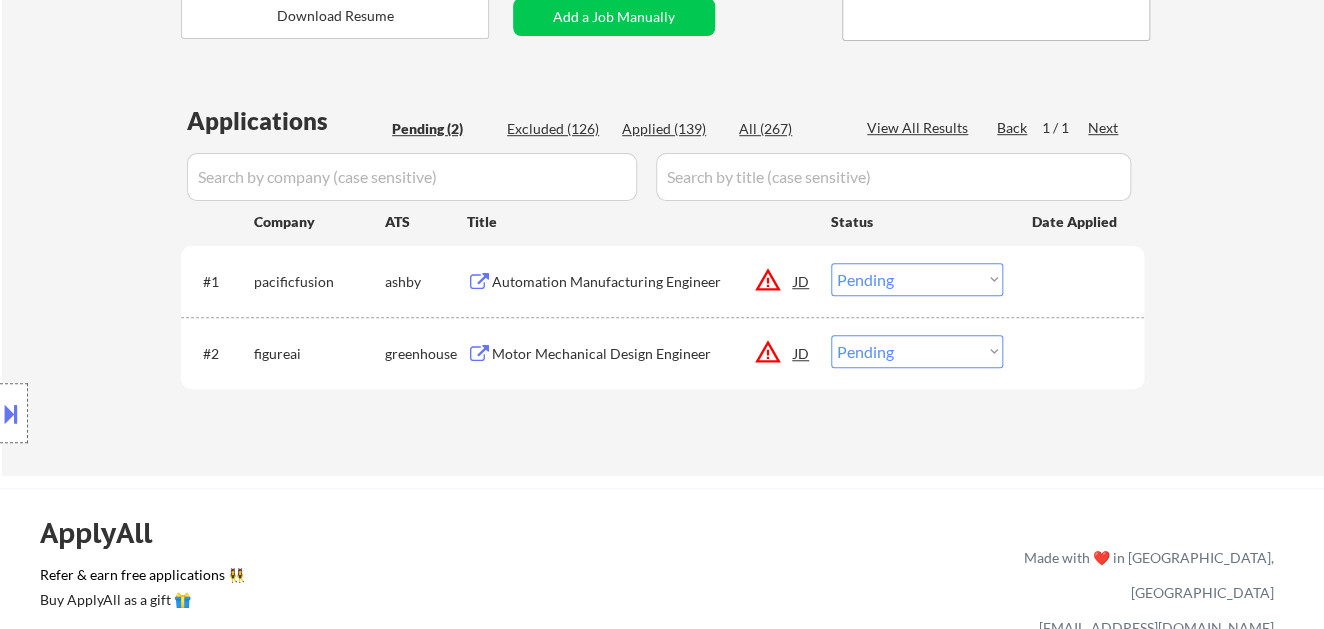 click on "Choose an option... Pending Applied Excluded (Questions) Excluded (Expired) Excluded (Location) Excluded (Bad Match) Excluded (Blocklist) Excluded (Salary) Excluded (Other)" at bounding box center (917, 279) 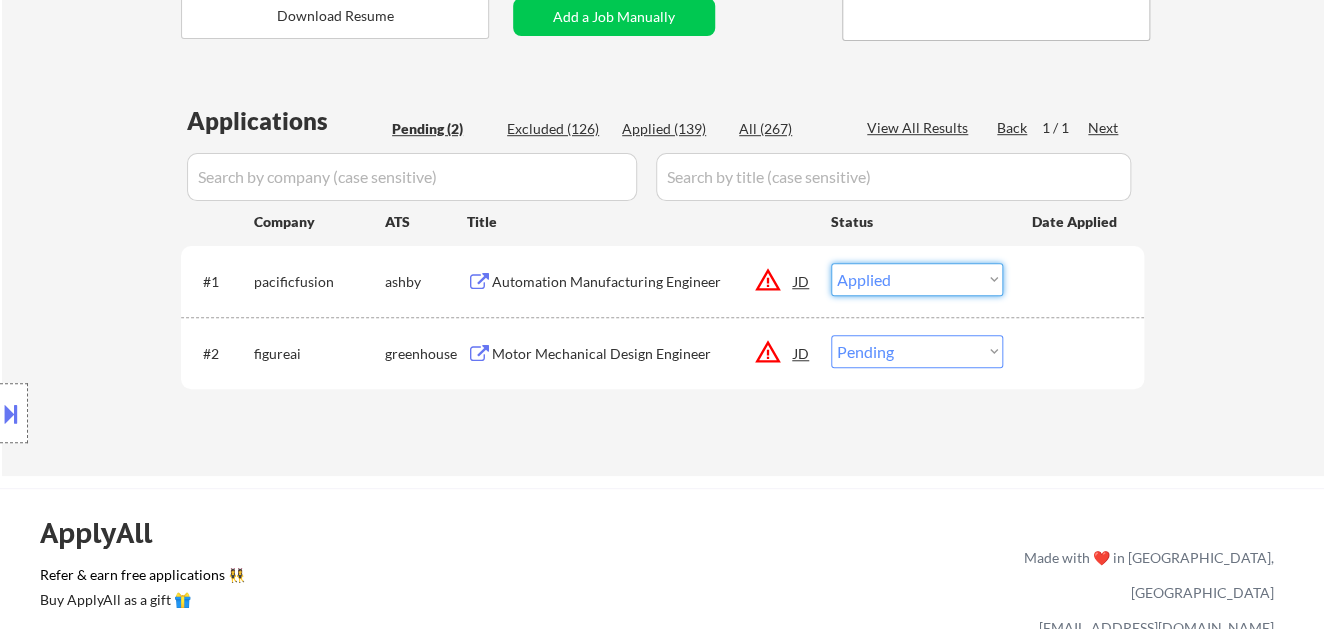 click on "Choose an option... Pending Applied Excluded (Questions) Excluded (Expired) Excluded (Location) Excluded (Bad Match) Excluded (Blocklist) Excluded (Salary) Excluded (Other)" at bounding box center (917, 279) 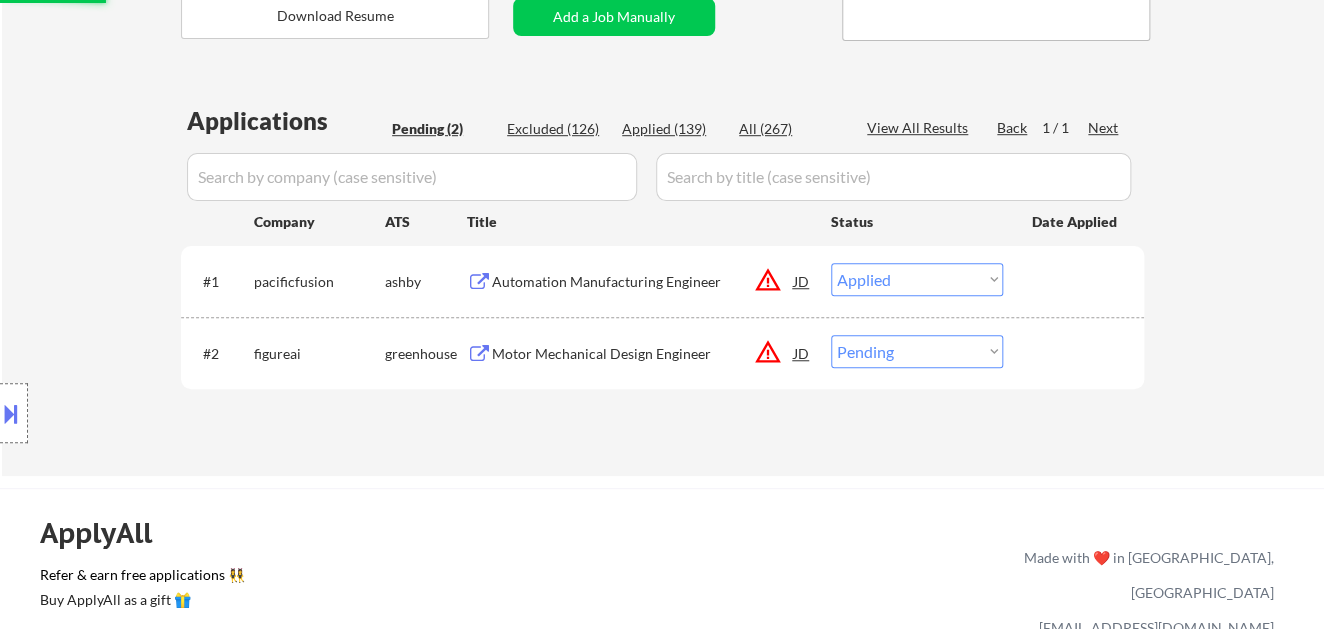 click on "Motor Mechanical Design Engineer" at bounding box center (643, 354) 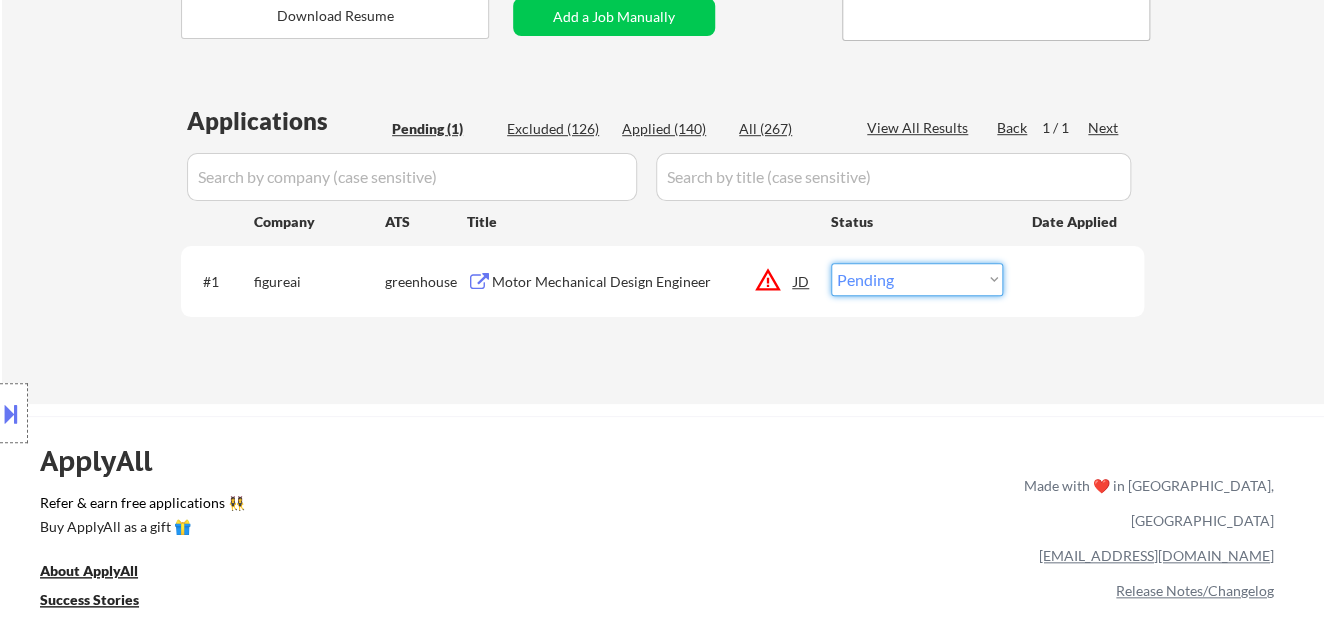 click on "Choose an option... Pending Applied Excluded (Questions) Excluded (Expired) Excluded (Location) Excluded (Bad Match) Excluded (Blocklist) Excluded (Salary) Excluded (Other)" at bounding box center [917, 279] 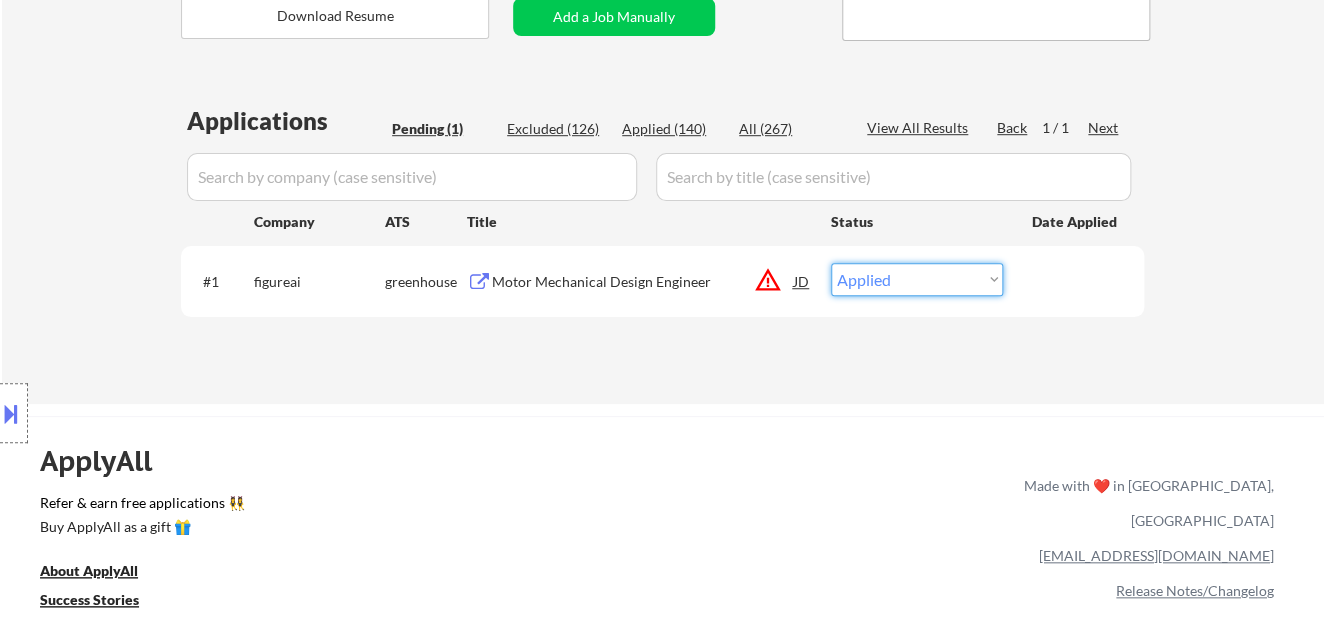 click on "Choose an option... Pending Applied Excluded (Questions) Excluded (Expired) Excluded (Location) Excluded (Bad Match) Excluded (Blocklist) Excluded (Salary) Excluded (Other)" at bounding box center (917, 279) 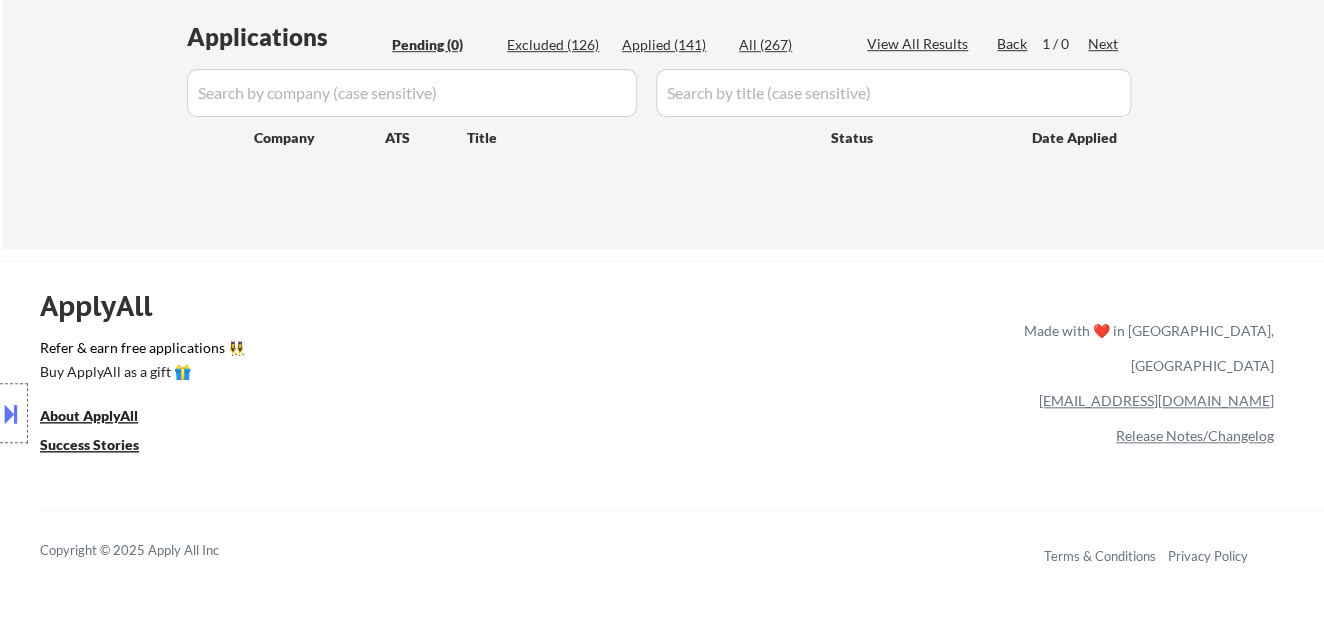 scroll, scrollTop: 444, scrollLeft: 0, axis: vertical 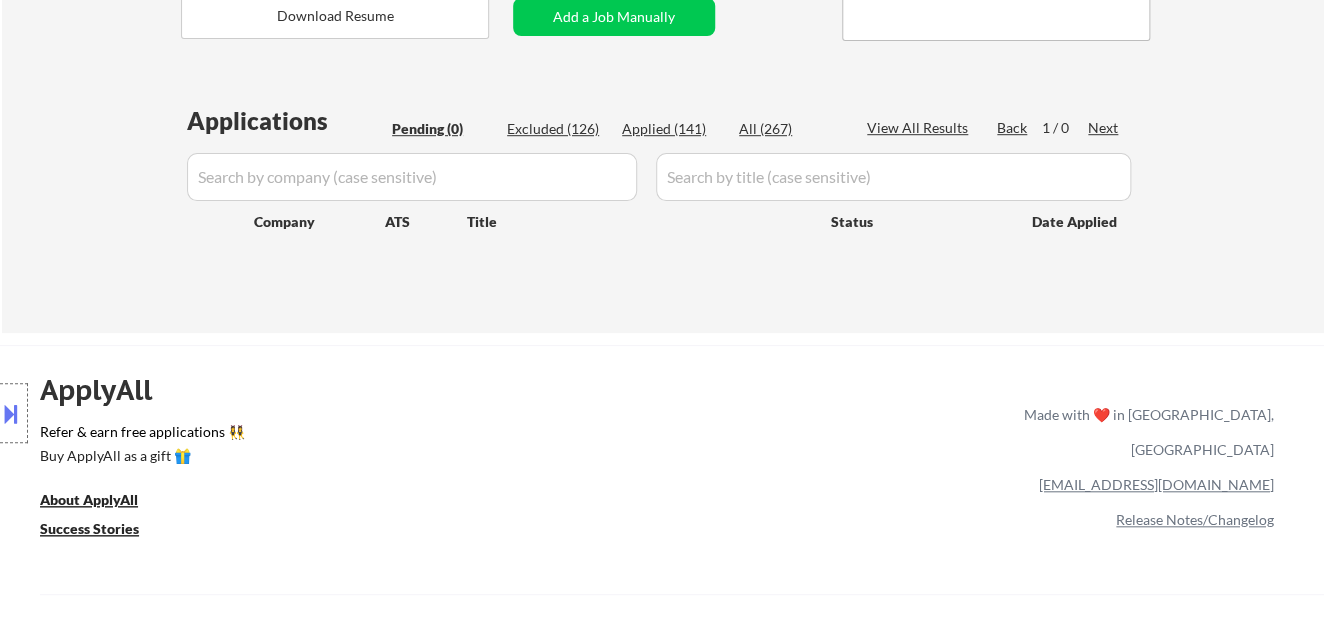 drag, startPoint x: 79, startPoint y: 177, endPoint x: 126, endPoint y: 111, distance: 81.02469 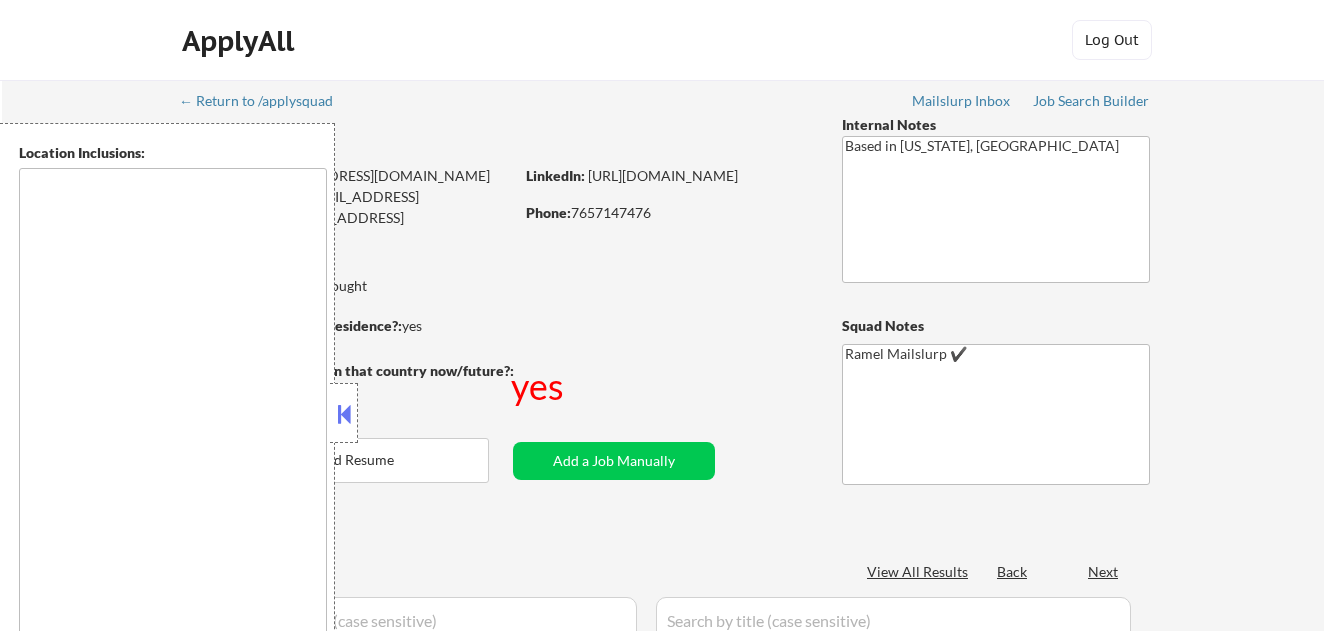 scroll, scrollTop: 0, scrollLeft: 0, axis: both 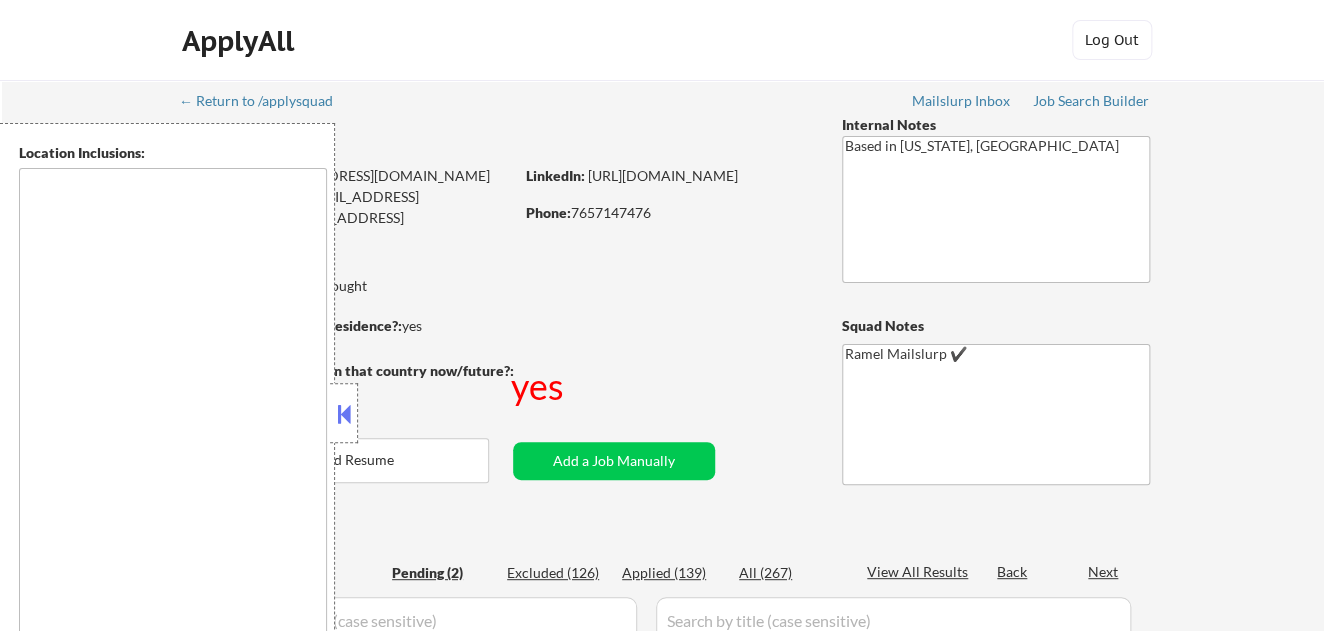 select on ""pending"" 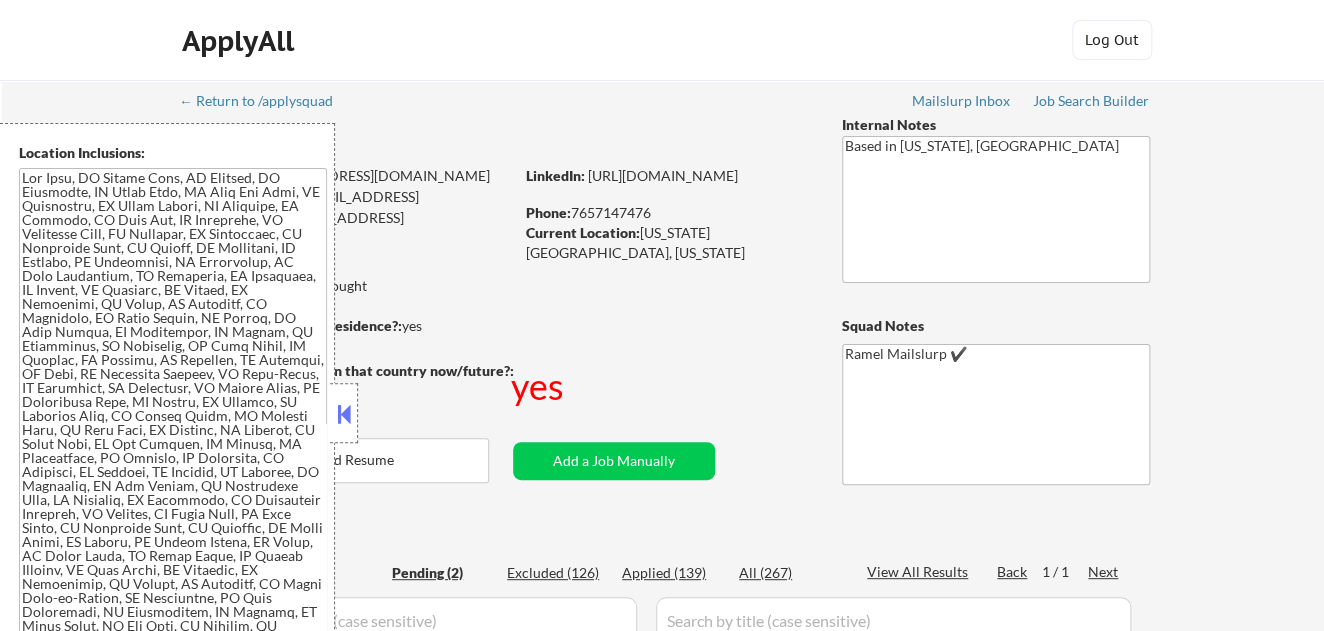 click at bounding box center [344, 414] 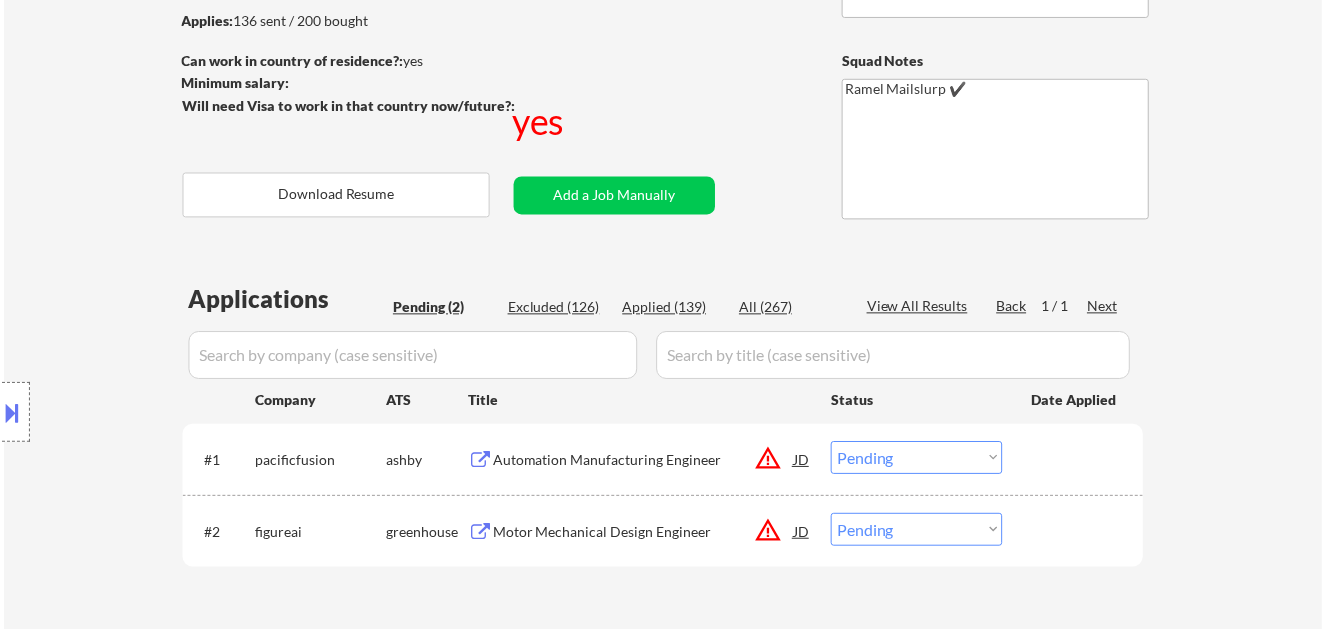 scroll, scrollTop: 333, scrollLeft: 0, axis: vertical 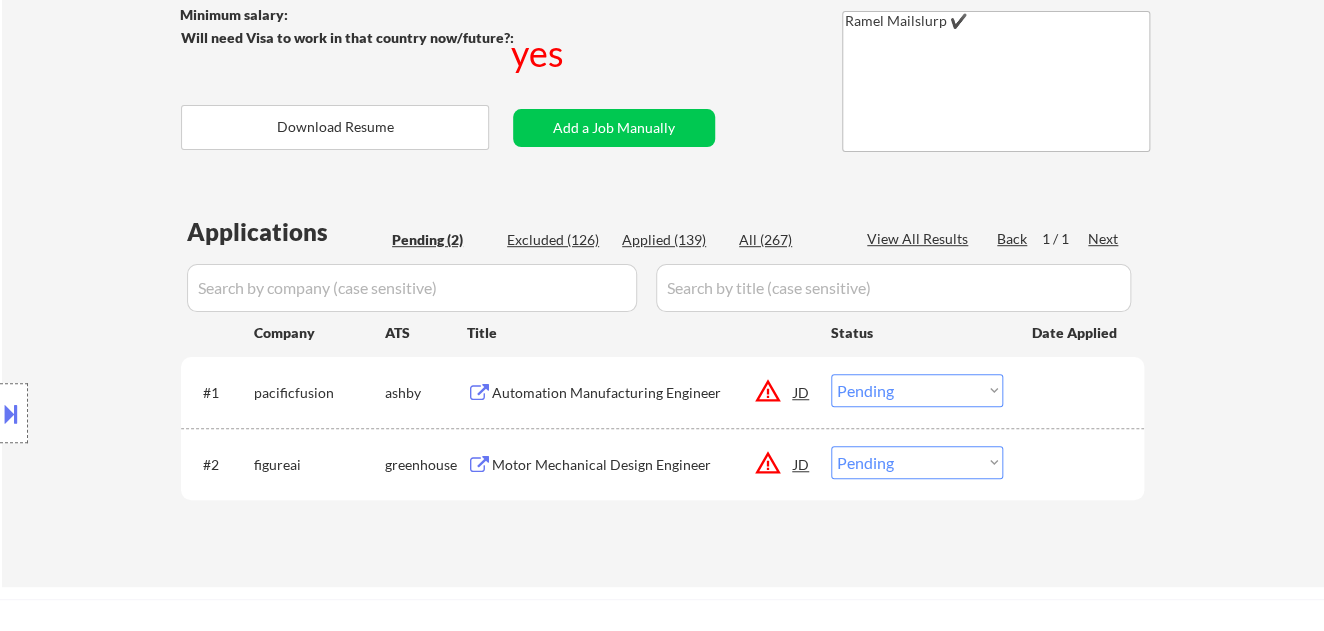 click on "Automation Manufacturing Engineer" at bounding box center (643, 393) 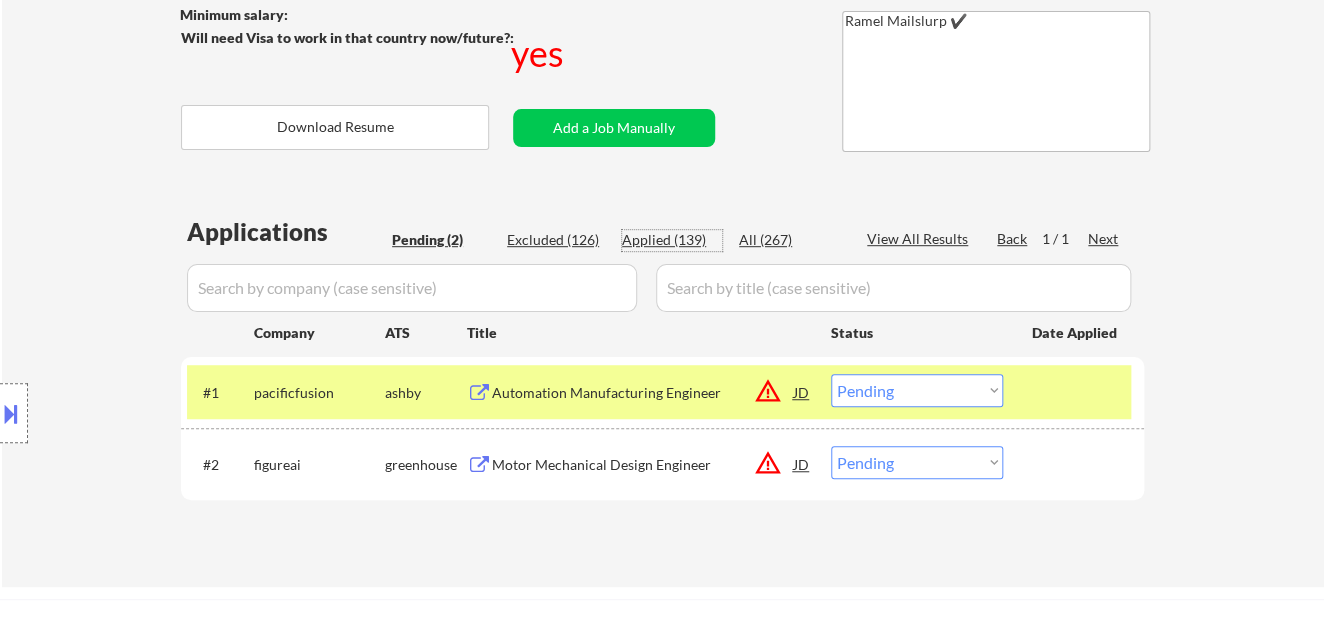 click on "Applied (139)" at bounding box center [672, 240] 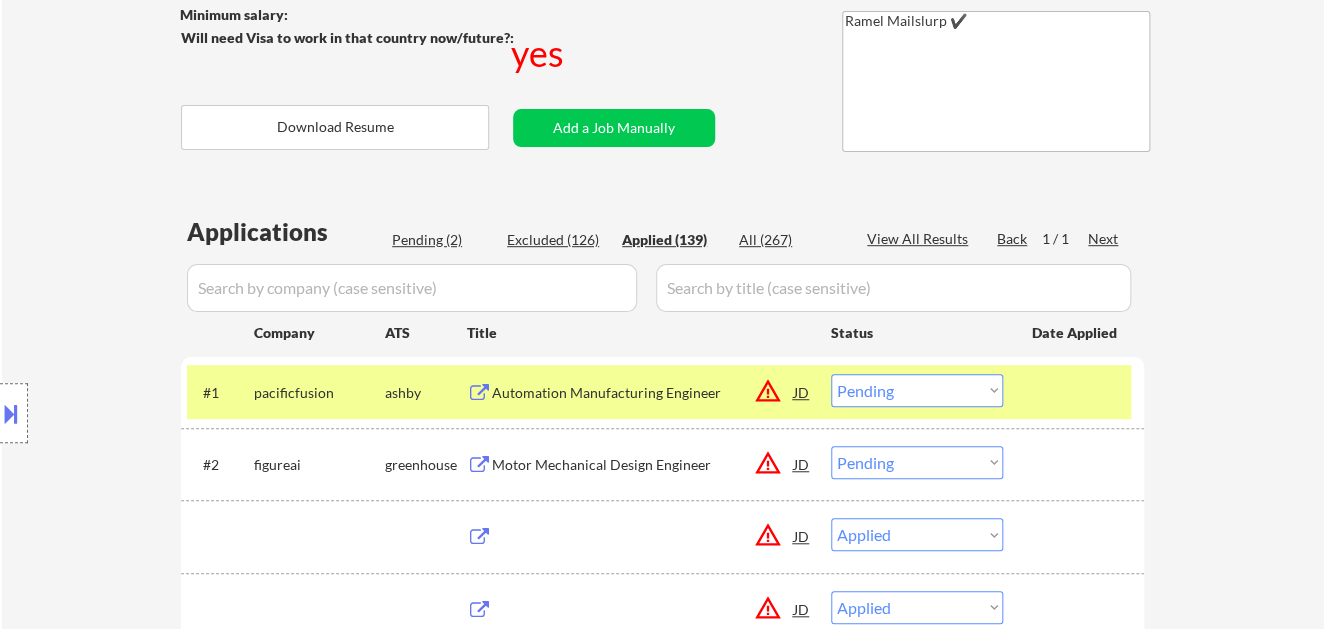 select on ""applied"" 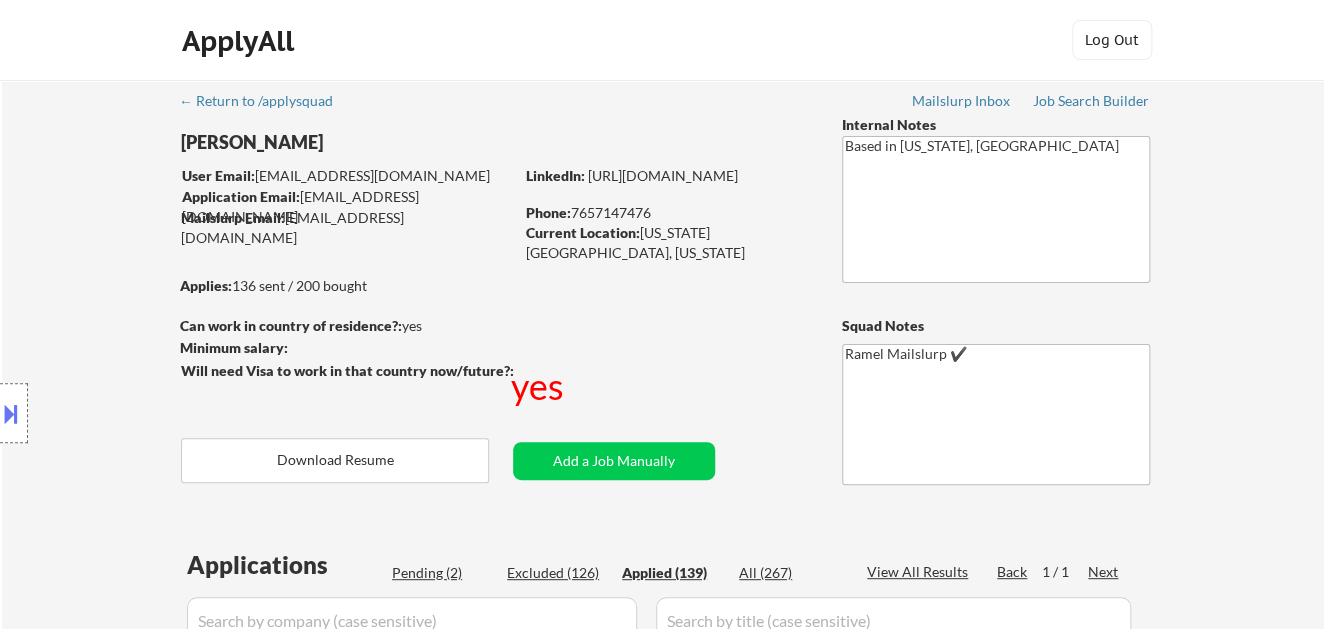 scroll, scrollTop: 111, scrollLeft: 0, axis: vertical 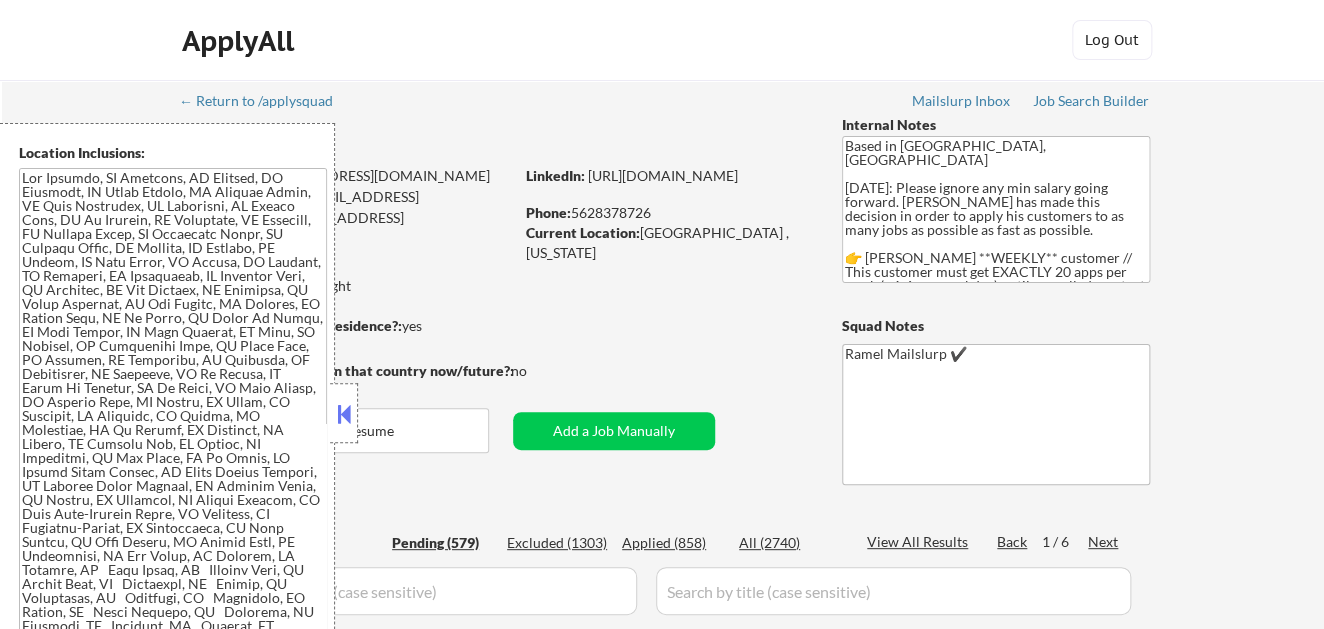 click at bounding box center (344, 414) 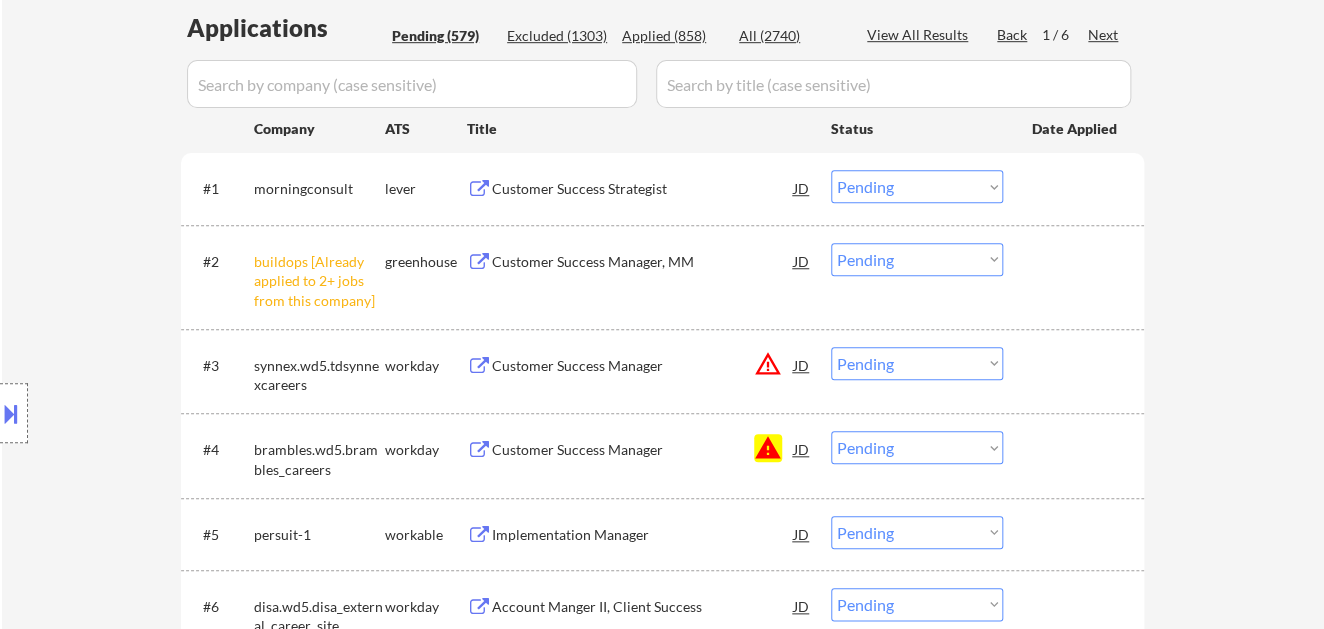 scroll, scrollTop: 555, scrollLeft: 0, axis: vertical 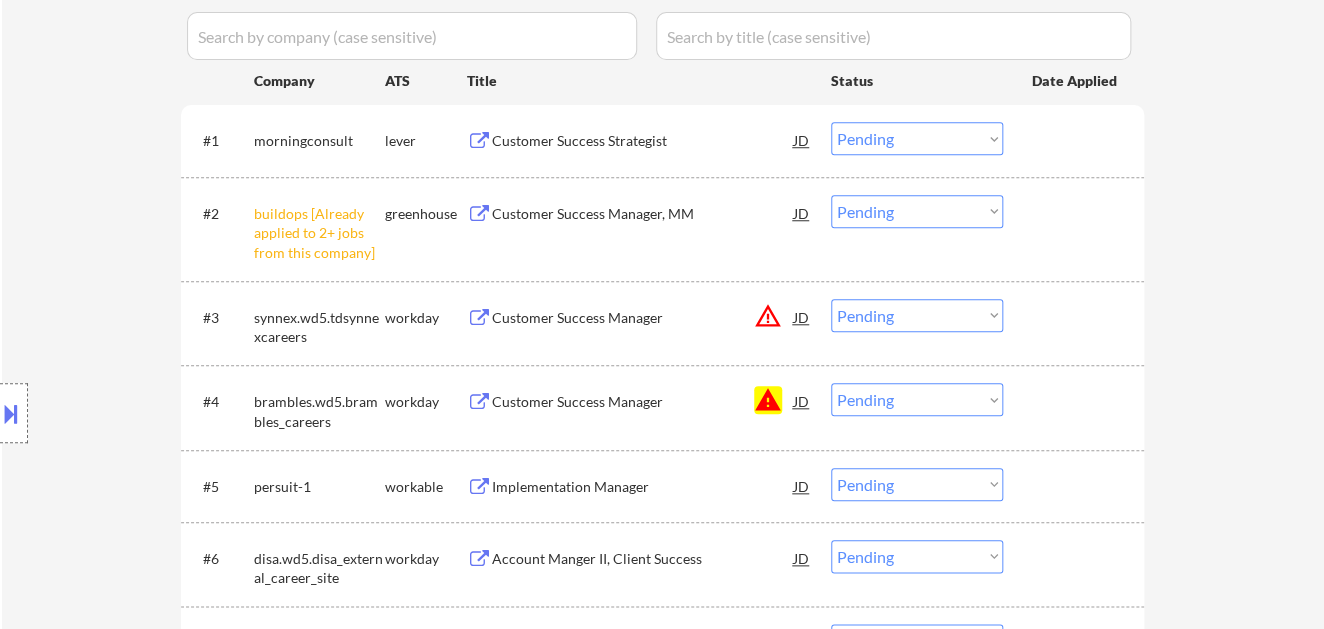 click on "Location Inclusions:" at bounding box center (179, 413) 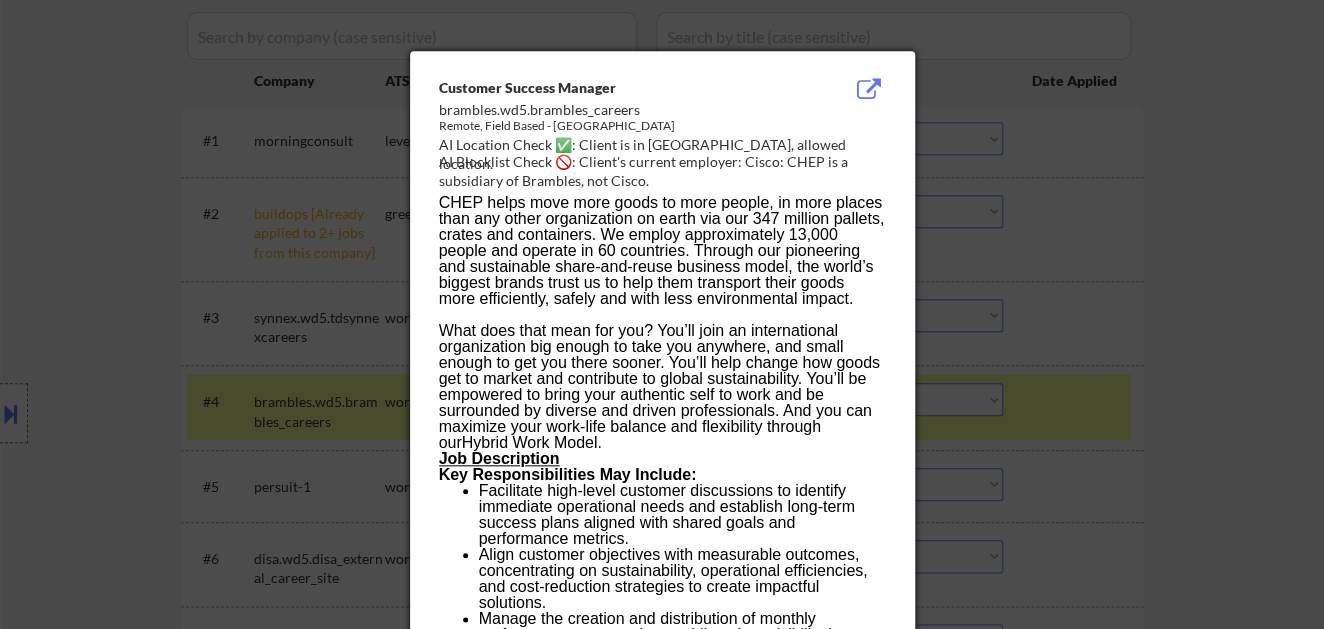 click at bounding box center [662, 314] 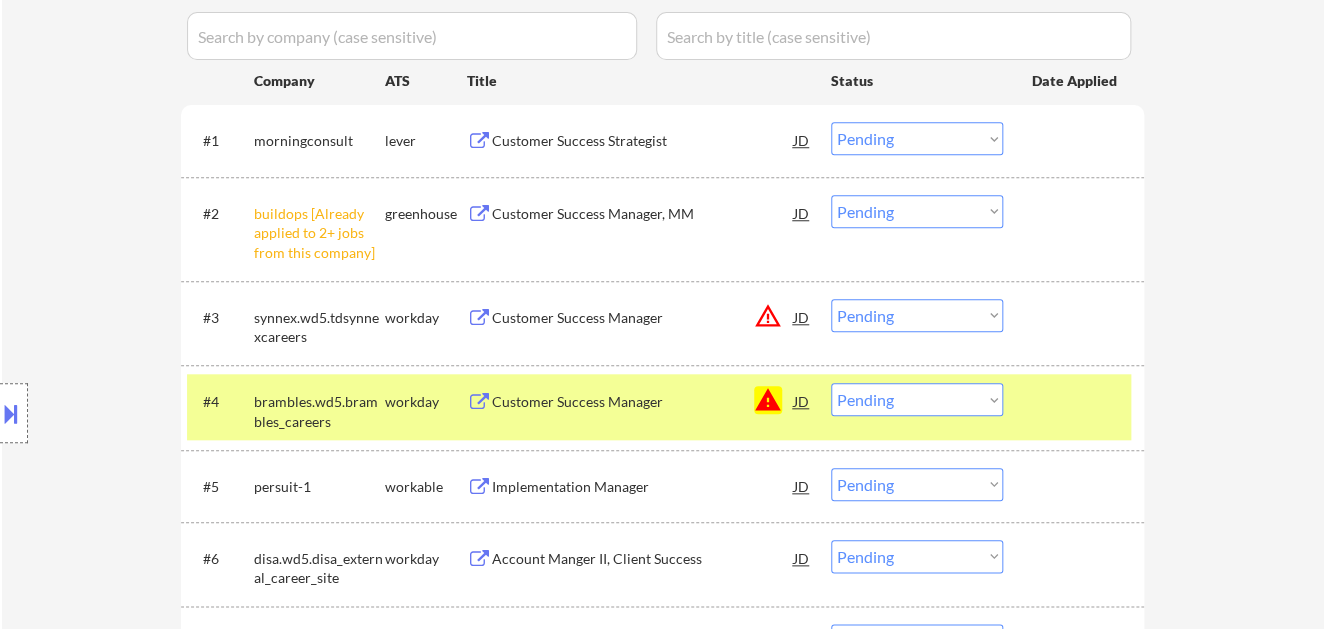 click on "Choose an option... Pending Applied Excluded (Questions) Excluded (Expired) Excluded (Location) Excluded (Bad Match) Excluded (Blocklist) Excluded (Salary) Excluded (Other)" at bounding box center [917, 399] 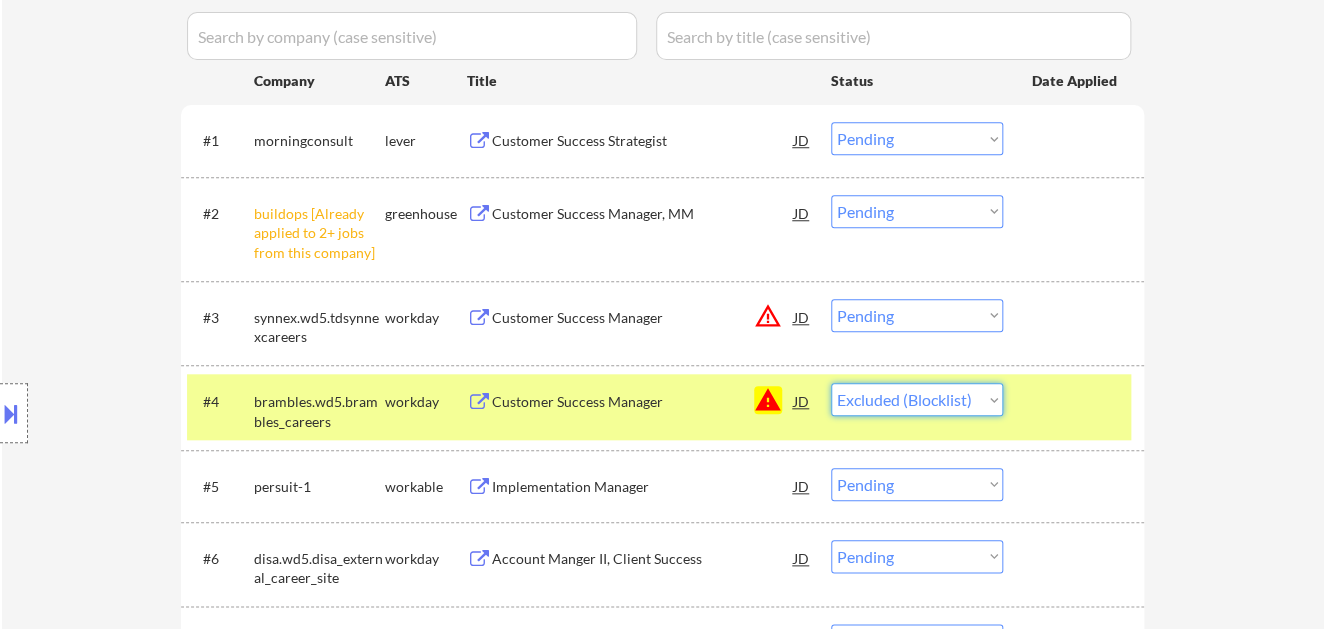click on "Choose an option... Pending Applied Excluded (Questions) Excluded (Expired) Excluded (Location) Excluded (Bad Match) Excluded (Blocklist) Excluded (Salary) Excluded (Other)" at bounding box center (917, 399) 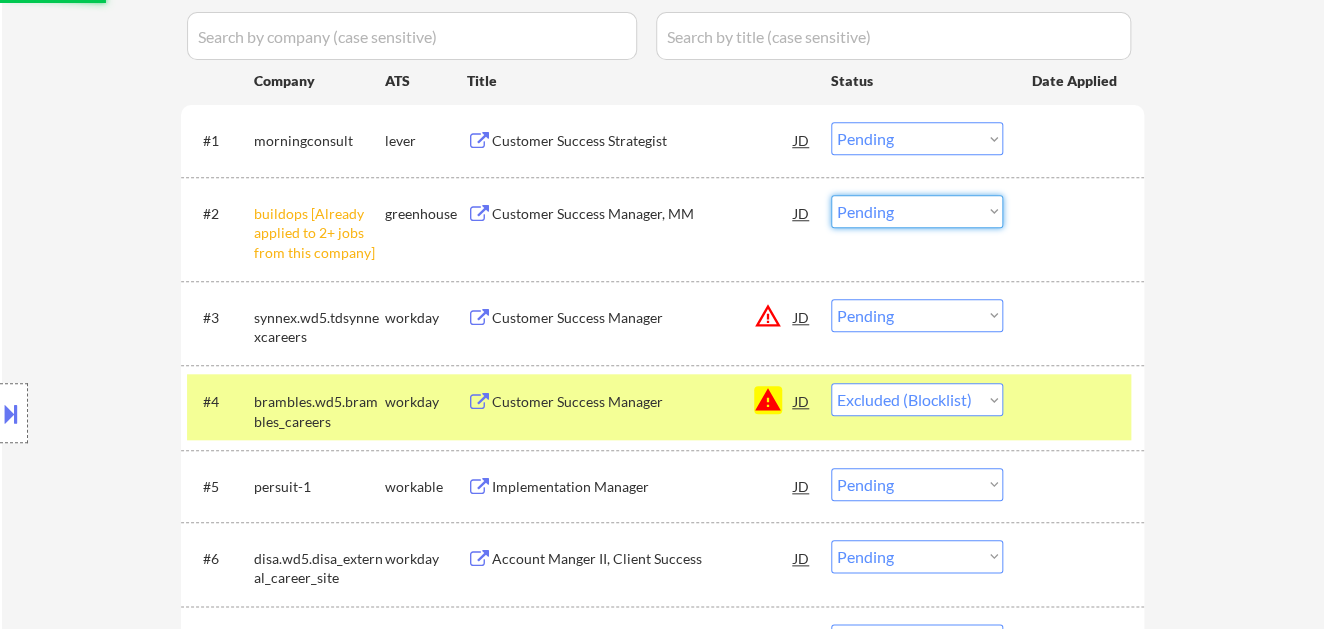 click on "Choose an option... Pending Applied Excluded (Questions) Excluded (Expired) Excluded (Location) Excluded (Bad Match) Excluded (Blocklist) Excluded (Salary) Excluded (Other)" at bounding box center [917, 211] 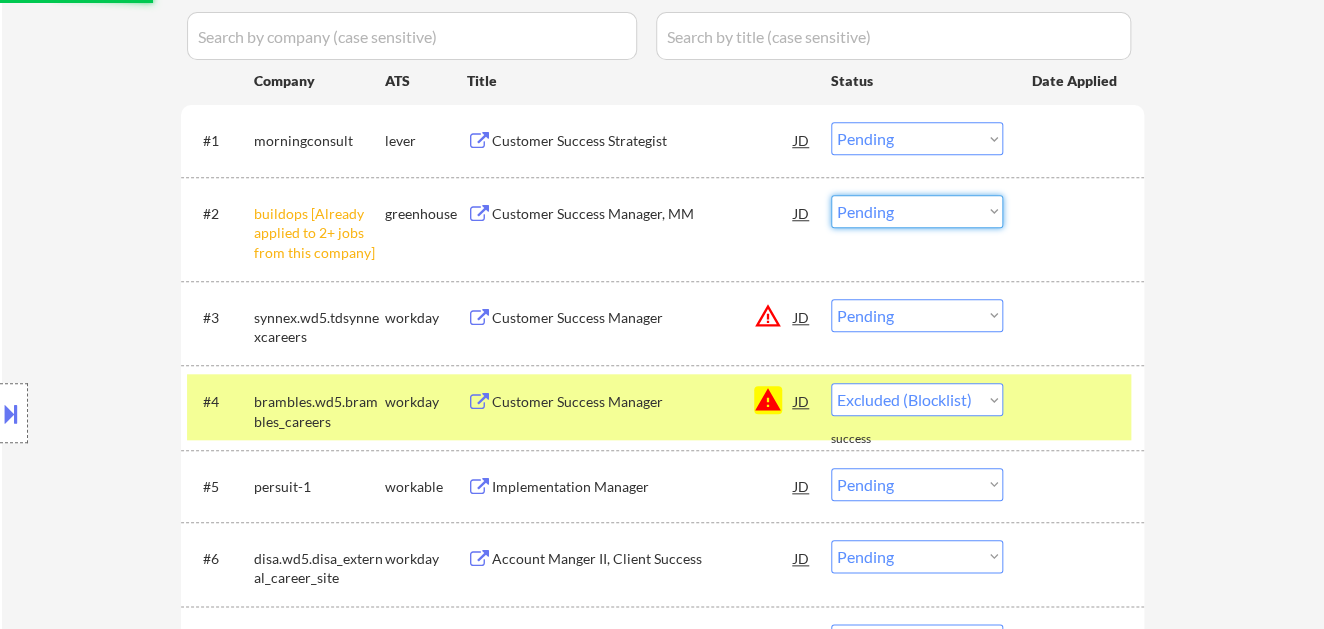 select on ""pending"" 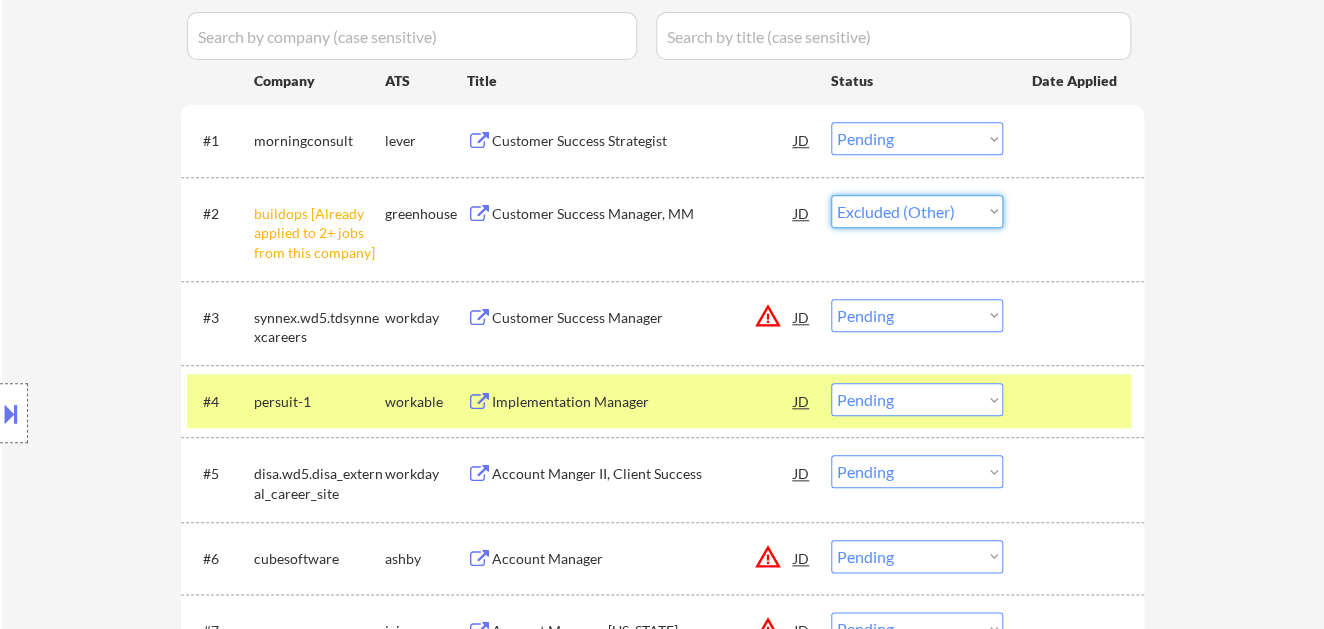 click on "Choose an option... Pending Applied Excluded (Questions) Excluded (Expired) Excluded (Location) Excluded (Bad Match) Excluded (Blocklist) Excluded (Salary) Excluded (Other)" at bounding box center (917, 211) 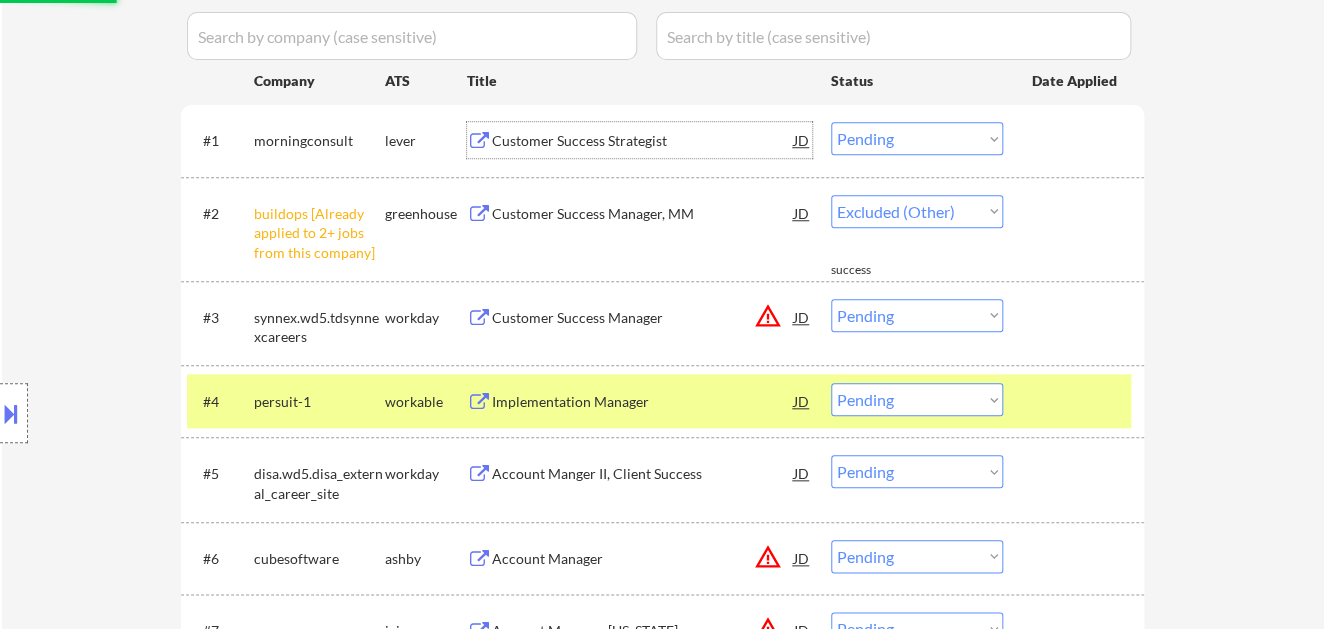 click on "Customer Success Strategist" at bounding box center [643, 141] 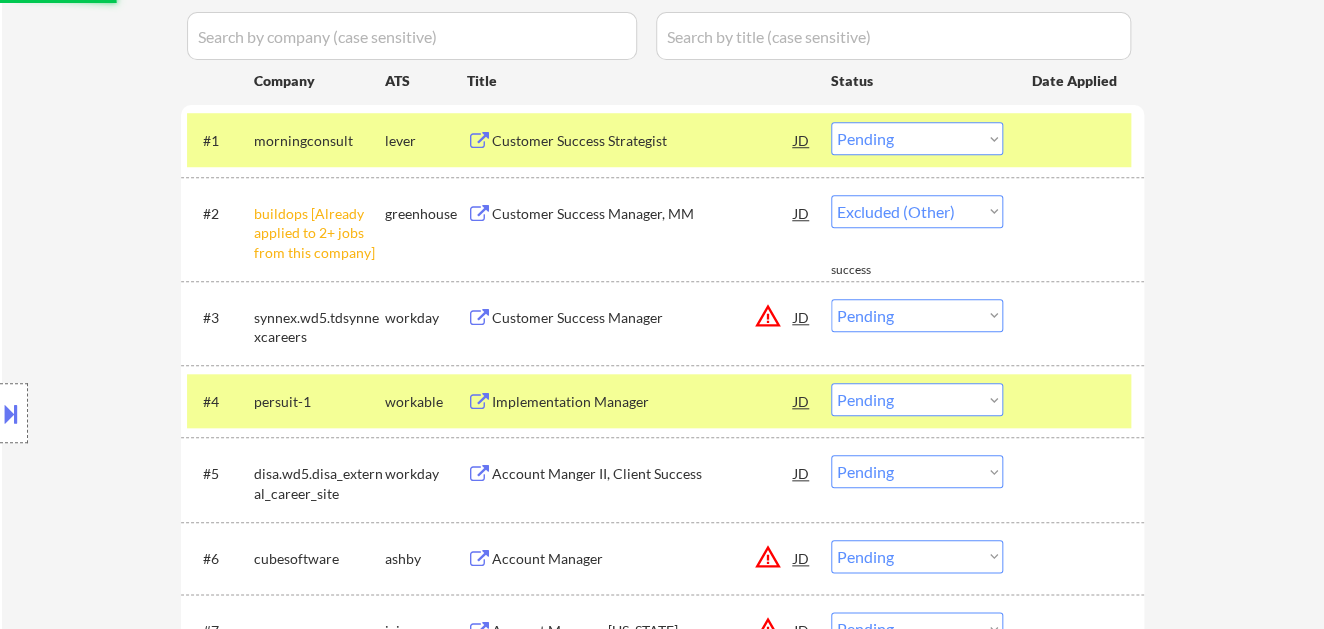select on ""pending"" 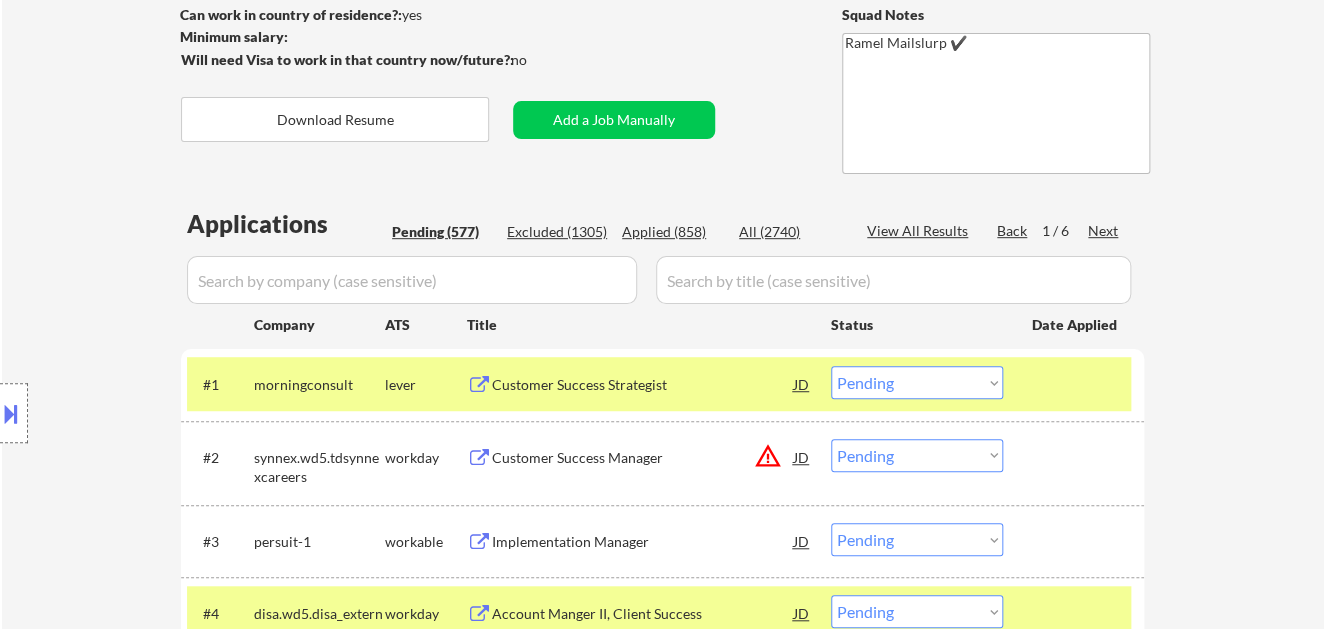 scroll, scrollTop: 444, scrollLeft: 0, axis: vertical 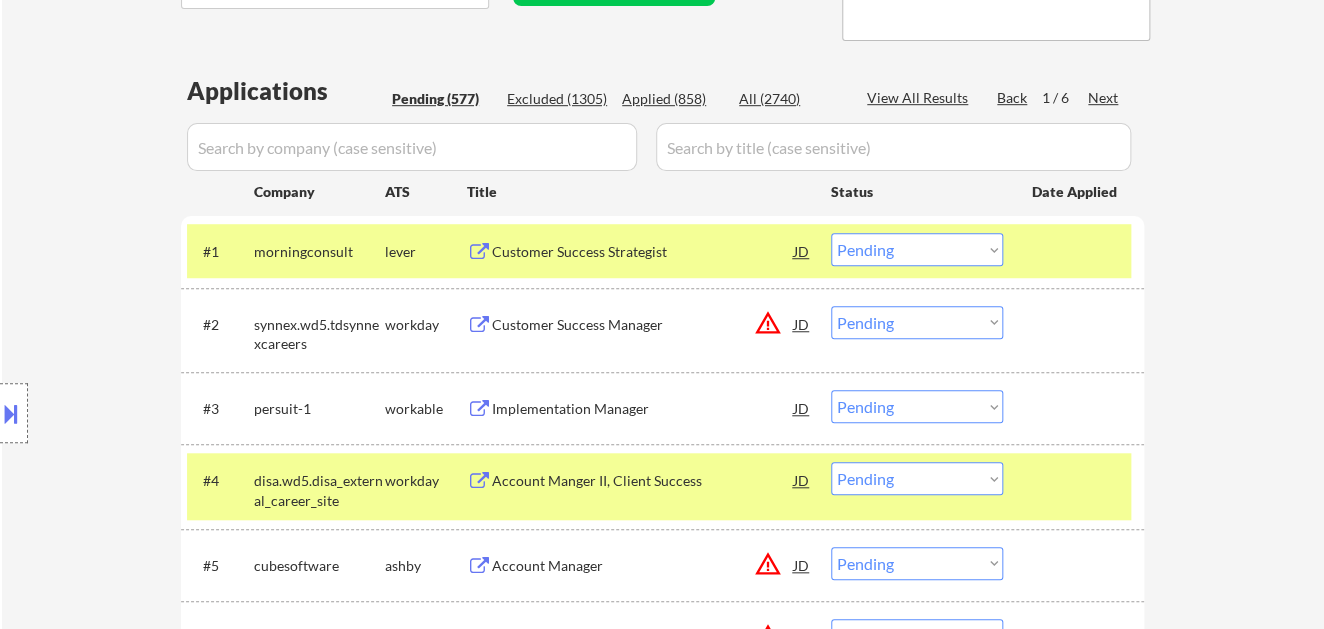 click on "Customer Success Strategist" at bounding box center (643, 252) 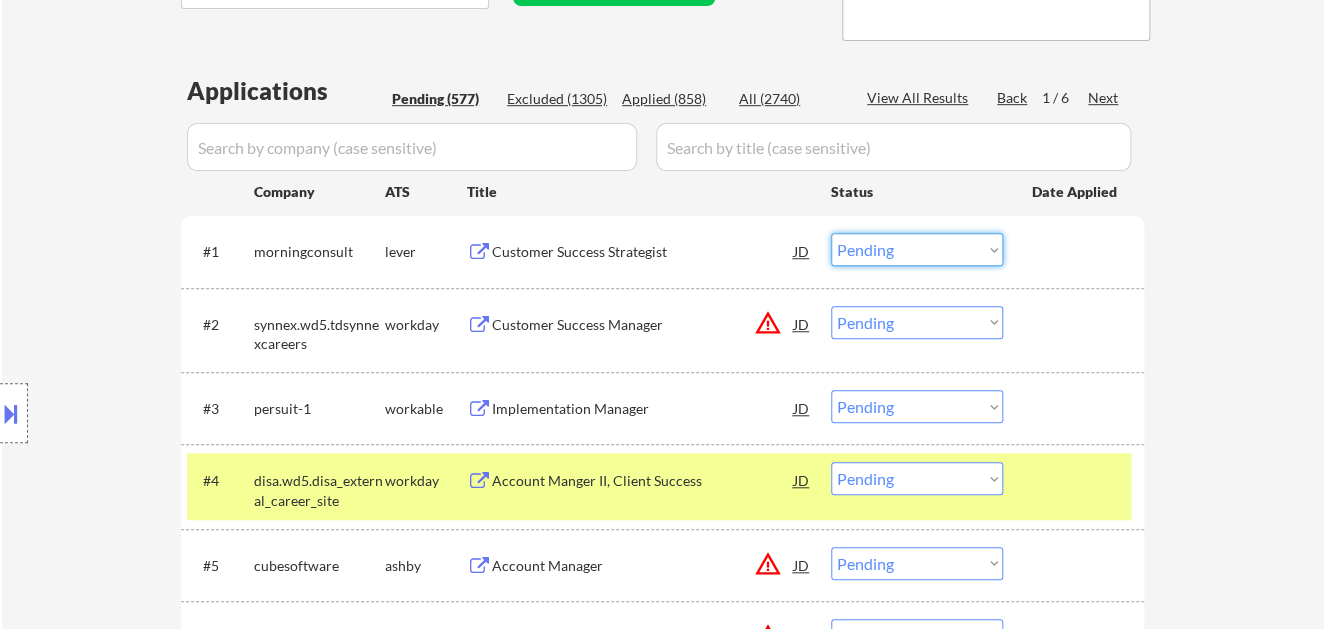 click on "Choose an option... Pending Applied Excluded (Questions) Excluded (Expired) Excluded (Location) Excluded (Bad Match) Excluded (Blocklist) Excluded (Salary) Excluded (Other)" at bounding box center (917, 249) 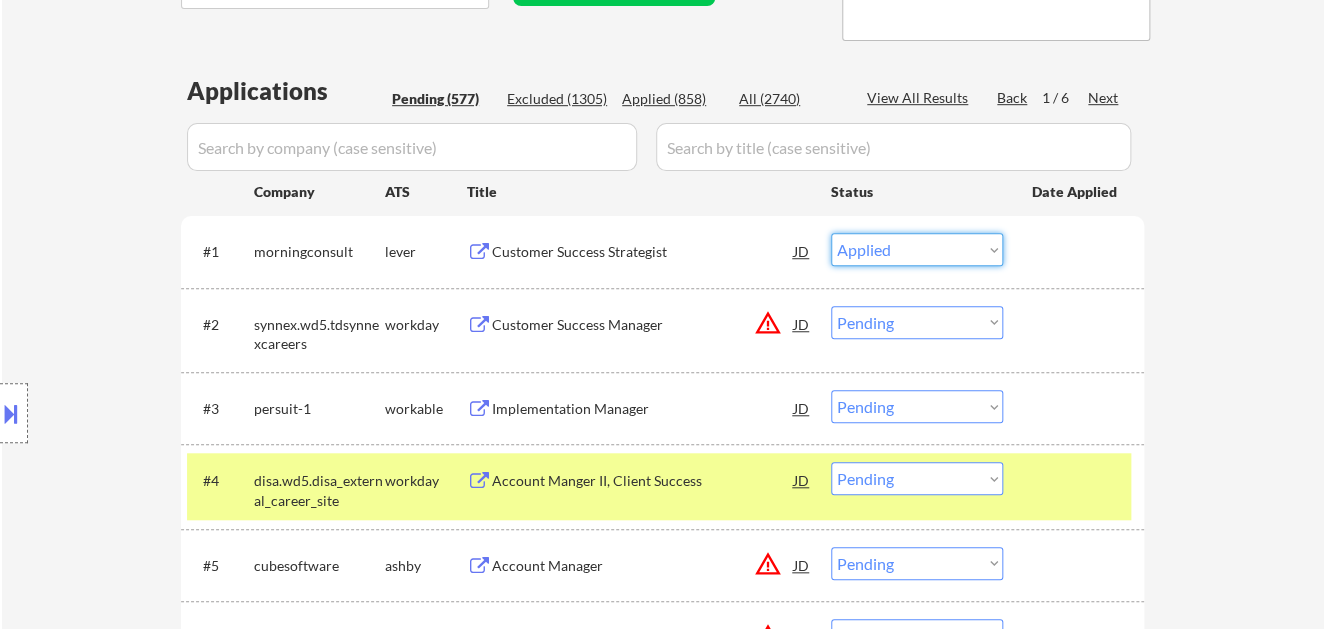 click on "Choose an option... Pending Applied Excluded (Questions) Excluded (Expired) Excluded (Location) Excluded (Bad Match) Excluded (Blocklist) Excluded (Salary) Excluded (Other)" at bounding box center (917, 249) 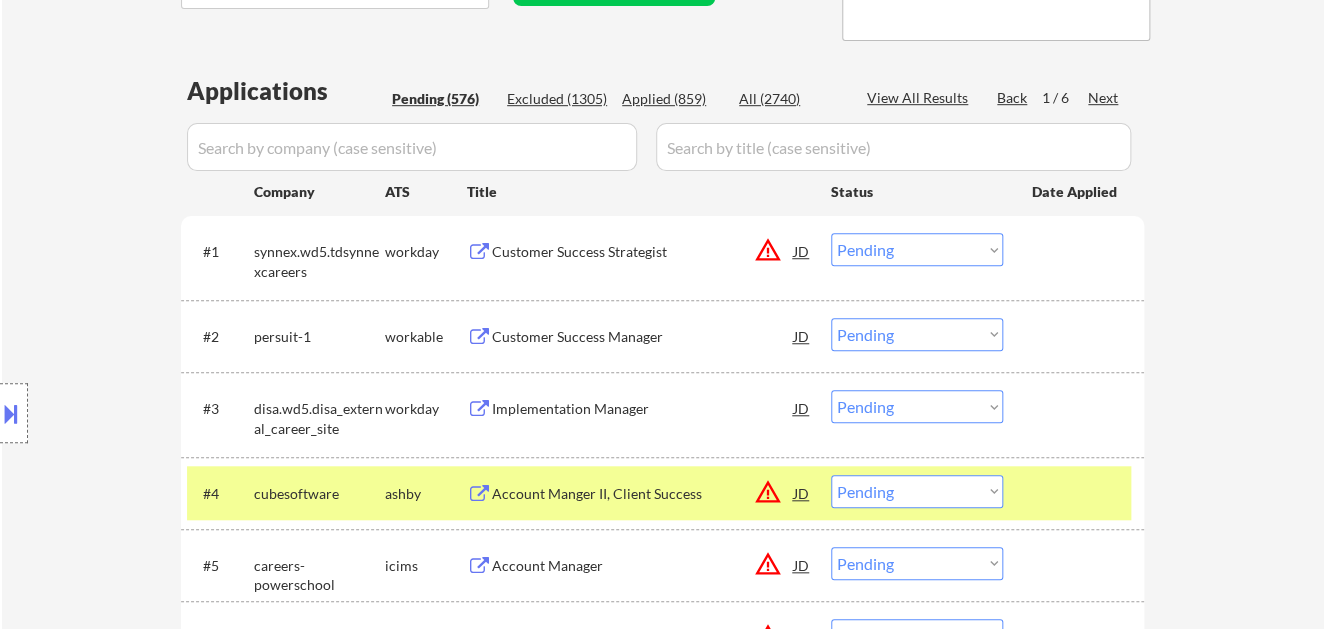 click on "JD" at bounding box center [802, 251] 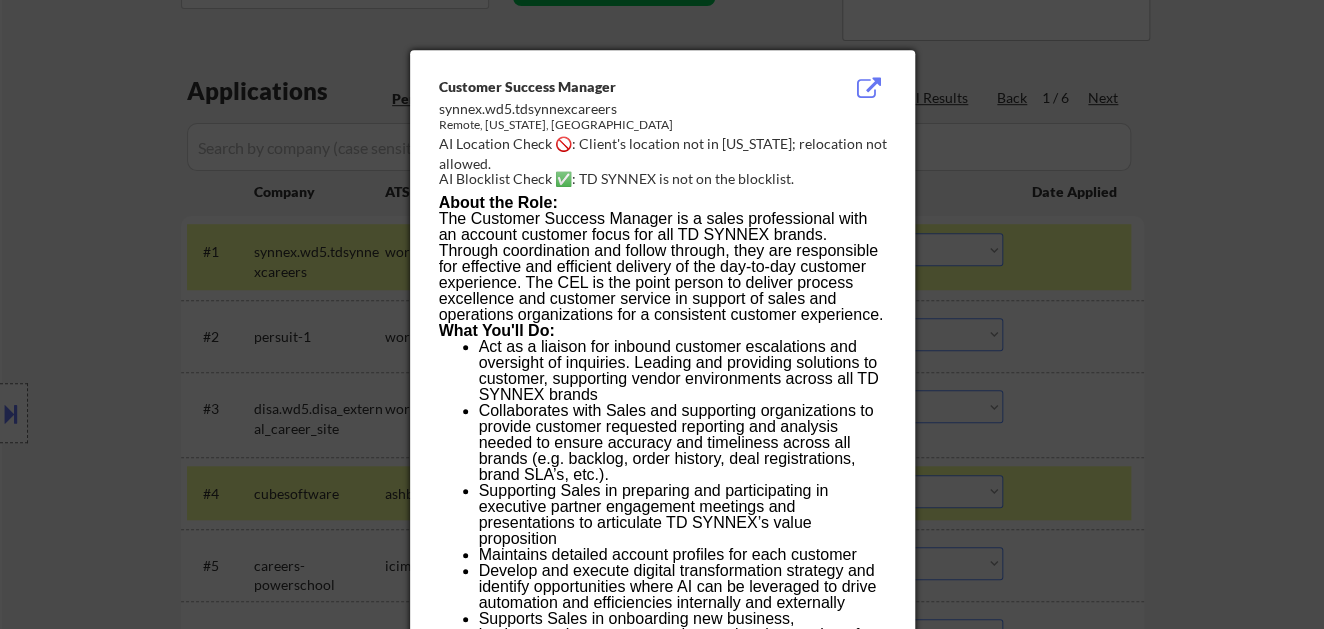 click at bounding box center [662, 314] 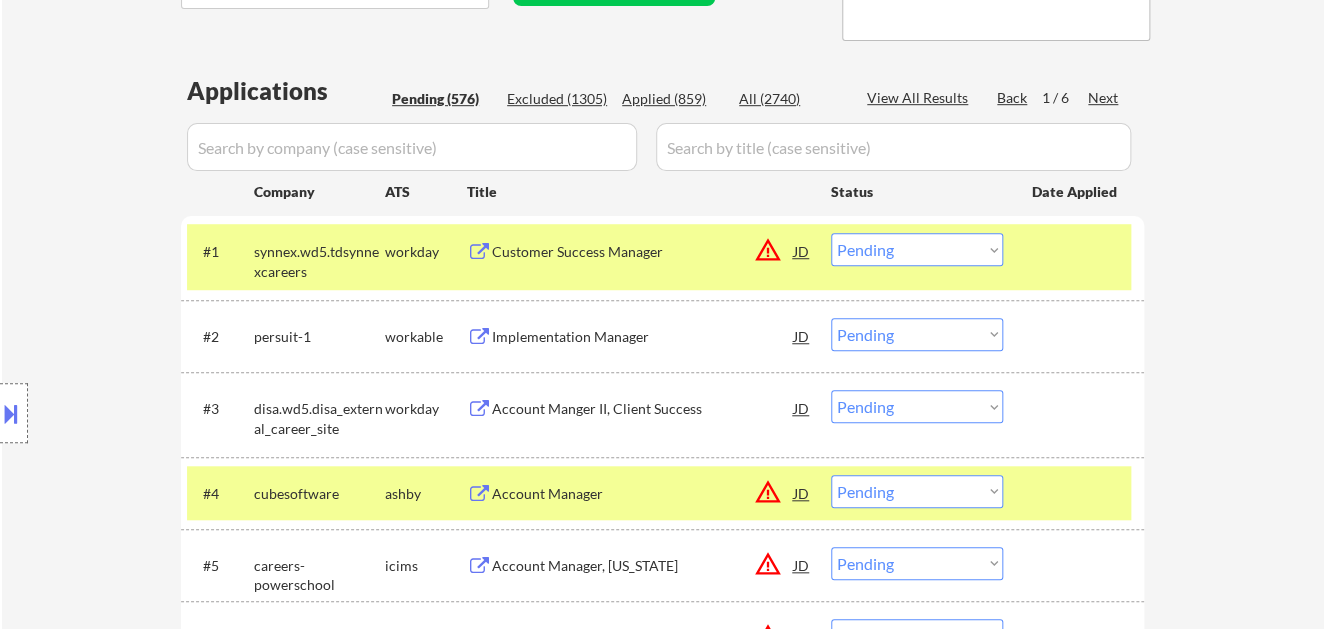 drag, startPoint x: 969, startPoint y: 248, endPoint x: 973, endPoint y: 261, distance: 13.601471 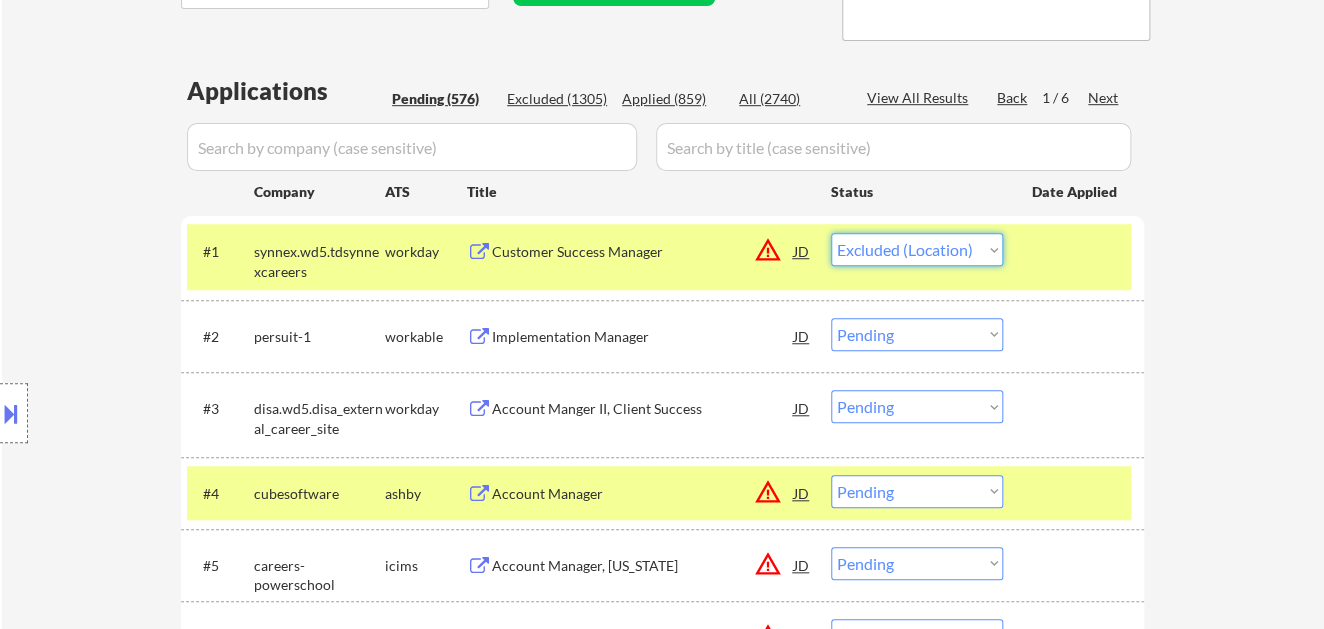 click on "Choose an option... Pending Applied Excluded (Questions) Excluded (Expired) Excluded (Location) Excluded (Bad Match) Excluded (Blocklist) Excluded (Salary) Excluded (Other)" at bounding box center [917, 249] 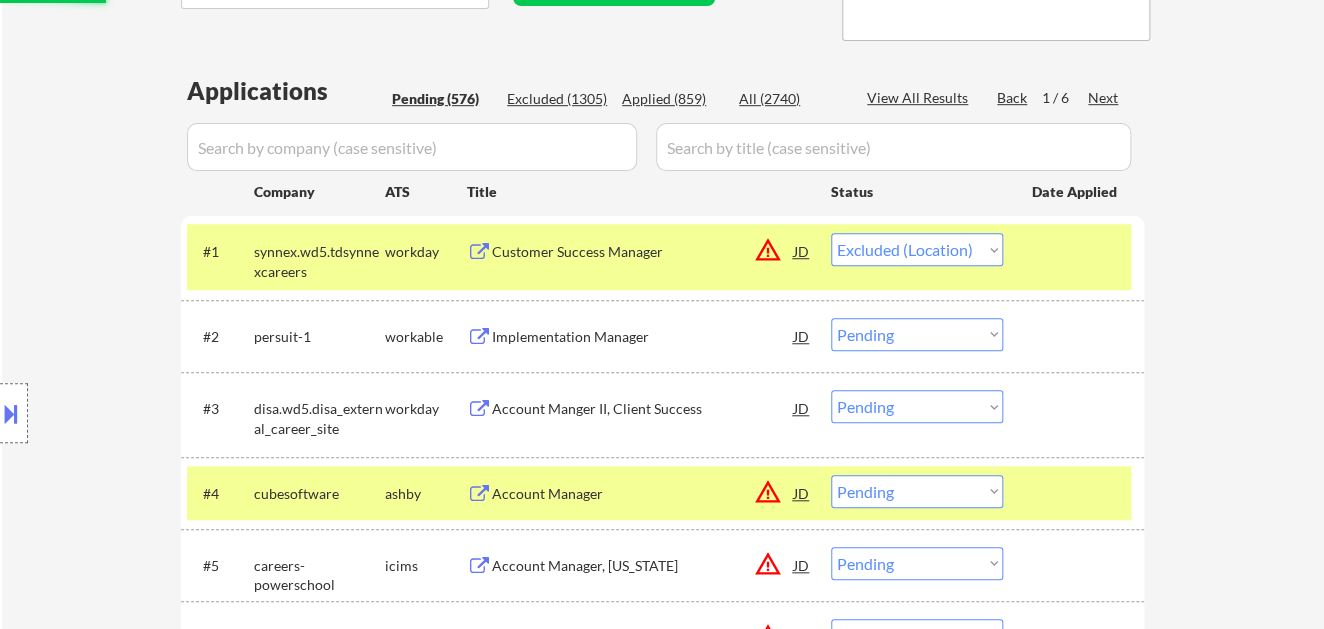click on "Implementation Manager" at bounding box center [643, 336] 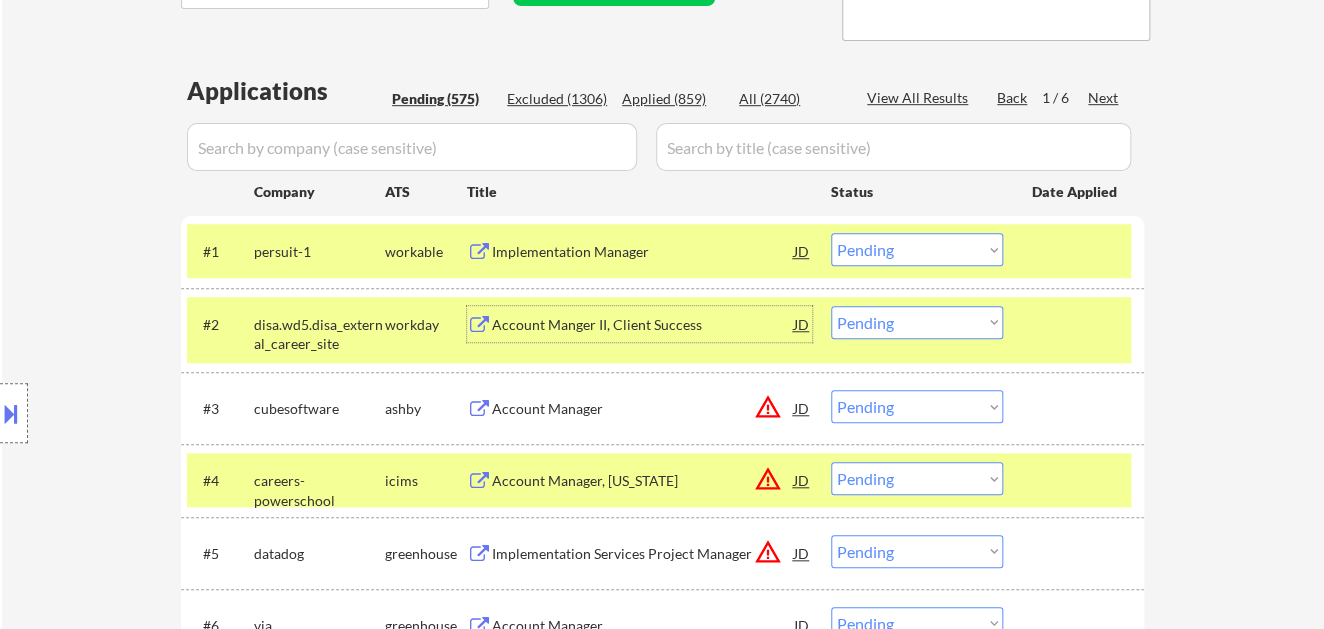 drag, startPoint x: 887, startPoint y: 253, endPoint x: 903, endPoint y: 261, distance: 17.888544 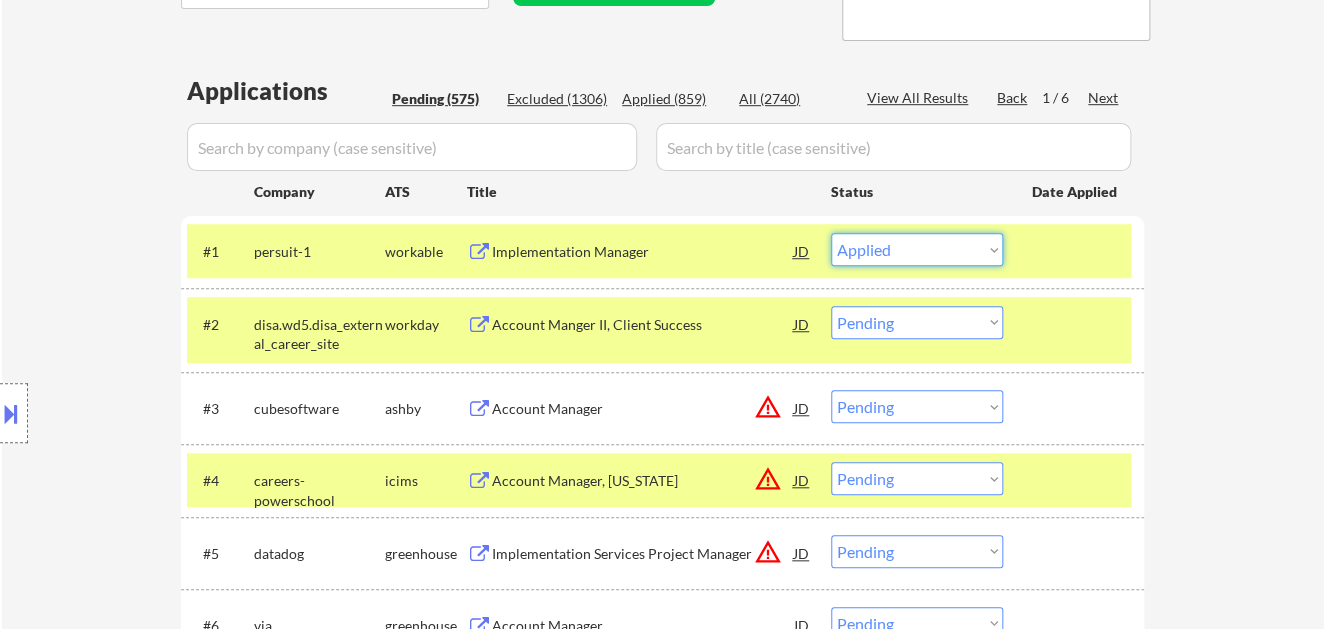 click on "Choose an option... Pending Applied Excluded (Questions) Excluded (Expired) Excluded (Location) Excluded (Bad Match) Excluded (Blocklist) Excluded (Salary) Excluded (Other)" at bounding box center (917, 249) 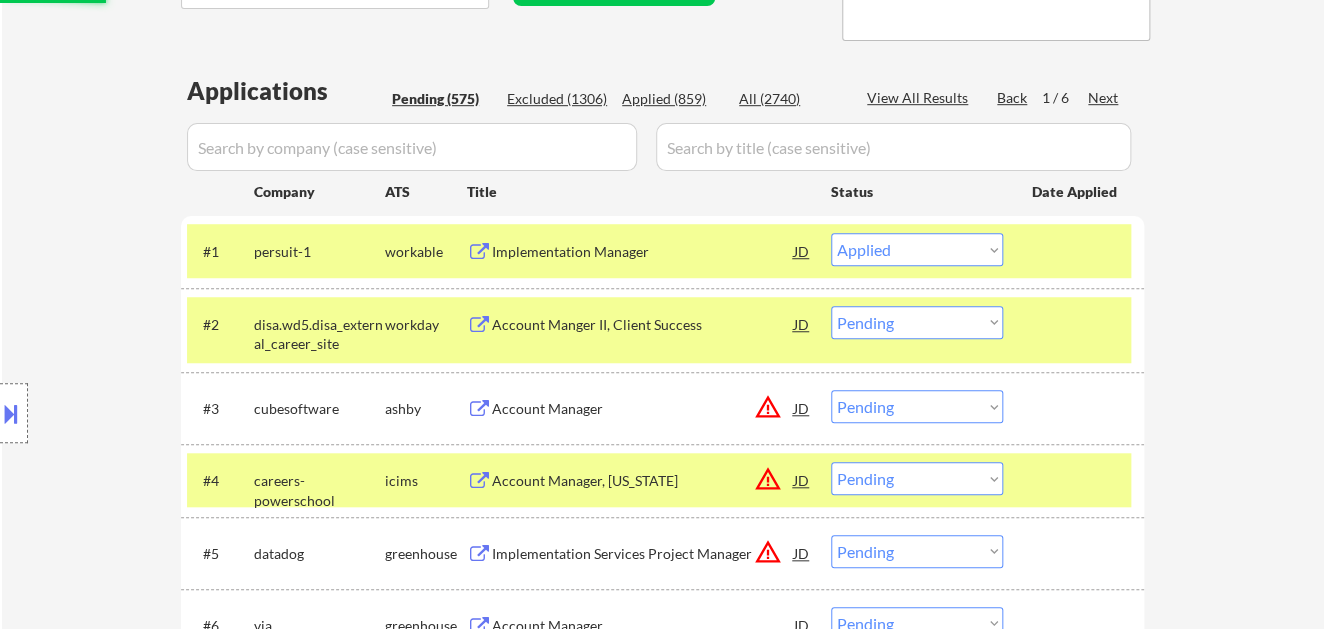 click on "Account Manger II, Client Success" at bounding box center (643, 325) 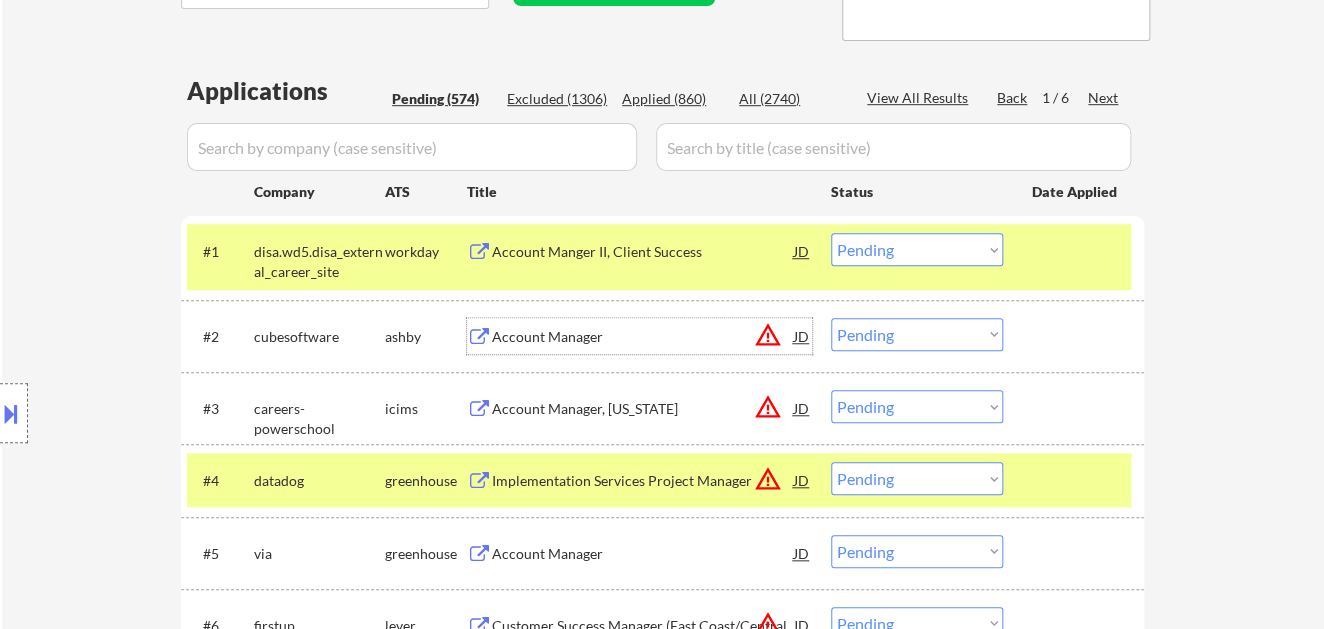 click on "Account Manger II, Client Success" at bounding box center [643, 252] 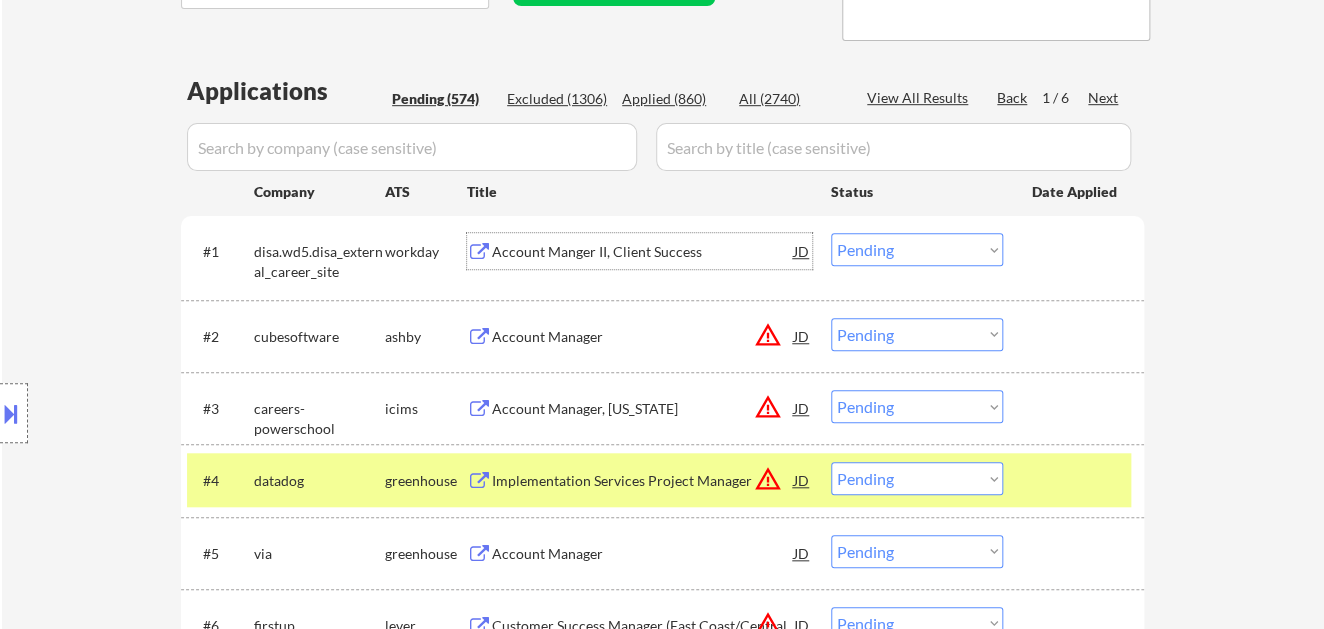 click on "Choose an option... Pending Applied Excluded (Questions) Excluded (Expired) Excluded (Location) Excluded (Bad Match) Excluded (Blocklist) Excluded (Salary) Excluded (Other)" at bounding box center [917, 249] 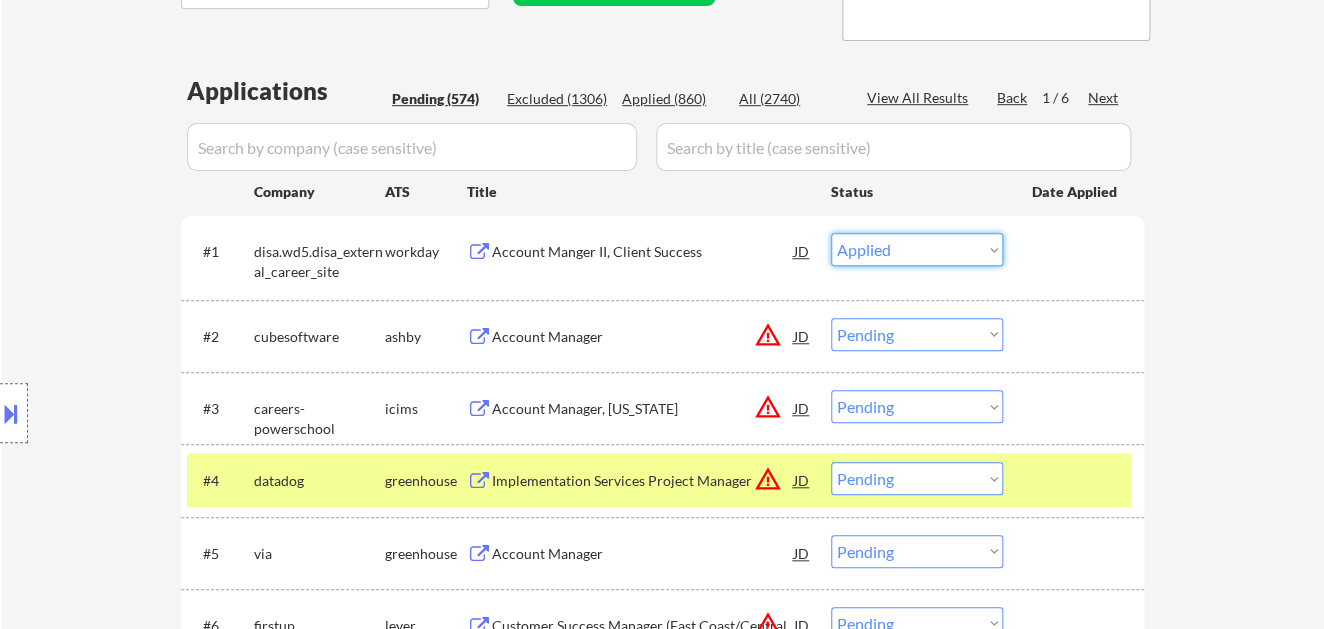 click on "Choose an option... Pending Applied Excluded (Questions) Excluded (Expired) Excluded (Location) Excluded (Bad Match) Excluded (Blocklist) Excluded (Salary) Excluded (Other)" at bounding box center [917, 249] 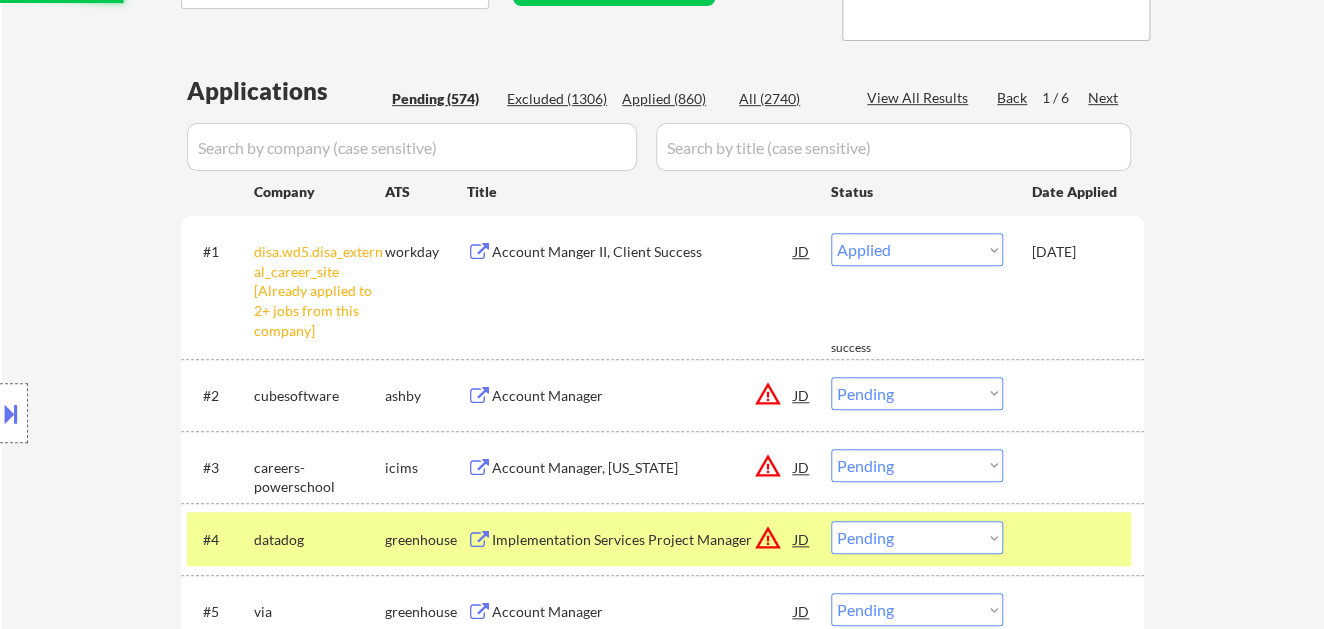 select on ""pending"" 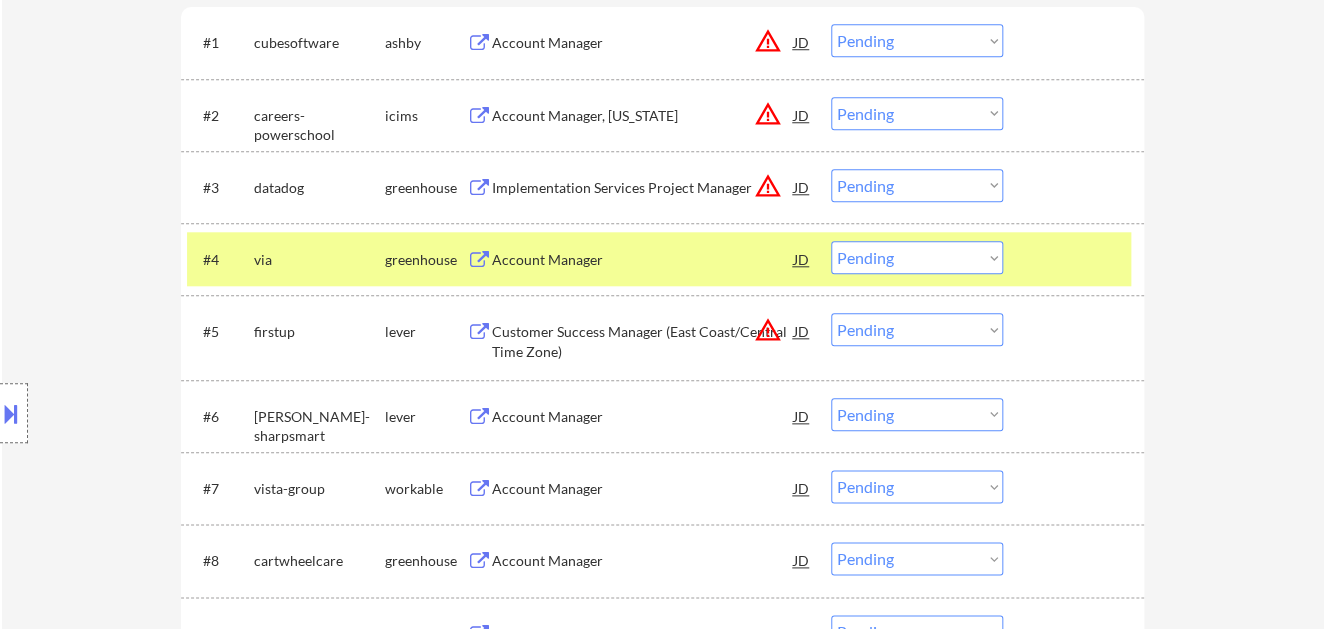 scroll, scrollTop: 666, scrollLeft: 0, axis: vertical 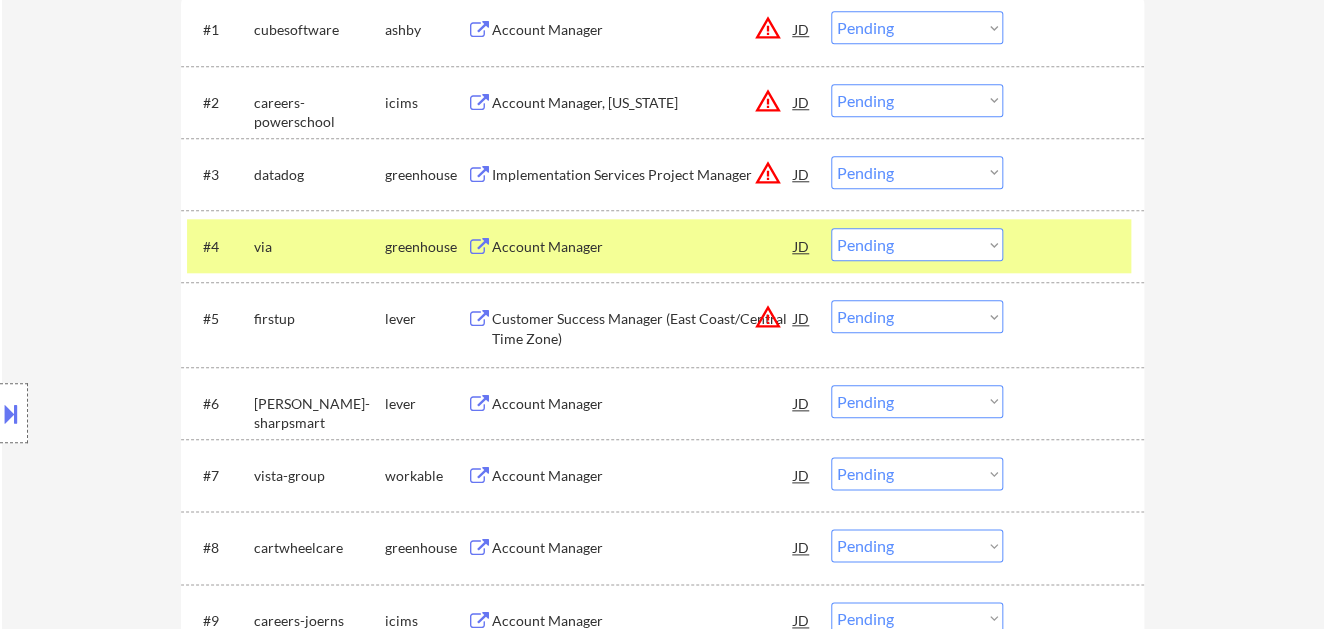 click on "Account Manager" at bounding box center (643, 246) 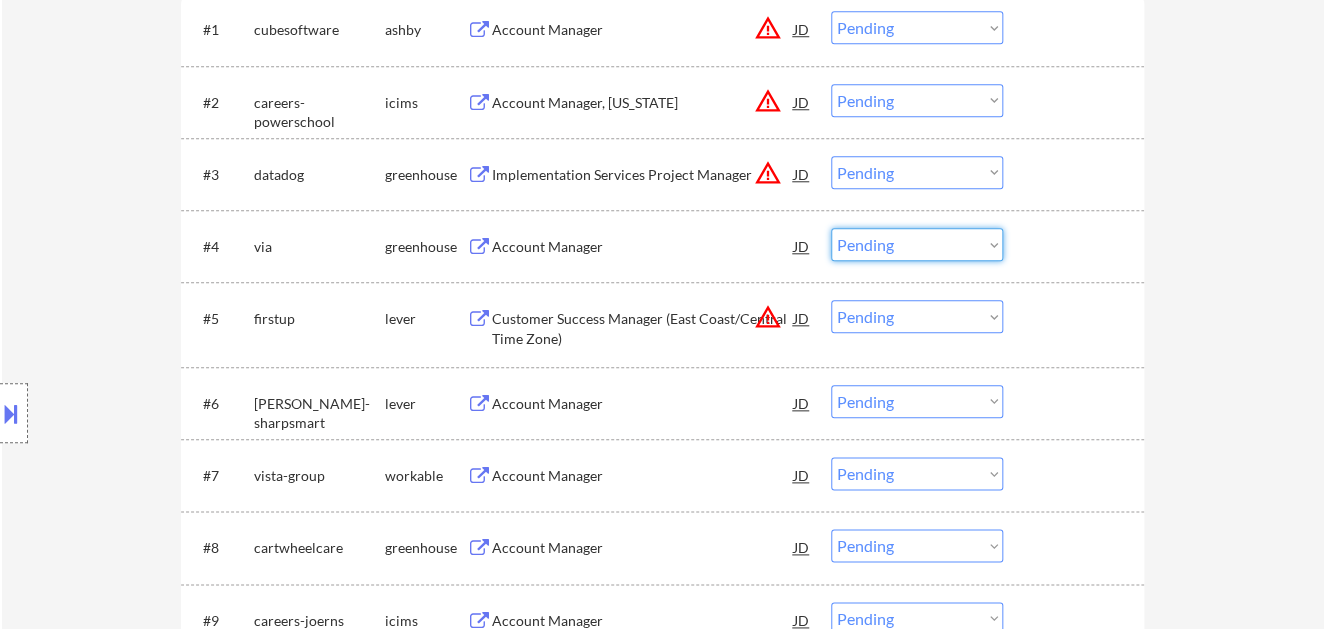 drag, startPoint x: 884, startPoint y: 239, endPoint x: 912, endPoint y: 255, distance: 32.24903 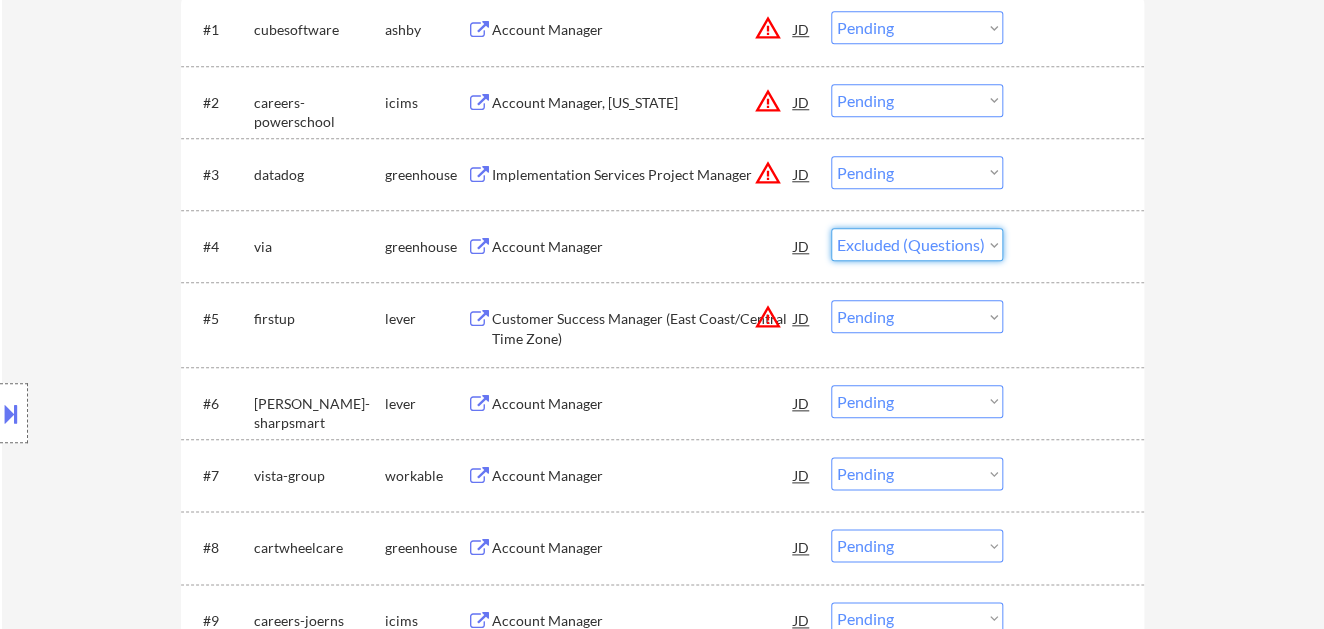 click on "Choose an option... Pending Applied Excluded (Questions) Excluded (Expired) Excluded (Location) Excluded (Bad Match) Excluded (Blocklist) Excluded (Salary) Excluded (Other)" at bounding box center (917, 244) 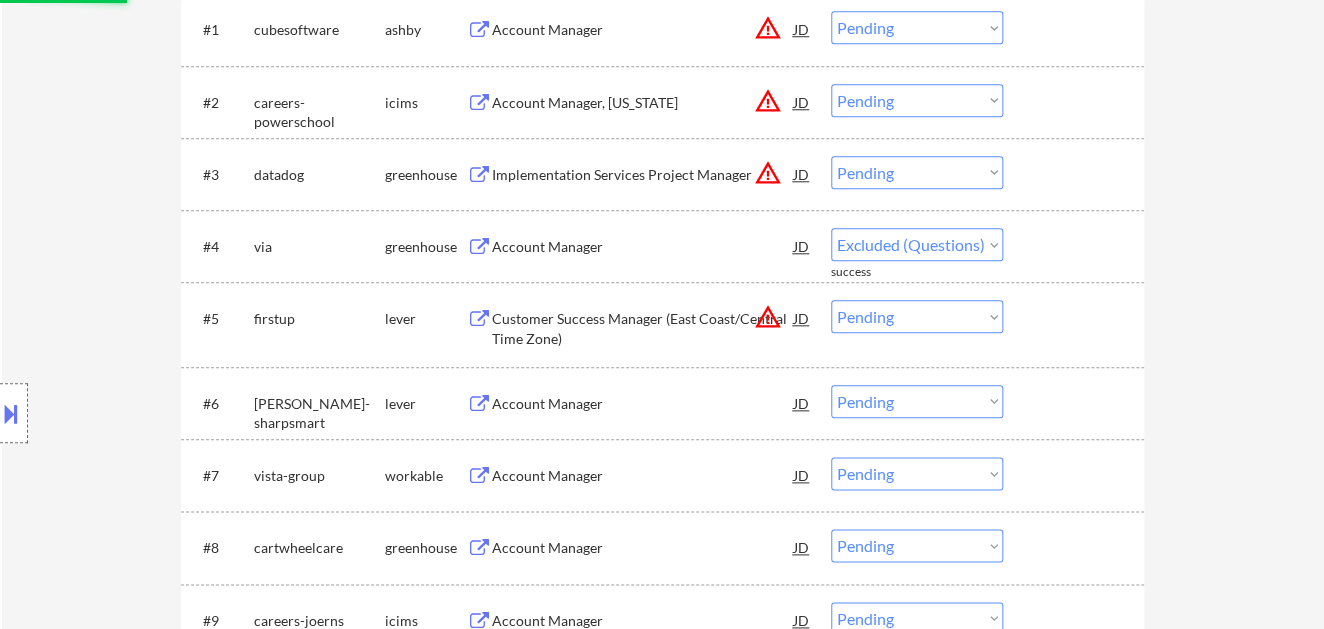 select on ""pending"" 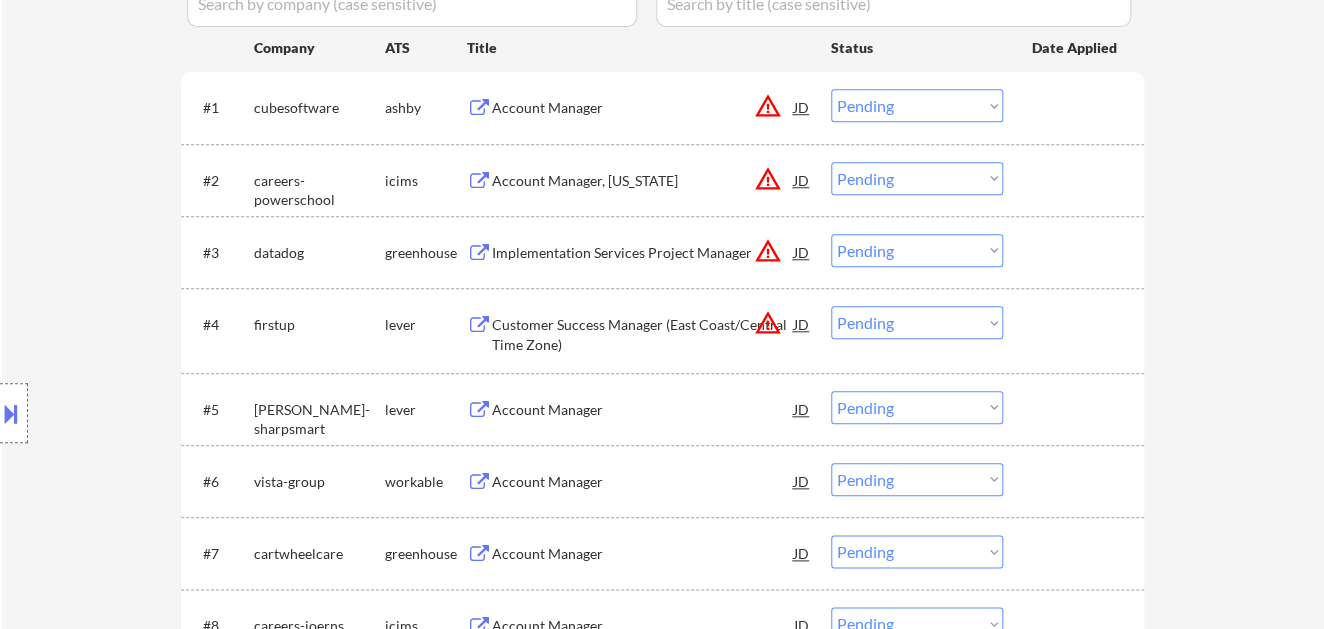 scroll, scrollTop: 555, scrollLeft: 0, axis: vertical 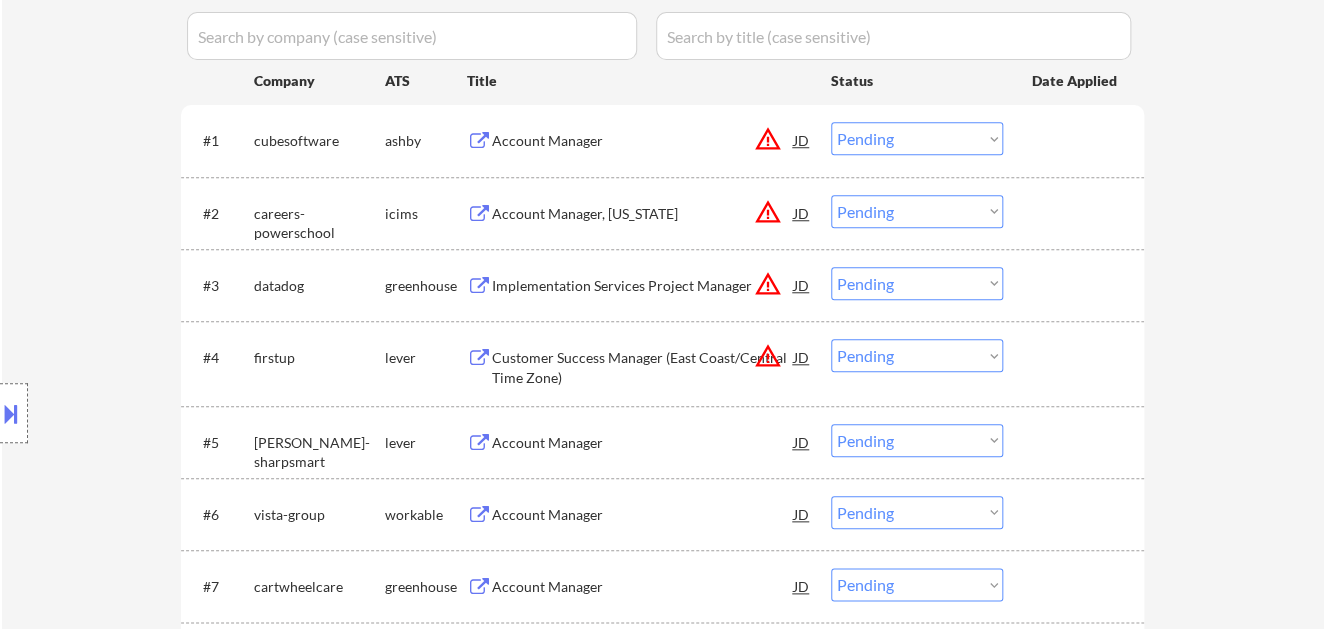 click on "JD" at bounding box center [802, 140] 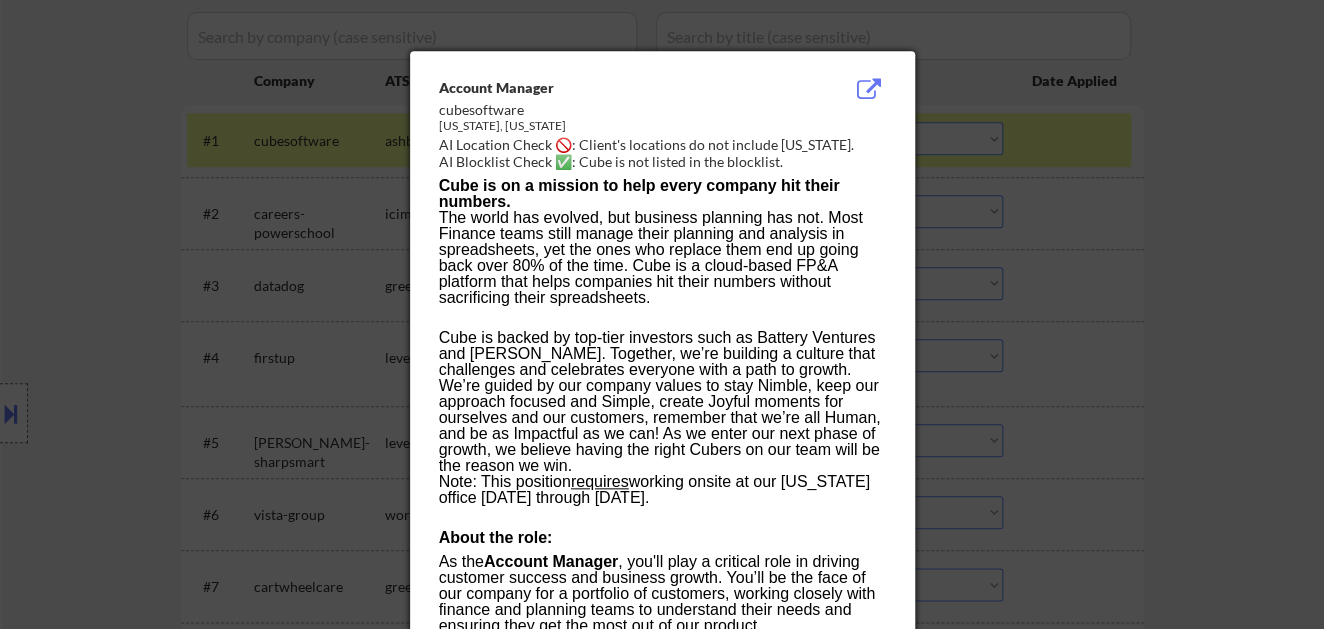 click at bounding box center [662, 314] 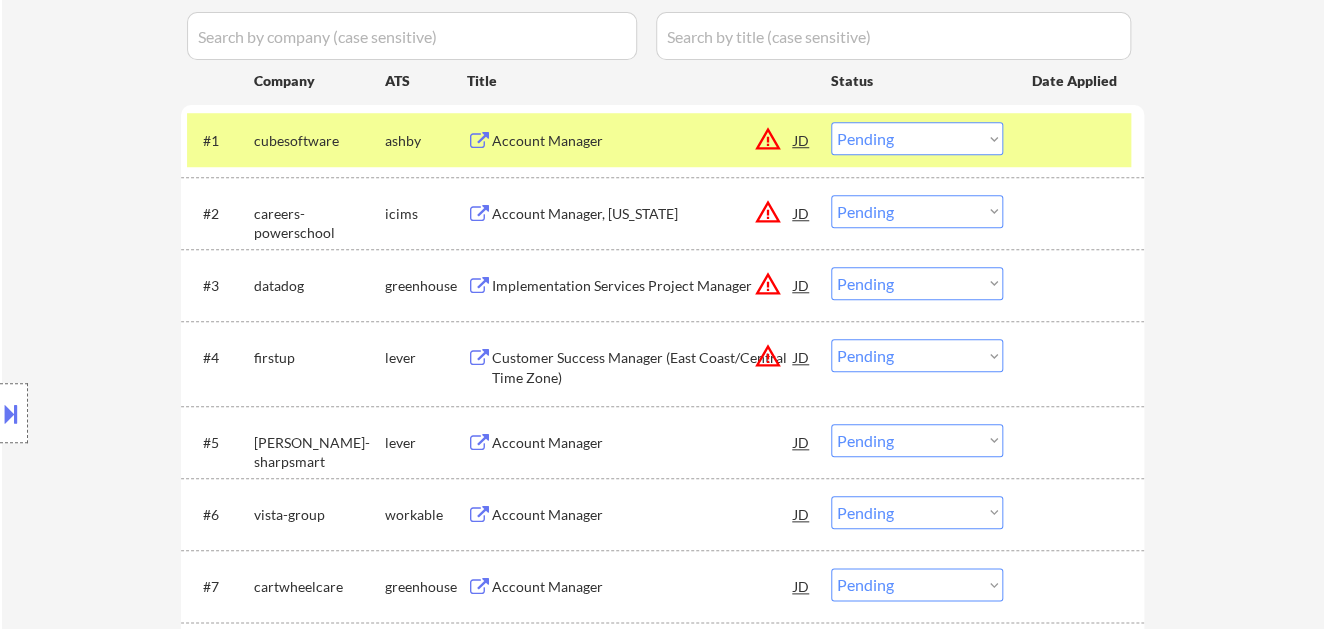 drag, startPoint x: 948, startPoint y: 140, endPoint x: 952, endPoint y: 151, distance: 11.7046995 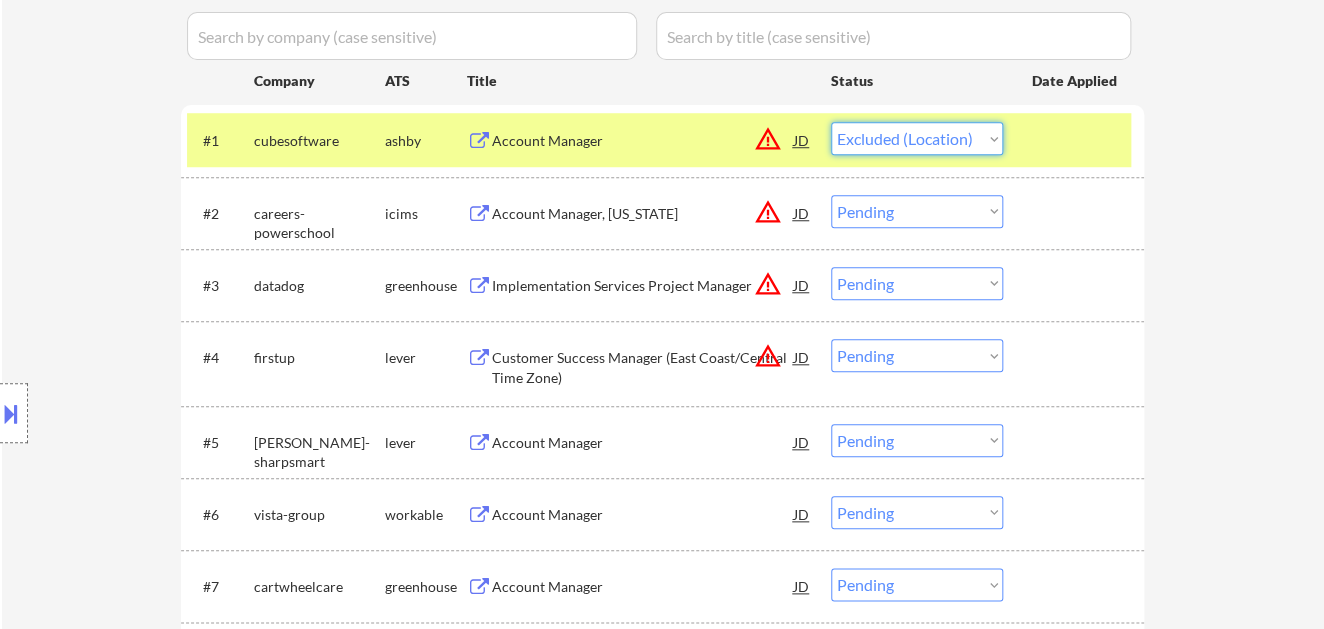 click on "Choose an option... Pending Applied Excluded (Questions) Excluded (Expired) Excluded (Location) Excluded (Bad Match) Excluded (Blocklist) Excluded (Salary) Excluded (Other)" at bounding box center (917, 138) 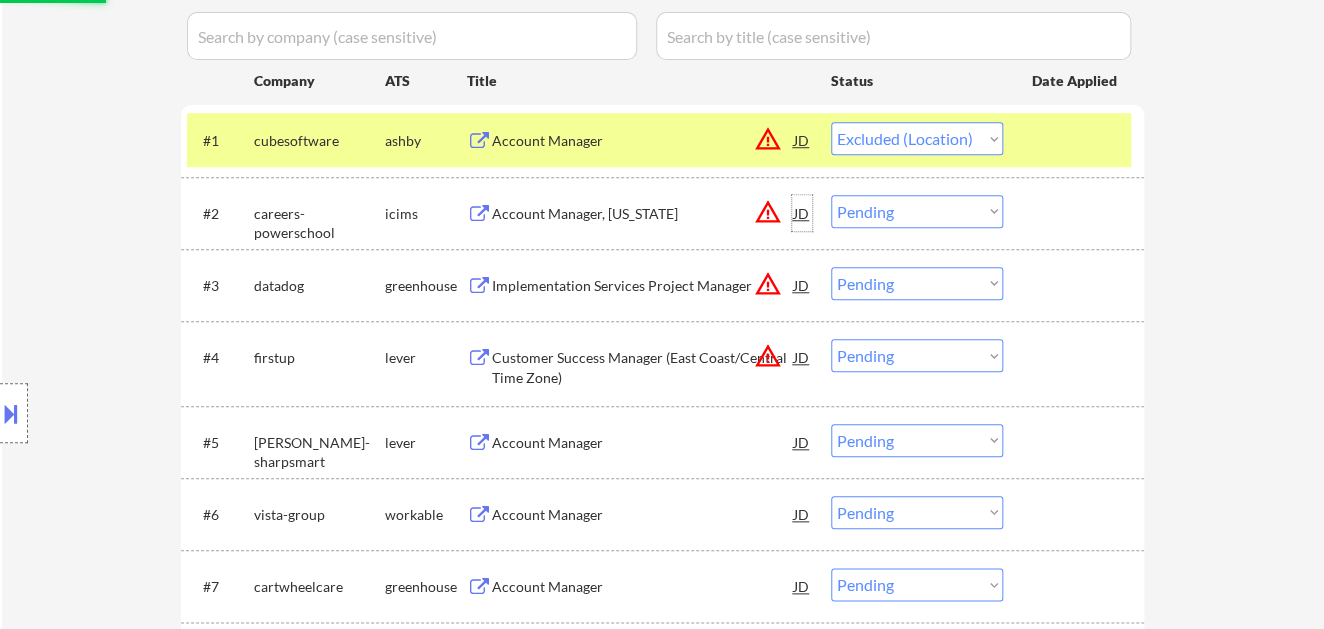 click on "JD" at bounding box center [802, 213] 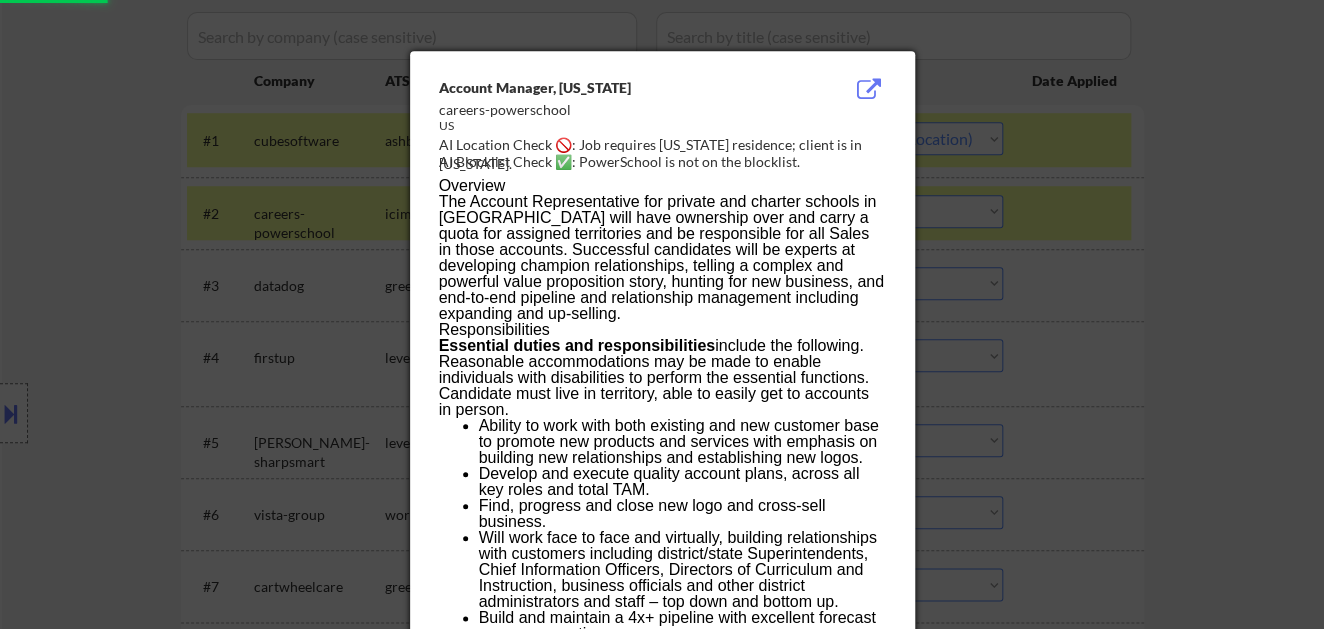 click at bounding box center [662, 314] 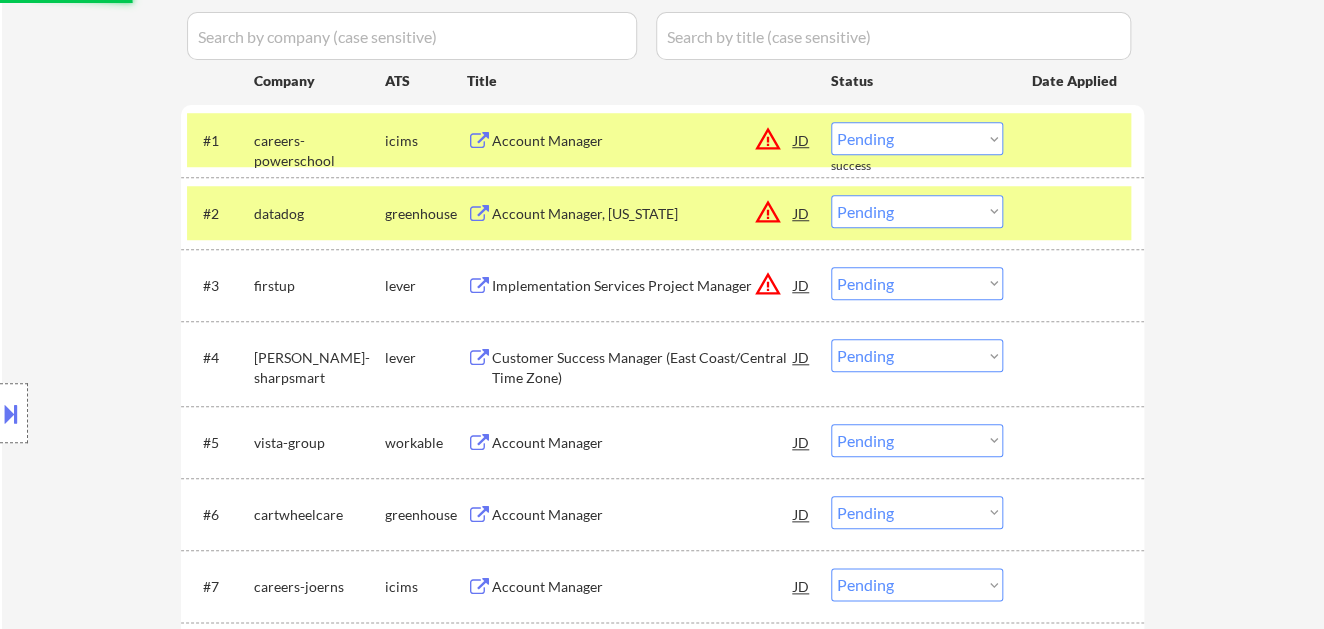 click on "Choose an option... Pending Applied Excluded (Questions) Excluded (Expired) Excluded (Location) Excluded (Bad Match) Excluded (Blocklist) Excluded (Salary) Excluded (Other)" at bounding box center (917, 138) 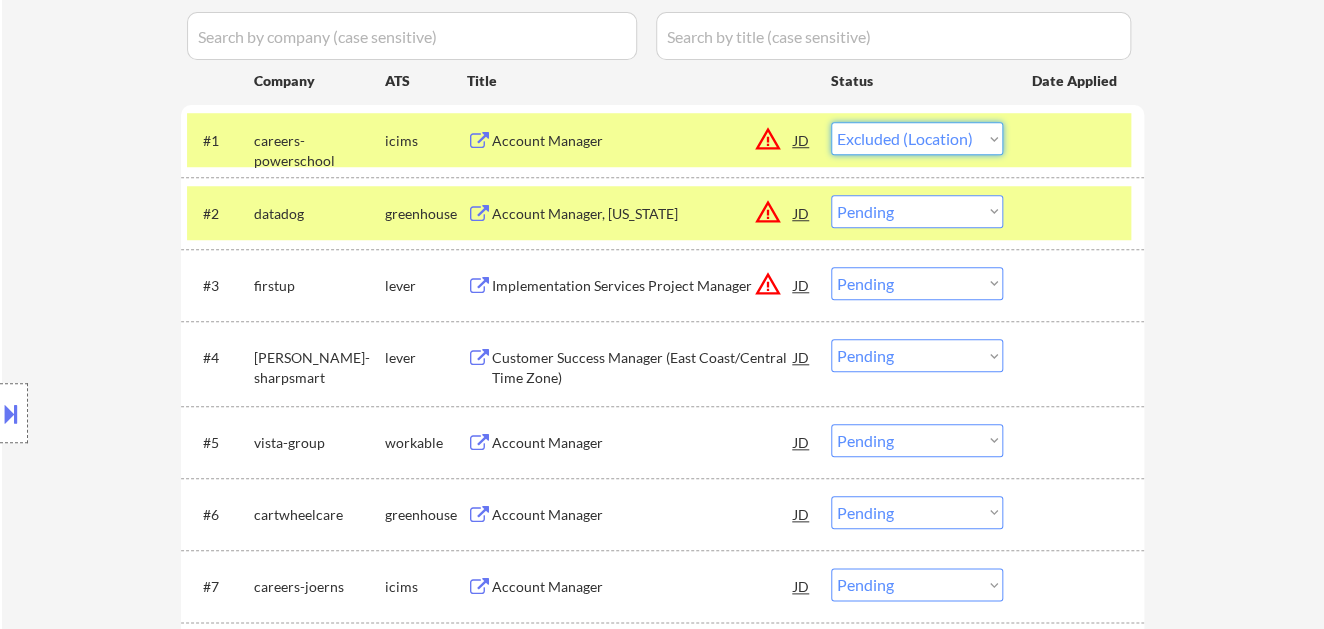 click on "Choose an option... Pending Applied Excluded (Questions) Excluded (Expired) Excluded (Location) Excluded (Bad Match) Excluded (Blocklist) Excluded (Salary) Excluded (Other)" at bounding box center (917, 138) 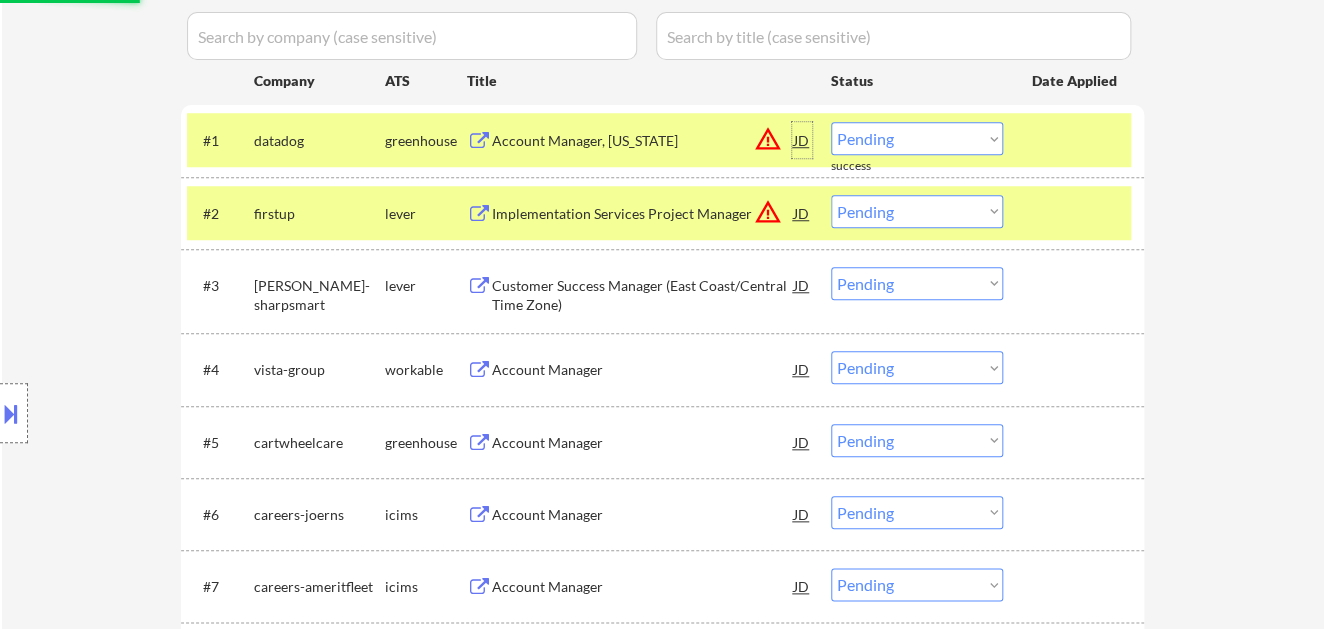 click on "JD" at bounding box center (802, 140) 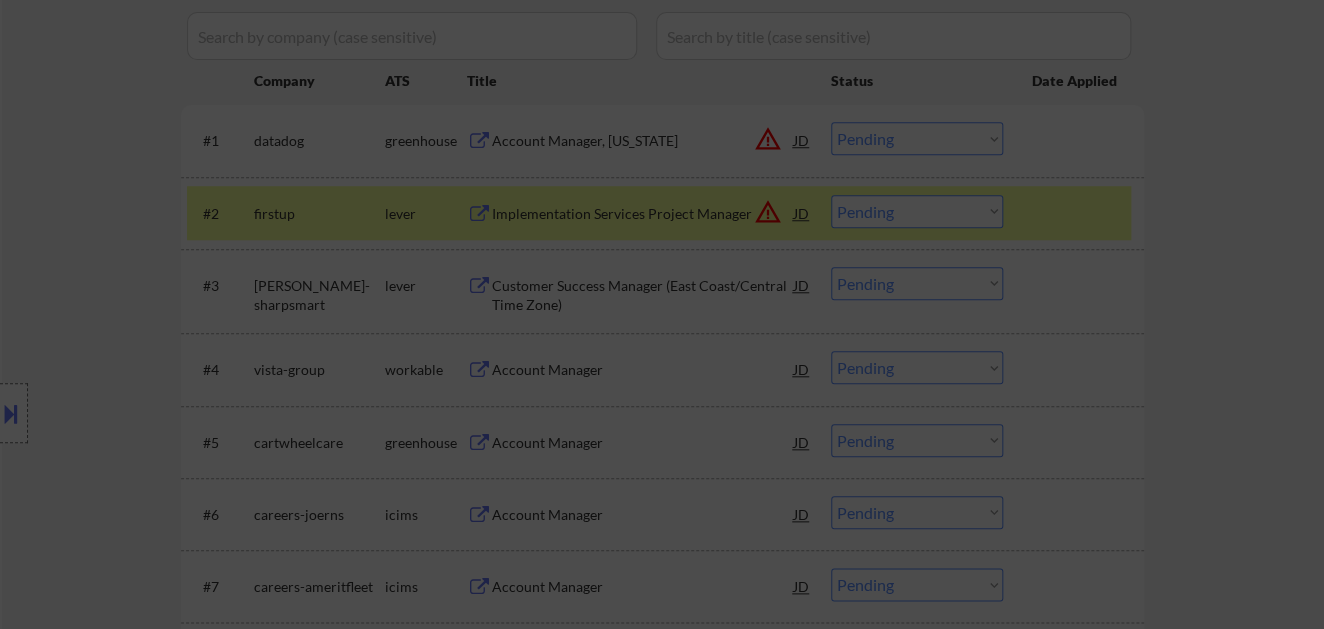 click at bounding box center (662, 314) 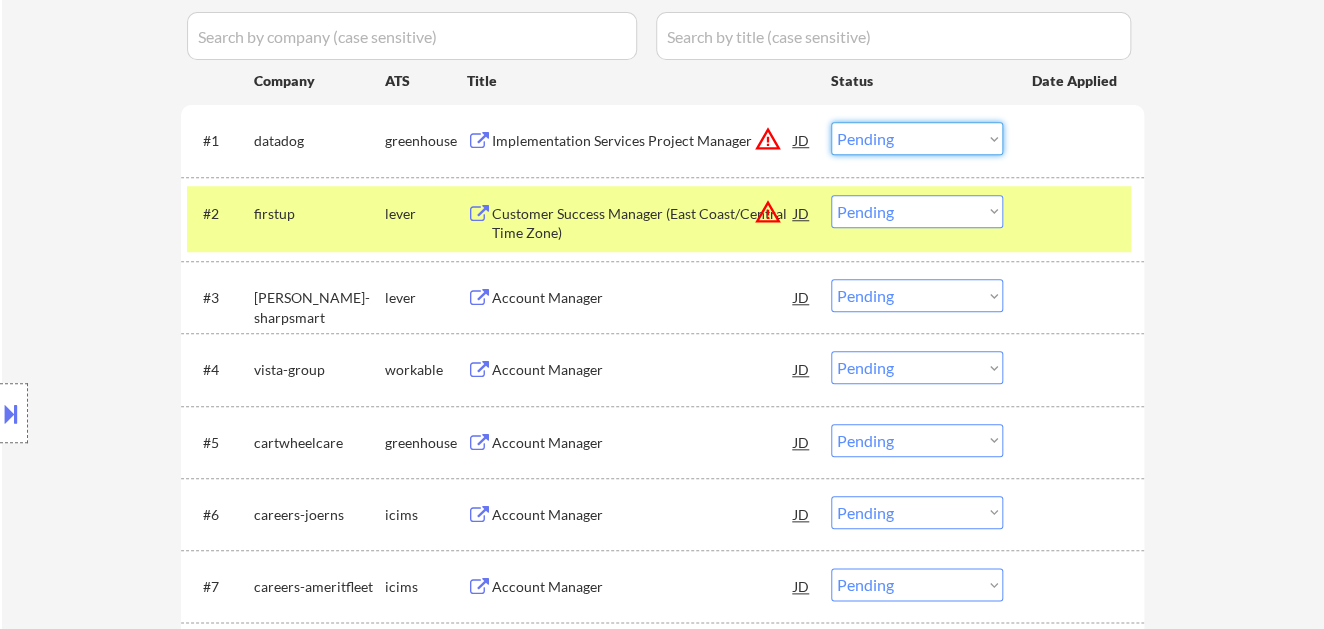 drag, startPoint x: 904, startPoint y: 135, endPoint x: 924, endPoint y: 151, distance: 25.612497 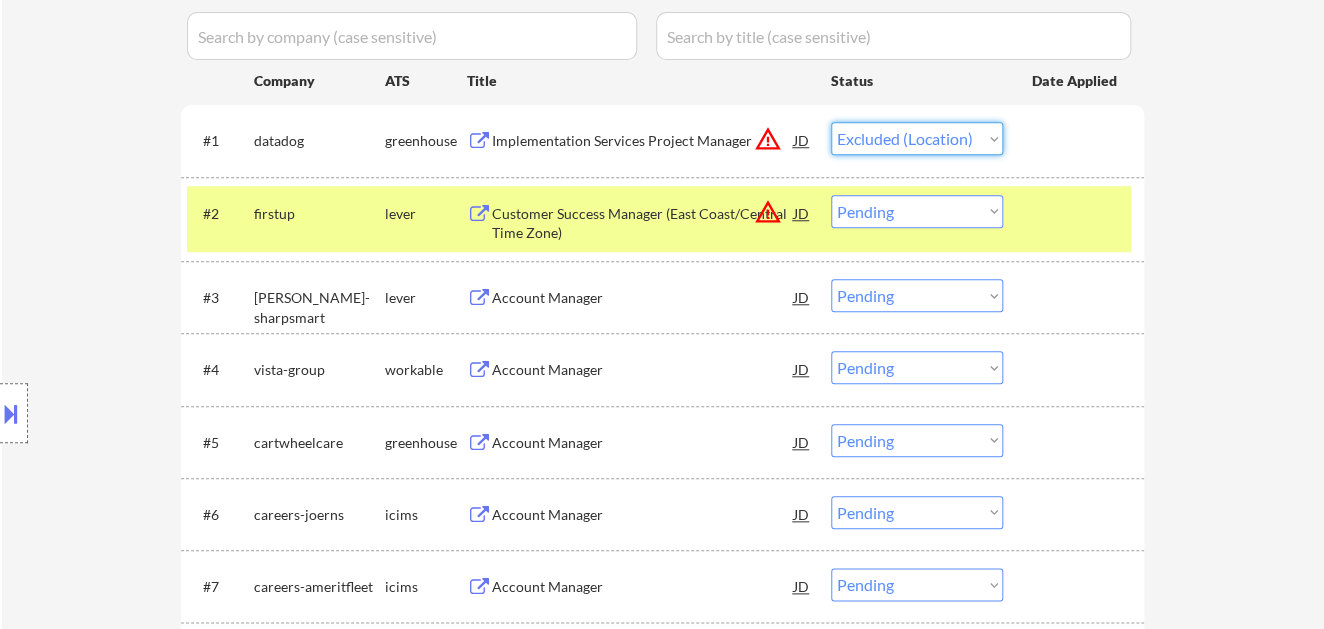 click on "Choose an option... Pending Applied Excluded (Questions) Excluded (Expired) Excluded (Location) Excluded (Bad Match) Excluded (Blocklist) Excluded (Salary) Excluded (Other)" at bounding box center (917, 138) 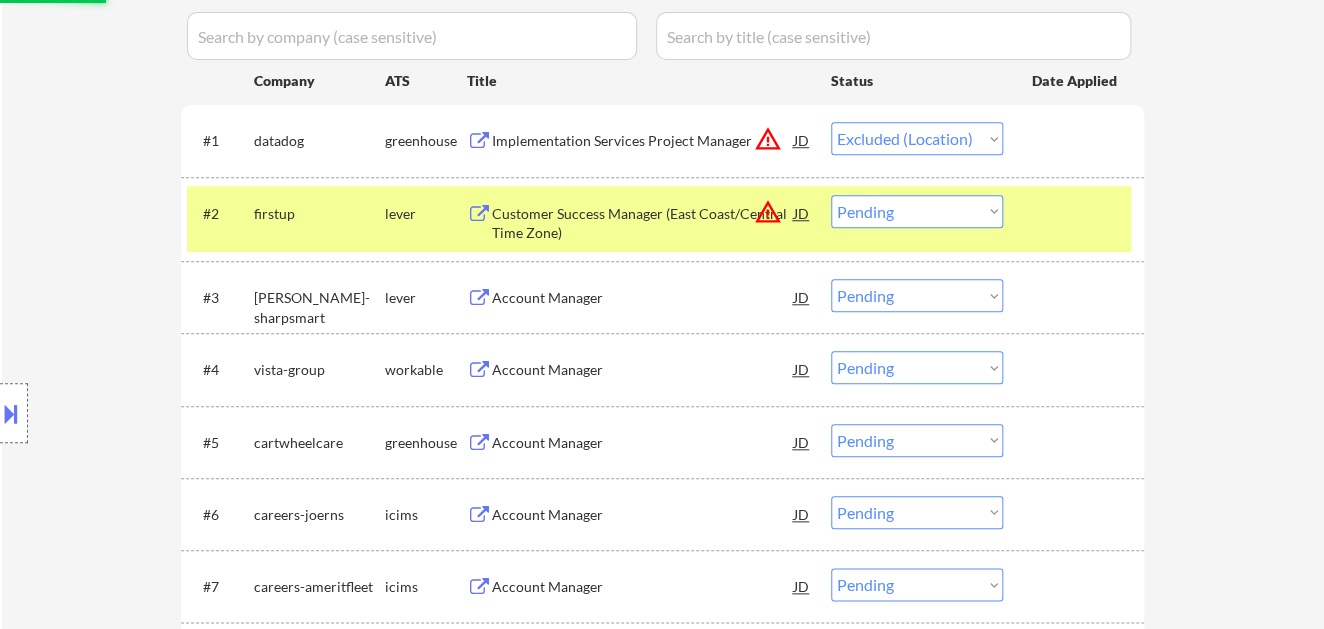 click on "JD" at bounding box center (802, 213) 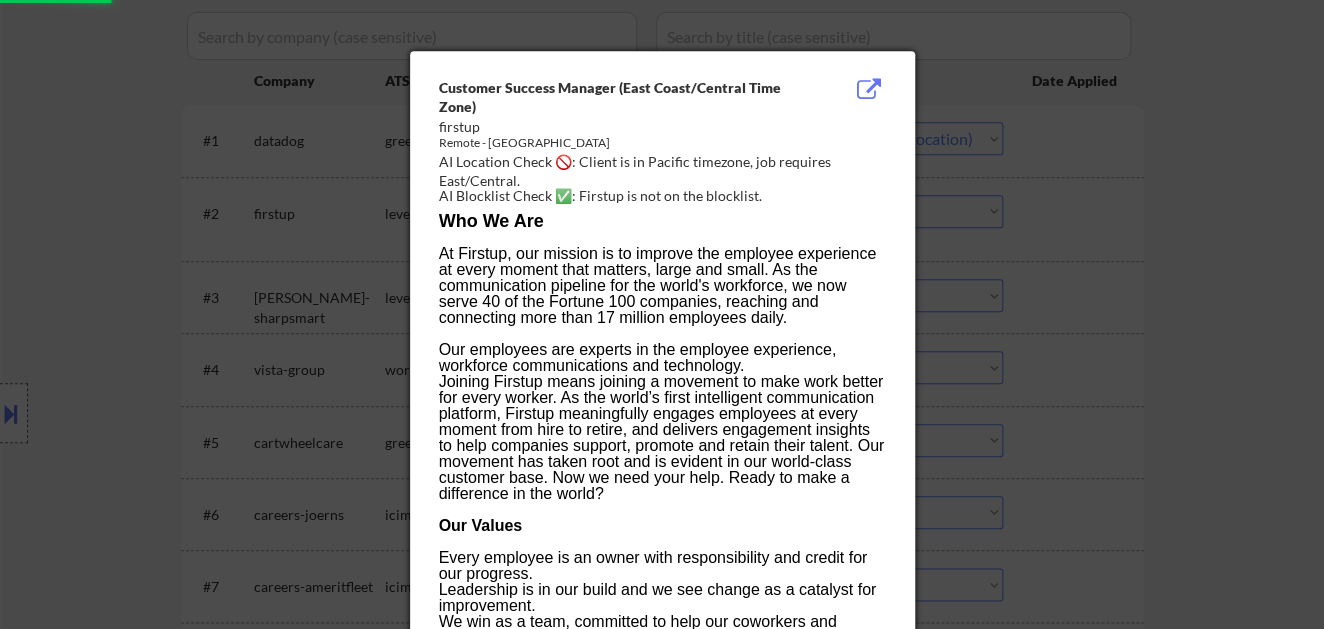 click at bounding box center (662, 314) 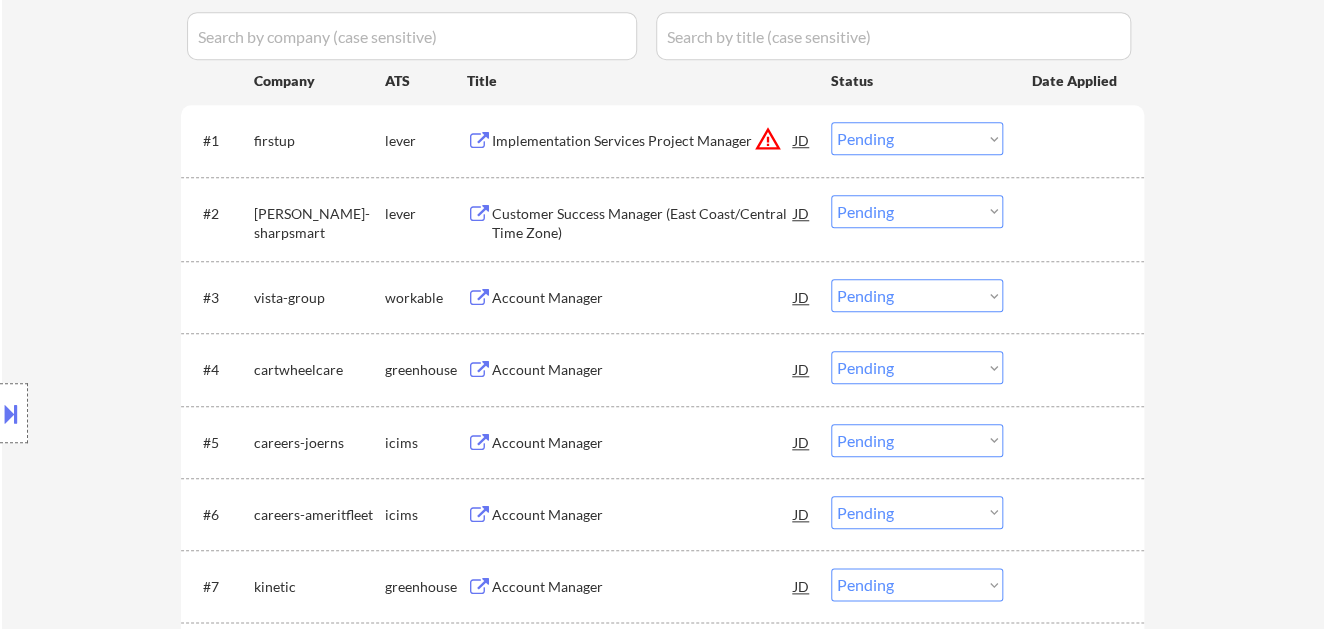 click on "Choose an option... Pending Applied Excluded (Questions) Excluded (Expired) Excluded (Location) Excluded (Bad Match) Excluded (Blocklist) Excluded (Salary) Excluded (Other)" at bounding box center [917, 138] 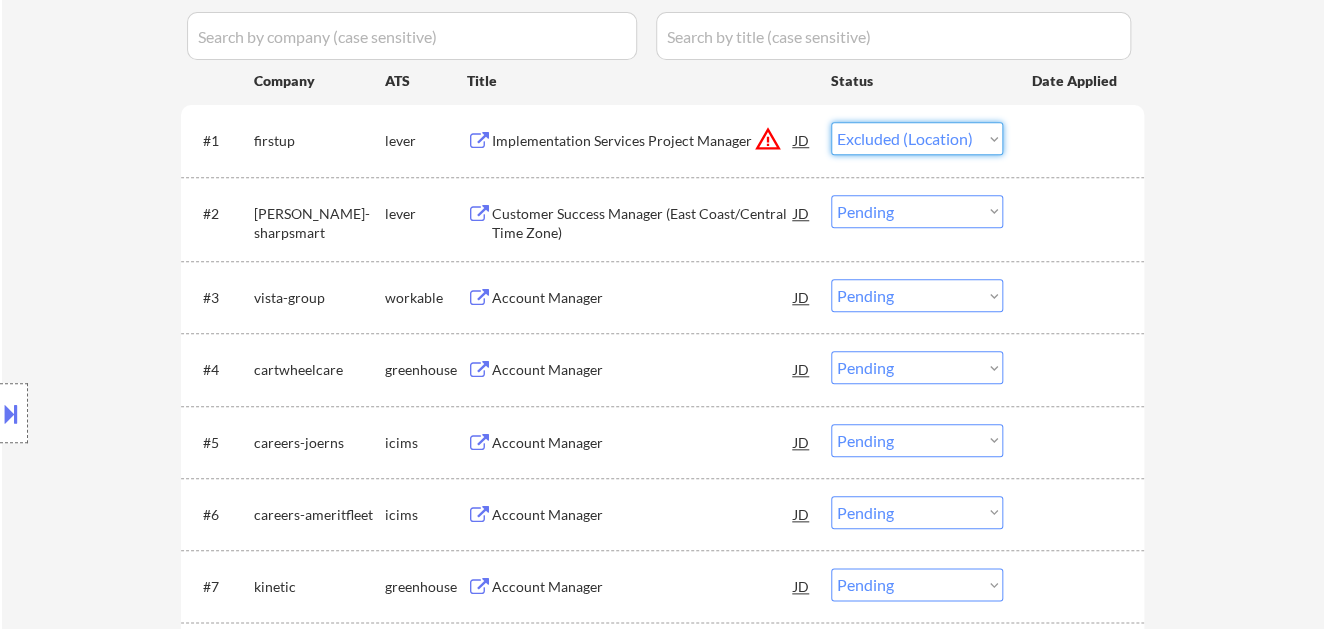 click on "Choose an option... Pending Applied Excluded (Questions) Excluded (Expired) Excluded (Location) Excluded (Bad Match) Excluded (Blocklist) Excluded (Salary) Excluded (Other)" at bounding box center [917, 138] 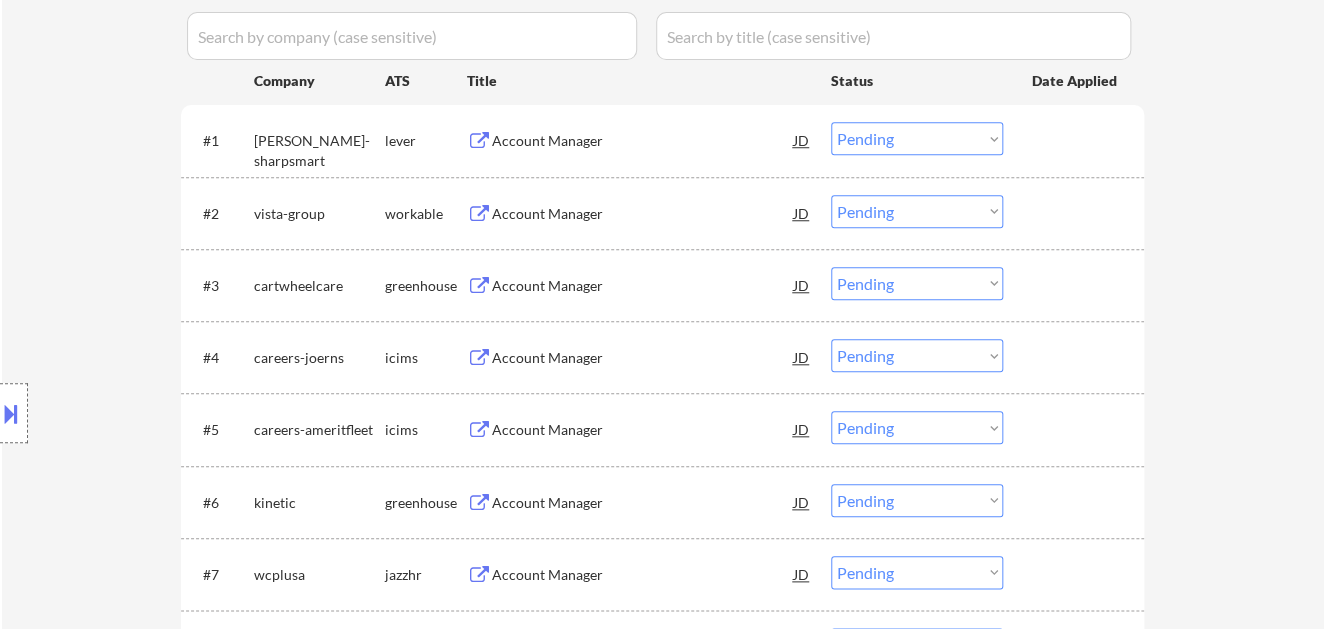 click on "Account Manager" at bounding box center (643, 140) 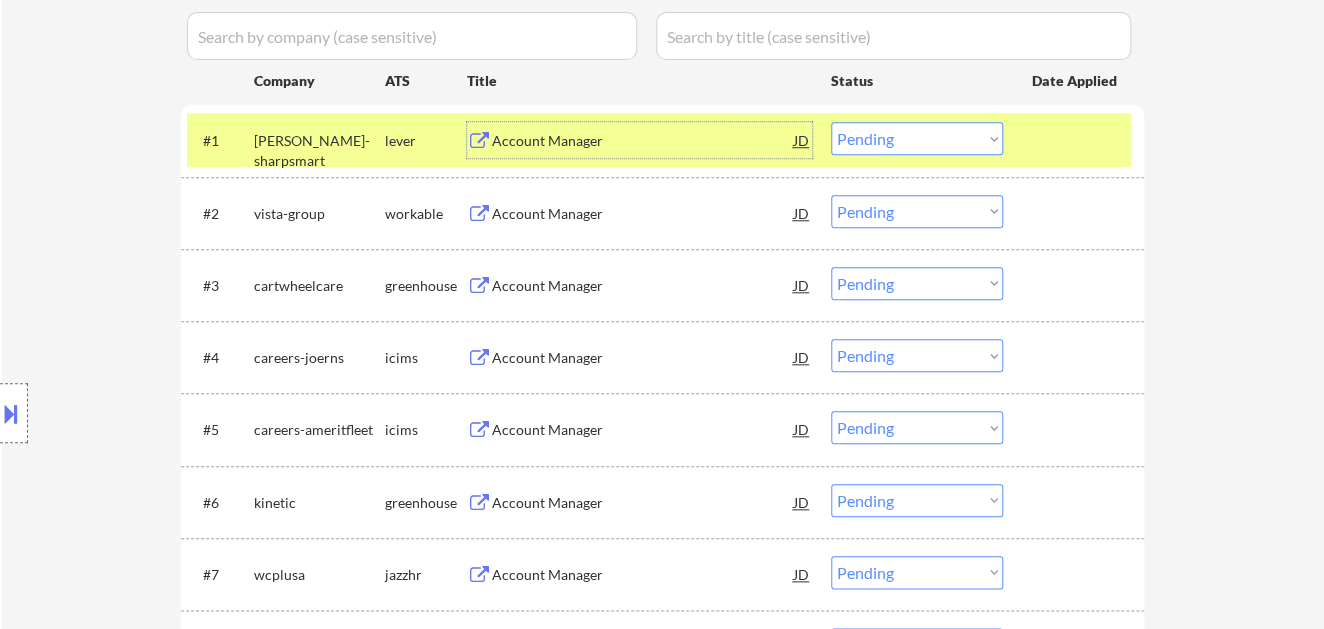 click on "Account Manager" at bounding box center (643, 141) 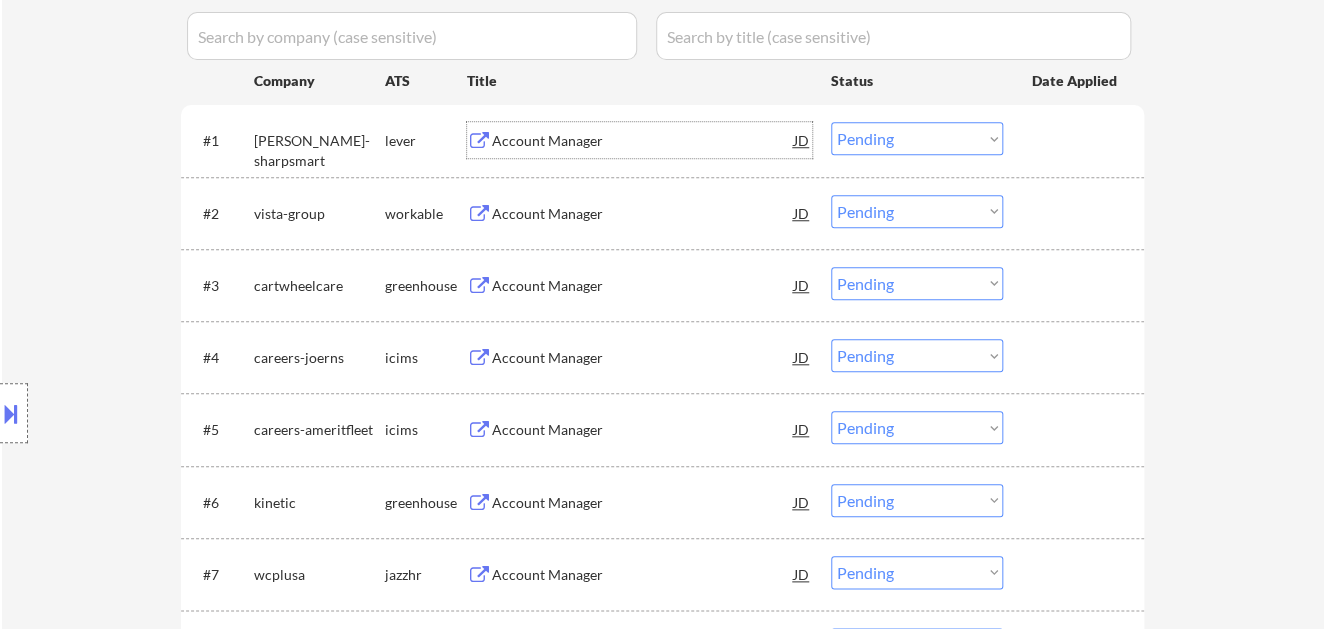 click on "Choose an option... Pending Applied Excluded (Questions) Excluded (Expired) Excluded (Location) Excluded (Bad Match) Excluded (Blocklist) Excluded (Salary) Excluded (Other)" at bounding box center [917, 138] 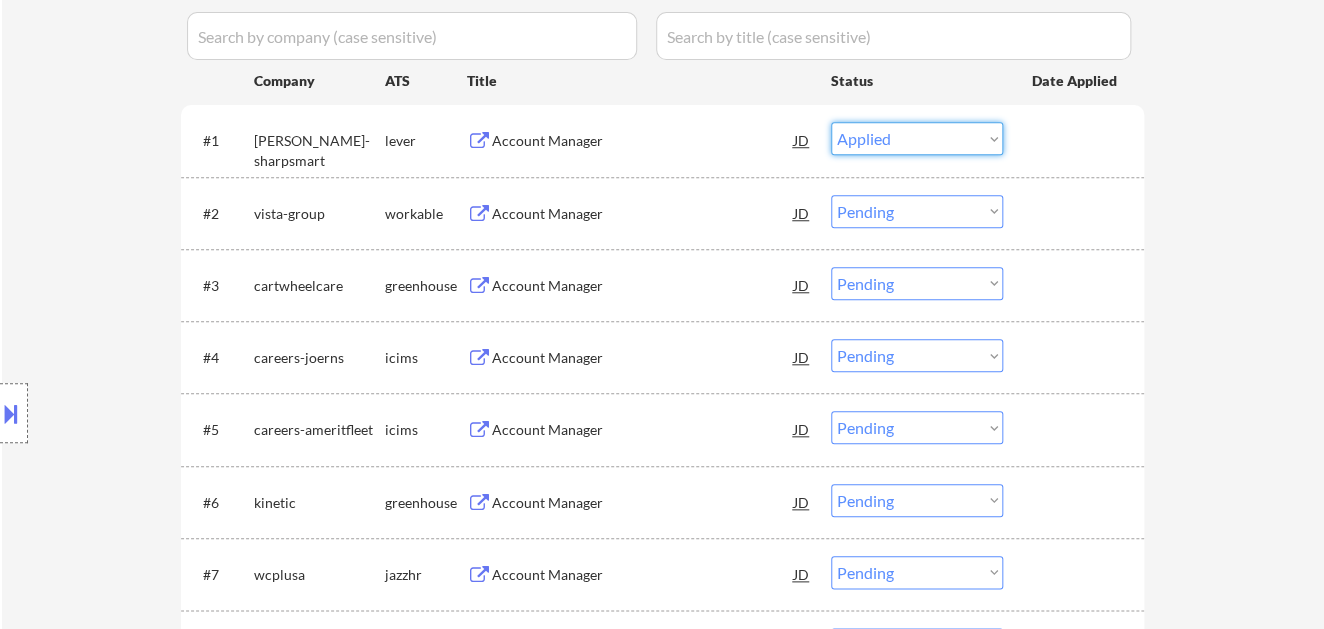 click on "Choose an option... Pending Applied Excluded (Questions) Excluded (Expired) Excluded (Location) Excluded (Bad Match) Excluded (Blocklist) Excluded (Salary) Excluded (Other)" at bounding box center (917, 138) 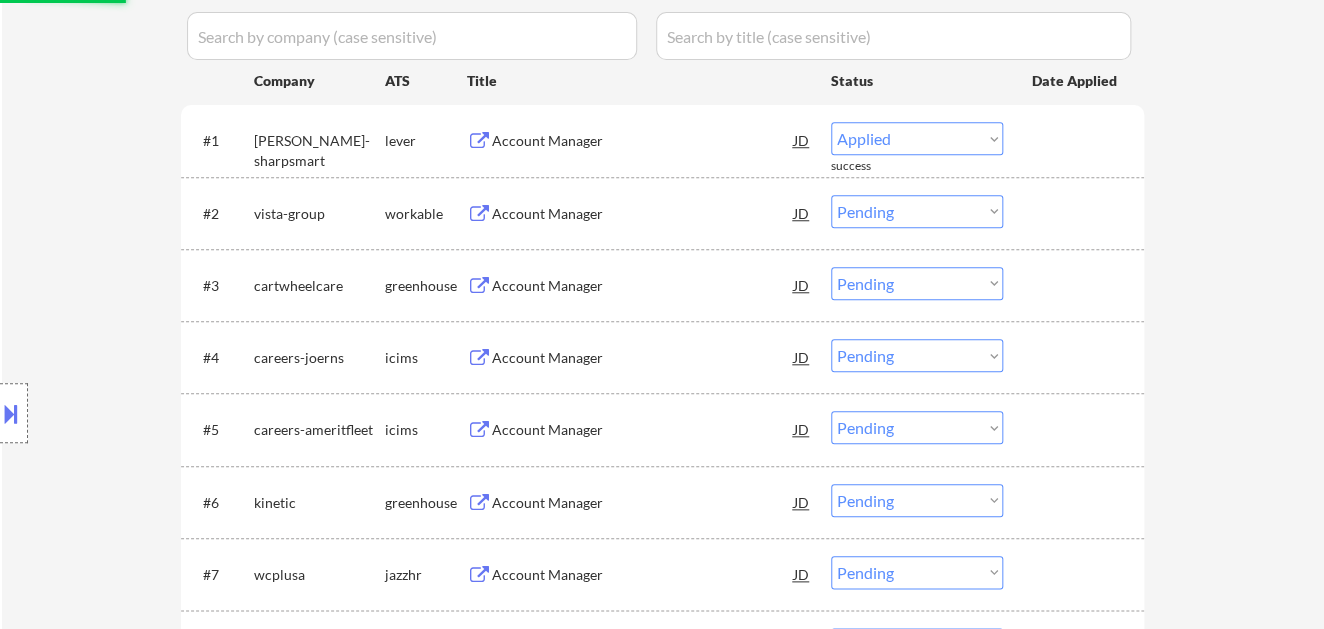 select on ""pending"" 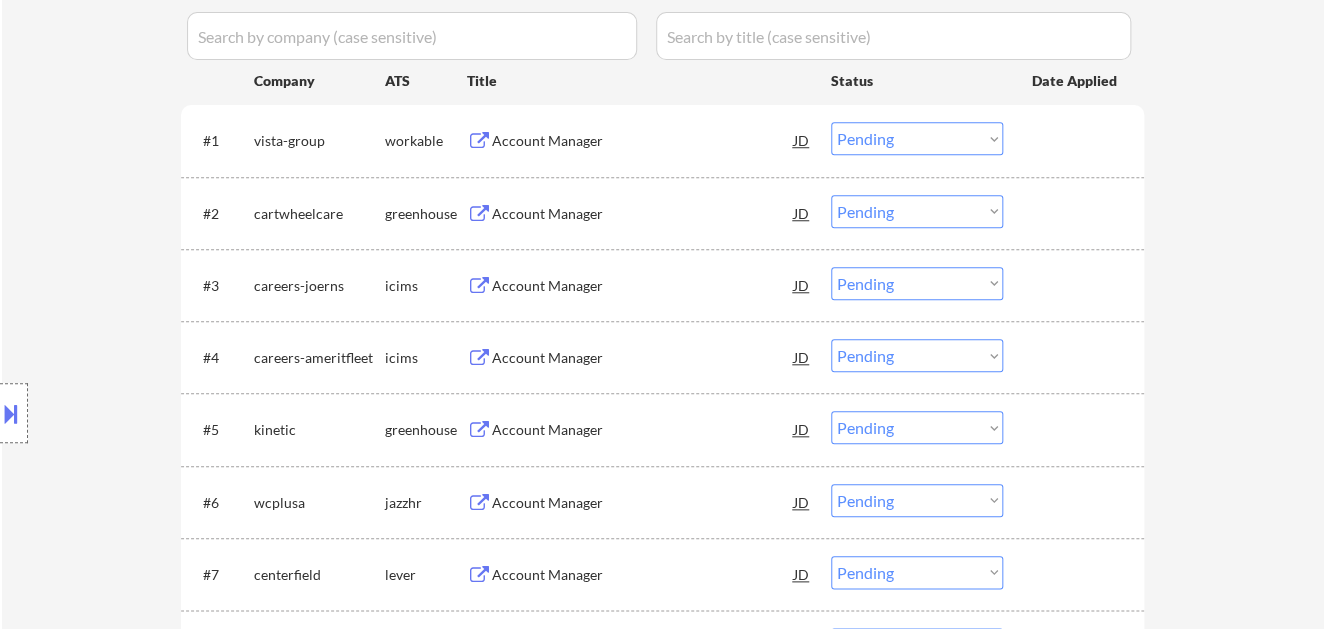 drag, startPoint x: 58, startPoint y: 190, endPoint x: 78, endPoint y: 182, distance: 21.540659 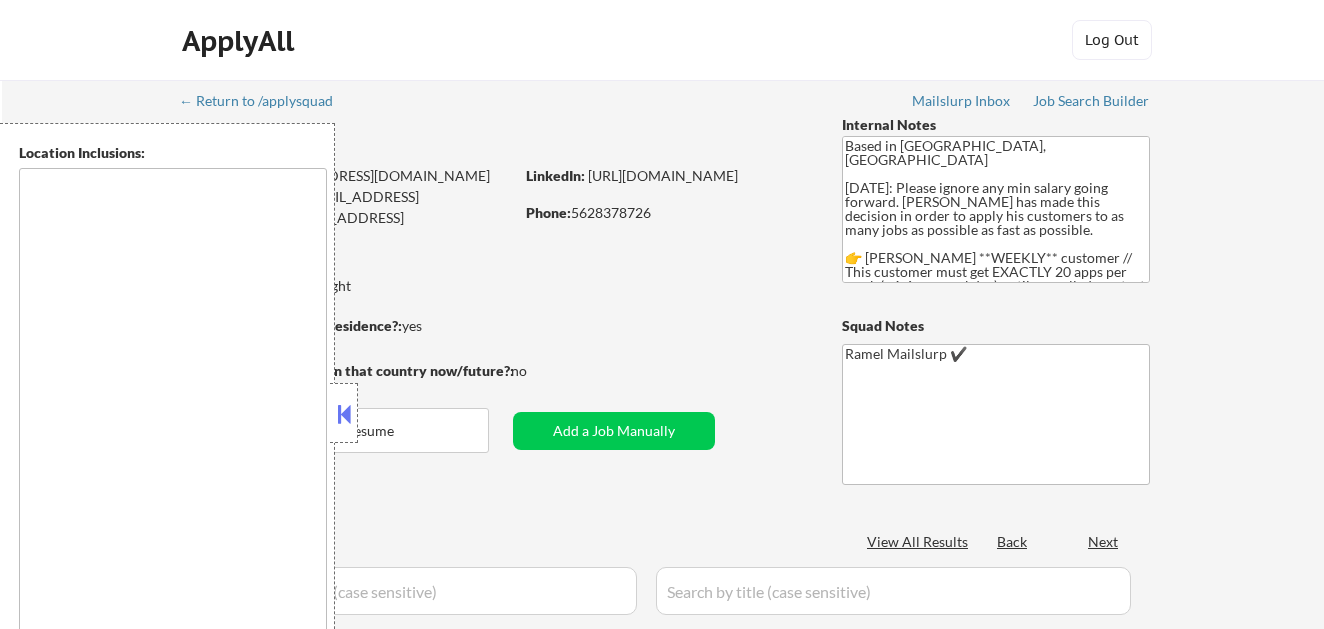 scroll, scrollTop: 0, scrollLeft: 0, axis: both 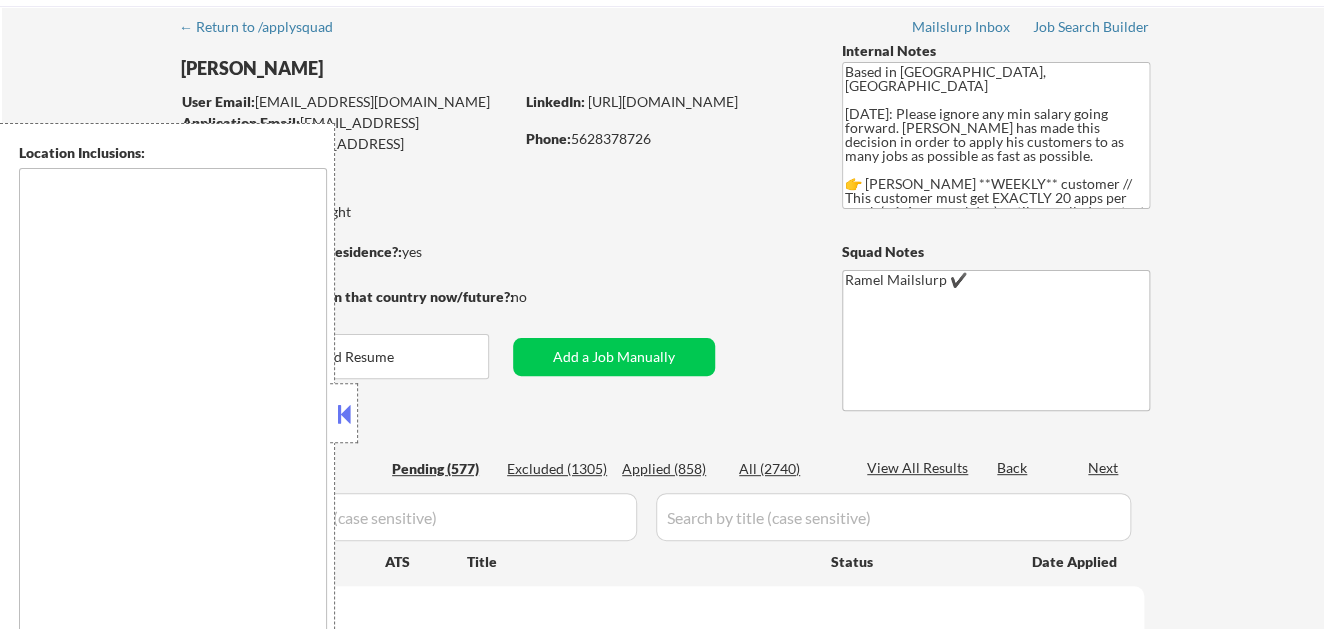 type on "[GEOGRAPHIC_DATA], [GEOGRAPHIC_DATA] [GEOGRAPHIC_DATA], [GEOGRAPHIC_DATA] [GEOGRAPHIC_DATA], [GEOGRAPHIC_DATA] [GEOGRAPHIC_DATA], [GEOGRAPHIC_DATA] [GEOGRAPHIC_DATA], [GEOGRAPHIC_DATA] [GEOGRAPHIC_DATA], [GEOGRAPHIC_DATA] [GEOGRAPHIC_DATA], [GEOGRAPHIC_DATA] [GEOGRAPHIC_DATA], [GEOGRAPHIC_DATA] [GEOGRAPHIC_DATA], [GEOGRAPHIC_DATA] [GEOGRAPHIC_DATA], [GEOGRAPHIC_DATA] [GEOGRAPHIC_DATA], [GEOGRAPHIC_DATA] [GEOGRAPHIC_DATA], [GEOGRAPHIC_DATA] [GEOGRAPHIC_DATA], [GEOGRAPHIC_DATA] [GEOGRAPHIC_DATA], [GEOGRAPHIC_DATA] [GEOGRAPHIC_DATA], [GEOGRAPHIC_DATA] [GEOGRAPHIC_DATA], [GEOGRAPHIC_DATA] [GEOGRAPHIC_DATA], [GEOGRAPHIC_DATA] [GEOGRAPHIC_DATA], [GEOGRAPHIC_DATA] [GEOGRAPHIC_DATA], [GEOGRAPHIC_DATA] [GEOGRAPHIC_DATA], [GEOGRAPHIC_DATA] [GEOGRAPHIC_DATA], [GEOGRAPHIC_DATA] [GEOGRAPHIC_DATA], [GEOGRAPHIC_DATA] [GEOGRAPHIC_DATA], [GEOGRAPHIC_DATA] [GEOGRAPHIC_DATA], [GEOGRAPHIC_DATA] [GEOGRAPHIC_DATA], [GEOGRAPHIC_DATA] [GEOGRAPHIC_DATA], [GEOGRAPHIC_DATA] [GEOGRAPHIC_DATA], [GEOGRAPHIC_DATA] [GEOGRAPHIC_DATA], [GEOGRAPHIC_DATA] [GEOGRAPHIC_DATA], [GEOGRAPHIC_DATA] [GEOGRAPHIC_DATA], [GEOGRAPHIC_DATA] [GEOGRAPHIC_DATA], [GEOGRAPHIC_DATA] [GEOGRAPHIC_DATA], [GEOGRAPHIC_DATA] [GEOGRAPHIC_DATA], [GEOGRAPHIC_DATA] [GEOGRAPHIC_DATA], [GEOGRAPHIC_DATA], [GEOGRAPHIC_DATA] [GEOGRAPHIC_DATA], [GEOGRAPHIC_DATA] [GEOGRAPHIC_DATA], [GEOGRAPHIC_DATA] [GEOGRAPHIC_DATA], [GEOGRAPHIC_DATA] [GEOGRAPHIC_DATA], [GEOGRAPHIC_DATA] [GEOGRAPHIC_DATA], [GEOGRAPHIC_DATA] [GEOGRAPHIC_DATA], [GEOGRAPHIC_DATA], [GEOGRAPHIC_DATA] [GEOGRAPHIC_DATA], [GEOGRAPHIC_DATA] [GEOGRAPHIC_DATA], [GEOGRAPHIC_DATA] [GEOGRAPHIC_DATA], [GEOGRAPHIC_DATA] [GEOGRAPHIC_DATA], [GEOGRAPHIC_DATA] [GEOGRAPHIC_DATA], [GEOGRAPHIC_DATA] [GEOGRAPHIC_DATA], [GEOGRAPHIC_DATA] [GEOGRAPHIC_DATA], [GEOGRAPHIC_DATA] [GEOGRAPHIC_DATA], [GEOGRAPHIC_DATA] [GEOGRAPHIC_DATA], [GEOGRAPHIC_DATA] [GEOGRAPHIC_DATA], [GEOGRAPHIC_DATA] [GEOGRAPHIC_DATA], [GEOGRAPHIC_DATA] [GEOGRAPHIC_DATA], [GEOGRAPHIC_DATA] [GEOGRAPHIC_DATA], [GEOGRAPHIC_DATA] [GEOGRAPHIC_DATA], [GEOGRAPHIC_DATA] [GEOGRAPHIC_DATA], [GEOGRAPHIC_DATA] [GEOGRAPHIC_DATA], [GEOGRAPHIC_DATA] [GEOGRAPHIC_DATA], [GEOGRAPHIC_DATA] [GEOGRAPHIC_DATA], [GEOGRAPHIC_DATA] [GEOGRAPHIC_DATA], [GEOGRAPHIC_DATA] [GEOGRAPHIC_DATA], [GEOGRAPHIC_DATA] [GEOGRAPHIC_DATA], [GEOGRAPHIC_DATA] [GEOGRAPHIC_DATA], [GEOGRAPHIC_DATA] [GEOGRAPHIC_DATA], [GEOGRAPHIC_DATA] [GEOGRAPHIC_DATA], [GEOGRAPHIC_DATA] [GEOGRAPHIC_DATA], [GEOGRAPHIC_DATA] [GEOGRAPHIC_DATA], [GEOGRAPHIC_DATA] [GEOGRAPHIC_DATA], C..." 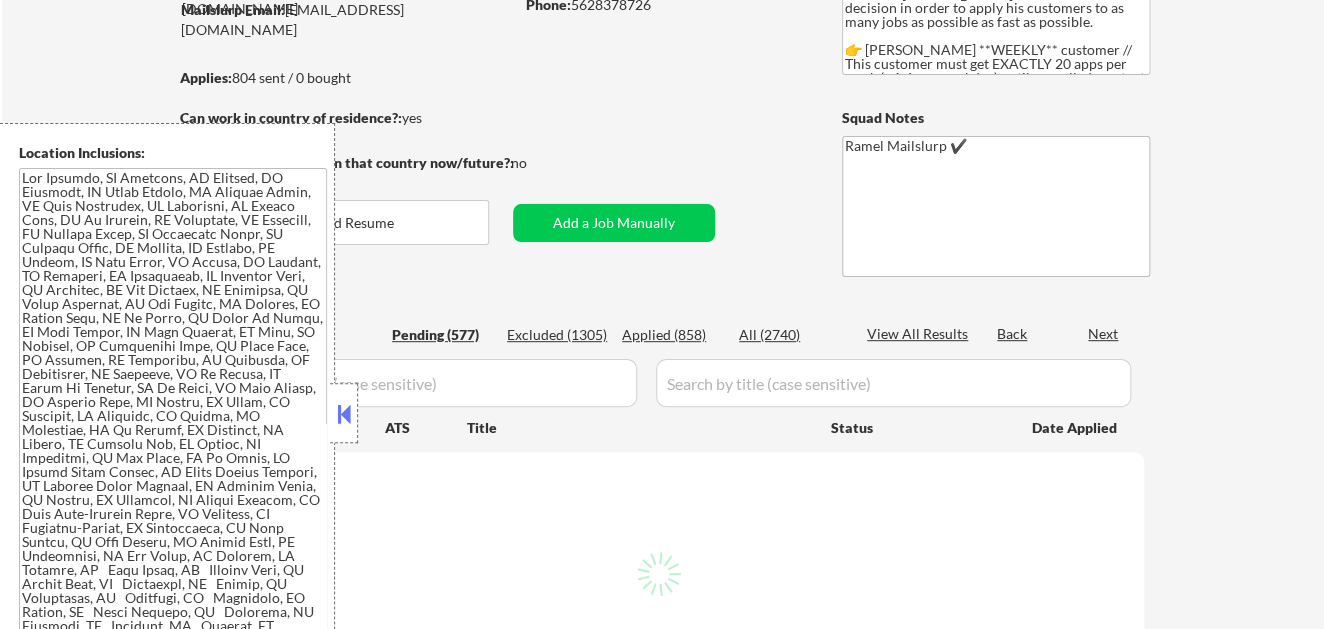 scroll, scrollTop: 222, scrollLeft: 0, axis: vertical 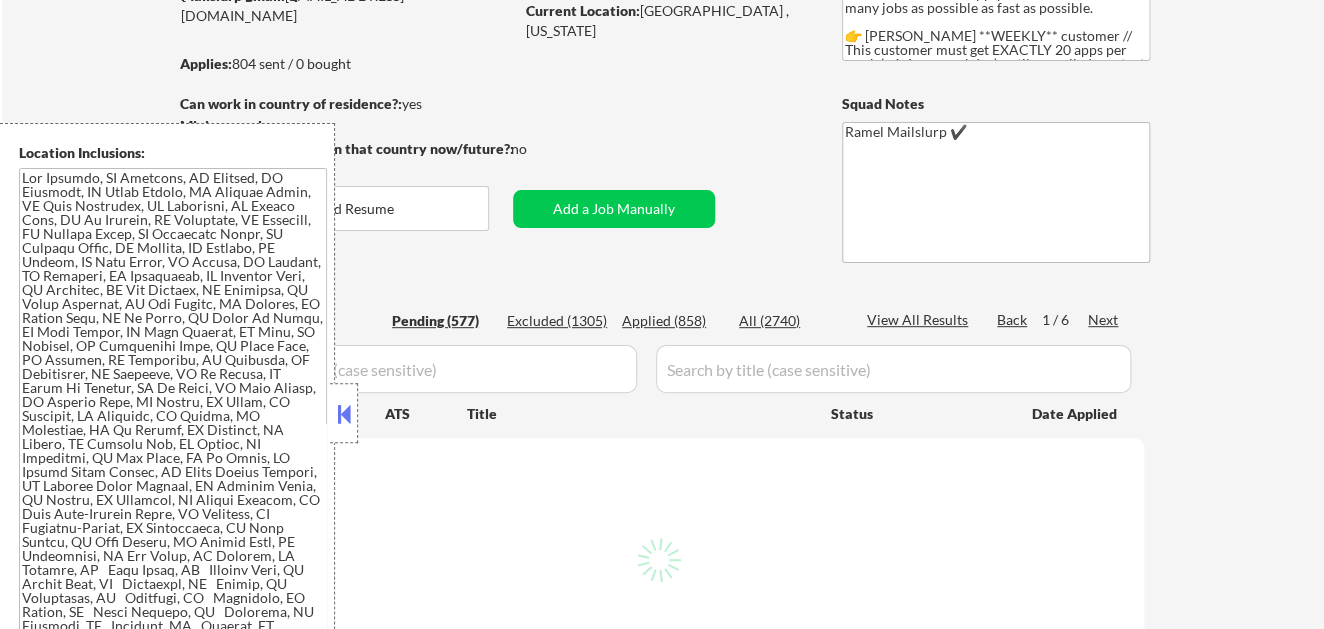 click on "Applied (858)" at bounding box center [672, 321] 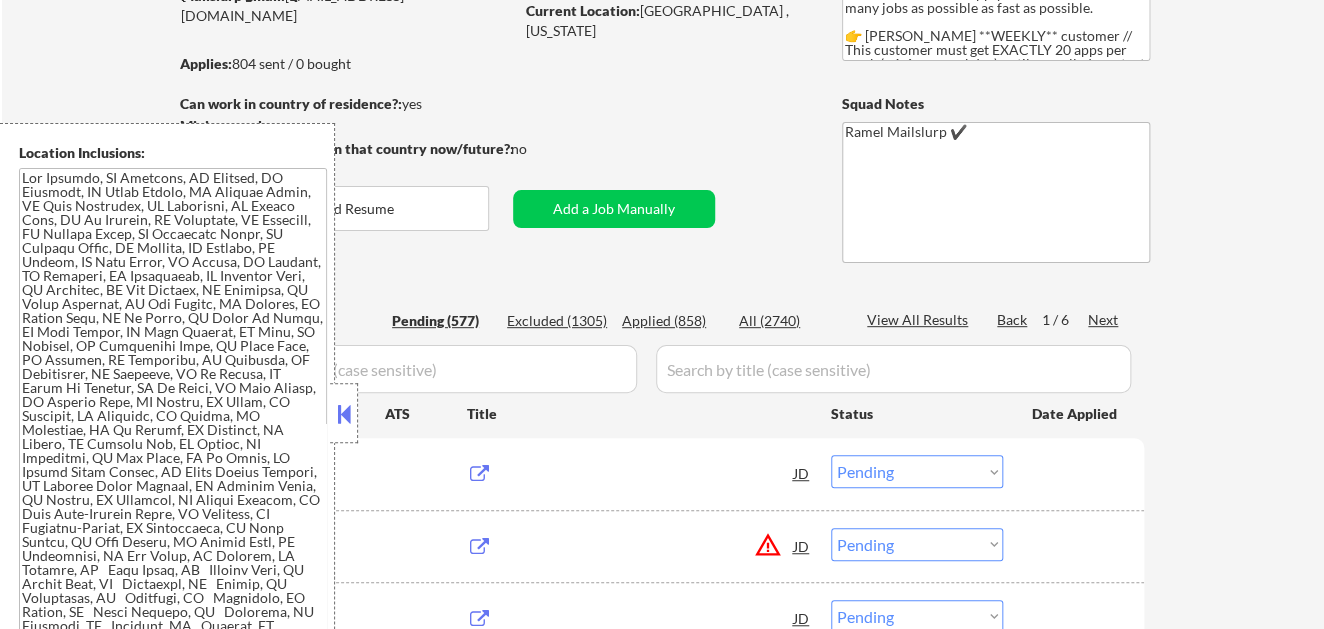 scroll, scrollTop: 111, scrollLeft: 0, axis: vertical 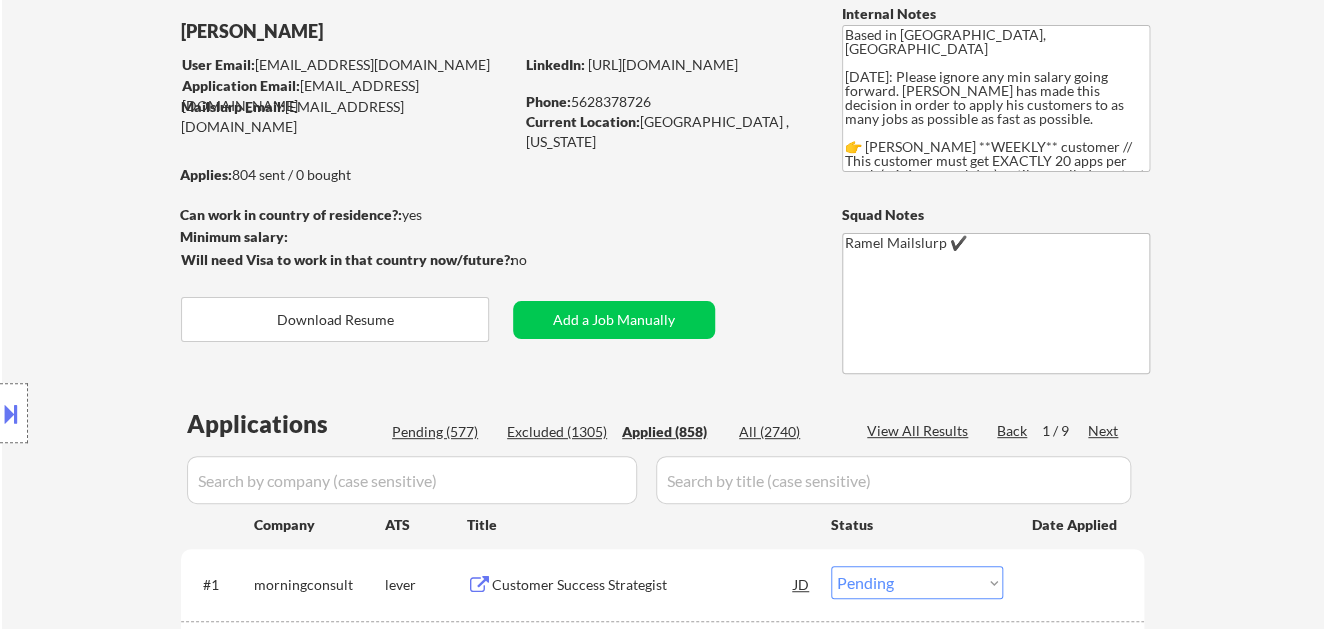 select on ""applied"" 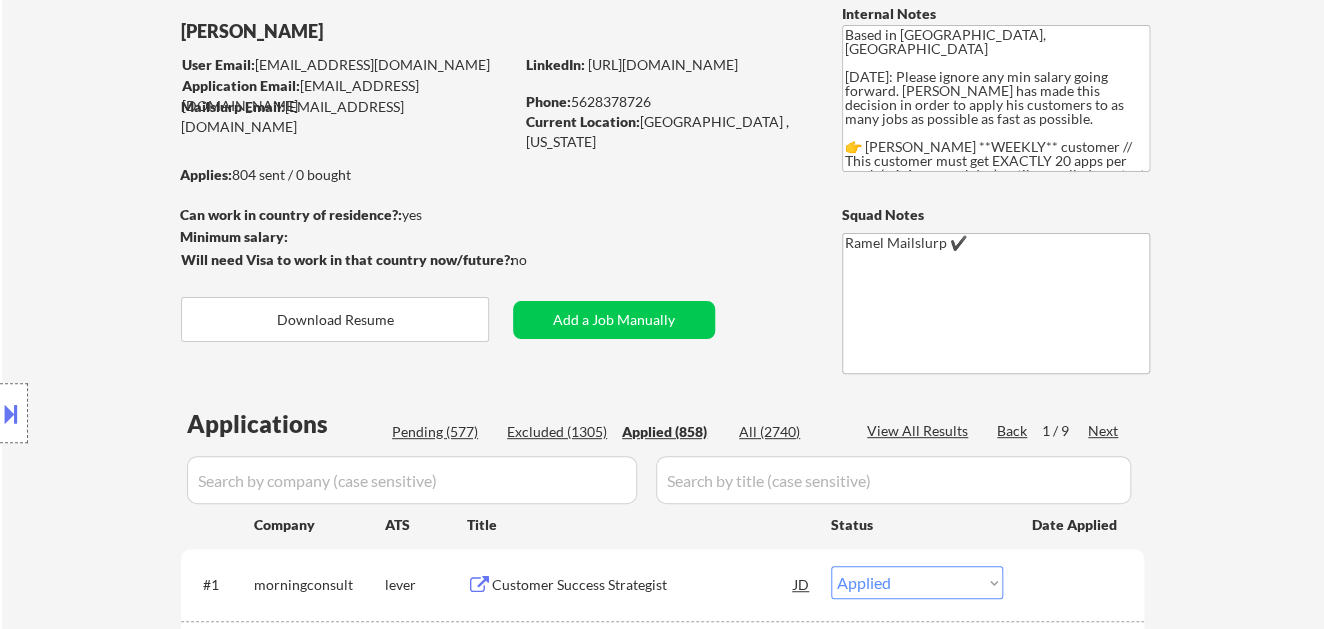 select on ""applied"" 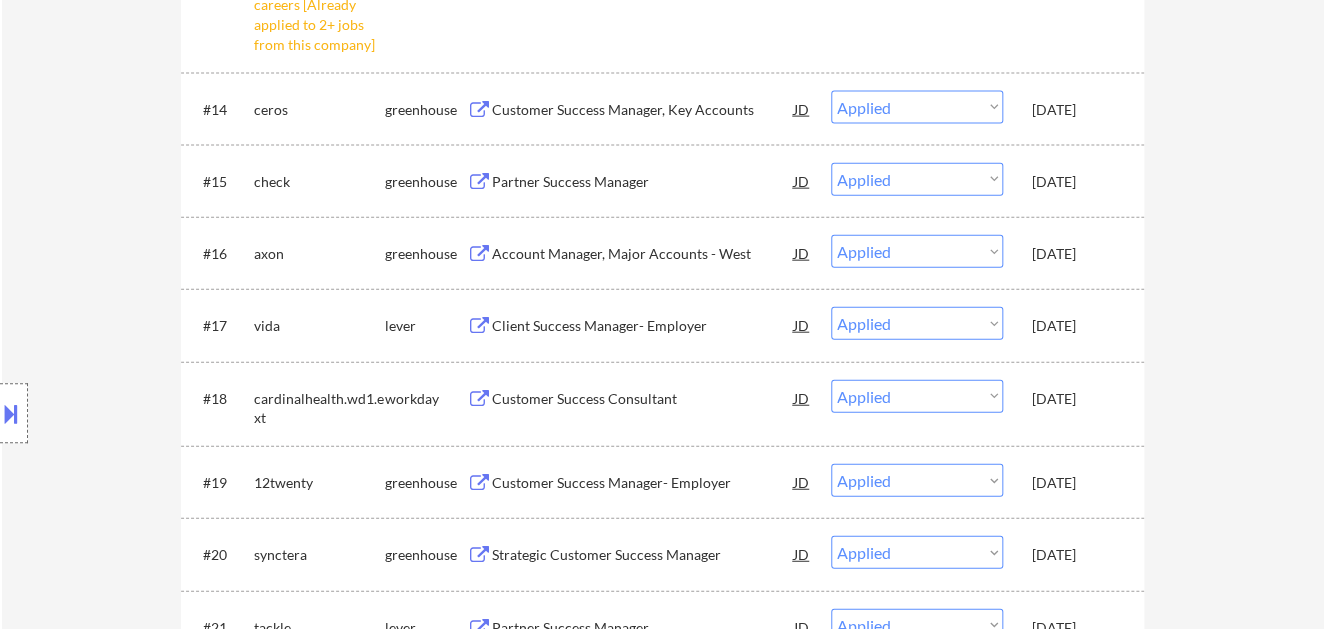 scroll, scrollTop: 1888, scrollLeft: 0, axis: vertical 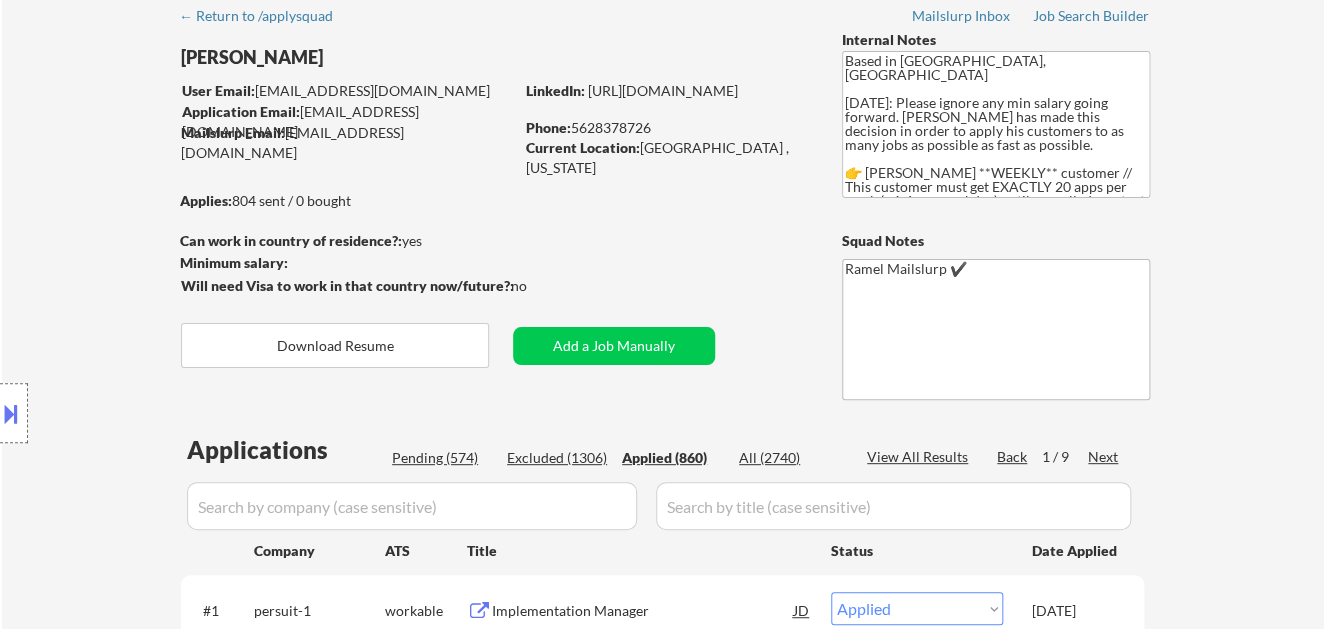 click on "Phone:  5628378726" at bounding box center (667, 128) 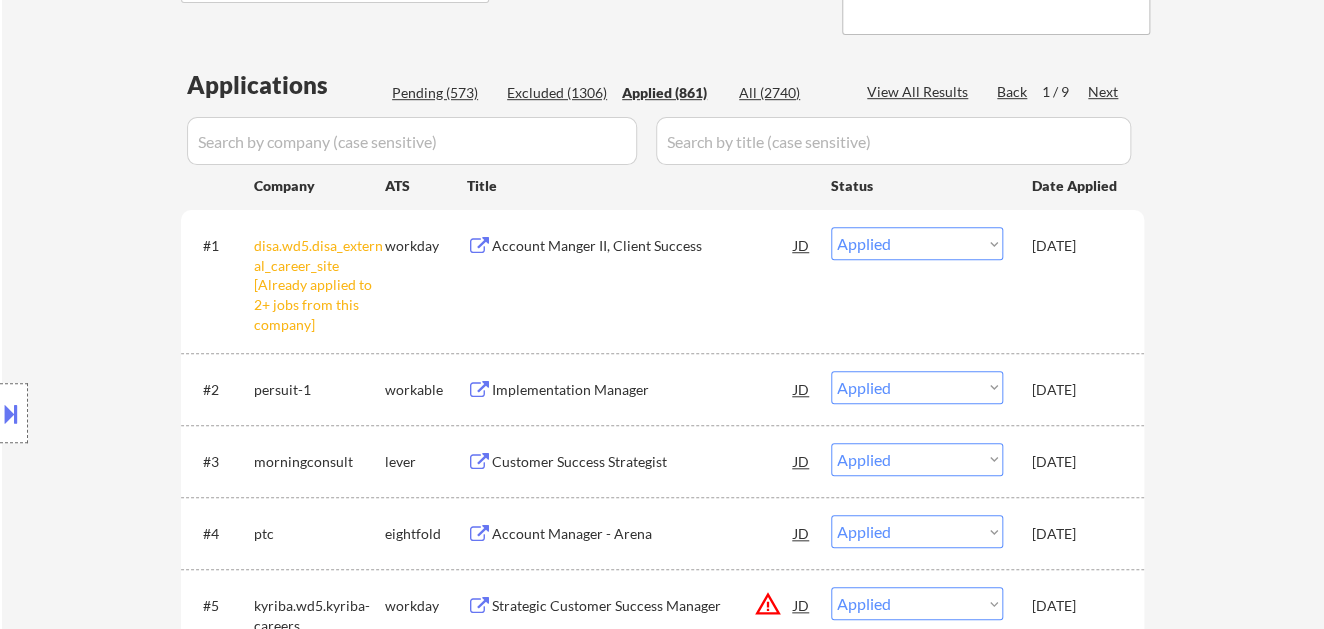 scroll, scrollTop: 427, scrollLeft: 0, axis: vertical 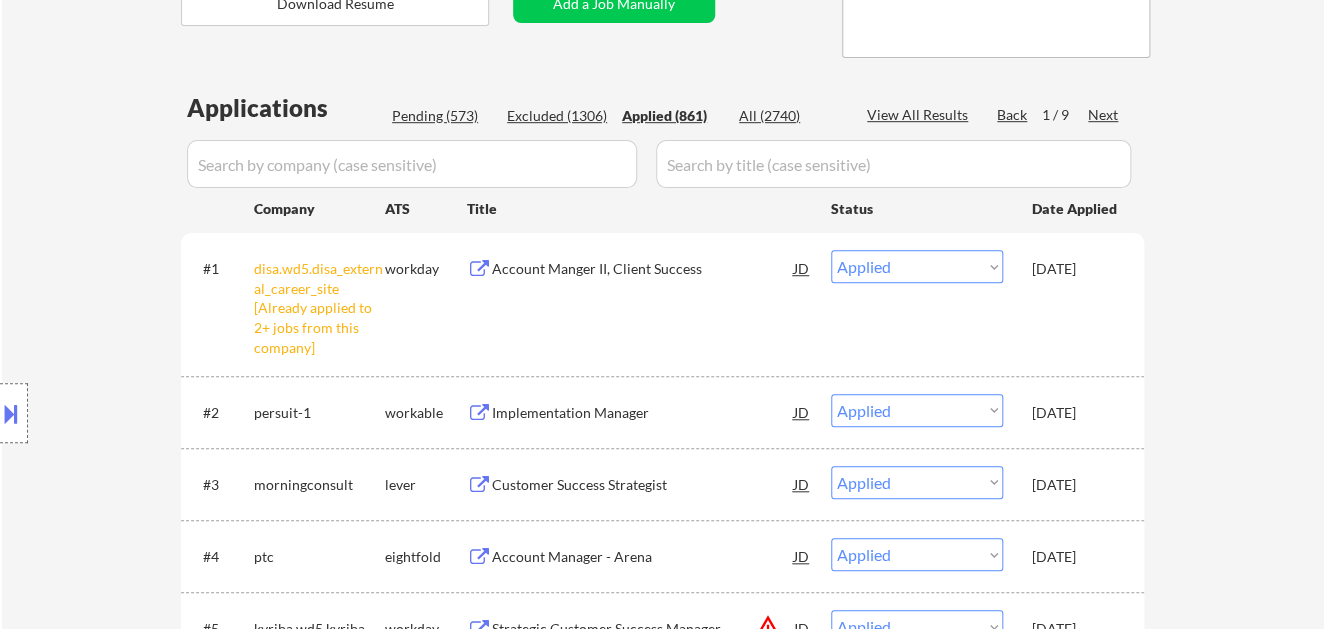 click on "← Return to /applysquad Mailslurp Inbox Job Search Builder Frank  Eneh  User Email:  enehreuben@gmail.com Application Email:  frankenehcsam@gmail.com Mailslurp Email:  eneh.nonso@mailflux.com LinkedIn:   http://linkedin.com/in/enehfranknonso
Phone:  5628378726 Current Location:  Los Angeles , California Applies:  804 sent / 0 bought Internal Notes Based in Los Angeles, CA
Apr 14: Please ignore any min salary going forward. Noah has made this decision in order to apply his customers to as many jobs as possible as fast as possible.
👉 Noah **WEEKLY** customer // This customer must get EXACTLY 20 apps per week (~4-6 per weekday) until cancelled, contact Tal if not enough jobs. Customer is via our partner Noah Little. Can work in country of residence?:  yes Squad Notes Minimum salary:   Will need Visa to work in that country now/future?:   no Download Resume Add a Job Manually Ramel Mailslurp ✔️ Applications Pending (573) Excluded (1306) Applied (861) All (2740) View All Results Back 1 / 9
Next ATS" at bounding box center [663, 4063] 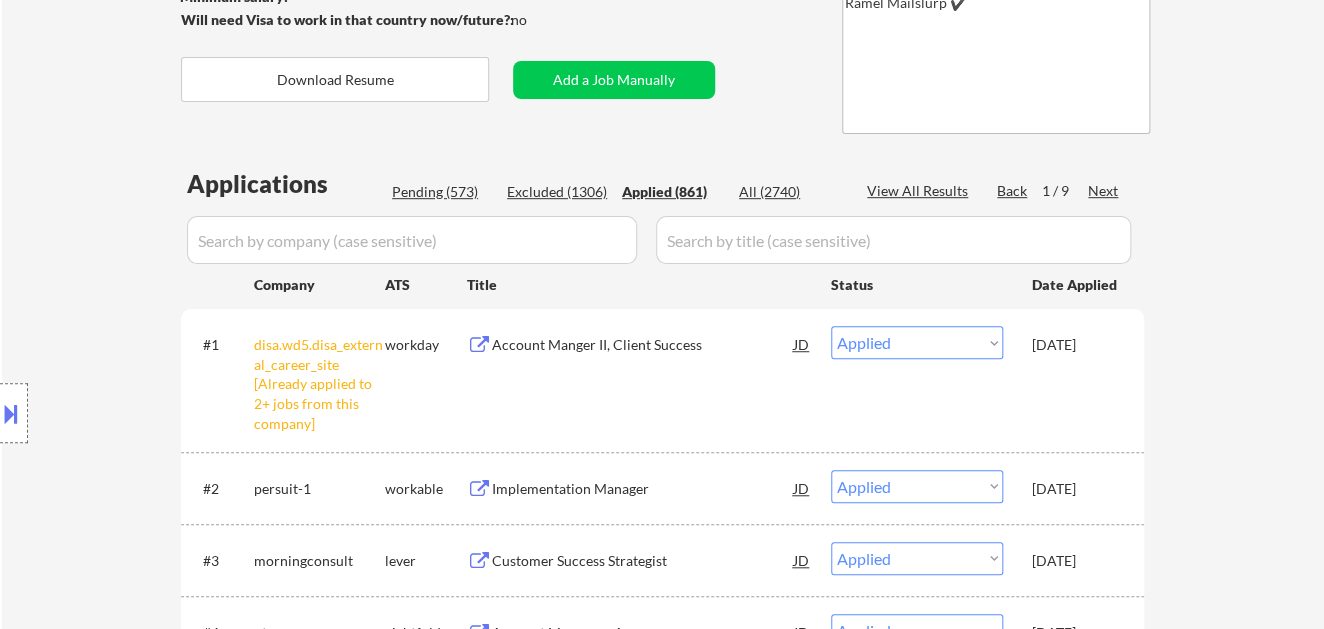 scroll, scrollTop: 316, scrollLeft: 0, axis: vertical 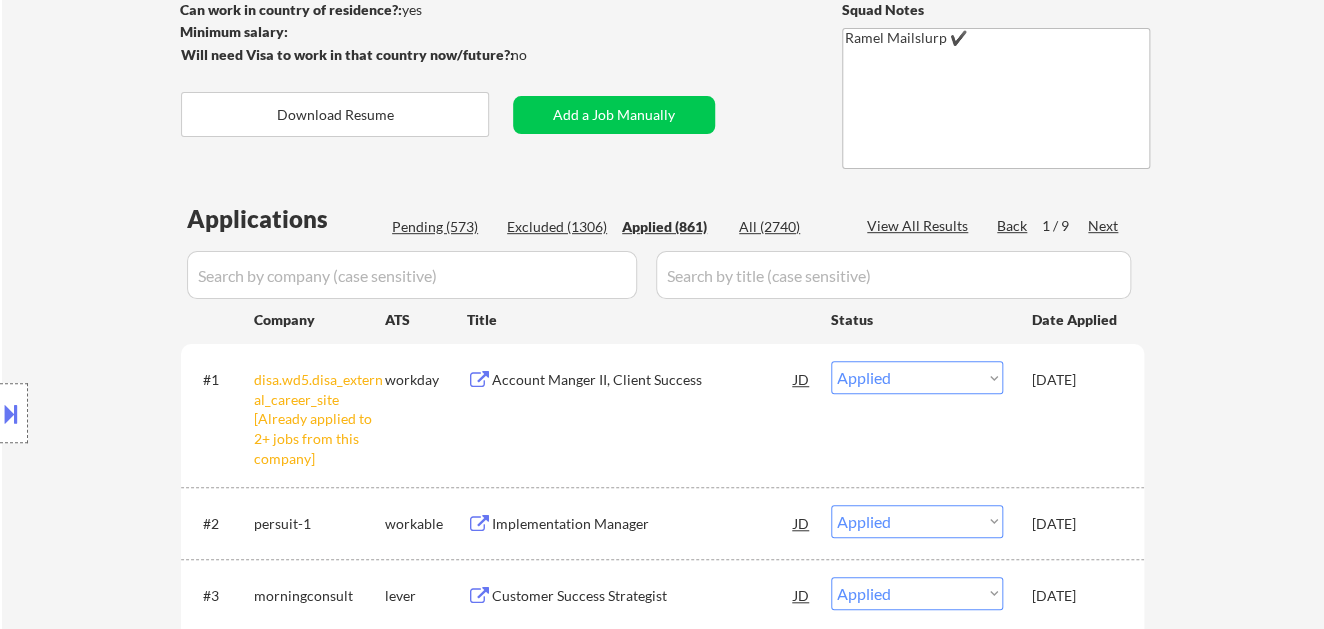 click on "Applied (861)" at bounding box center (672, 227) 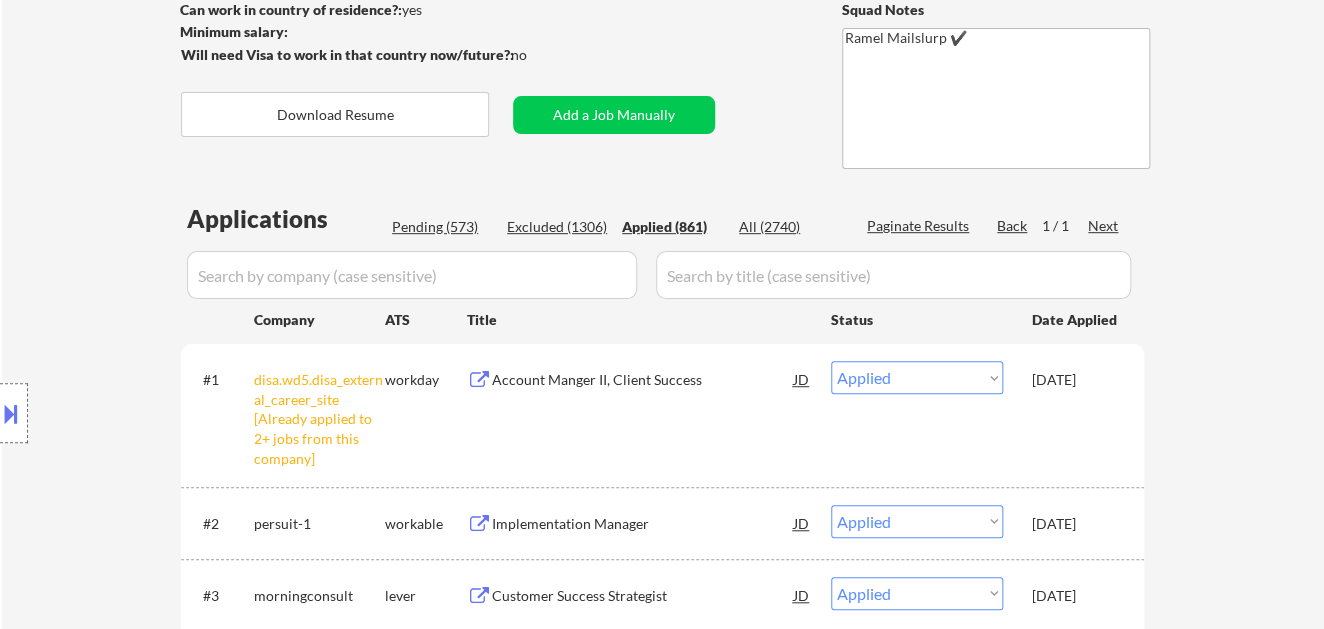 click on "← Return to /applysquad Mailslurp Inbox Job Search Builder Frank  Eneh  User Email:  enehreuben@gmail.com Application Email:  frankenehcsam@gmail.com Mailslurp Email:  eneh.nonso@mailflux.com LinkedIn:   http://linkedin.com/in/enehfranknonso
Phone:  5628378726 Current Location:  Los Angeles , California Applies:  804 sent / 0 bought Internal Notes Based in Los Angeles, CA
Apr 14: Please ignore any min salary going forward. Noah has made this decision in order to apply his customers to as many jobs as possible as fast as possible.
👉 Noah **WEEKLY** customer // This customer must get EXACTLY 20 apps per week (~4-6 per weekday) until cancelled, contact Tal if not enough jobs. Customer is via our partner Noah Little. Can work in country of residence?:  yes Squad Notes Minimum salary:   Will need Visa to work in that country now/future?:   no Download Resume Add a Job Manually Ramel Mailslurp ✔️ Applications Pending (573) Excluded (1306) Applied (861) All (2740) Paginate Results Back 1 / 1
Next ATS" at bounding box center [663, 4174] 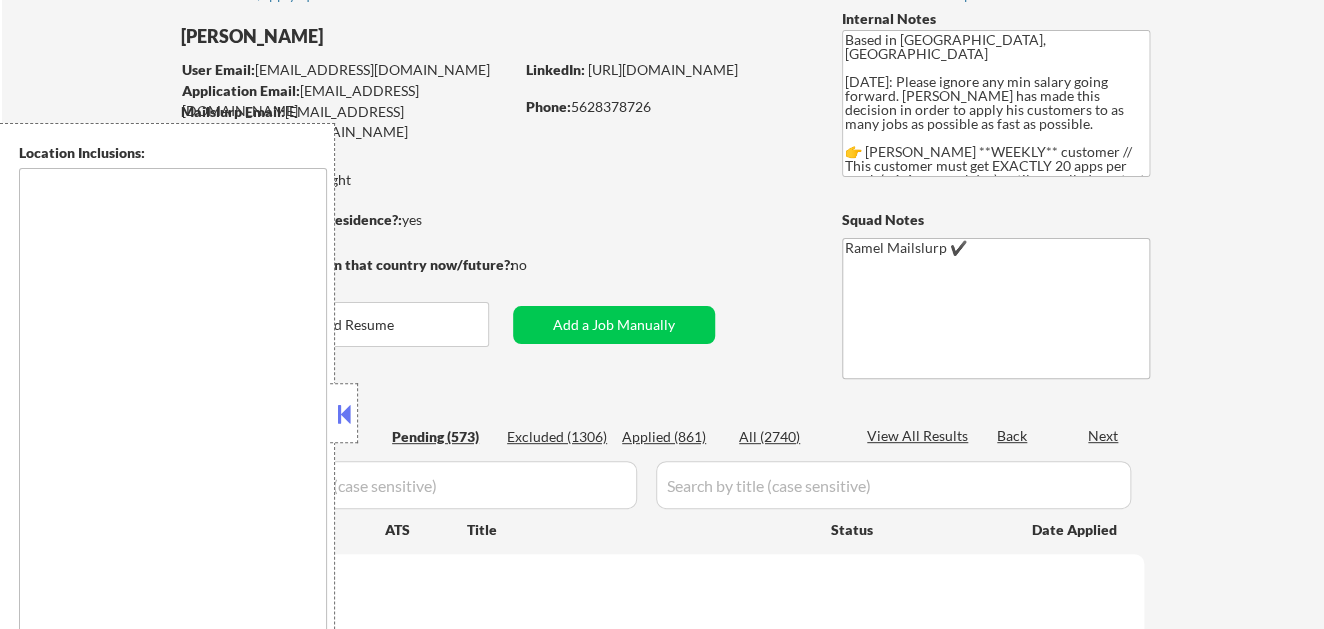 scroll, scrollTop: 222, scrollLeft: 0, axis: vertical 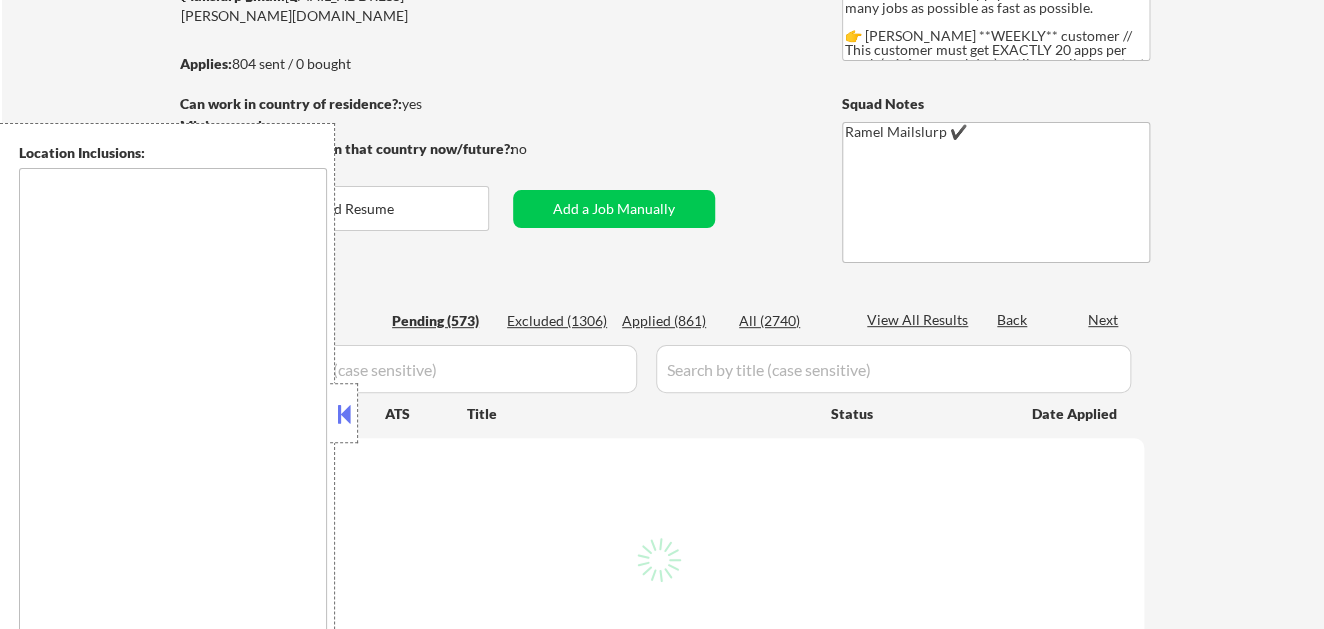 type on "[GEOGRAPHIC_DATA], [GEOGRAPHIC_DATA] [GEOGRAPHIC_DATA], [GEOGRAPHIC_DATA] [GEOGRAPHIC_DATA], [GEOGRAPHIC_DATA] [GEOGRAPHIC_DATA], [GEOGRAPHIC_DATA] [GEOGRAPHIC_DATA], [GEOGRAPHIC_DATA] [PERSON_NAME][GEOGRAPHIC_DATA], [GEOGRAPHIC_DATA] [GEOGRAPHIC_DATA], [GEOGRAPHIC_DATA] [GEOGRAPHIC_DATA], [GEOGRAPHIC_DATA] [PERSON_NAME][GEOGRAPHIC_DATA], [GEOGRAPHIC_DATA] [GEOGRAPHIC_DATA], [GEOGRAPHIC_DATA] [GEOGRAPHIC_DATA], [GEOGRAPHIC_DATA] [GEOGRAPHIC_DATA], [GEOGRAPHIC_DATA] [GEOGRAPHIC_DATA], [GEOGRAPHIC_DATA] [GEOGRAPHIC_DATA], [GEOGRAPHIC_DATA] [GEOGRAPHIC_DATA], [GEOGRAPHIC_DATA] [GEOGRAPHIC_DATA], [GEOGRAPHIC_DATA] [GEOGRAPHIC_DATA], [GEOGRAPHIC_DATA] [GEOGRAPHIC_DATA], [GEOGRAPHIC_DATA] [GEOGRAPHIC_DATA], [GEOGRAPHIC_DATA] [GEOGRAPHIC_DATA], [GEOGRAPHIC_DATA] [GEOGRAPHIC_DATA], [GEOGRAPHIC_DATA] [GEOGRAPHIC_DATA], [GEOGRAPHIC_DATA] [GEOGRAPHIC_DATA], [GEOGRAPHIC_DATA] [GEOGRAPHIC_DATA], [GEOGRAPHIC_DATA] [GEOGRAPHIC_DATA], [GEOGRAPHIC_DATA] [GEOGRAPHIC_DATA], [GEOGRAPHIC_DATA] [GEOGRAPHIC_DATA], [GEOGRAPHIC_DATA] [GEOGRAPHIC_DATA], [GEOGRAPHIC_DATA] [GEOGRAPHIC_DATA][PERSON_NAME], [GEOGRAPHIC_DATA] [GEOGRAPHIC_DATA], [GEOGRAPHIC_DATA] [GEOGRAPHIC_DATA], [GEOGRAPHIC_DATA] [GEOGRAPHIC_DATA], [GEOGRAPHIC_DATA] [GEOGRAPHIC_DATA], [GEOGRAPHIC_DATA] [GEOGRAPHIC_DATA], [GEOGRAPHIC_DATA], [GEOGRAPHIC_DATA] [GEOGRAPHIC_DATA], [GEOGRAPHIC_DATA] [GEOGRAPHIC_DATA], [GEOGRAPHIC_DATA] [GEOGRAPHIC_DATA], [GEOGRAPHIC_DATA] [GEOGRAPHIC_DATA], [GEOGRAPHIC_DATA] [GEOGRAPHIC_DATA], [GEOGRAPHIC_DATA] [GEOGRAPHIC_DATA], [GEOGRAPHIC_DATA], [GEOGRAPHIC_DATA] [GEOGRAPHIC_DATA], [GEOGRAPHIC_DATA] [GEOGRAPHIC_DATA], [GEOGRAPHIC_DATA] [GEOGRAPHIC_DATA], [GEOGRAPHIC_DATA] [GEOGRAPHIC_DATA], [GEOGRAPHIC_DATA] [GEOGRAPHIC_DATA], [GEOGRAPHIC_DATA] [GEOGRAPHIC_DATA], [GEOGRAPHIC_DATA] [PERSON_NAME][GEOGRAPHIC_DATA], [GEOGRAPHIC_DATA] [GEOGRAPHIC_DATA], [GEOGRAPHIC_DATA] [GEOGRAPHIC_DATA], [GEOGRAPHIC_DATA] [GEOGRAPHIC_DATA], [GEOGRAPHIC_DATA] [GEOGRAPHIC_DATA], [GEOGRAPHIC_DATA] [GEOGRAPHIC_DATA], [GEOGRAPHIC_DATA] [GEOGRAPHIC_DATA], [GEOGRAPHIC_DATA] [GEOGRAPHIC_DATA], [GEOGRAPHIC_DATA] [GEOGRAPHIC_DATA], [GEOGRAPHIC_DATA] [GEOGRAPHIC_DATA], [GEOGRAPHIC_DATA] [GEOGRAPHIC_DATA], [GEOGRAPHIC_DATA] [GEOGRAPHIC_DATA], [GEOGRAPHIC_DATA] [GEOGRAPHIC_DATA], [GEOGRAPHIC_DATA] [GEOGRAPHIC_DATA], [GEOGRAPHIC_DATA] [GEOGRAPHIC_DATA], [GEOGRAPHIC_DATA] [GEOGRAPHIC_DATA][PERSON_NAME], [GEOGRAPHIC_DATA] [GEOGRAPHIC_DATA][PERSON_NAME], [GEOGRAPHIC_DATA] [GEOGRAPHIC_DATA], [GEOGRAPHIC_DATA] [GEOGRAPHIC_DATA], [GEOGRAPHIC_DATA] [GEOGRAPHIC_DATA], [GEOGRAPHIC_DATA] [GEOGRAPHIC_DATA], C..." 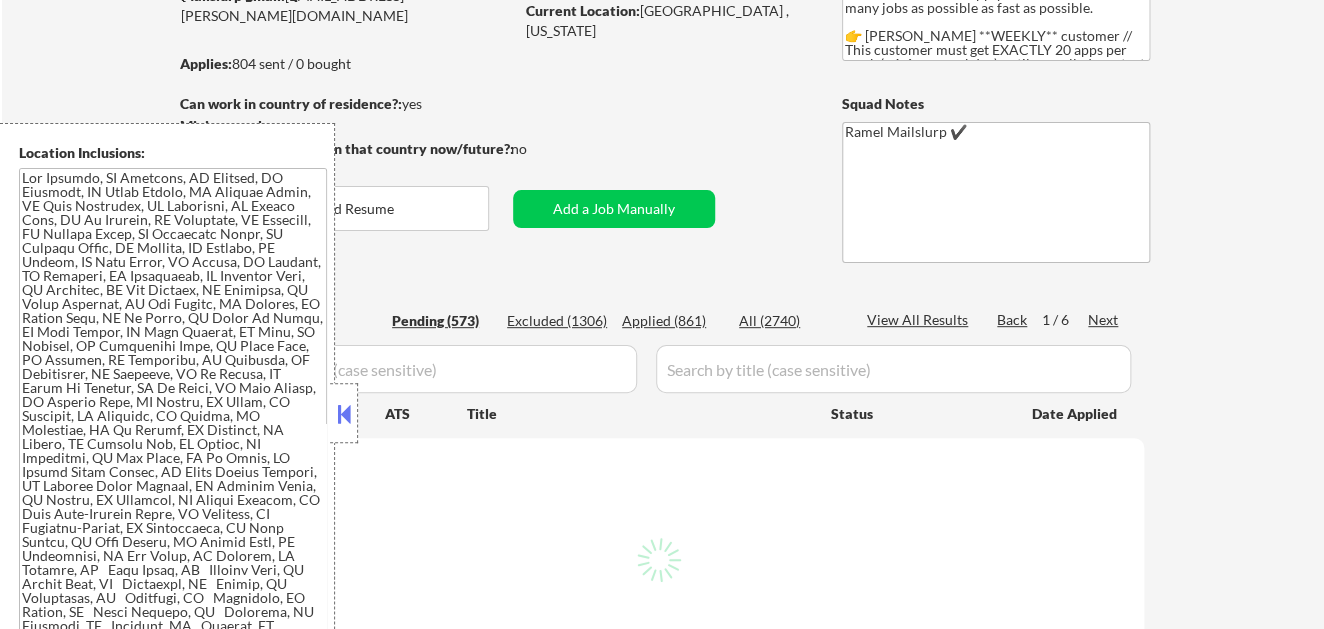 click on "Applied (861)" at bounding box center [672, 321] 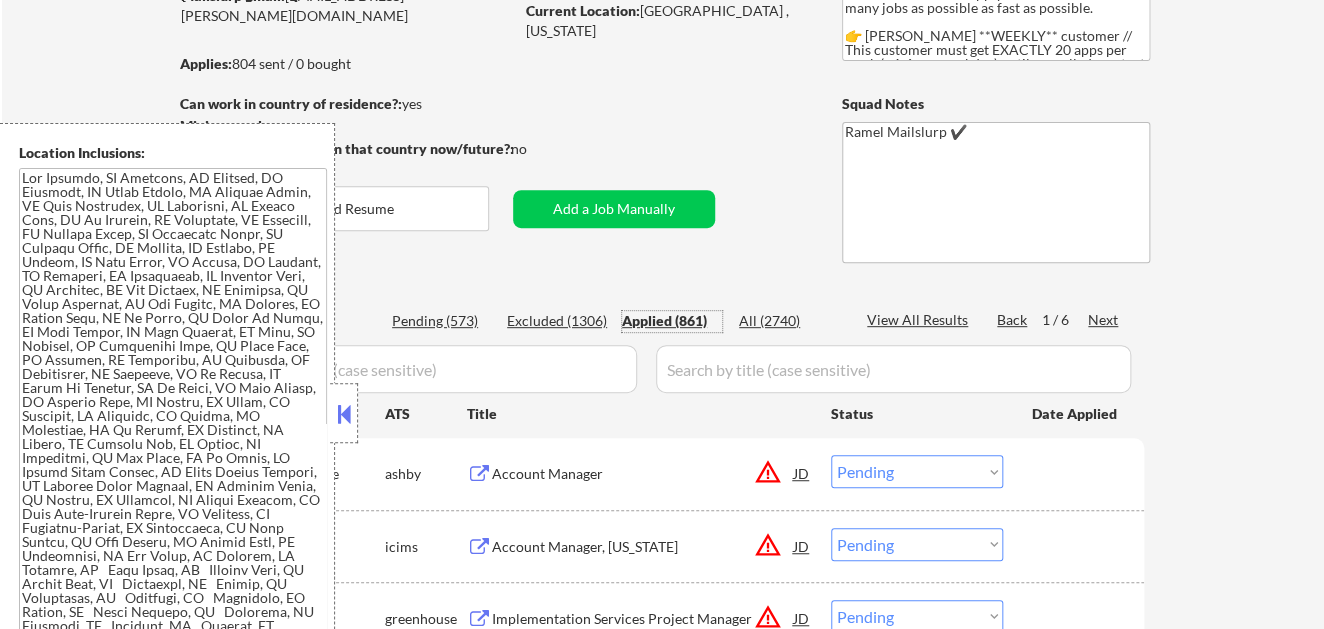 click on "Applied (861)" at bounding box center [672, 321] 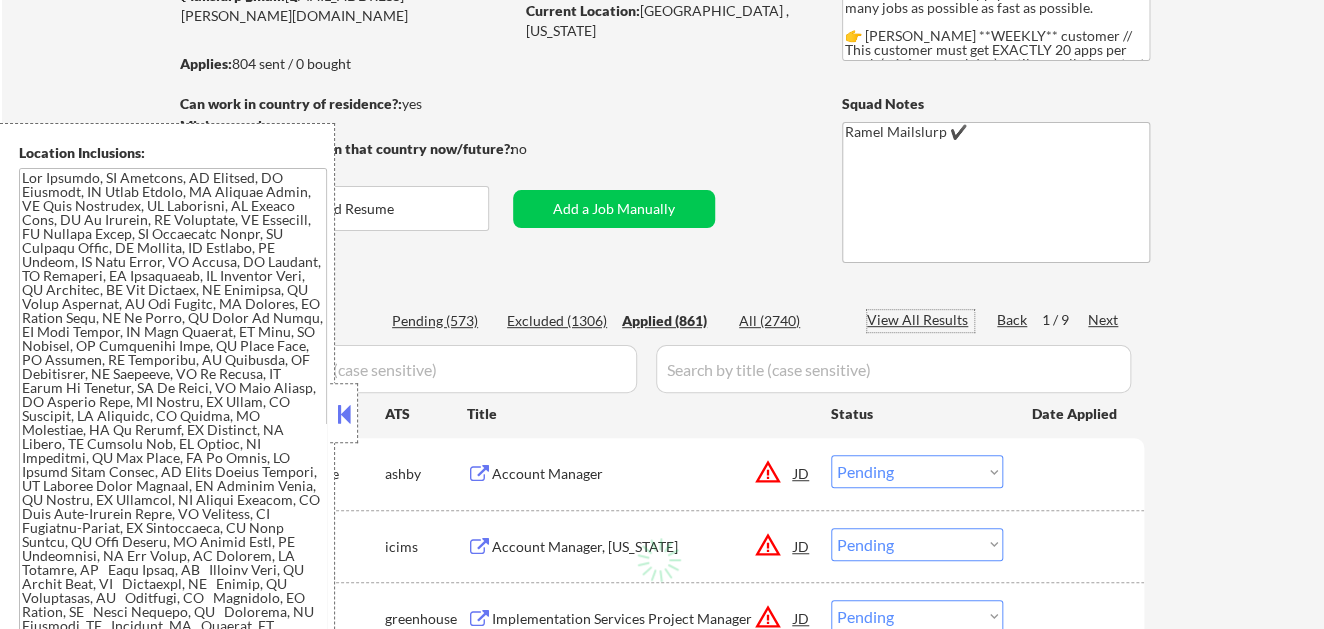 click on "View All Results" at bounding box center [920, 320] 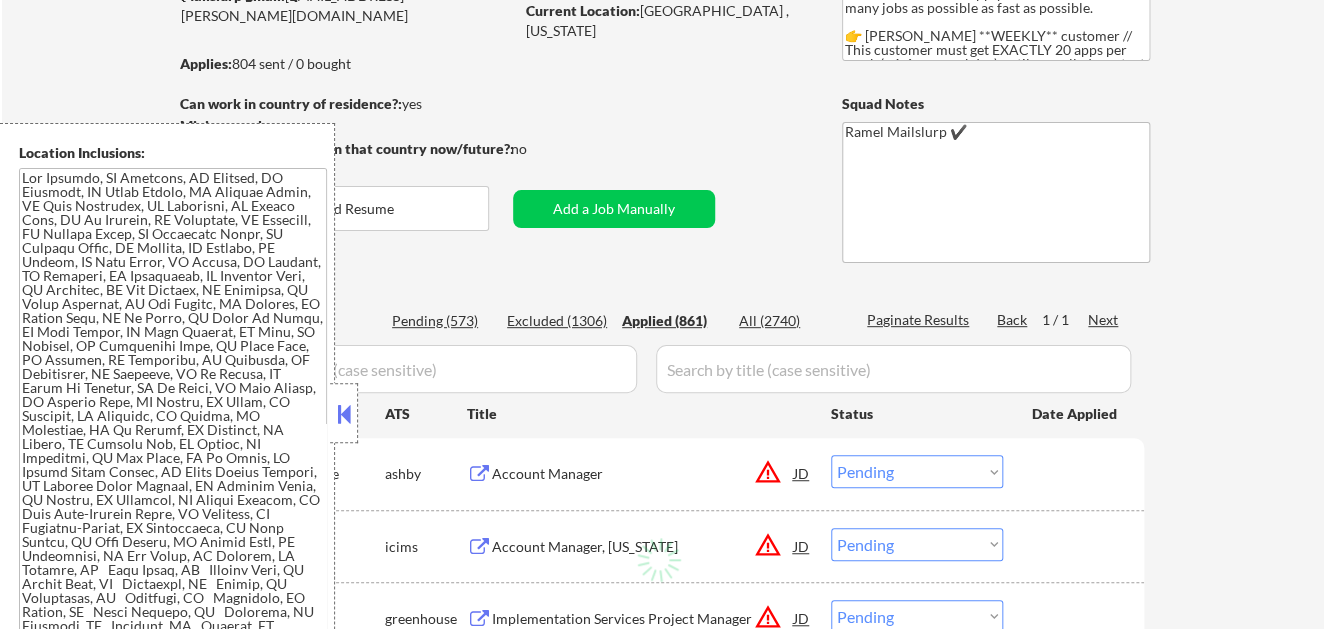 select on ""applied"" 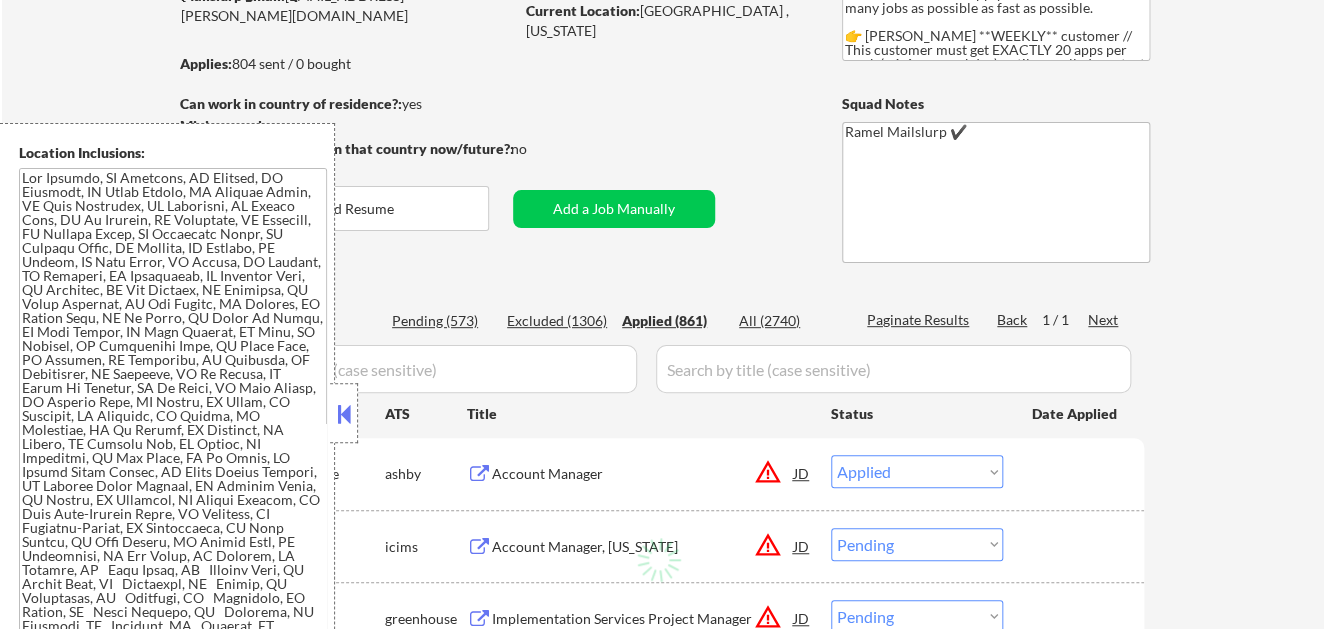 select on ""applied"" 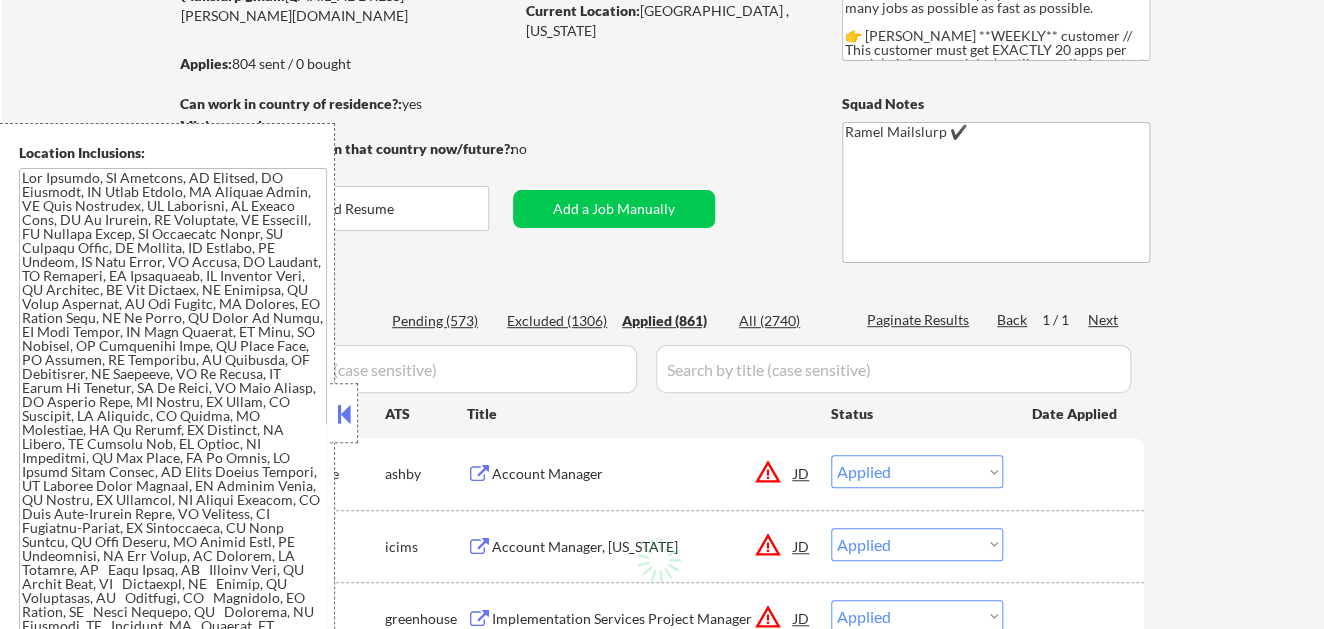 select on ""applied"" 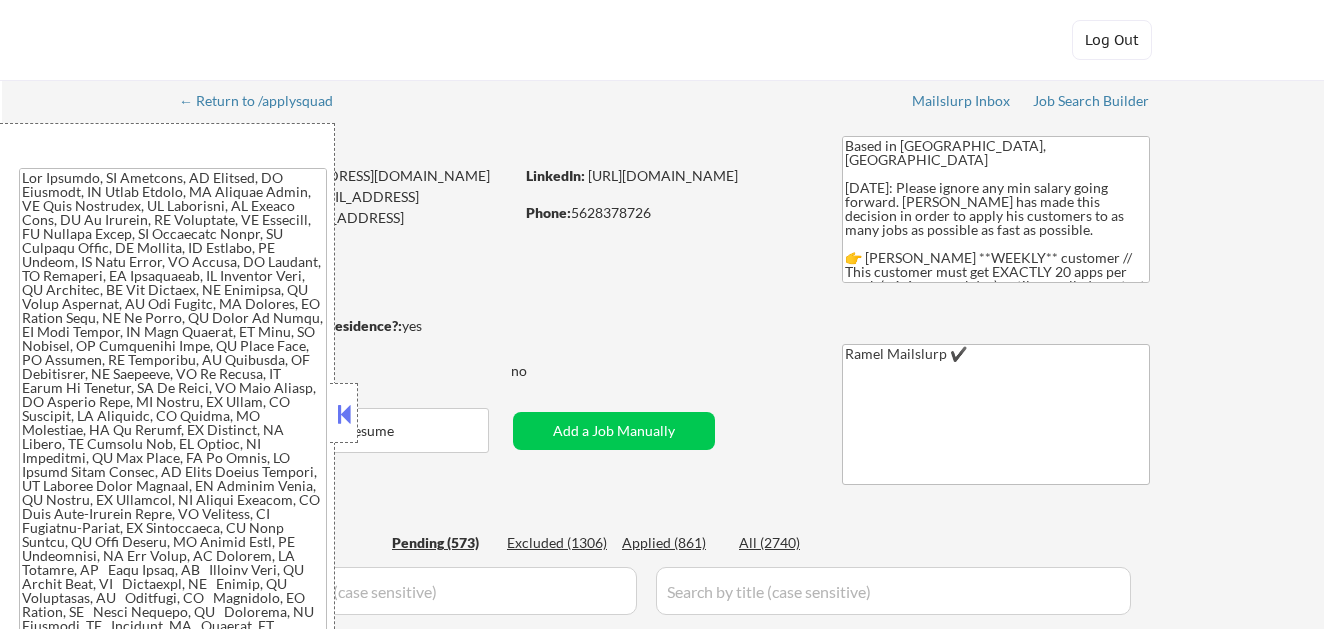 click at bounding box center (344, 414) 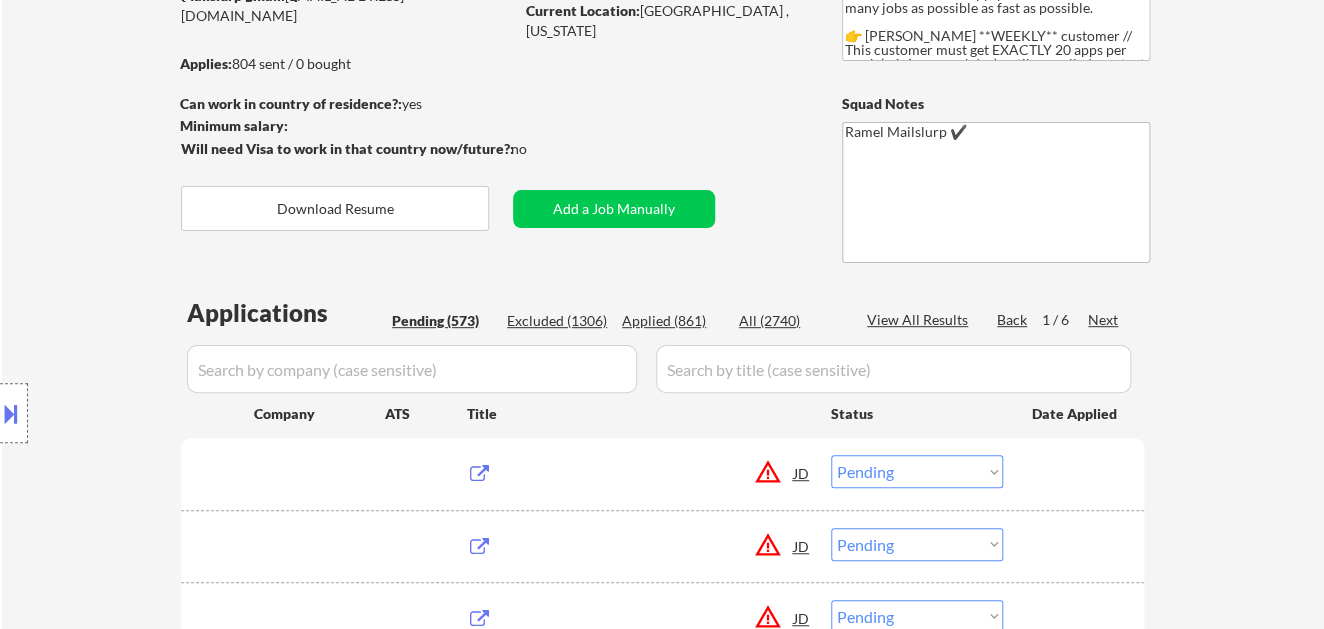 scroll, scrollTop: 222, scrollLeft: 0, axis: vertical 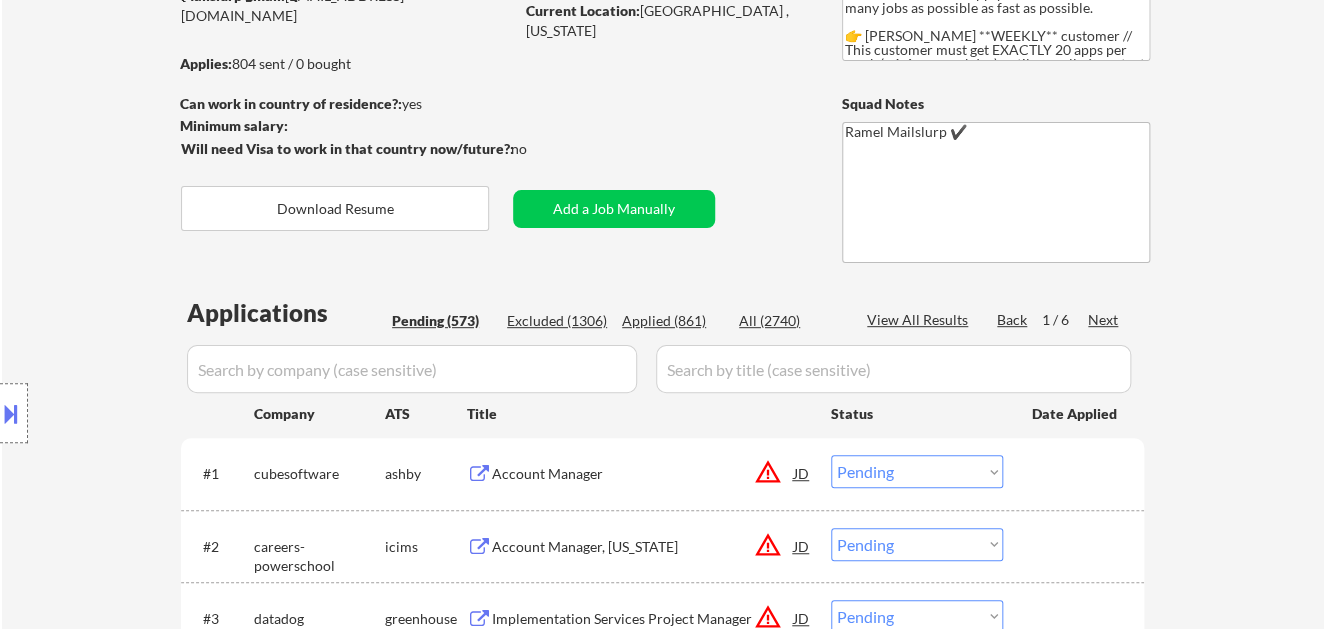 click on "Applied (861)" at bounding box center [672, 321] 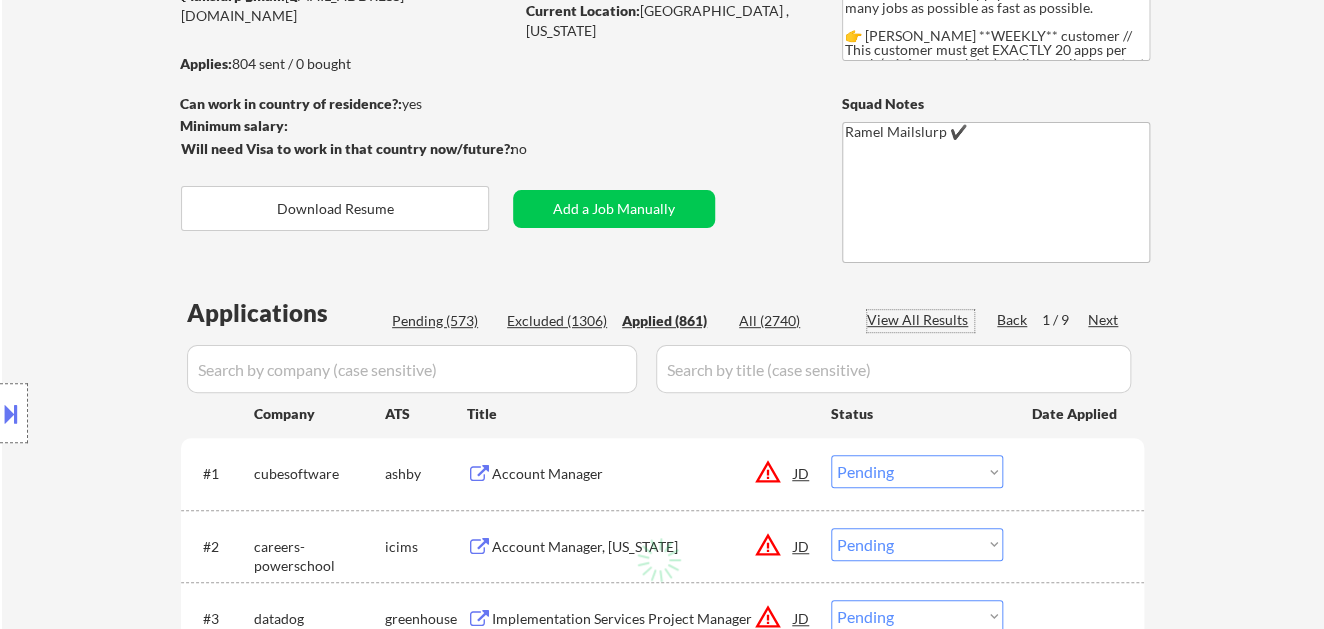 click on "View All Results" at bounding box center (920, 320) 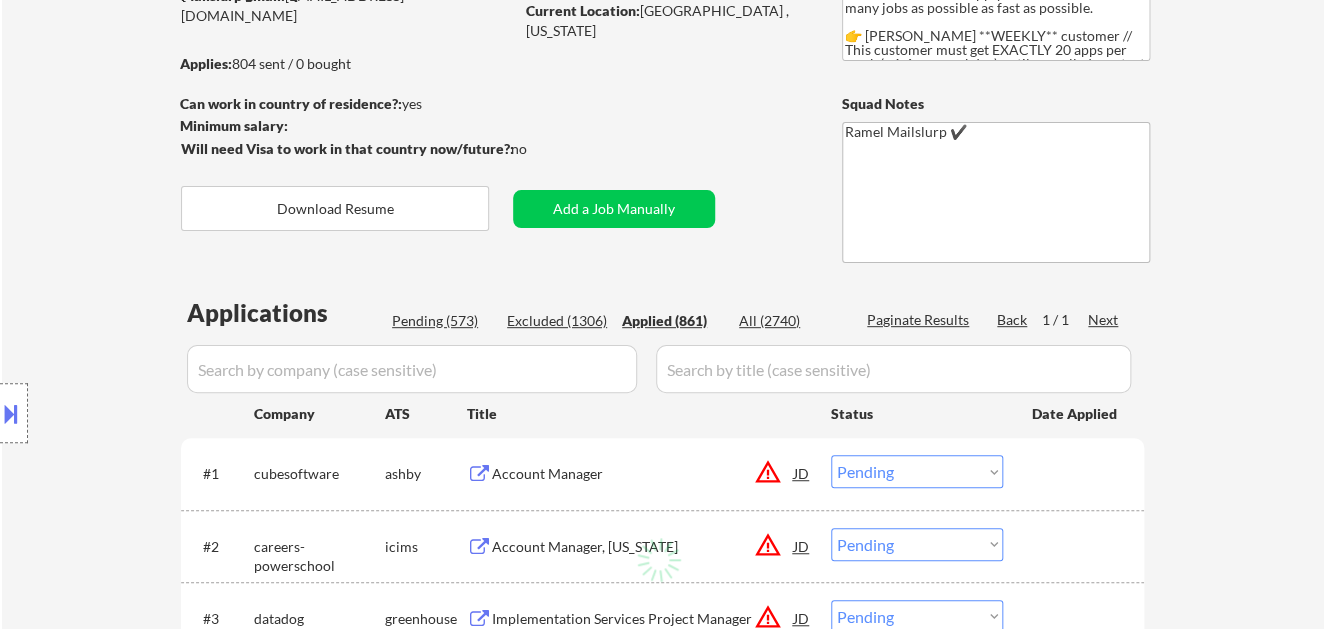 select on ""applied"" 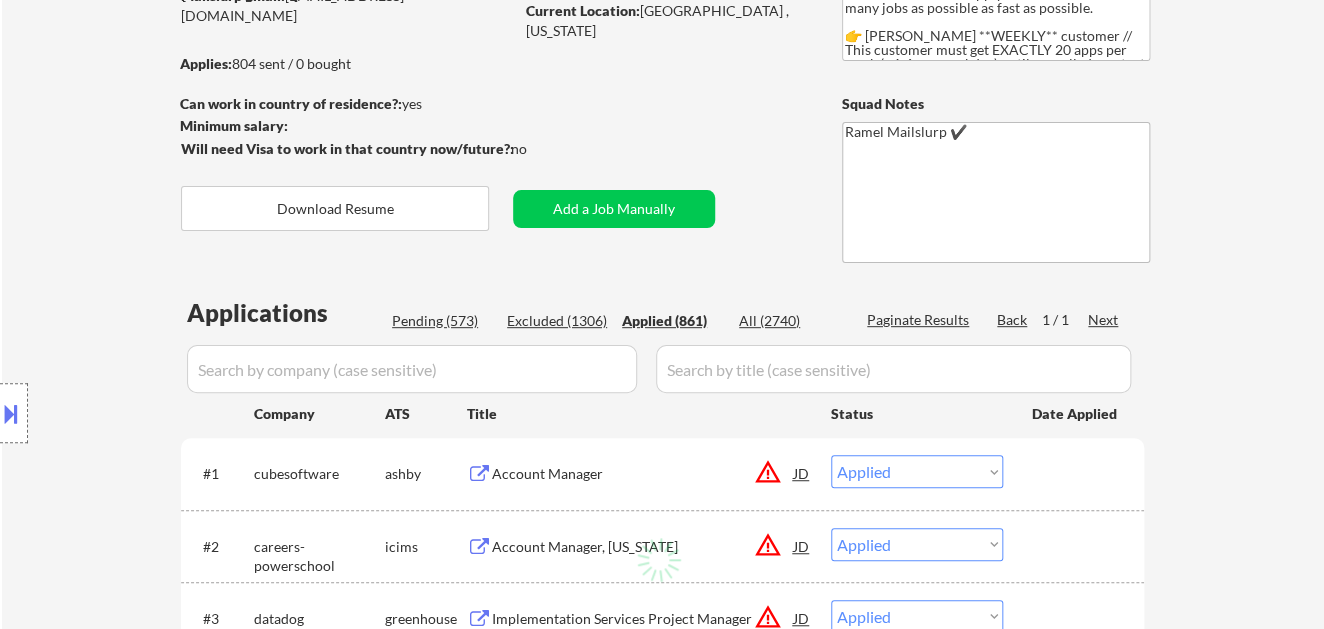 select on ""applied"" 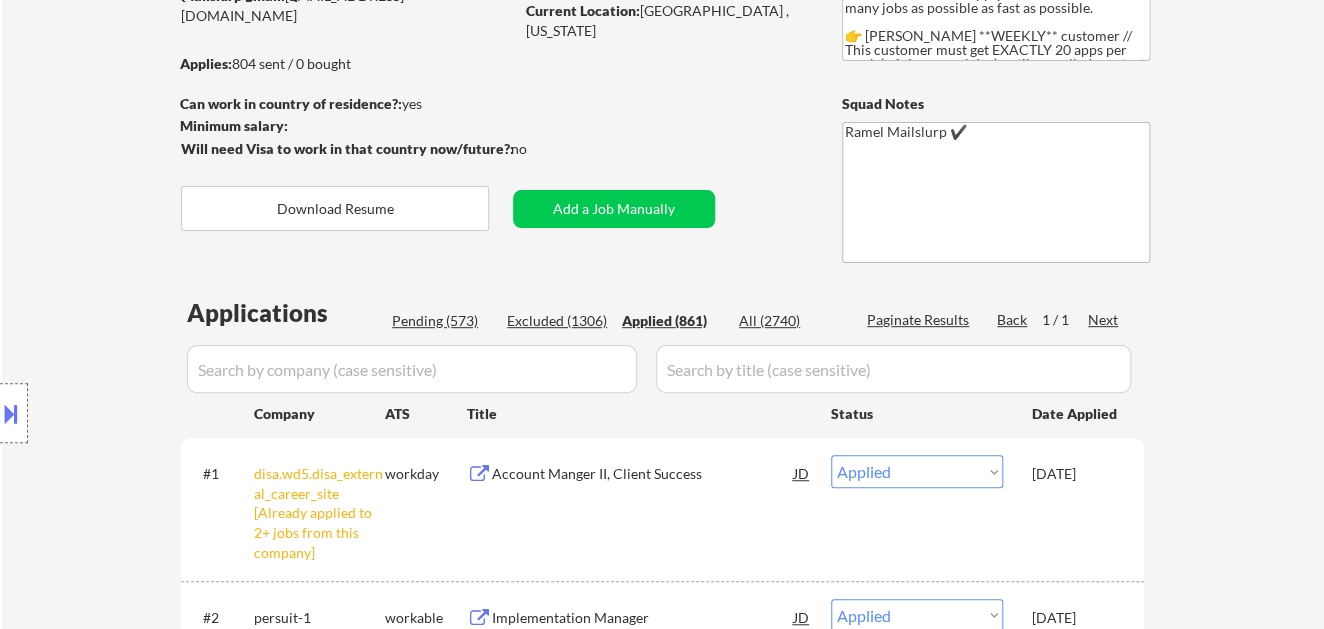type 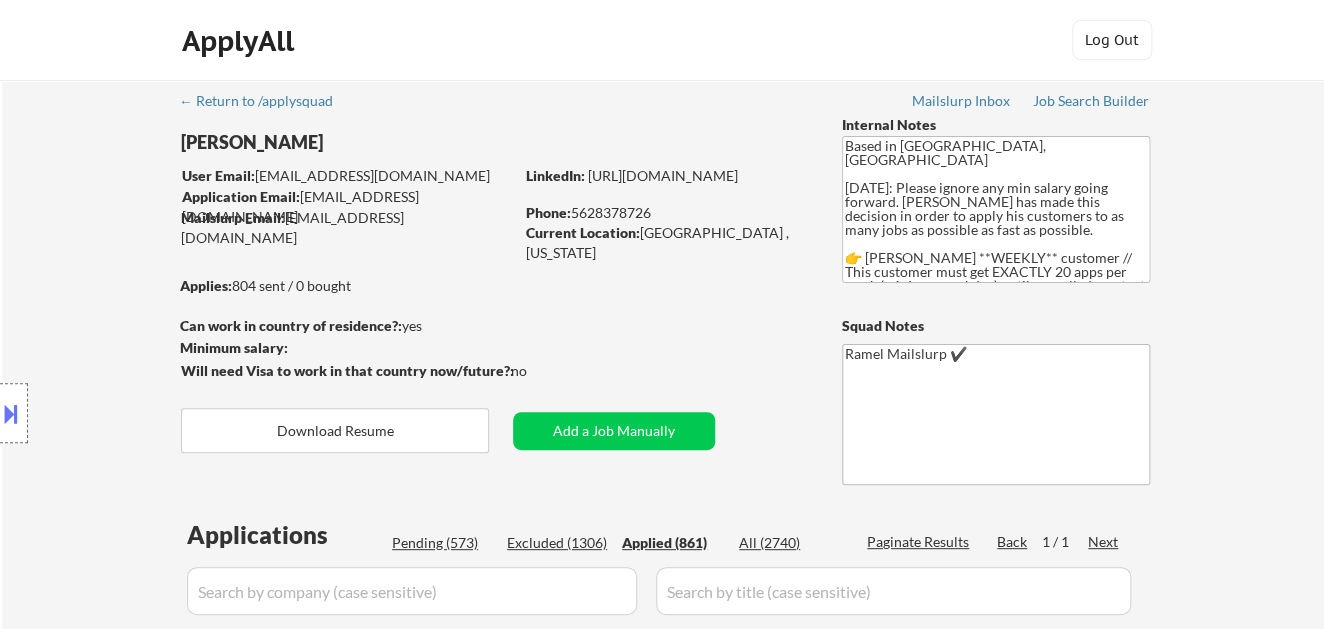 scroll, scrollTop: 19759, scrollLeft: 0, axis: vertical 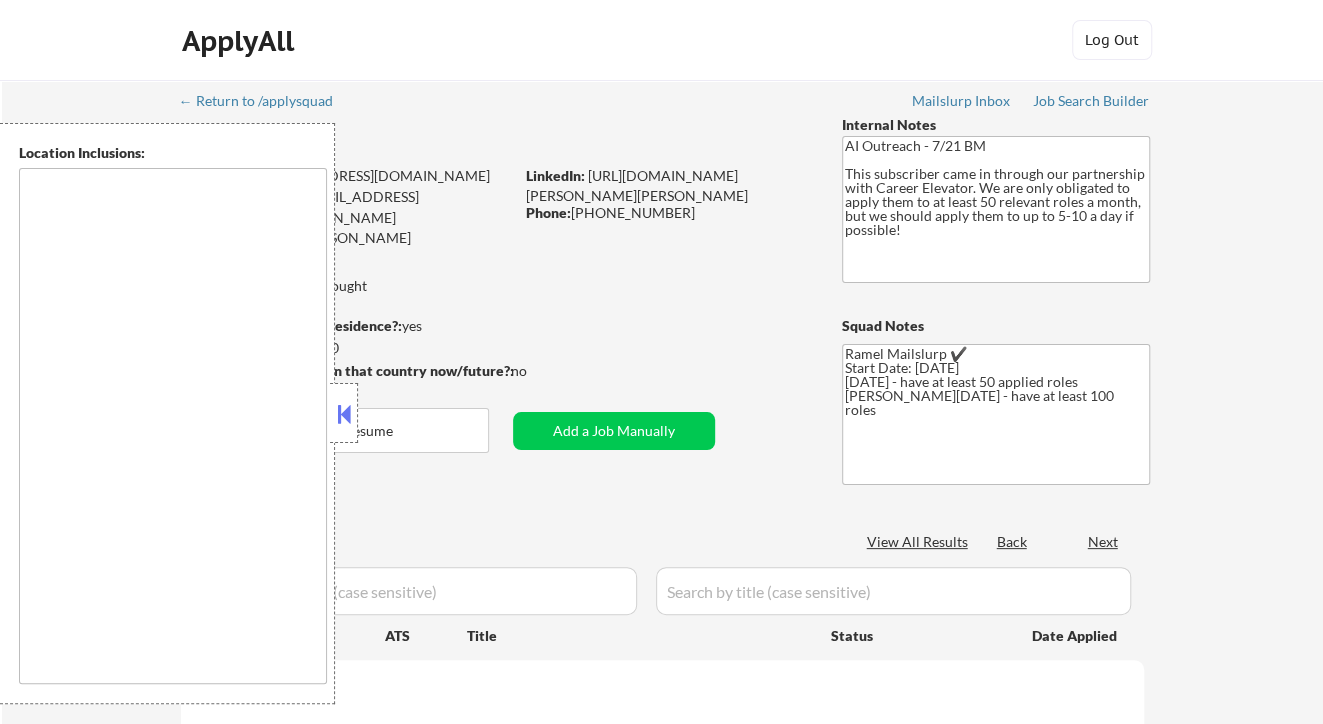 type on "[GEOGRAPHIC_DATA], [GEOGRAPHIC_DATA]   [GEOGRAPHIC_DATA], [GEOGRAPHIC_DATA], [GEOGRAPHIC_DATA]   [GEOGRAPHIC_DATA], [GEOGRAPHIC_DATA]   [GEOGRAPHIC_DATA], [GEOGRAPHIC_DATA]   [GEOGRAPHIC_DATA], [GEOGRAPHIC_DATA]   [GEOGRAPHIC_DATA], [GEOGRAPHIC_DATA]   [GEOGRAPHIC_DATA][PERSON_NAME], [GEOGRAPHIC_DATA]   [GEOGRAPHIC_DATA], [GEOGRAPHIC_DATA]   [GEOGRAPHIC_DATA], [GEOGRAPHIC_DATA]   [GEOGRAPHIC_DATA], [GEOGRAPHIC_DATA]   [GEOGRAPHIC_DATA], [GEOGRAPHIC_DATA]   [GEOGRAPHIC_DATA], [GEOGRAPHIC_DATA]   [GEOGRAPHIC_DATA], [GEOGRAPHIC_DATA]   [GEOGRAPHIC_DATA], [GEOGRAPHIC_DATA]   [GEOGRAPHIC_DATA], [GEOGRAPHIC_DATA]   [GEOGRAPHIC_DATA], [GEOGRAPHIC_DATA]   [GEOGRAPHIC_DATA], [GEOGRAPHIC_DATA]   [GEOGRAPHIC_DATA], [GEOGRAPHIC_DATA]   [GEOGRAPHIC_DATA], [GEOGRAPHIC_DATA]" 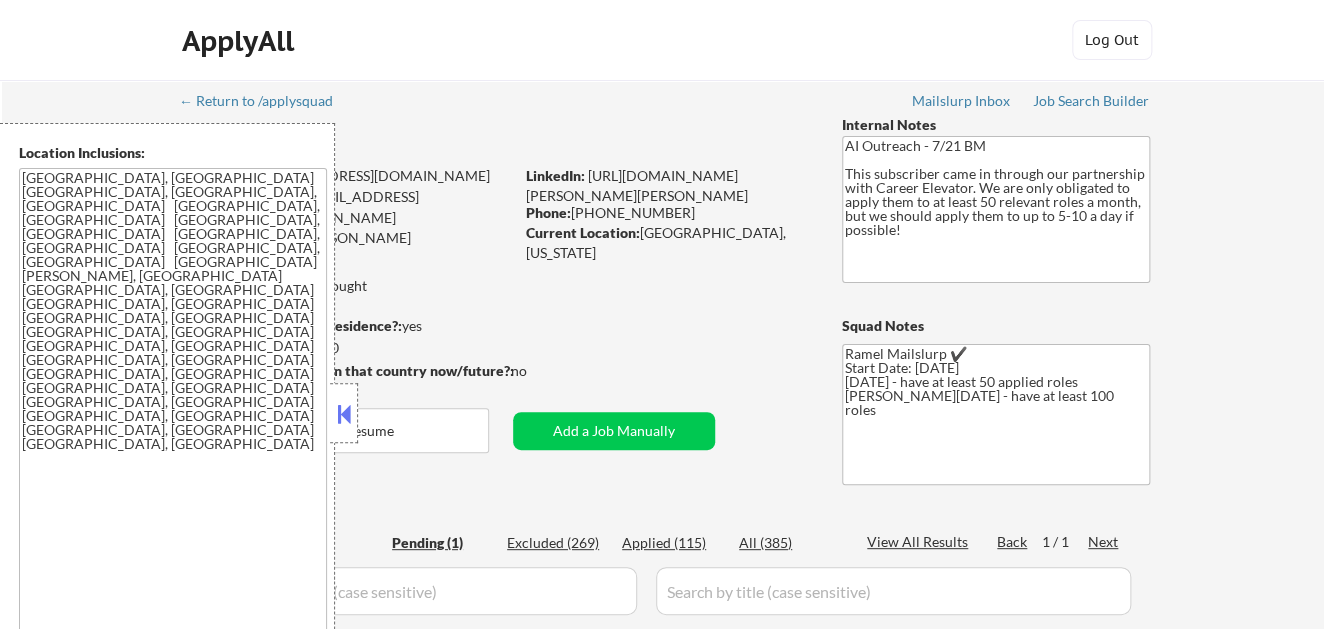 click at bounding box center [344, 414] 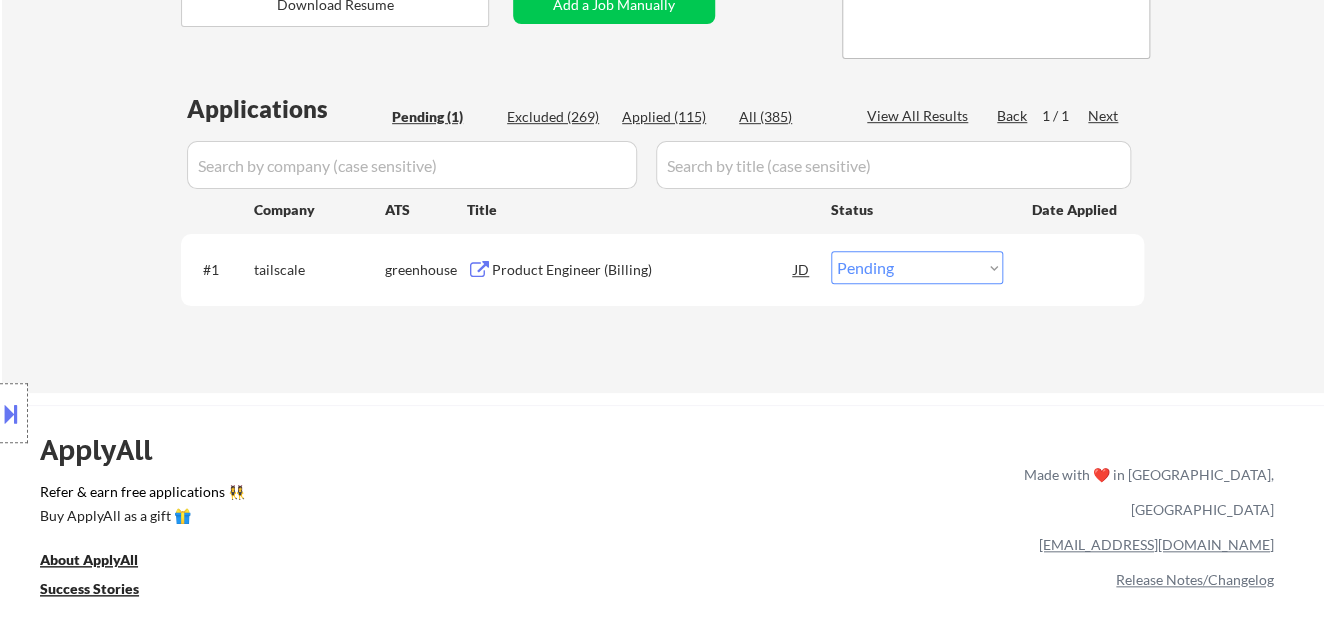 scroll, scrollTop: 444, scrollLeft: 0, axis: vertical 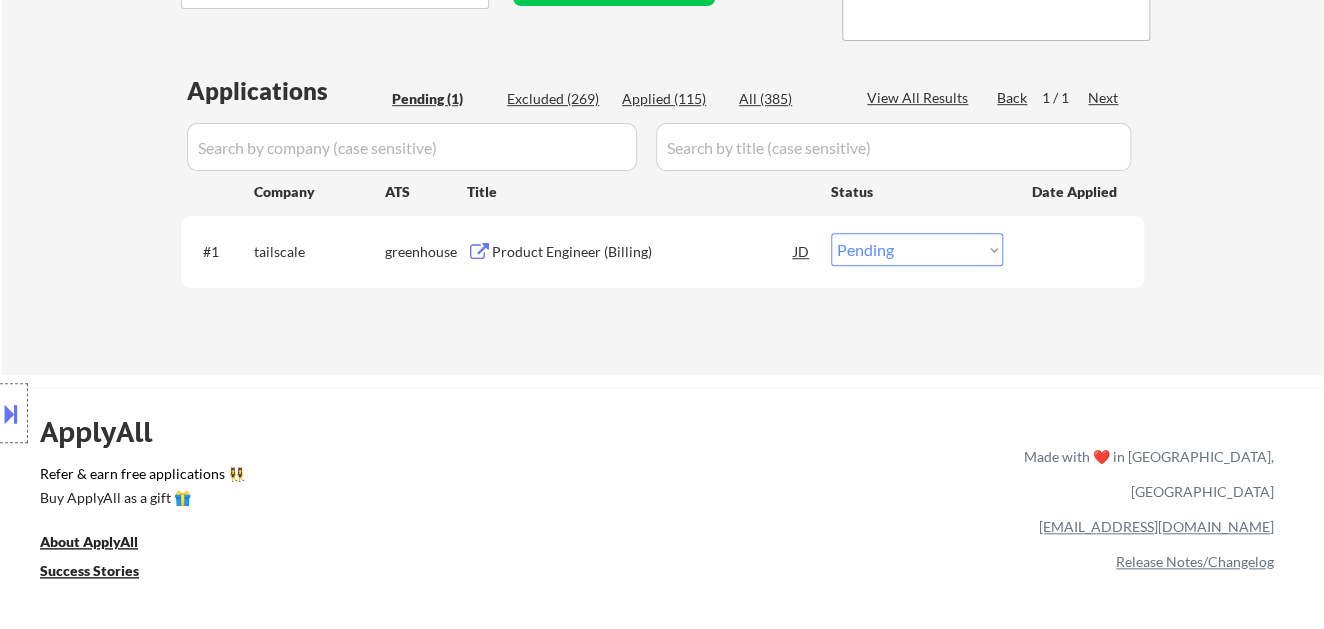 click on "Product Engineer (Billing)" at bounding box center (643, 252) 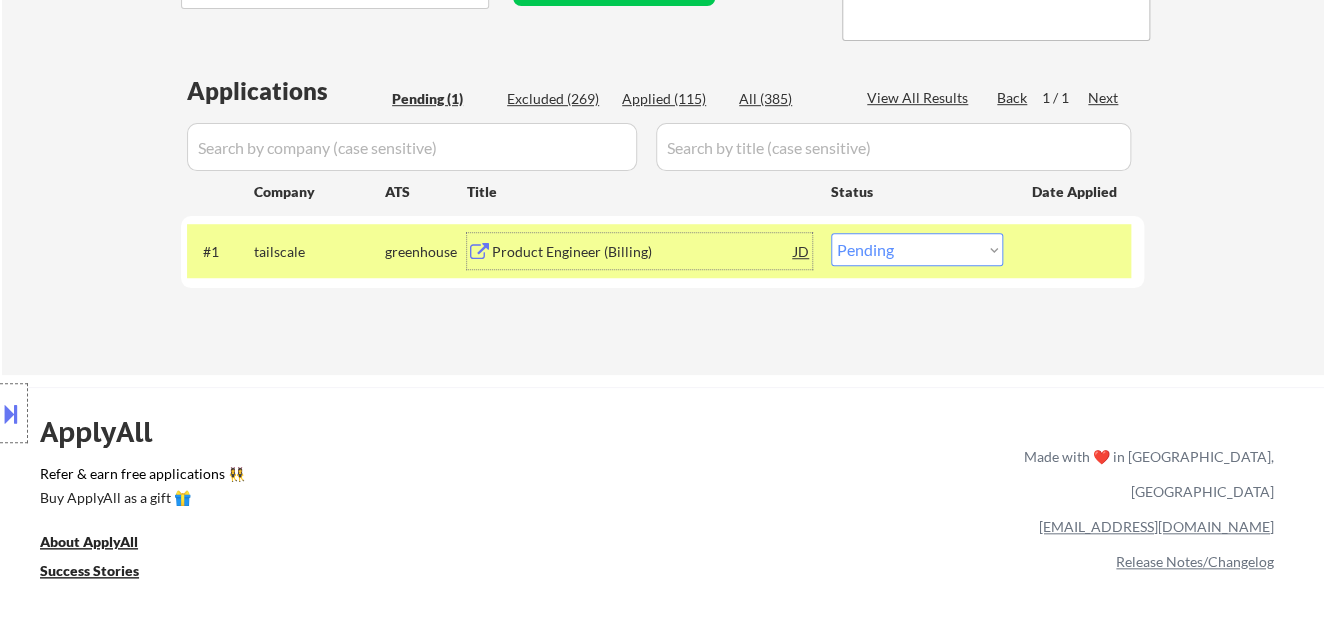 click on "Product Engineer (Billing)" at bounding box center (643, 252) 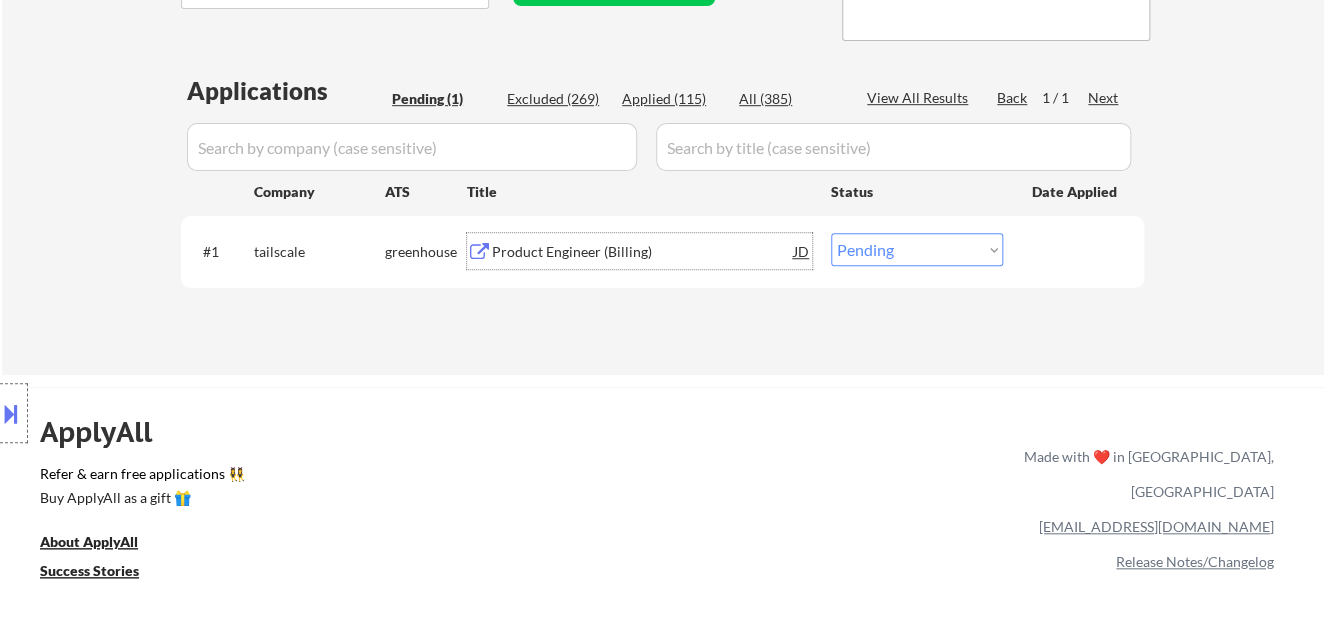 click on "Choose an option... Pending Applied Excluded (Questions) Excluded (Expired) Excluded (Location) Excluded (Bad Match) Excluded (Blocklist) Excluded (Salary) Excluded (Other)" at bounding box center [917, 249] 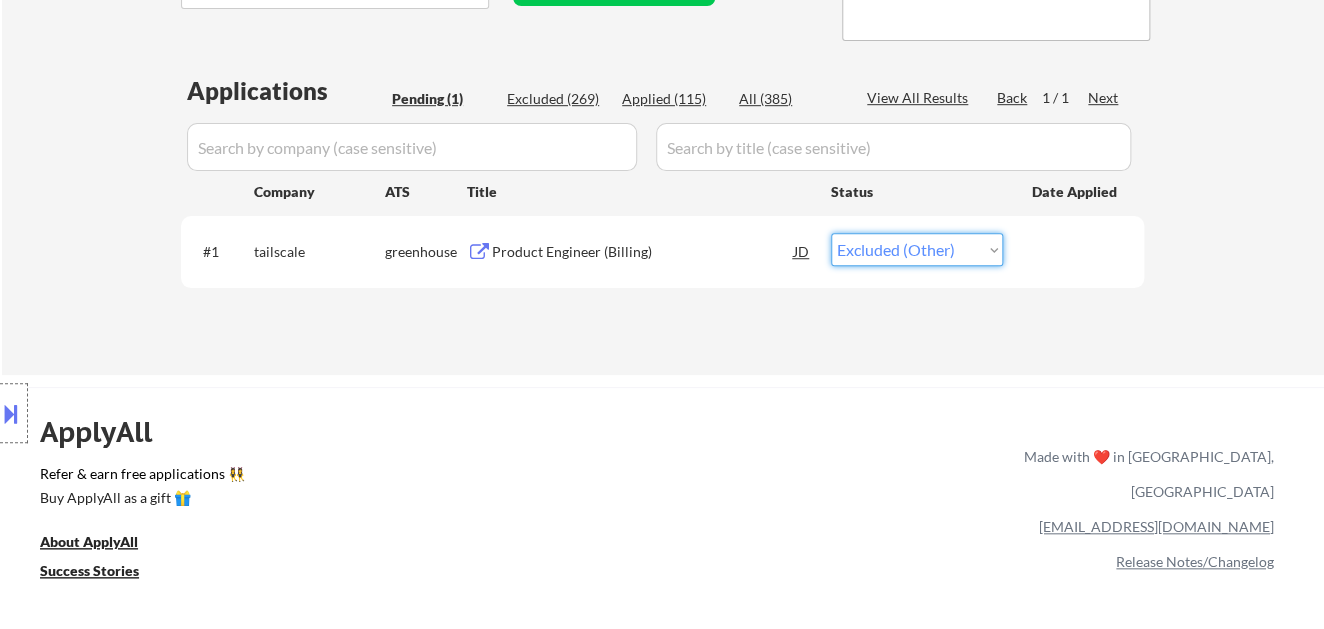 click on "Choose an option... Pending Applied Excluded (Questions) Excluded (Expired) Excluded (Location) Excluded (Bad Match) Excluded (Blocklist) Excluded (Salary) Excluded (Other)" at bounding box center (917, 249) 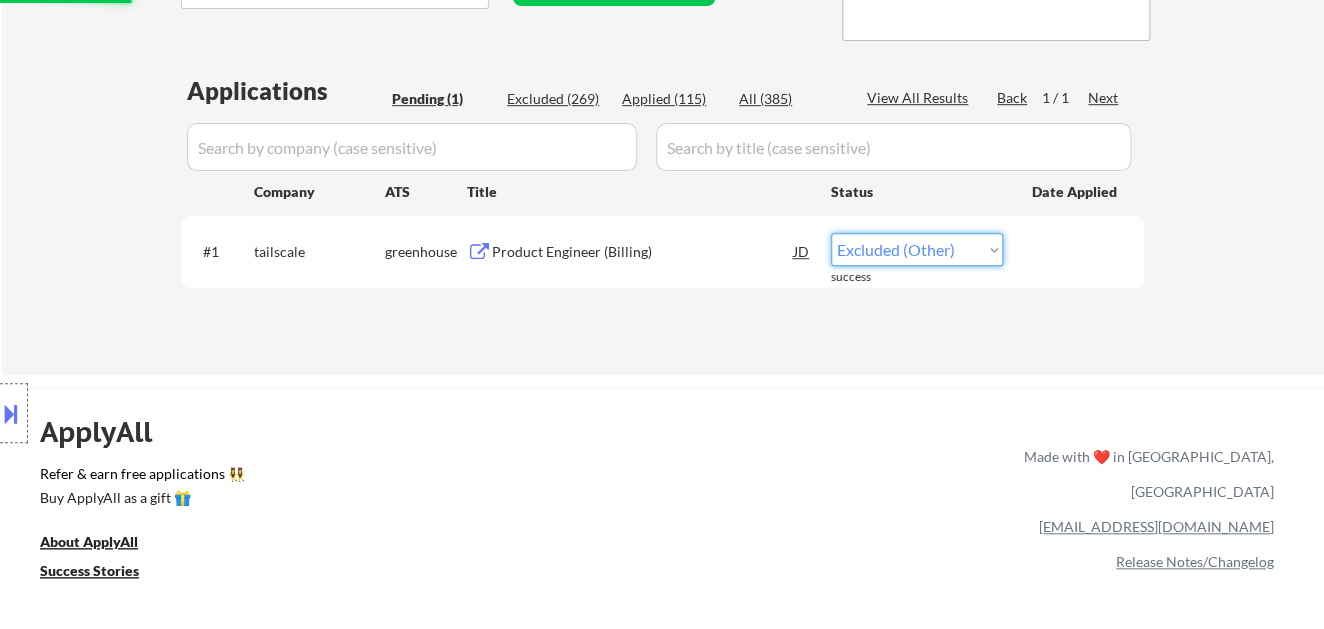 drag, startPoint x: 899, startPoint y: 254, endPoint x: 914, endPoint y: 260, distance: 16.155495 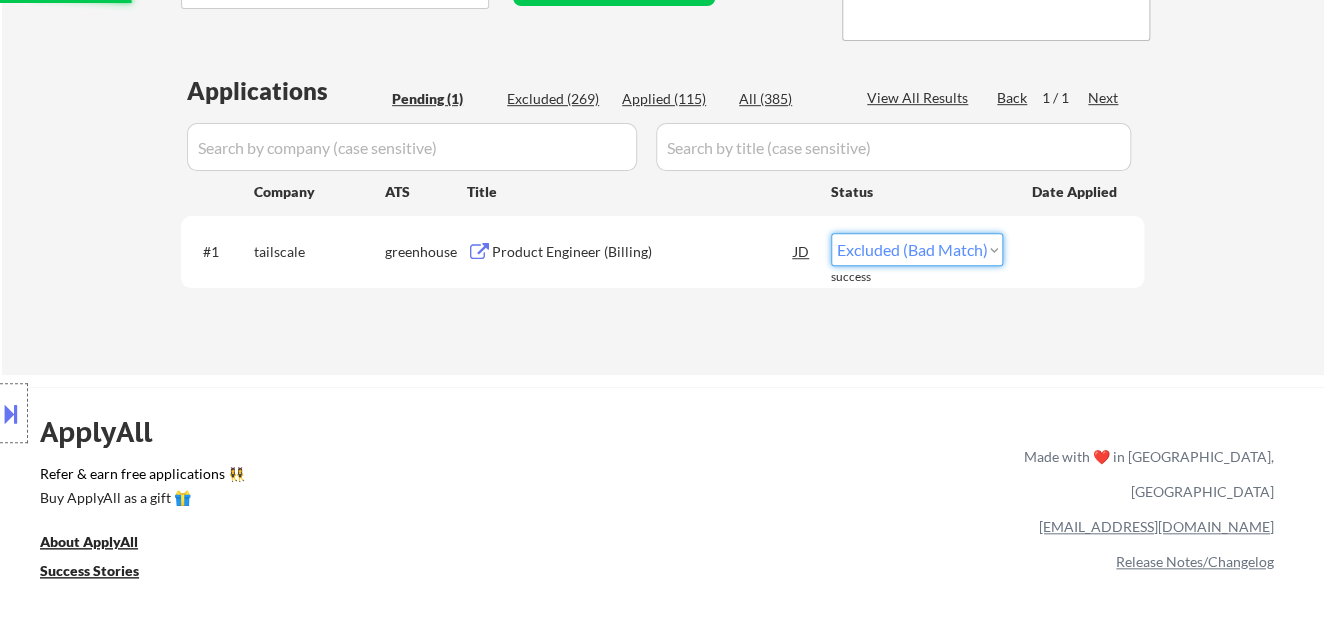 click on "Choose an option... Pending Applied Excluded (Questions) Excluded (Expired) Excluded (Location) Excluded (Bad Match) Excluded (Blocklist) Excluded (Salary) Excluded (Other)" at bounding box center (917, 249) 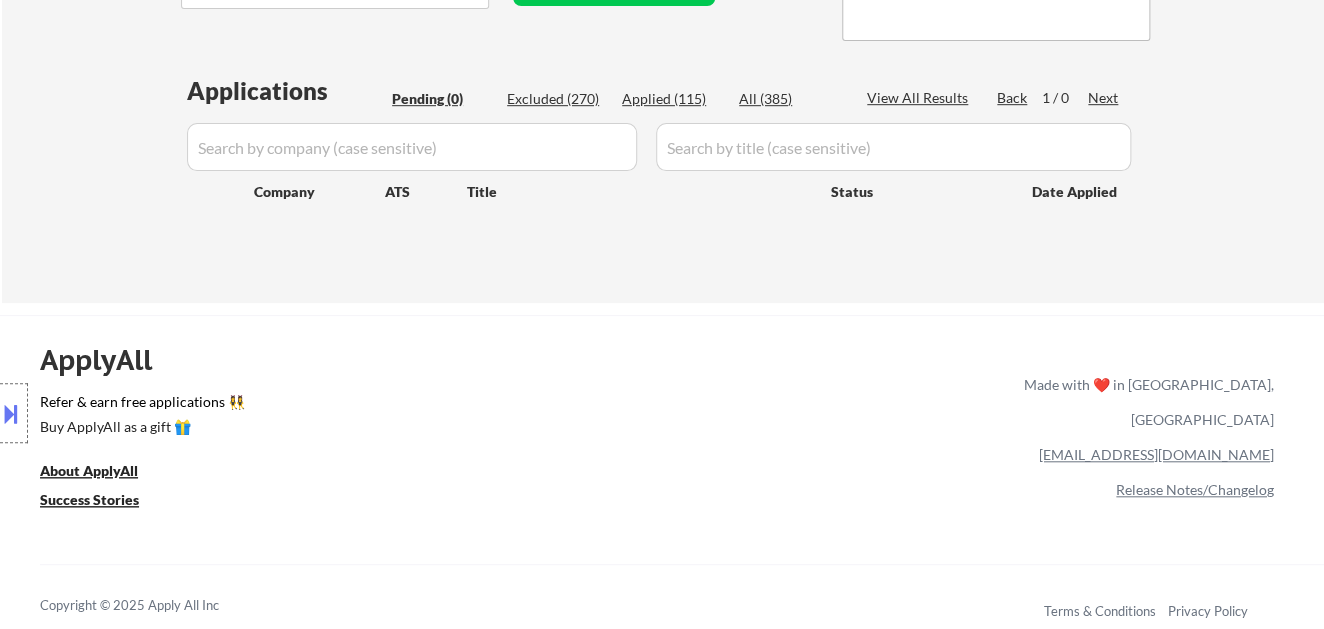 drag, startPoint x: 78, startPoint y: 128, endPoint x: 80, endPoint y: 118, distance: 10.198039 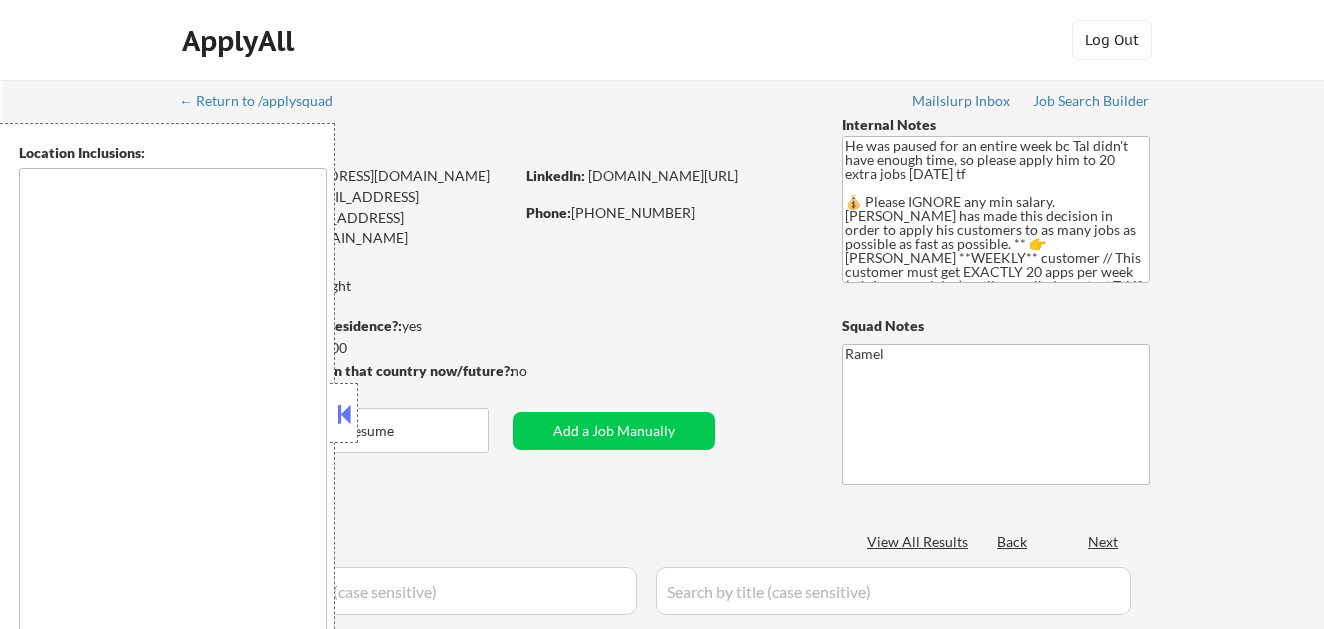 scroll, scrollTop: 0, scrollLeft: 0, axis: both 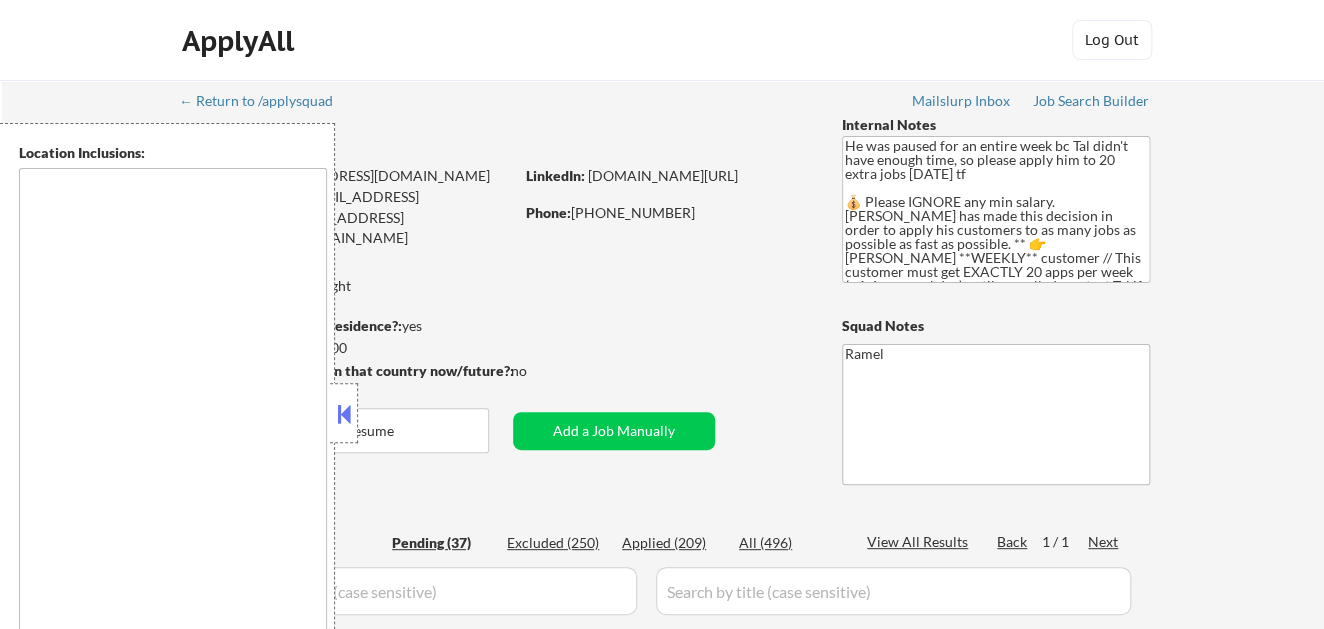 type on "remote" 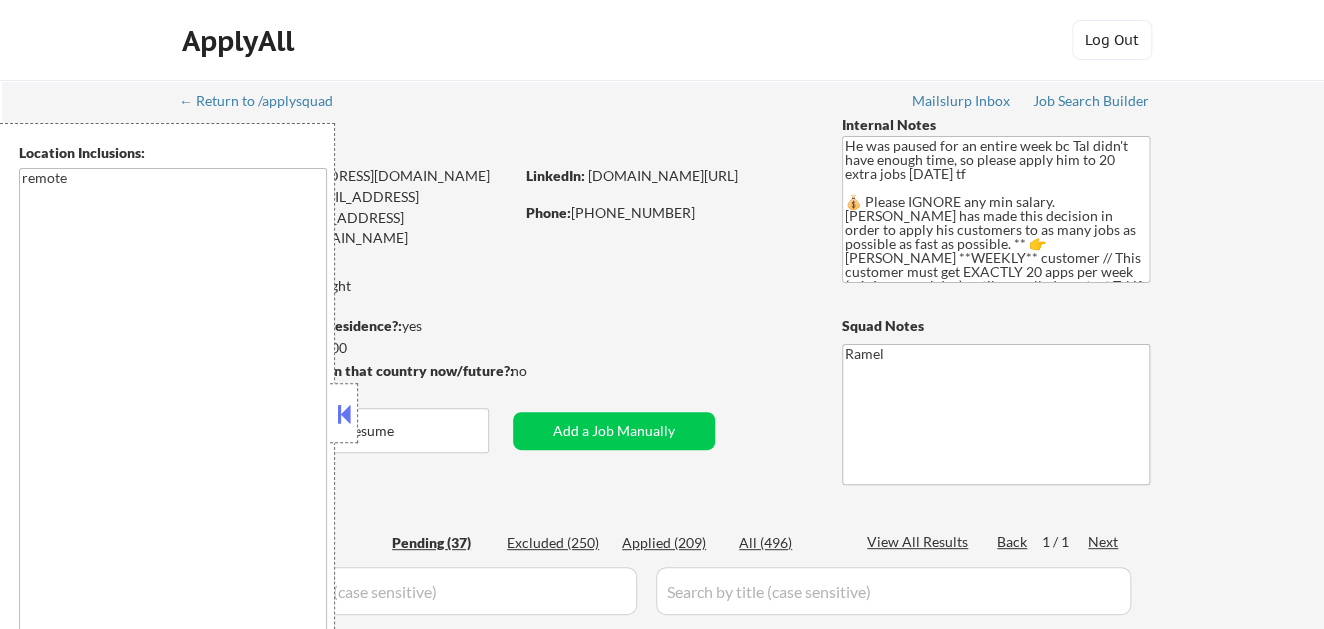 click at bounding box center (344, 414) 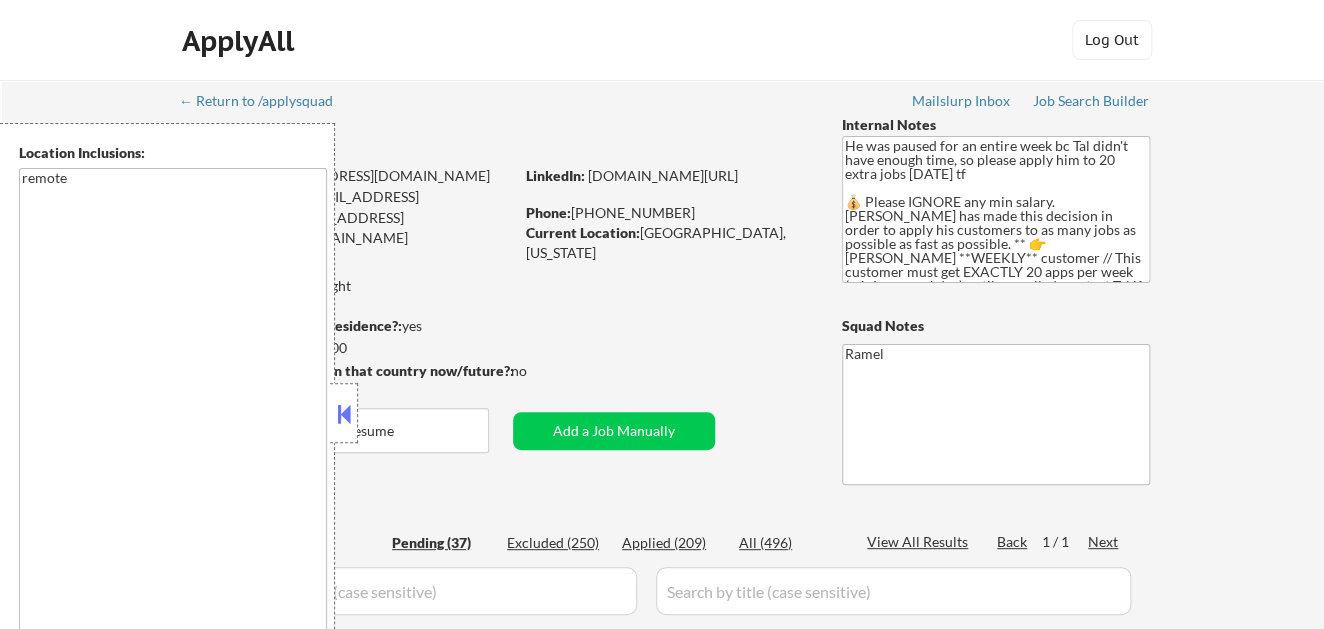 scroll, scrollTop: 27, scrollLeft: 0, axis: vertical 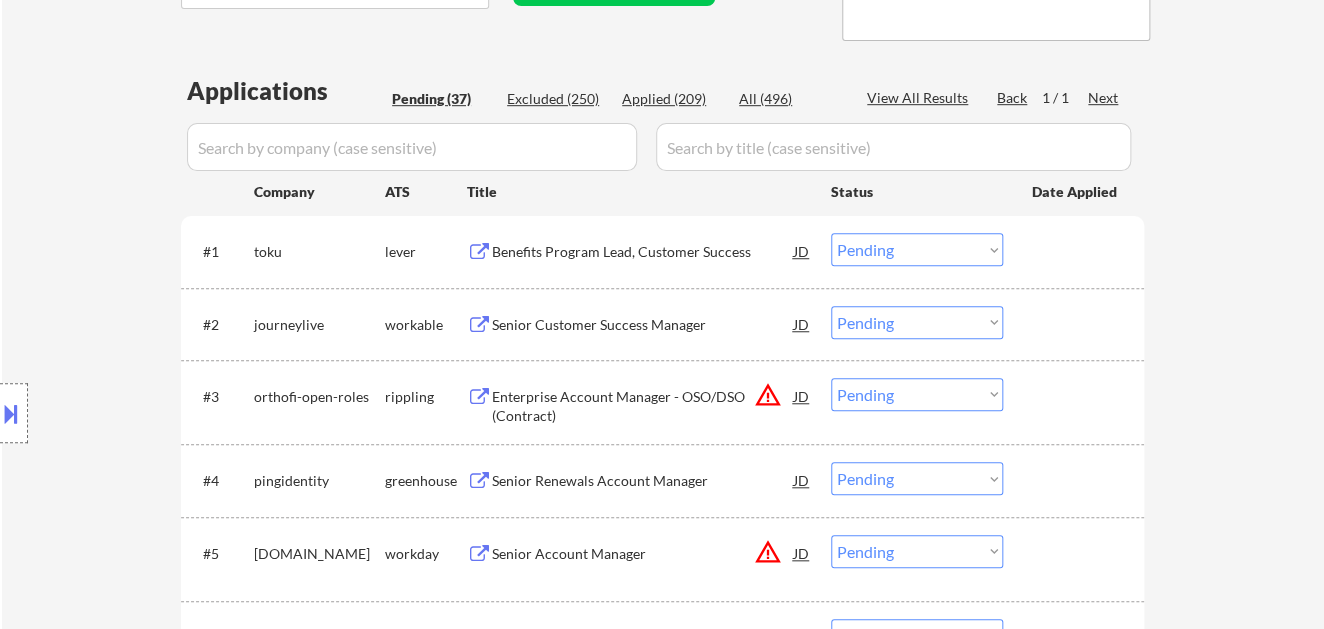 click on "Benefits Program Lead, Customer Success" at bounding box center [643, 252] 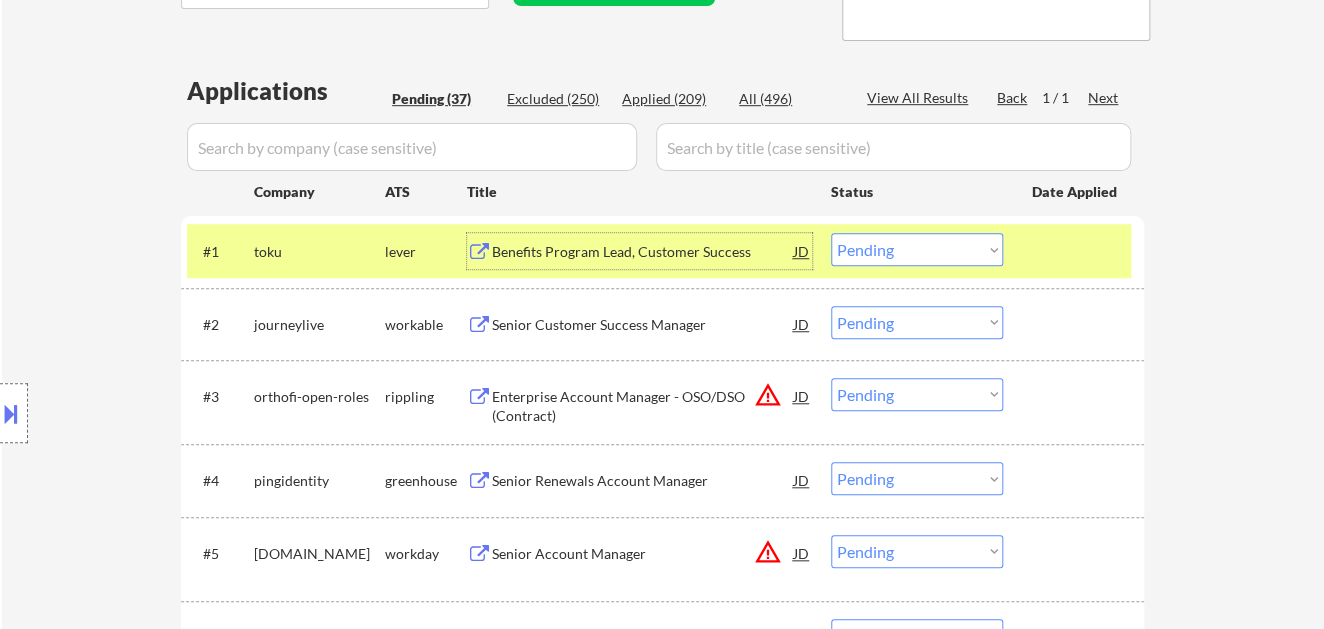 click on "Choose an option... Pending Applied Excluded (Questions) Excluded (Expired) Excluded (Location) Excluded (Bad Match) Excluded (Blocklist) Excluded (Salary) Excluded (Other)" at bounding box center [917, 249] 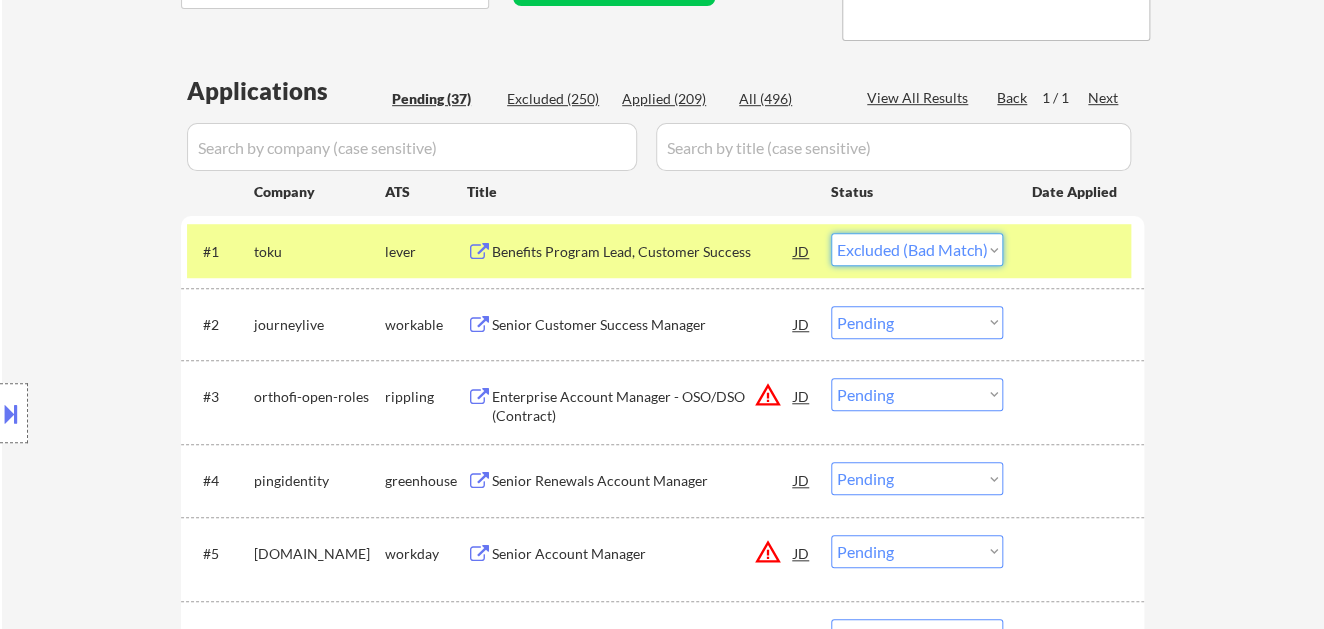 click on "Choose an option... Pending Applied Excluded (Questions) Excluded (Expired) Excluded (Location) Excluded (Bad Match) Excluded (Blocklist) Excluded (Salary) Excluded (Other)" at bounding box center [917, 249] 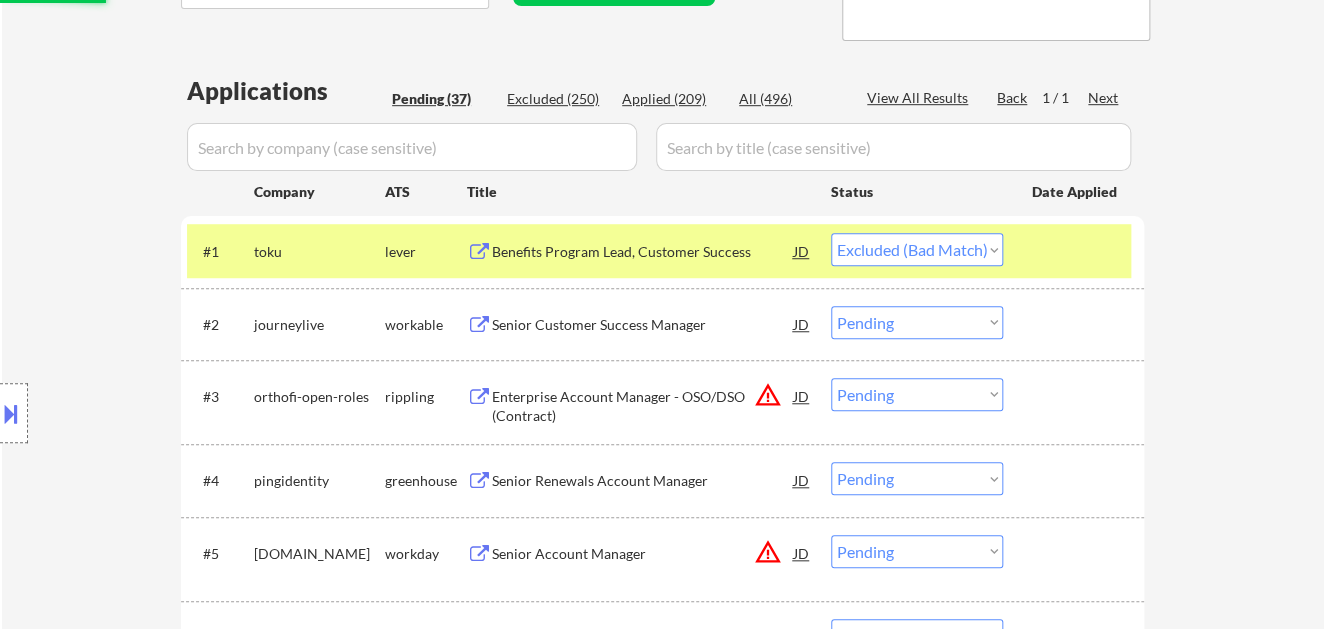 click on "Senior Customer Success Manager" at bounding box center [643, 324] 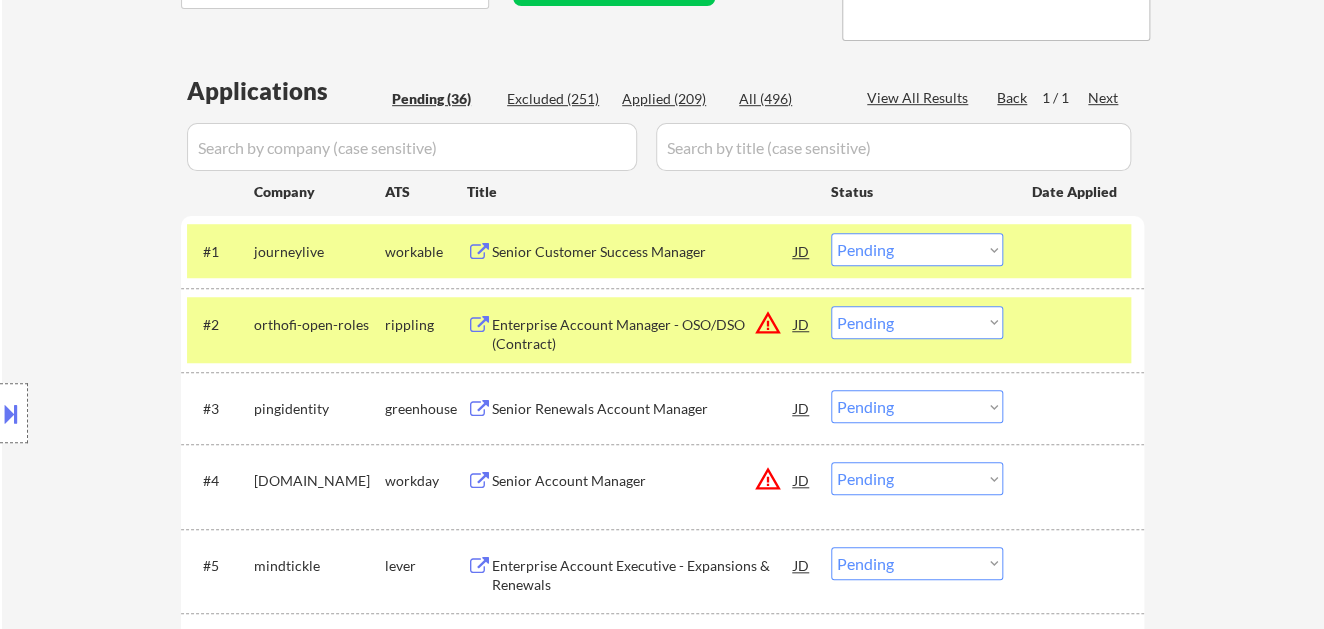 click on "Choose an option... Pending Applied Excluded (Questions) Excluded (Expired) Excluded (Location) Excluded (Bad Match) Excluded (Blocklist) Excluded (Salary) Excluded (Other)" at bounding box center (917, 249) 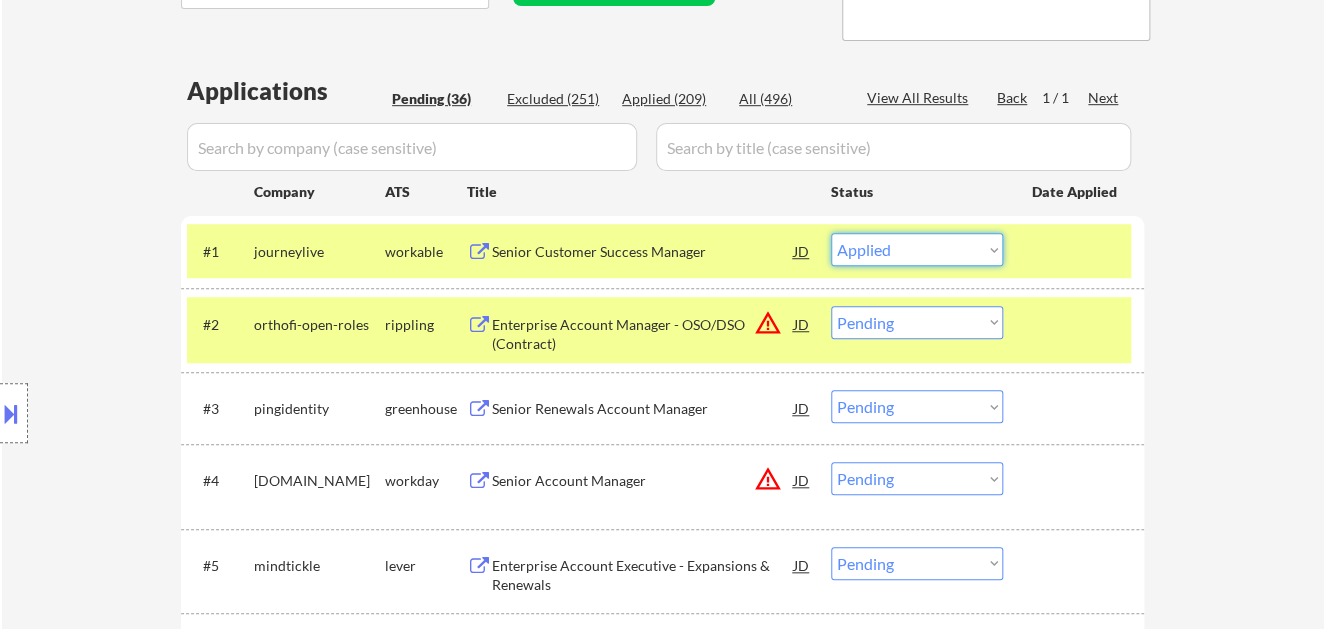 click on "Choose an option... Pending Applied Excluded (Questions) Excluded (Expired) Excluded (Location) Excluded (Bad Match) Excluded (Blocklist) Excluded (Salary) Excluded (Other)" at bounding box center (917, 249) 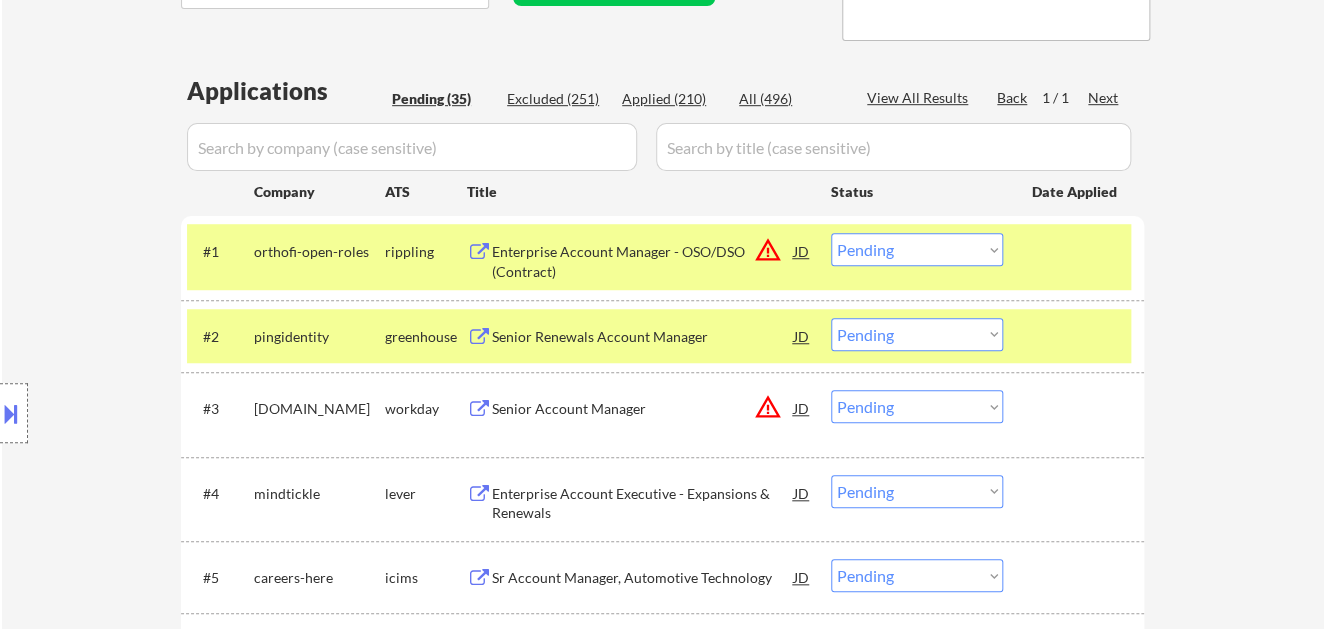 click on "JD" at bounding box center (802, 251) 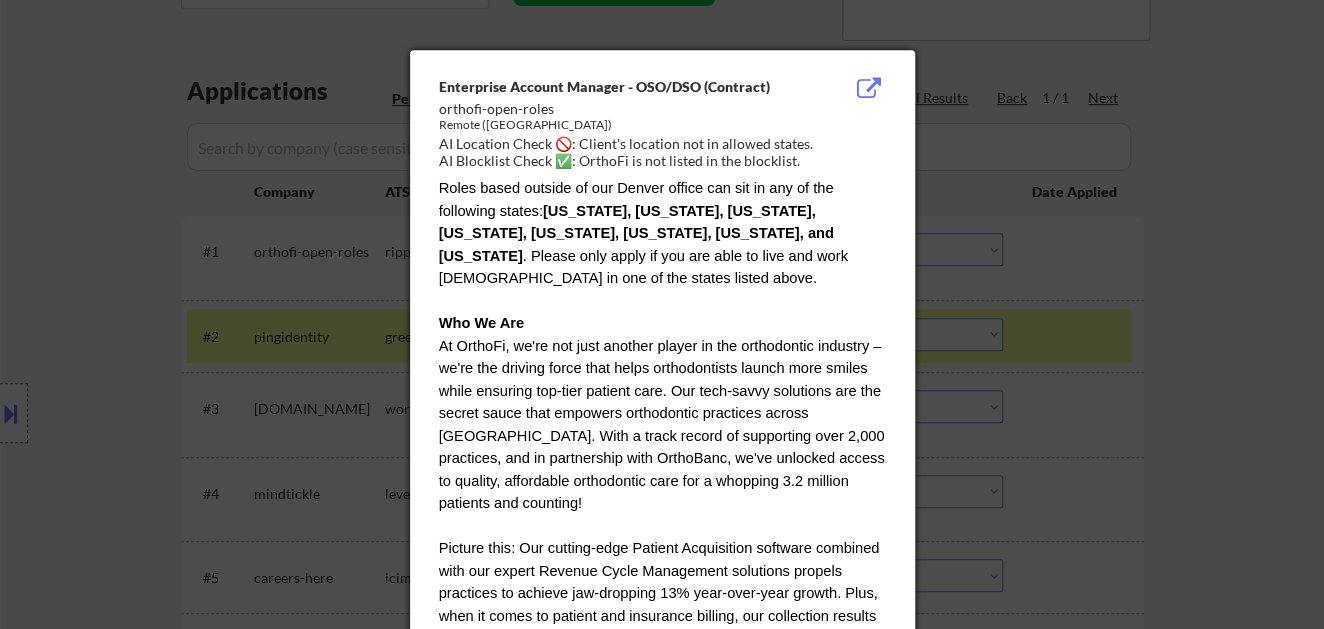 click at bounding box center (662, 314) 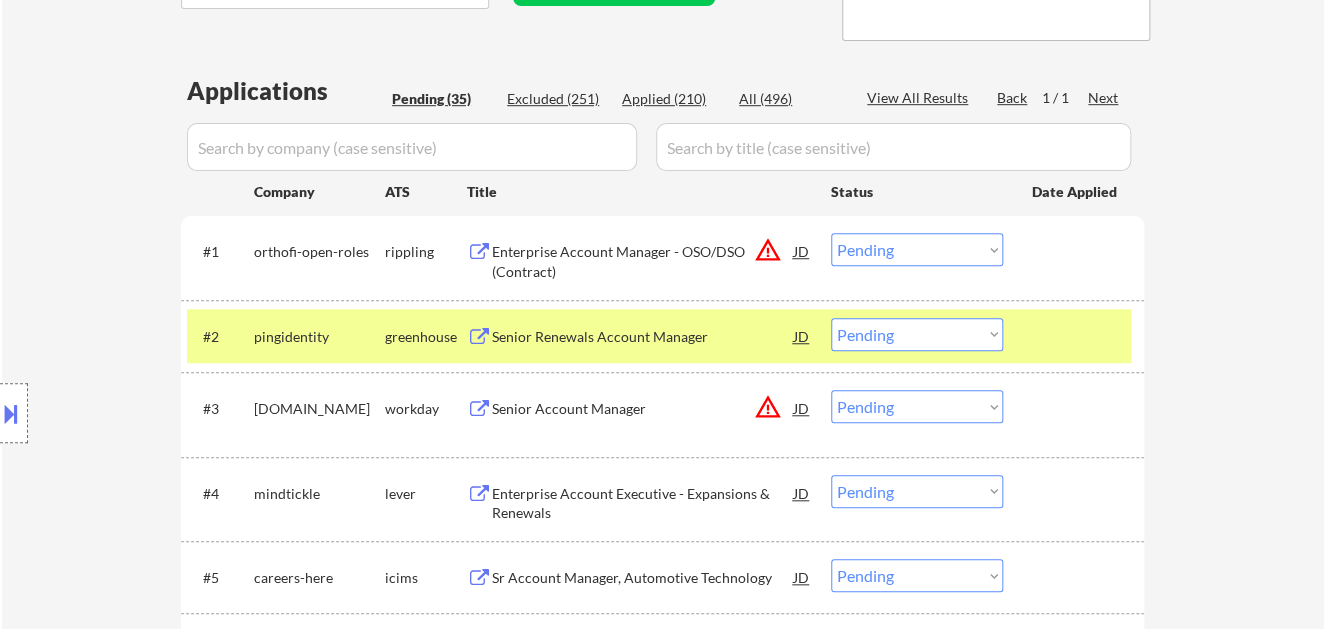 click on "Enterprise Account Manager - OSO/DSO (Contract)" at bounding box center (643, 261) 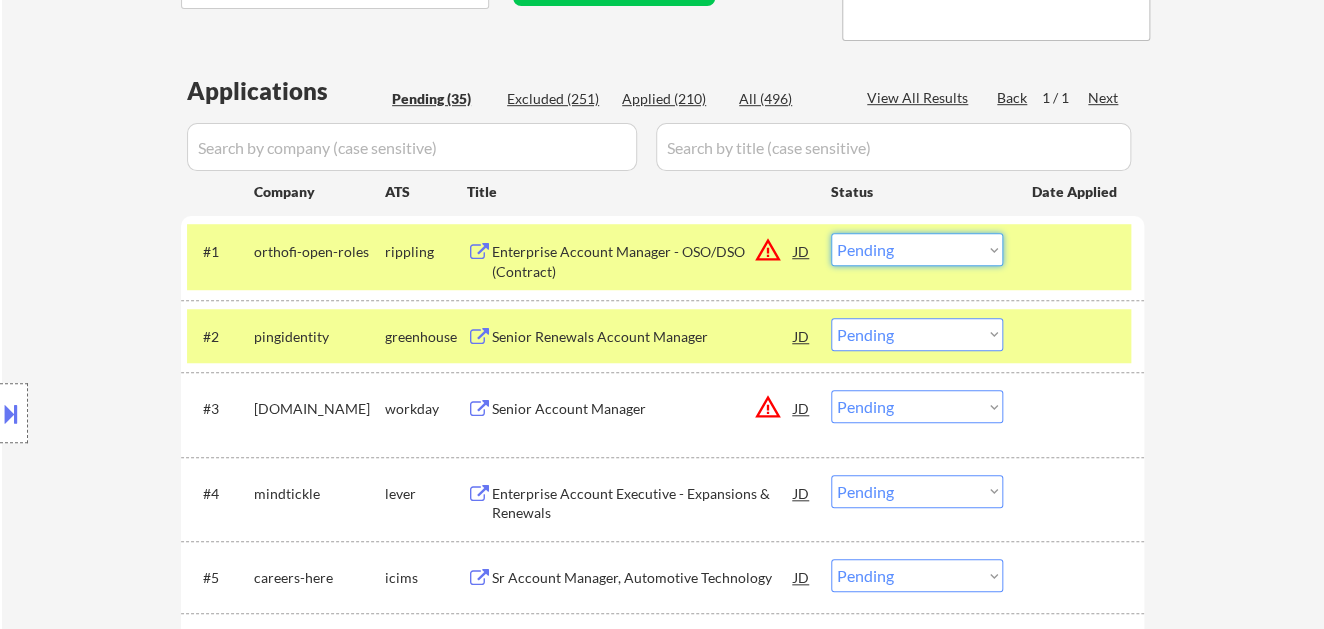 drag, startPoint x: 905, startPoint y: 255, endPoint x: 912, endPoint y: 263, distance: 10.630146 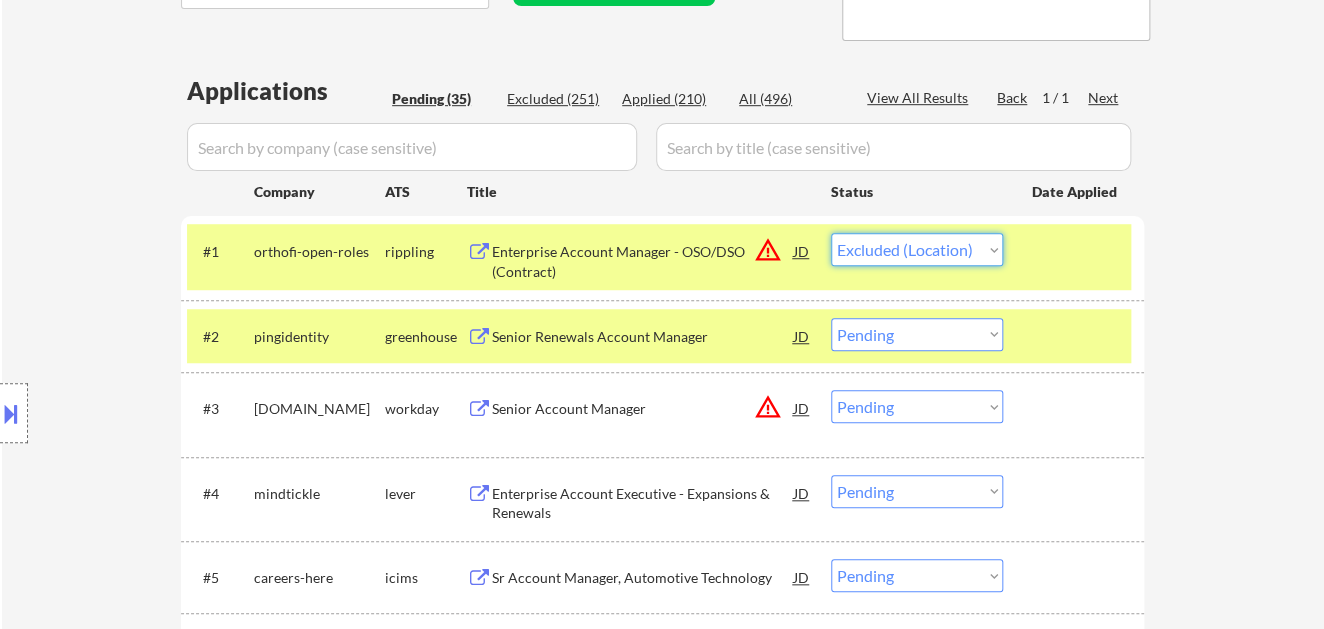 click on "Choose an option... Pending Applied Excluded (Questions) Excluded (Expired) Excluded (Location) Excluded (Bad Match) Excluded (Blocklist) Excluded (Salary) Excluded (Other)" at bounding box center (917, 249) 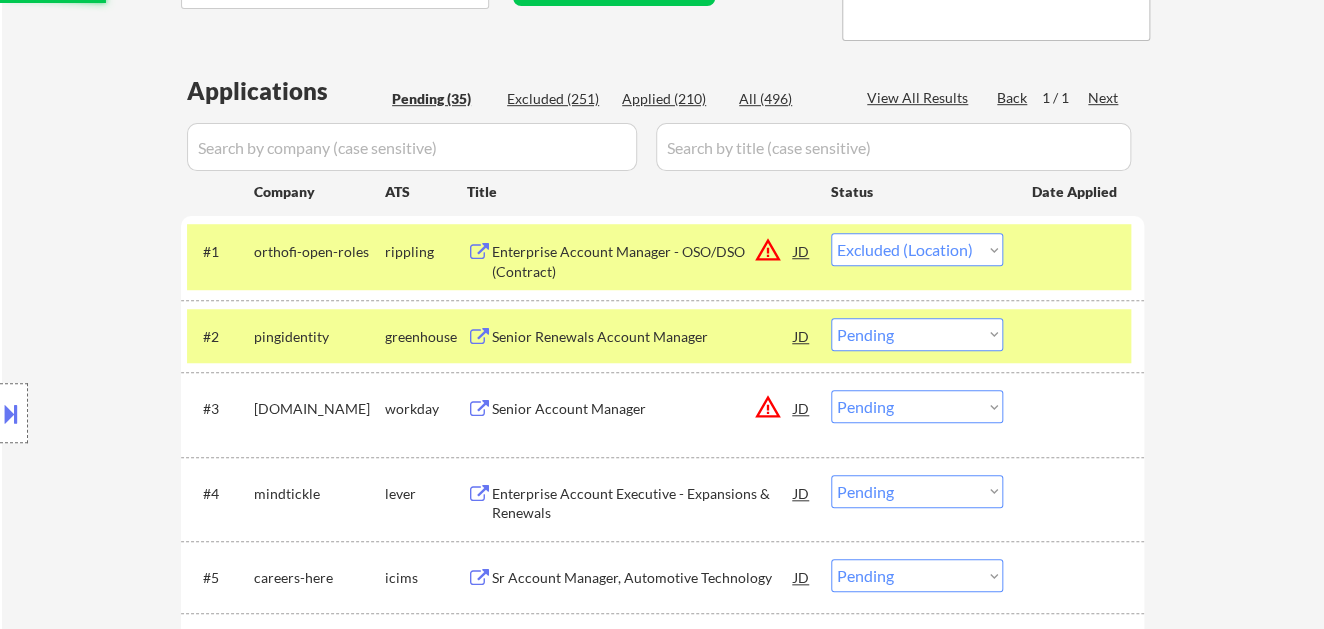 click on "Senior Renewals Account Manager" at bounding box center [643, 337] 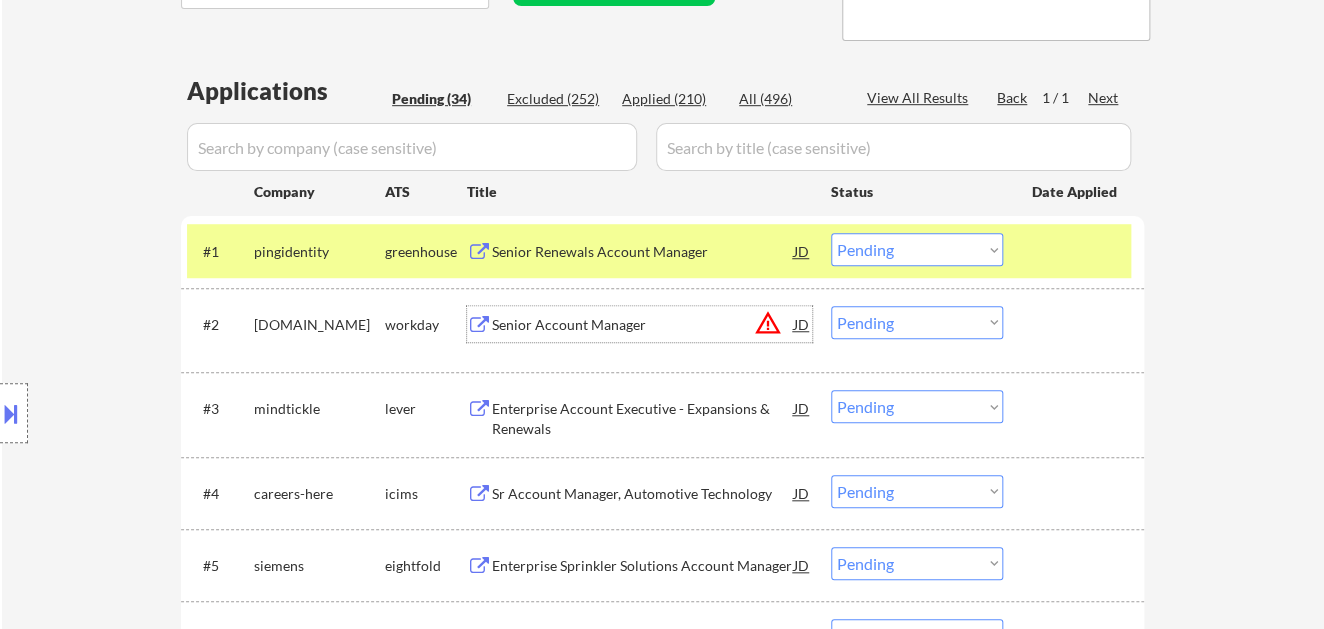 click on "Choose an option... Pending Applied Excluded (Questions) Excluded (Expired) Excluded (Location) Excluded (Bad Match) Excluded (Blocklist) Excluded (Salary) Excluded (Other)" at bounding box center (917, 249) 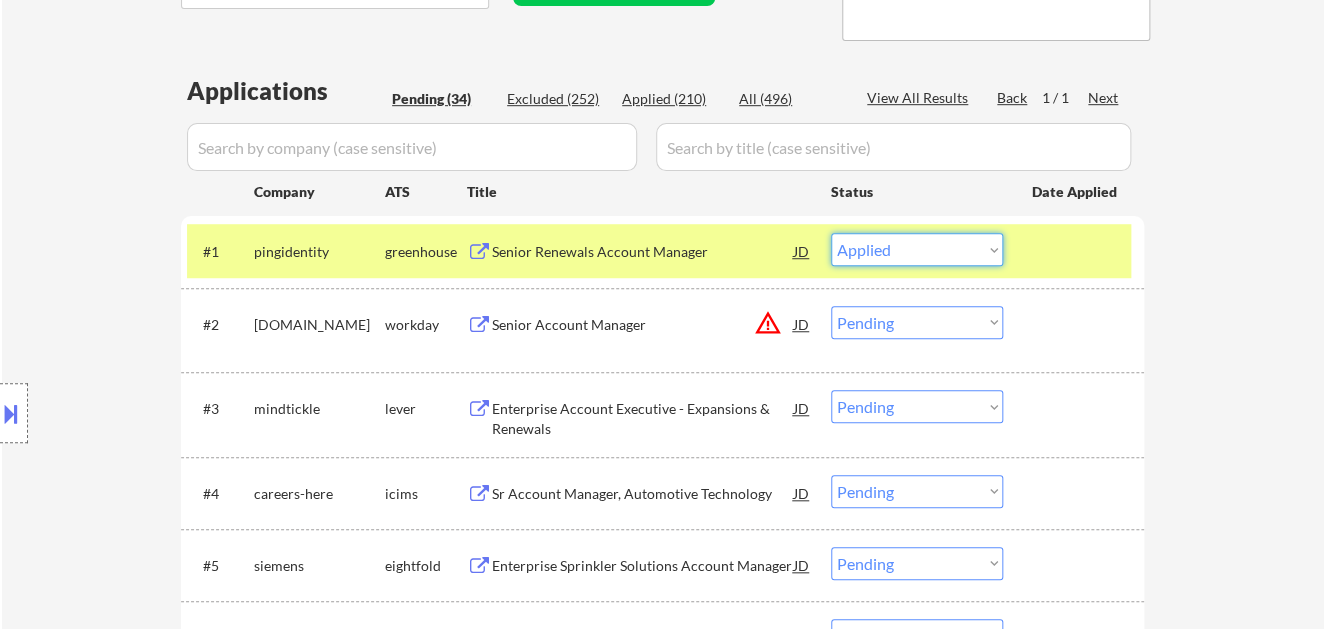 click on "Choose an option... Pending Applied Excluded (Questions) Excluded (Expired) Excluded (Location) Excluded (Bad Match) Excluded (Blocklist) Excluded (Salary) Excluded (Other)" at bounding box center (917, 249) 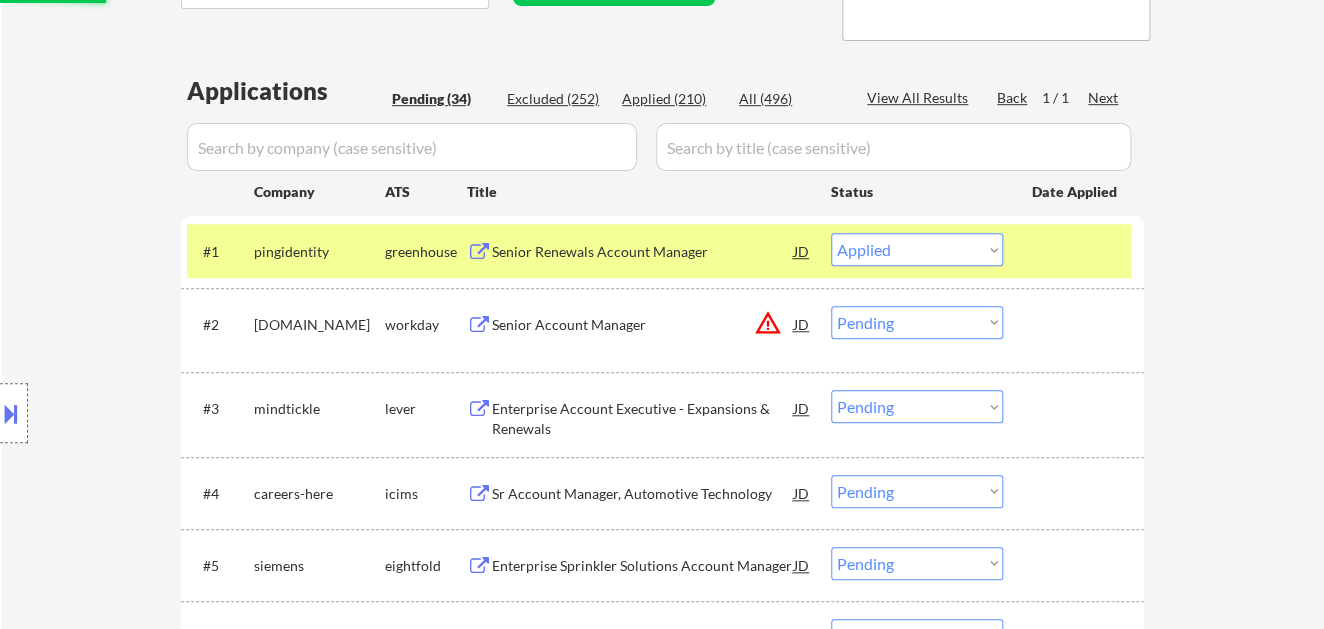 click on "Senior Account Manager" at bounding box center [643, 325] 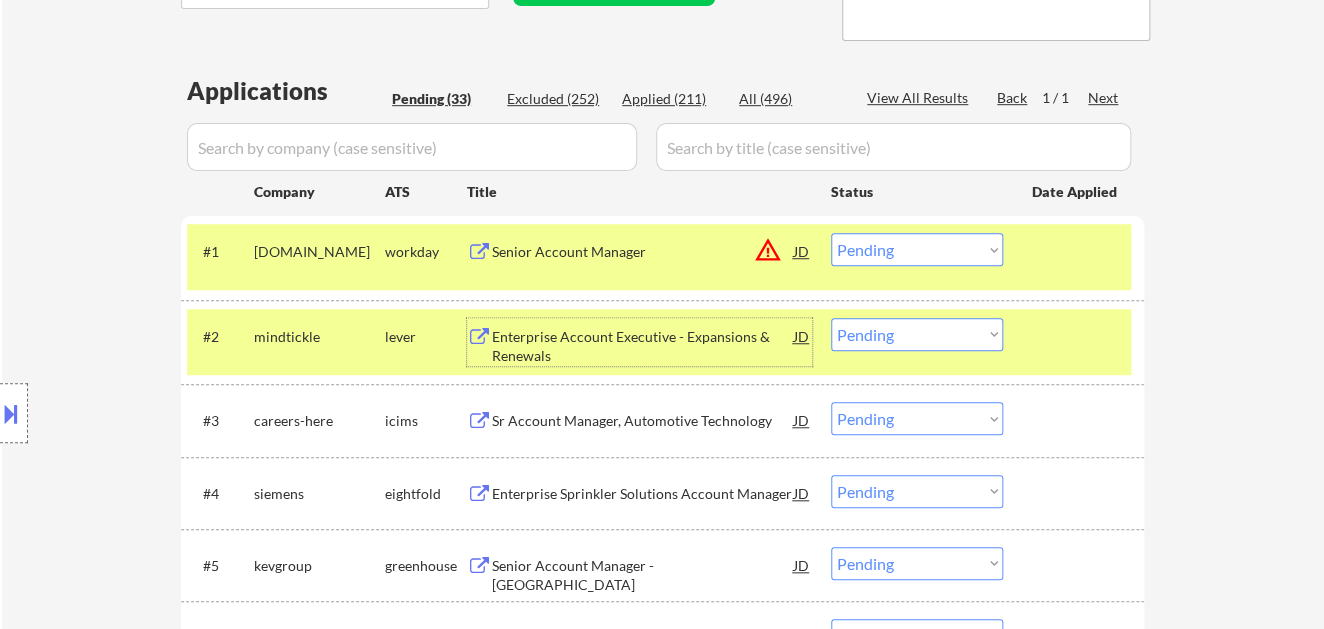 click on "Choose an option... Pending Applied Excluded (Questions) Excluded (Expired) Excluded (Location) Excluded (Bad Match) Excluded (Blocklist) Excluded (Salary) Excluded (Other)" at bounding box center [917, 249] 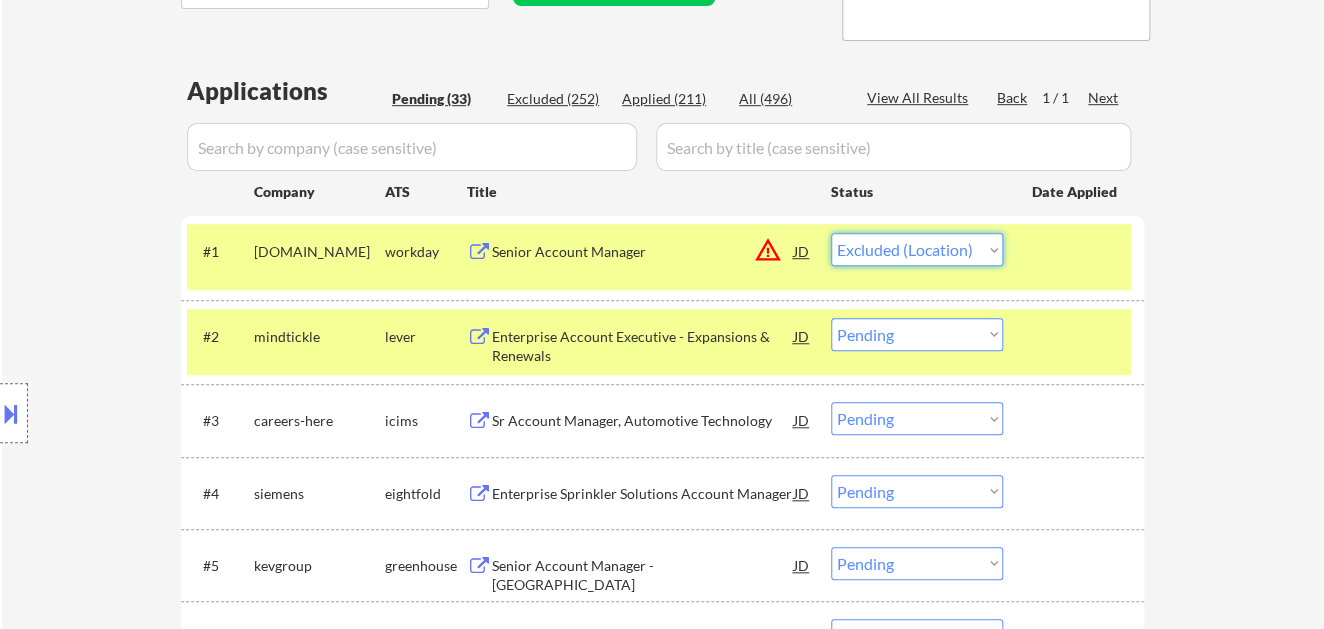 click on "Choose an option... Pending Applied Excluded (Questions) Excluded (Expired) Excluded (Location) Excluded (Bad Match) Excluded (Blocklist) Excluded (Salary) Excluded (Other)" at bounding box center [917, 249] 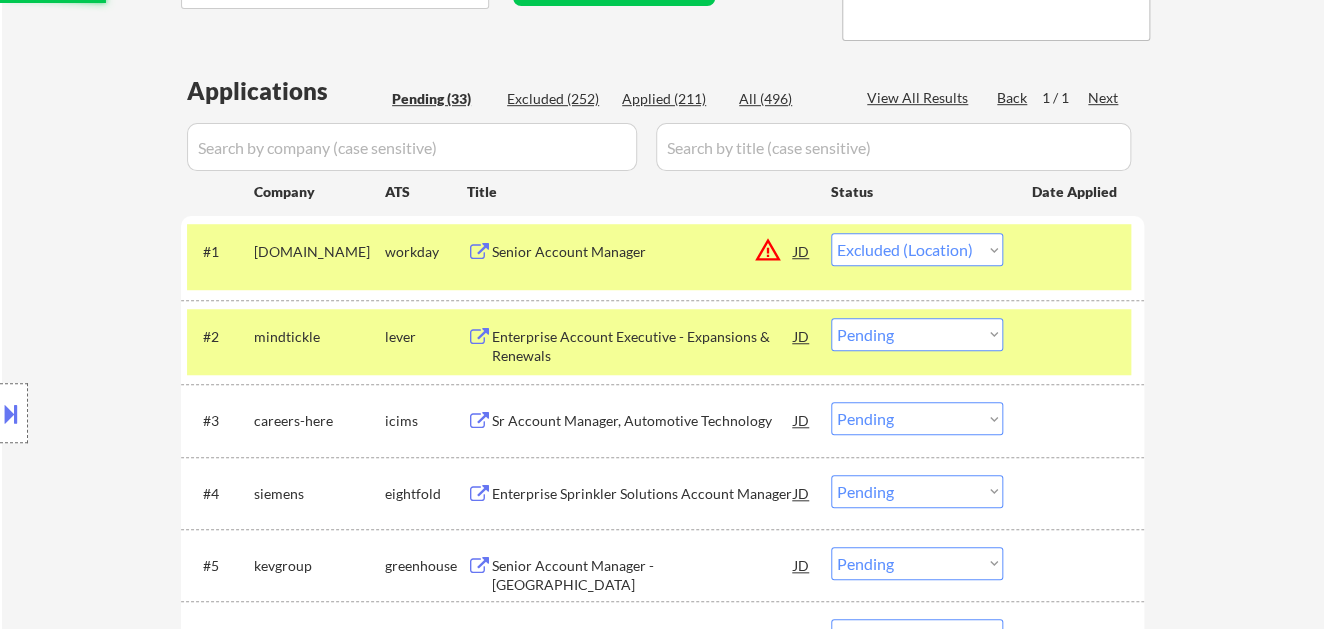 click on "Enterprise Account Executive - Expansions & Renewals" at bounding box center (643, 346) 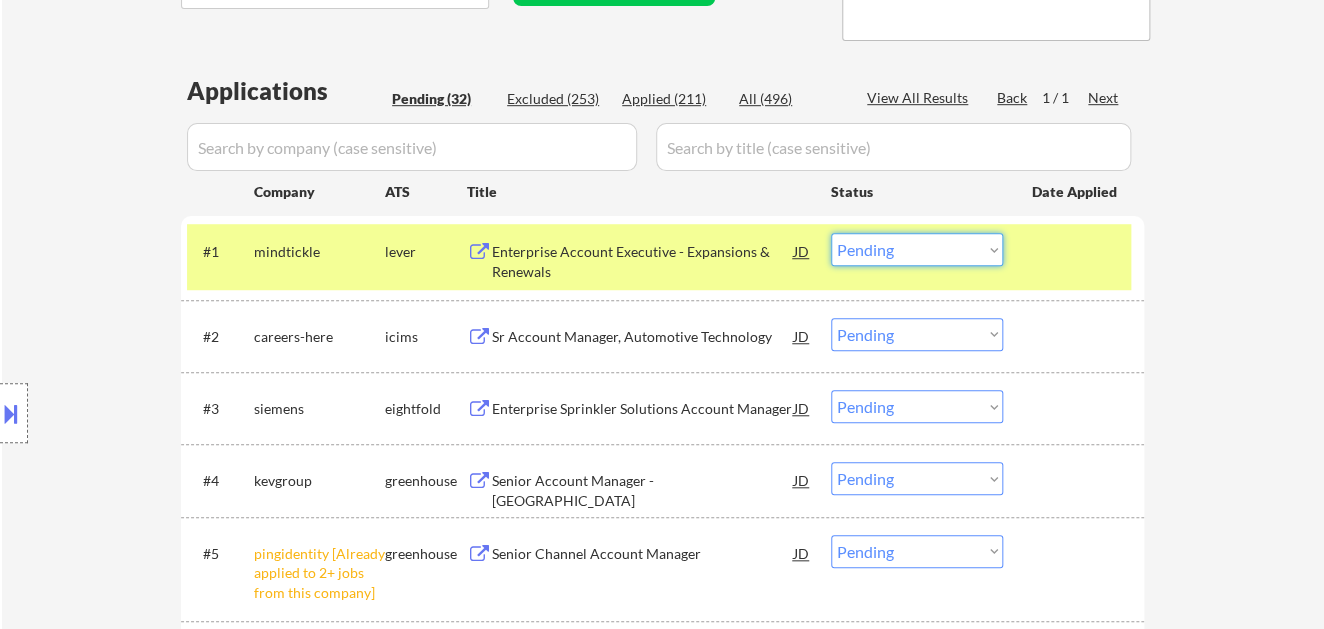 click on "Choose an option... Pending Applied Excluded (Questions) Excluded (Expired) Excluded (Location) Excluded (Bad Match) Excluded (Blocklist) Excluded (Salary) Excluded (Other)" at bounding box center (917, 249) 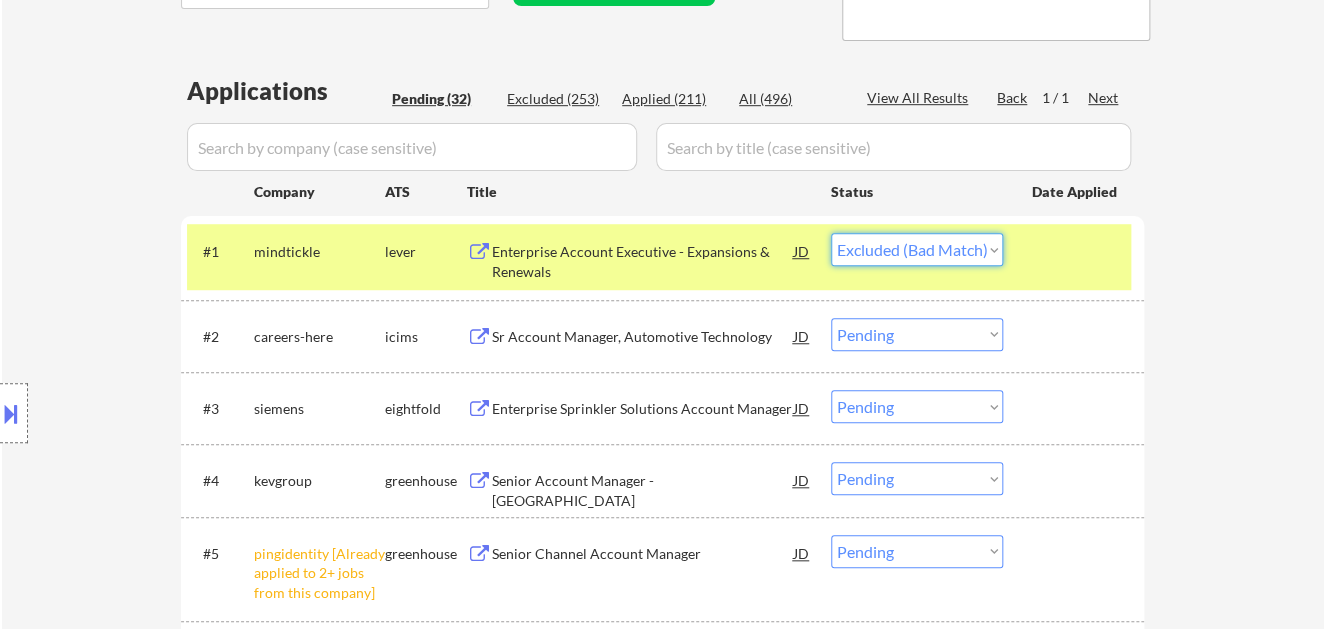 click on "Choose an option... Pending Applied Excluded (Questions) Excluded (Expired) Excluded (Location) Excluded (Bad Match) Excluded (Blocklist) Excluded (Salary) Excluded (Other)" at bounding box center [917, 249] 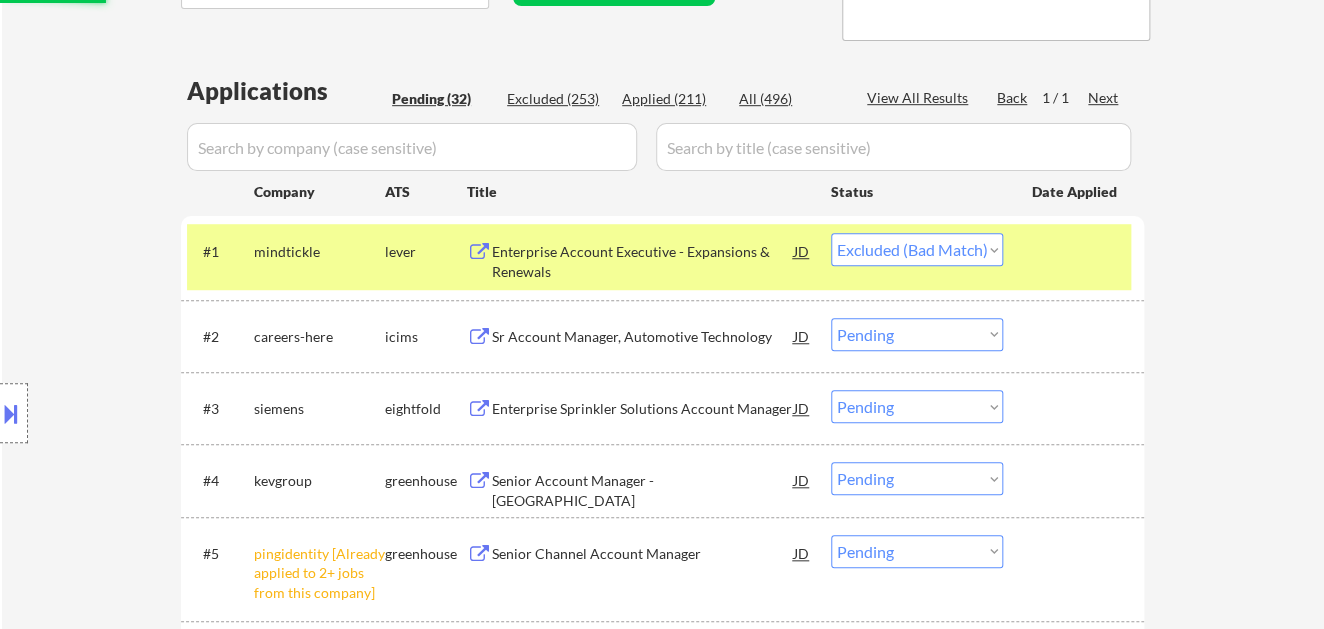 click on "Sr Account Manager, Automotive Technology" at bounding box center [643, 337] 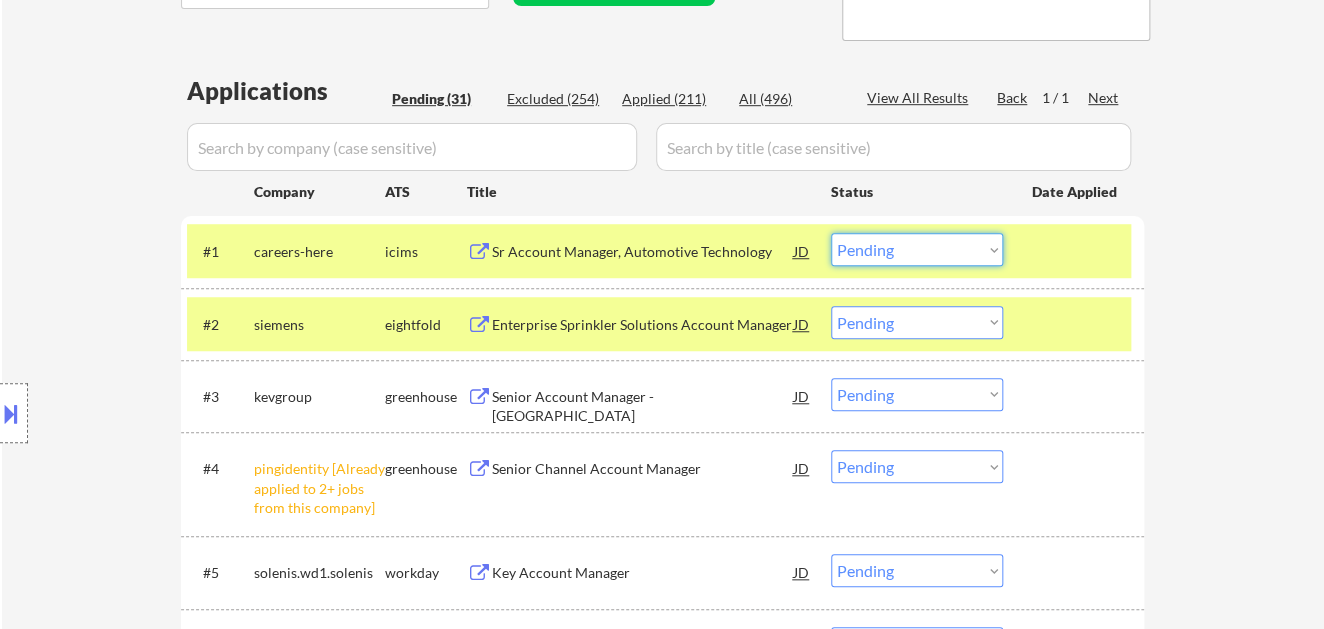 click on "Choose an option... Pending Applied Excluded (Questions) Excluded (Expired) Excluded (Location) Excluded (Bad Match) Excluded (Blocklist) Excluded (Salary) Excluded (Other)" at bounding box center [917, 249] 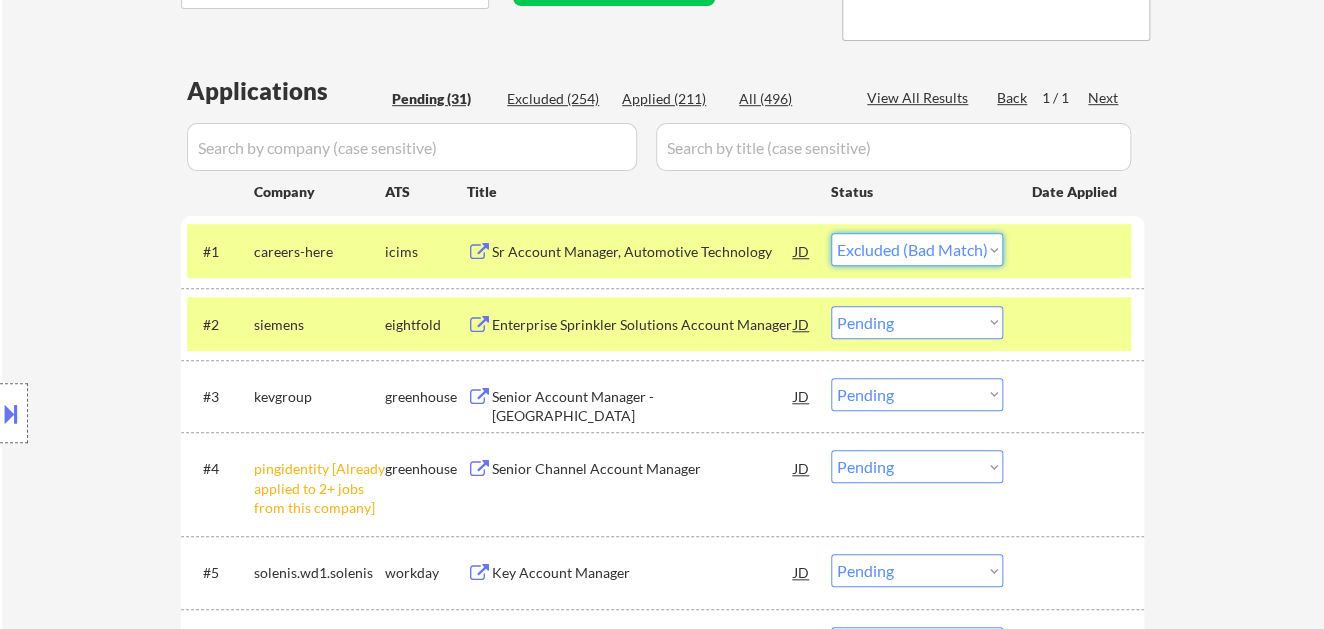 click on "Choose an option... Pending Applied Excluded (Questions) Excluded (Expired) Excluded (Location) Excluded (Bad Match) Excluded (Blocklist) Excluded (Salary) Excluded (Other)" at bounding box center (917, 249) 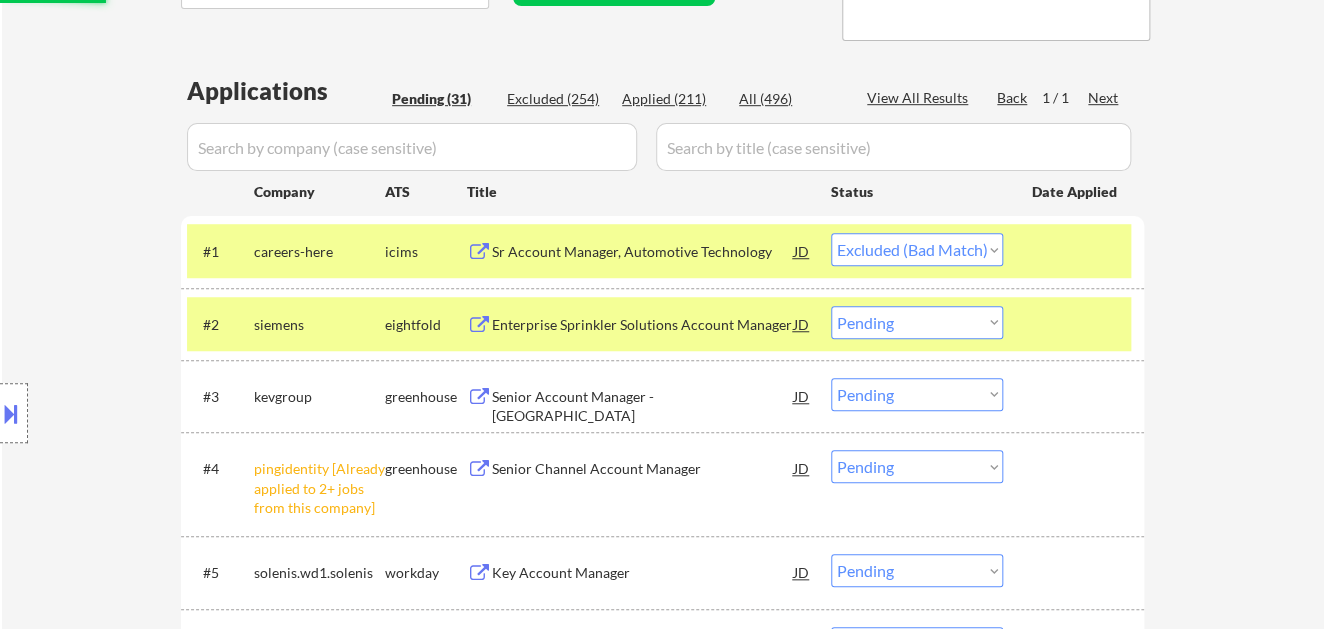 click on "Enterprise Sprinkler Solutions Account Manager" at bounding box center [643, 325] 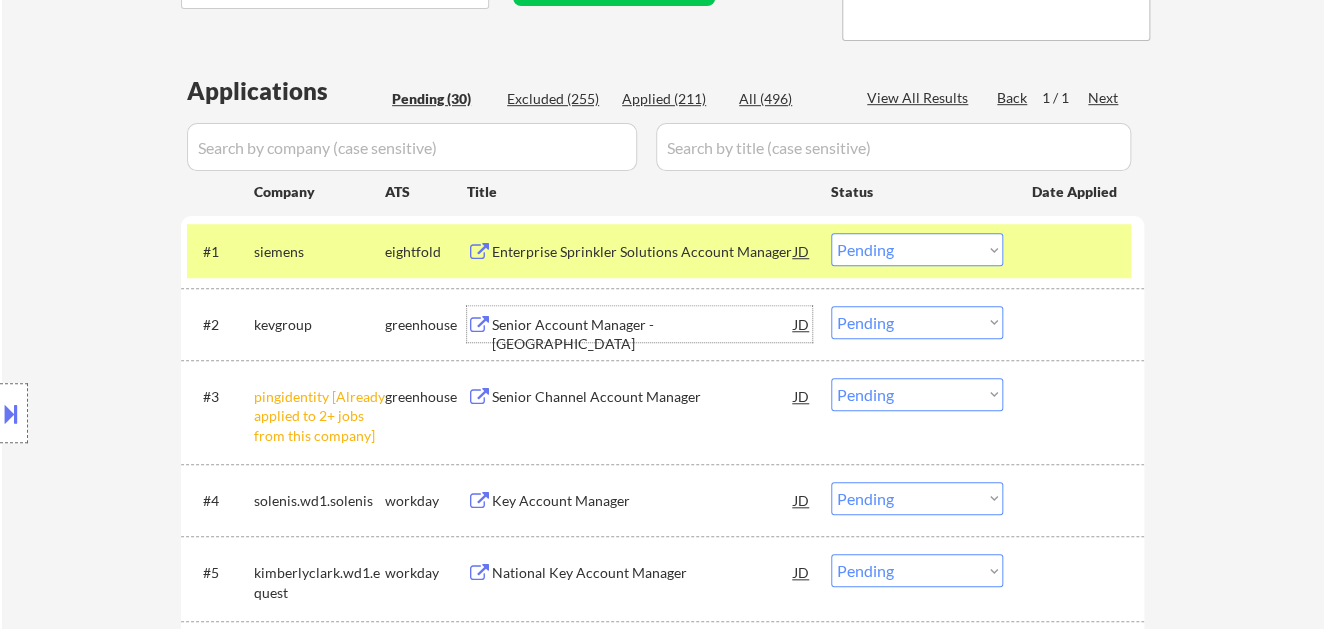 drag, startPoint x: 950, startPoint y: 254, endPoint x: 960, endPoint y: 261, distance: 12.206555 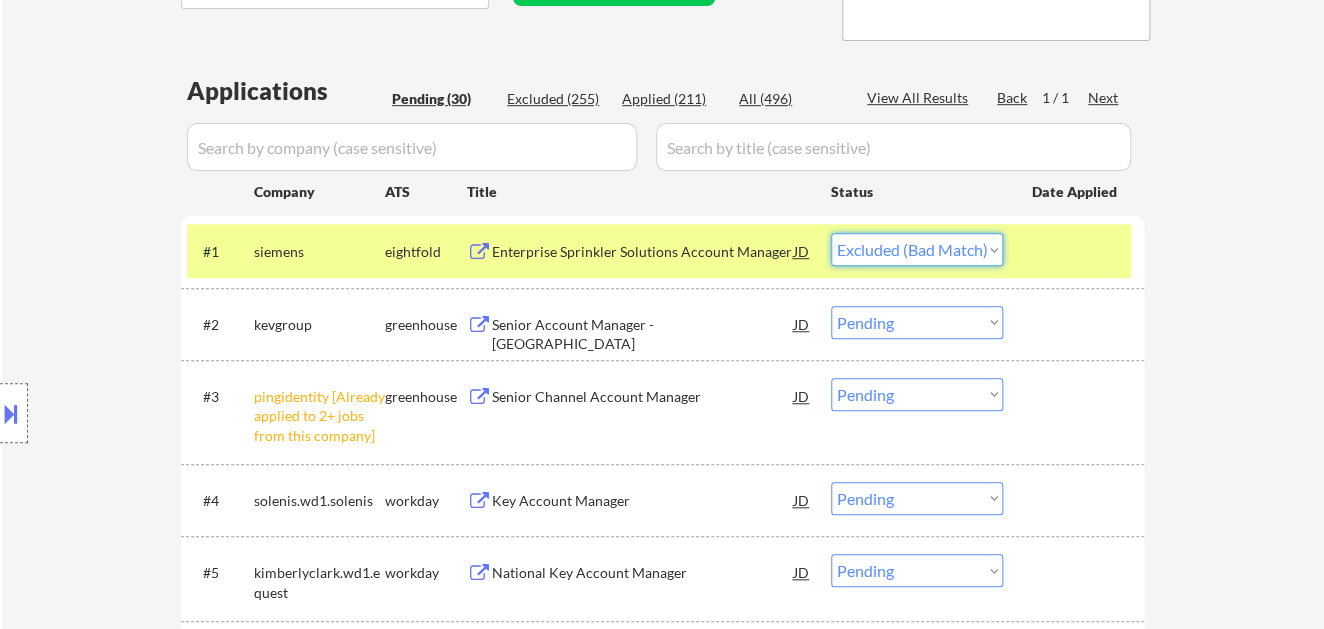 click on "Choose an option... Pending Applied Excluded (Questions) Excluded (Expired) Excluded (Location) Excluded (Bad Match) Excluded (Blocklist) Excluded (Salary) Excluded (Other)" at bounding box center (917, 249) 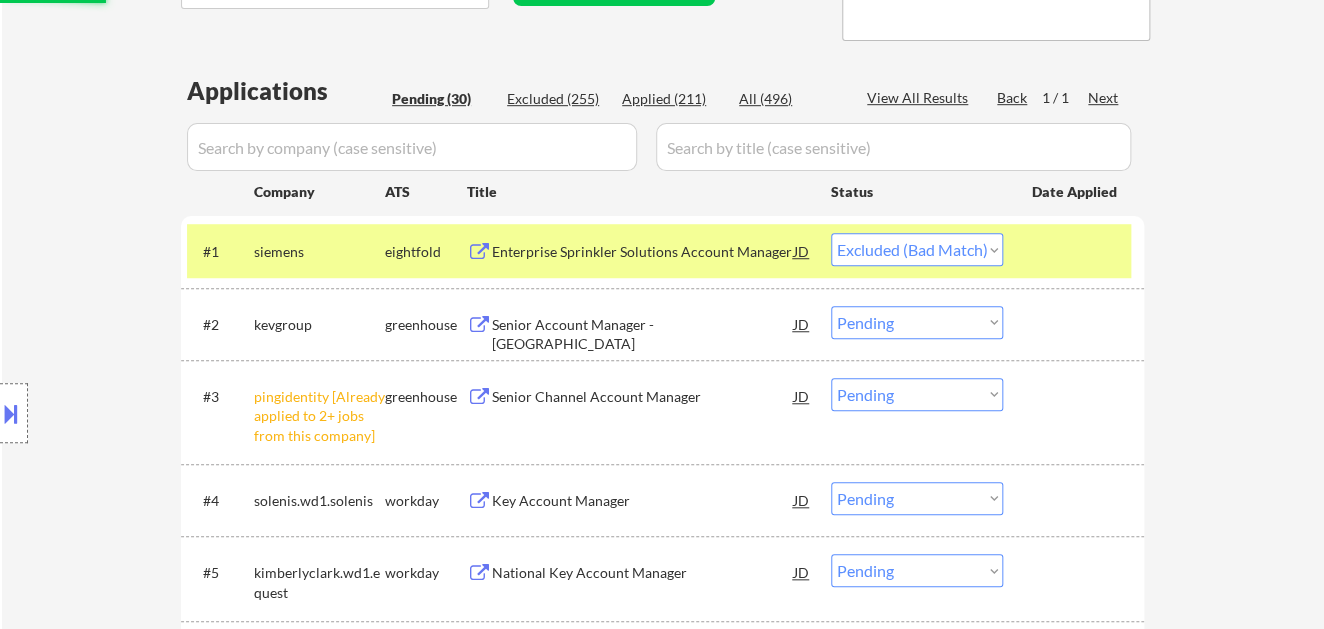 click on "Senior Account Manager - Mid-Atlantic Region" at bounding box center [643, 324] 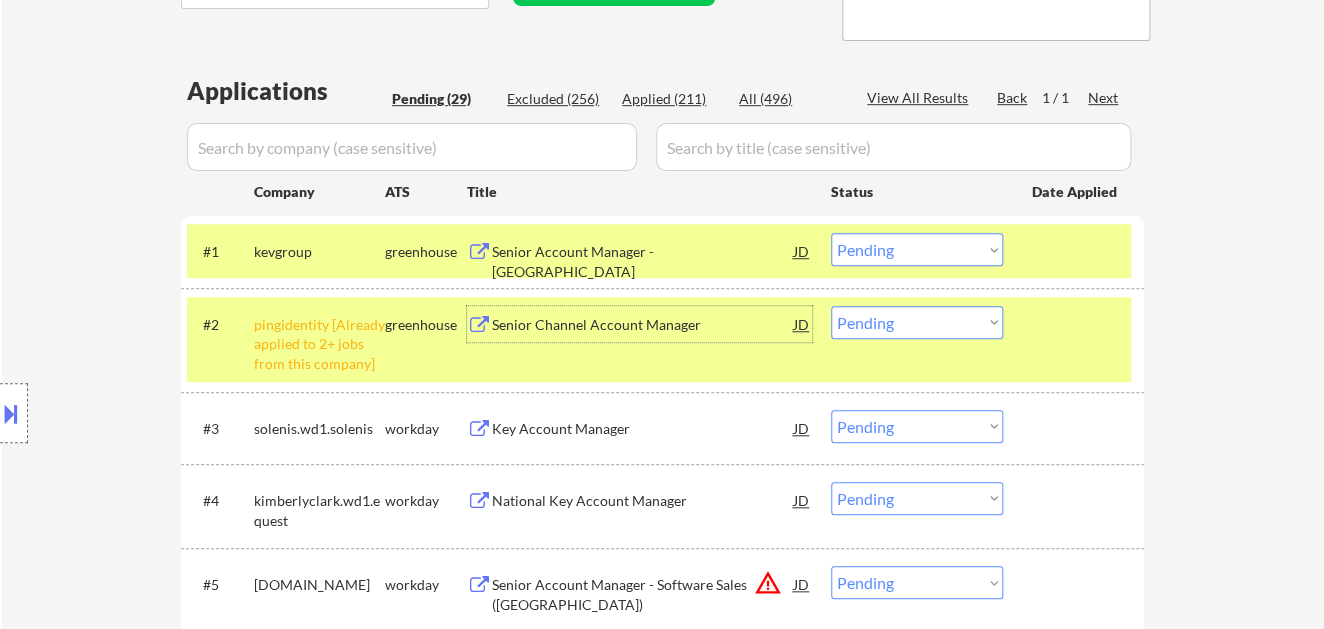click on "Choose an option... Pending Applied Excluded (Questions) Excluded (Expired) Excluded (Location) Excluded (Bad Match) Excluded (Blocklist) Excluded (Salary) Excluded (Other)" at bounding box center (917, 249) 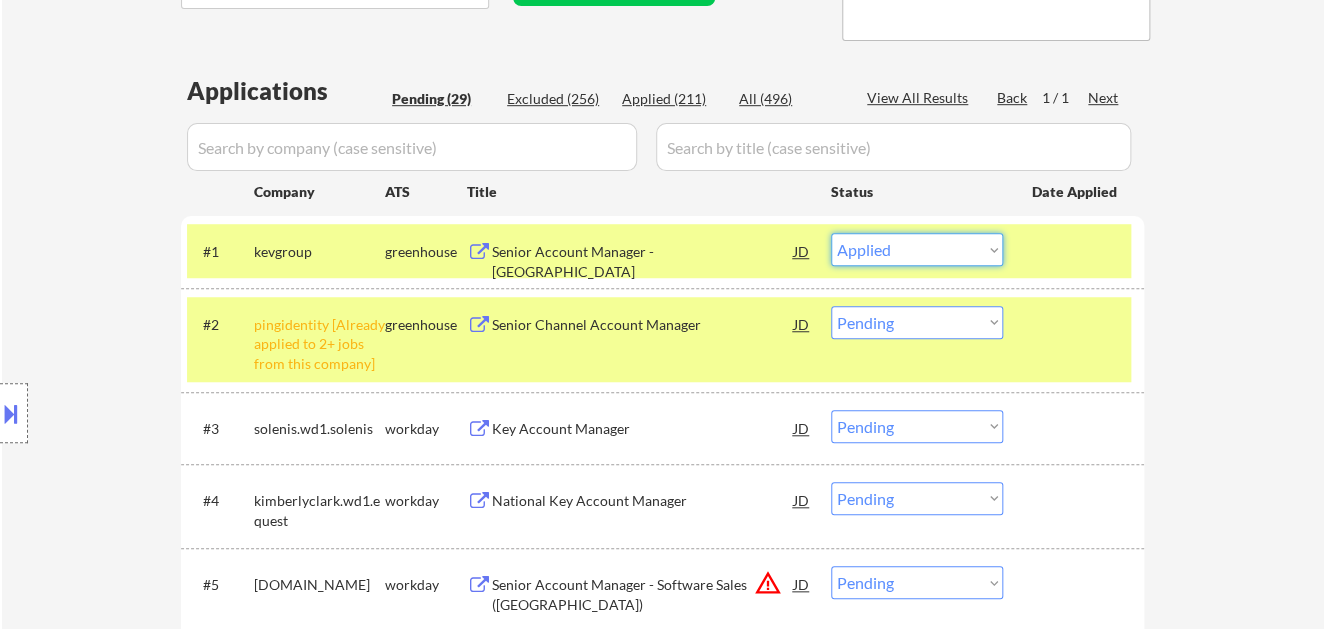 click on "Choose an option... Pending Applied Excluded (Questions) Excluded (Expired) Excluded (Location) Excluded (Bad Match) Excluded (Blocklist) Excluded (Salary) Excluded (Other)" at bounding box center [917, 249] 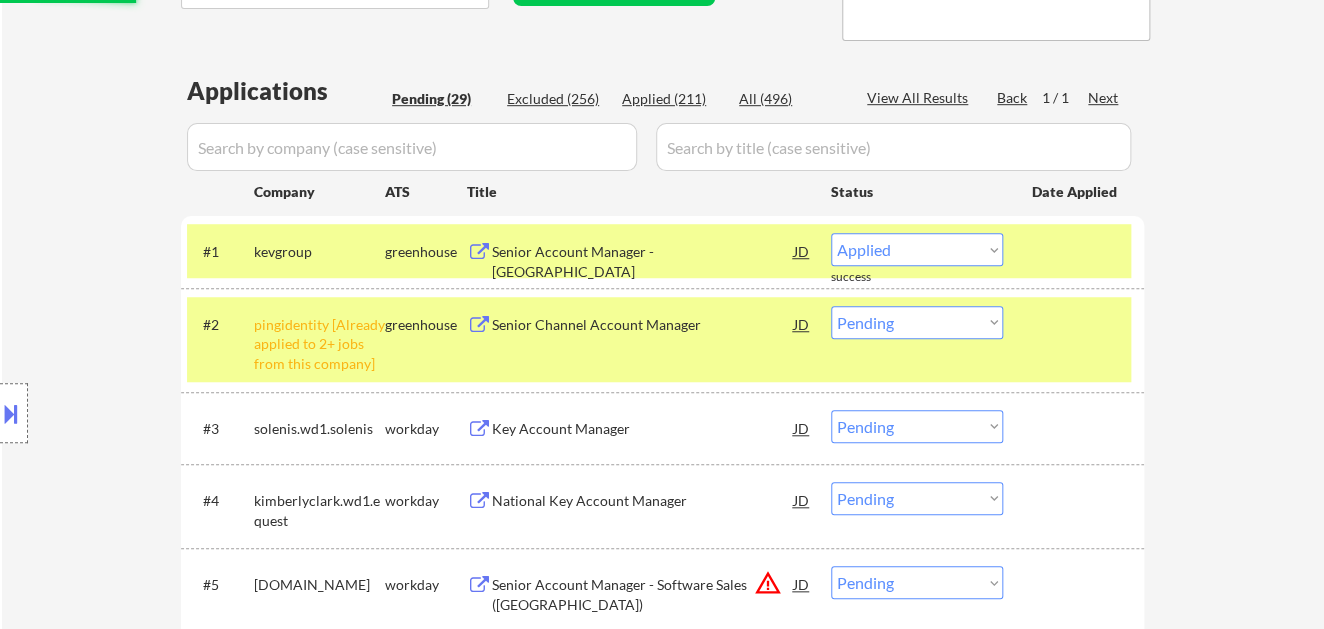 select on ""pending"" 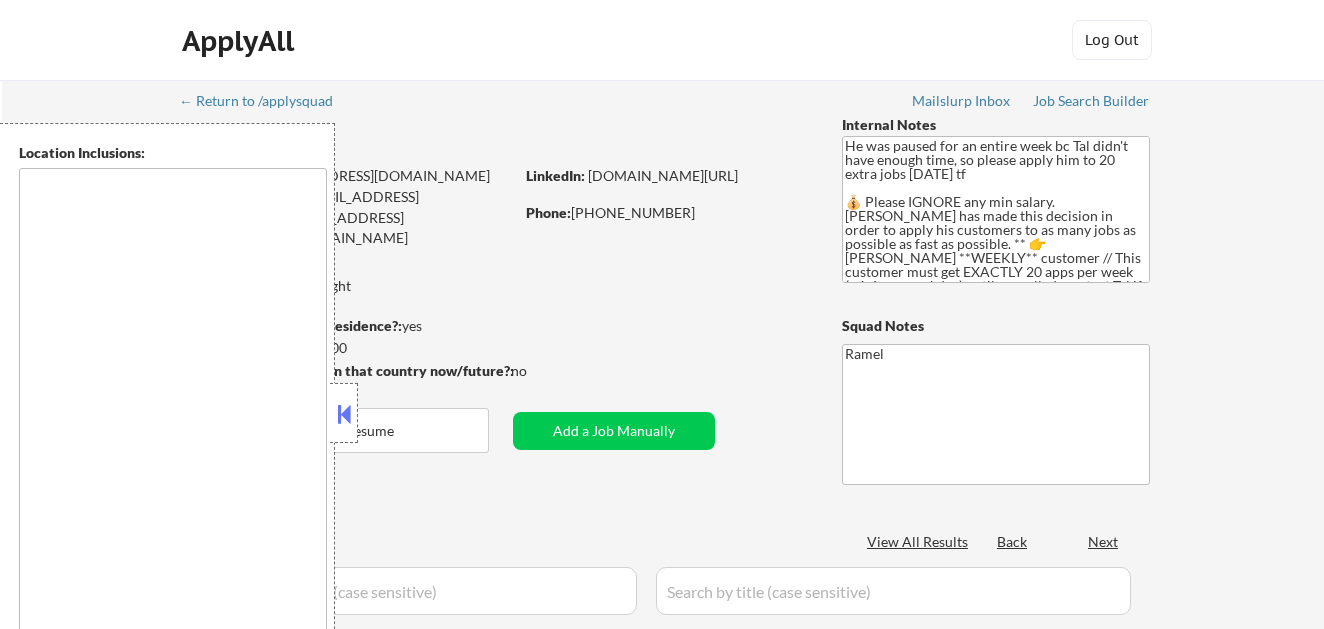 scroll, scrollTop: 0, scrollLeft: 0, axis: both 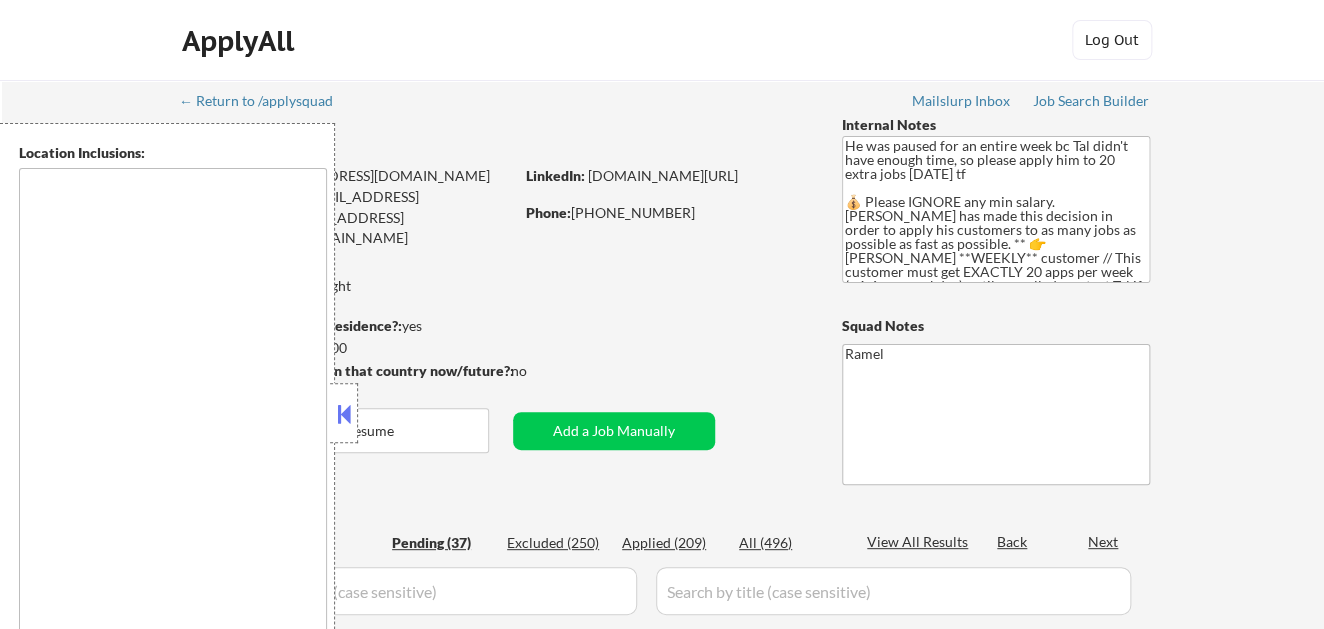 type on "remote" 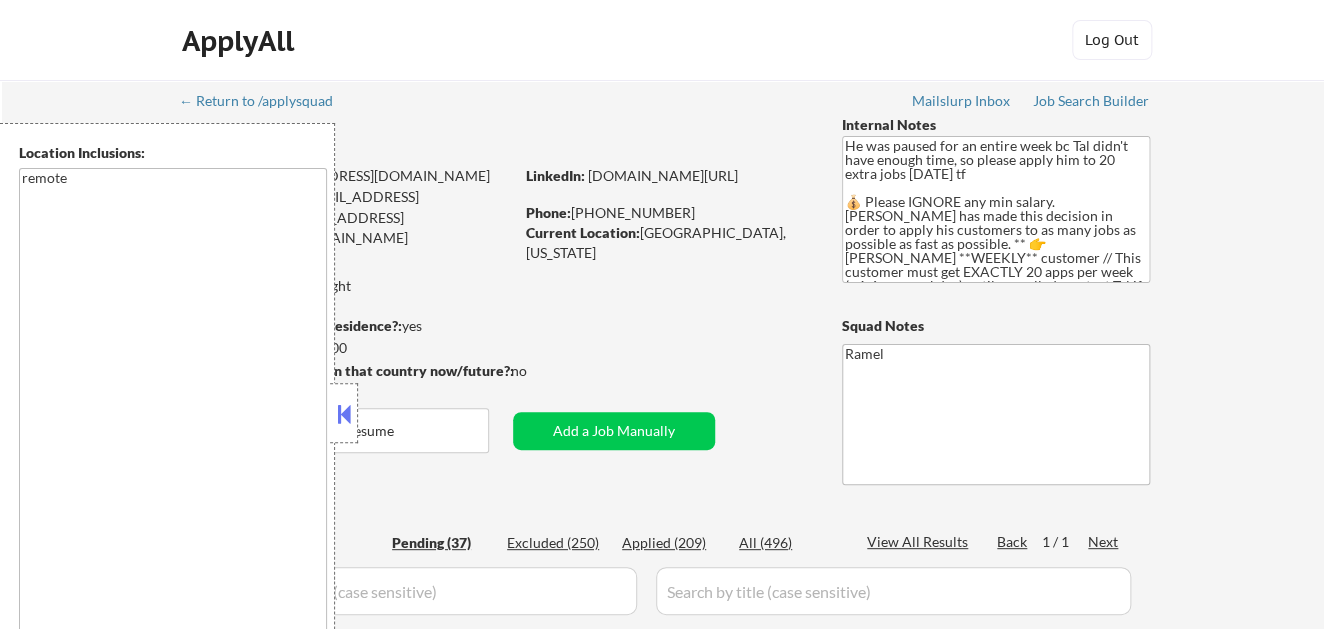 click on "Add a Job Manually" at bounding box center (614, 431) 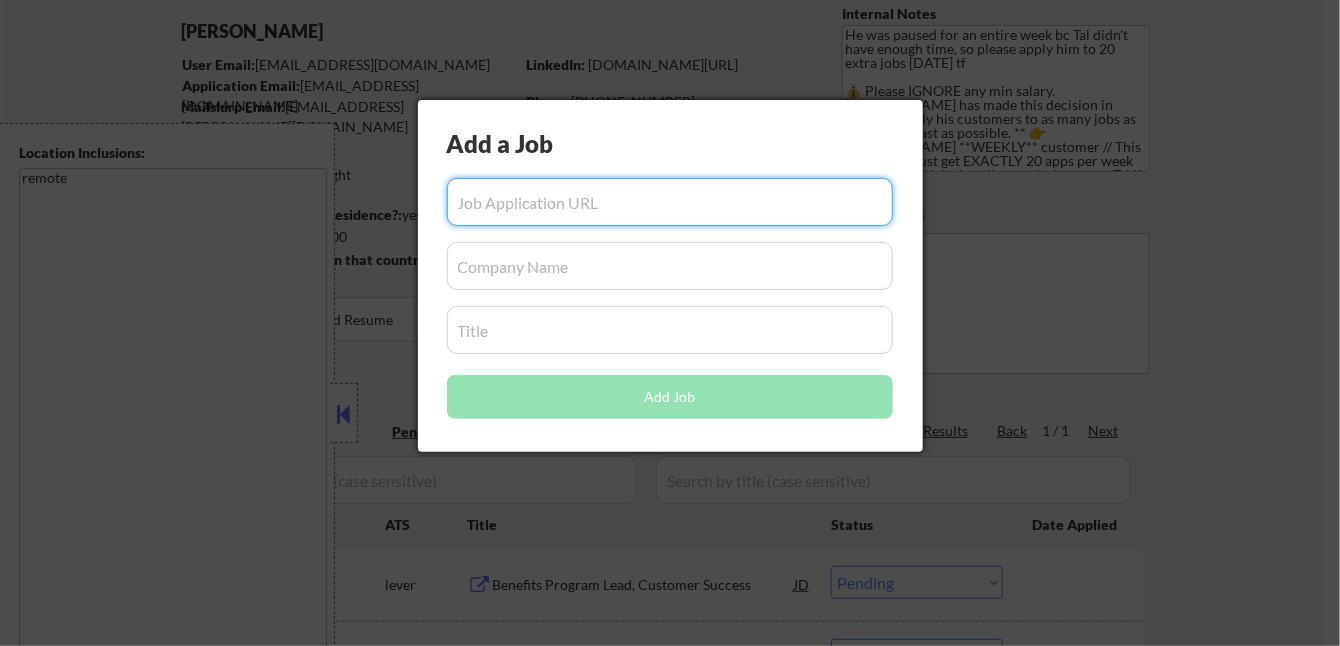 click at bounding box center (670, 323) 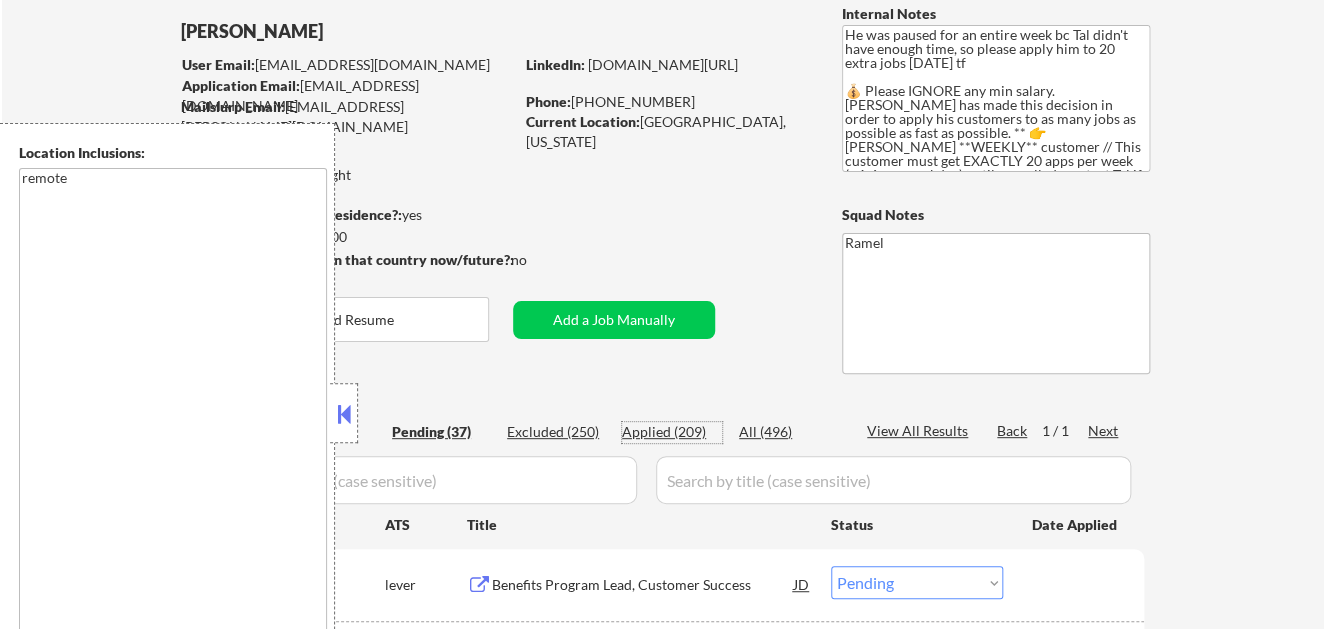 click on "Applied (209)" at bounding box center (672, 432) 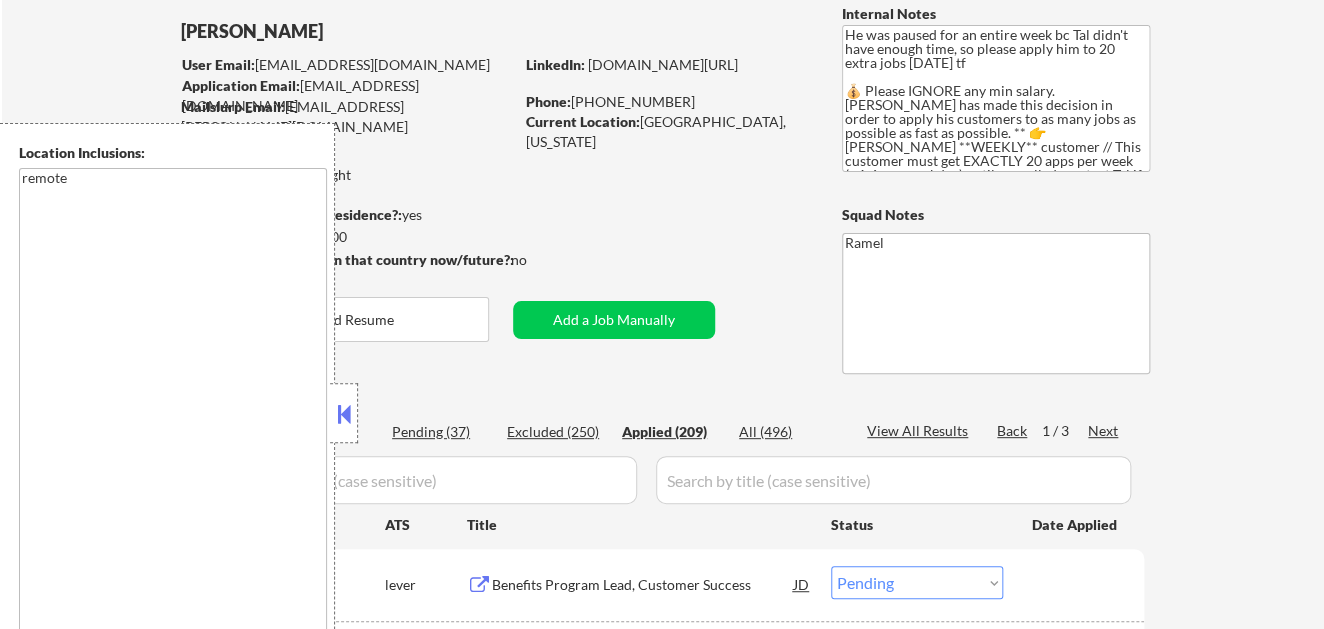 click at bounding box center (344, 414) 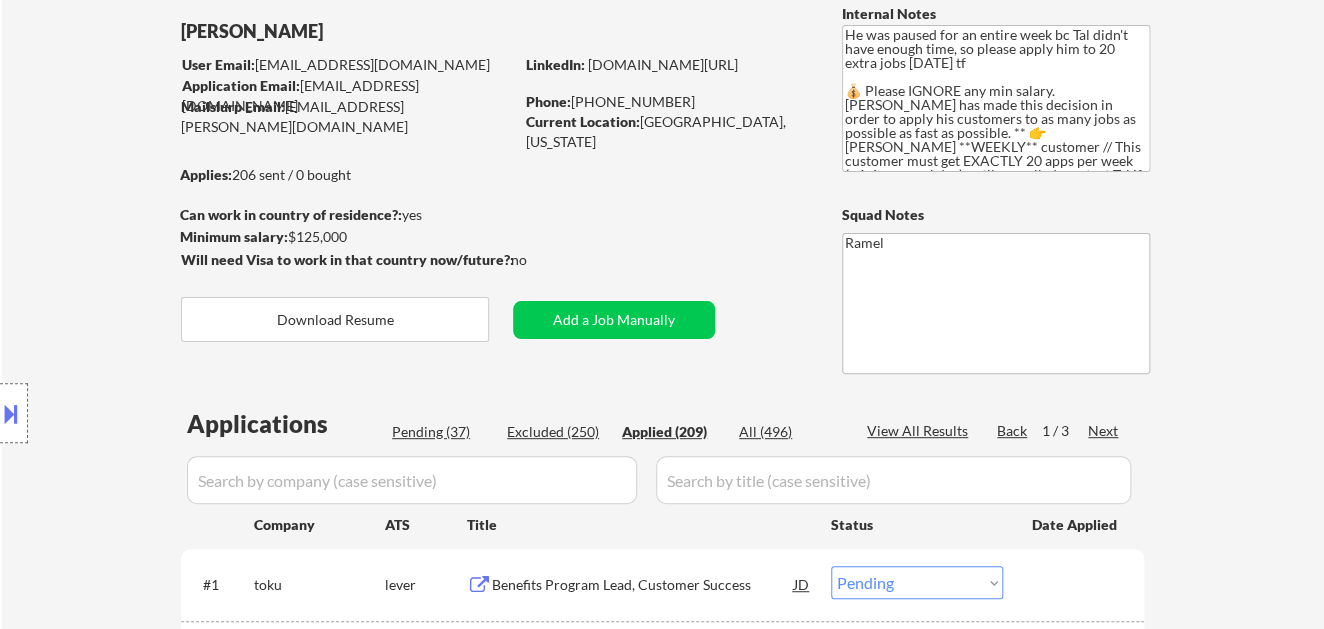 select on ""applied"" 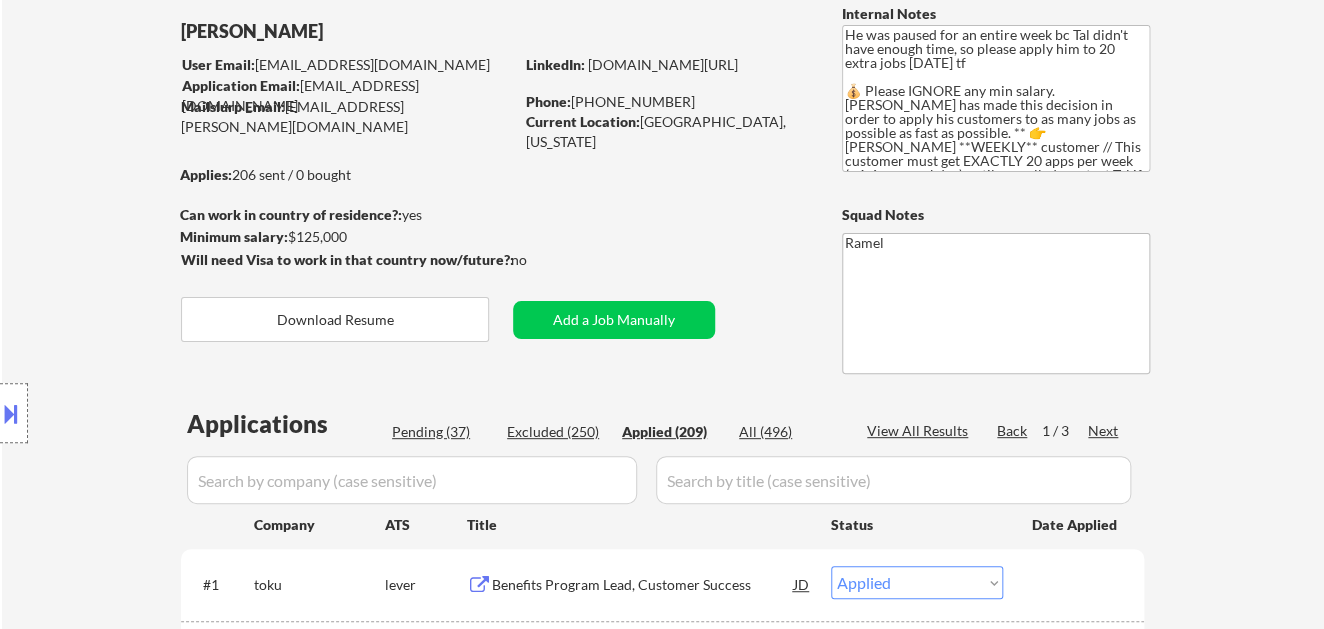select on ""applied"" 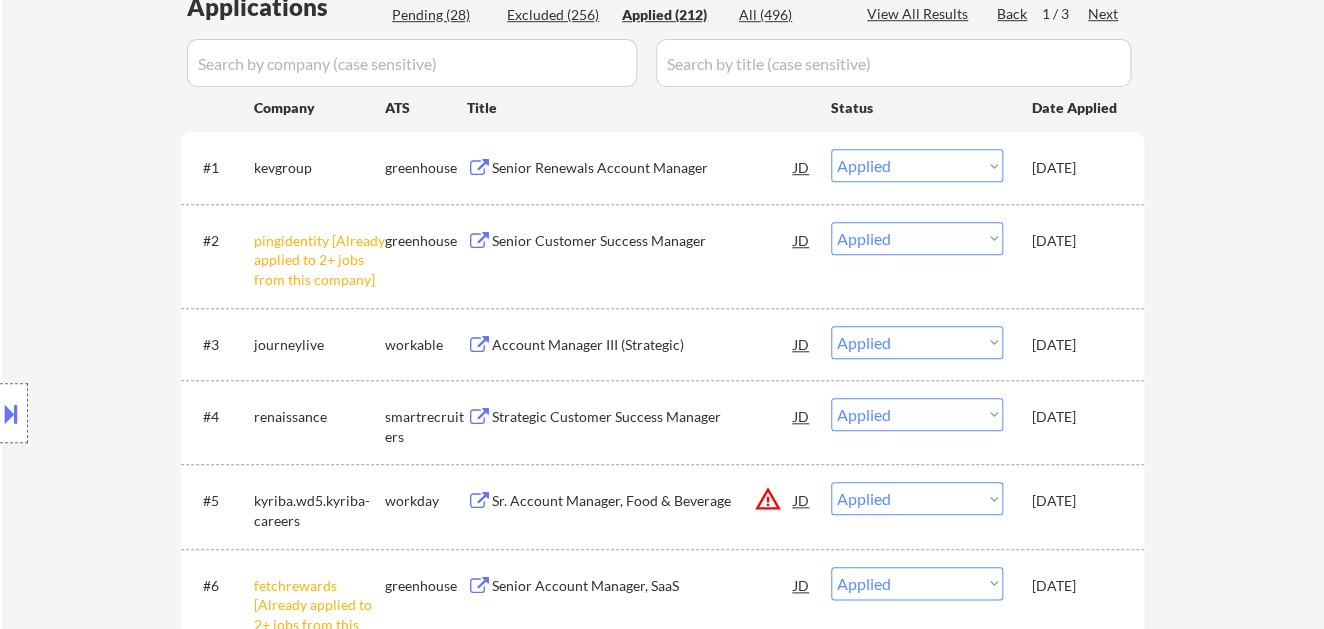 scroll, scrollTop: 555, scrollLeft: 0, axis: vertical 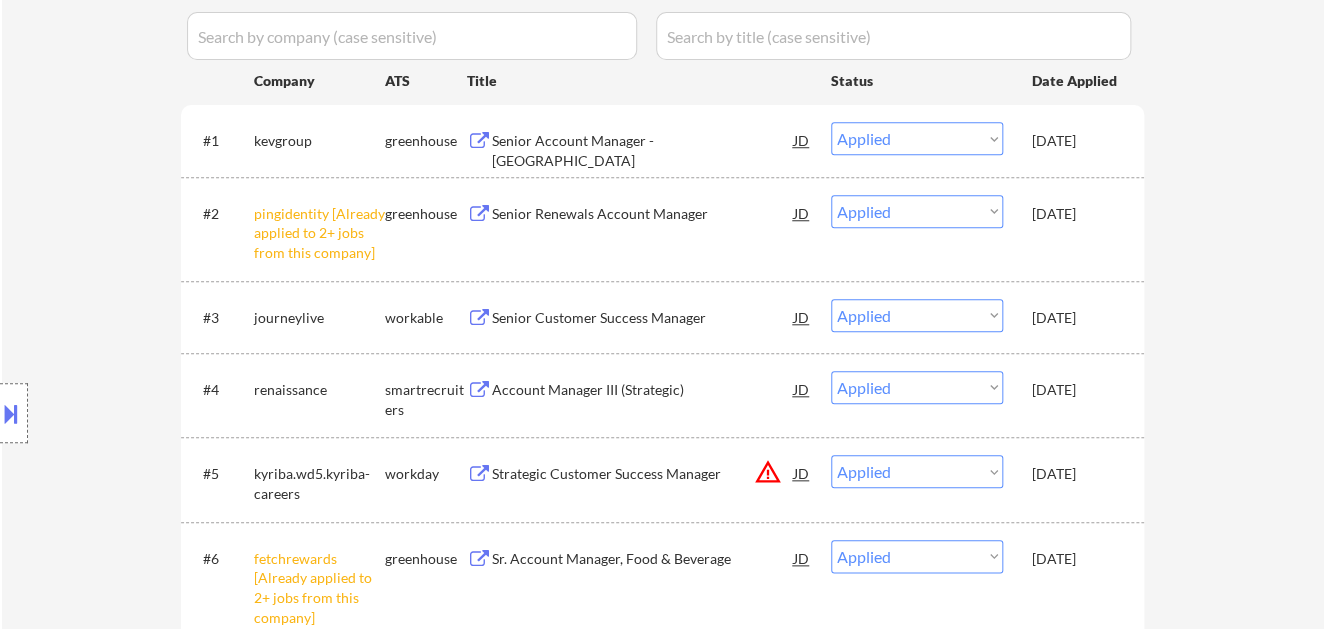 click on "Location Inclusions: remote" at bounding box center (179, 413) 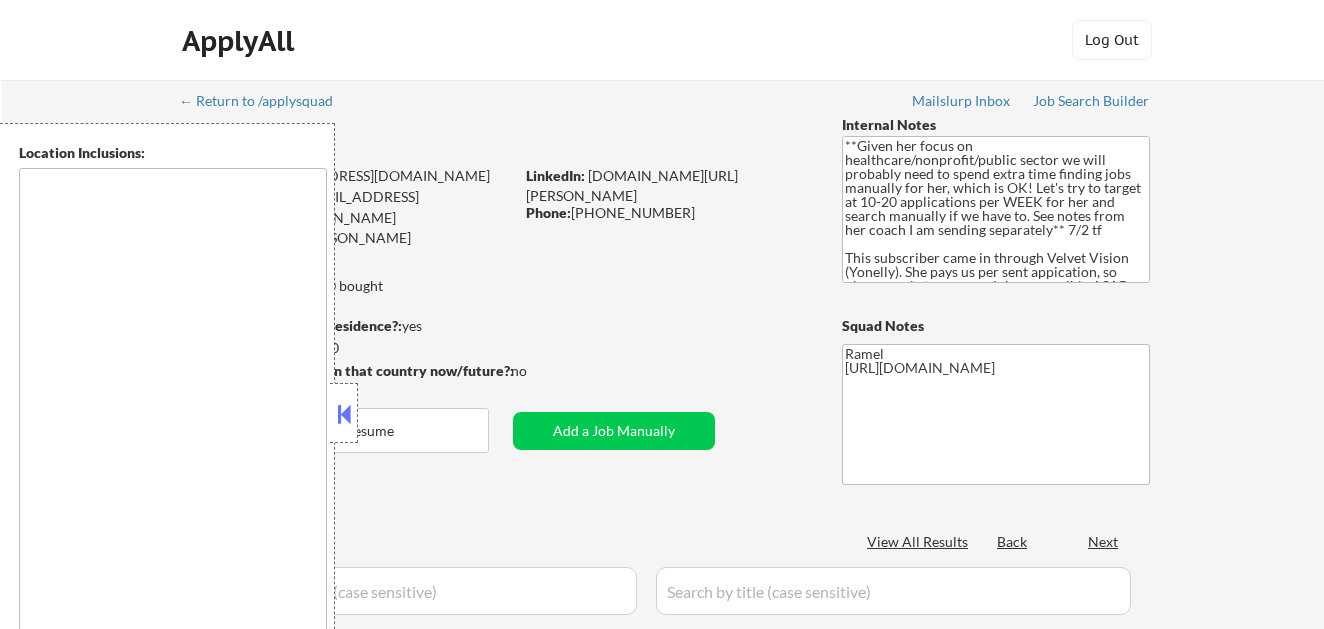type on "[GEOGRAPHIC_DATA], ON   [GEOGRAPHIC_DATA], ON   [GEOGRAPHIC_DATA], ON   [GEOGRAPHIC_DATA], ON   [GEOGRAPHIC_DATA], ON   [GEOGRAPHIC_DATA], ON   [GEOGRAPHIC_DATA], ON   [GEOGRAPHIC_DATA], ON   [GEOGRAPHIC_DATA], [GEOGRAPHIC_DATA]   [GEOGRAPHIC_DATA], ON   [GEOGRAPHIC_DATA], [GEOGRAPHIC_DATA]   [GEOGRAPHIC_DATA], ON   [GEOGRAPHIC_DATA], [GEOGRAPHIC_DATA]   [GEOGRAPHIC_DATA], [GEOGRAPHIC_DATA]   [GEOGRAPHIC_DATA], [GEOGRAPHIC_DATA]   [GEOGRAPHIC_DATA], ON   [GEOGRAPHIC_DATA], [GEOGRAPHIC_DATA] [GEOGRAPHIC_DATA], [GEOGRAPHIC_DATA]   [GEOGRAPHIC_DATA], [GEOGRAPHIC_DATA]   [GEOGRAPHIC_DATA], [GEOGRAPHIC_DATA], [GEOGRAPHIC_DATA]   [GEOGRAPHIC_DATA], ON   [GEOGRAPHIC_DATA], ON   [GEOGRAPHIC_DATA], [GEOGRAPHIC_DATA]   [GEOGRAPHIC_DATA], [GEOGRAPHIC_DATA]   [GEOGRAPHIC_DATA], [GEOGRAPHIC_DATA]   [GEOGRAPHIC_DATA], ON   [GEOGRAPHIC_DATA], [GEOGRAPHIC_DATA]   [GEOGRAPHIC_DATA], ON   [GEOGRAPHIC_DATA], ON   [GEOGRAPHIC_DATA], ON   [GEOGRAPHIC_DATA], ON   [GEOGRAPHIC_DATA], ON   [GEOGRAPHIC_DATA], [GEOGRAPHIC_DATA]" 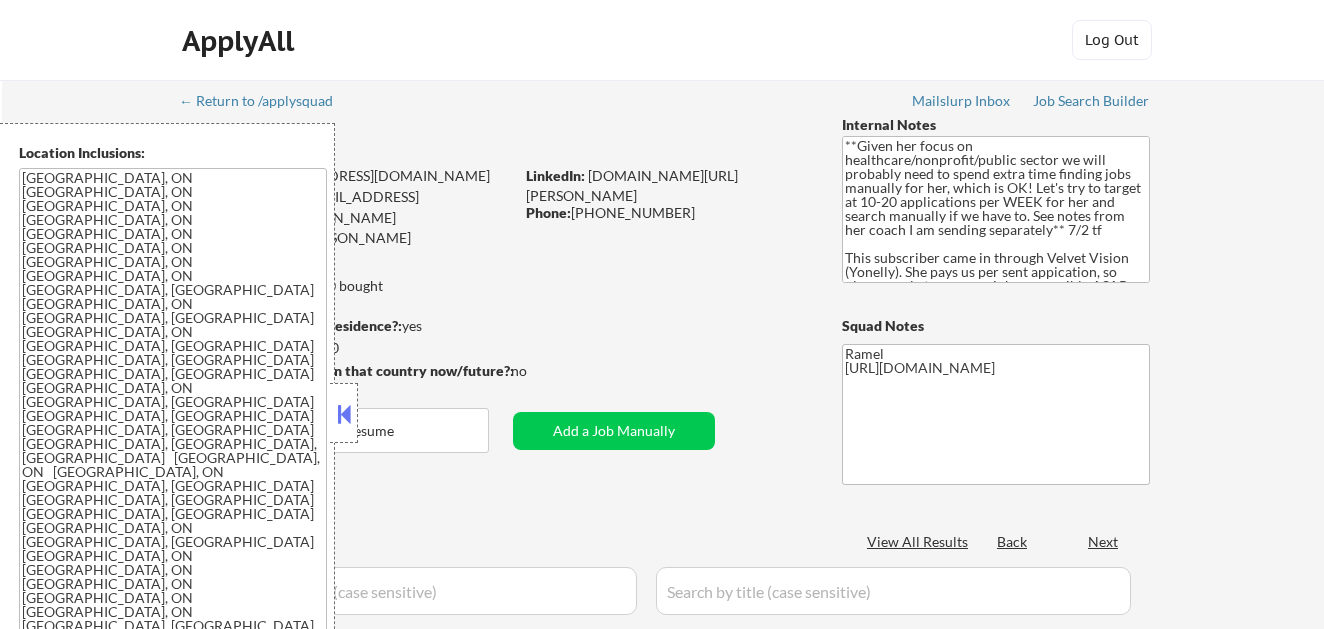 scroll, scrollTop: 0, scrollLeft: 0, axis: both 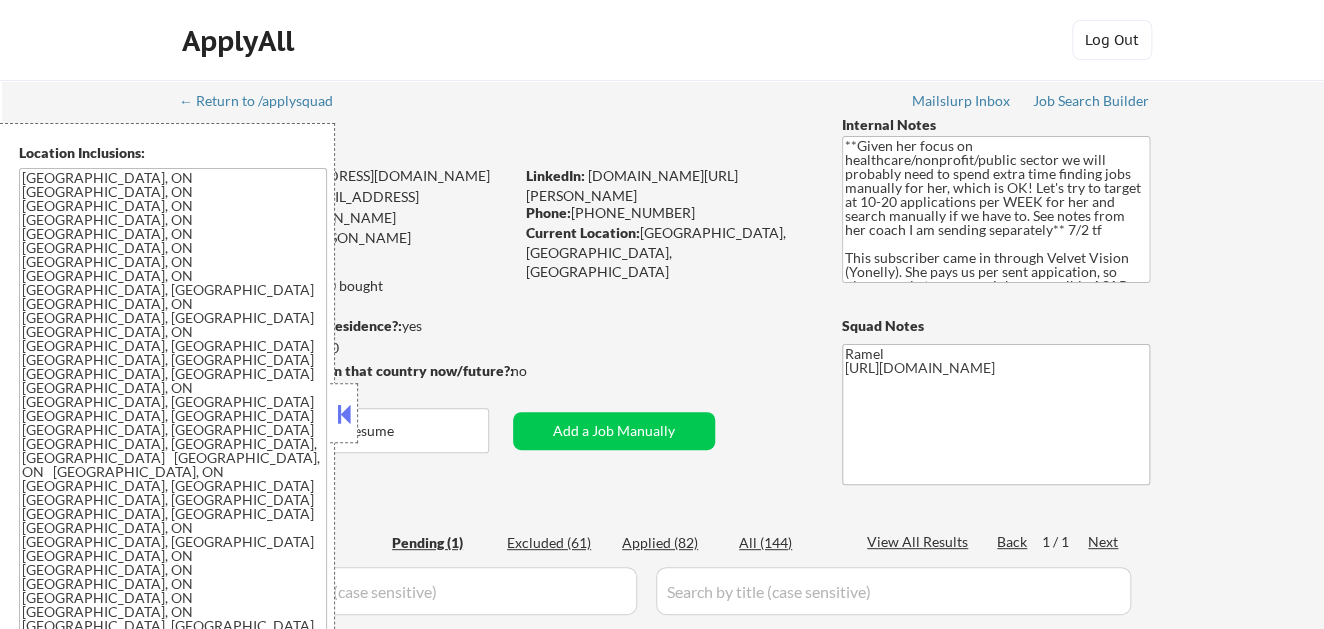 click at bounding box center [344, 414] 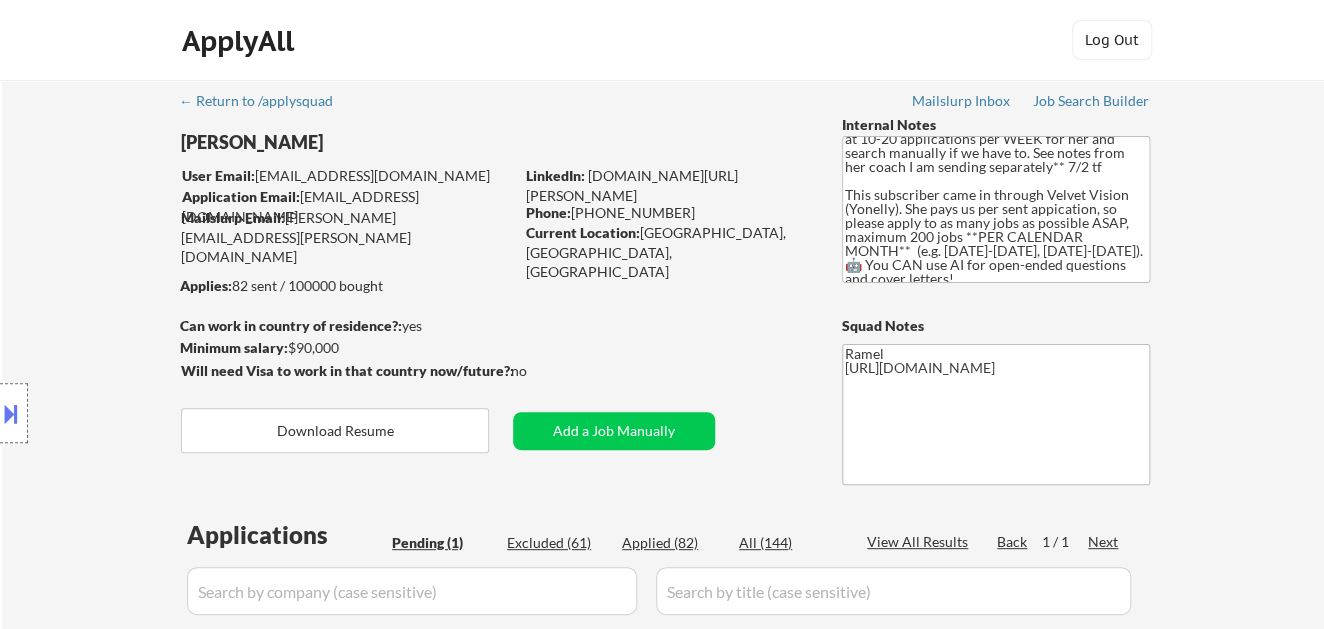 scroll, scrollTop: 96, scrollLeft: 0, axis: vertical 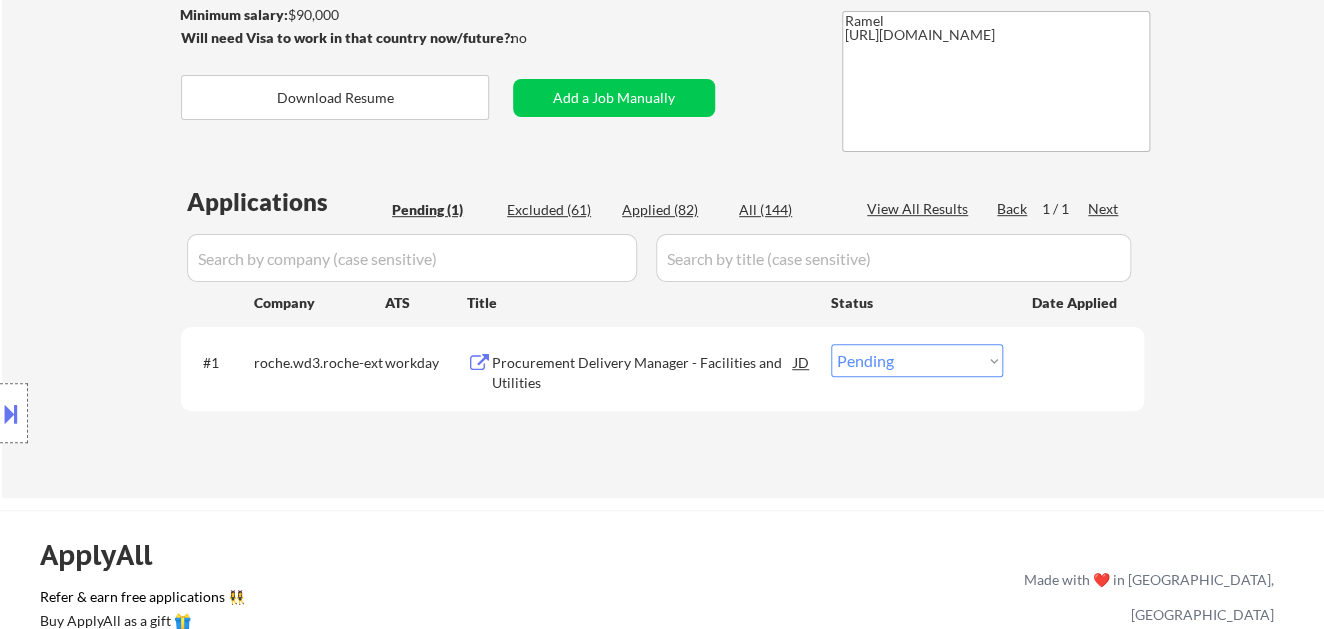 click on "Location Inclusions: [GEOGRAPHIC_DATA], [GEOGRAPHIC_DATA]   [GEOGRAPHIC_DATA], ON   [GEOGRAPHIC_DATA], ON   [GEOGRAPHIC_DATA], ON   [GEOGRAPHIC_DATA], ON   [GEOGRAPHIC_DATA], ON   [GEOGRAPHIC_DATA], [GEOGRAPHIC_DATA]   [GEOGRAPHIC_DATA], ON   [GEOGRAPHIC_DATA], [GEOGRAPHIC_DATA]   [GEOGRAPHIC_DATA], ON   [GEOGRAPHIC_DATA], ON   [GEOGRAPHIC_DATA], [GEOGRAPHIC_DATA], [GEOGRAPHIC_DATA]   [GEOGRAPHIC_DATA], ON   [GEOGRAPHIC_DATA], [GEOGRAPHIC_DATA]   [GEOGRAPHIC_DATA], ON   [GEOGRAPHIC_DATA], [GEOGRAPHIC_DATA] [GEOGRAPHIC_DATA], [GEOGRAPHIC_DATA]   [GEOGRAPHIC_DATA], ON   [GEOGRAPHIC_DATA], [GEOGRAPHIC_DATA]   [GEOGRAPHIC_DATA], [GEOGRAPHIC_DATA]   [GEOGRAPHIC_DATA], ON   [GEOGRAPHIC_DATA], ON   [GEOGRAPHIC_DATA], [GEOGRAPHIC_DATA]   [GEOGRAPHIC_DATA], ON   [GEOGRAPHIC_DATA], [GEOGRAPHIC_DATA]   [GEOGRAPHIC_DATA], ON   [GEOGRAPHIC_DATA], ON   [GEOGRAPHIC_DATA], ON   [GEOGRAPHIC_DATA], ON   [GEOGRAPHIC_DATA], ON   [GEOGRAPHIC_DATA], ON   [GEOGRAPHIC_DATA], ON   [GEOGRAPHIC_DATA], [GEOGRAPHIC_DATA]" at bounding box center [179, 413] 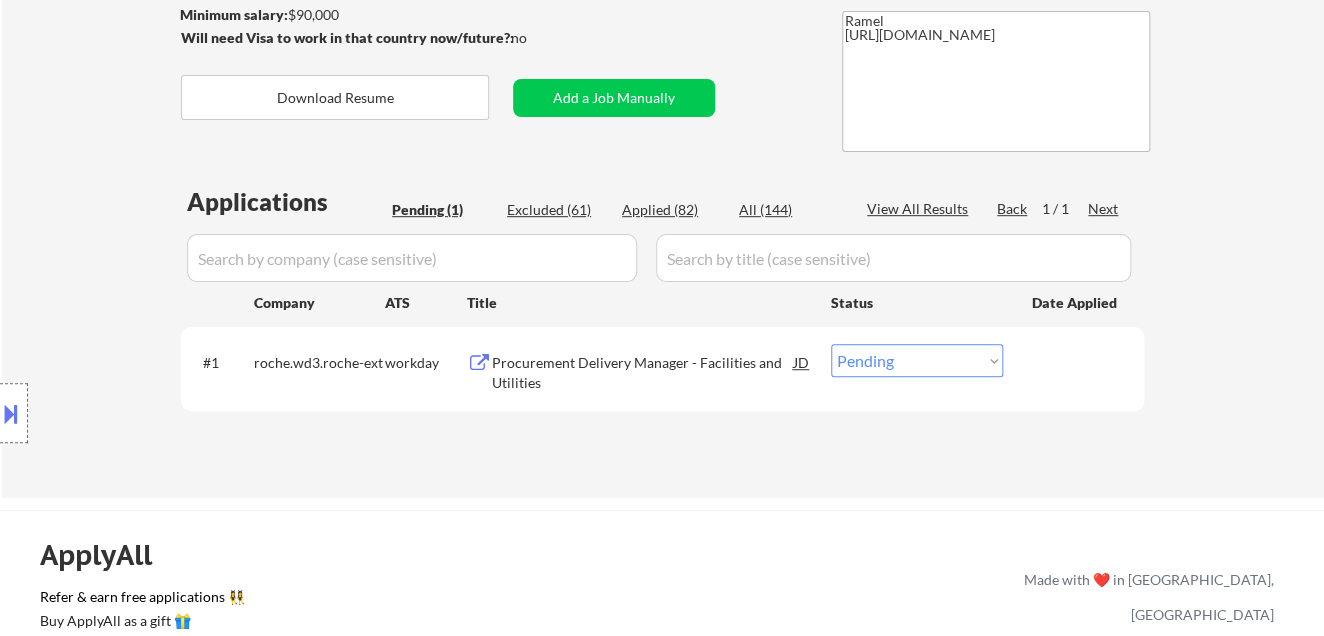 click on "Procurement Delivery Manager - Facilities and Utilities" at bounding box center [643, 372] 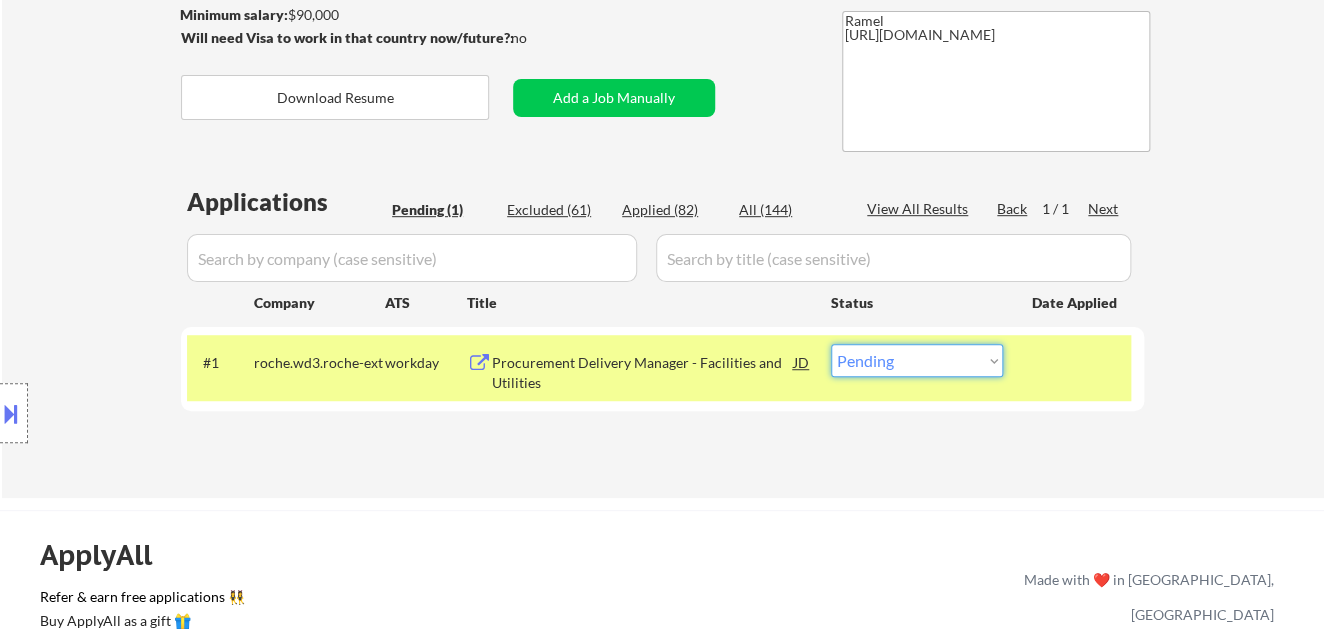 drag, startPoint x: 987, startPoint y: 358, endPoint x: 994, endPoint y: 374, distance: 17.464249 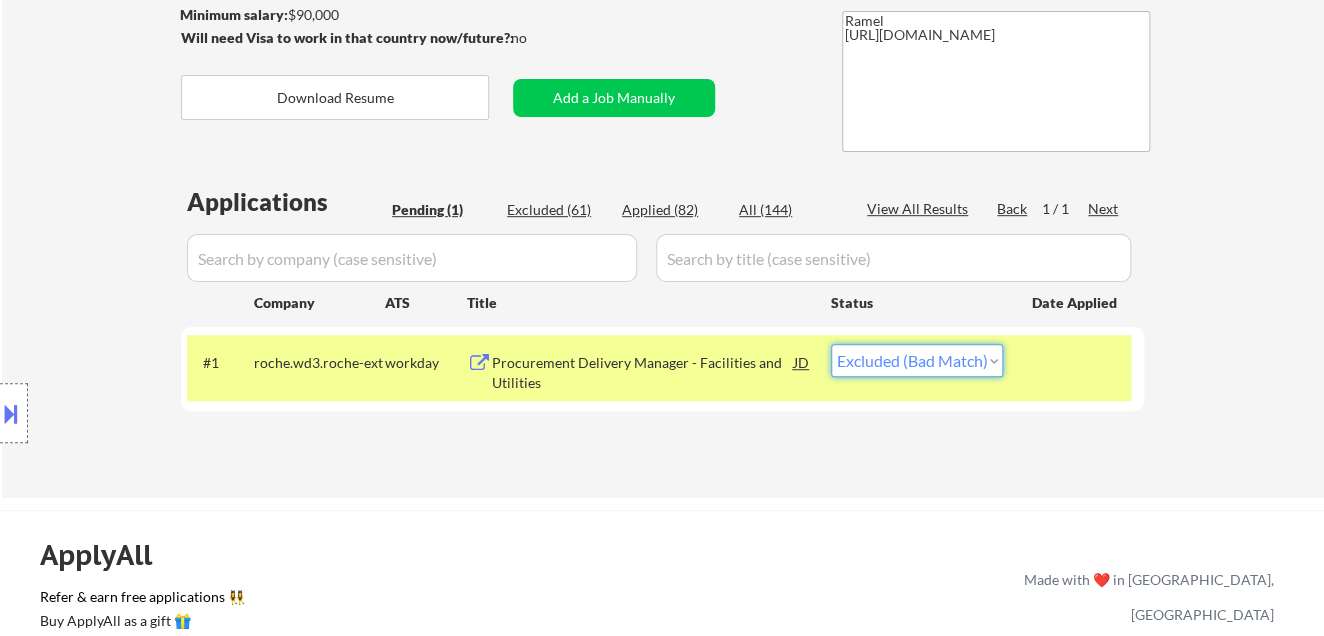 click on "Choose an option... Pending Applied Excluded (Questions) Excluded (Expired) Excluded (Location) Excluded (Bad Match) Excluded (Blocklist) Excluded (Salary) Excluded (Other)" at bounding box center (917, 360) 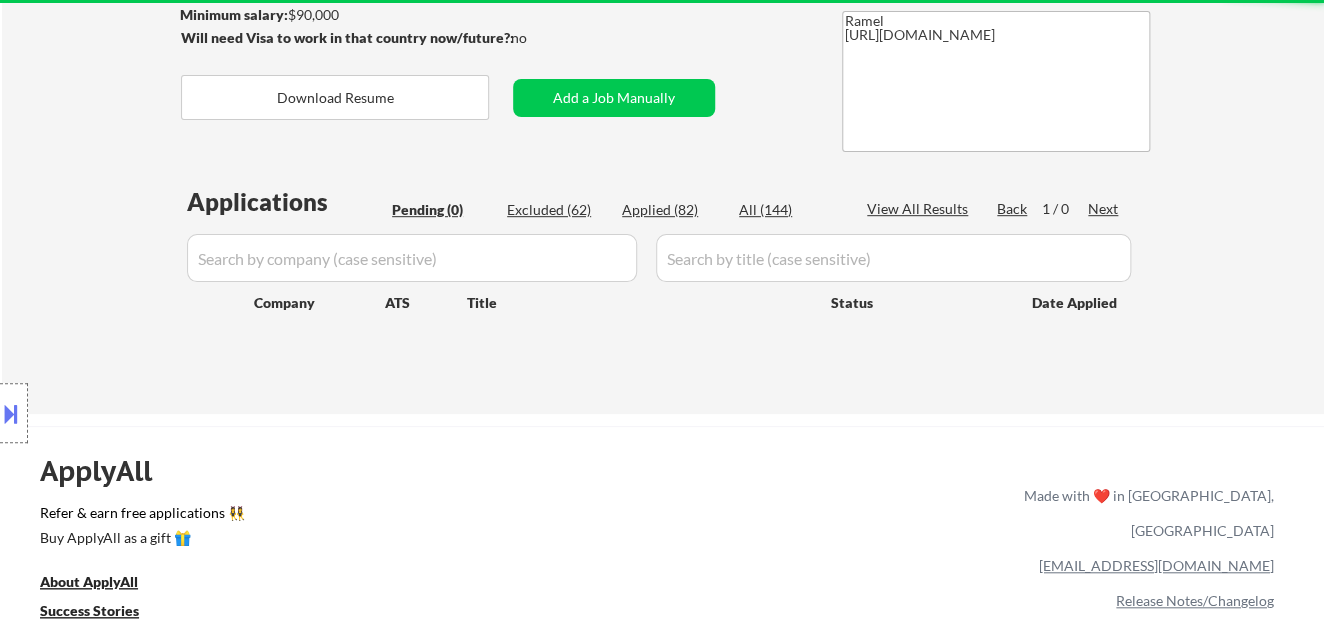 click on "Location Inclusions: [GEOGRAPHIC_DATA], [GEOGRAPHIC_DATA]   [GEOGRAPHIC_DATA], ON   [GEOGRAPHIC_DATA], ON   [GEOGRAPHIC_DATA], ON   [GEOGRAPHIC_DATA], ON   [GEOGRAPHIC_DATA], ON   [GEOGRAPHIC_DATA], [GEOGRAPHIC_DATA]   [GEOGRAPHIC_DATA], ON   [GEOGRAPHIC_DATA], [GEOGRAPHIC_DATA]   [GEOGRAPHIC_DATA], ON   [GEOGRAPHIC_DATA], ON   [GEOGRAPHIC_DATA], [GEOGRAPHIC_DATA], [GEOGRAPHIC_DATA]   [GEOGRAPHIC_DATA], ON   [GEOGRAPHIC_DATA], [GEOGRAPHIC_DATA]   [GEOGRAPHIC_DATA], ON   [GEOGRAPHIC_DATA], [GEOGRAPHIC_DATA] [GEOGRAPHIC_DATA], [GEOGRAPHIC_DATA]   [GEOGRAPHIC_DATA], ON   [GEOGRAPHIC_DATA], [GEOGRAPHIC_DATA]   [GEOGRAPHIC_DATA], [GEOGRAPHIC_DATA]   [GEOGRAPHIC_DATA], ON   [GEOGRAPHIC_DATA], ON   [GEOGRAPHIC_DATA], [GEOGRAPHIC_DATA]   [GEOGRAPHIC_DATA], ON   [GEOGRAPHIC_DATA], [GEOGRAPHIC_DATA]   [GEOGRAPHIC_DATA], ON   [GEOGRAPHIC_DATA], ON   [GEOGRAPHIC_DATA], ON   [GEOGRAPHIC_DATA], ON   [GEOGRAPHIC_DATA], ON   [GEOGRAPHIC_DATA], ON   [GEOGRAPHIC_DATA], ON   [GEOGRAPHIC_DATA], [GEOGRAPHIC_DATA]" at bounding box center [179, 413] 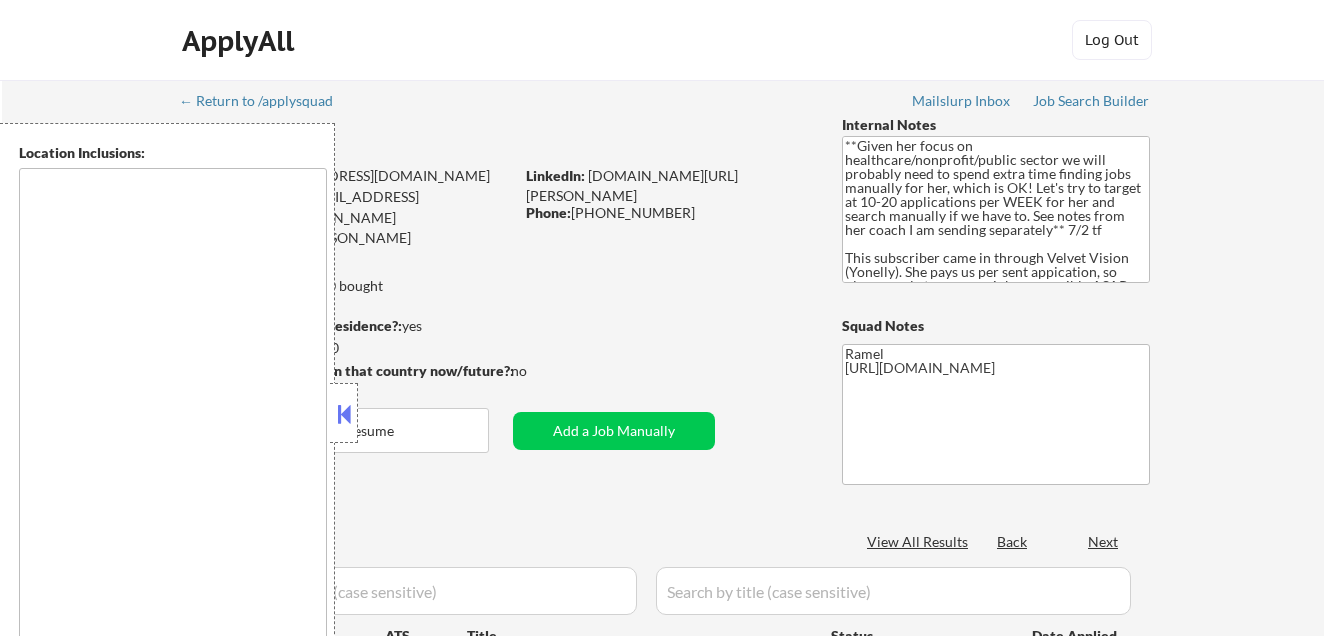 scroll, scrollTop: 0, scrollLeft: 0, axis: both 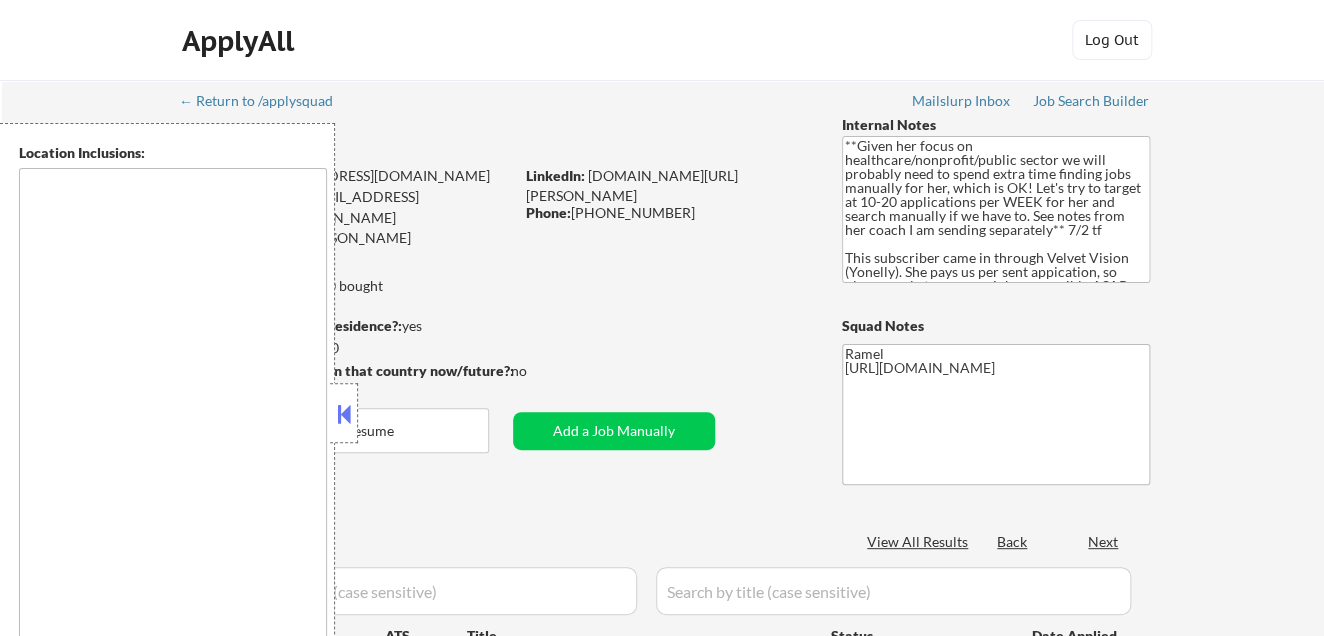 type on "[GEOGRAPHIC_DATA], ON   [GEOGRAPHIC_DATA], ON   [GEOGRAPHIC_DATA], ON   [GEOGRAPHIC_DATA], ON   [GEOGRAPHIC_DATA], ON   [GEOGRAPHIC_DATA], ON   [GEOGRAPHIC_DATA], ON   [GEOGRAPHIC_DATA], ON   [GEOGRAPHIC_DATA], [GEOGRAPHIC_DATA]   [GEOGRAPHIC_DATA], ON   [GEOGRAPHIC_DATA], [GEOGRAPHIC_DATA]   [GEOGRAPHIC_DATA], ON   [GEOGRAPHIC_DATA], [GEOGRAPHIC_DATA]   [GEOGRAPHIC_DATA], [GEOGRAPHIC_DATA]   [GEOGRAPHIC_DATA], [GEOGRAPHIC_DATA]   [GEOGRAPHIC_DATA], ON   [GEOGRAPHIC_DATA], [GEOGRAPHIC_DATA] [GEOGRAPHIC_DATA], [GEOGRAPHIC_DATA]   [GEOGRAPHIC_DATA], [GEOGRAPHIC_DATA]   [GEOGRAPHIC_DATA], [GEOGRAPHIC_DATA], [GEOGRAPHIC_DATA]   [GEOGRAPHIC_DATA], ON   [GEOGRAPHIC_DATA], ON   [GEOGRAPHIC_DATA], [GEOGRAPHIC_DATA]   [GEOGRAPHIC_DATA], [GEOGRAPHIC_DATA]   [GEOGRAPHIC_DATA], [GEOGRAPHIC_DATA]   [GEOGRAPHIC_DATA], ON   [GEOGRAPHIC_DATA], [GEOGRAPHIC_DATA]   [GEOGRAPHIC_DATA], ON   [GEOGRAPHIC_DATA], ON   [GEOGRAPHIC_DATA], ON   [GEOGRAPHIC_DATA], ON   [GEOGRAPHIC_DATA], ON   [GEOGRAPHIC_DATA], [GEOGRAPHIC_DATA]" 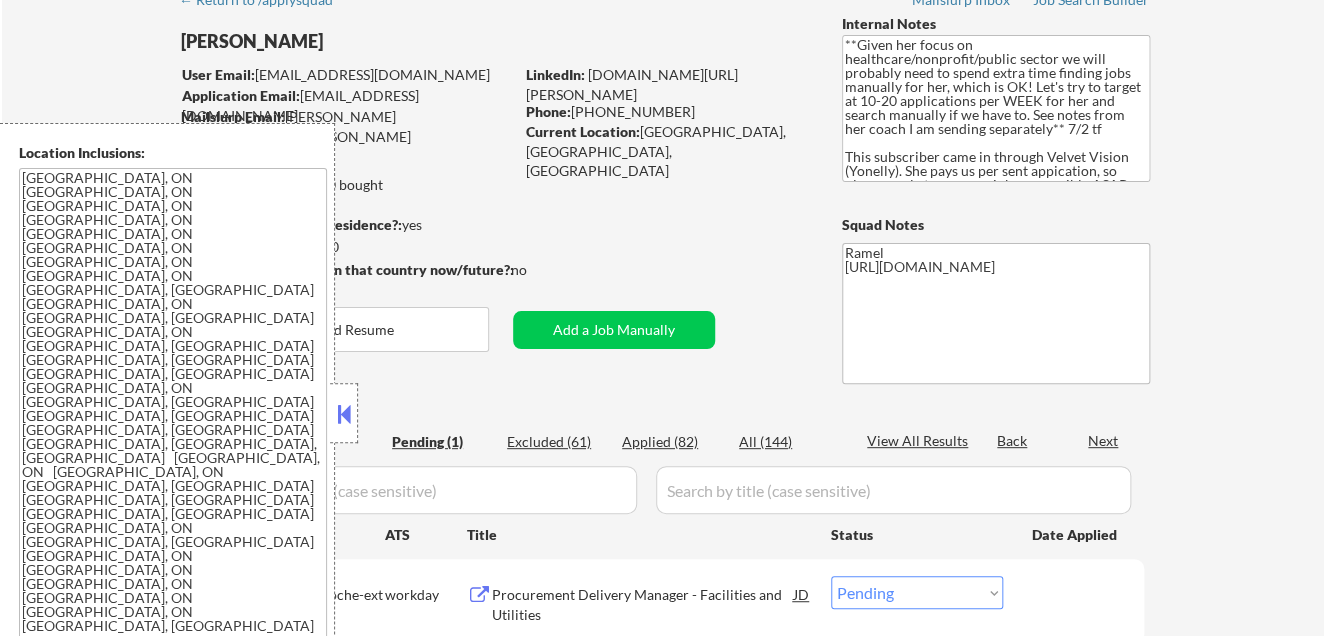 scroll, scrollTop: 222, scrollLeft: 0, axis: vertical 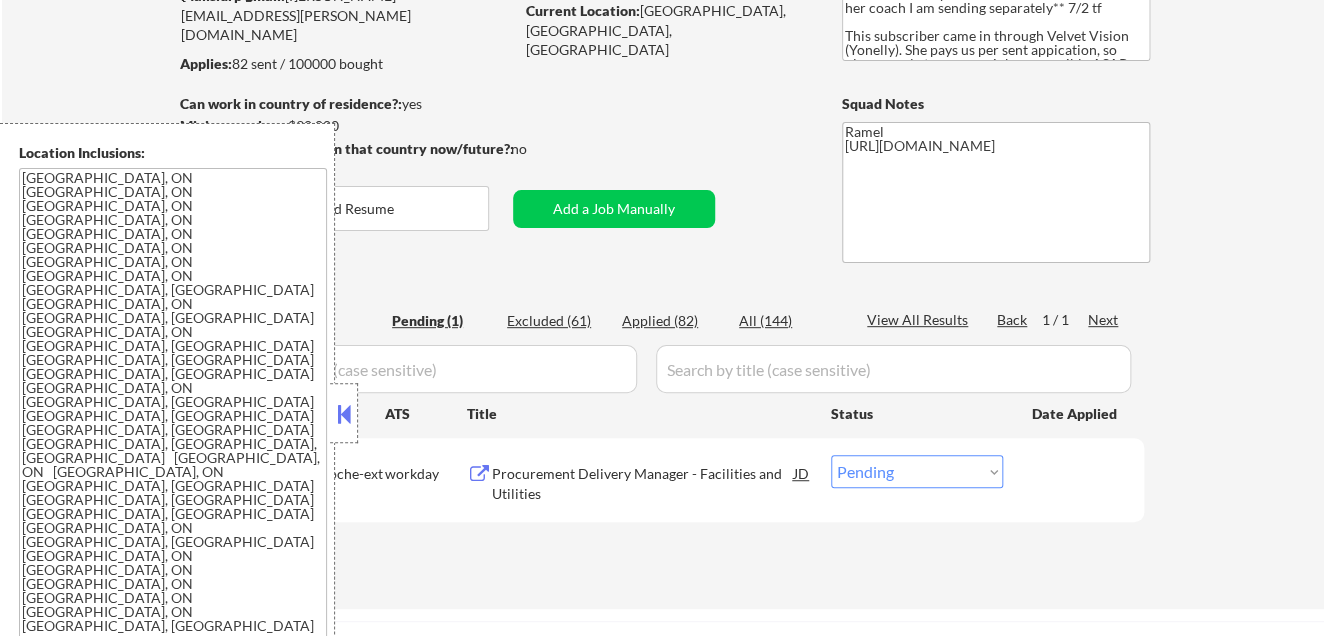 click on "Applied (82)" at bounding box center [672, 321] 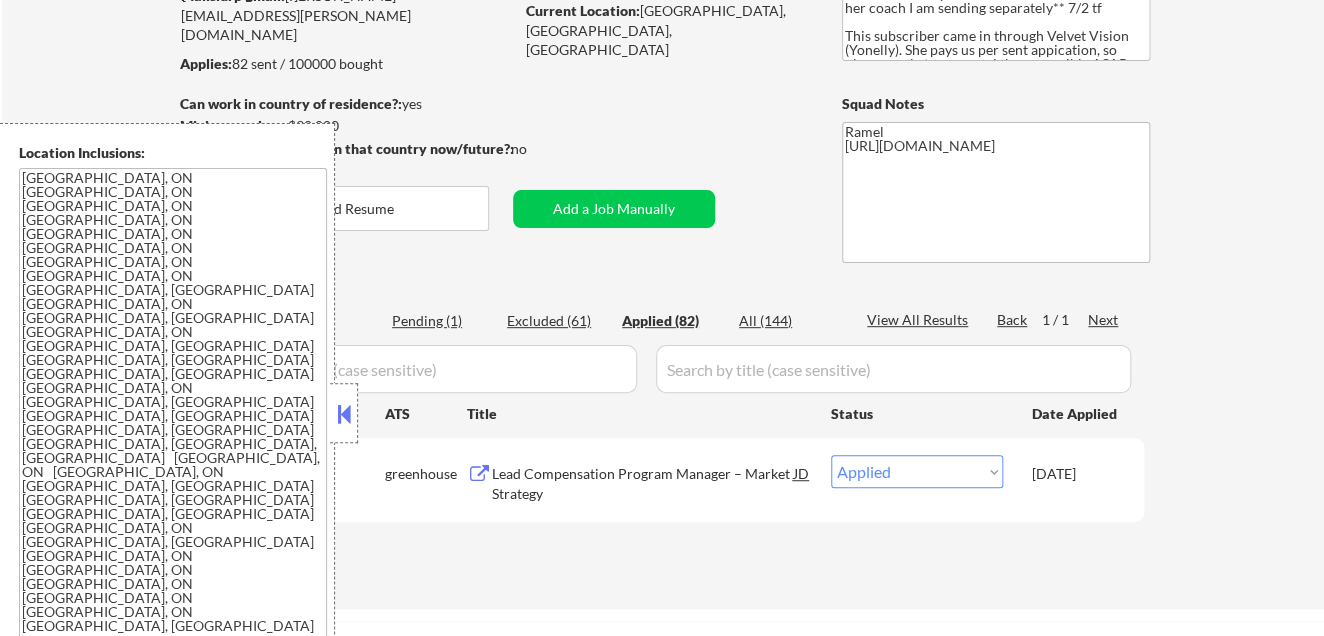 select on ""applied"" 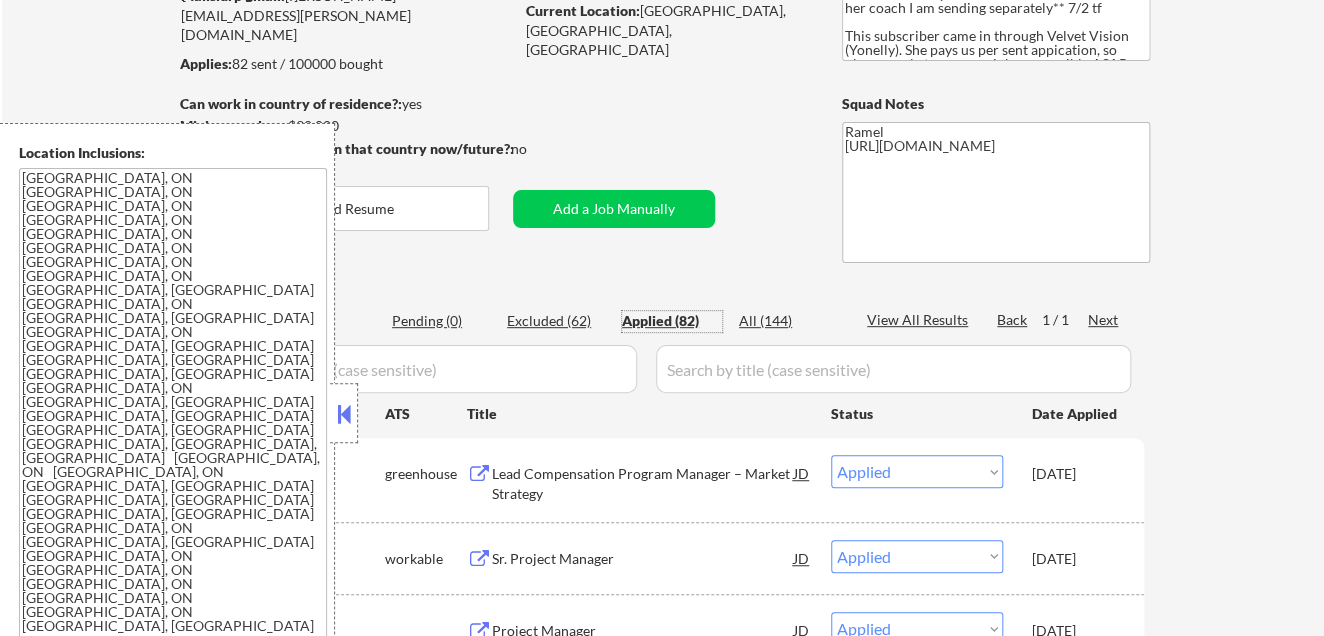 click on "Pending (0)" at bounding box center (442, 321) 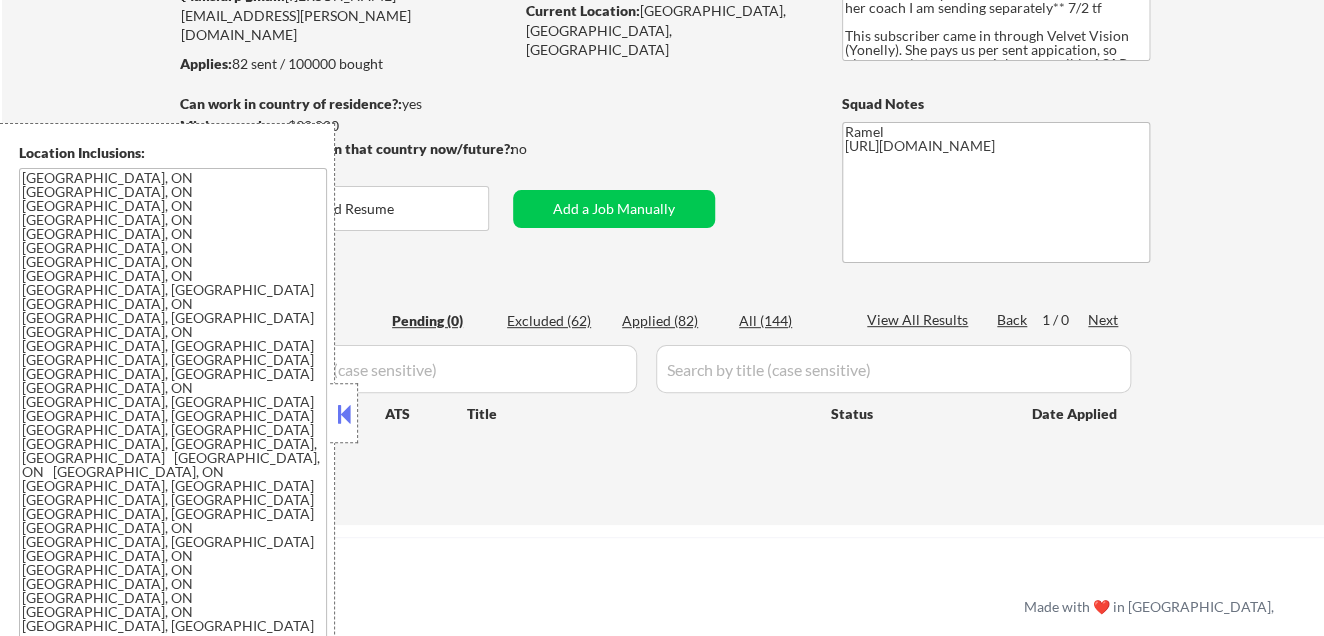 click at bounding box center (344, 414) 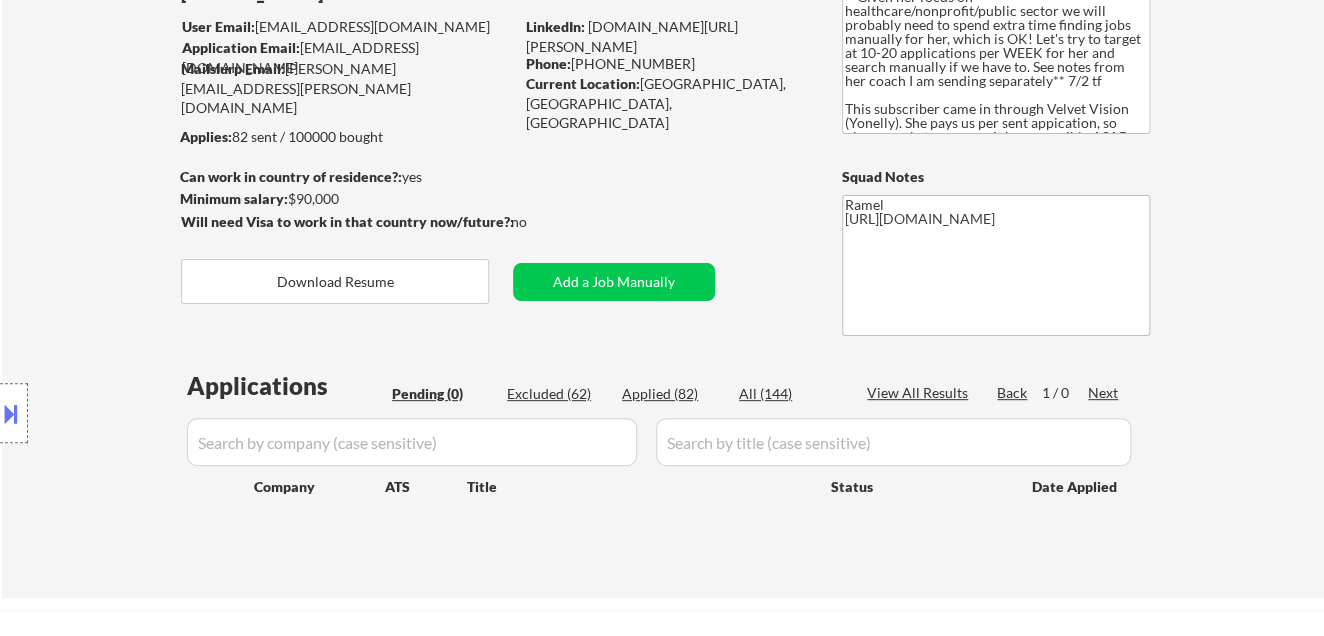 scroll, scrollTop: 111, scrollLeft: 0, axis: vertical 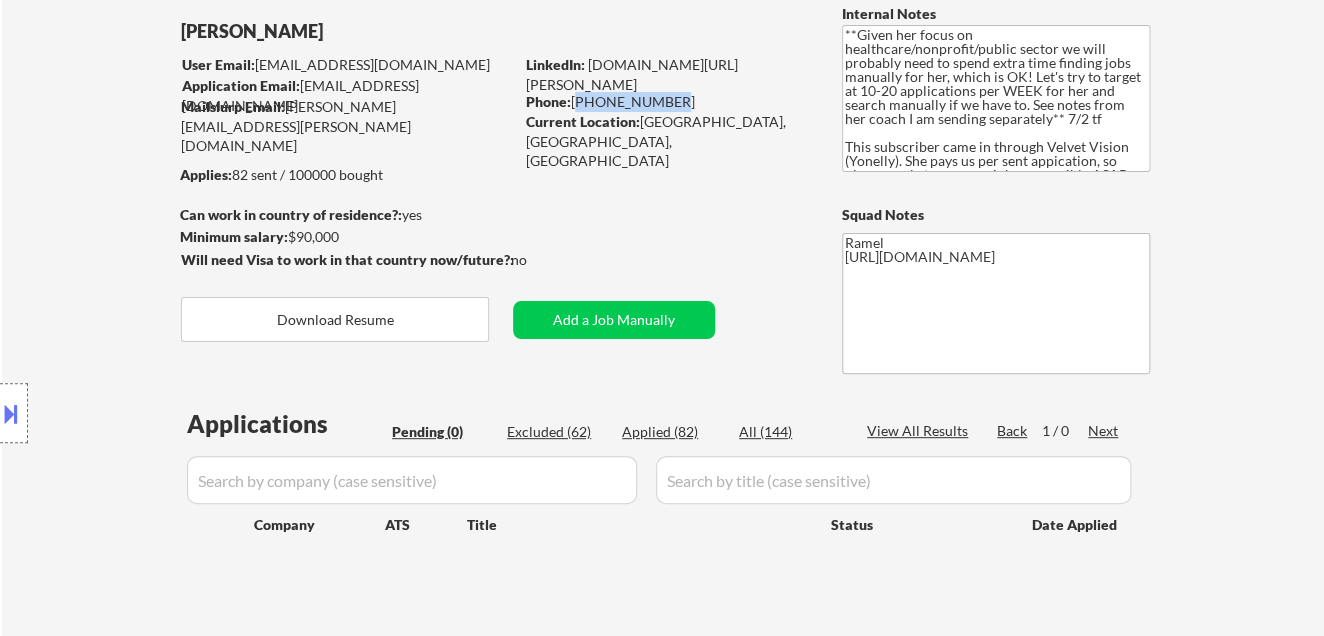 drag, startPoint x: 663, startPoint y: 101, endPoint x: 555, endPoint y: 60, distance: 115.52056 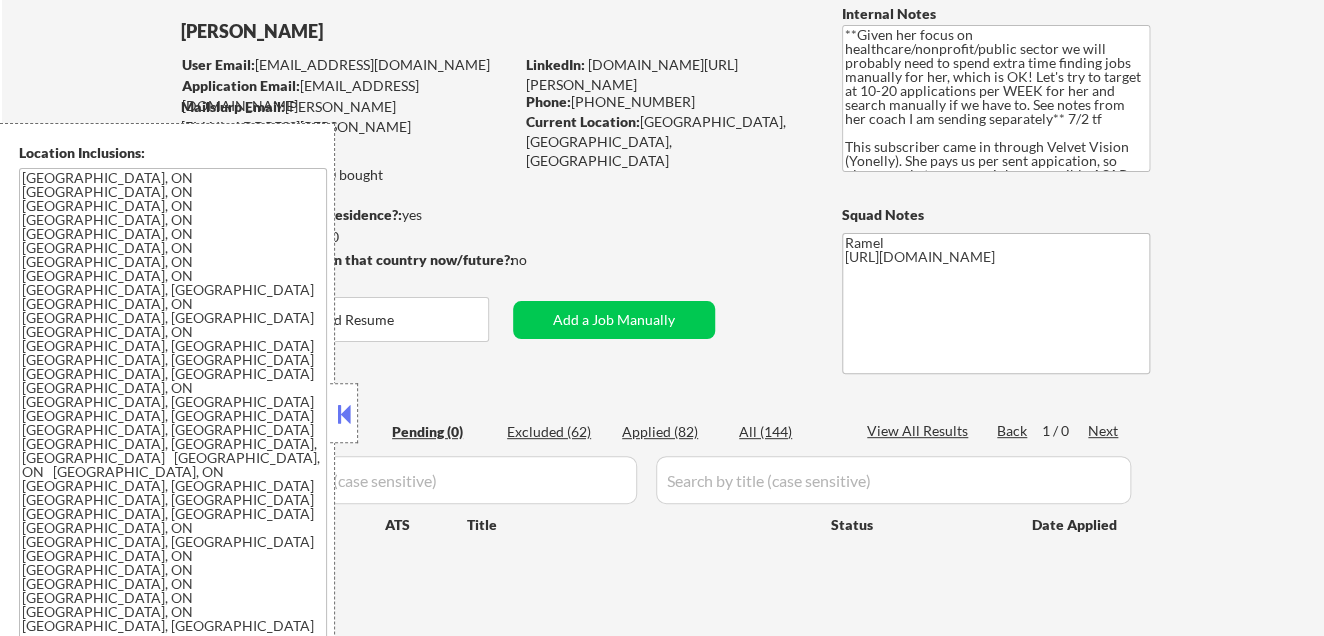 click at bounding box center [344, 414] 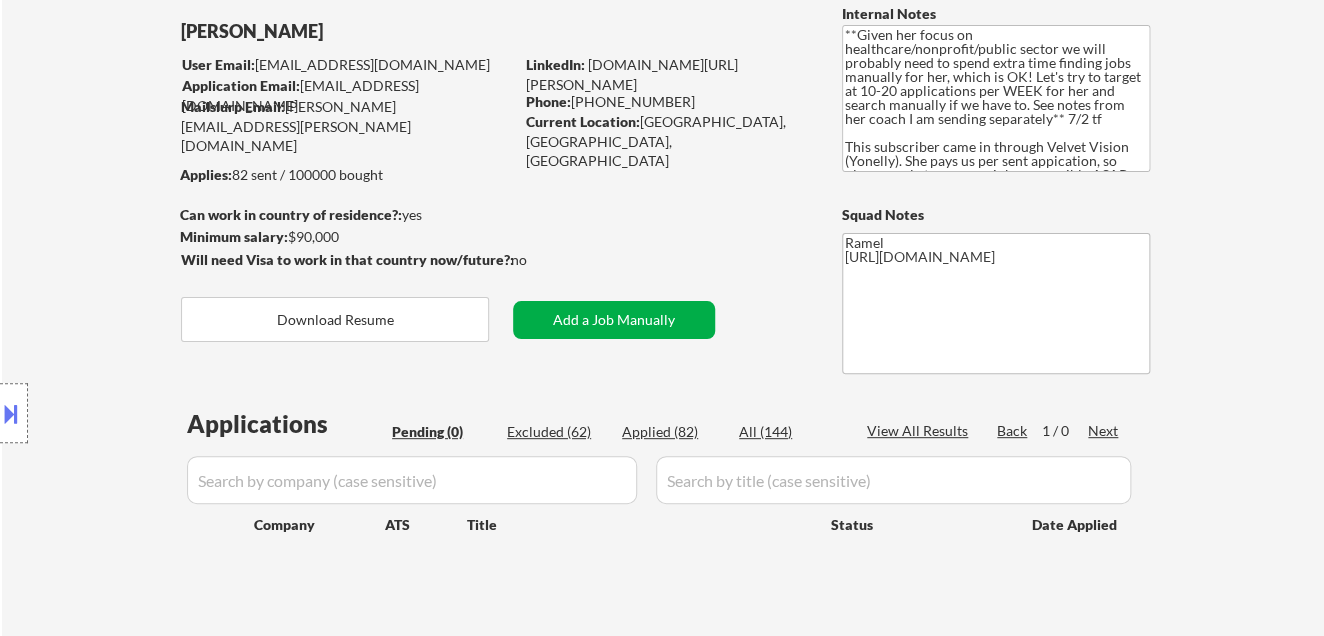 click on "Add a Job Manually" at bounding box center [614, 320] 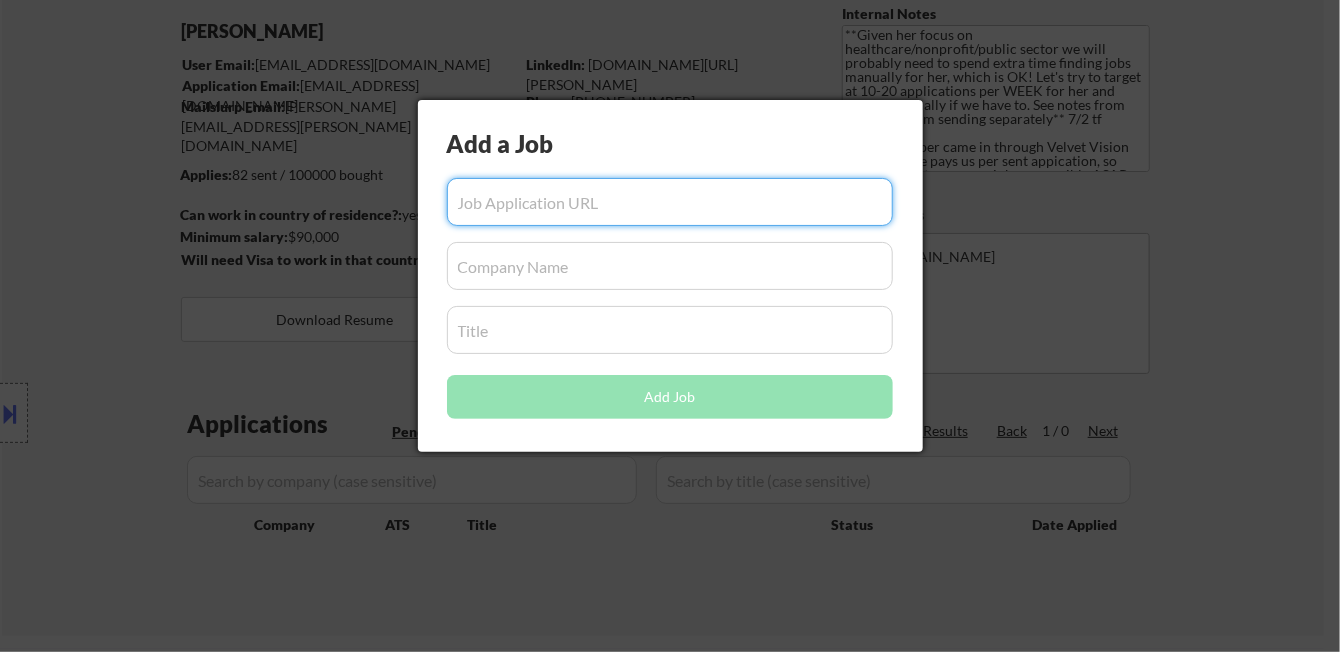 click at bounding box center (670, 202) 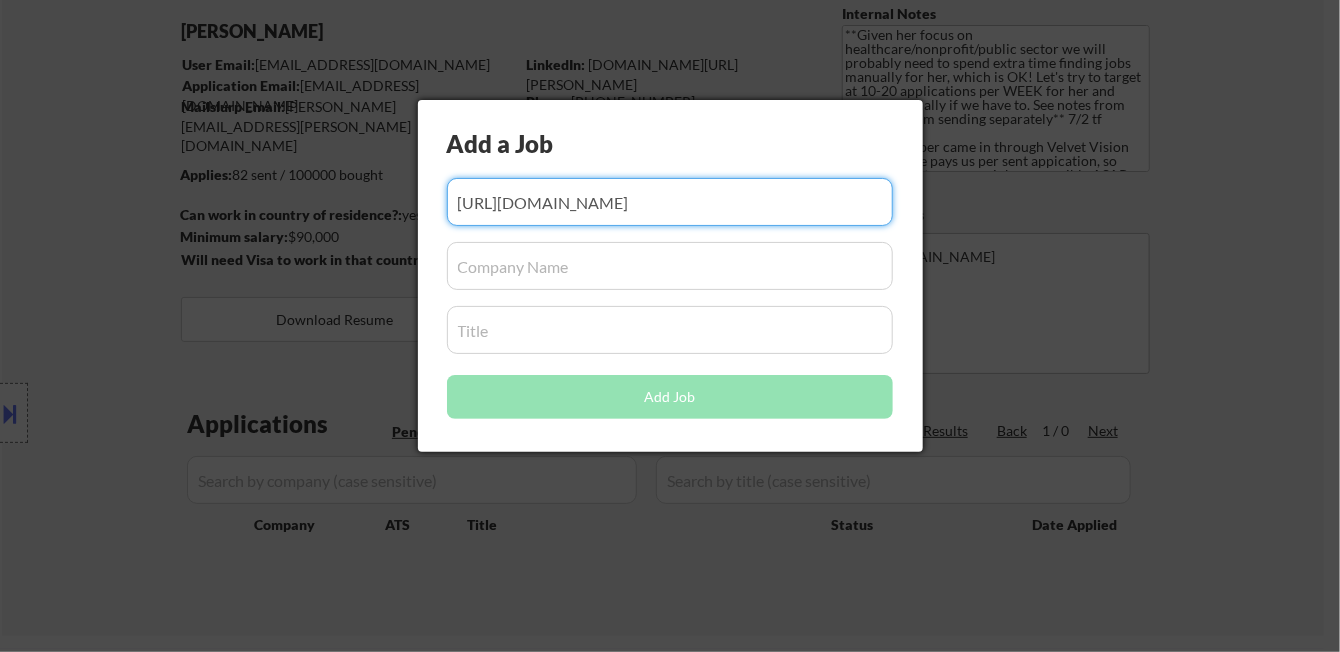 type on "https://job-boards.greenhouse.io/upshop/jobs/4783603007" 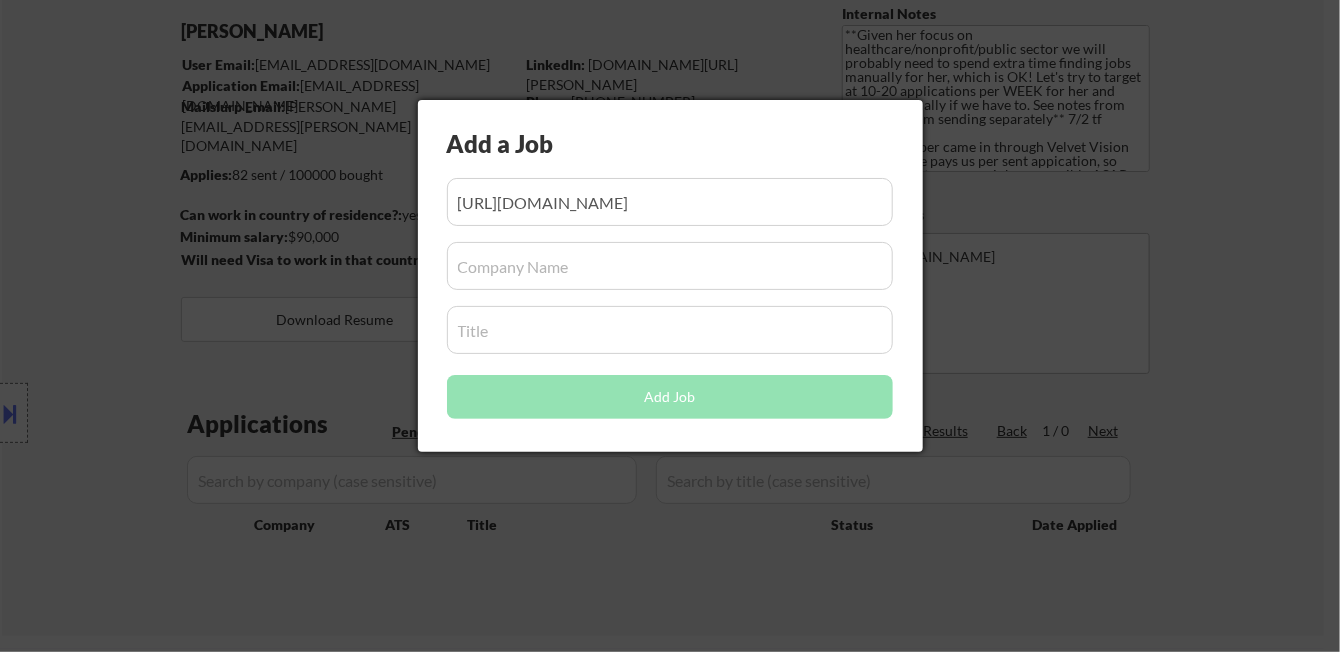 click at bounding box center (670, 266) 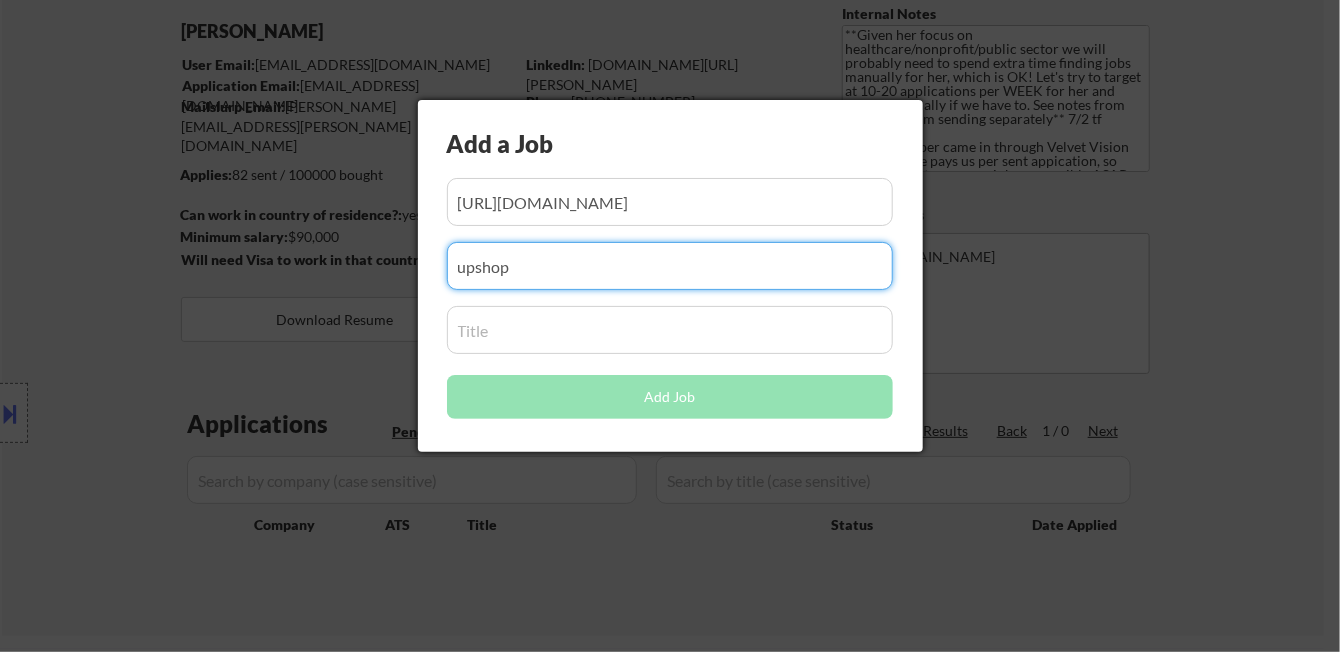 type on "upshop" 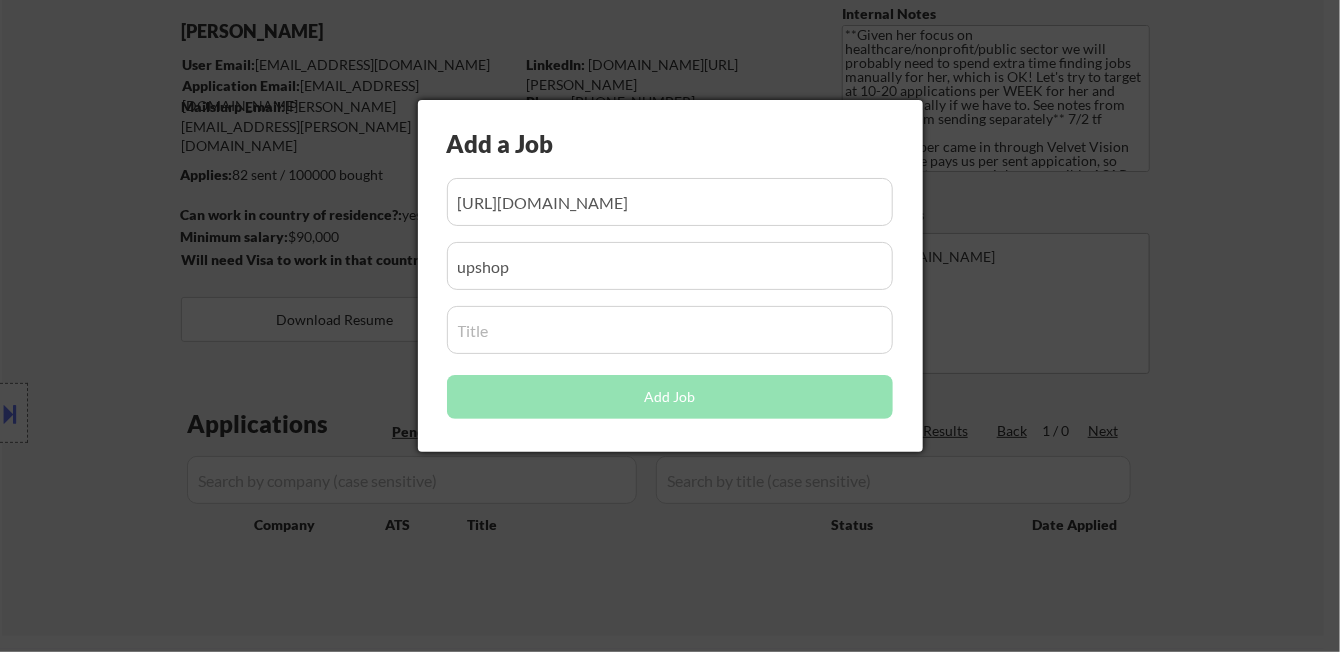 click at bounding box center (670, 330) 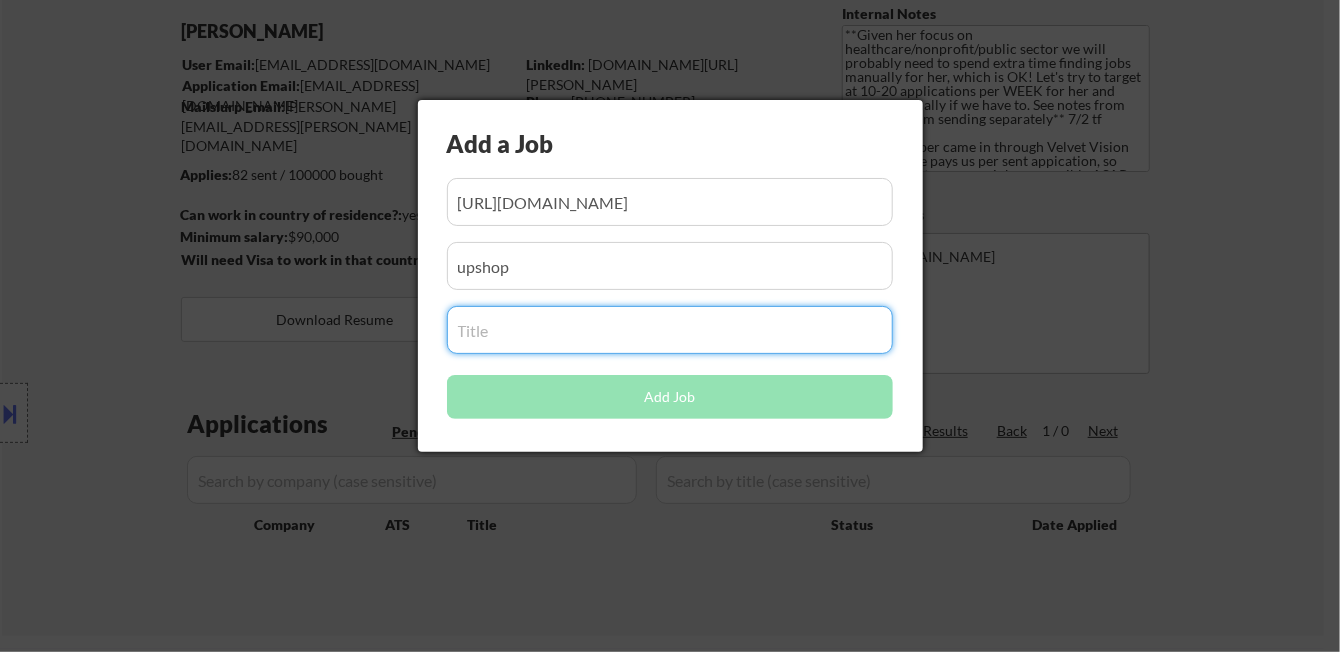 paste on "Project Manager" 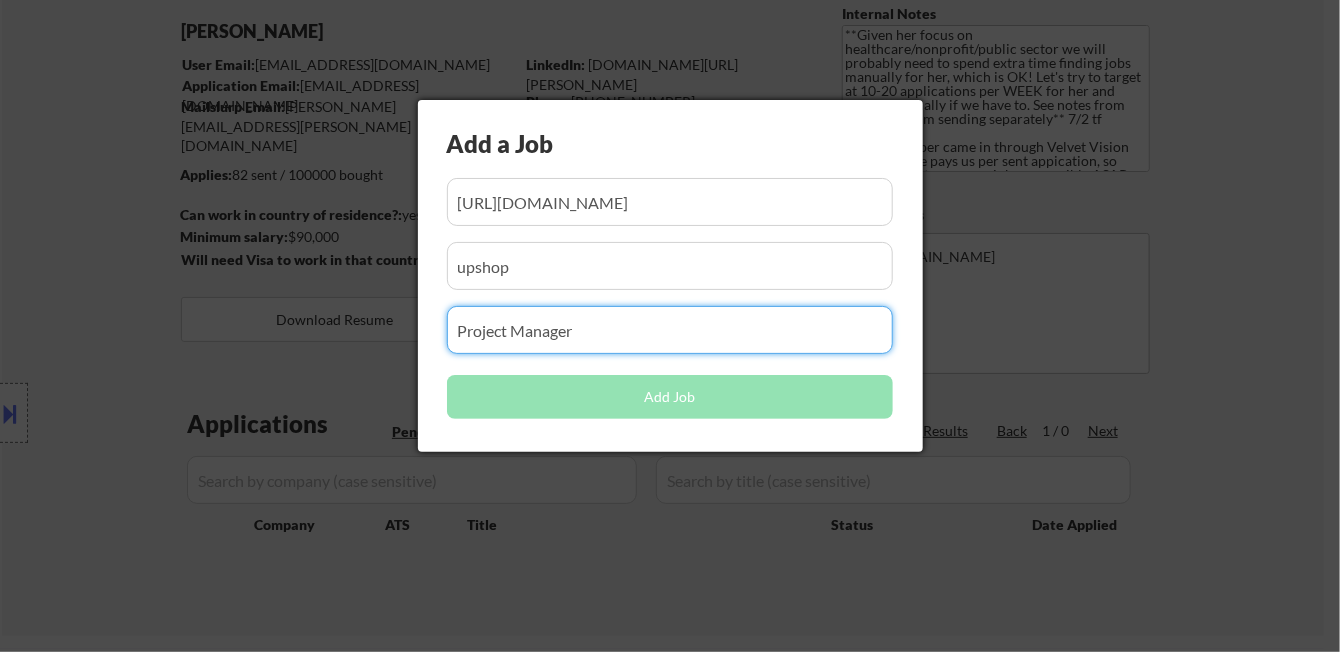 type on "Project Manager" 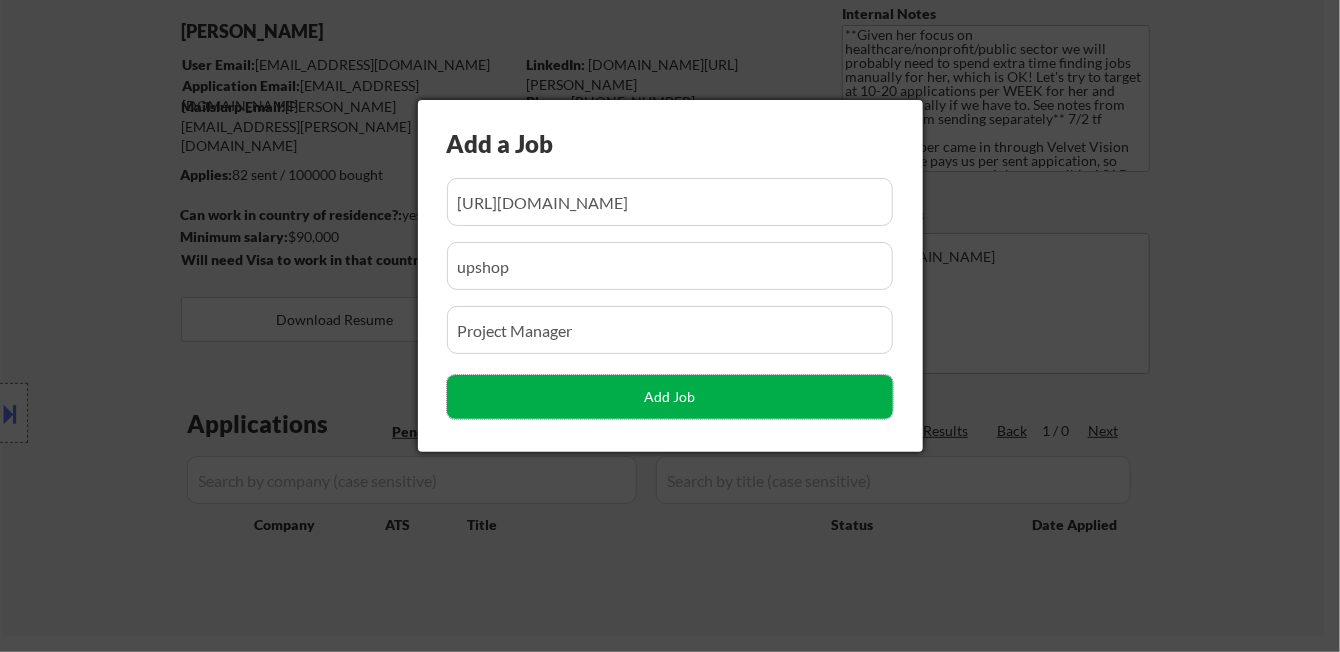 click on "Add Job" at bounding box center (670, 397) 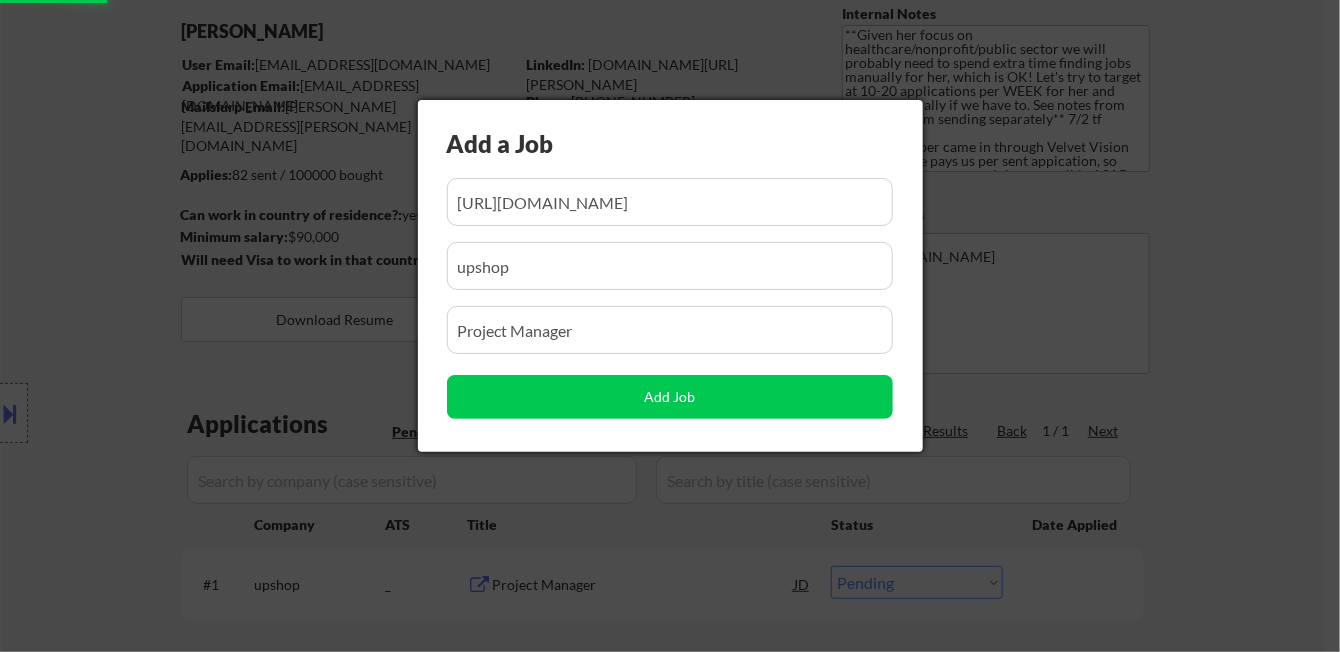 click at bounding box center [670, 326] 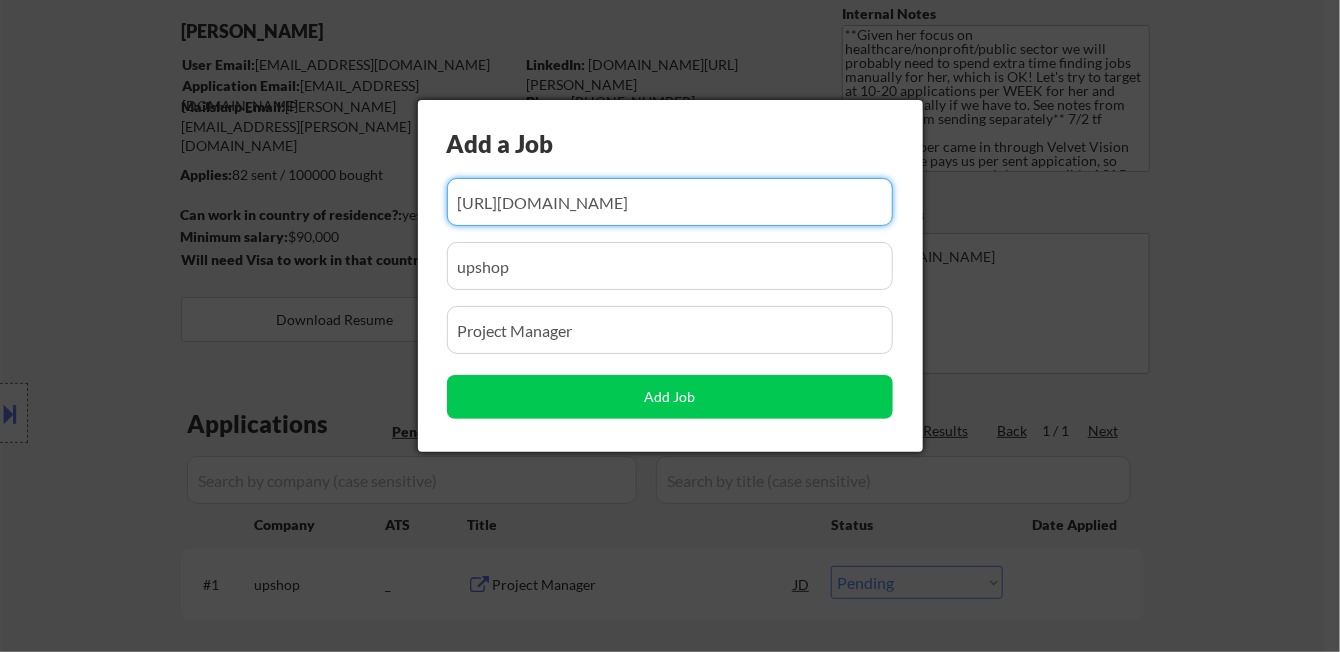 drag, startPoint x: 1184, startPoint y: 504, endPoint x: 1224, endPoint y: 505, distance: 40.012497 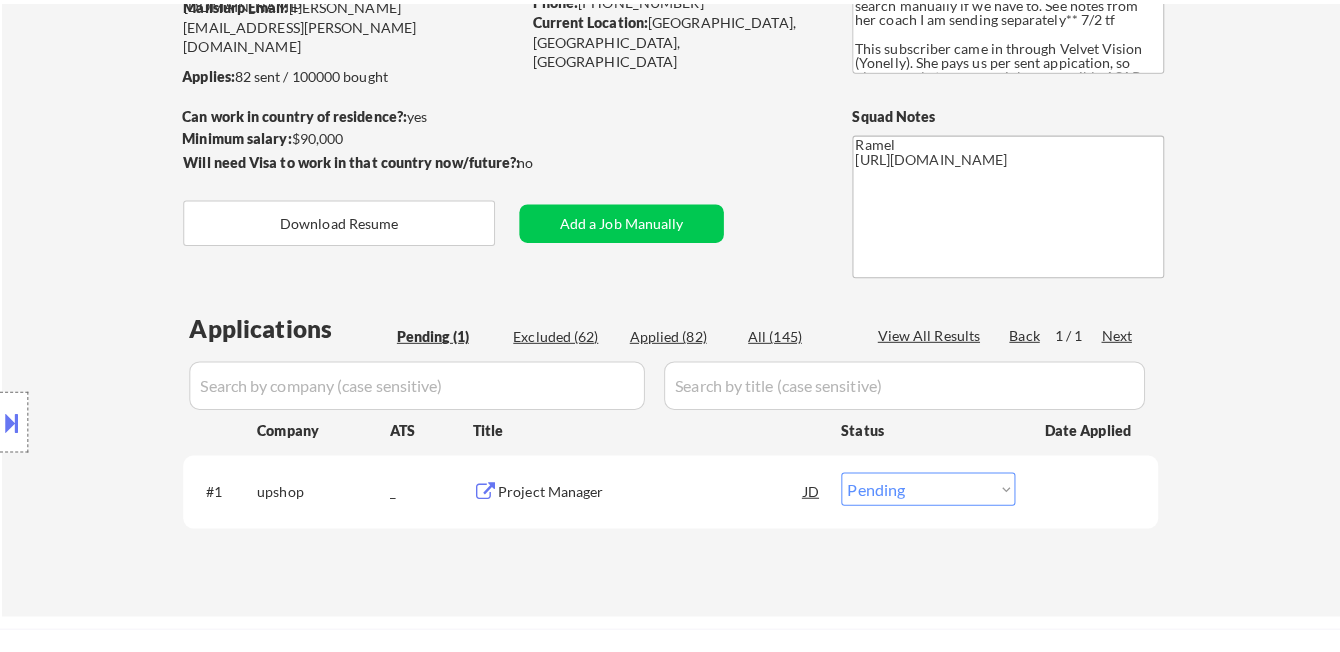 scroll, scrollTop: 333, scrollLeft: 0, axis: vertical 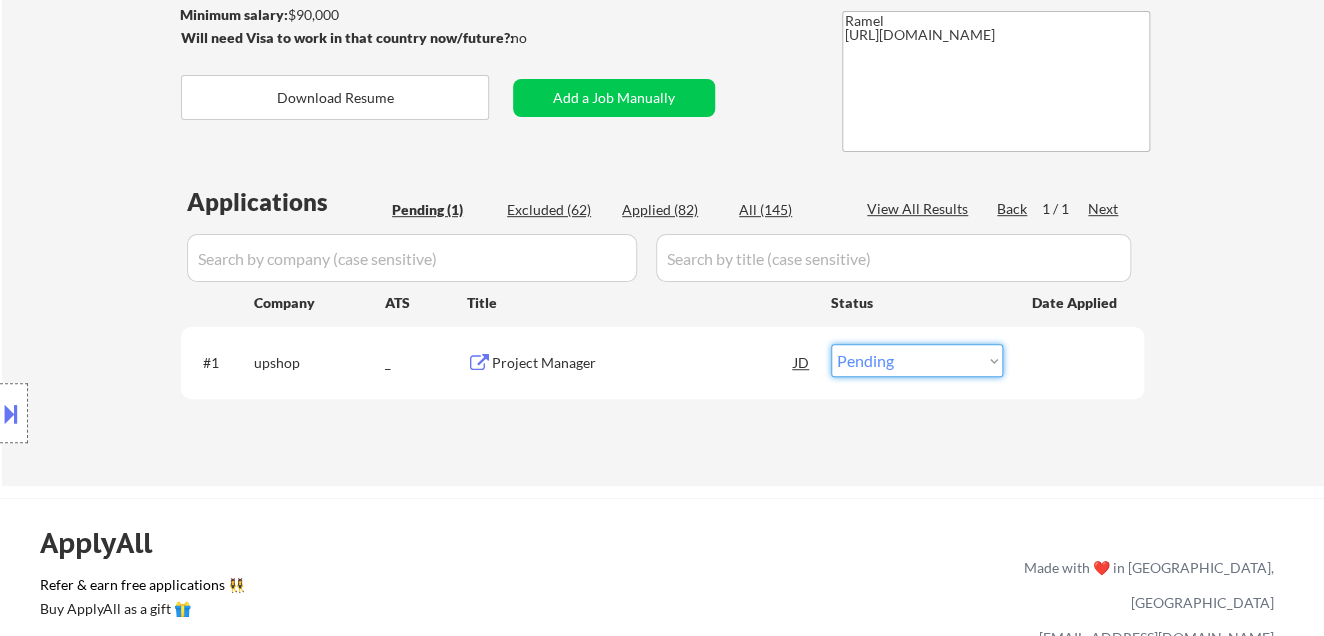 click on "Choose an option... Pending Applied Excluded (Questions) Excluded (Expired) Excluded (Location) Excluded (Bad Match) Excluded (Blocklist) Excluded (Salary) Excluded (Other)" at bounding box center [917, 360] 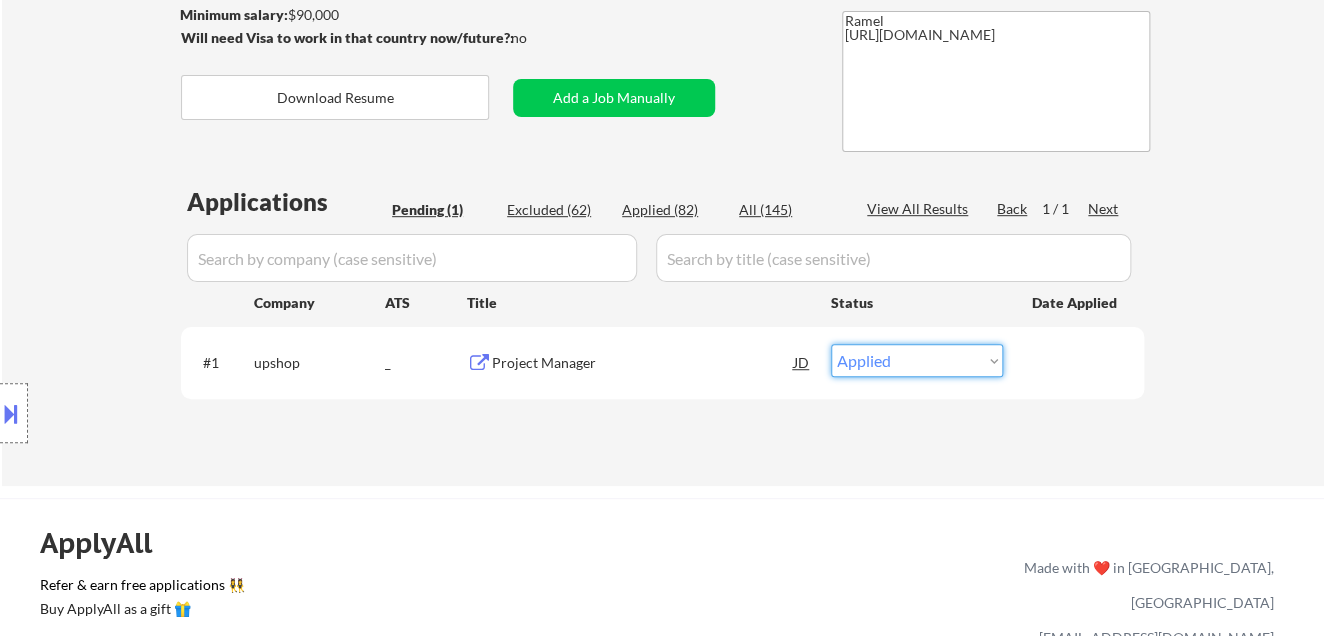 click on "Choose an option... Pending Applied Excluded (Questions) Excluded (Expired) Excluded (Location) Excluded (Bad Match) Excluded (Blocklist) Excluded (Salary) Excluded (Other)" at bounding box center [917, 360] 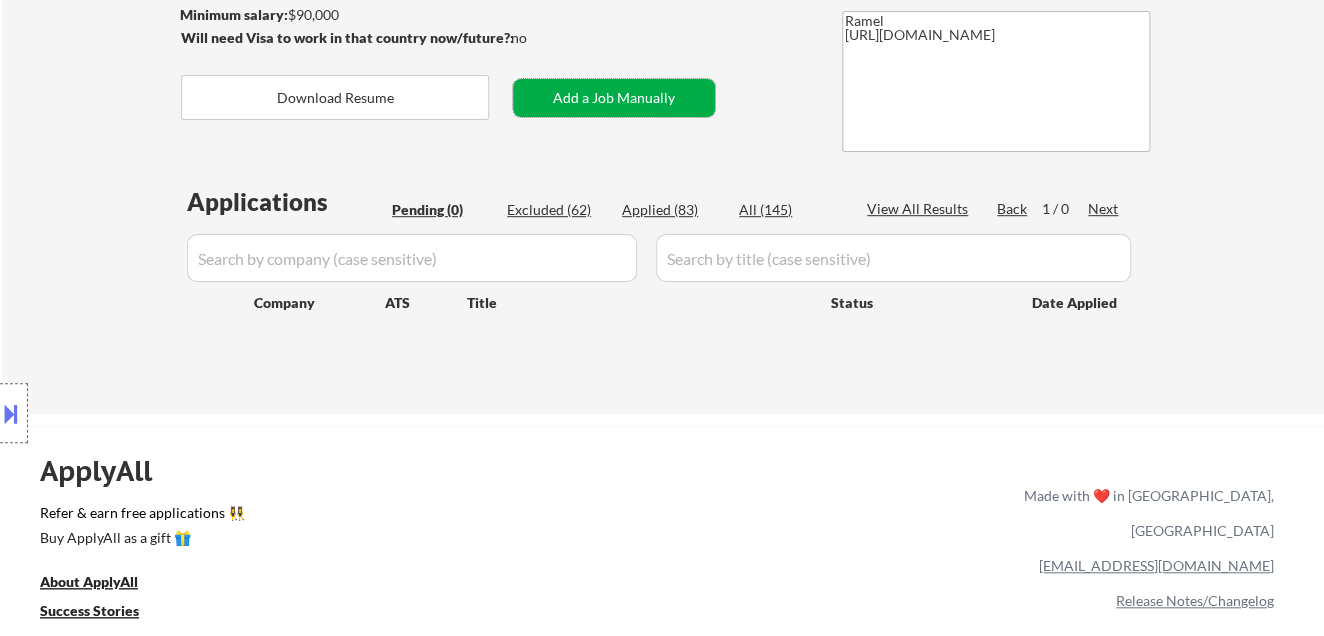 click on "Add a Job Manually" at bounding box center [614, 98] 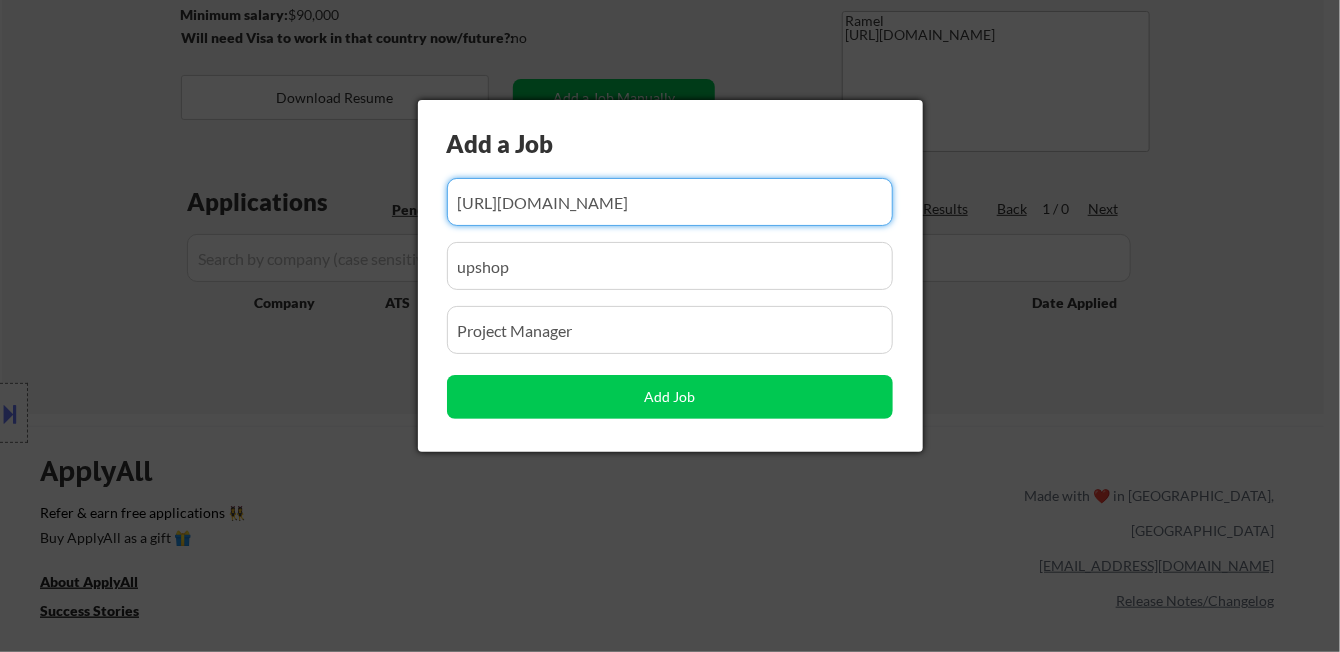 paste on "https://hdks.fa.ca2.oraclecloud.com/hcmUI/CandidateExperience/en/sites/CX_1/job/8380" 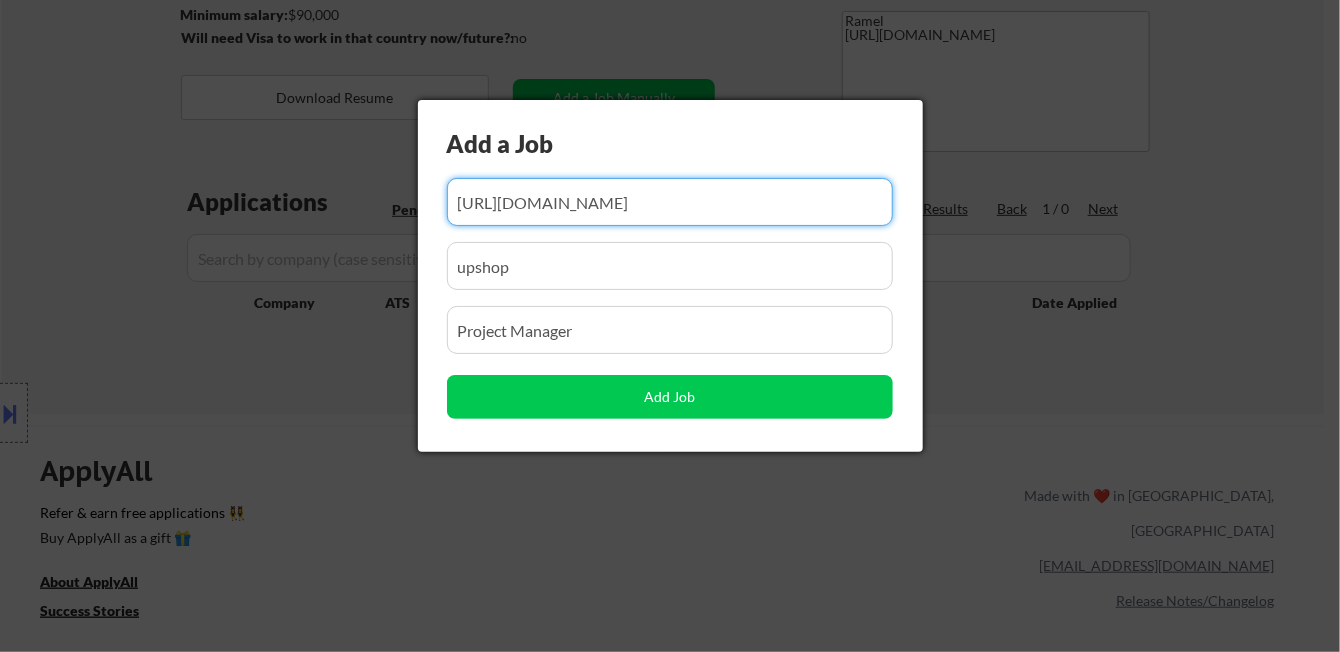 scroll, scrollTop: 0, scrollLeft: 205, axis: horizontal 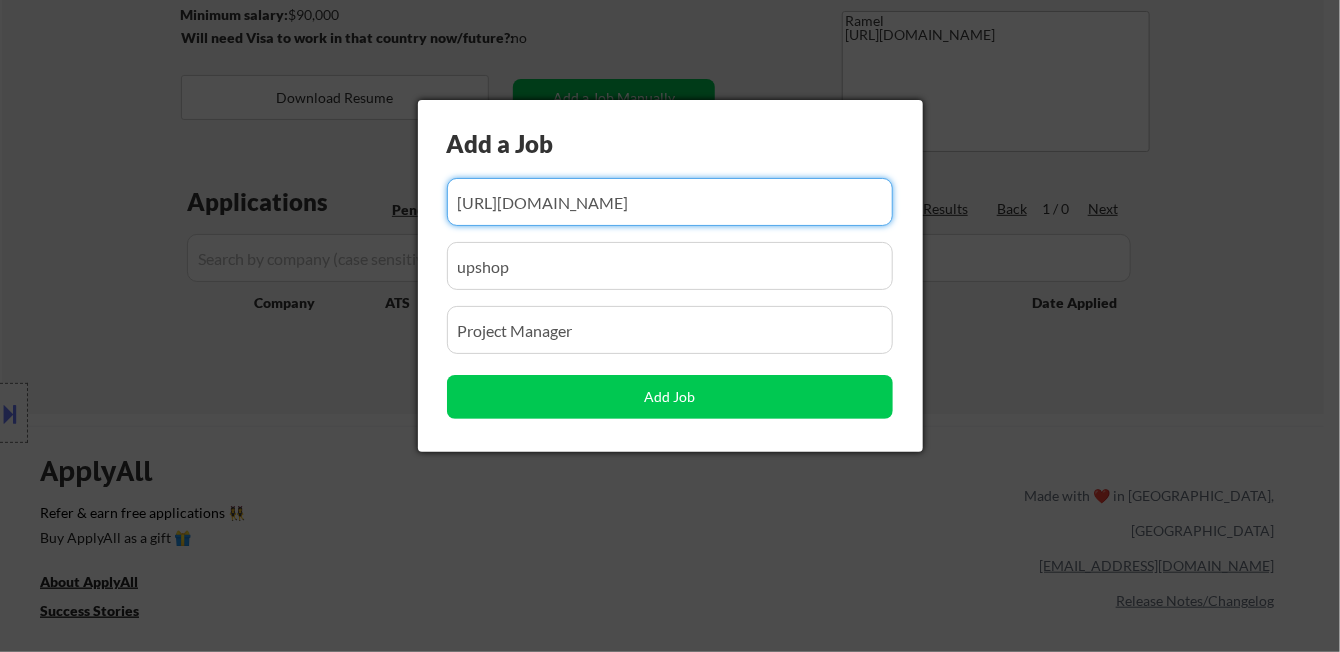 type on "https://hdks.fa.ca2.oraclecloud.com/hcmUI/CandidateExperience/en/sites/CX_1/job/8380" 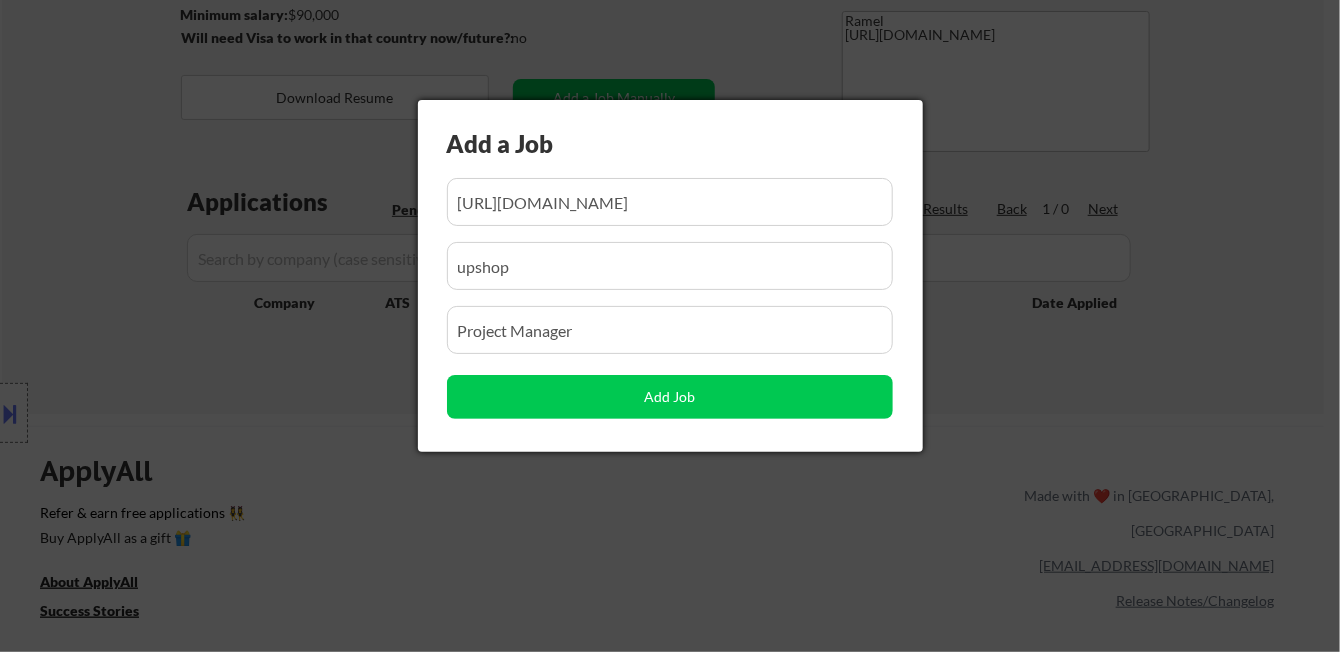 scroll, scrollTop: 0, scrollLeft: 0, axis: both 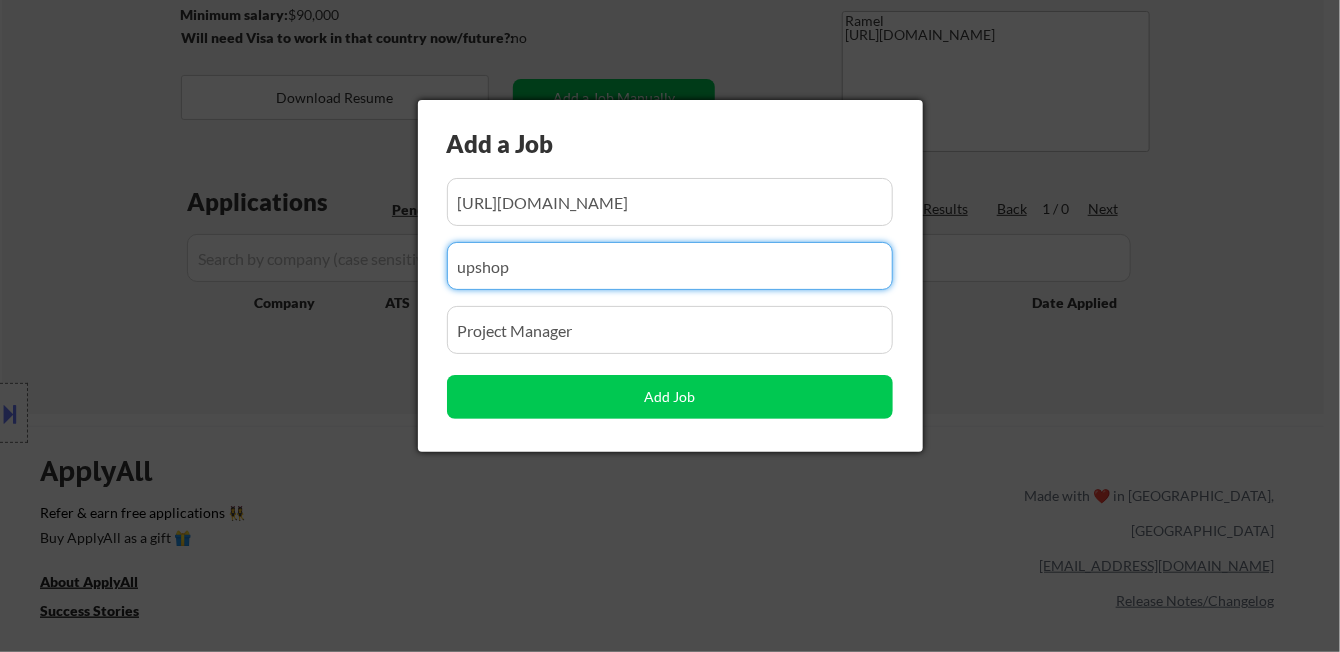 drag, startPoint x: 559, startPoint y: 282, endPoint x: 392, endPoint y: 278, distance: 167.0479 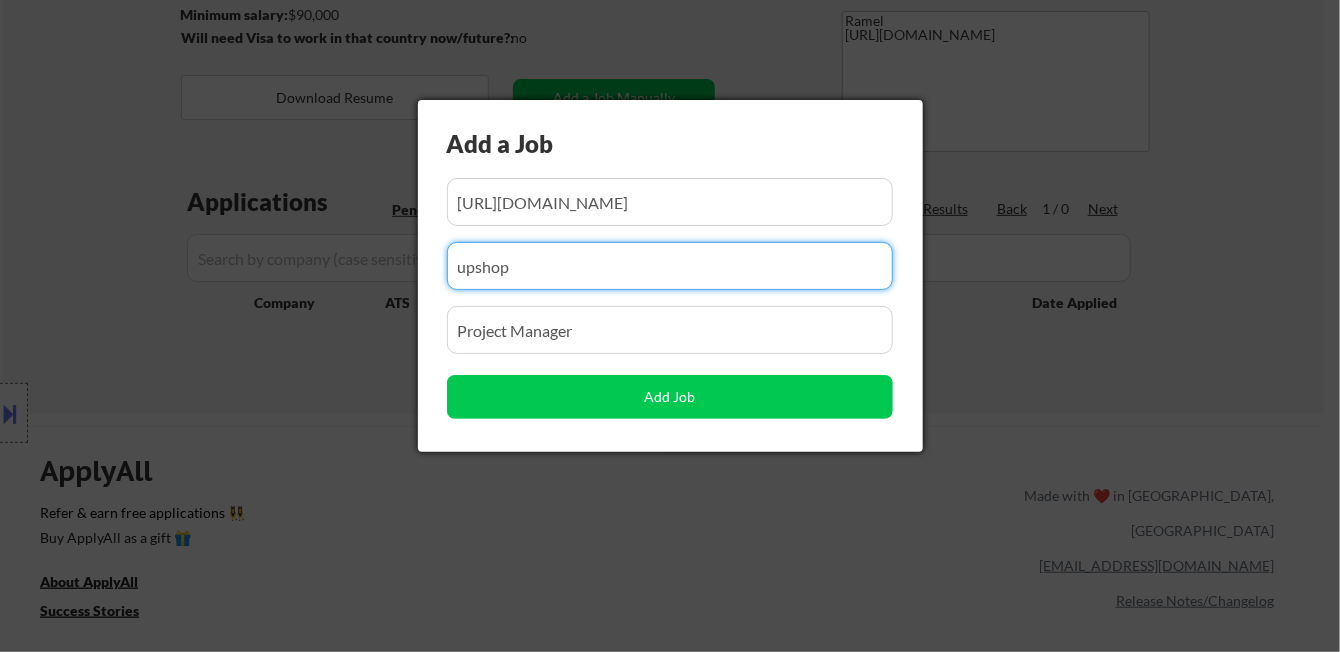 click on "← Return to /applysquad Mailslurp Inbox Job Search Builder Yesha Panchal User Email:  connect.yeshapanchal@gmail.com Application Email:  connect.yeshapanchal@gmail.com Mailslurp Email:  yesha.panchal@mailflux.com LinkedIn:   www.linkedin.com/in/yesha-panchal/
Phone:  289-788-6826 Current Location:  Hamilton, ON, Ontario Applies:  82 sent / 100000 bought Internal Notes **Given her focus on healthcare/nonprofit/public sector we will probably need to spend extra time finding jobs manually for her, which is OK! Let's try to target at 10-20 applications per WEEK for her and search manually if we have to. See notes from her coach I am sending separately** 7/2 tf
This subscriber came in through Velvet Vision (Yonelly). She pays us per sent appication, so please apply to as many jobs as possible ASAP, maximum 200 jobs **PER CALENDAR MONTH**  (e.g. July 1-31, July 1-30).
🤖 You CAN use AI for open-ended questions and cover letters!
🔎 You CAN manually source applications for this customer  yes  $90,000" at bounding box center [670, -7] 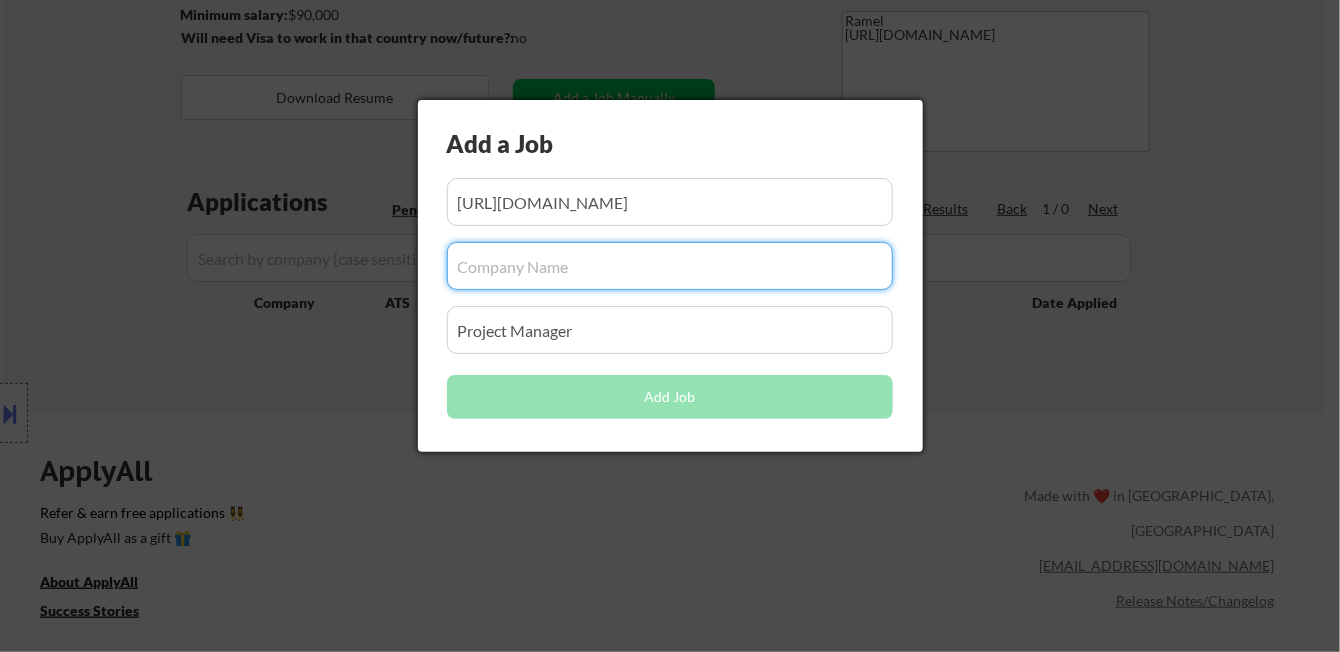 click at bounding box center (670, 266) 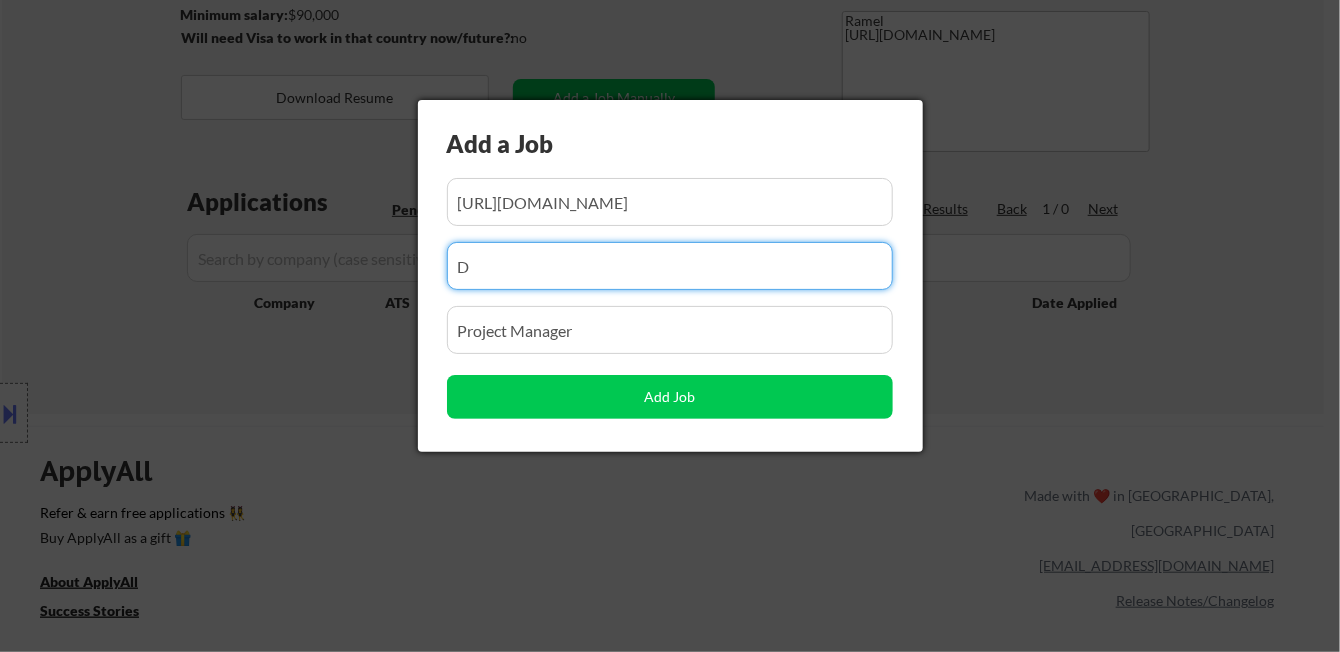 drag, startPoint x: 498, startPoint y: 262, endPoint x: 427, endPoint y: 259, distance: 71.063354 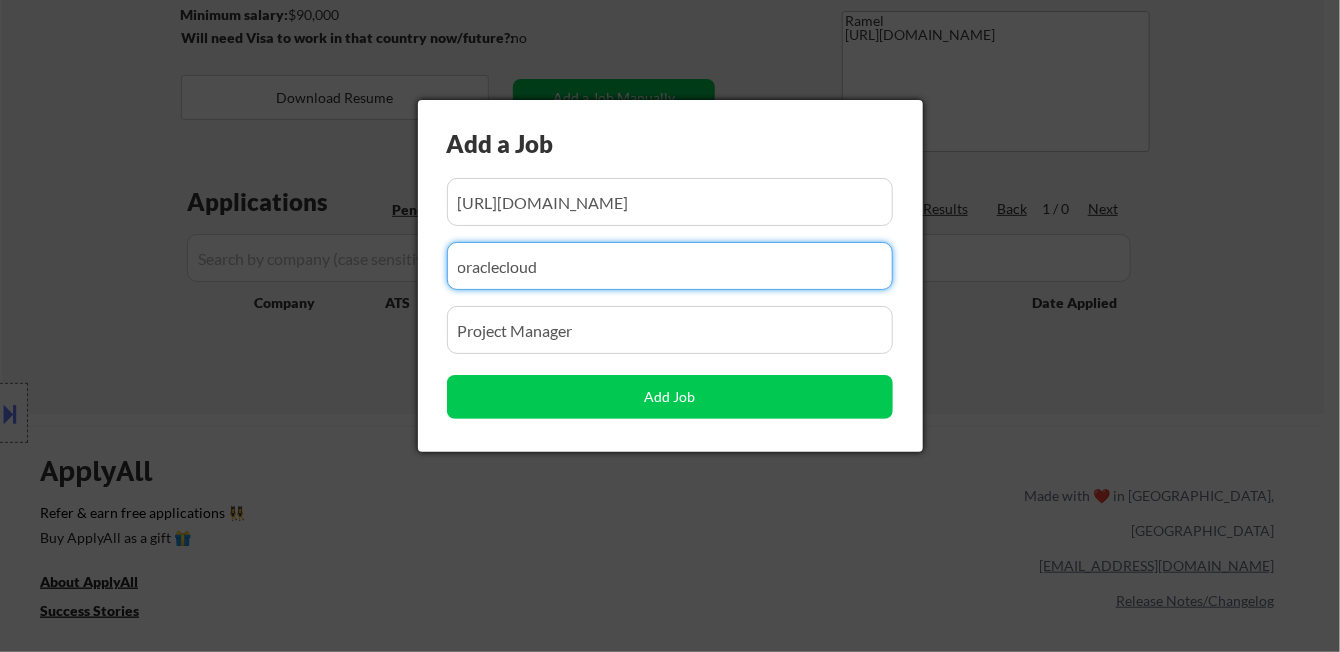 type on "oraclecloud" 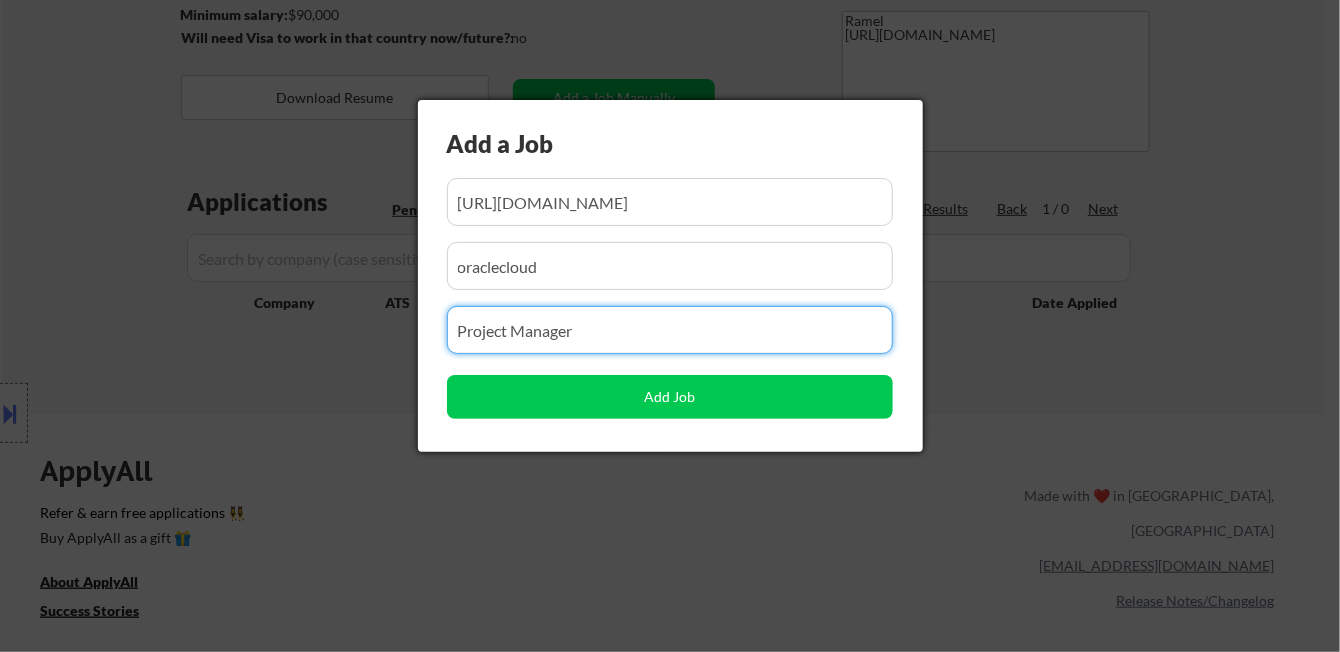 drag, startPoint x: 582, startPoint y: 323, endPoint x: 419, endPoint y: 319, distance: 163.04907 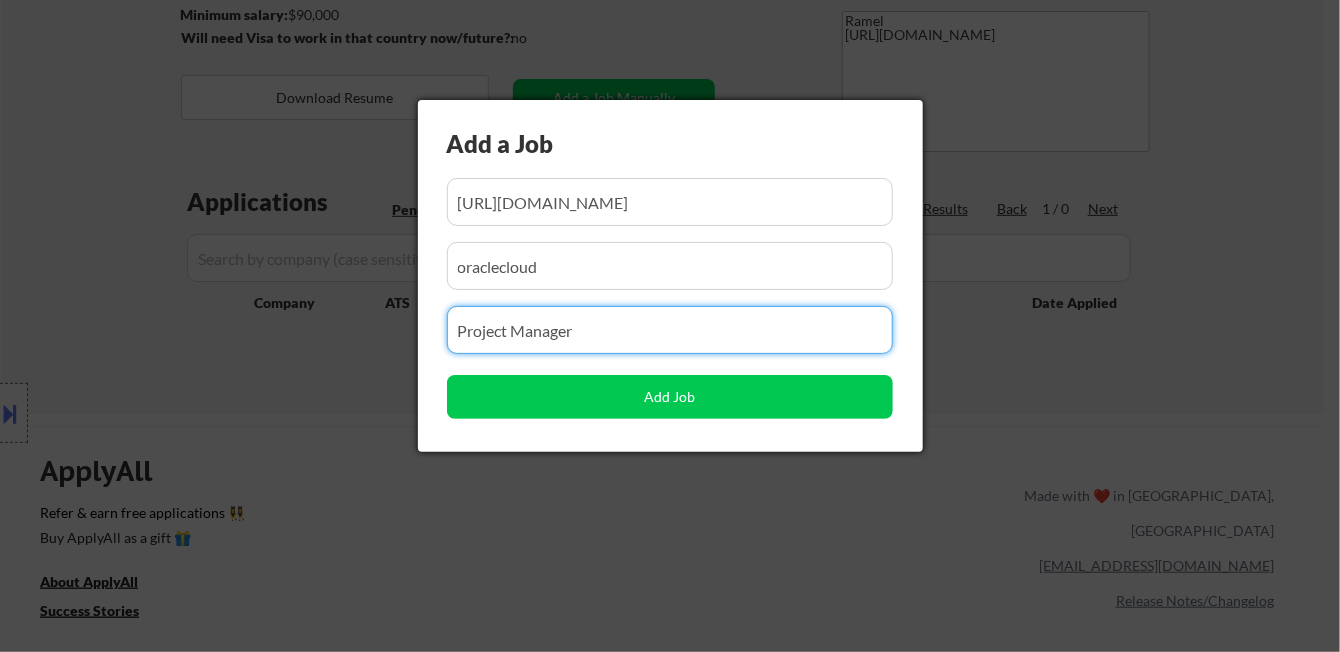 click on "← Return to /applysquad Mailslurp Inbox Job Search Builder Yesha Panchal User Email:  connect.yeshapanchal@gmail.com Application Email:  connect.yeshapanchal@gmail.com Mailslurp Email:  yesha.panchal@mailflux.com LinkedIn:   www.linkedin.com/in/yesha-panchal/
Phone:  289-788-6826 Current Location:  Hamilton, ON, Ontario Applies:  82 sent / 100000 bought Internal Notes **Given her focus on healthcare/nonprofit/public sector we will probably need to spend extra time finding jobs manually for her, which is OK! Let's try to target at 10-20 applications per WEEK for her and search manually if we have to. See notes from her coach I am sending separately** 7/2 tf
This subscriber came in through Velvet Vision (Yonelly). She pays us per sent appication, so please apply to as many jobs as possible ASAP, maximum 200 jobs **PER CALENDAR MONTH**  (e.g. July 1-31, July 1-30).
🤖 You CAN use AI for open-ended questions and cover letters!
🔎 You CAN manually source applications for this customer  yes  $90,000" at bounding box center [670, -7] 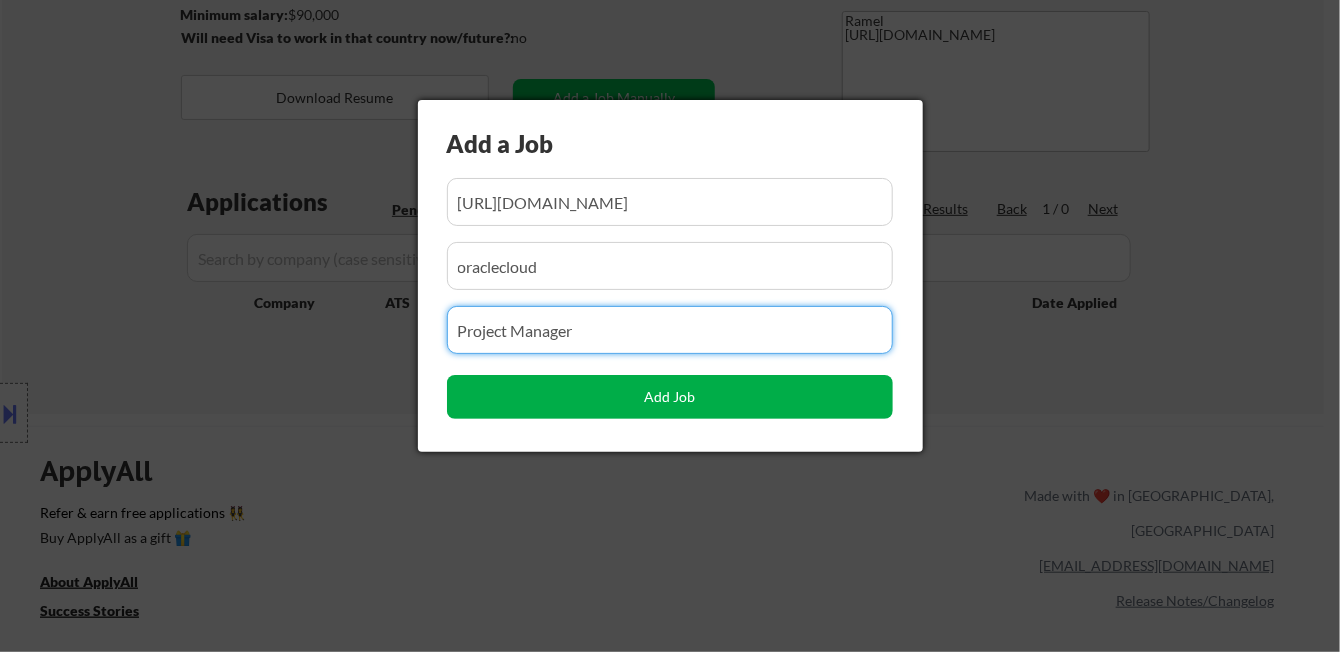 click on "Add Job" at bounding box center (670, 397) 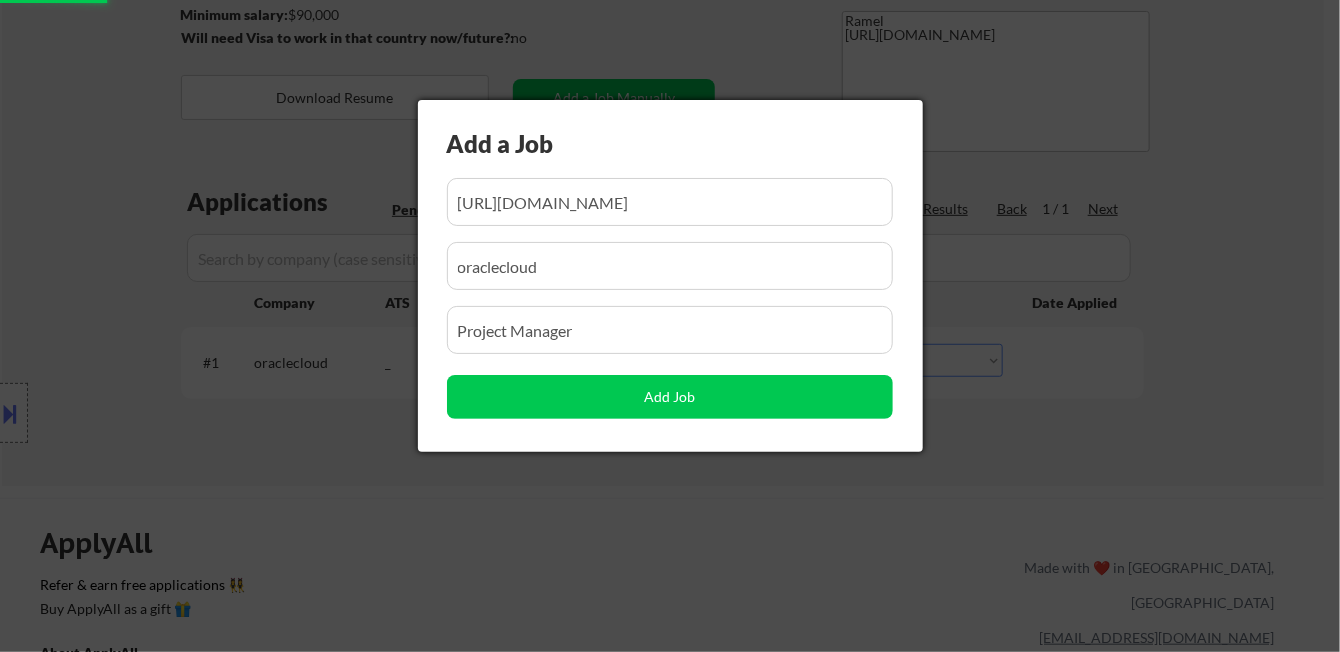 click at bounding box center [670, 326] 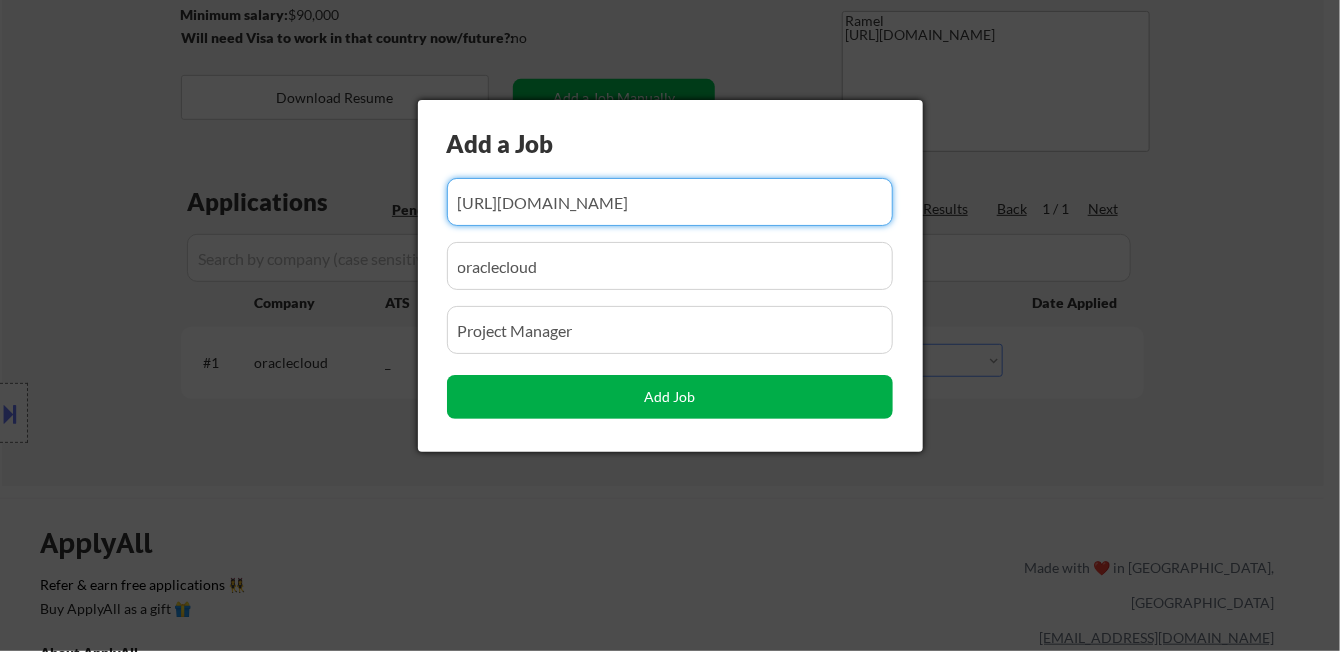 scroll, scrollTop: 0, scrollLeft: 205, axis: horizontal 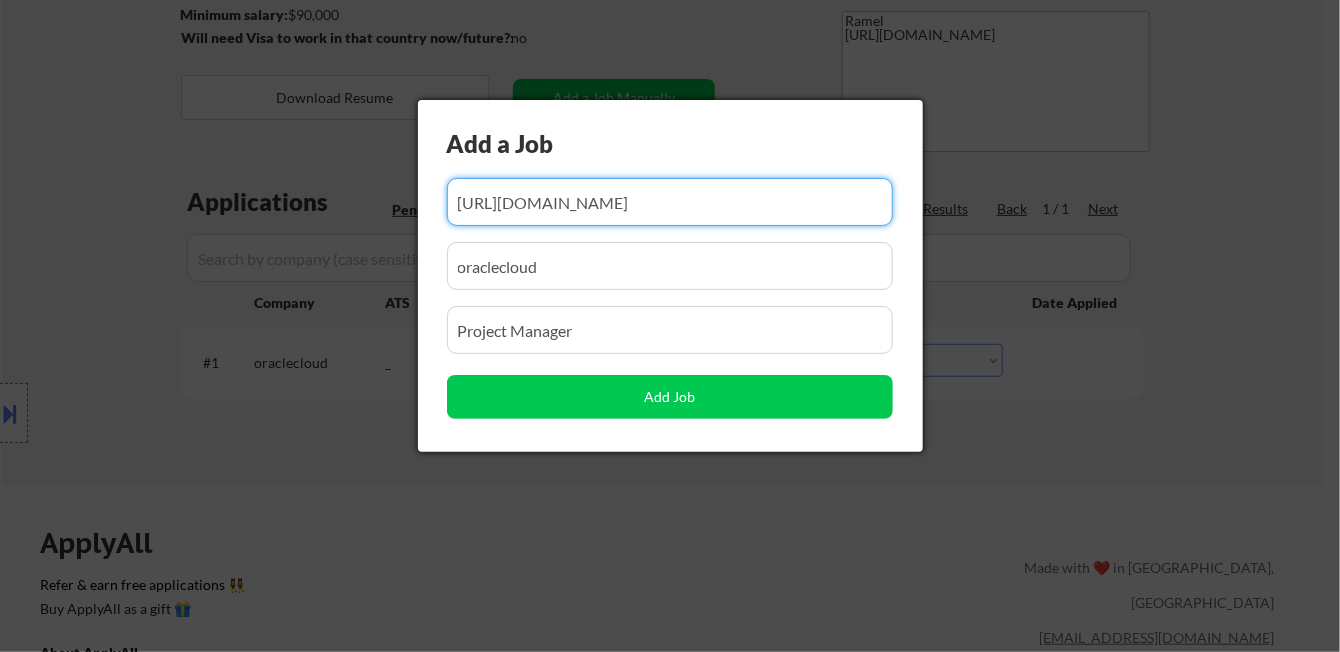 click at bounding box center [670, 326] 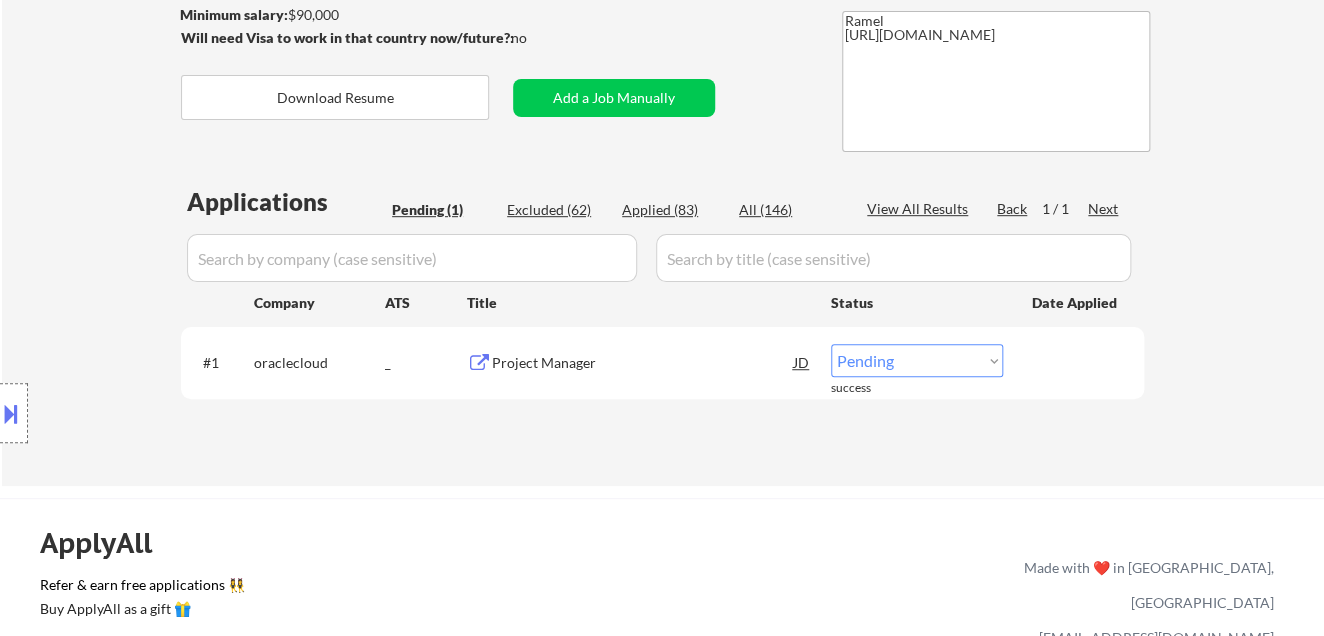 click on "Choose an option... Pending Applied Excluded (Questions) Excluded (Expired) Excluded (Location) Excluded (Bad Match) Excluded (Blocklist) Excluded (Salary) Excluded (Other)" at bounding box center [917, 360] 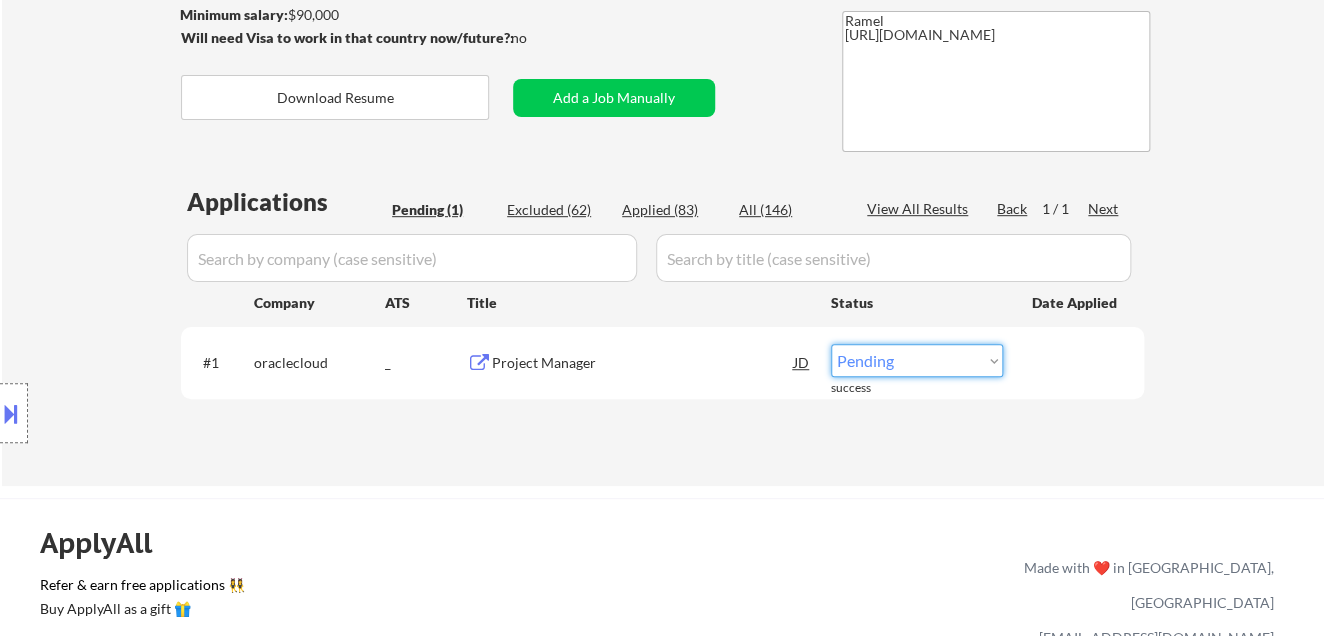 select on ""applied"" 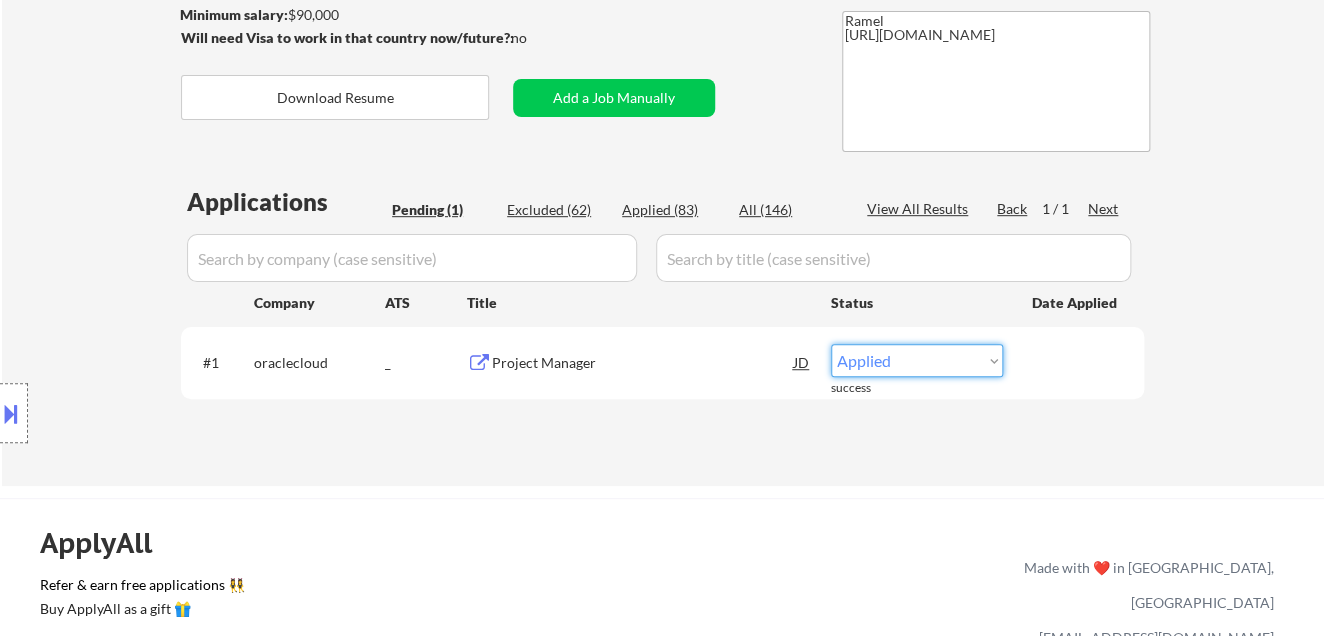 click on "Choose an option... Pending Applied Excluded (Questions) Excluded (Expired) Excluded (Location) Excluded (Bad Match) Excluded (Blocklist) Excluded (Salary) Excluded (Other)" at bounding box center [917, 360] 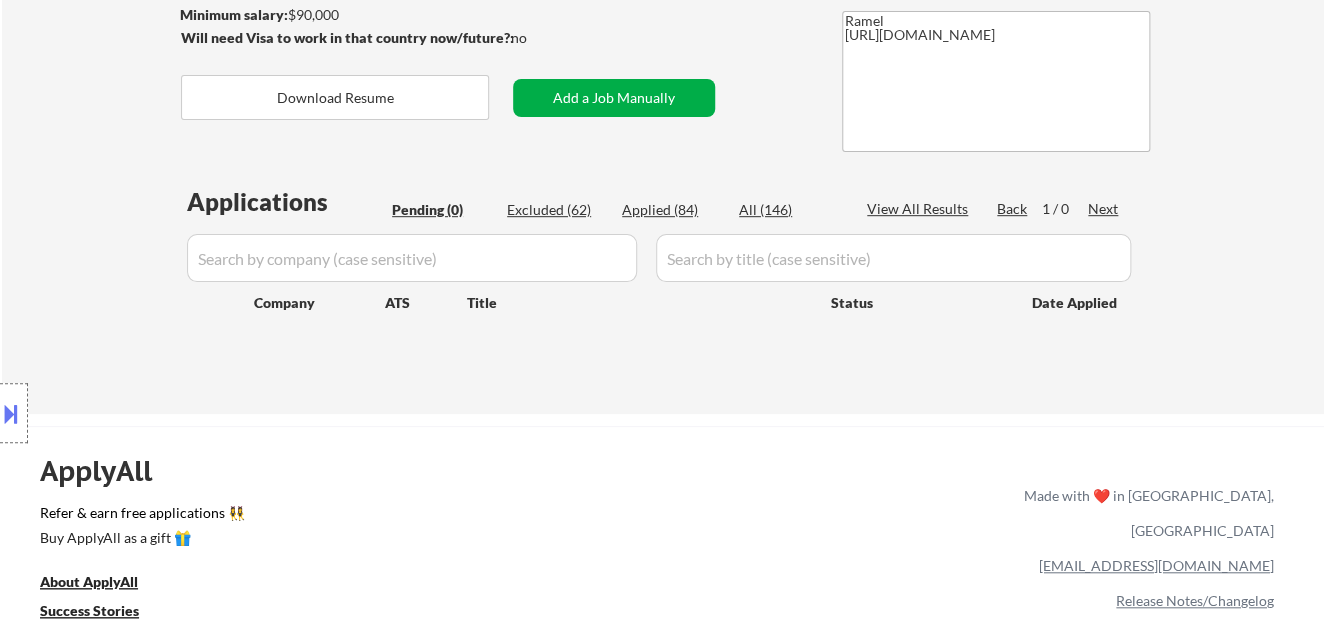 click on "Add a Job Manually" at bounding box center [614, 98] 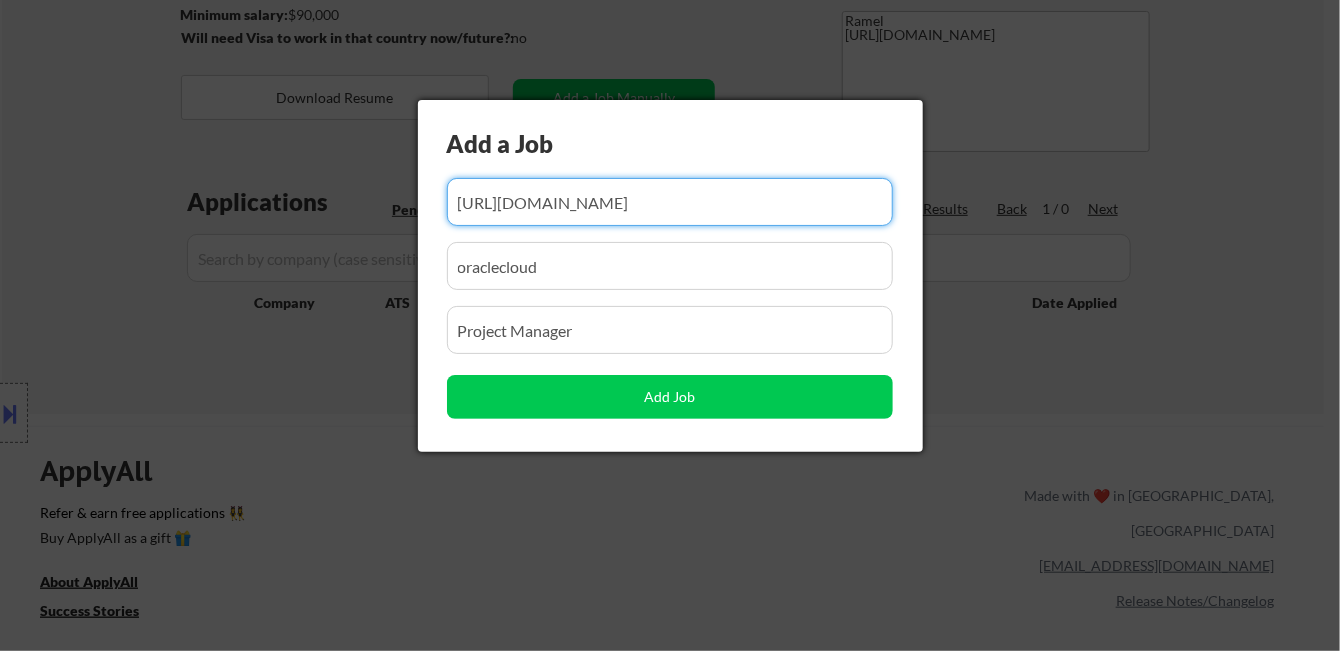 scroll, scrollTop: 0, scrollLeft: 205, axis: horizontal 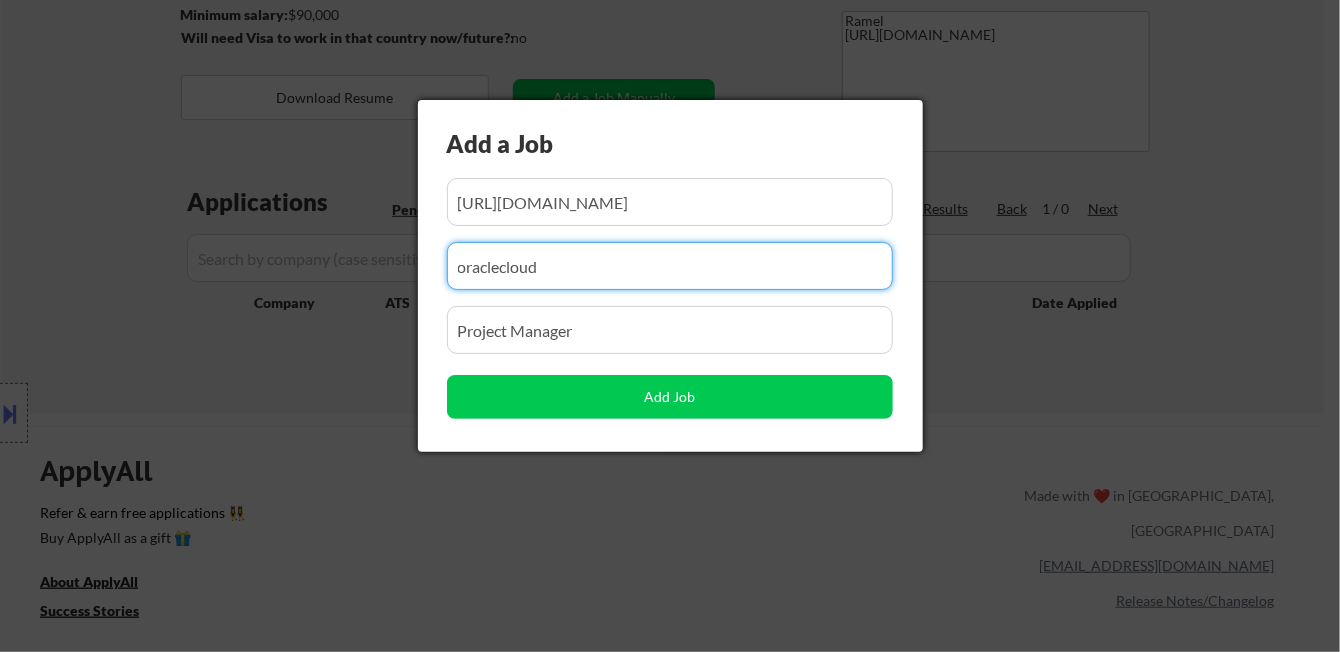 click on "Add a Job Add Job" at bounding box center (670, 276) 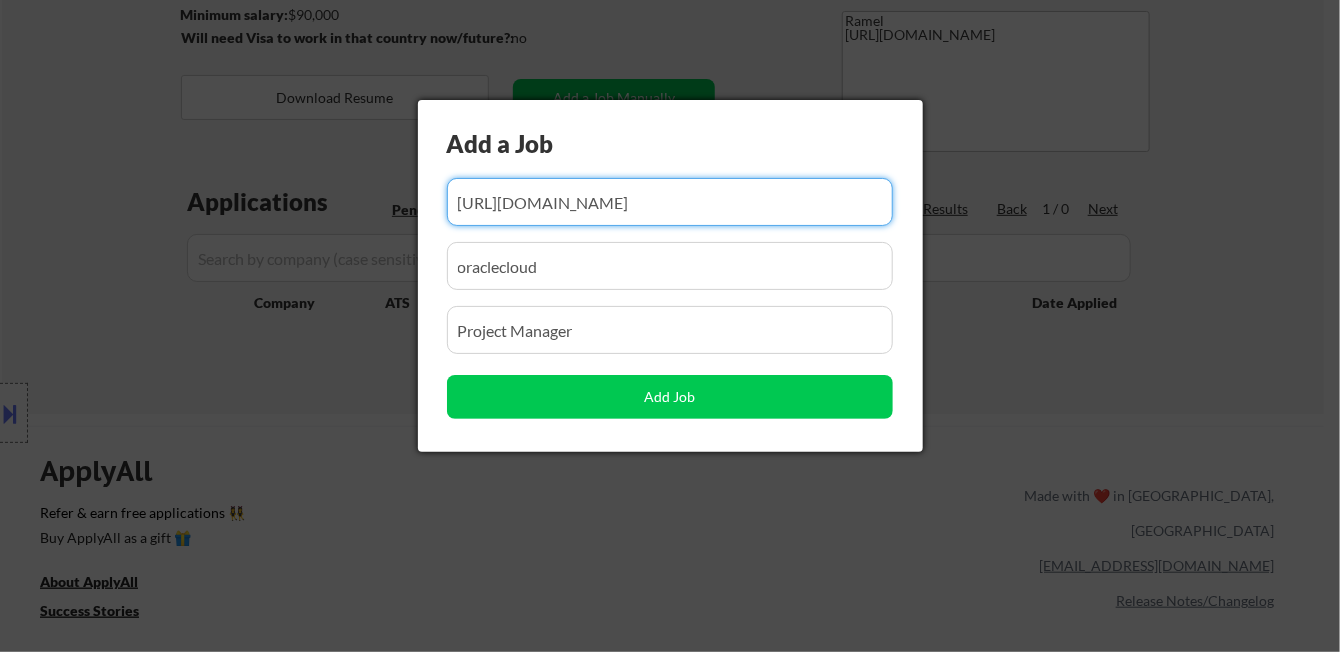 click at bounding box center [670, 202] 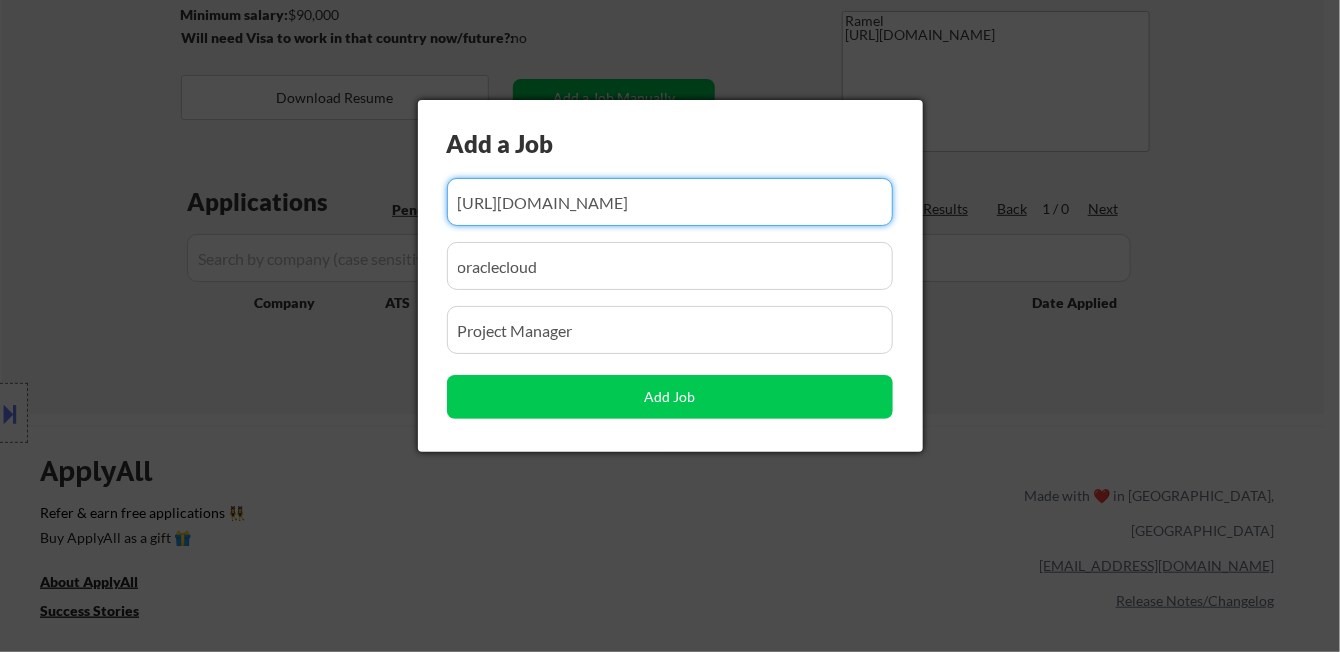 type on "https://medline.taleo.net/careersection/md_external/jobdetail.ftl?job=PRO0103A0&lang=en" 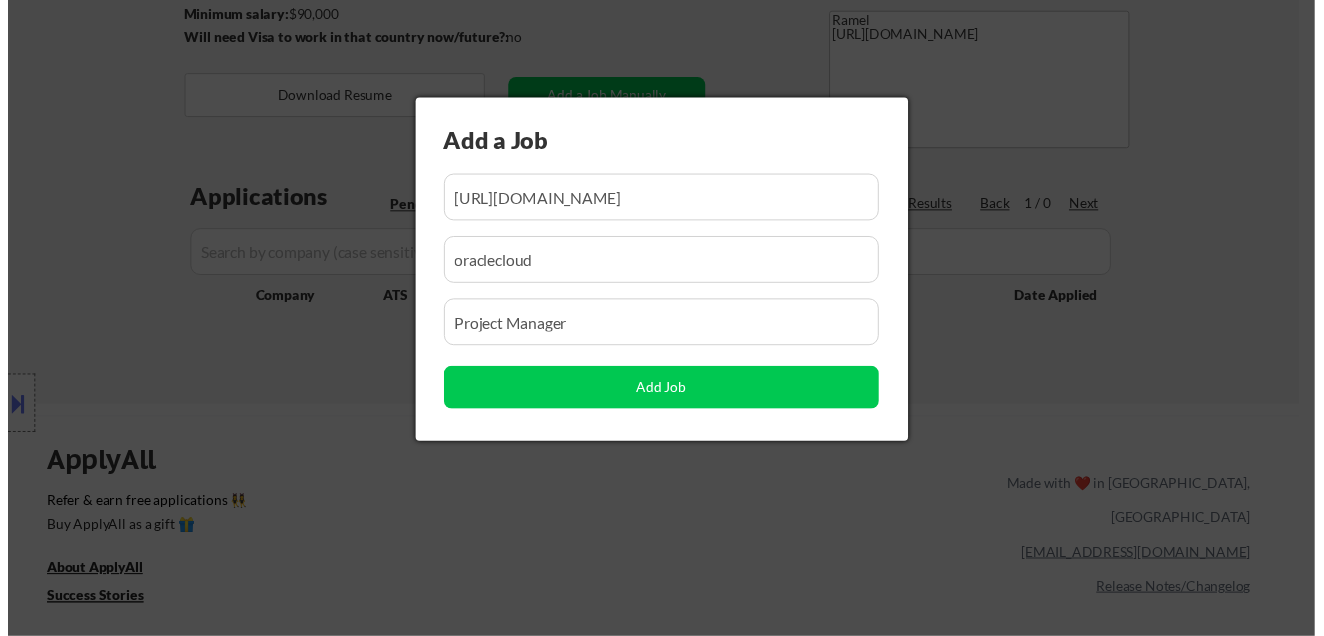 scroll, scrollTop: 0, scrollLeft: 0, axis: both 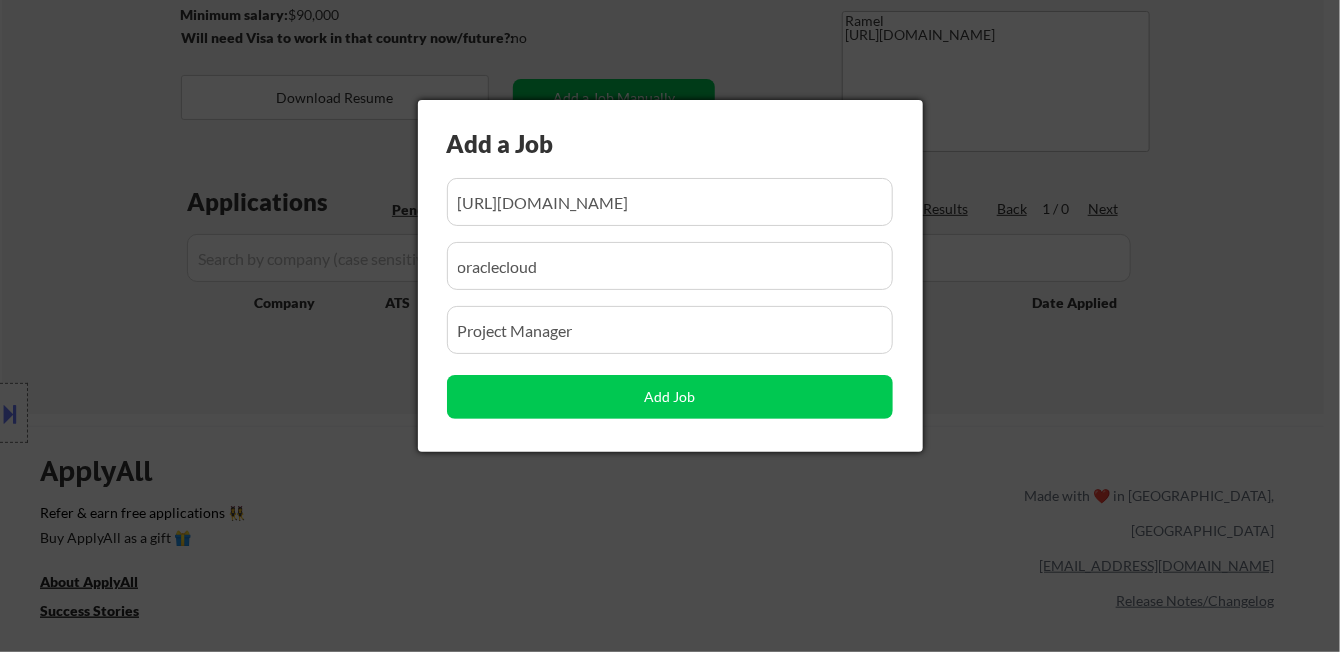 drag, startPoint x: 586, startPoint y: 266, endPoint x: 414, endPoint y: 273, distance: 172.14238 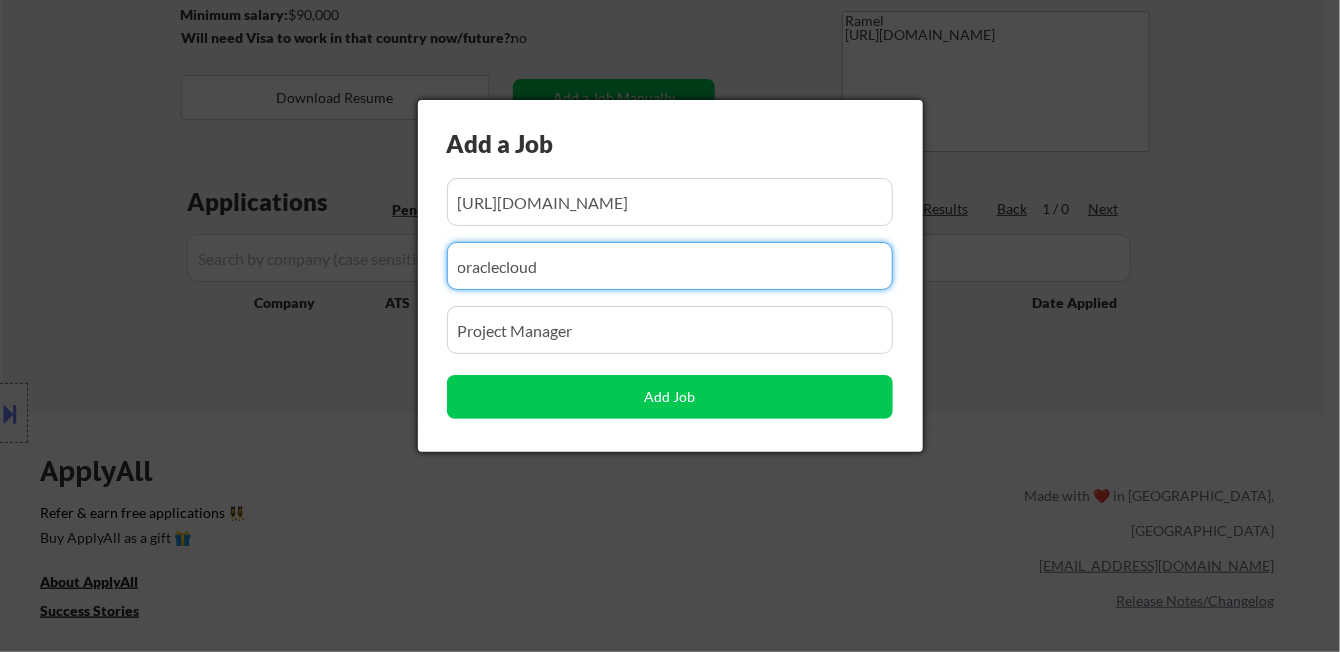 paste on "medline" 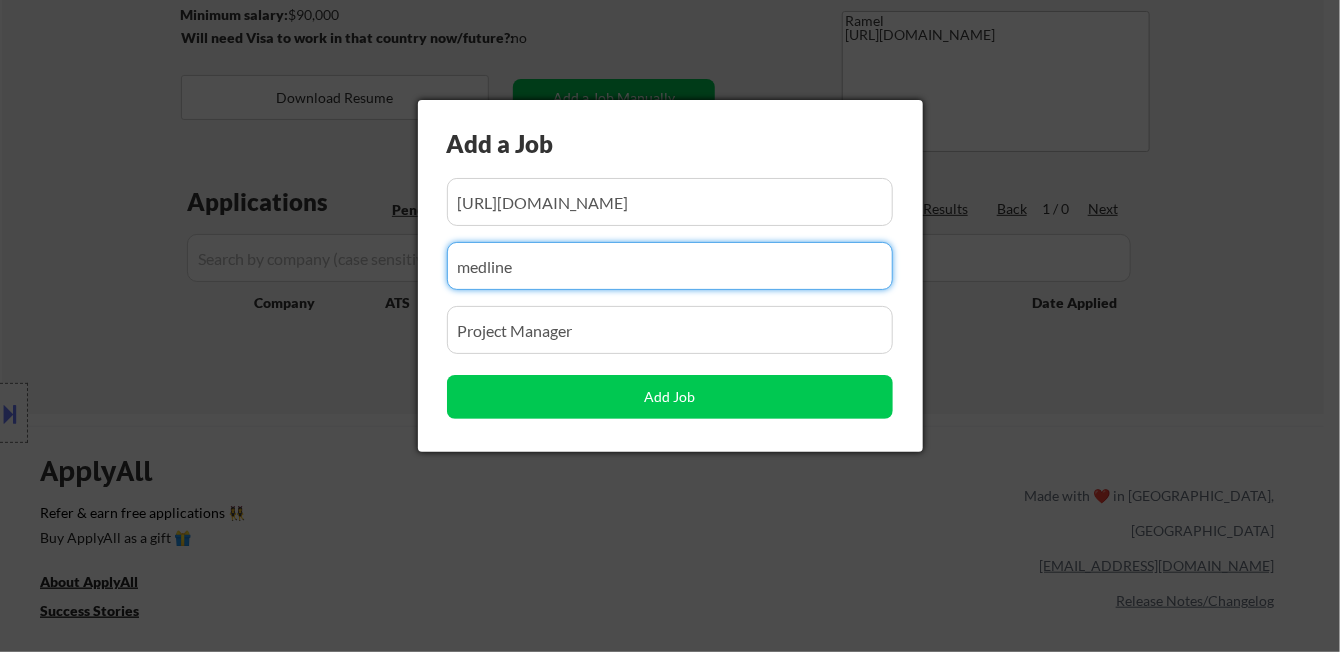 type on "medline" 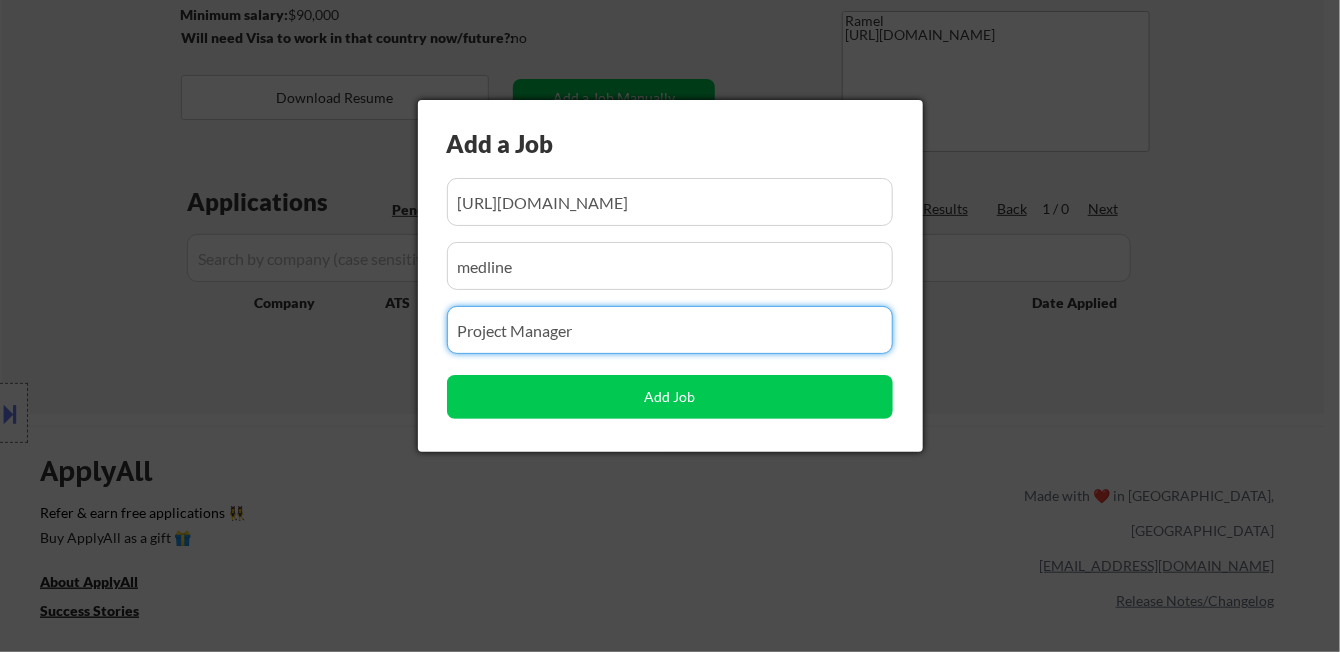 drag, startPoint x: 449, startPoint y: 311, endPoint x: 363, endPoint y: 304, distance: 86.28442 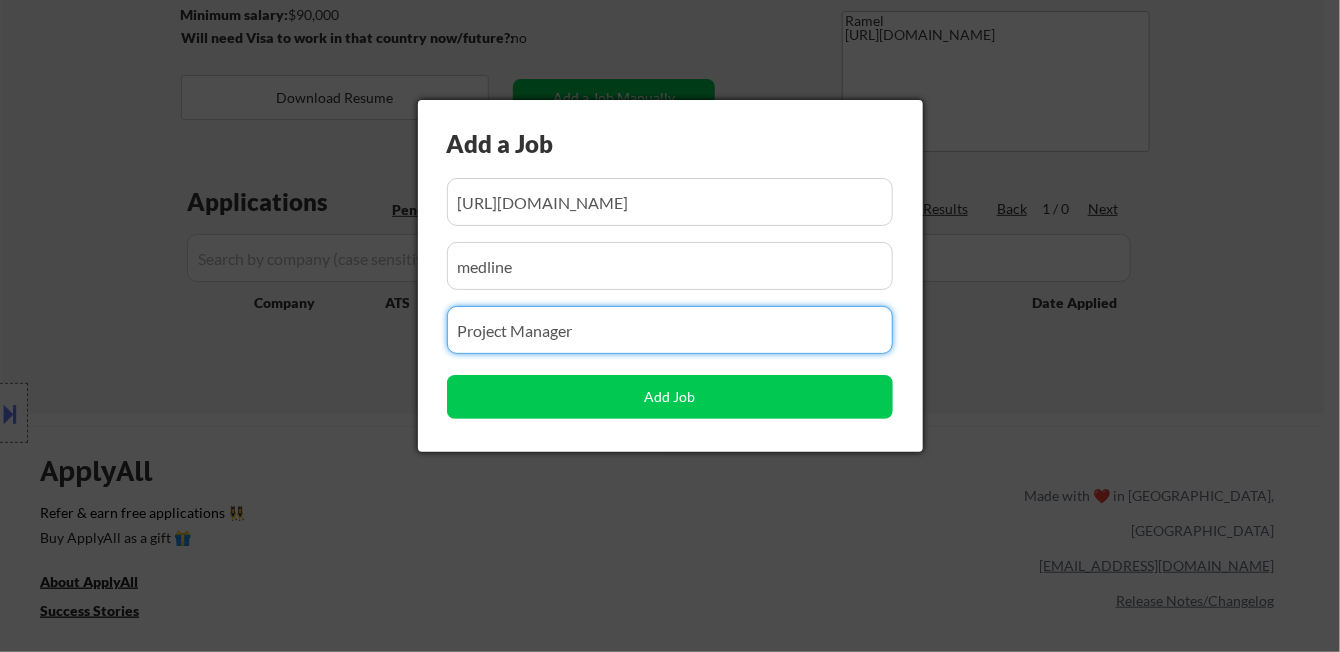 click on "← Return to /applysquad Mailslurp Inbox Job Search Builder Yesha Panchal User Email:  connect.yeshapanchal@gmail.com Application Email:  connect.yeshapanchal@gmail.com Mailslurp Email:  yesha.panchal@mailflux.com LinkedIn:   www.linkedin.com/in/yesha-panchal/
Phone:  289-788-6826 Current Location:  Hamilton, ON, Ontario Applies:  82 sent / 100000 bought Internal Notes **Given her focus on healthcare/nonprofit/public sector we will probably need to spend extra time finding jobs manually for her, which is OK! Let's try to target at 10-20 applications per WEEK for her and search manually if we have to. See notes from her coach I am sending separately** 7/2 tf
This subscriber came in through Velvet Vision (Yonelly). She pays us per sent appication, so please apply to as many jobs as possible ASAP, maximum 200 jobs **PER CALENDAR MONTH**  (e.g. July 1-31, July 1-30).
🤖 You CAN use AI for open-ended questions and cover letters!
🔎 You CAN manually source applications for this customer  yes  $90,000" at bounding box center [670, -7] 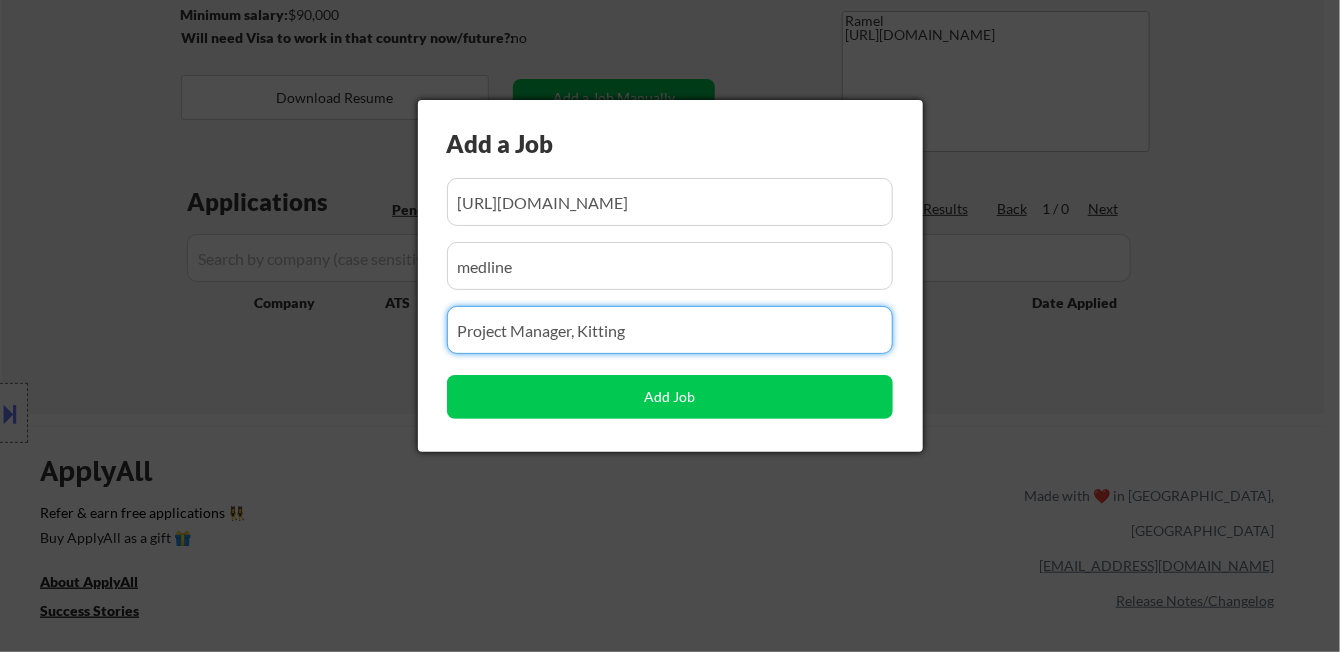 type on "Project Manager, Kitting" 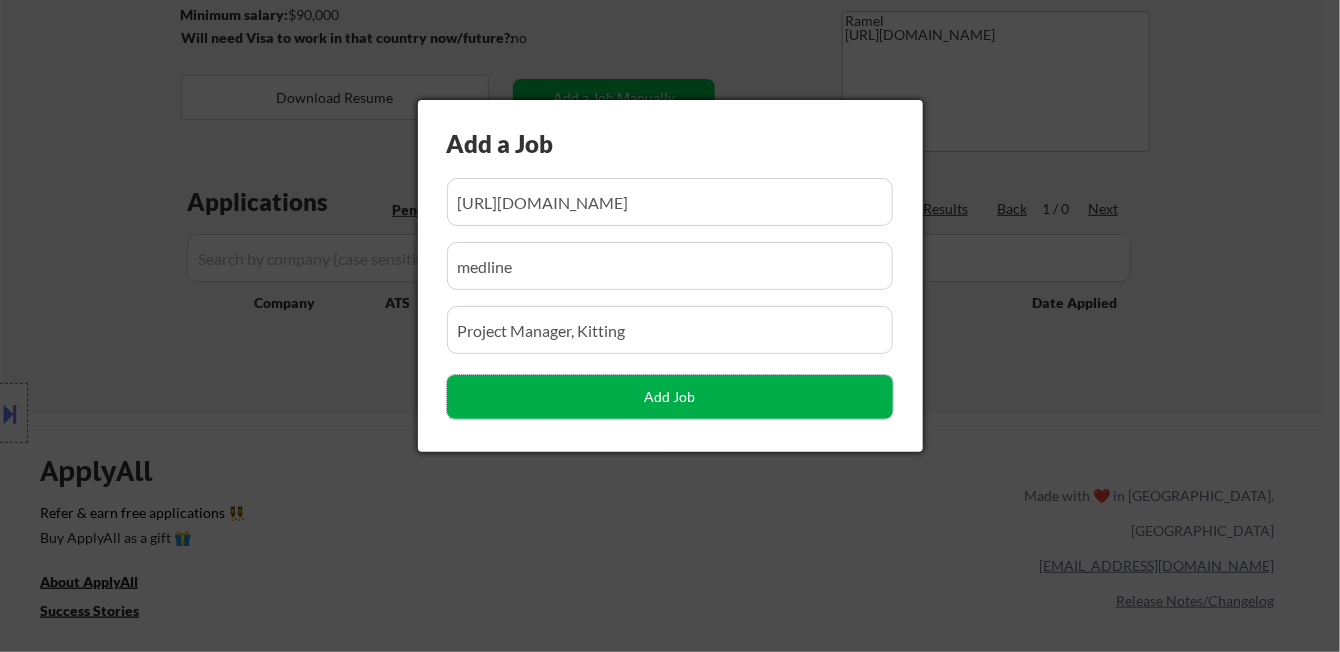 click on "Add Job" at bounding box center [670, 397] 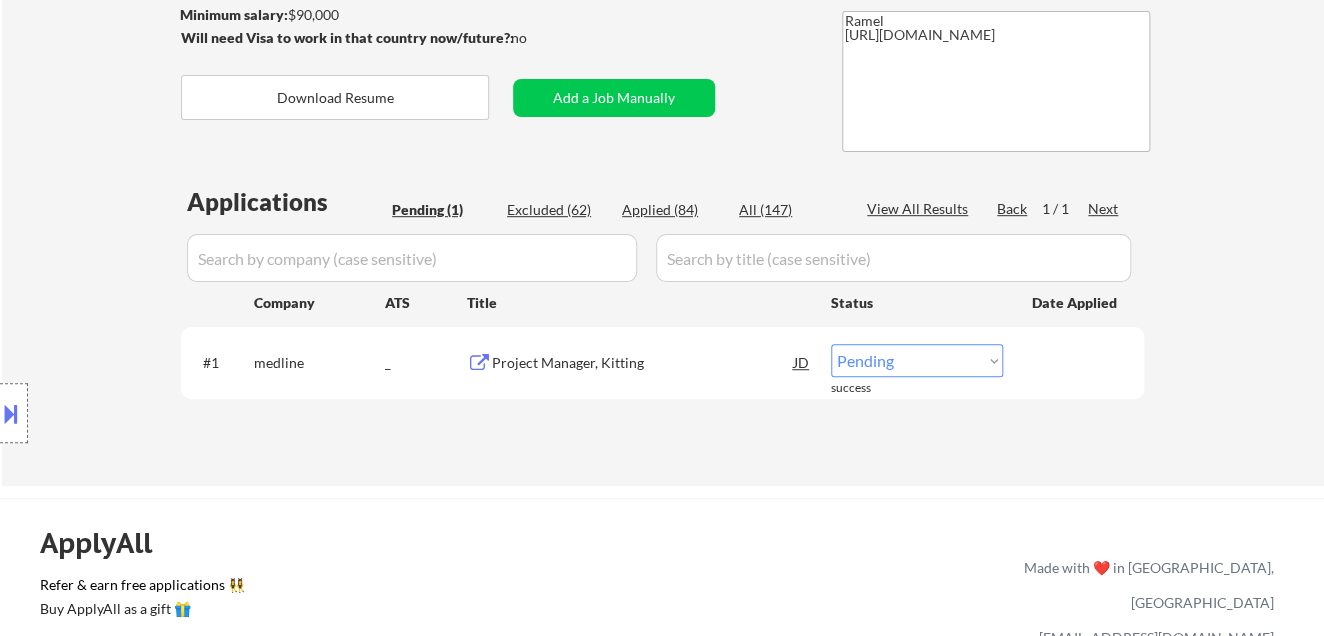 drag, startPoint x: 640, startPoint y: 472, endPoint x: 676, endPoint y: 465, distance: 36.67424 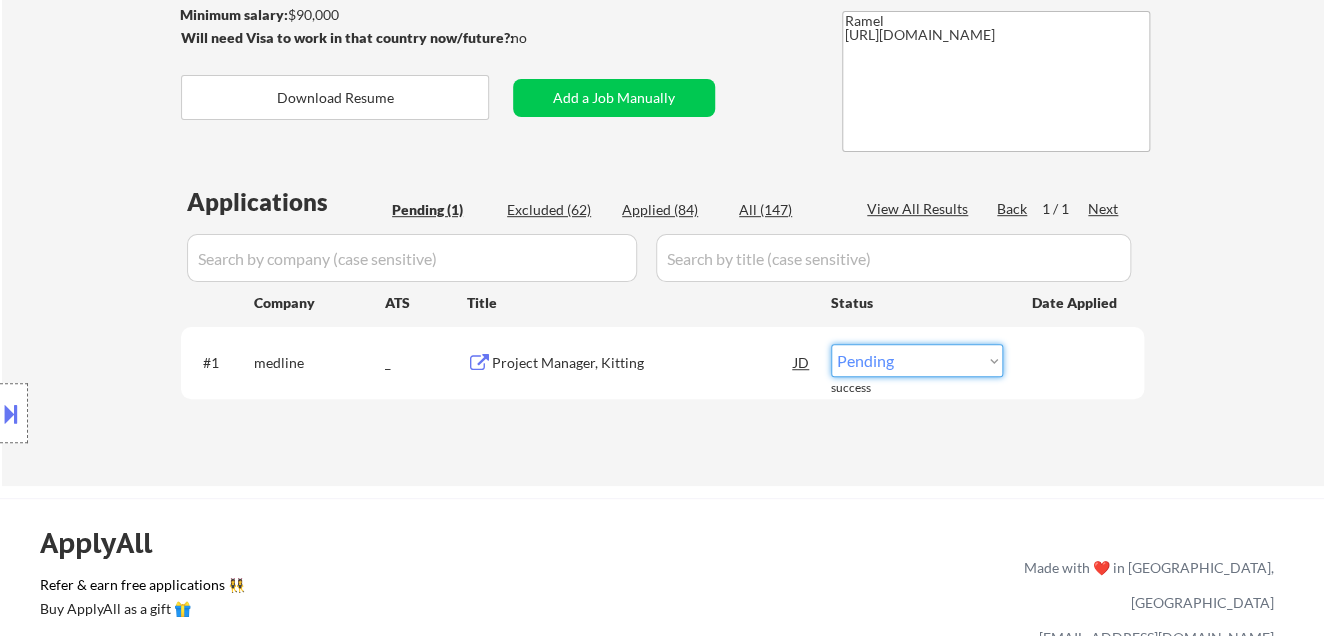 click on "Choose an option... Pending Applied Excluded (Questions) Excluded (Expired) Excluded (Location) Excluded (Bad Match) Excluded (Blocklist) Excluded (Salary) Excluded (Other)" at bounding box center (917, 360) 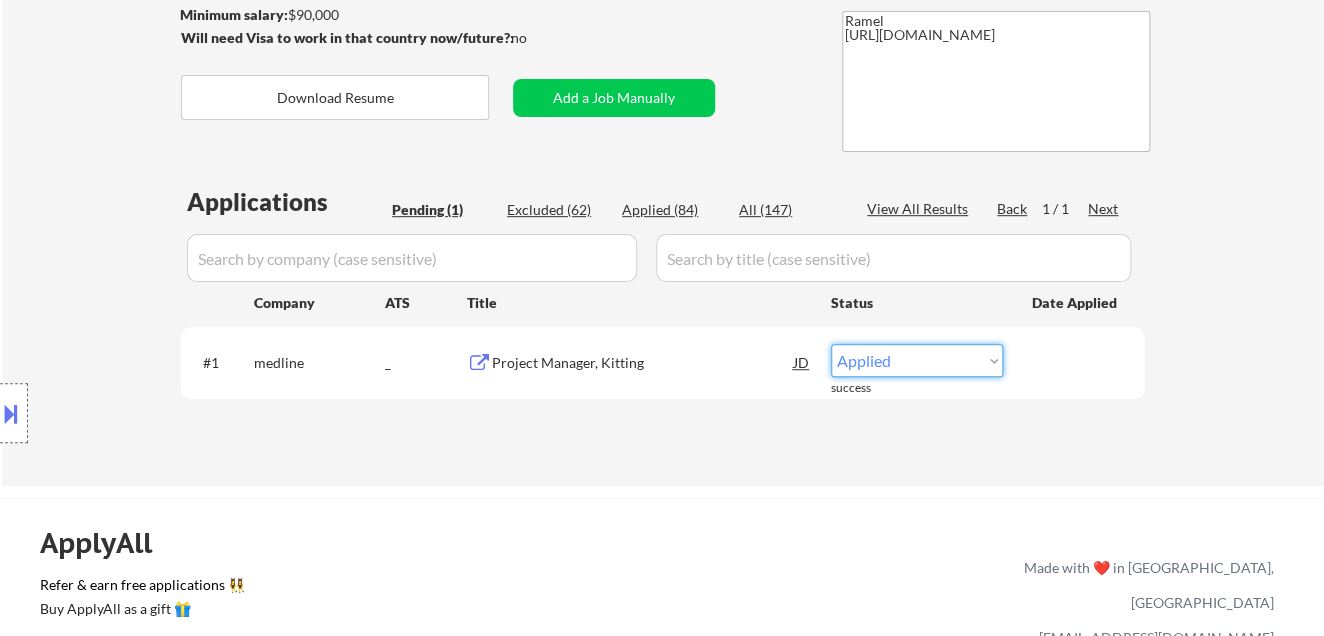 click on "Choose an option... Pending Applied Excluded (Questions) Excluded (Expired) Excluded (Location) Excluded (Bad Match) Excluded (Blocklist) Excluded (Salary) Excluded (Other)" at bounding box center (917, 360) 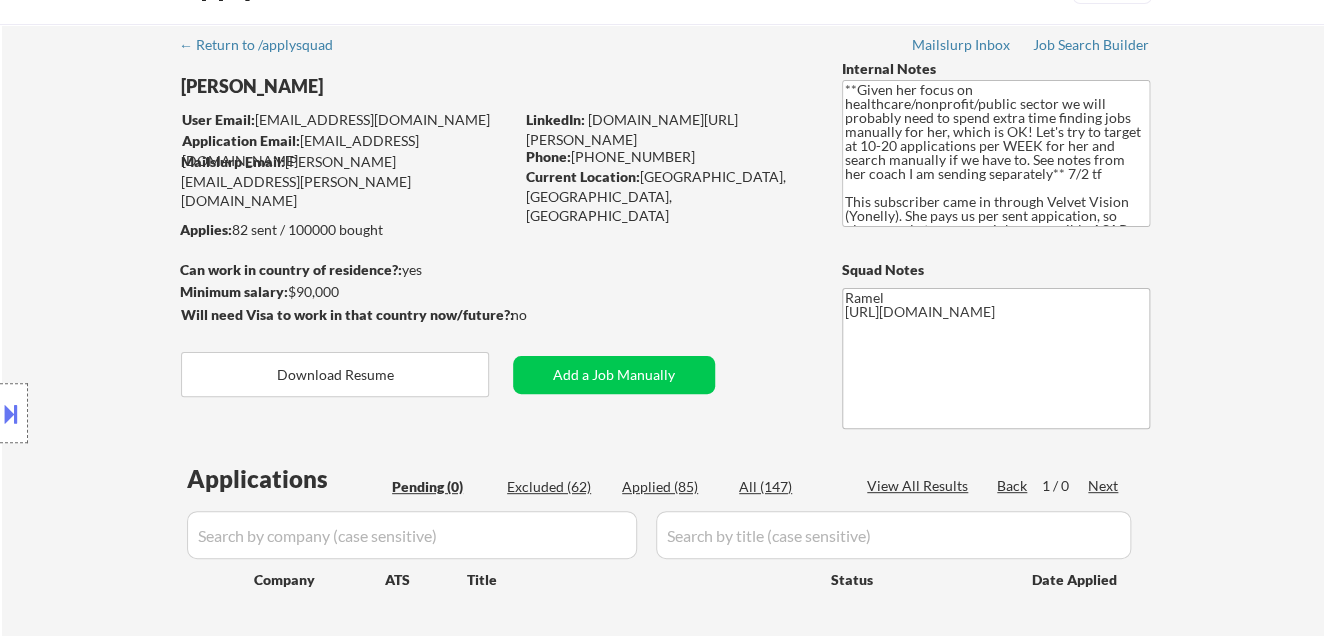 scroll, scrollTop: 0, scrollLeft: 0, axis: both 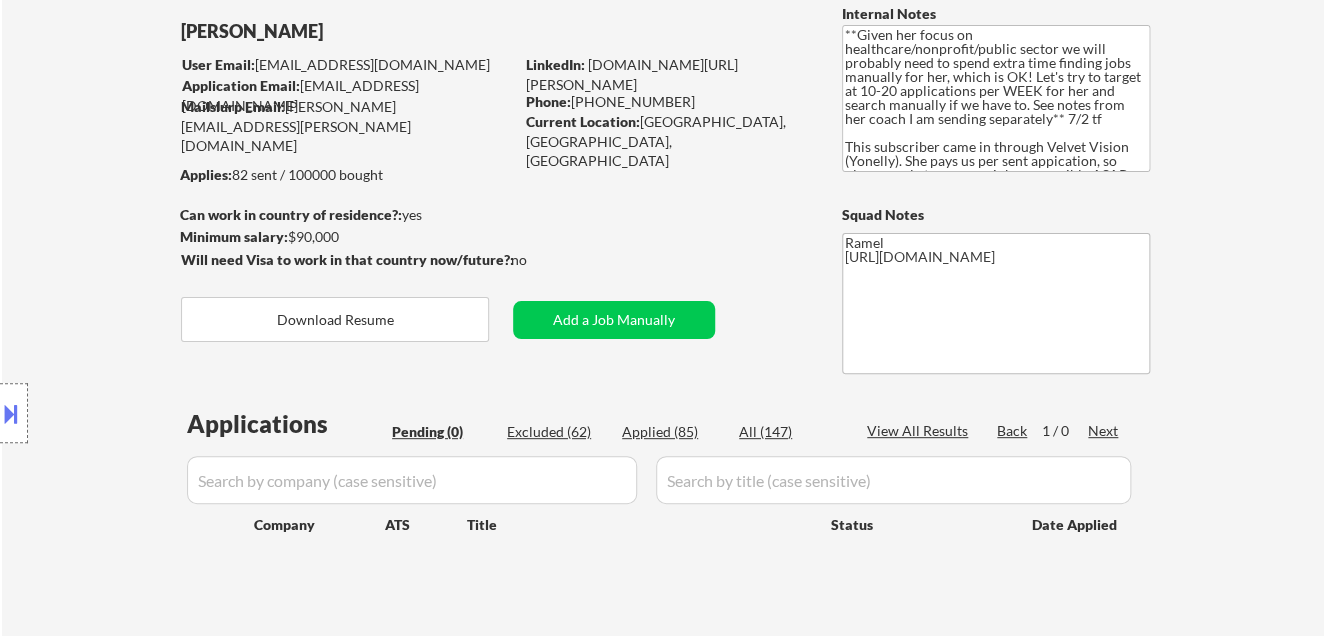 click on "Location Inclusions: Hamilton, ON   Burlington, ON   Stoney Creek, ON   Dundas, ON   Ancaster, ON   Waterdown, ON   Grimsby, ON   Aldershot, ON   Flamborough, ON   Winona, ON   Caledonia, ON   Binbrook, ON   Mount Hope, ON   Smithville, ON   Brantford, ON   Milton, ON   Oakville, ON Toronto, ON   Mississauga, ON   Brampton, ON   Markham, ON   Vaughan, ON   Richmond Hill, ON   Oakville, ON   Pickering, ON   Ajax, ON   Newmarket, ON   Halton Hills, ON   Aurora, ON   King City, ON   Whitchurch-Stouffville, ON   Caledon, ON   East Gwillimbury, ON   Georgina, ON" at bounding box center [179, 413] 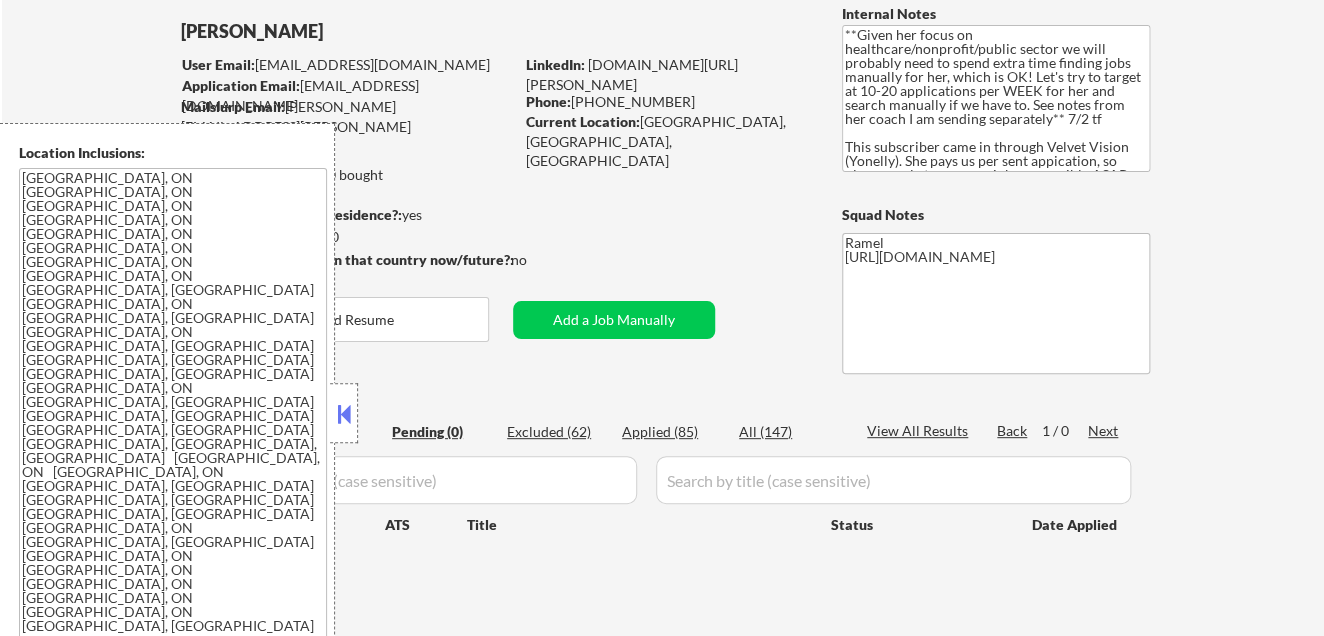 click on "Hamilton, ON   Burlington, ON   Stoney Creek, ON   Dundas, ON   Ancaster, ON   Waterdown, ON   Grimsby, ON   Aldershot, ON   Flamborough, ON   Winona, ON   Caledonia, ON   Binbrook, ON   Mount Hope, ON   Smithville, ON   Brantford, ON   Milton, ON   Oakville, ON Toronto, ON   Mississauga, ON   Brampton, ON   Markham, ON   Vaughan, ON   Richmond Hill, ON   Oakville, ON   Pickering, ON   Ajax, ON   Newmarket, ON   Halton Hills, ON   Aurora, ON   King City, ON   Whitchurch-Stouffville, ON   Caledon, ON   East Gwillimbury, ON   Georgina, ON" at bounding box center (173, 426) 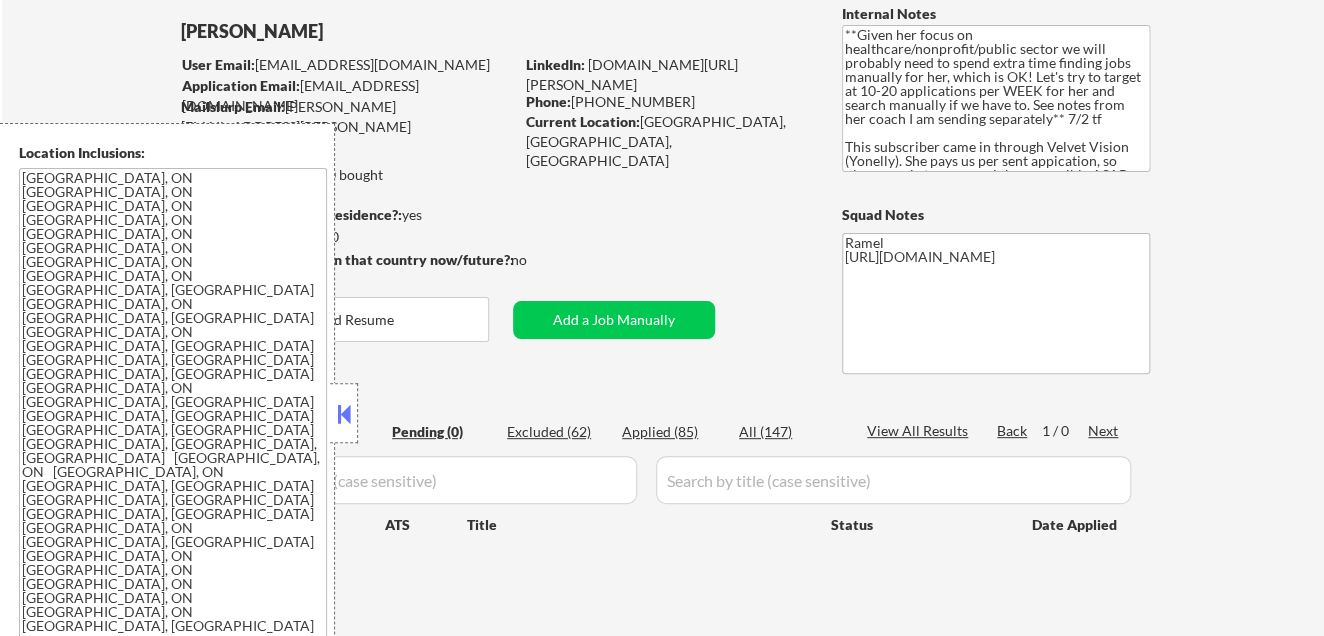 click at bounding box center (344, 414) 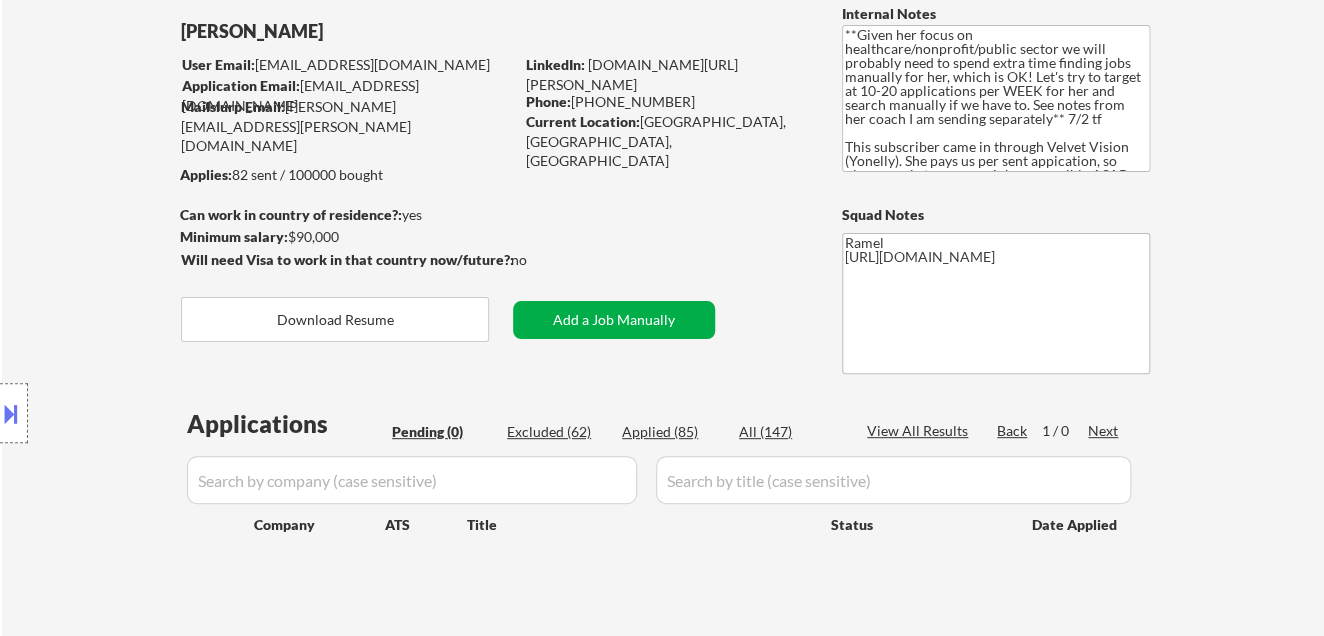 click on "Add a Job Manually" at bounding box center (614, 320) 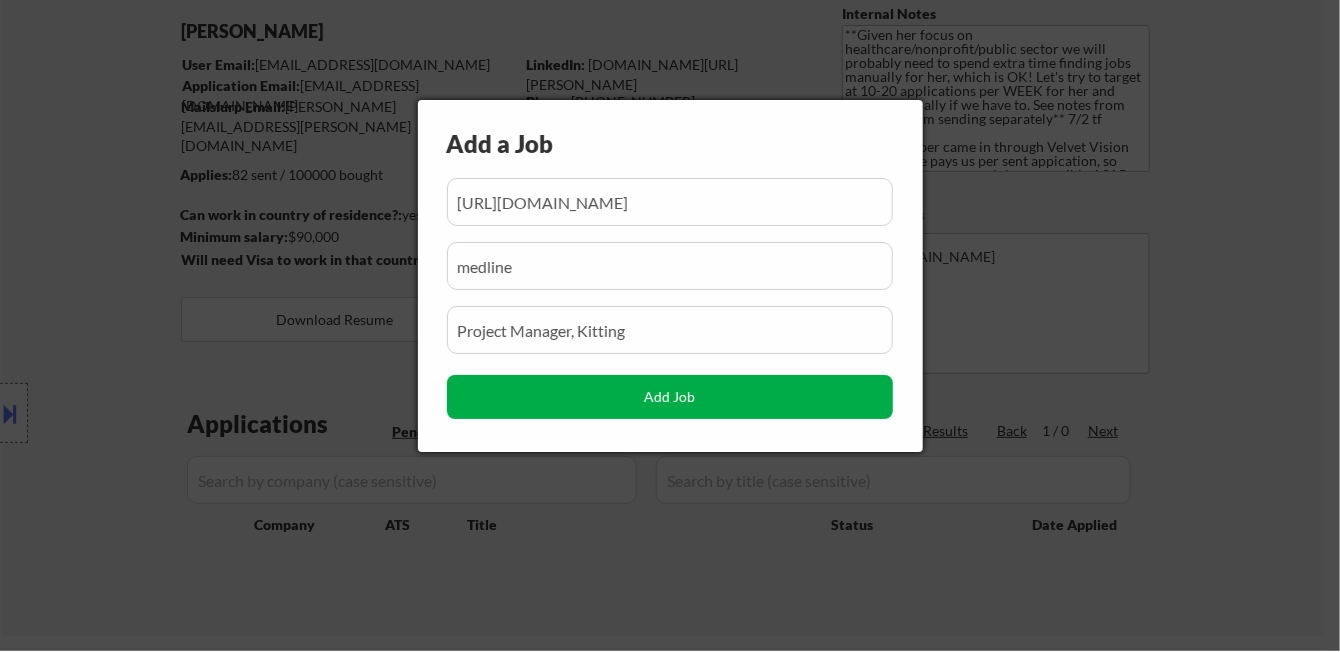 scroll, scrollTop: 0, scrollLeft: 221, axis: horizontal 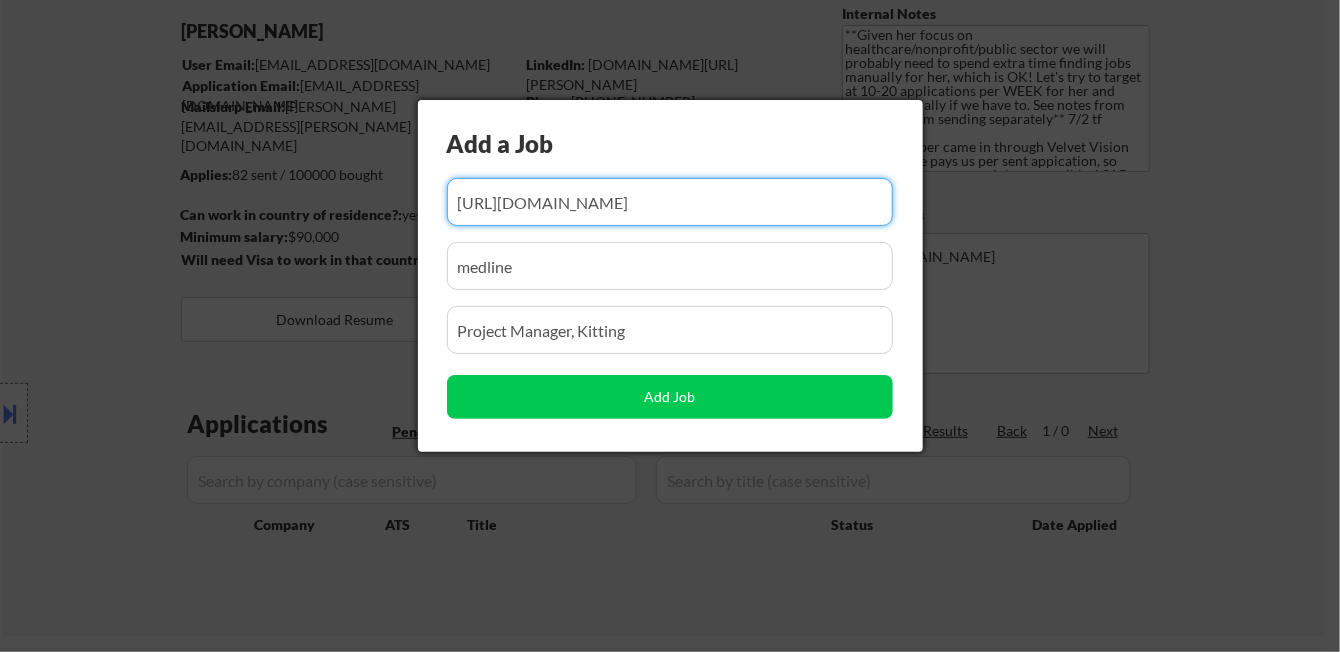 paste on "https://fil.wd3.myworkdayjobs.com/fidelitycanada/job/Toronto-Office/Project-Manager_J58826" 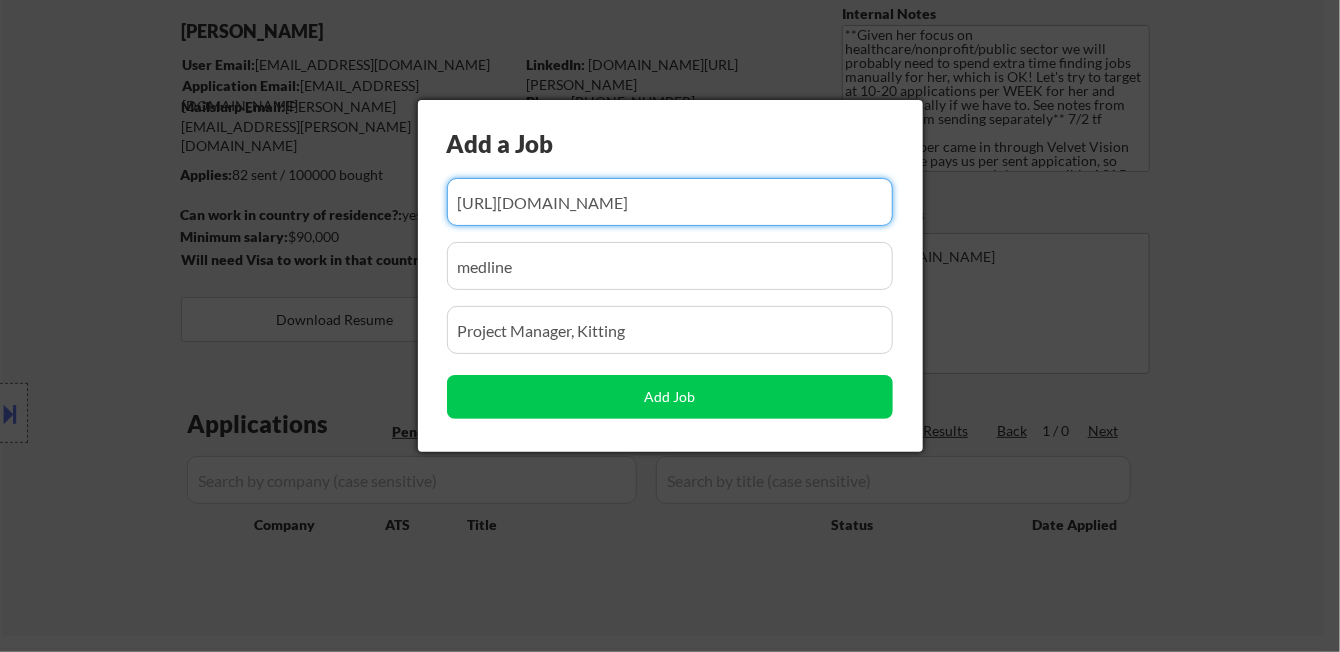 scroll, scrollTop: 0, scrollLeft: 248, axis: horizontal 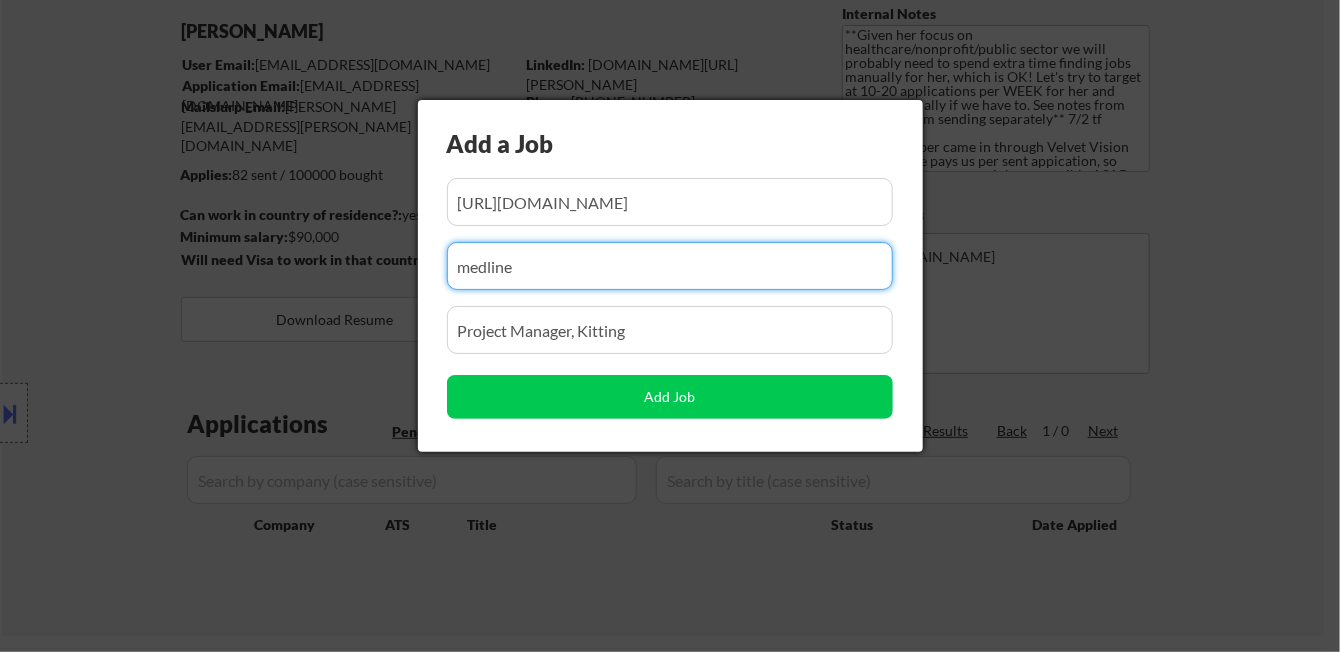 drag, startPoint x: 576, startPoint y: 273, endPoint x: 408, endPoint y: 276, distance: 168.02678 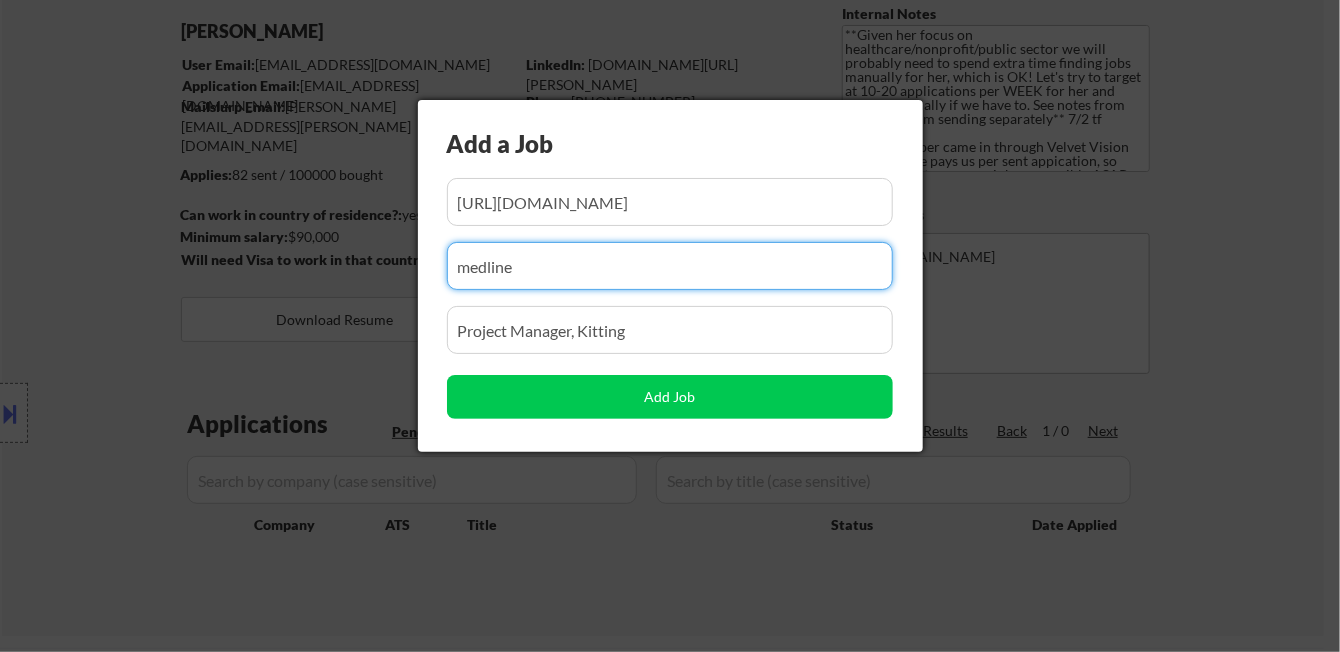 click on "← Return to /applysquad Mailslurp Inbox Job Search Builder Yesha Panchal User Email:  connect.yeshapanchal@gmail.com Application Email:  connect.yeshapanchal@gmail.com Mailslurp Email:  yesha.panchal@mailflux.com LinkedIn:   www.linkedin.com/in/yesha-panchal/
Phone:  289-788-6826 Current Location:  Hamilton, ON, Ontario Applies:  82 sent / 100000 bought Internal Notes **Given her focus on healthcare/nonprofit/public sector we will probably need to spend extra time finding jobs manually for her, which is OK! Let's try to target at 10-20 applications per WEEK for her and search manually if we have to. See notes from her coach I am sending separately** 7/2 tf
This subscriber came in through Velvet Vision (Yonelly). She pays us per sent appication, so please apply to as many jobs as possible ASAP, maximum 200 jobs **PER CALENDAR MONTH**  (e.g. July 1-31, July 1-30).
🤖 You CAN use AI for open-ended questions and cover letters!
🔎 You CAN manually source applications for this customer  yes  $90,000" at bounding box center (670, 215) 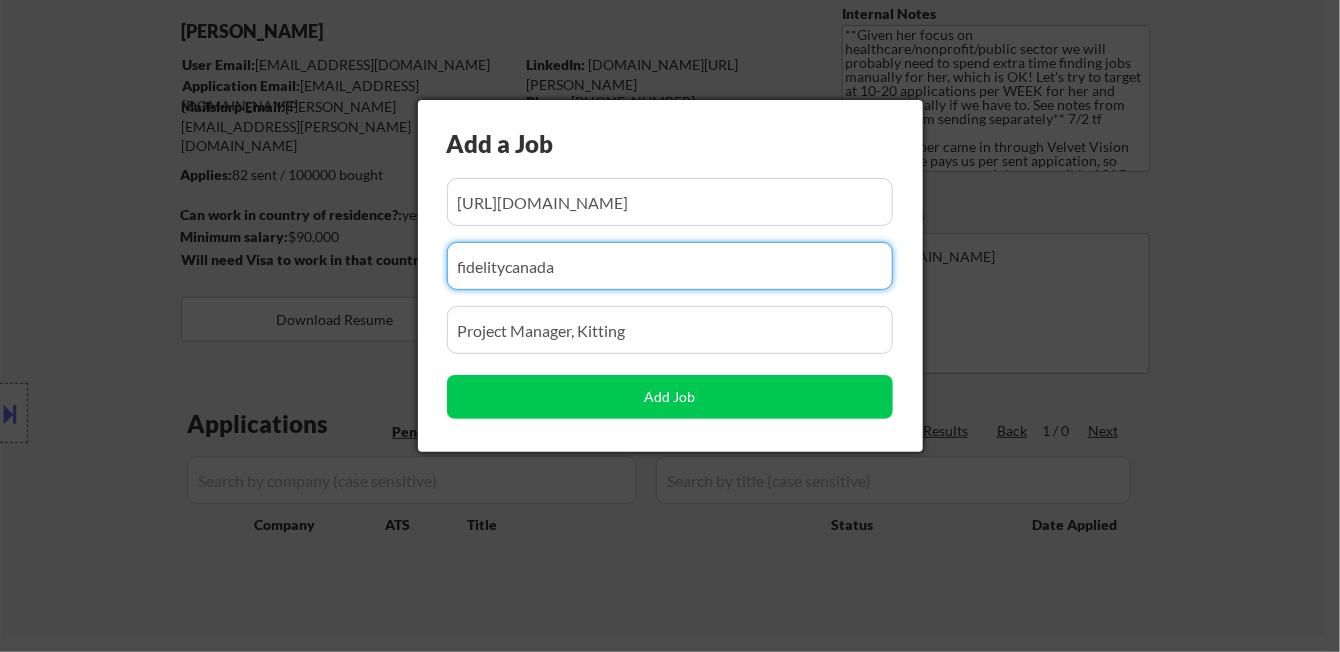 type on "fidelitycanada" 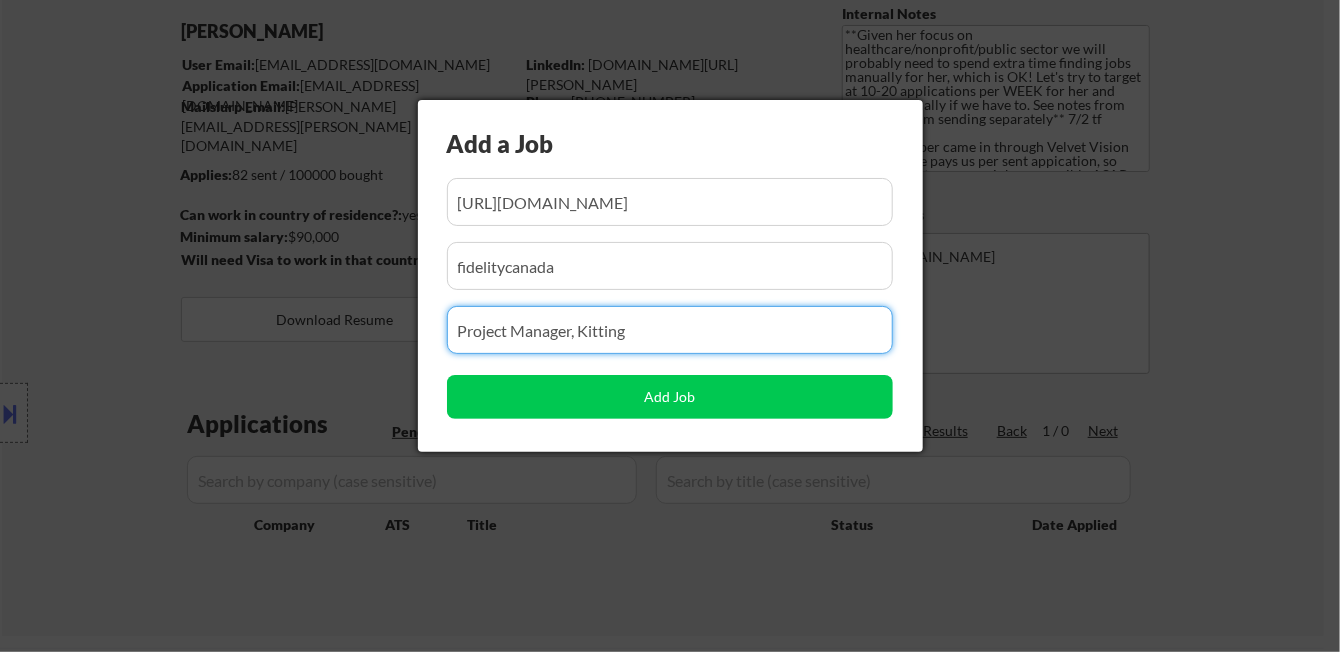 drag, startPoint x: 655, startPoint y: 334, endPoint x: 378, endPoint y: 324, distance: 277.18045 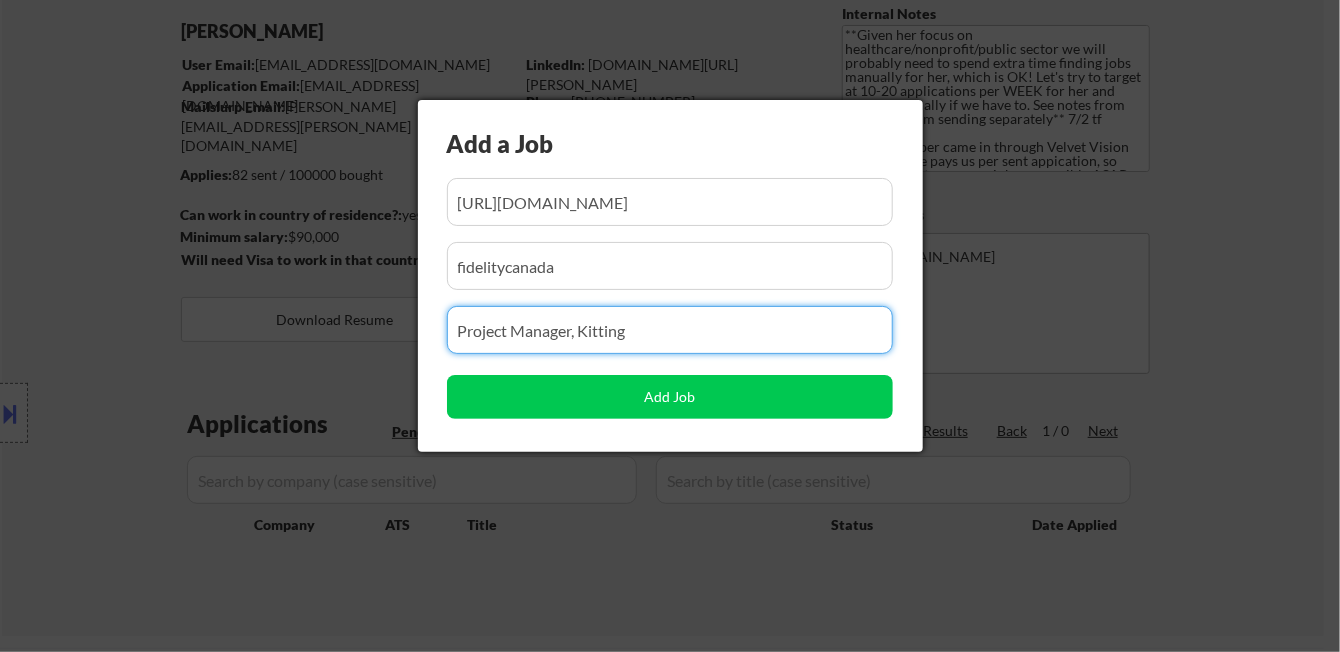 click on "← Return to /applysquad Mailslurp Inbox Job Search Builder Yesha Panchal User Email:  connect.yeshapanchal@gmail.com Application Email:  connect.yeshapanchal@gmail.com Mailslurp Email:  yesha.panchal@mailflux.com LinkedIn:   www.linkedin.com/in/yesha-panchal/
Phone:  289-788-6826 Current Location:  Hamilton, ON, Ontario Applies:  82 sent / 100000 bought Internal Notes **Given her focus on healthcare/nonprofit/public sector we will probably need to spend extra time finding jobs manually for her, which is OK! Let's try to target at 10-20 applications per WEEK for her and search manually if we have to. See notes from her coach I am sending separately** 7/2 tf
This subscriber came in through Velvet Vision (Yonelly). She pays us per sent appication, so please apply to as many jobs as possible ASAP, maximum 200 jobs **PER CALENDAR MONTH**  (e.g. July 1-31, July 1-30).
🤖 You CAN use AI for open-ended questions and cover letters!
🔎 You CAN manually source applications for this customer  yes  $90,000" at bounding box center [670, 215] 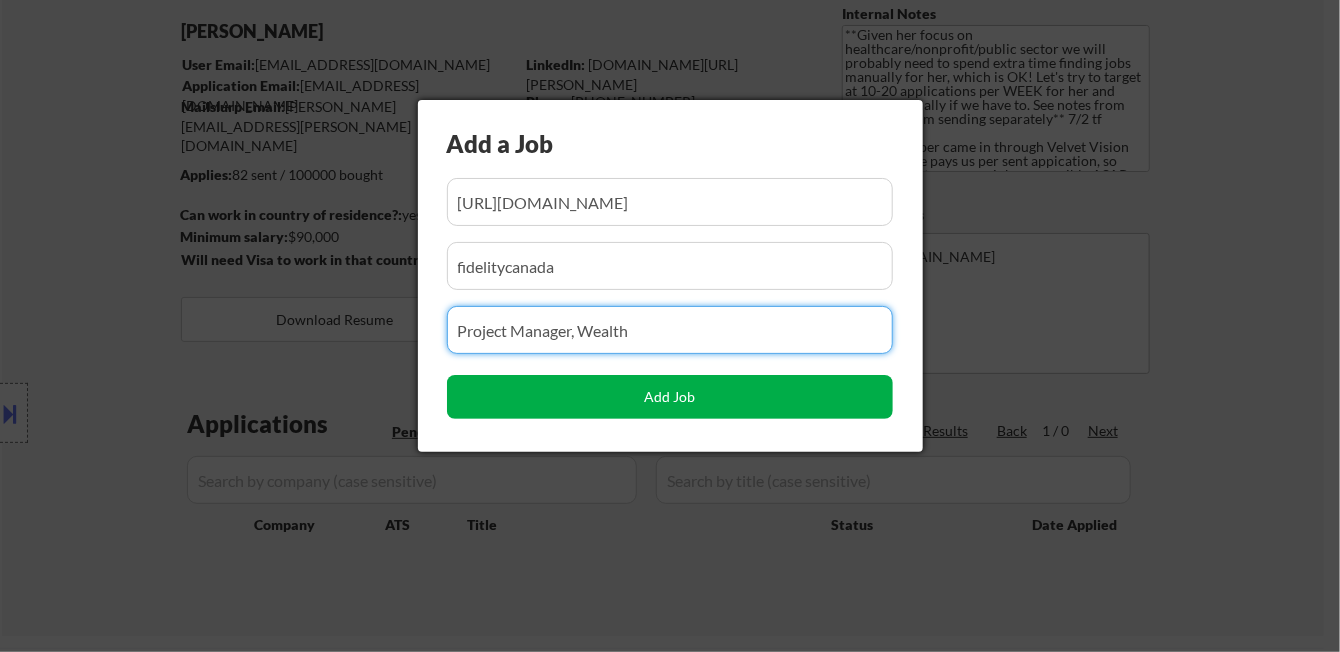 type on "Project Manager, Wealth" 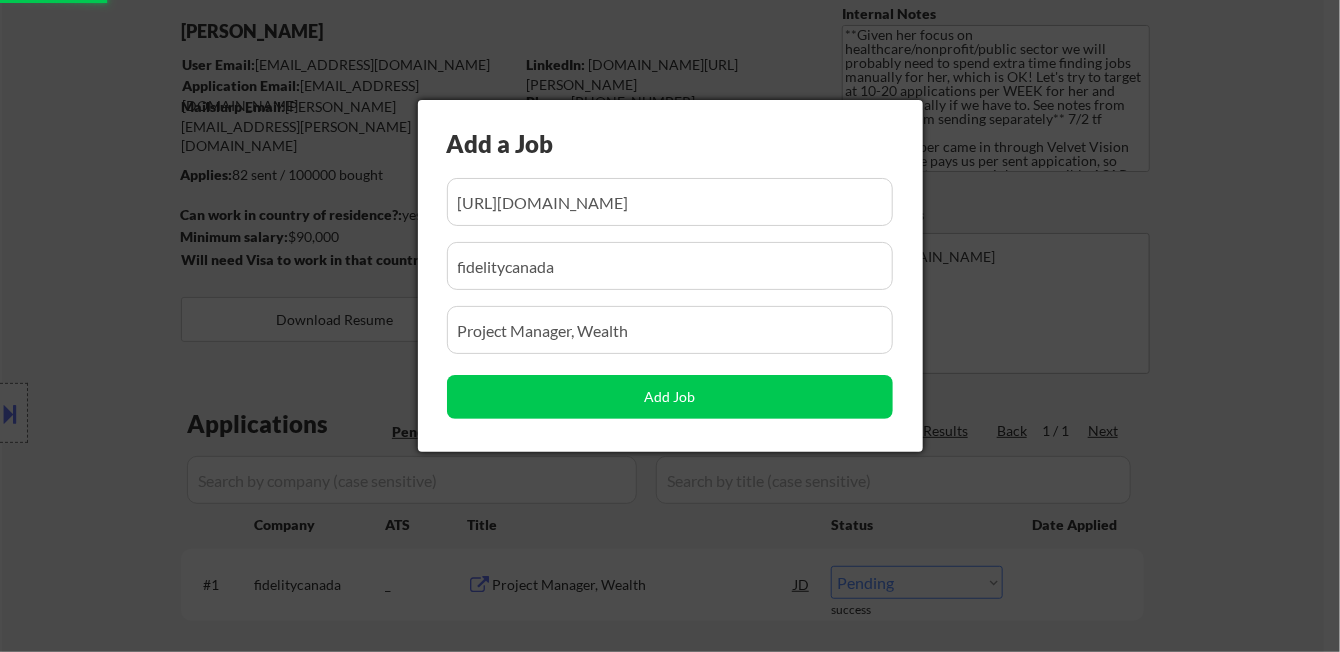 click at bounding box center (670, 326) 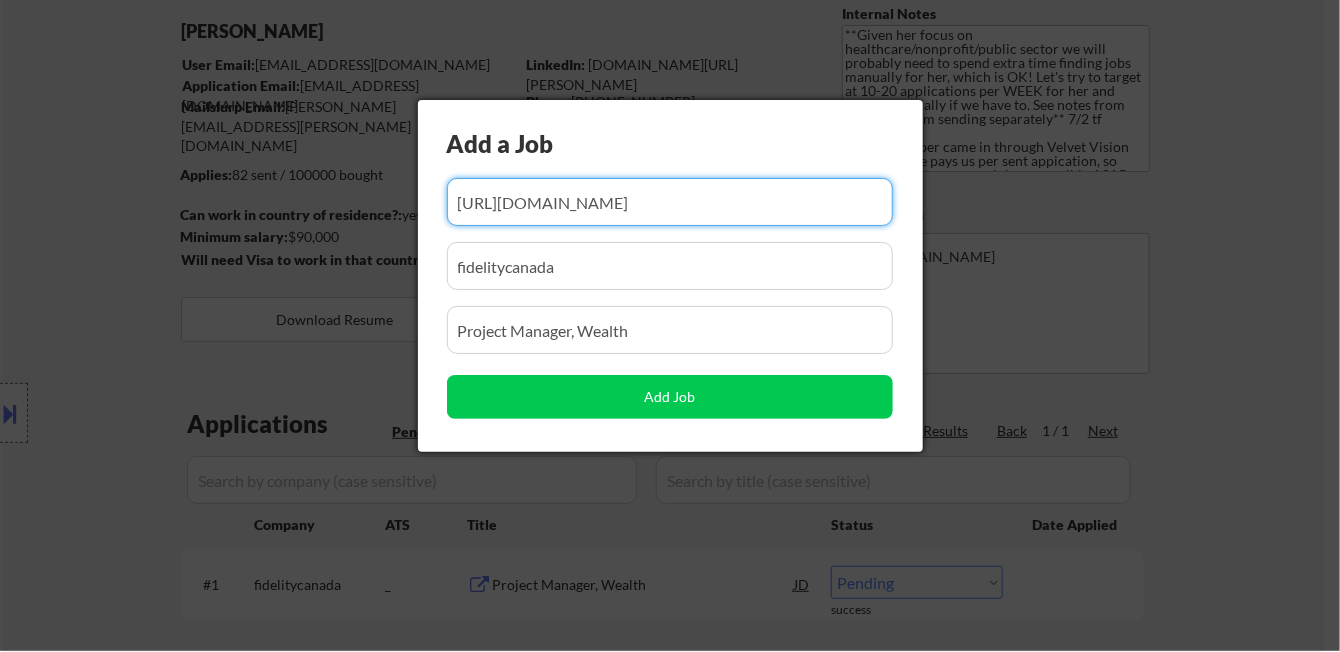 scroll, scrollTop: 0, scrollLeft: 248, axis: horizontal 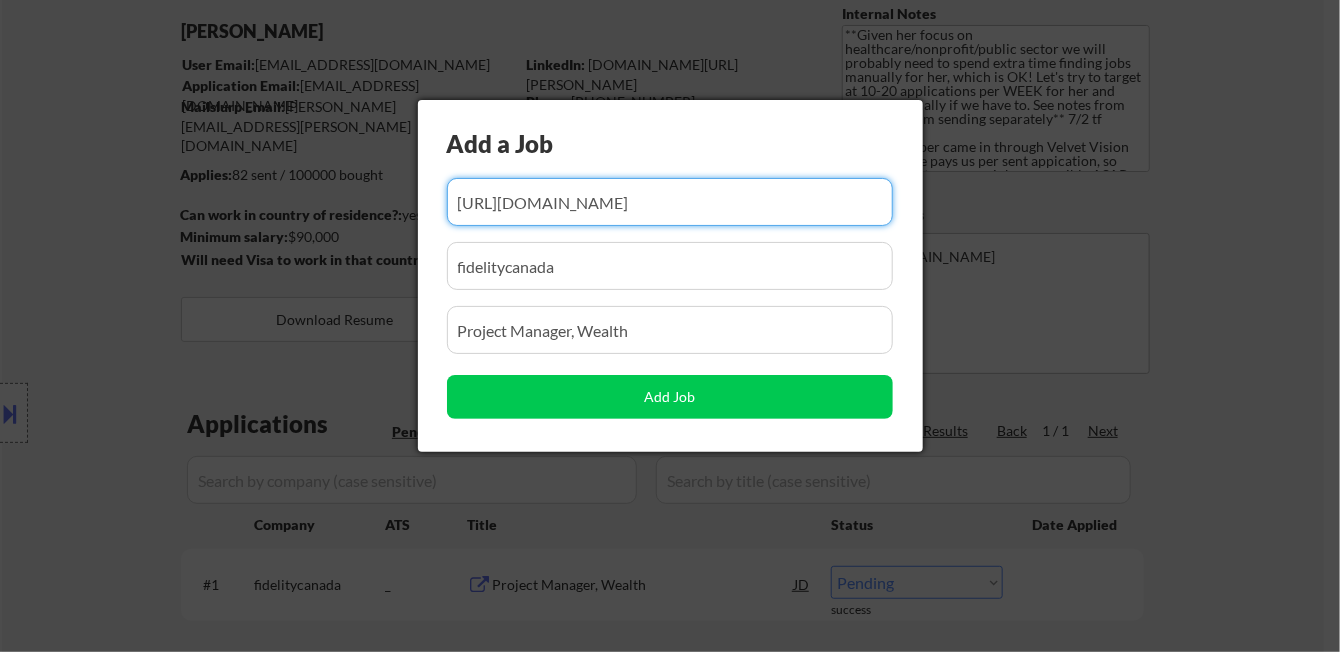 click at bounding box center [670, 326] 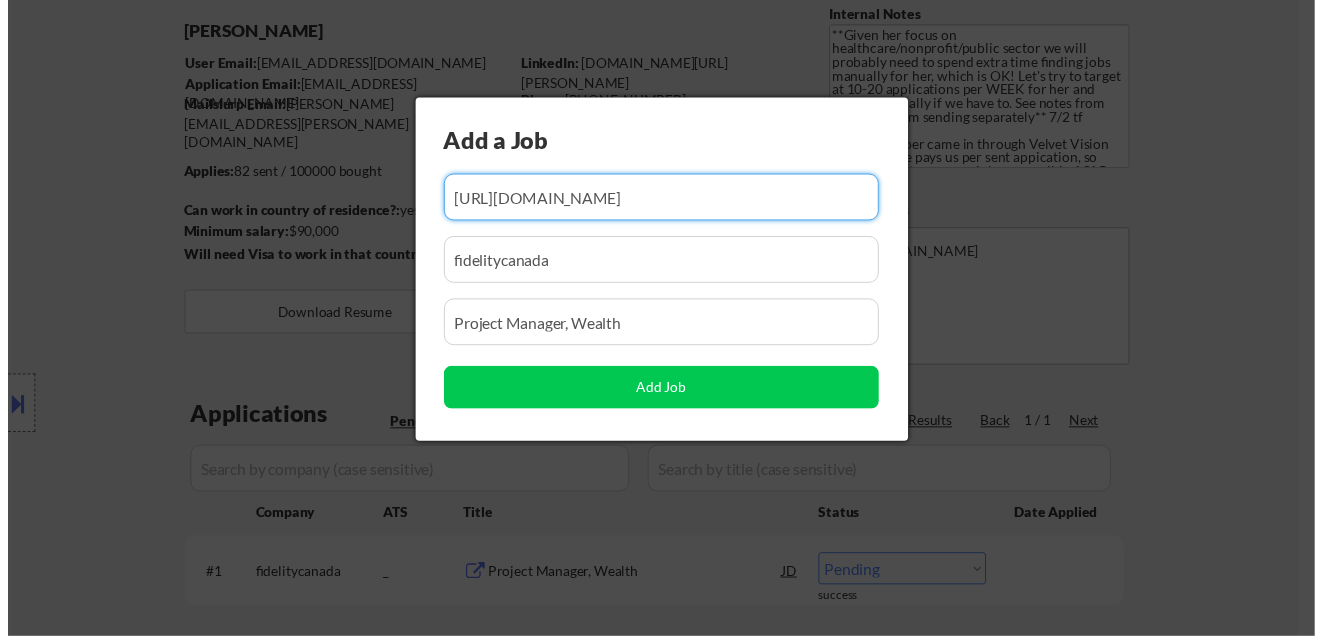 scroll, scrollTop: 0, scrollLeft: 0, axis: both 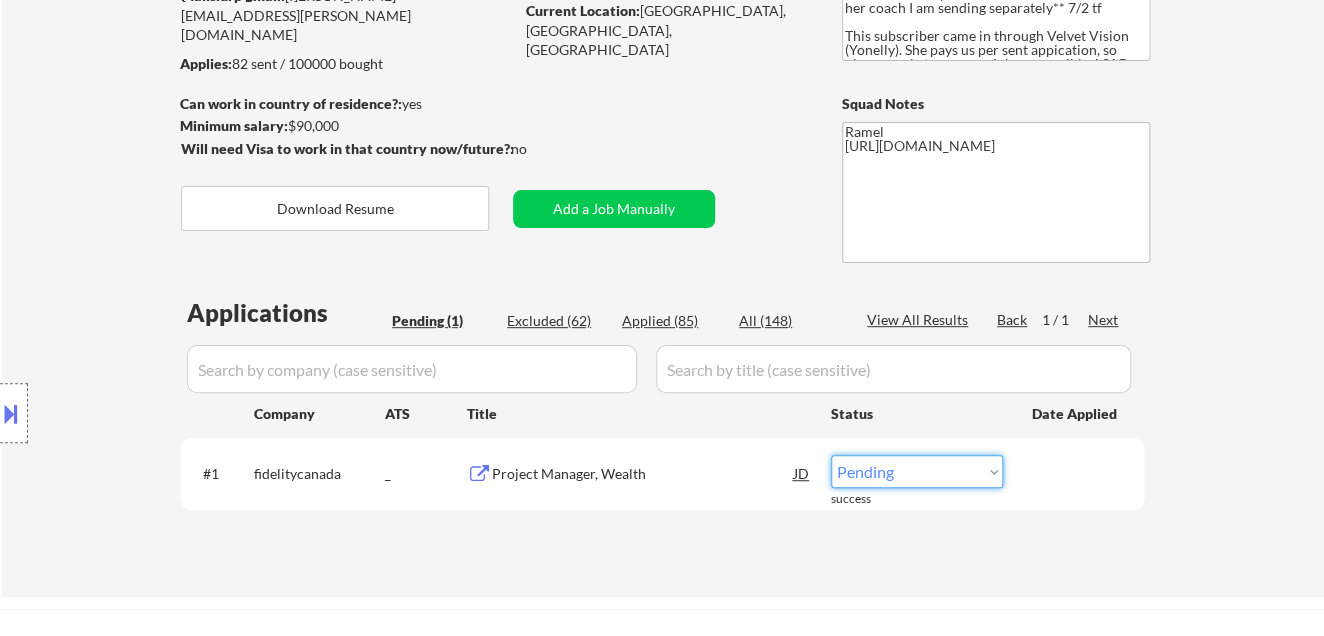 click on "Choose an option... Pending Applied Excluded (Questions) Excluded (Expired) Excluded (Location) Excluded (Bad Match) Excluded (Blocklist) Excluded (Salary) Excluded (Other)" at bounding box center [917, 471] 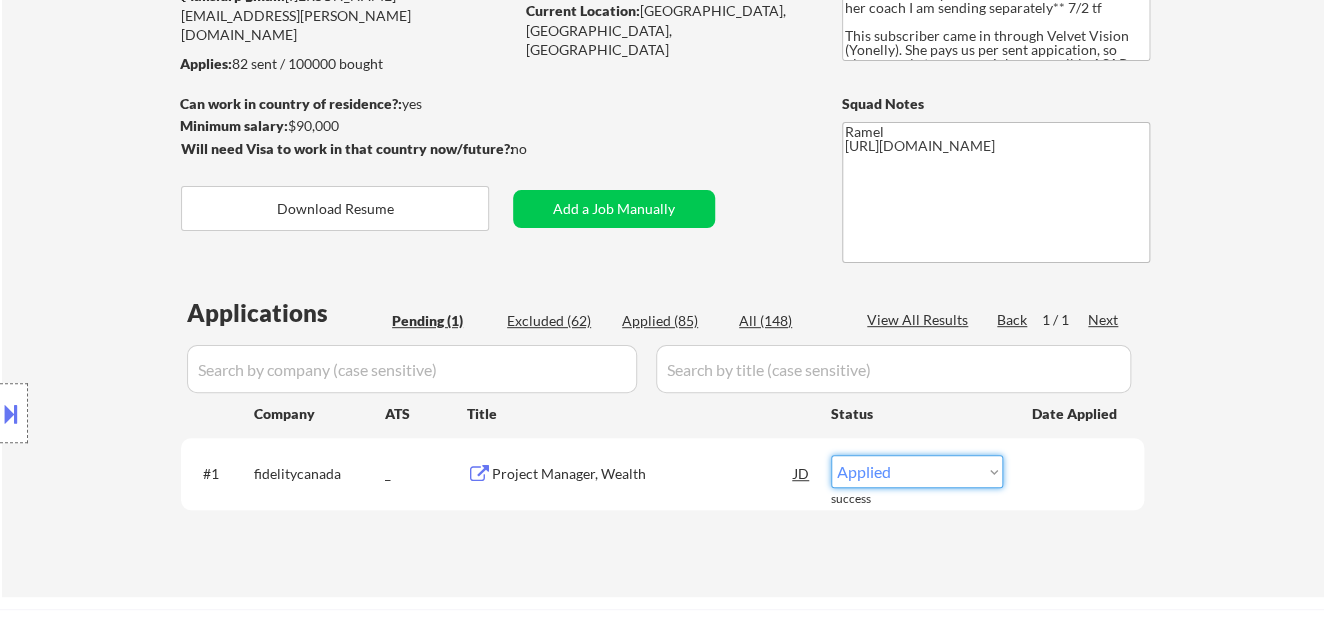 click on "Choose an option... Pending Applied Excluded (Questions) Excluded (Expired) Excluded (Location) Excluded (Bad Match) Excluded (Blocklist) Excluded (Salary) Excluded (Other)" at bounding box center [917, 471] 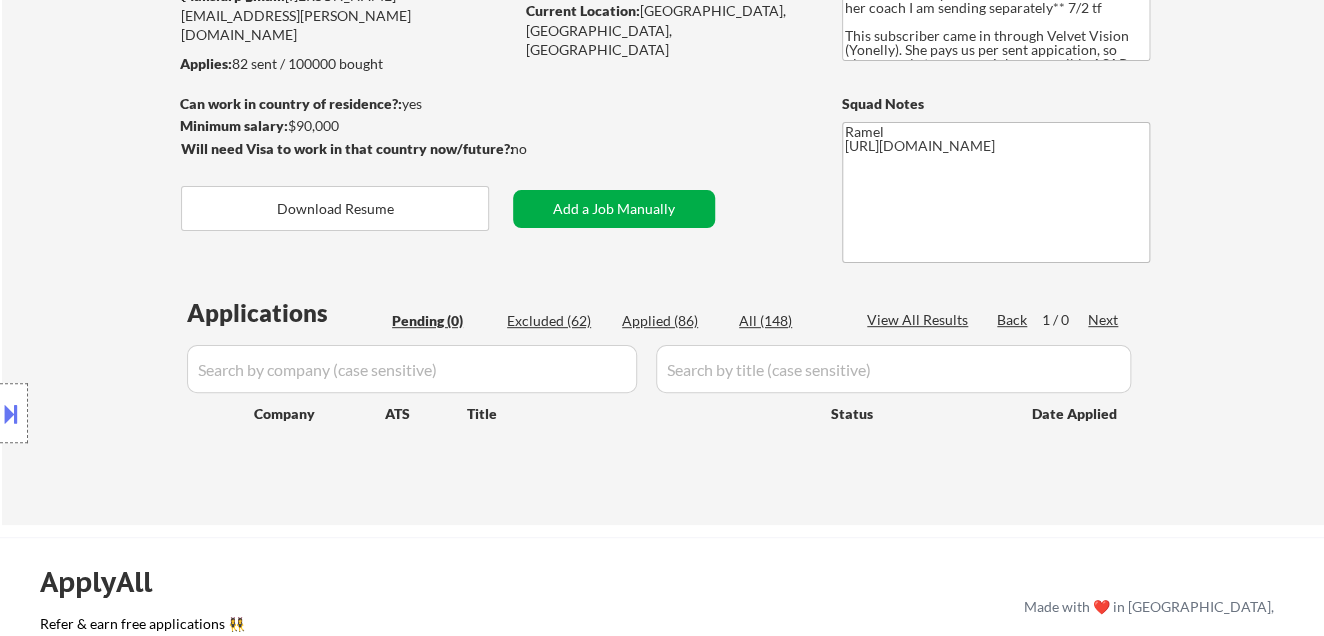 click on "Add a Job Manually" at bounding box center (614, 209) 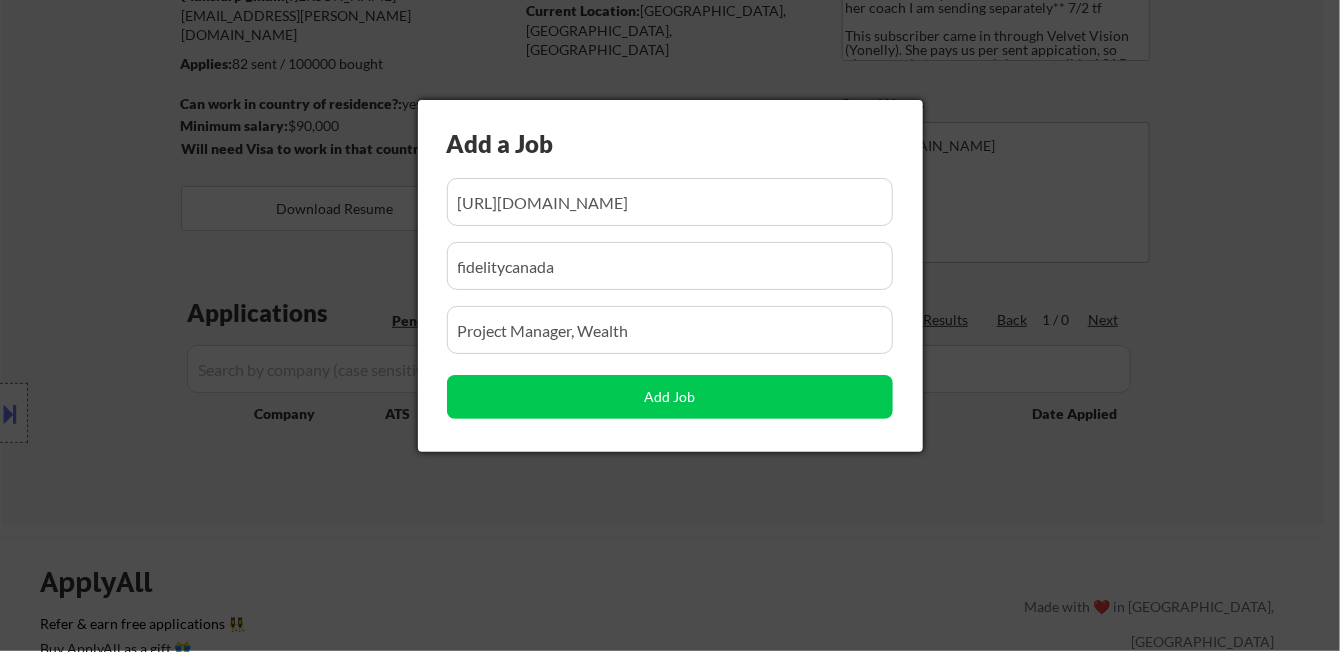 scroll, scrollTop: 0, scrollLeft: 248, axis: horizontal 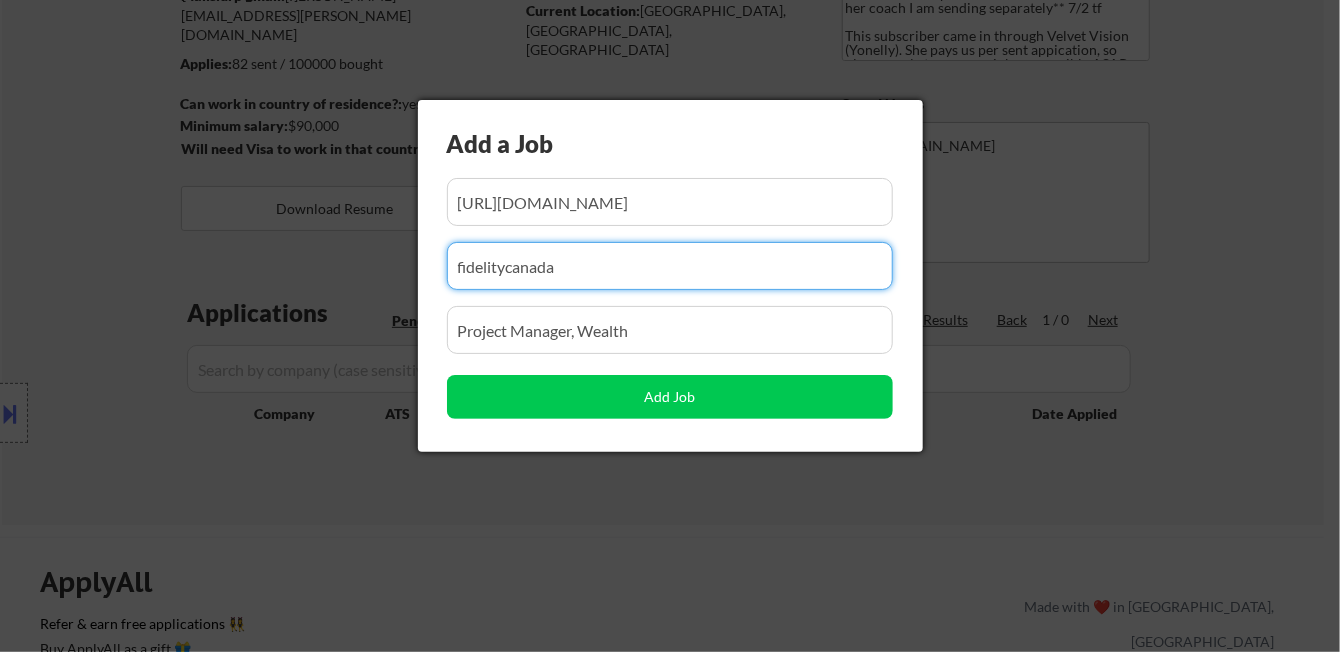 drag, startPoint x: 717, startPoint y: 229, endPoint x: 717, endPoint y: 214, distance: 15 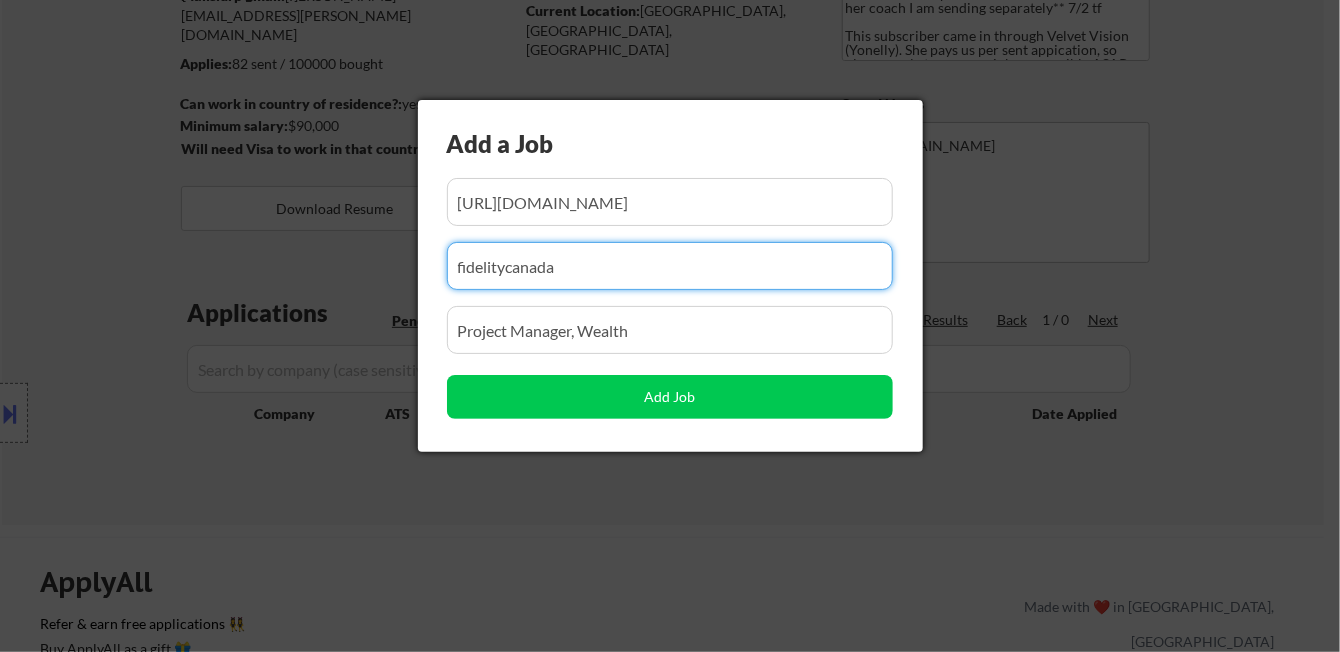 click on "Add a Job Add Job" at bounding box center (670, 276) 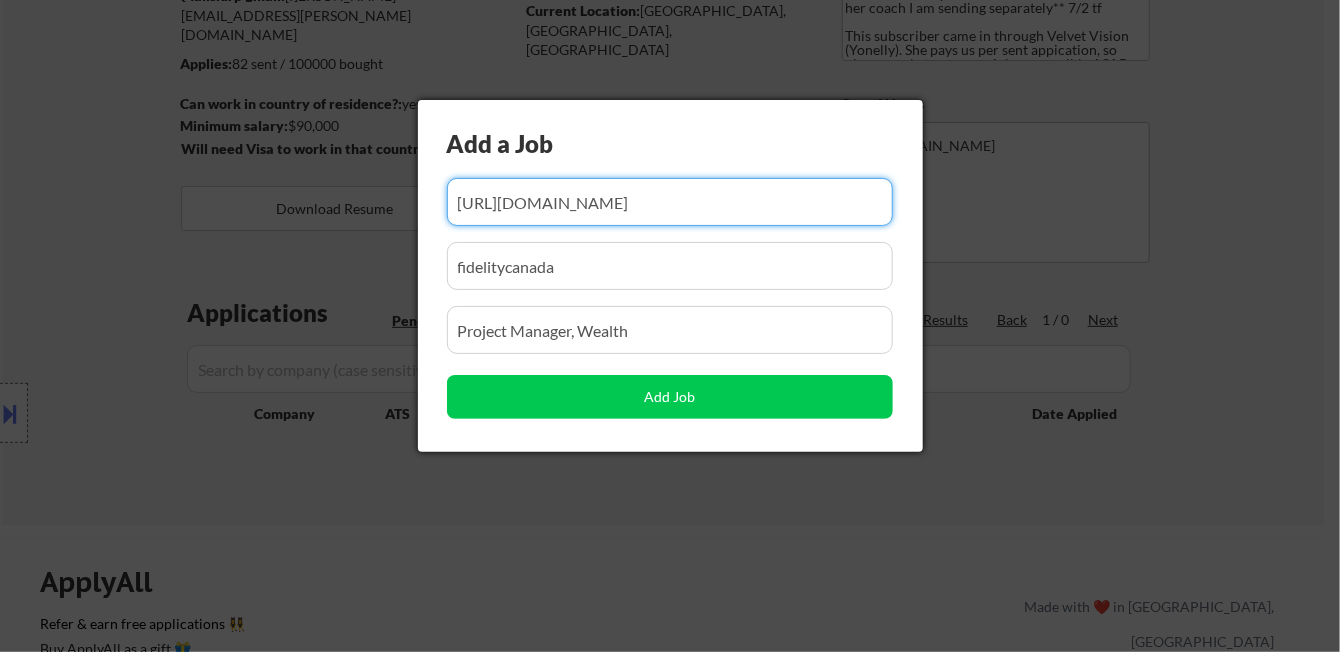 paste on "https://jfeshojipowercanada.applytojob.com/apply/JURYuHlKiC/Project-Manager-Contract" 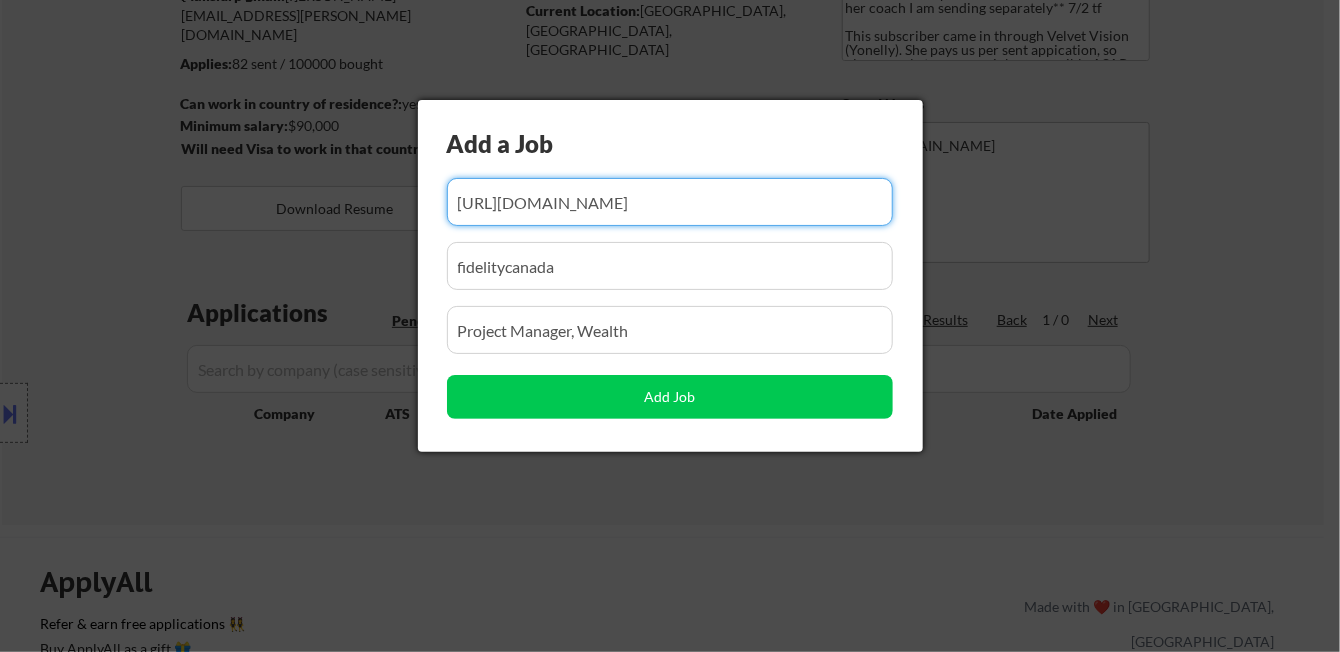 scroll, scrollTop: 0, scrollLeft: 213, axis: horizontal 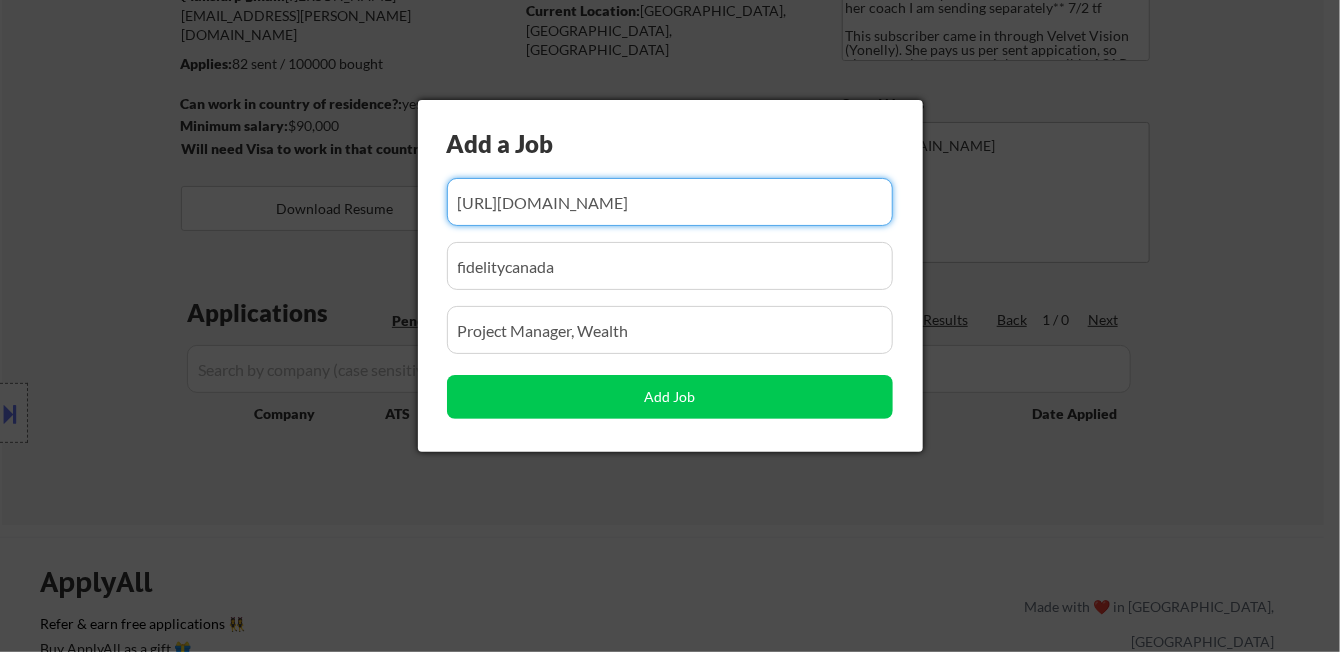 type on "https://jfeshojipowercanada.applytojob.com/apply/JURYuHlKiC/Project-Manager-Contract" 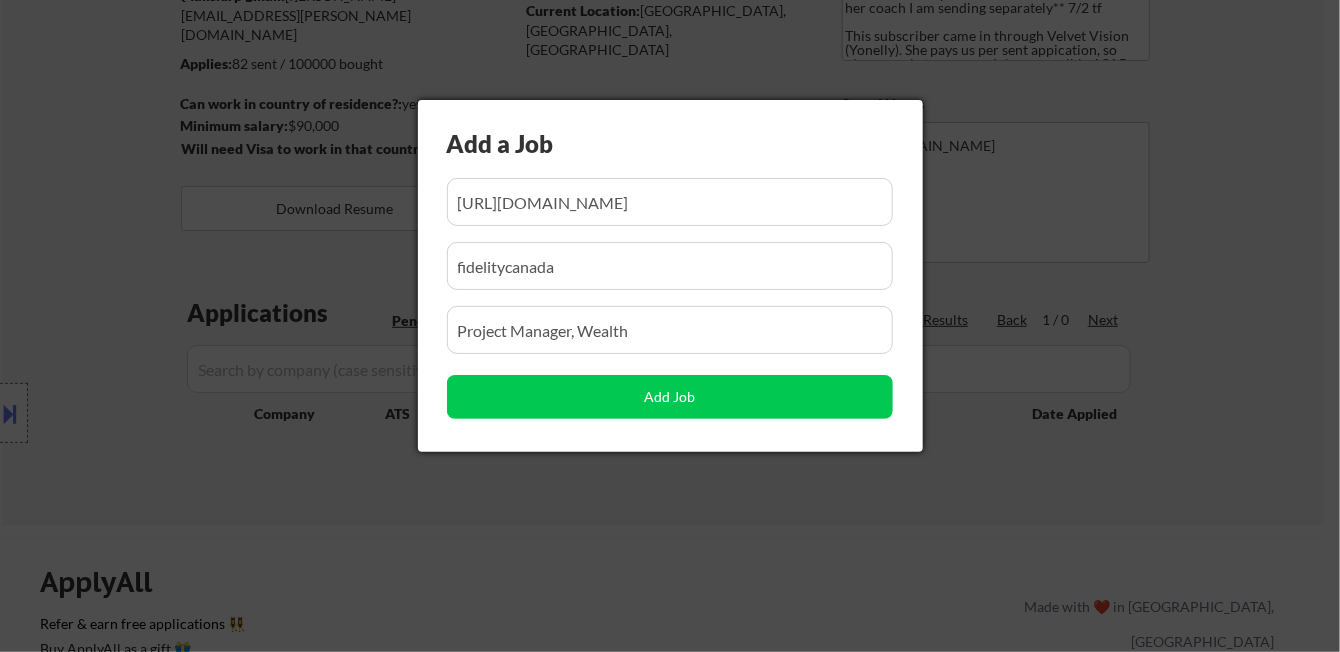 scroll, scrollTop: 0, scrollLeft: 0, axis: both 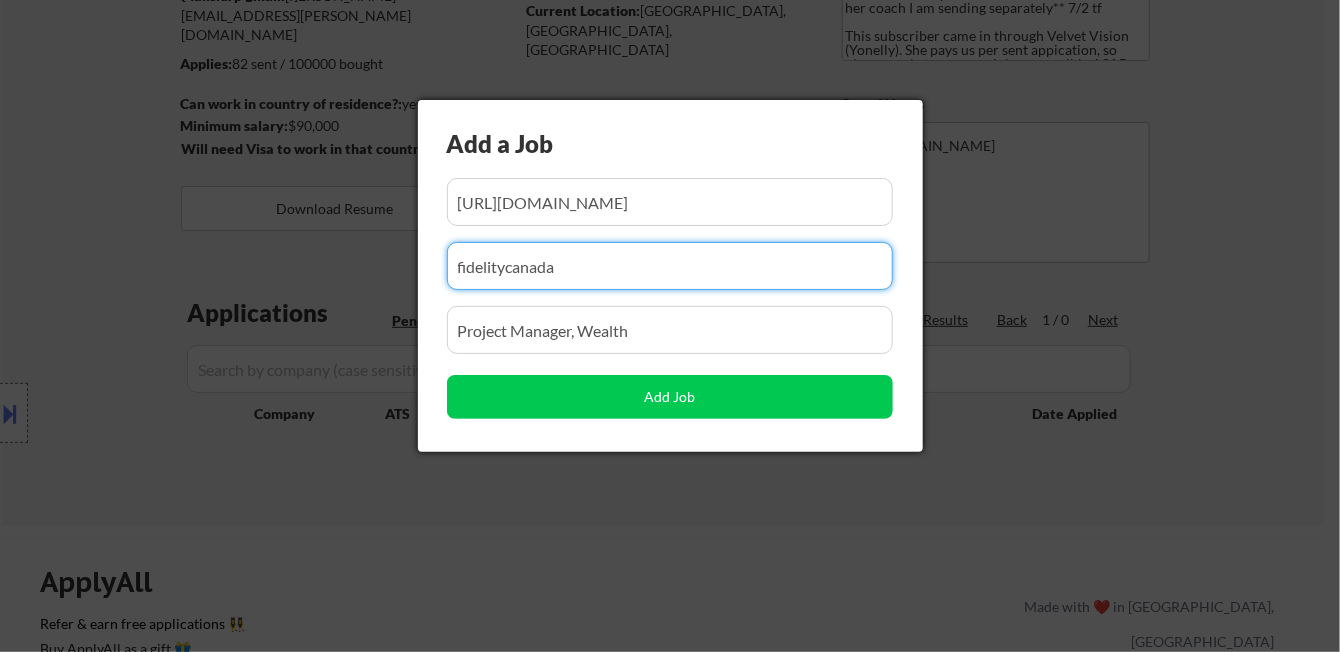 drag, startPoint x: 582, startPoint y: 270, endPoint x: 423, endPoint y: 275, distance: 159.0786 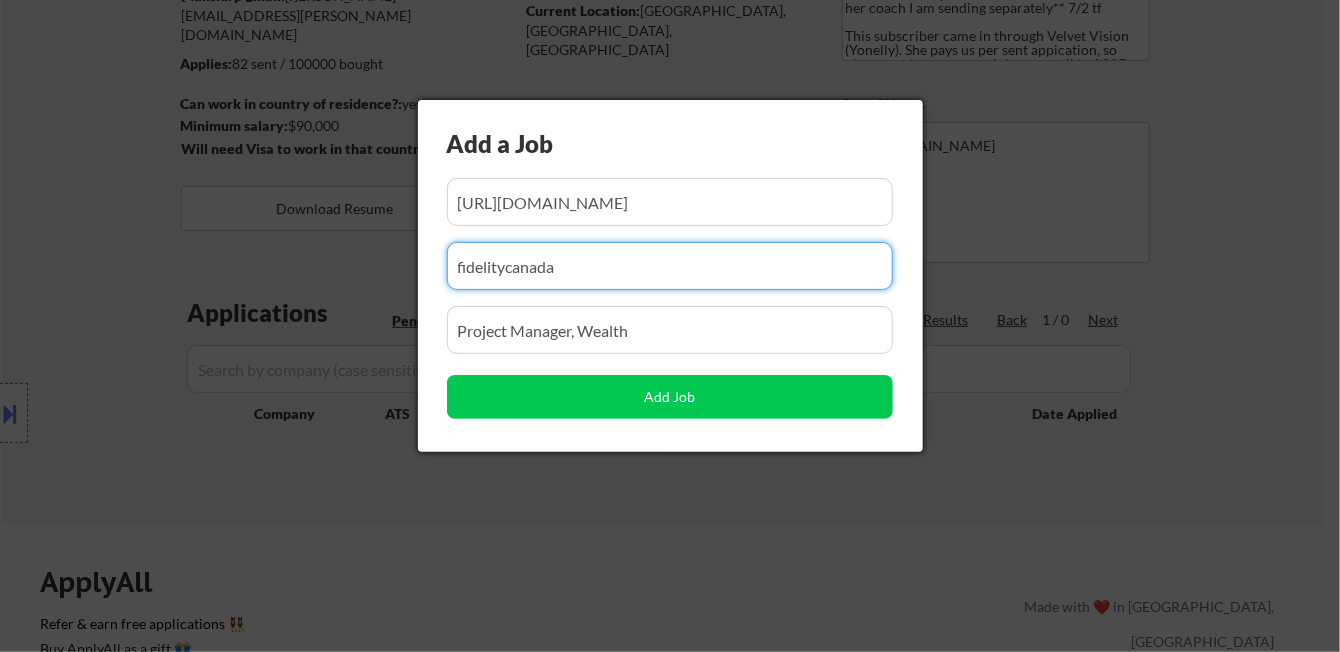 click on "Add a Job Add Job" at bounding box center [670, 276] 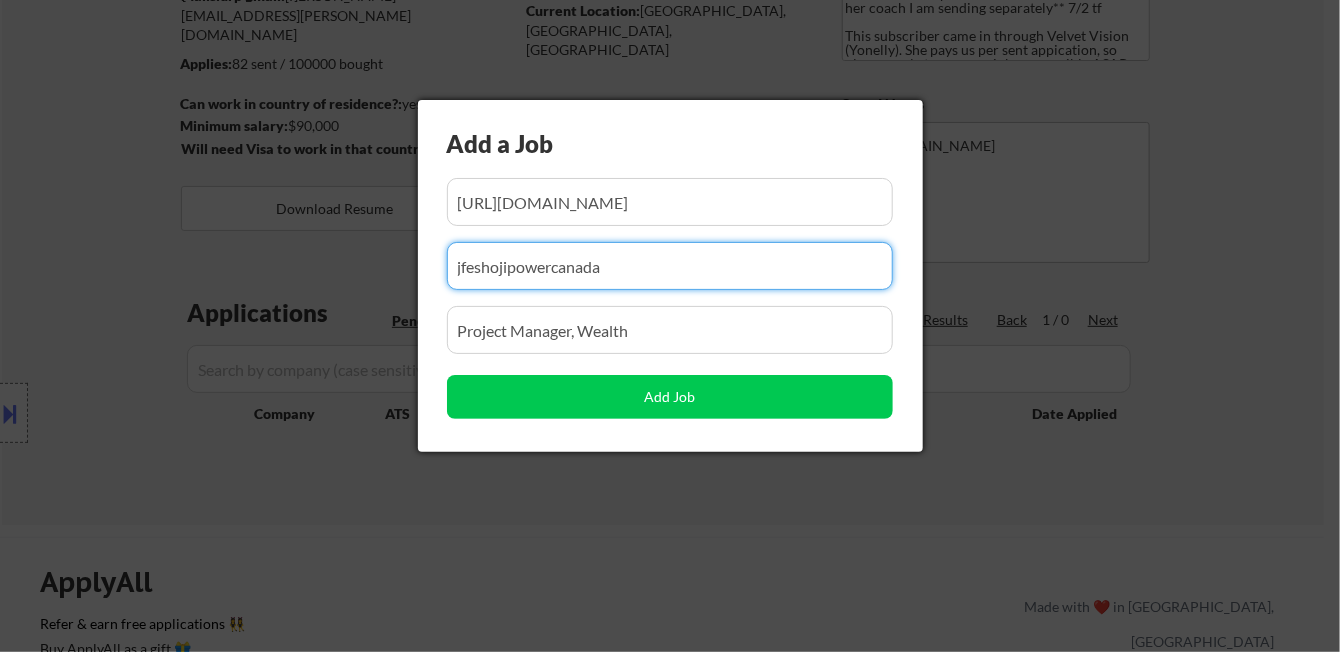 type on "jfeshojipowercanada" 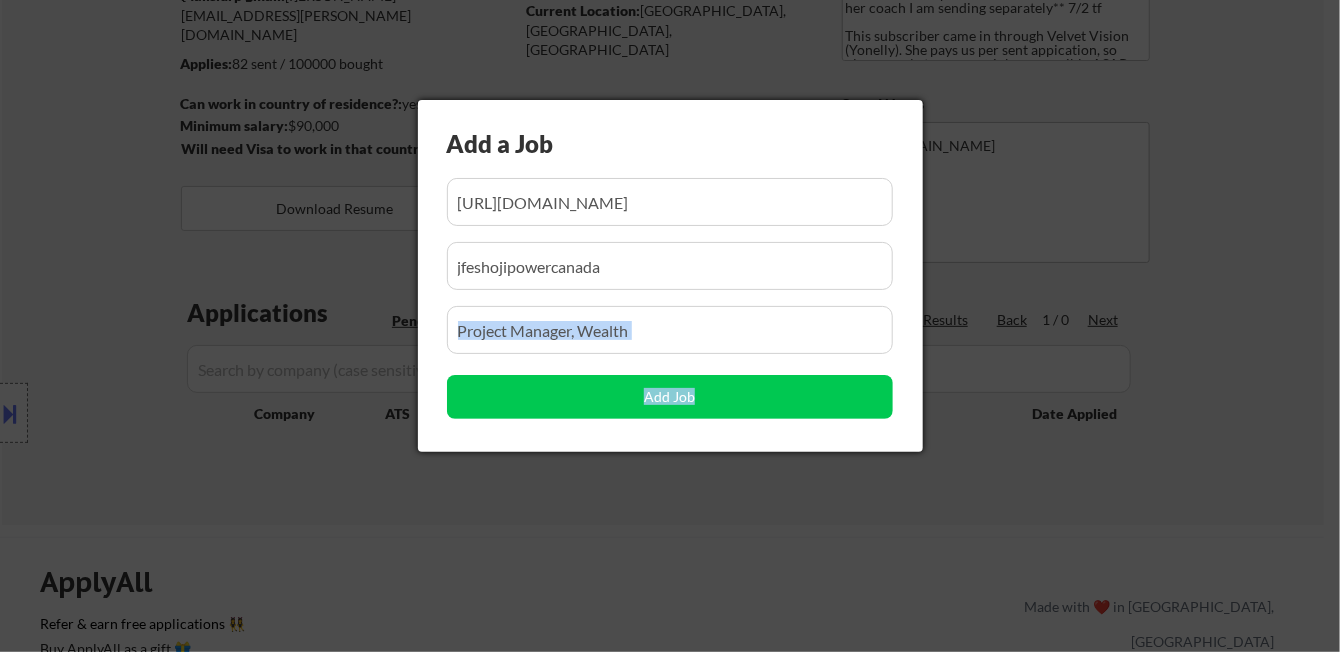 drag, startPoint x: 646, startPoint y: 355, endPoint x: 421, endPoint y: 332, distance: 226.1725 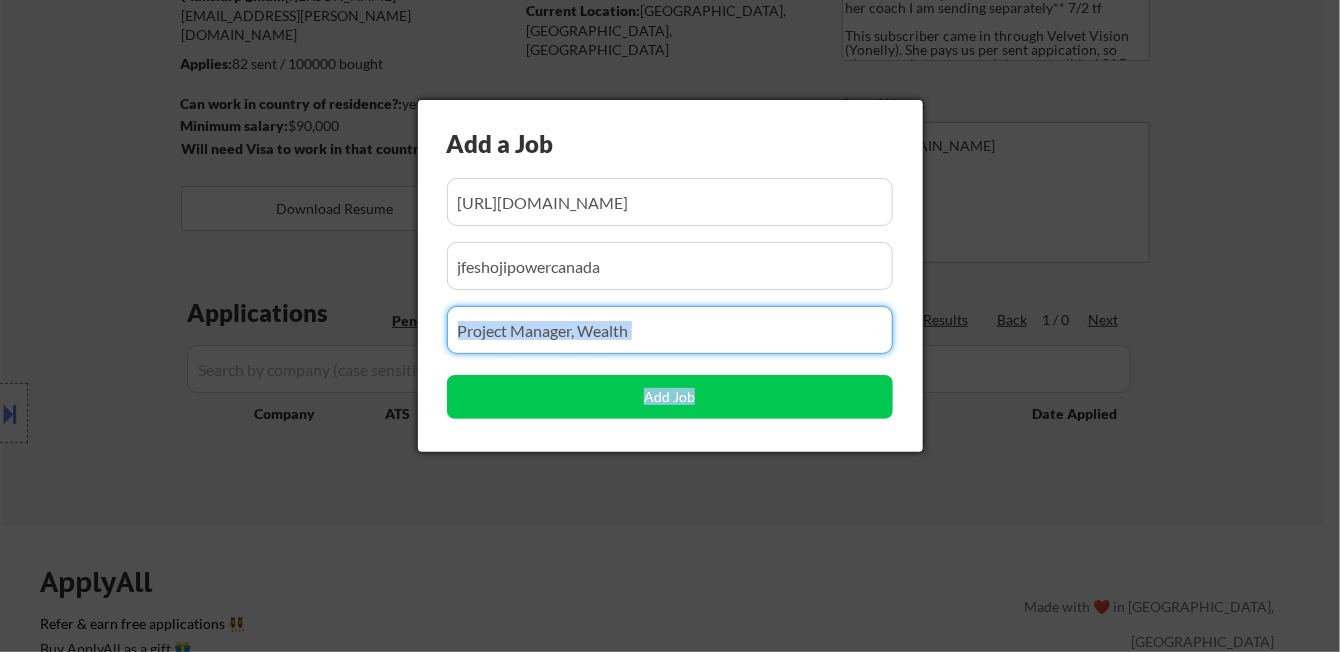 click at bounding box center [670, 330] 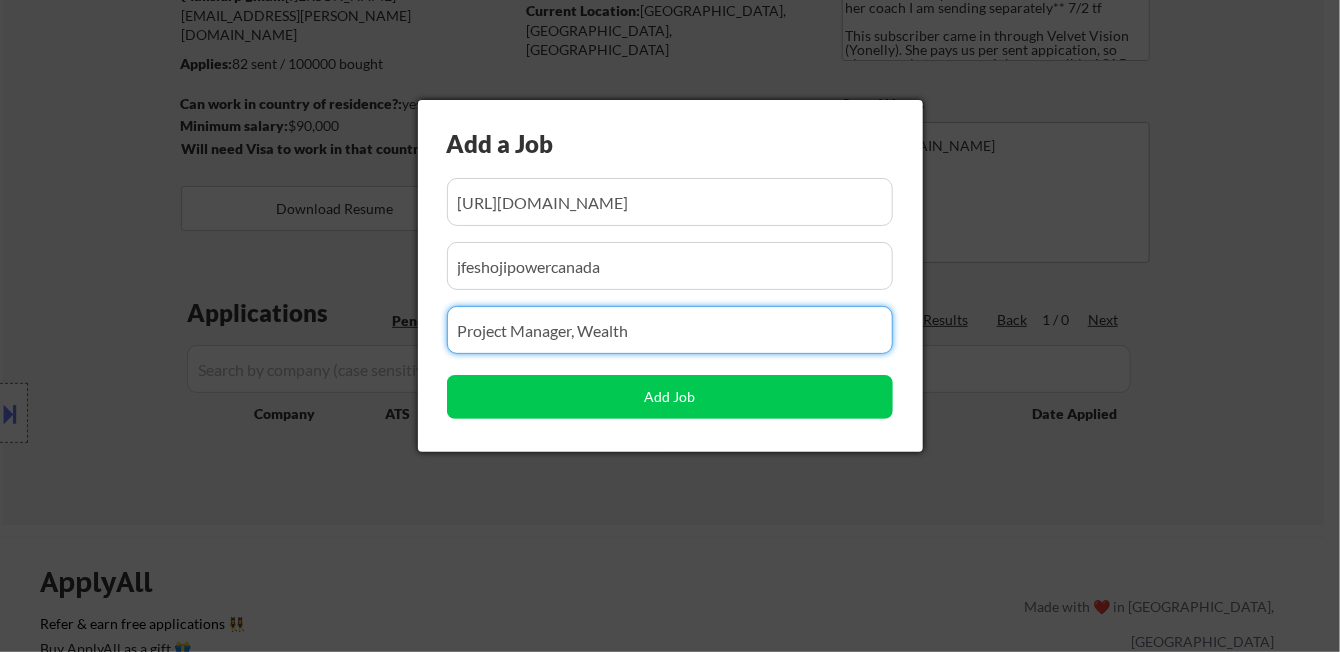 drag, startPoint x: 679, startPoint y: 330, endPoint x: 424, endPoint y: 325, distance: 255.04901 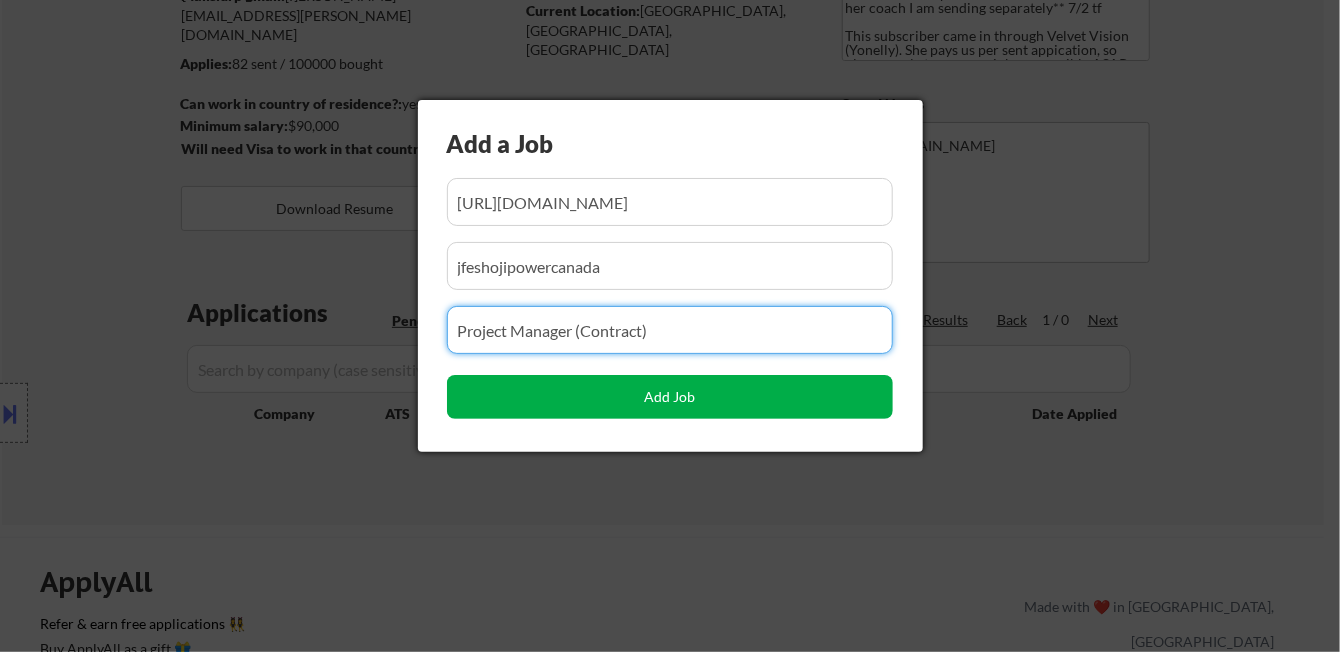 type on "Project Manager (Contract)" 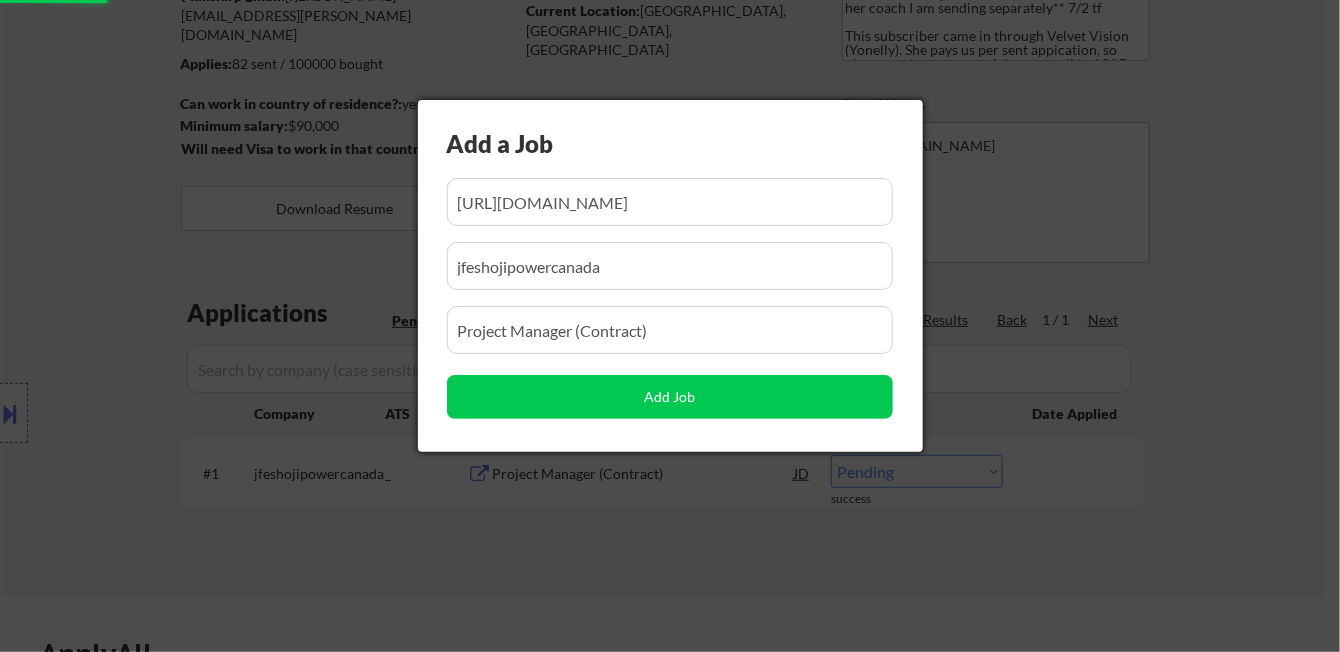 click at bounding box center (670, 326) 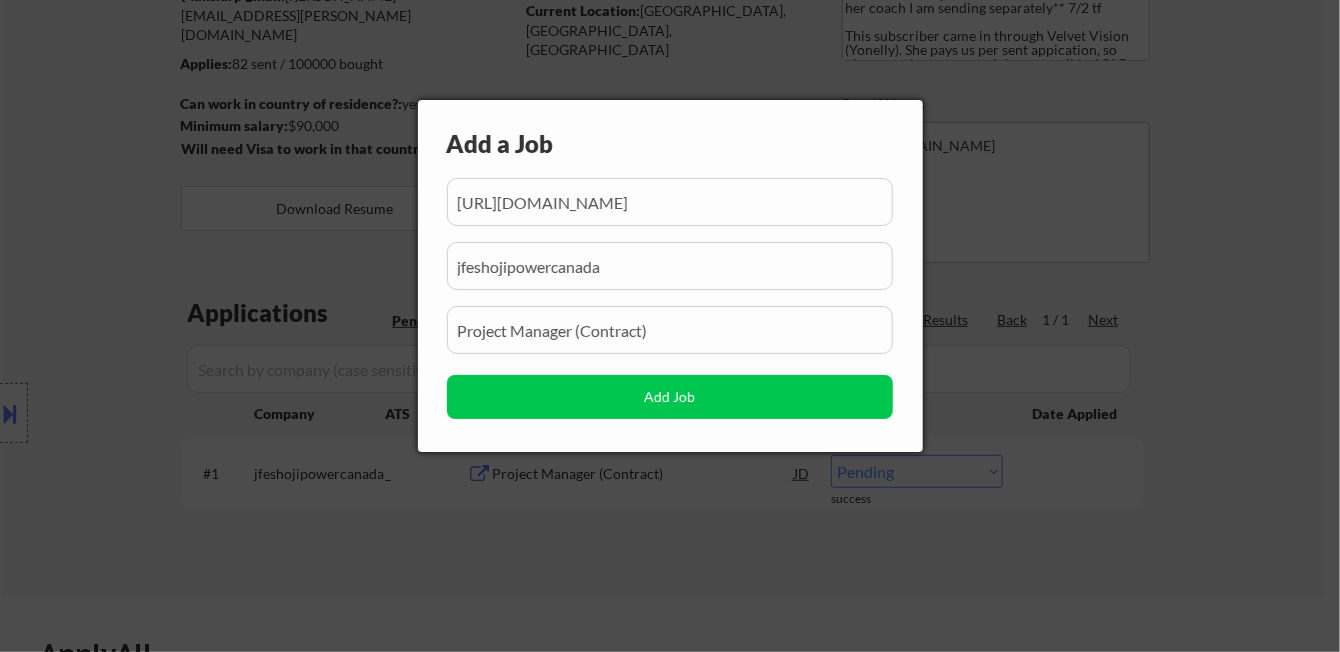 scroll, scrollTop: 0, scrollLeft: 213, axis: horizontal 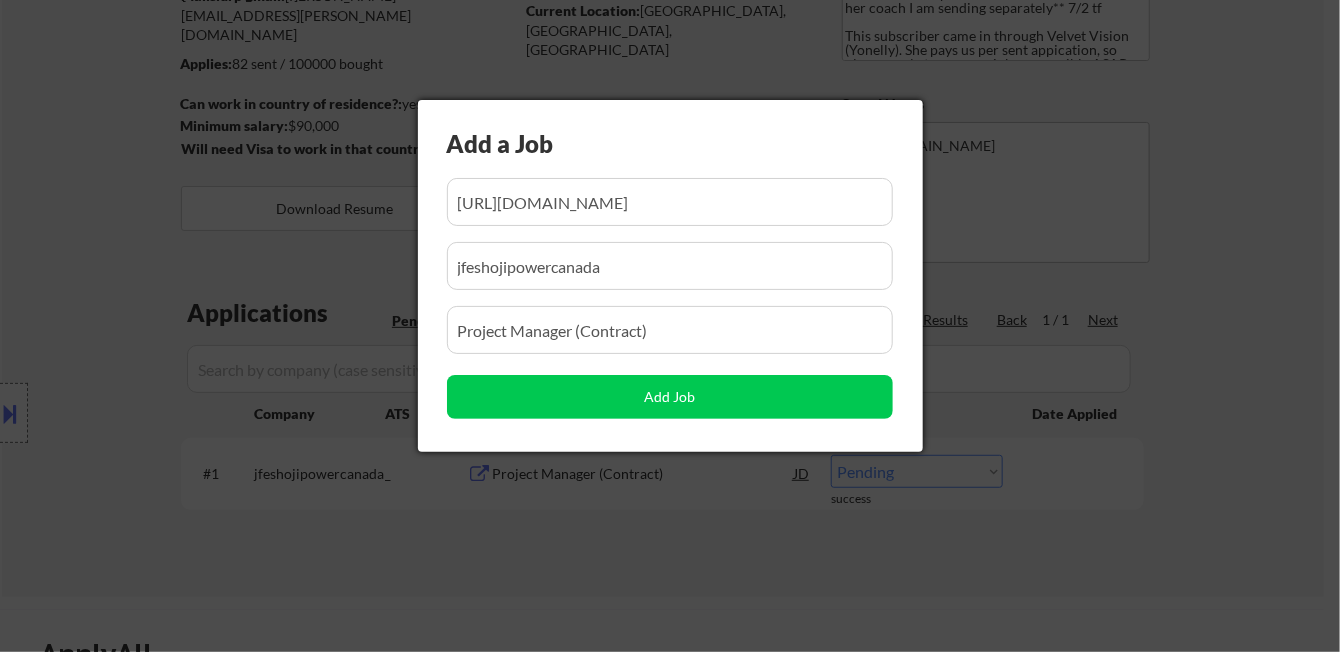 click at bounding box center [670, 326] 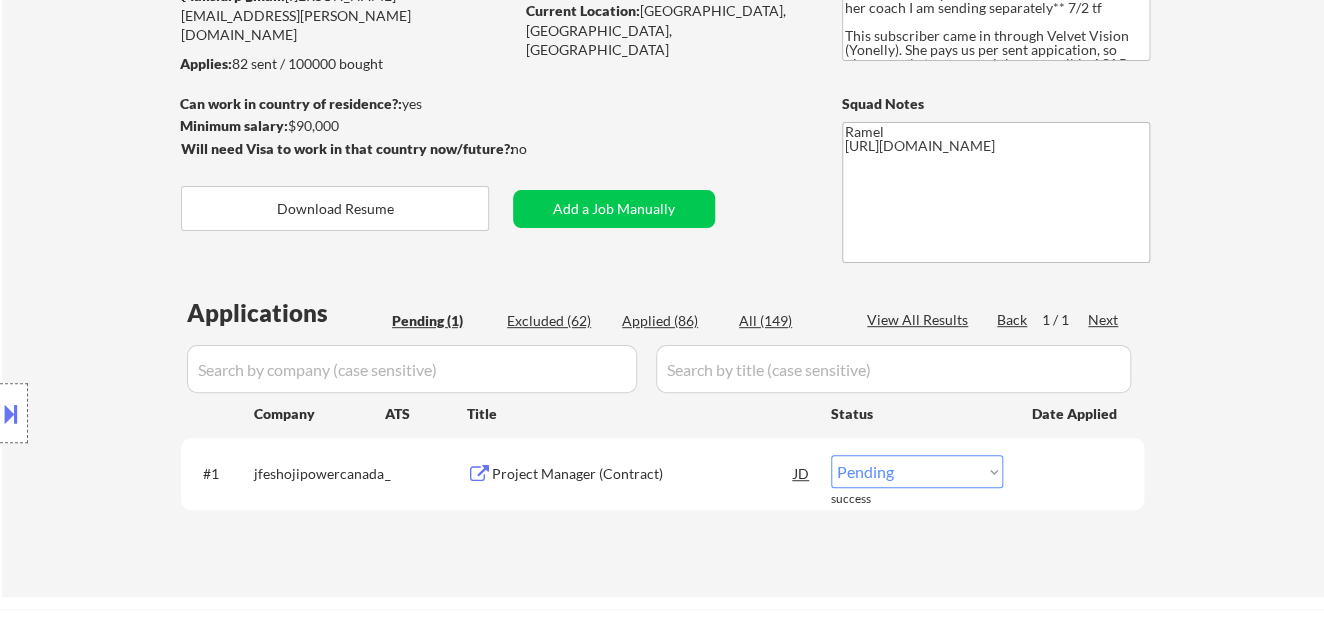click on "Choose an option... Pending Applied Excluded (Questions) Excluded (Expired) Excluded (Location) Excluded (Bad Match) Excluded (Blocklist) Excluded (Salary) Excluded (Other)" at bounding box center [917, 471] 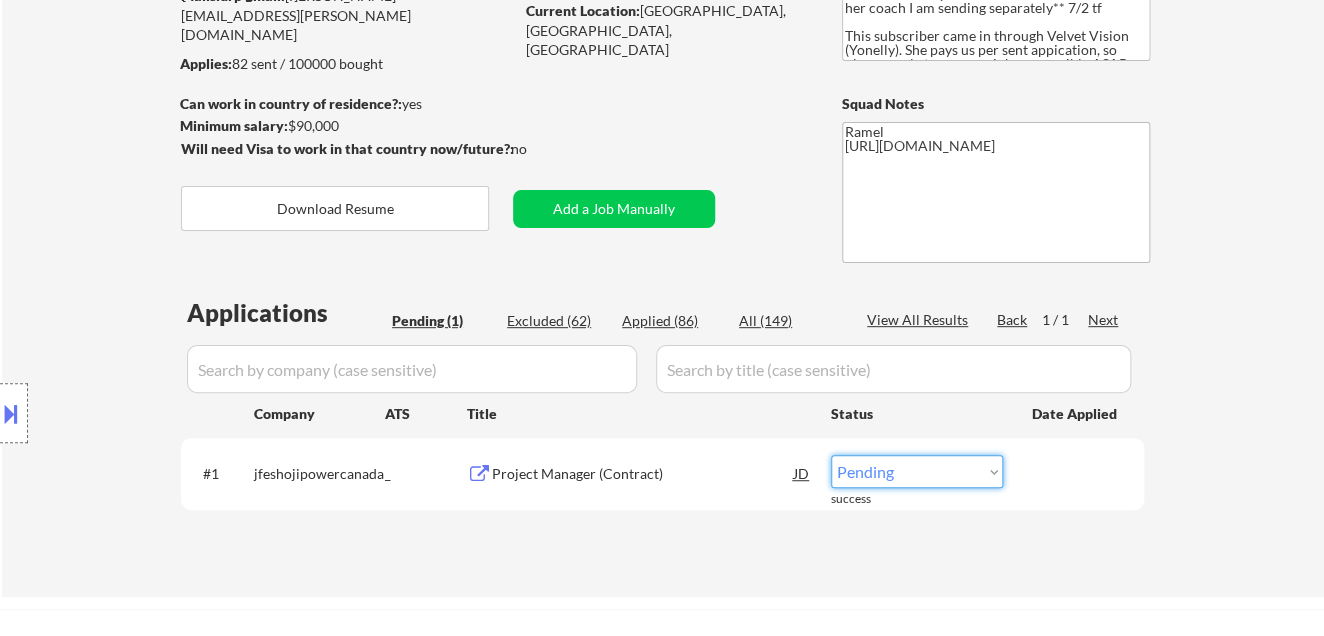 select on ""applied"" 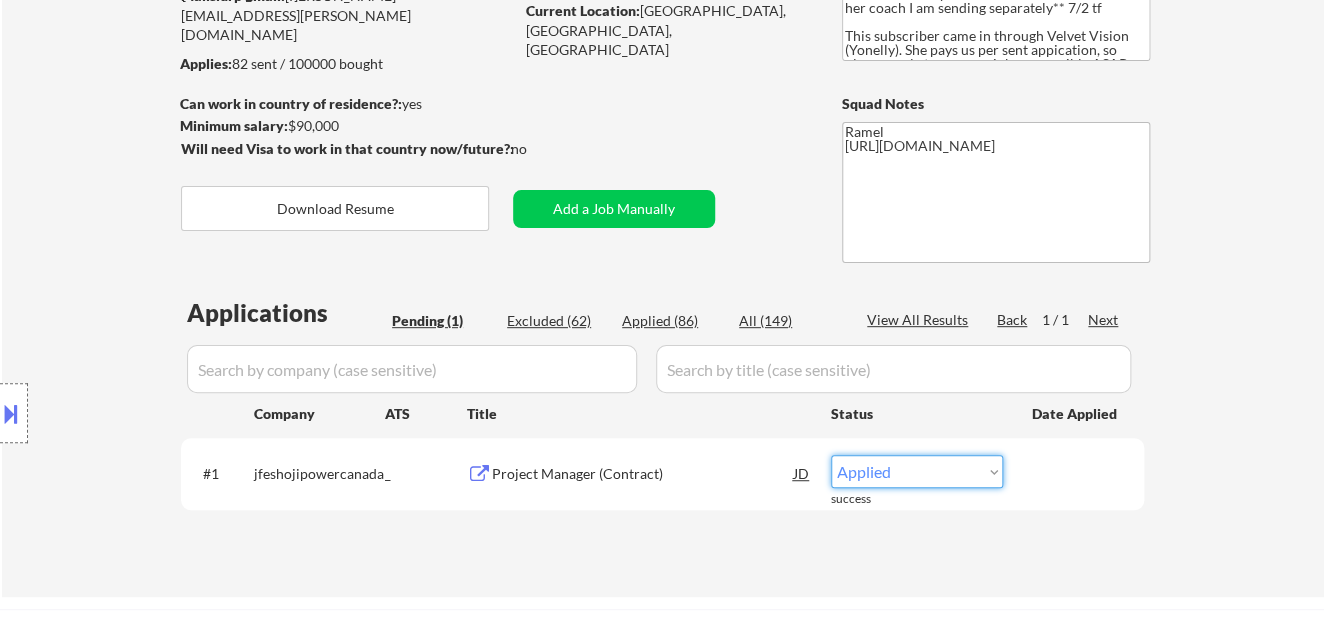 click on "Choose an option... Pending Applied Excluded (Questions) Excluded (Expired) Excluded (Location) Excluded (Bad Match) Excluded (Blocklist) Excluded (Salary) Excluded (Other)" at bounding box center [917, 471] 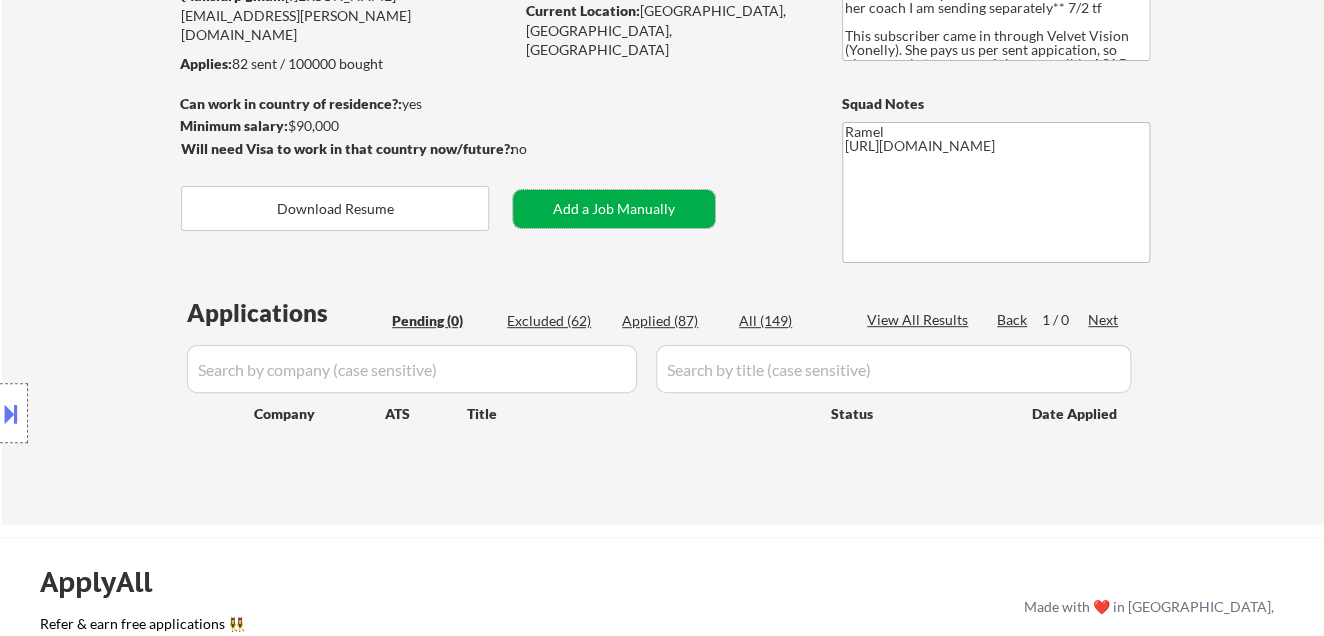 click on "Add a Job Manually" at bounding box center [614, 209] 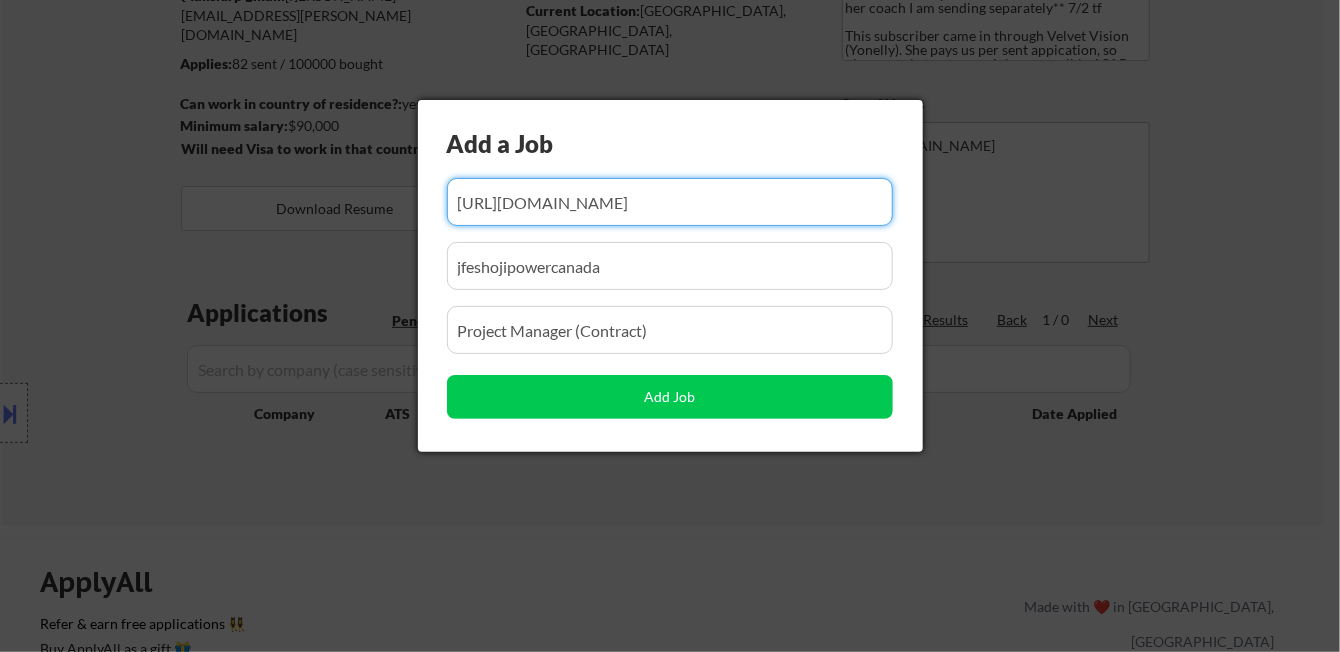 scroll, scrollTop: 0, scrollLeft: 213, axis: horizontal 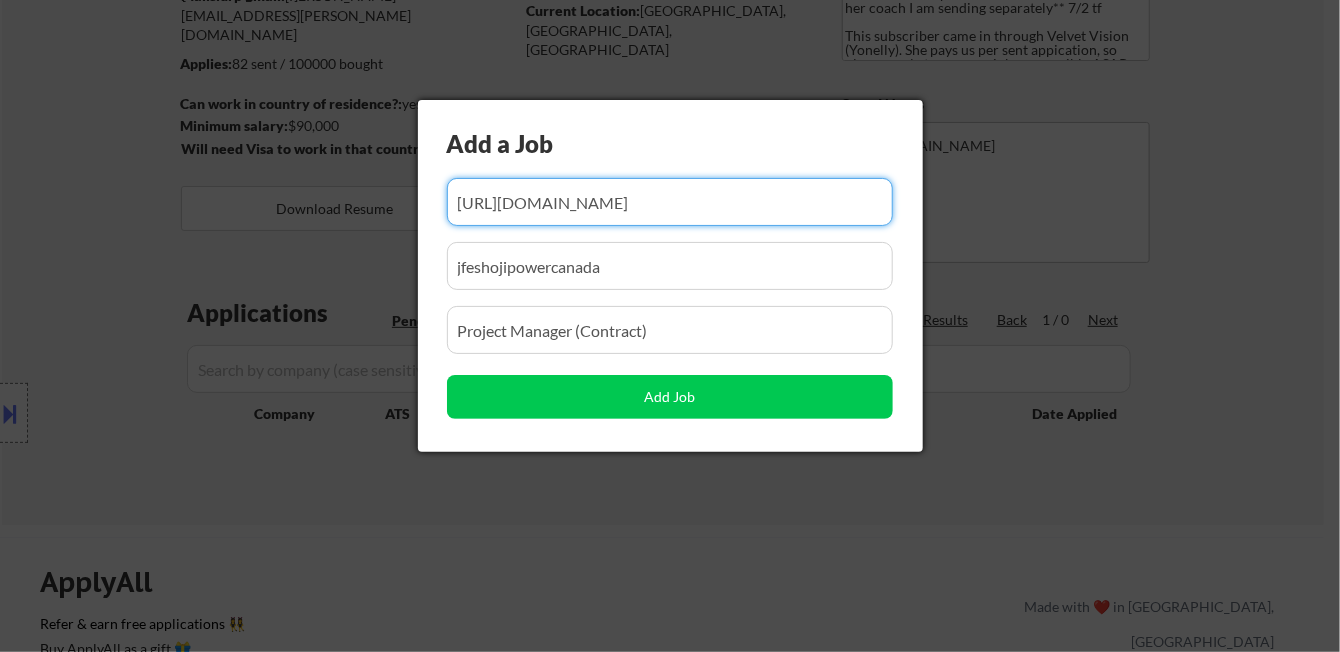 click at bounding box center [670, 202] 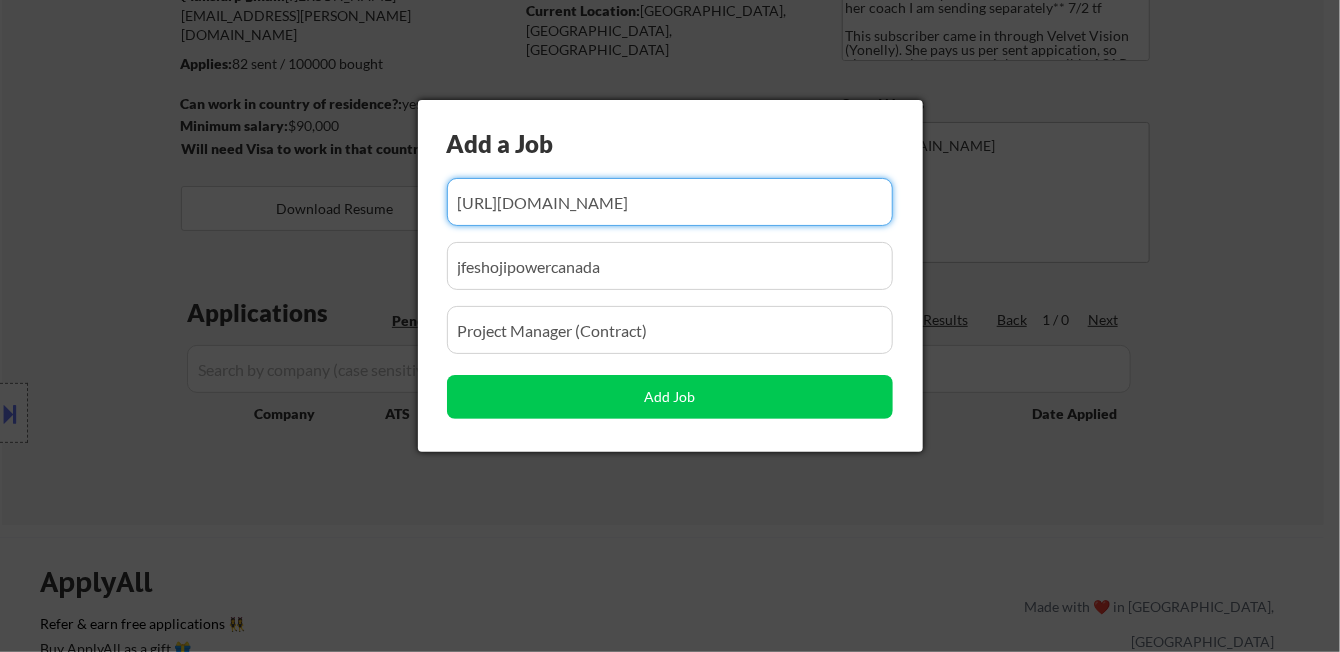 type on "https://aethonaerialsolutions.applytojob.com/apply/IZULA6jFnt/Project-Manager" 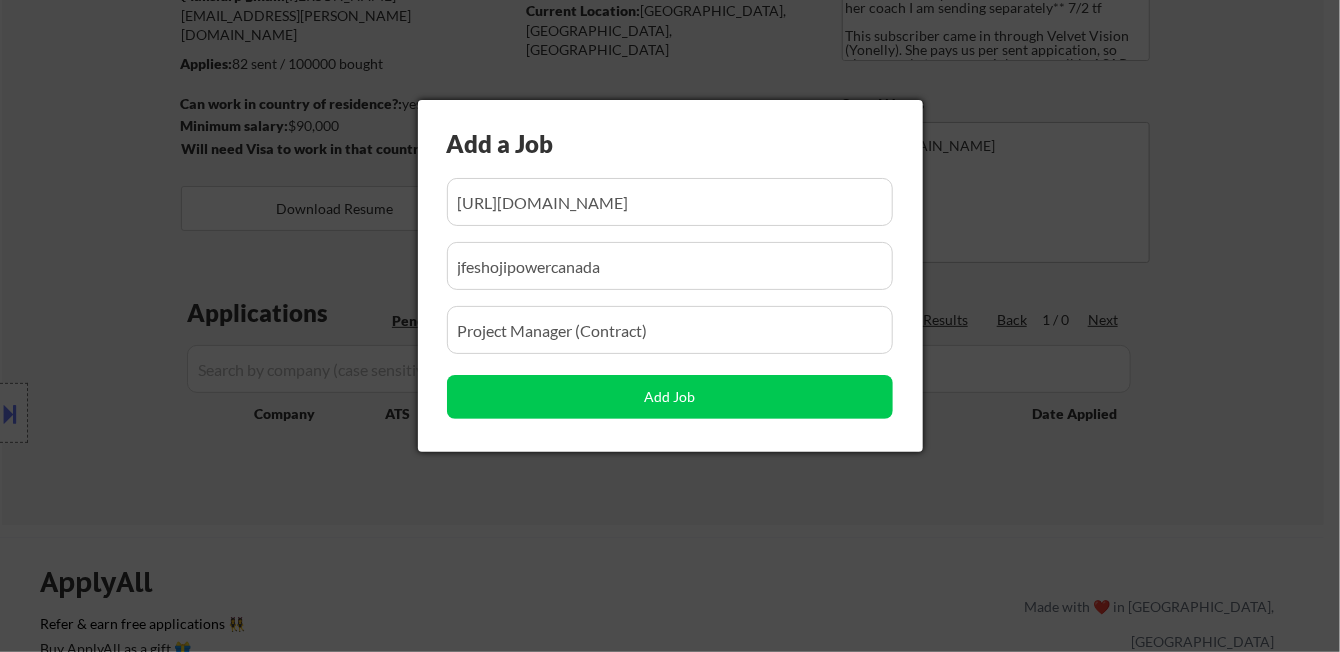scroll, scrollTop: 0, scrollLeft: 0, axis: both 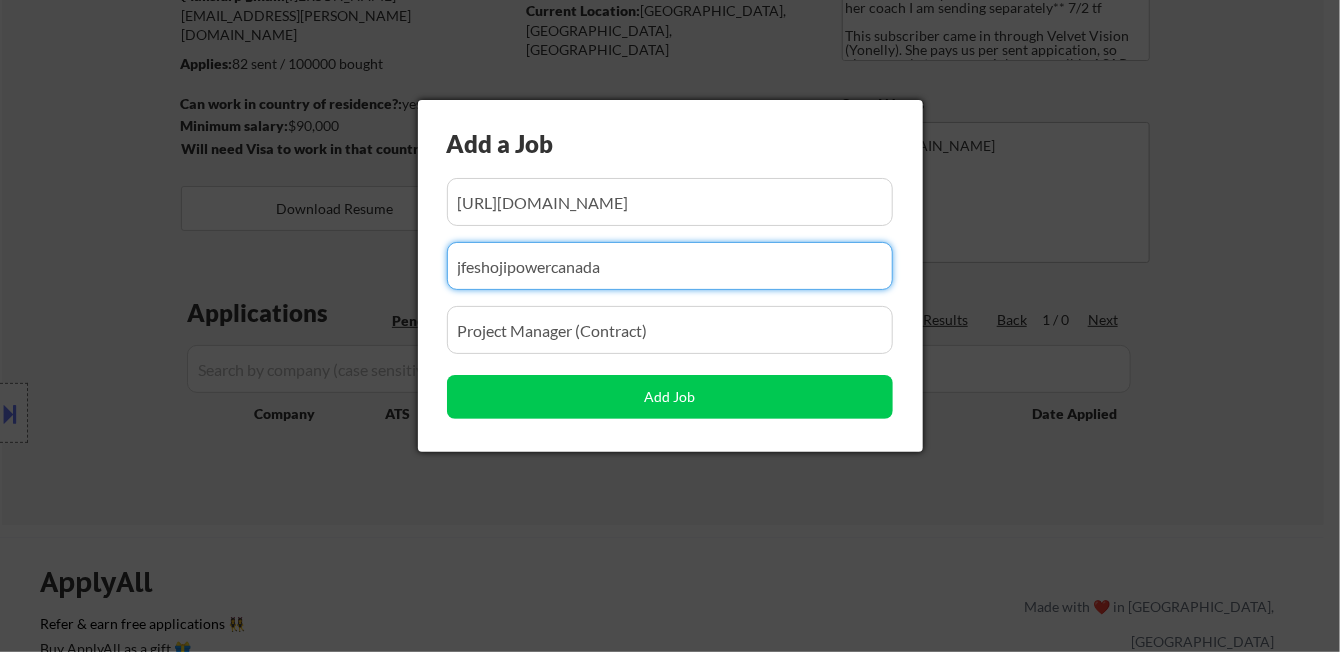 drag, startPoint x: 644, startPoint y: 249, endPoint x: 441, endPoint y: 261, distance: 203.35437 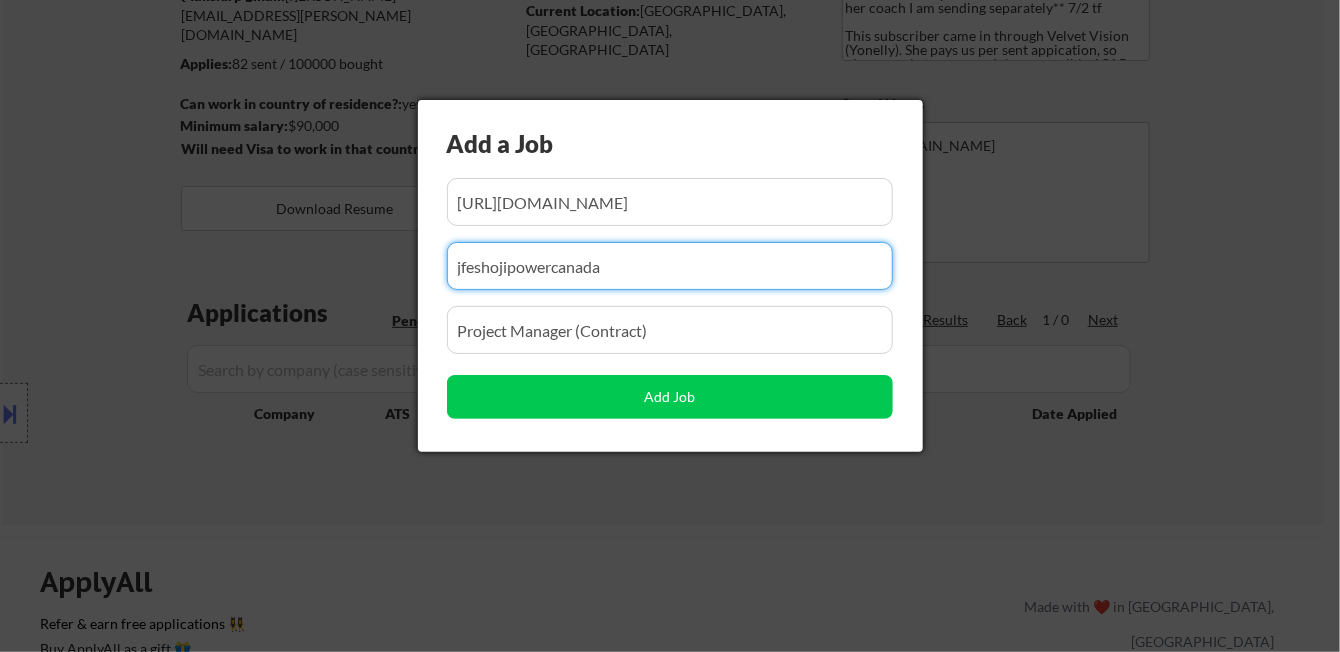 click on "Add a Job Add Job" at bounding box center (670, 276) 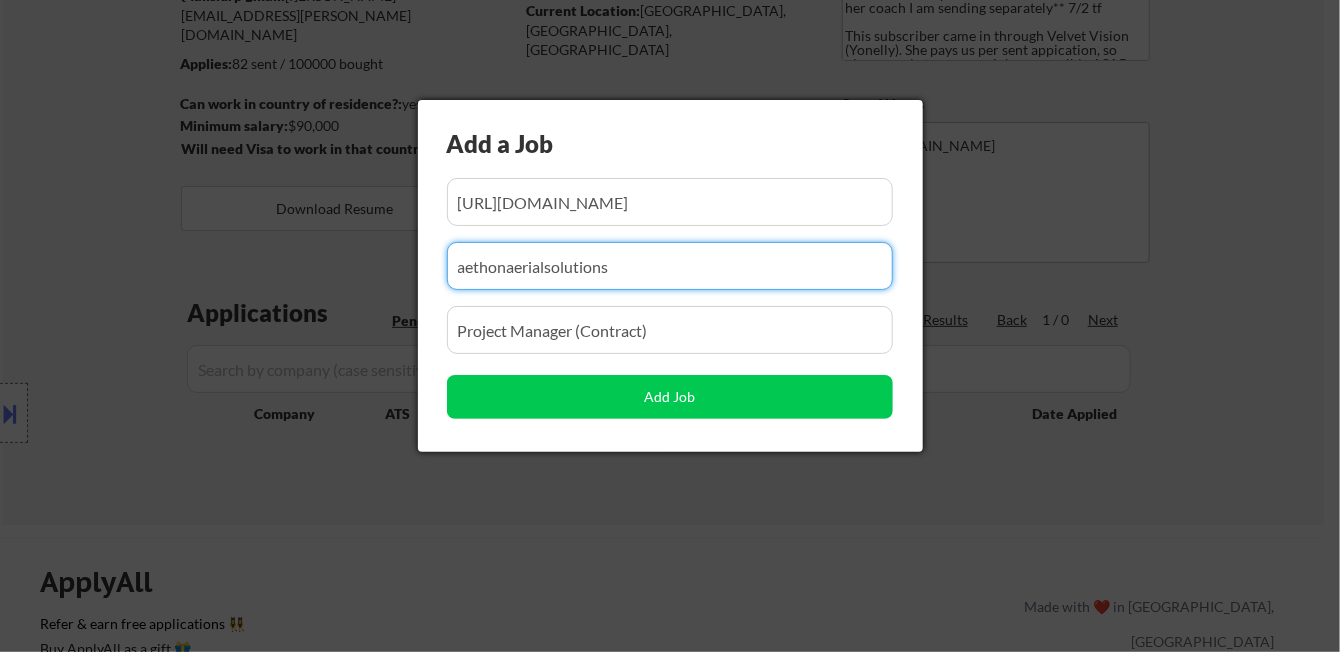 type on "aethonaerialsolutions" 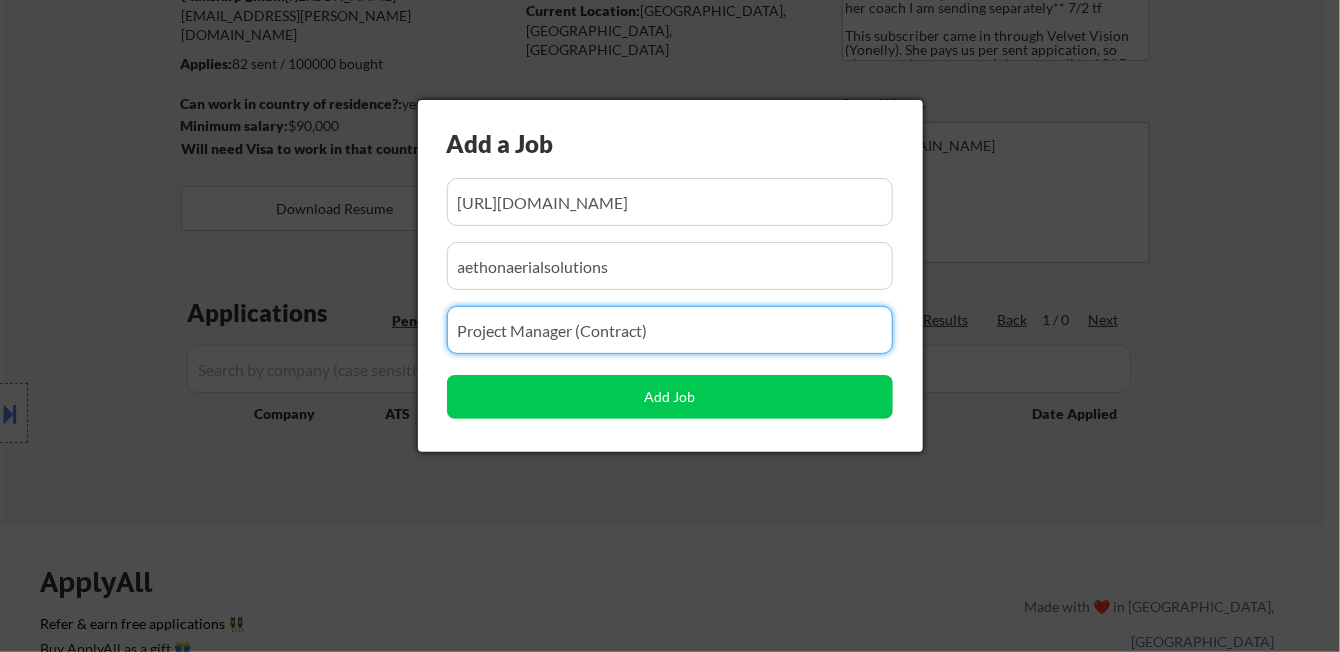 drag, startPoint x: 697, startPoint y: 333, endPoint x: 417, endPoint y: 330, distance: 280.01608 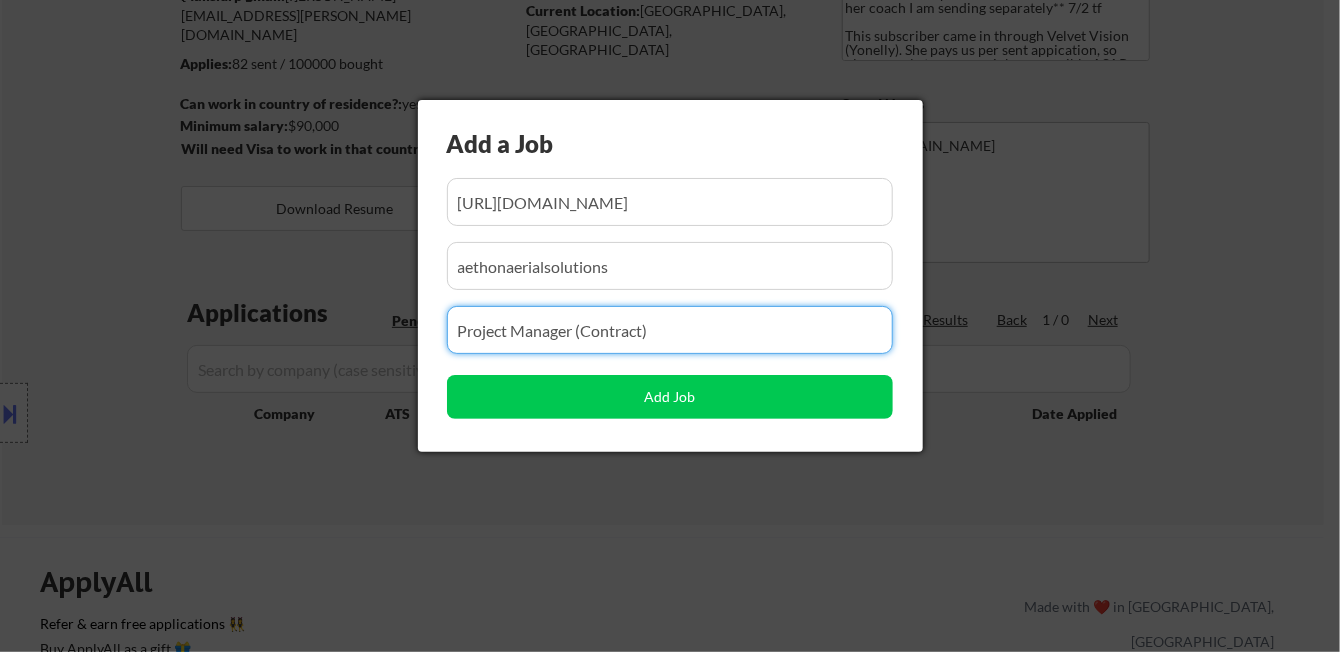 click on "Add a Job Add Job" at bounding box center [670, 276] 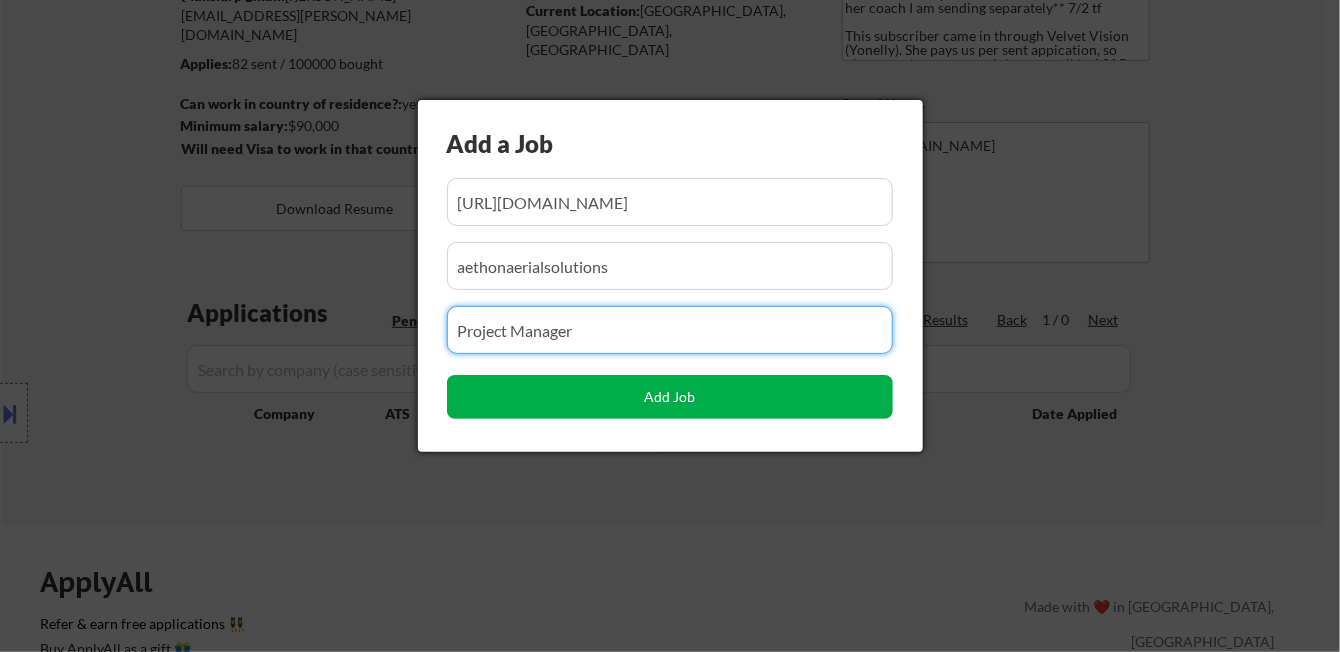 type on "Project Manager" 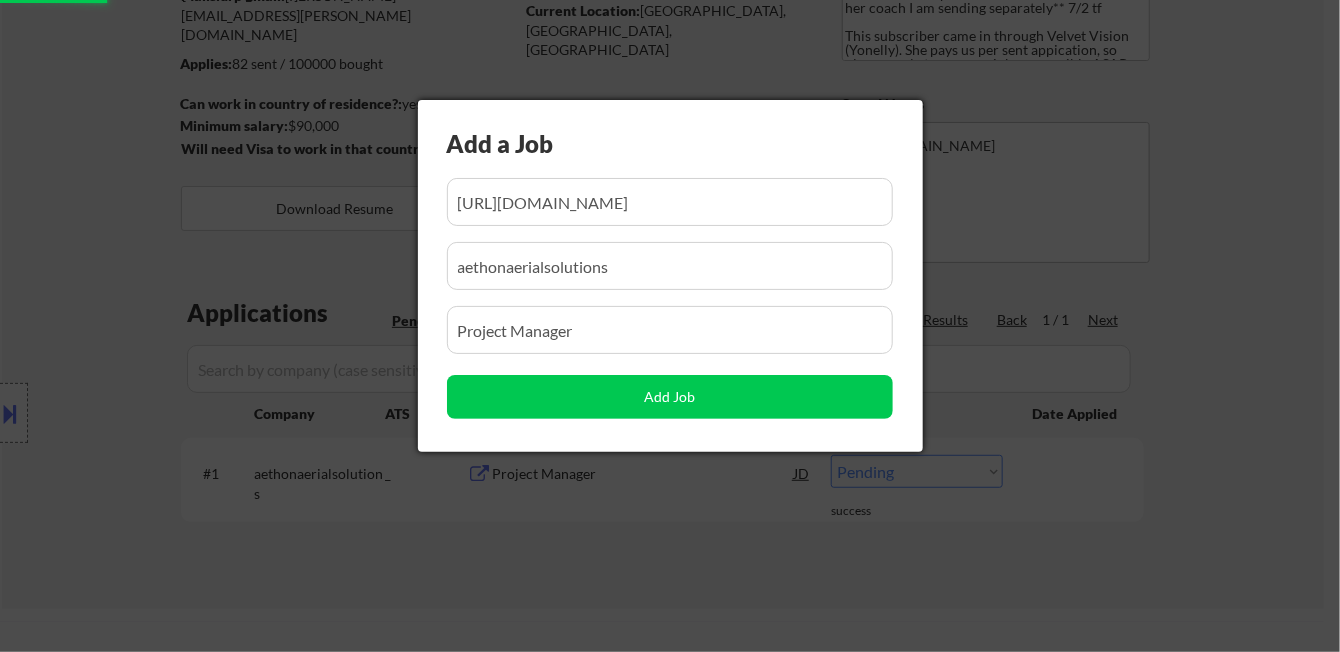 click at bounding box center [670, 326] 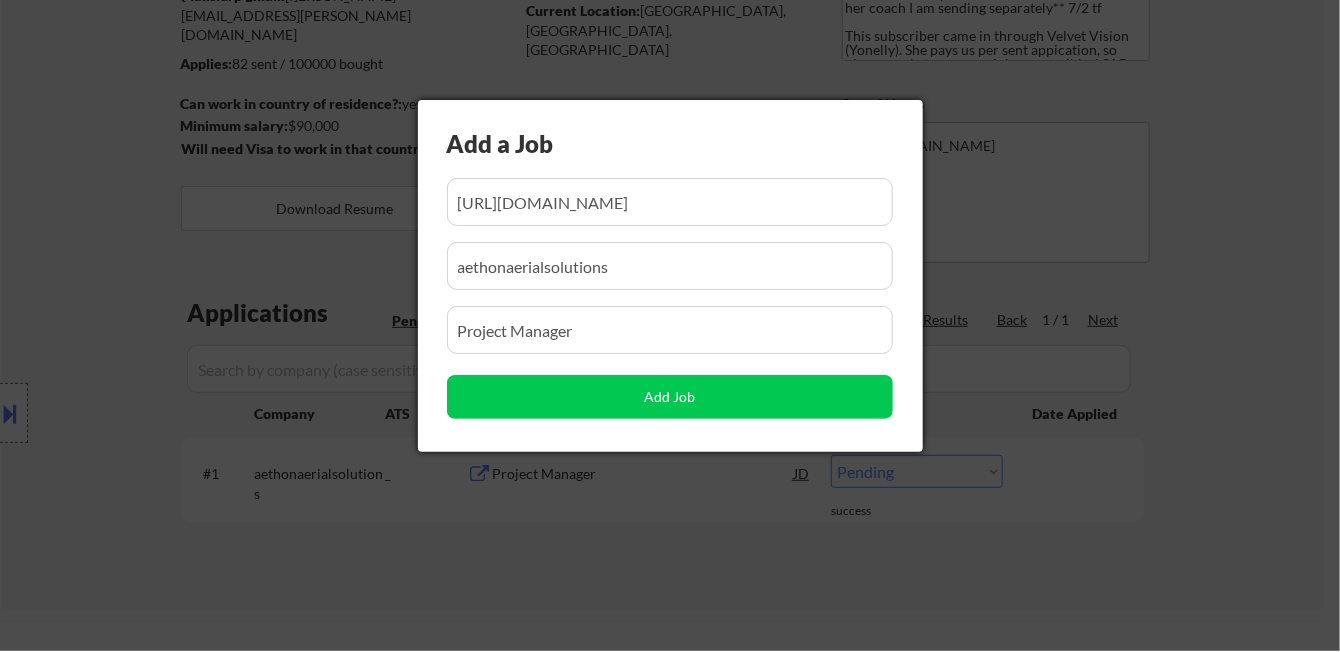 scroll, scrollTop: 0, scrollLeft: 145, axis: horizontal 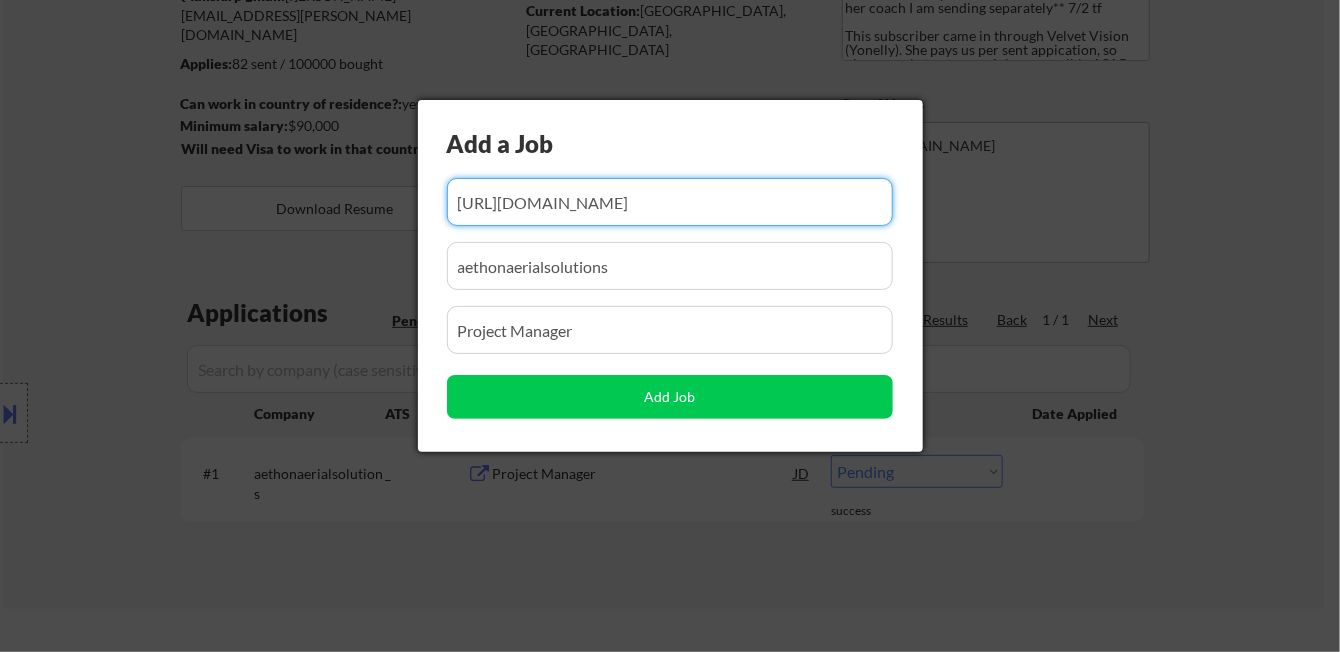 drag, startPoint x: 617, startPoint y: 556, endPoint x: 640, endPoint y: 558, distance: 23.086792 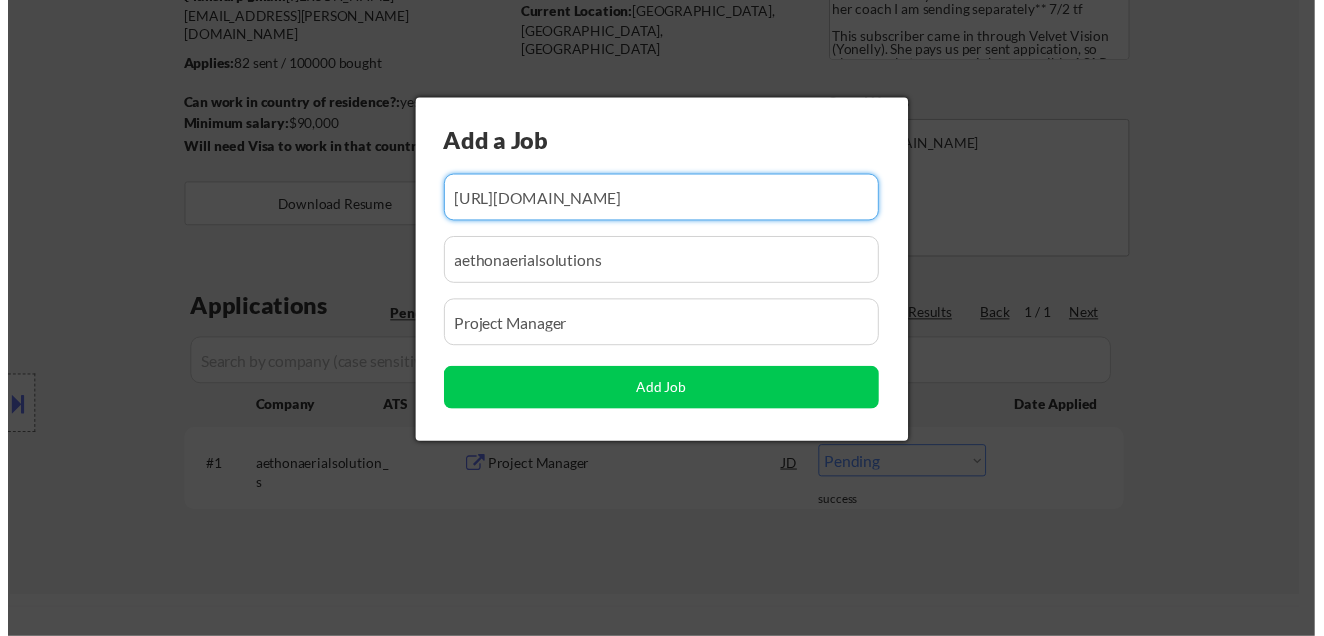 scroll, scrollTop: 0, scrollLeft: 0, axis: both 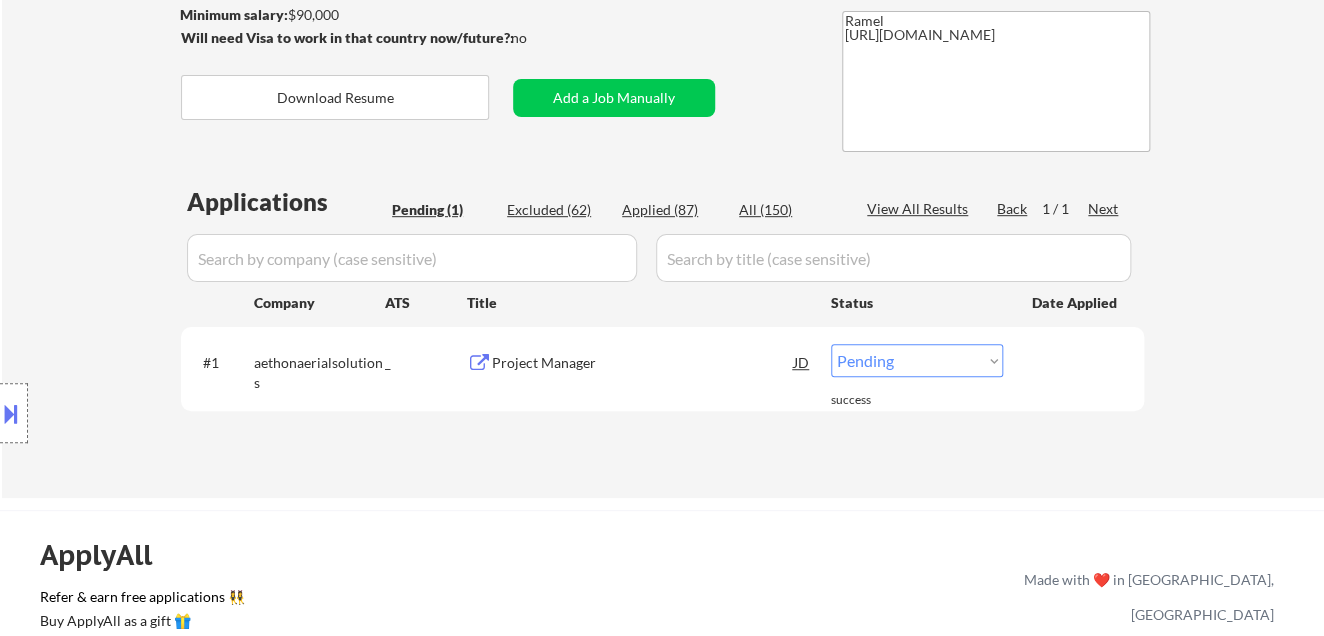 click on "Choose an option... Pending Applied Excluded (Questions) Excluded (Expired) Excluded (Location) Excluded (Bad Match) Excluded (Blocklist) Excluded (Salary) Excluded (Other)" at bounding box center (917, 360) 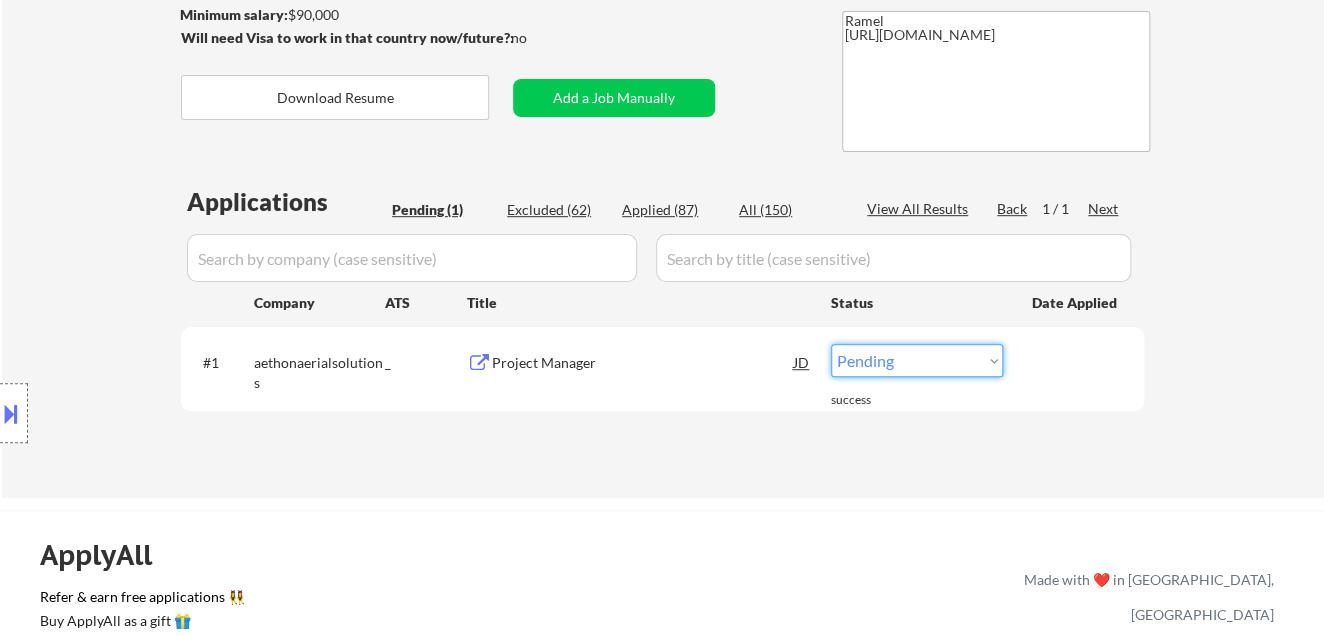 select on ""applied"" 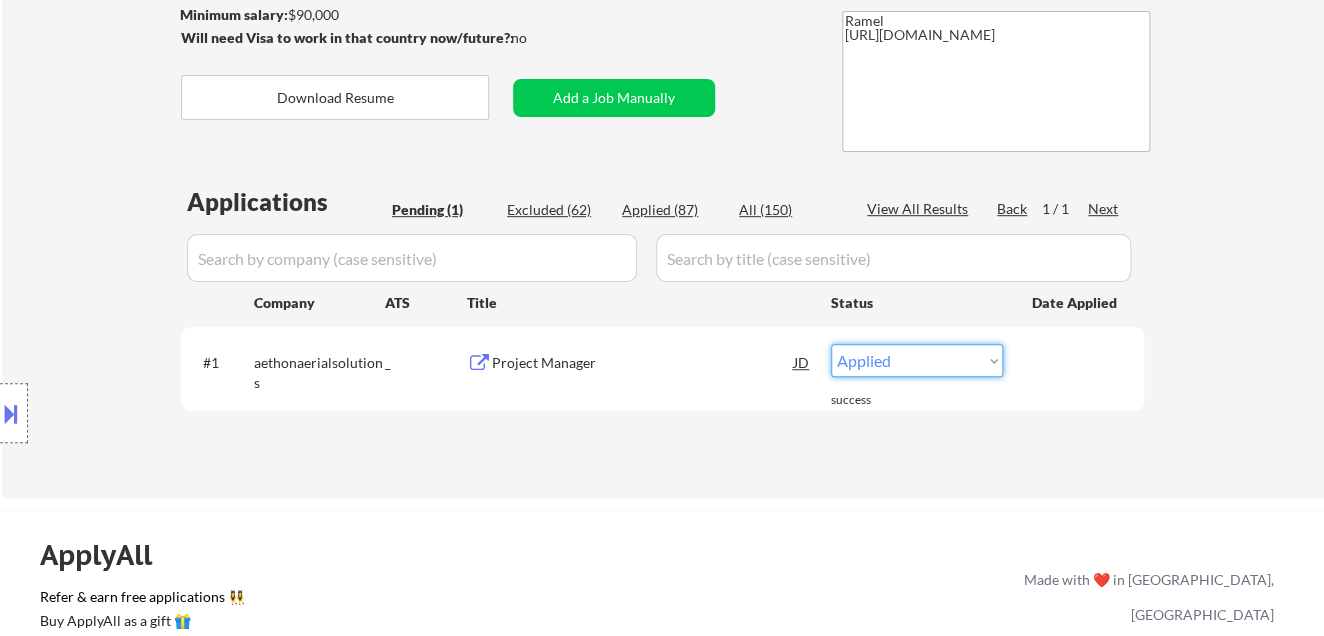 click on "Choose an option... Pending Applied Excluded (Questions) Excluded (Expired) Excluded (Location) Excluded (Bad Match) Excluded (Blocklist) Excluded (Salary) Excluded (Other)" at bounding box center (917, 360) 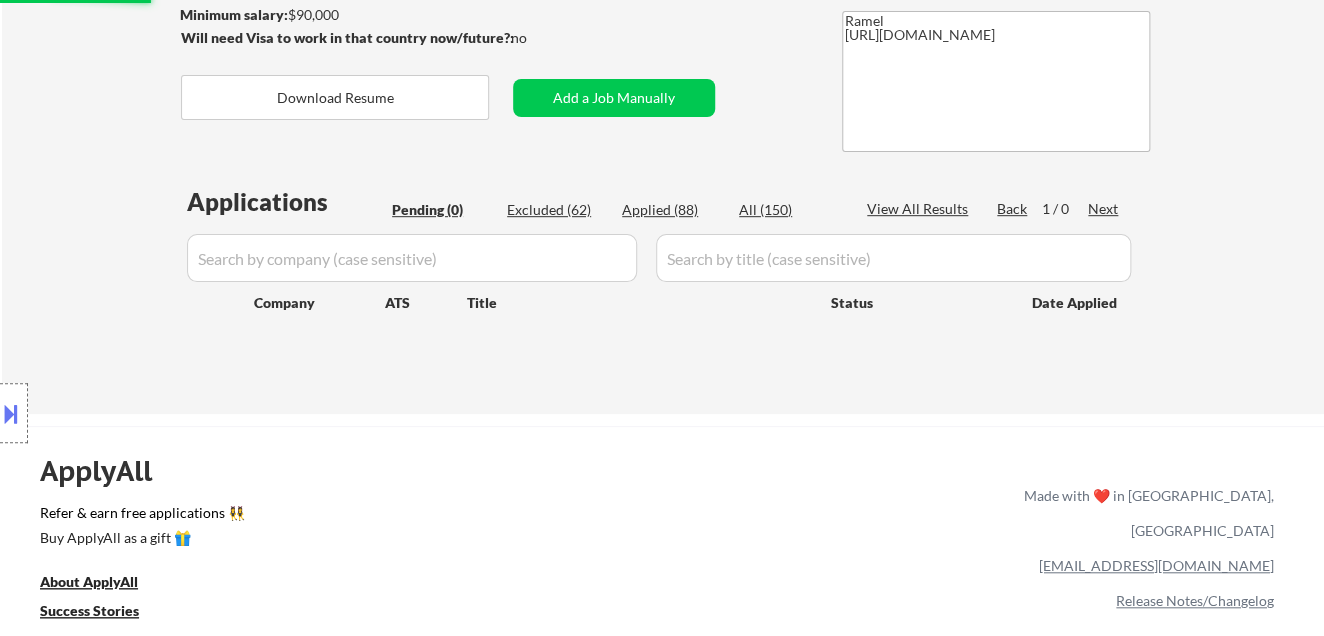 click on "Applied (88)" at bounding box center [672, 210] 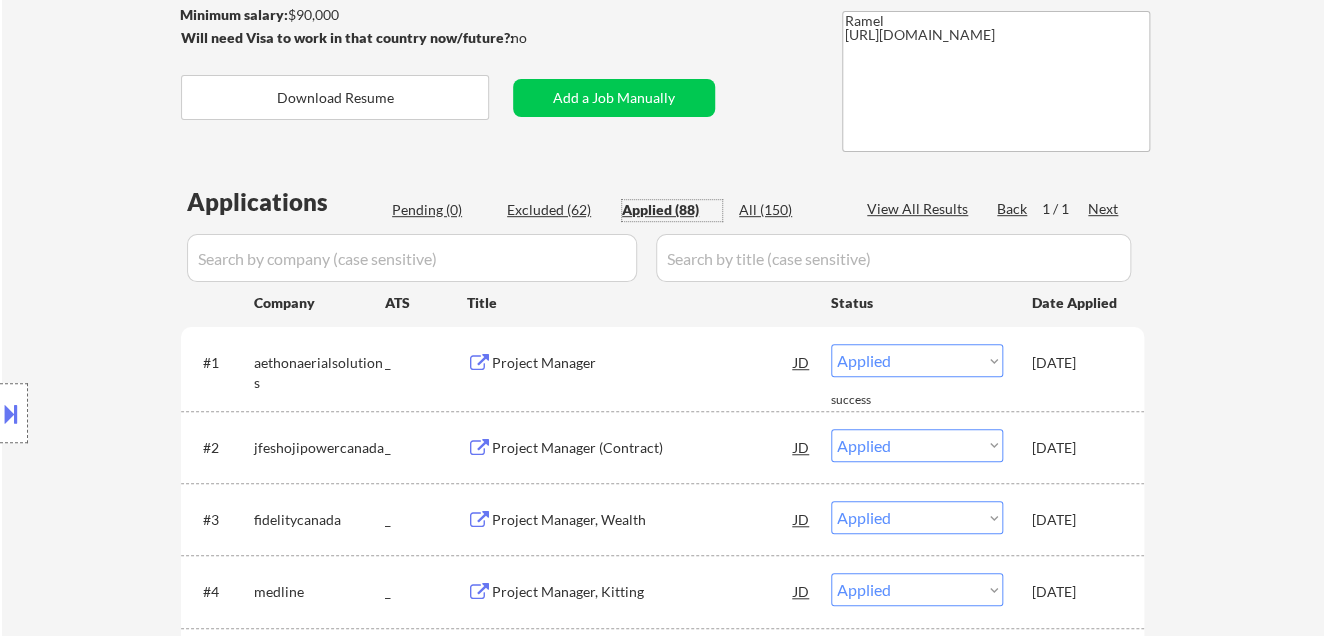 click at bounding box center (11, 413) 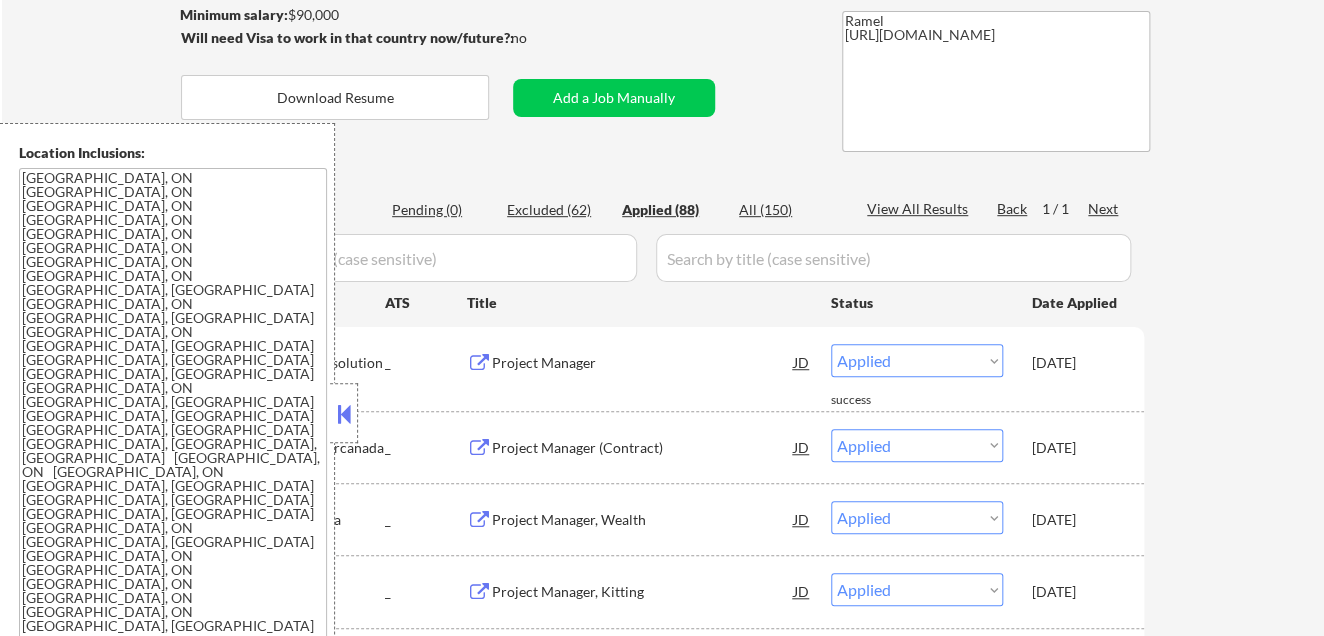 click at bounding box center [344, 414] 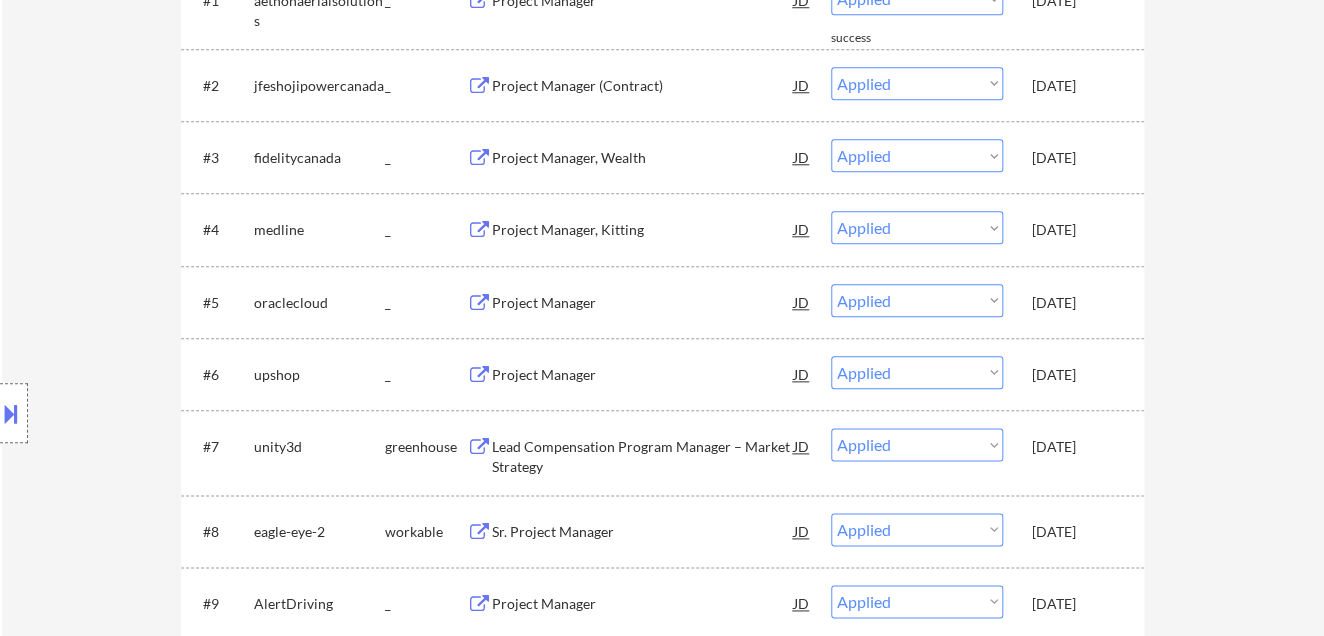 scroll, scrollTop: 777, scrollLeft: 0, axis: vertical 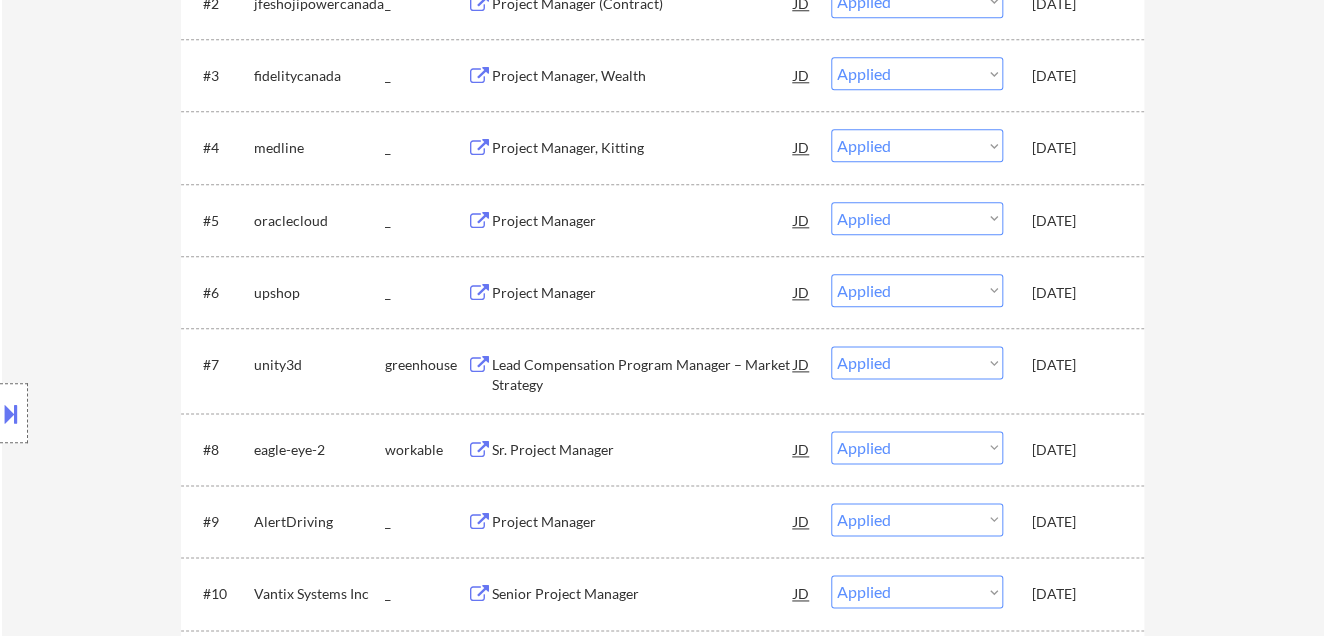 drag, startPoint x: 58, startPoint y: 156, endPoint x: 148, endPoint y: 159, distance: 90.04999 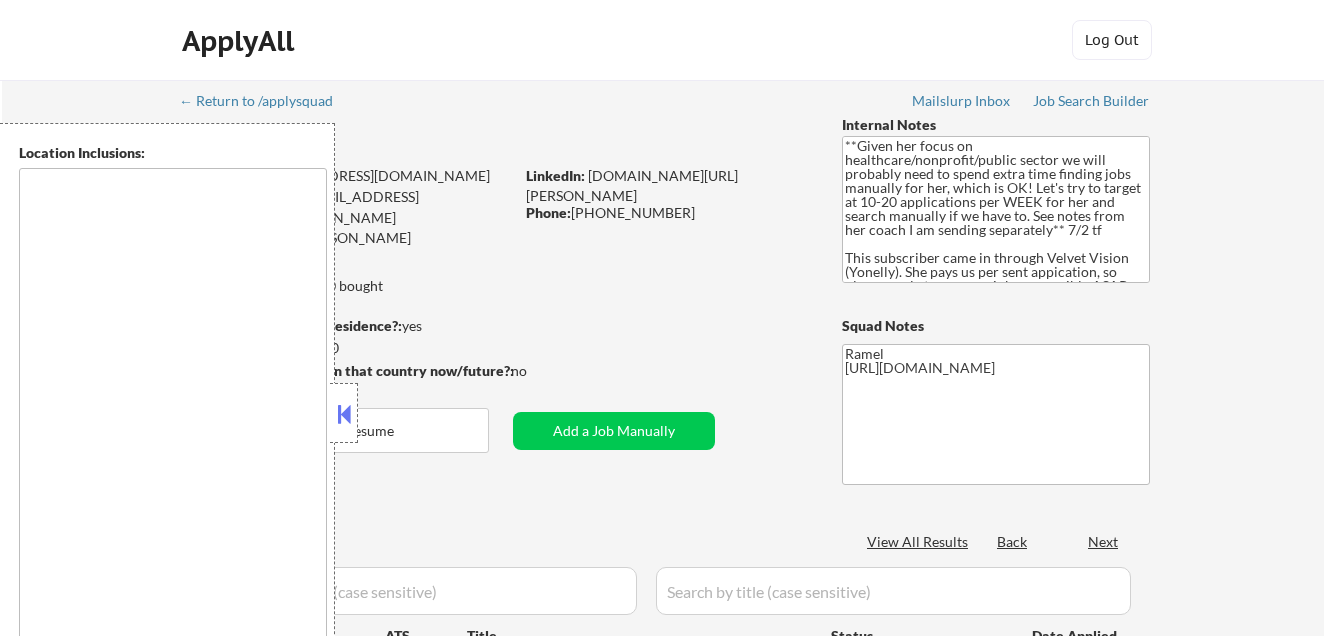 scroll, scrollTop: 0, scrollLeft: 0, axis: both 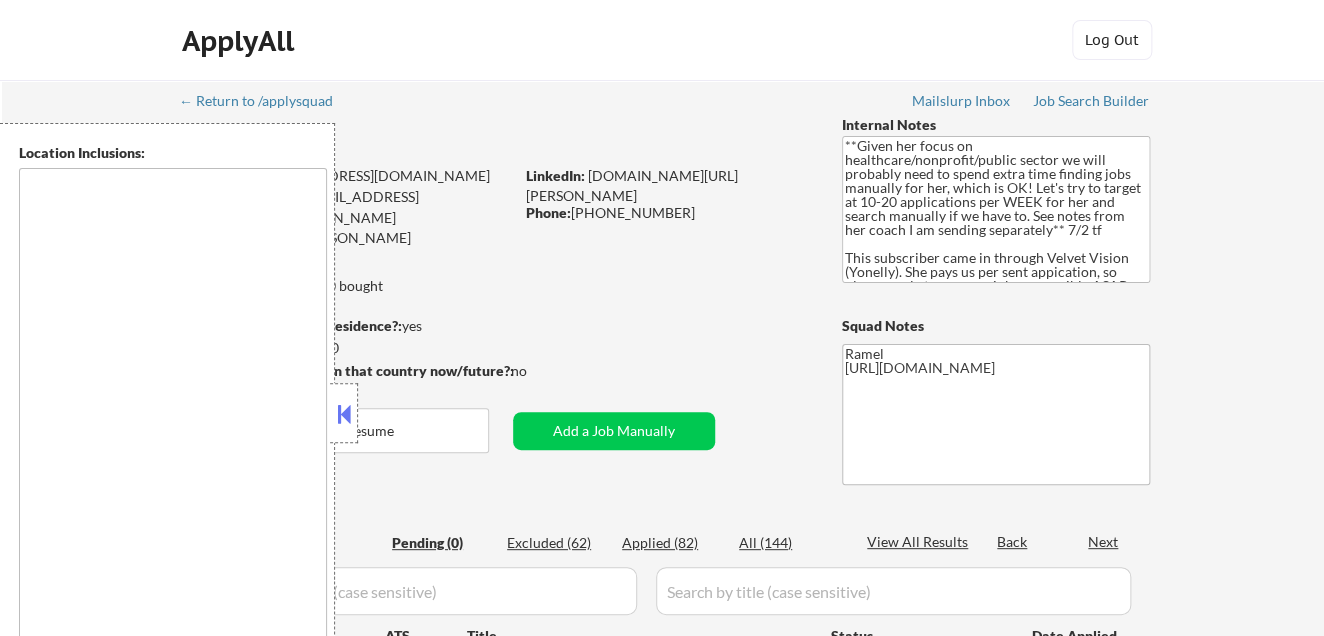 type on "[GEOGRAPHIC_DATA], ON   [GEOGRAPHIC_DATA], ON   [GEOGRAPHIC_DATA], ON   [GEOGRAPHIC_DATA], ON   [GEOGRAPHIC_DATA], ON   [GEOGRAPHIC_DATA], ON   [GEOGRAPHIC_DATA], ON   [GEOGRAPHIC_DATA], ON   [GEOGRAPHIC_DATA], [GEOGRAPHIC_DATA]   [GEOGRAPHIC_DATA], ON   [GEOGRAPHIC_DATA], [GEOGRAPHIC_DATA]   [GEOGRAPHIC_DATA], ON   [GEOGRAPHIC_DATA], [GEOGRAPHIC_DATA]   [GEOGRAPHIC_DATA], [GEOGRAPHIC_DATA]   [GEOGRAPHIC_DATA], [GEOGRAPHIC_DATA]   [GEOGRAPHIC_DATA], ON   [GEOGRAPHIC_DATA], [GEOGRAPHIC_DATA] [GEOGRAPHIC_DATA], [GEOGRAPHIC_DATA]   [GEOGRAPHIC_DATA], [GEOGRAPHIC_DATA]   [GEOGRAPHIC_DATA], [GEOGRAPHIC_DATA], [GEOGRAPHIC_DATA]   [GEOGRAPHIC_DATA], ON   [GEOGRAPHIC_DATA], ON   [GEOGRAPHIC_DATA], [GEOGRAPHIC_DATA]   [GEOGRAPHIC_DATA], [GEOGRAPHIC_DATA]   [GEOGRAPHIC_DATA], [GEOGRAPHIC_DATA]   [GEOGRAPHIC_DATA], ON   [GEOGRAPHIC_DATA], [GEOGRAPHIC_DATA]   [GEOGRAPHIC_DATA], ON   [GEOGRAPHIC_DATA], ON   [GEOGRAPHIC_DATA], ON   [GEOGRAPHIC_DATA], ON   [GEOGRAPHIC_DATA], ON   [GEOGRAPHIC_DATA], [GEOGRAPHIC_DATA]" 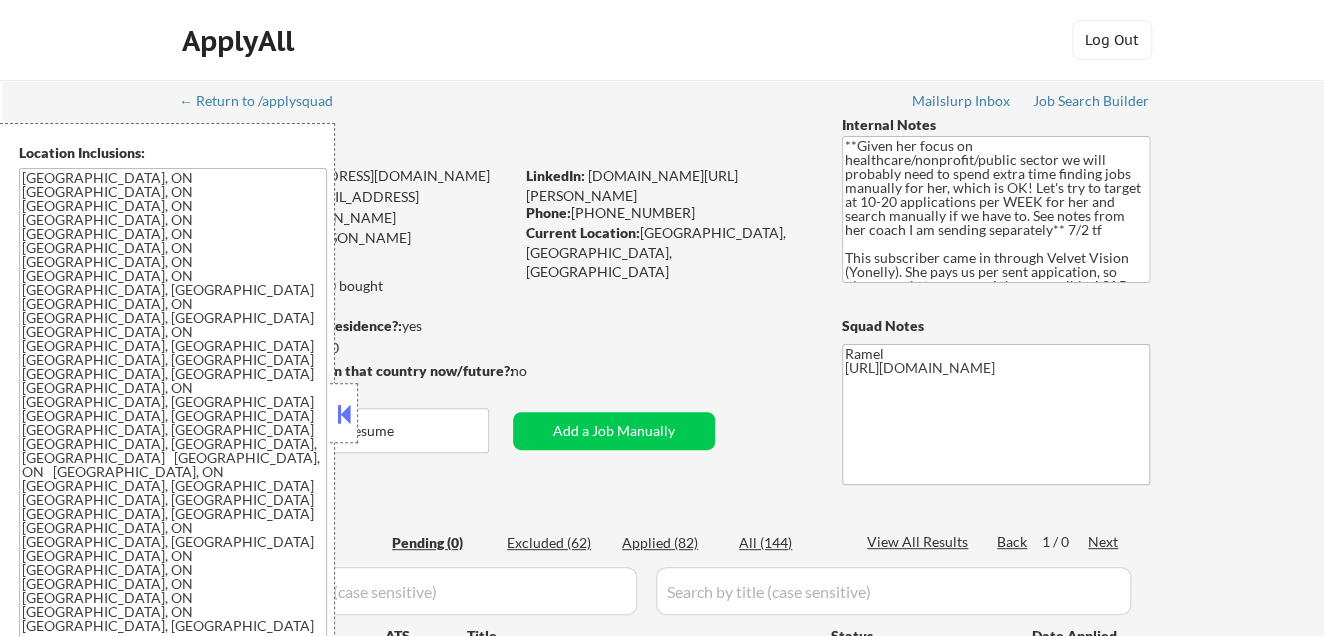 click at bounding box center [344, 414] 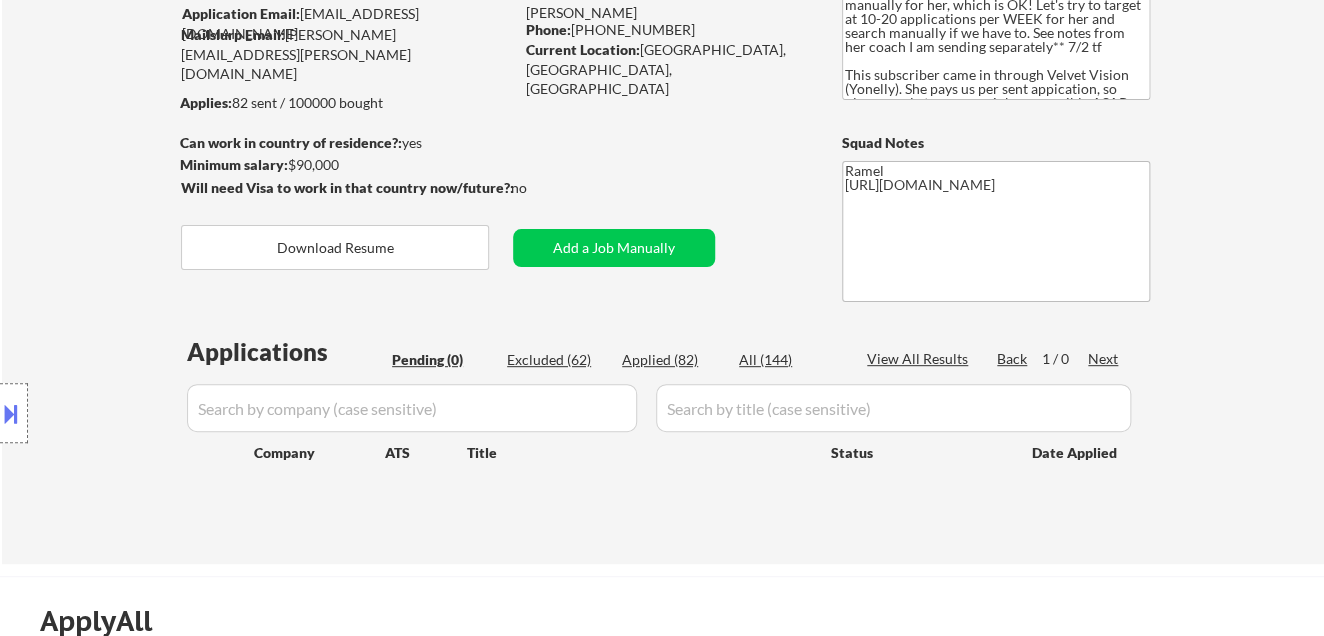 scroll, scrollTop: 222, scrollLeft: 0, axis: vertical 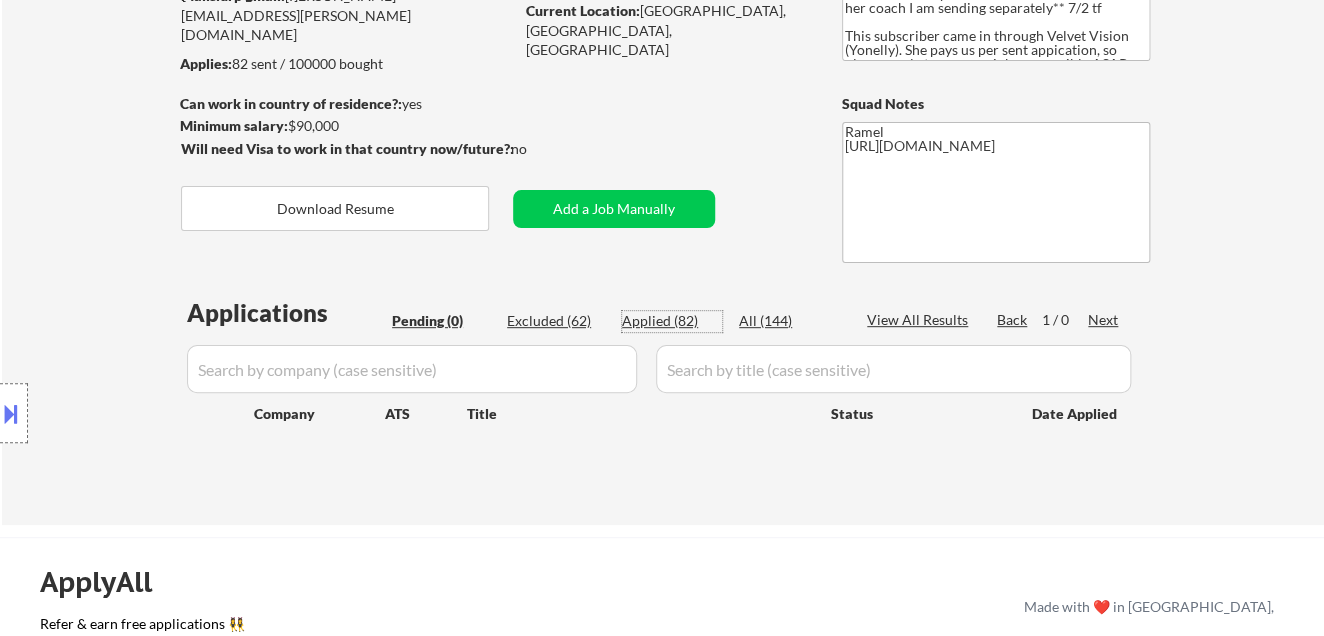 click on "Applied (82)" at bounding box center (672, 321) 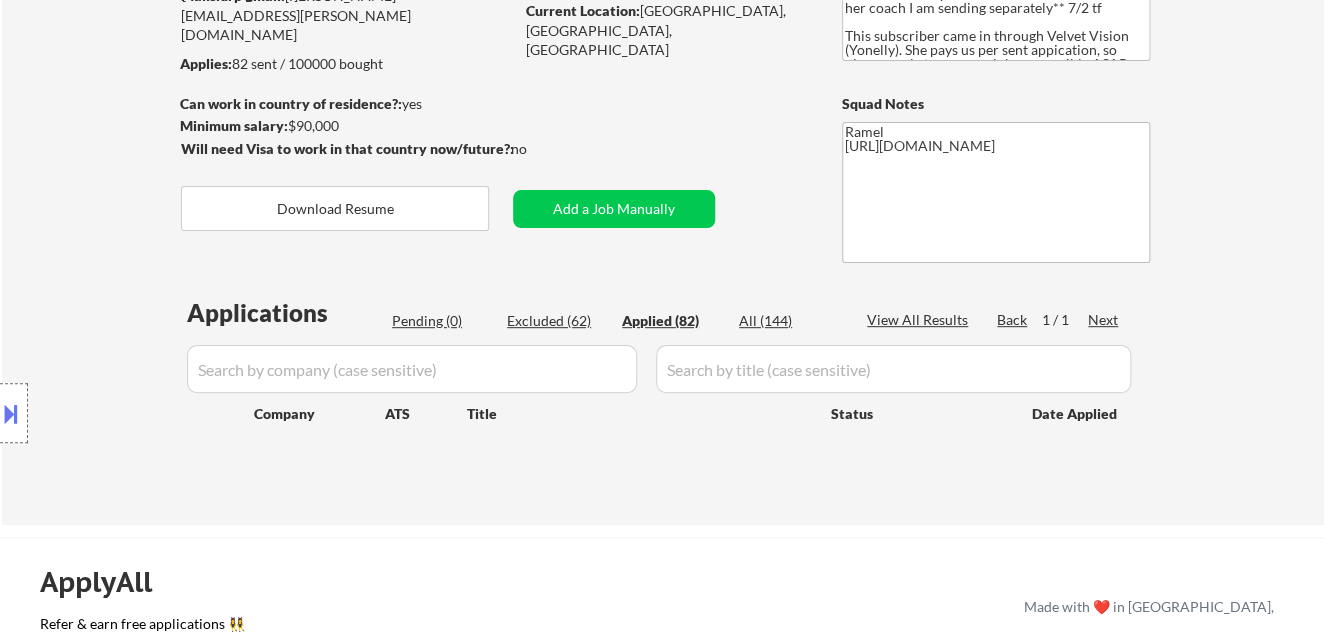 select on ""applied"" 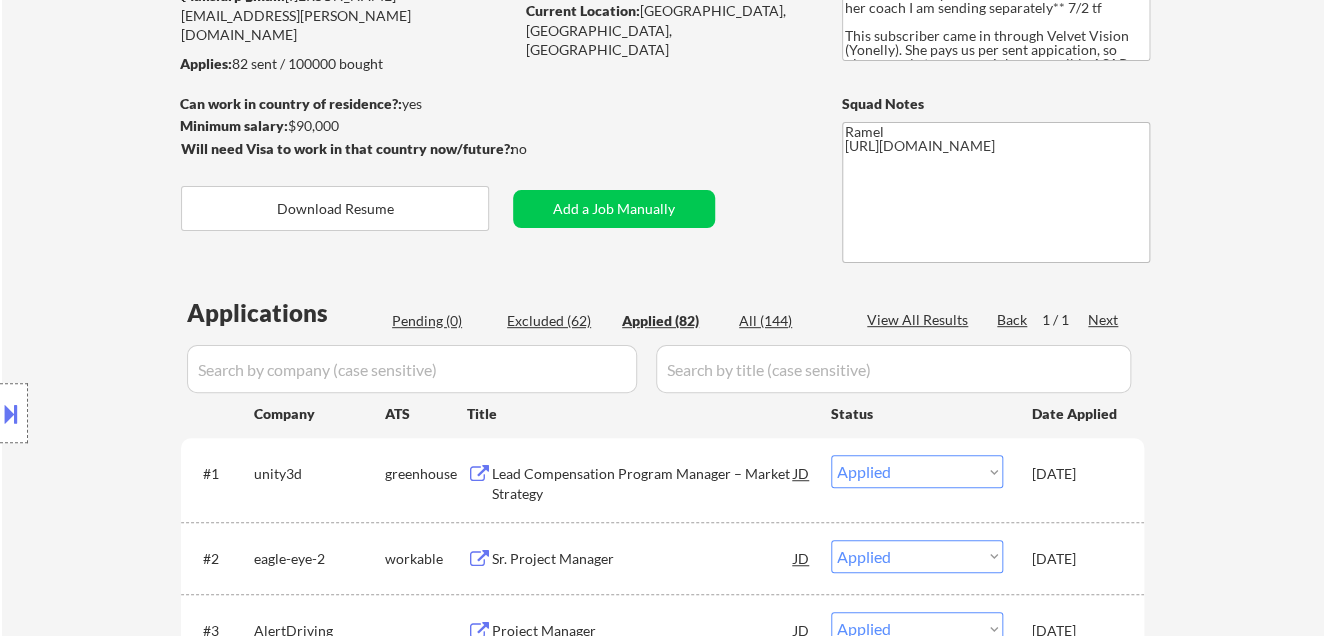 select on ""applied"" 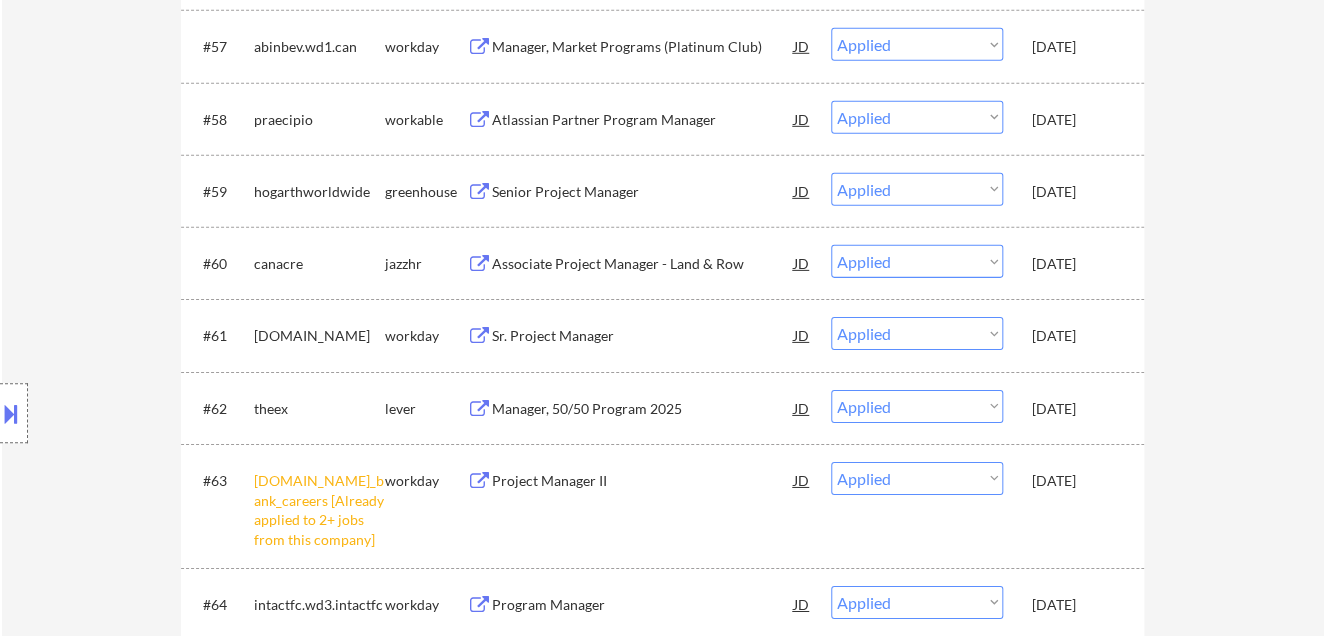 scroll, scrollTop: 5108, scrollLeft: 0, axis: vertical 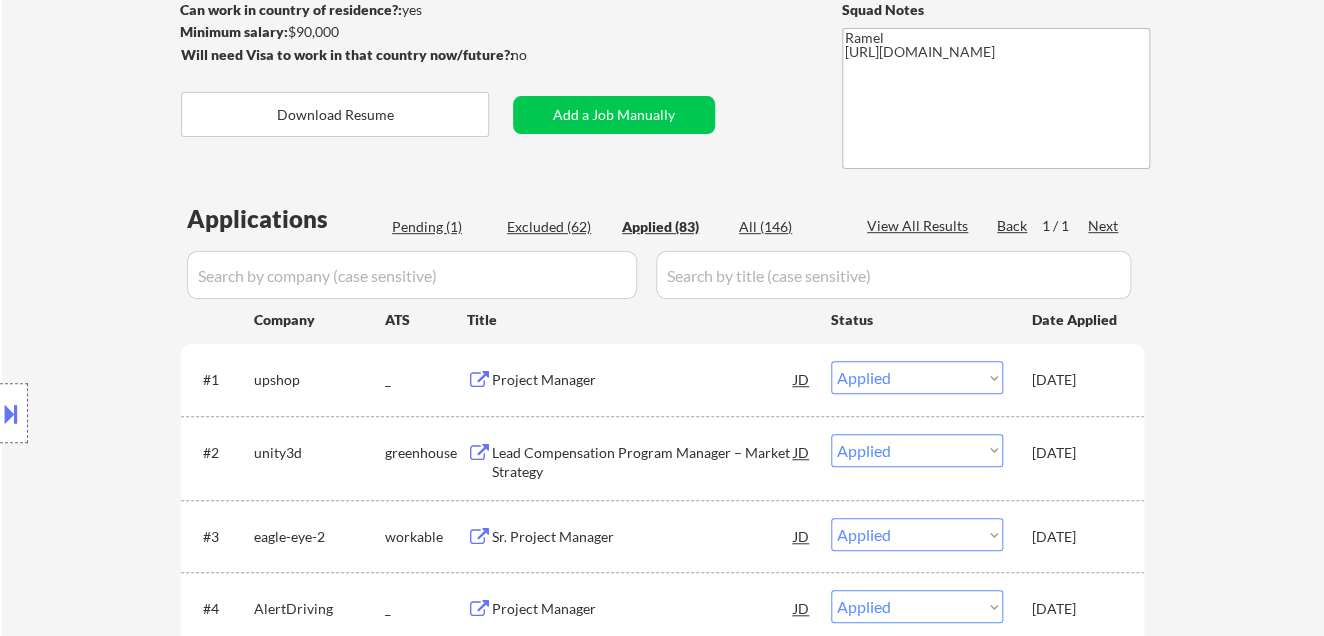 select on ""applied"" 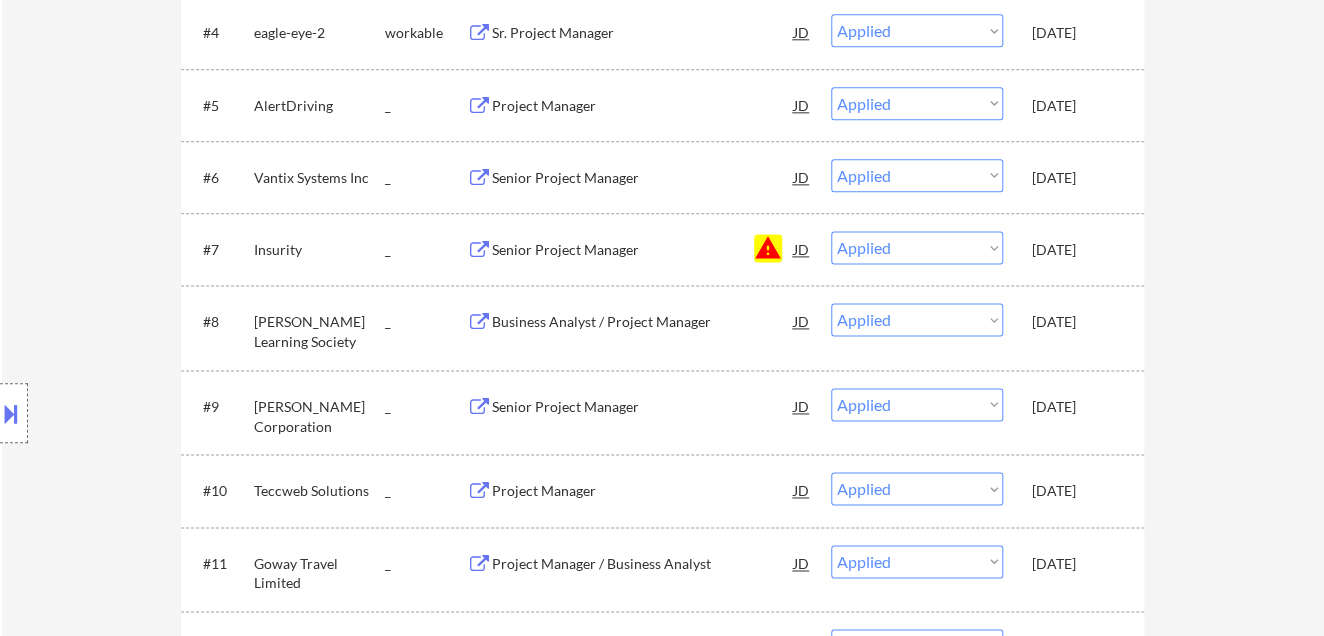 scroll, scrollTop: 872, scrollLeft: 0, axis: vertical 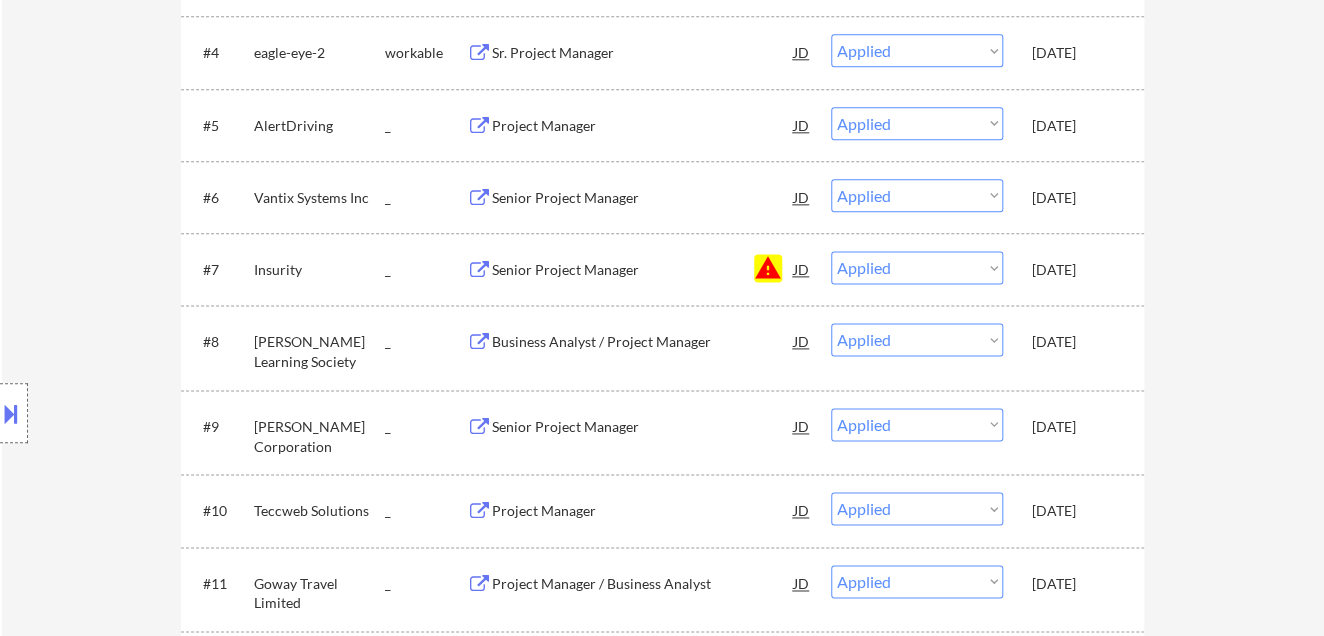 click on "JD" at bounding box center (802, 269) 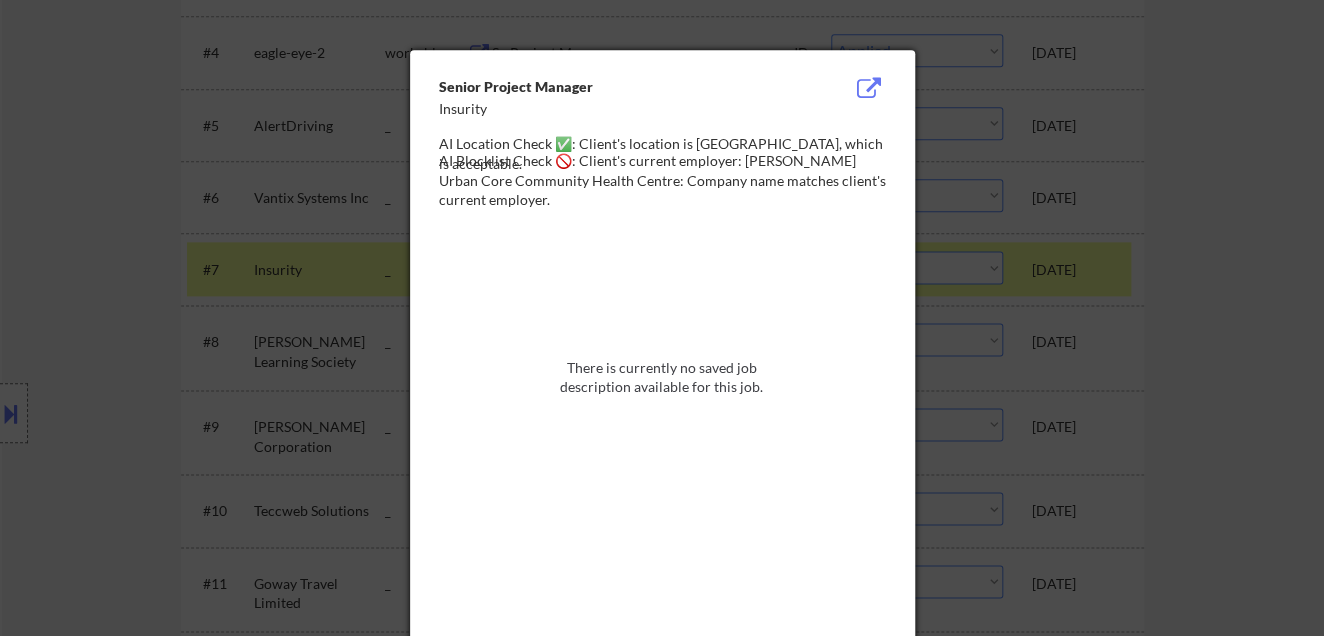 click at bounding box center [662, 318] 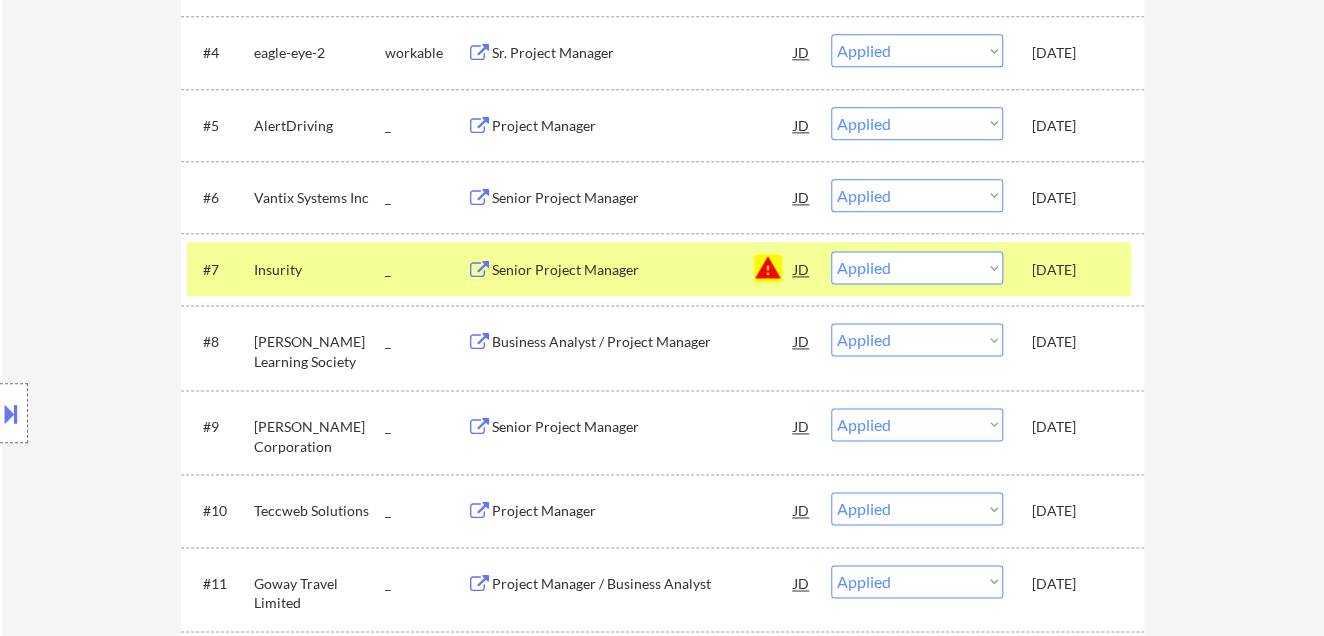 click on "JD" at bounding box center (802, 269) 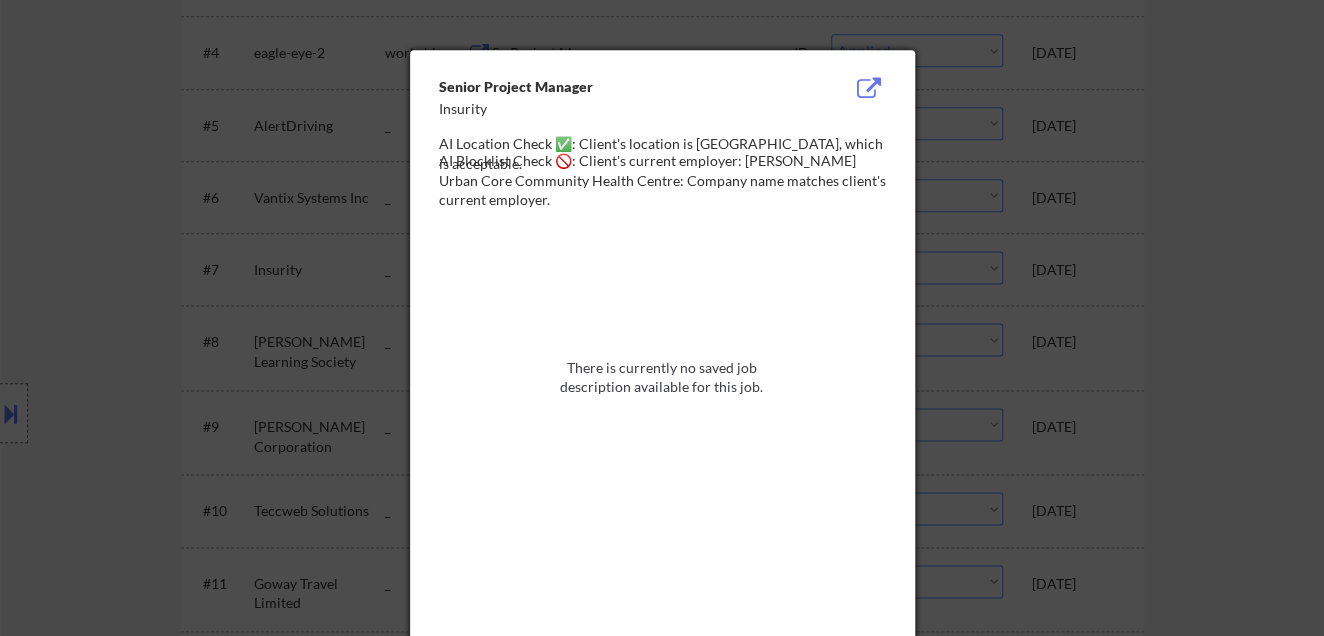 click at bounding box center [662, 318] 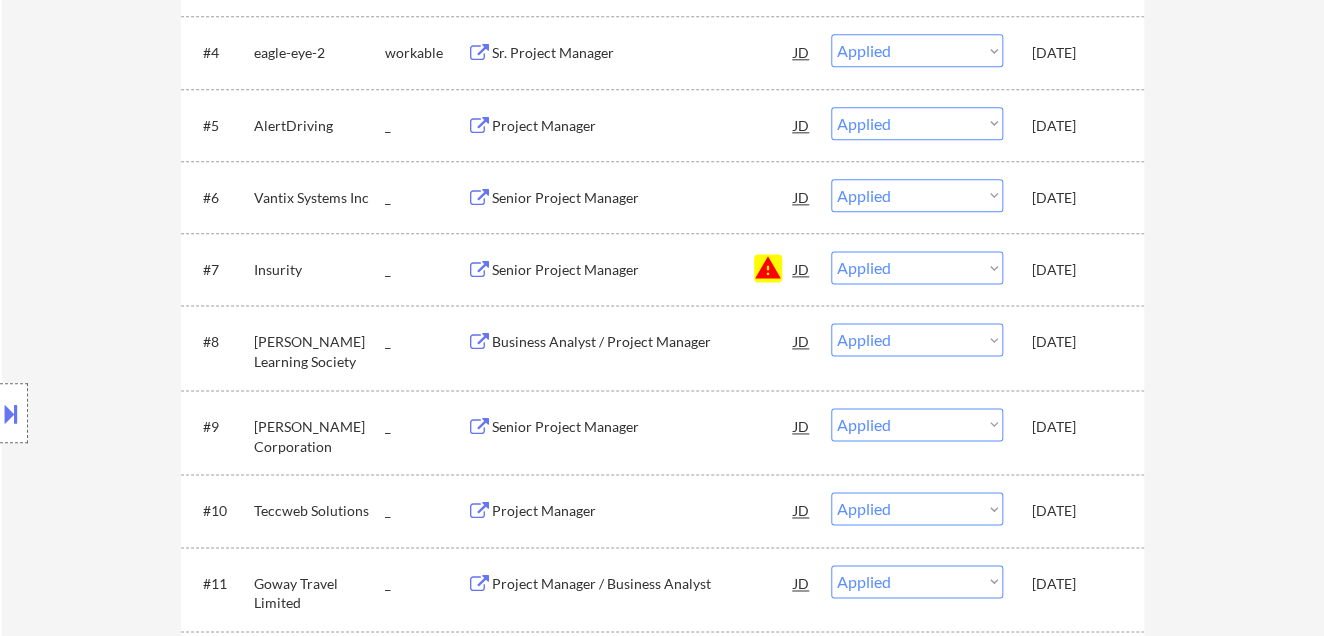 click on "Senior Project Manager" at bounding box center [643, 270] 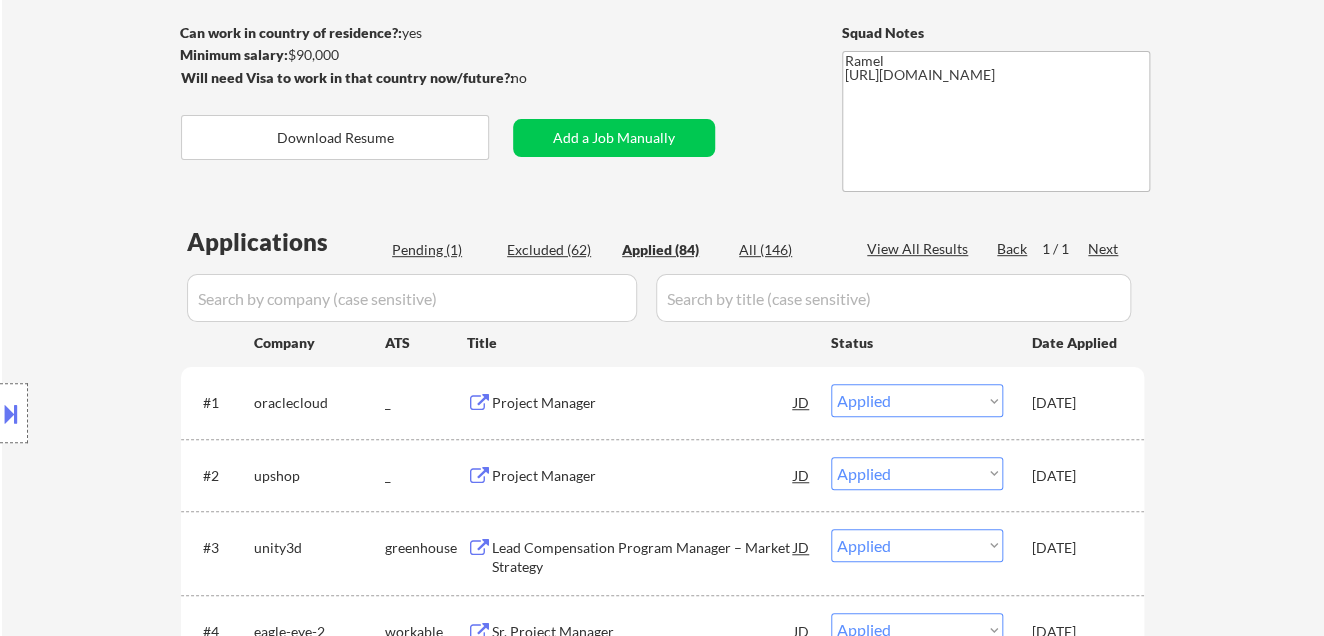 scroll, scrollTop: 94, scrollLeft: 0, axis: vertical 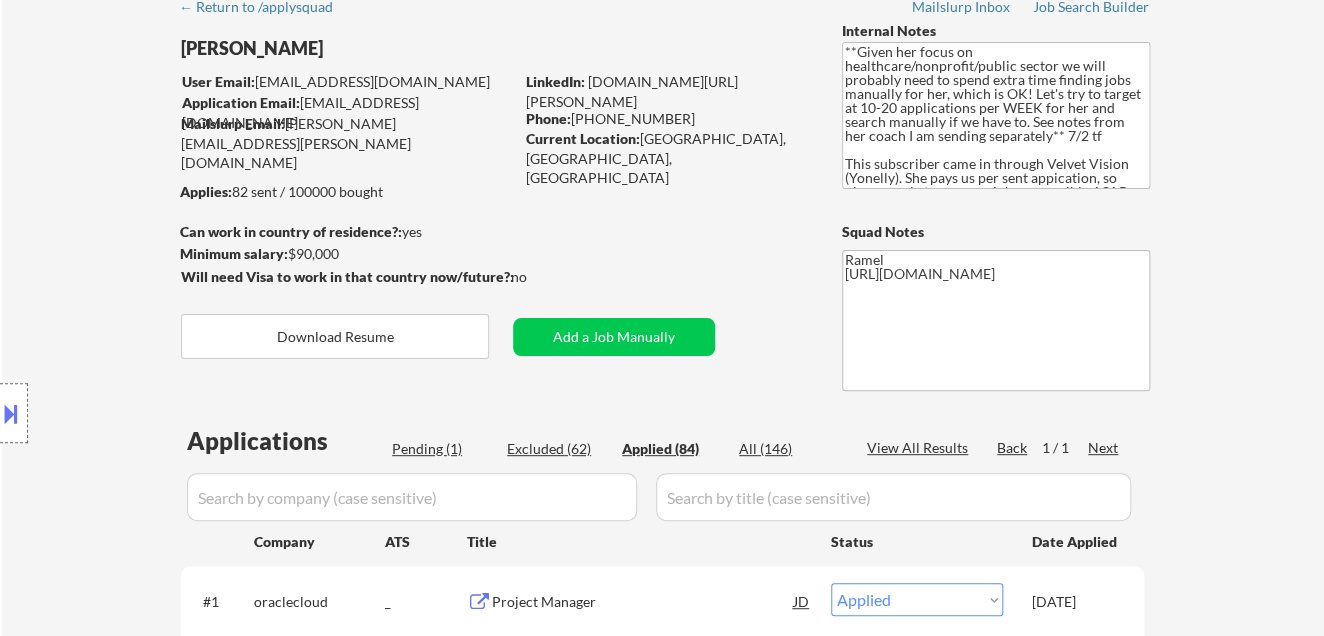 click on "Location Inclusions: Hamilton, ON   Burlington, ON   Stoney Creek, ON   Dundas, ON   Ancaster, ON   Waterdown, ON   Grimsby, ON   Aldershot, ON   Flamborough, ON   Winona, ON   Caledonia, ON   Binbrook, ON   Mount Hope, ON   Smithville, ON   Brantford, ON   Milton, ON   Oakville, ON Toronto, ON   Mississauga, ON   Brampton, ON   Markham, ON   Vaughan, ON   Richmond Hill, ON   Oakville, ON   Pickering, ON   Ajax, ON   Newmarket, ON   Halton Hills, ON   Aurora, ON   King City, ON   Whitchurch-Stouffville, ON   Caledon, ON   East Gwillimbury, ON   Georgina, ON" at bounding box center (179, 413) 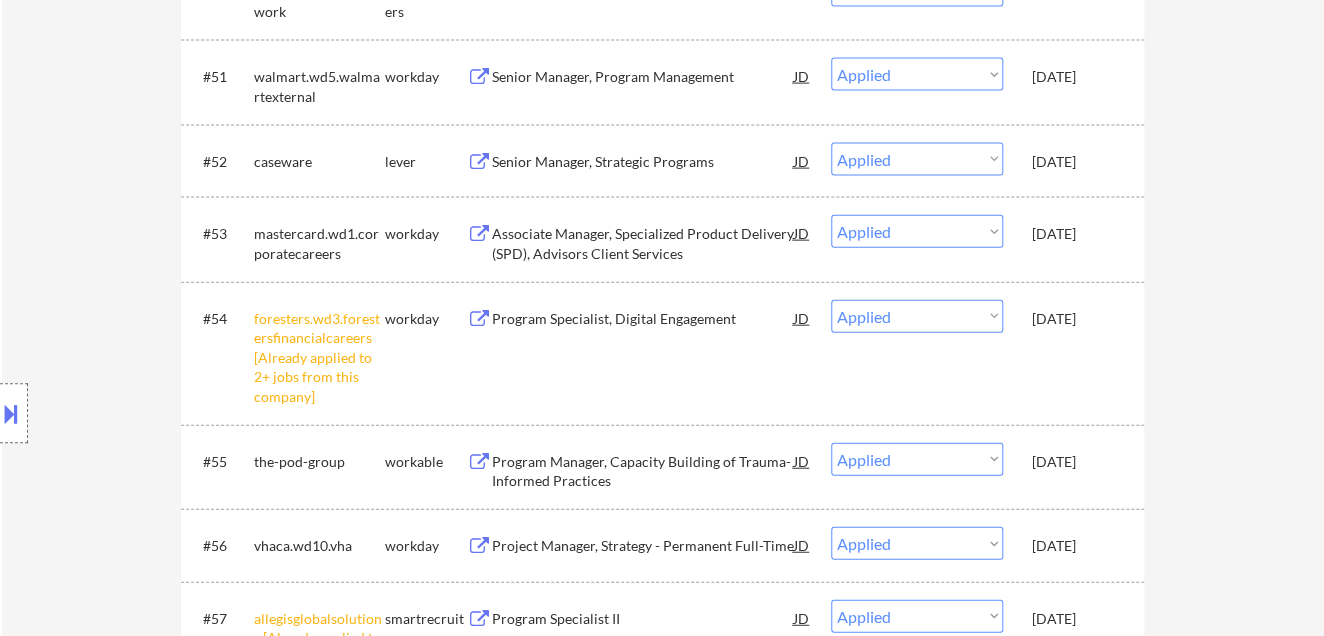 scroll, scrollTop: 3993, scrollLeft: 0, axis: vertical 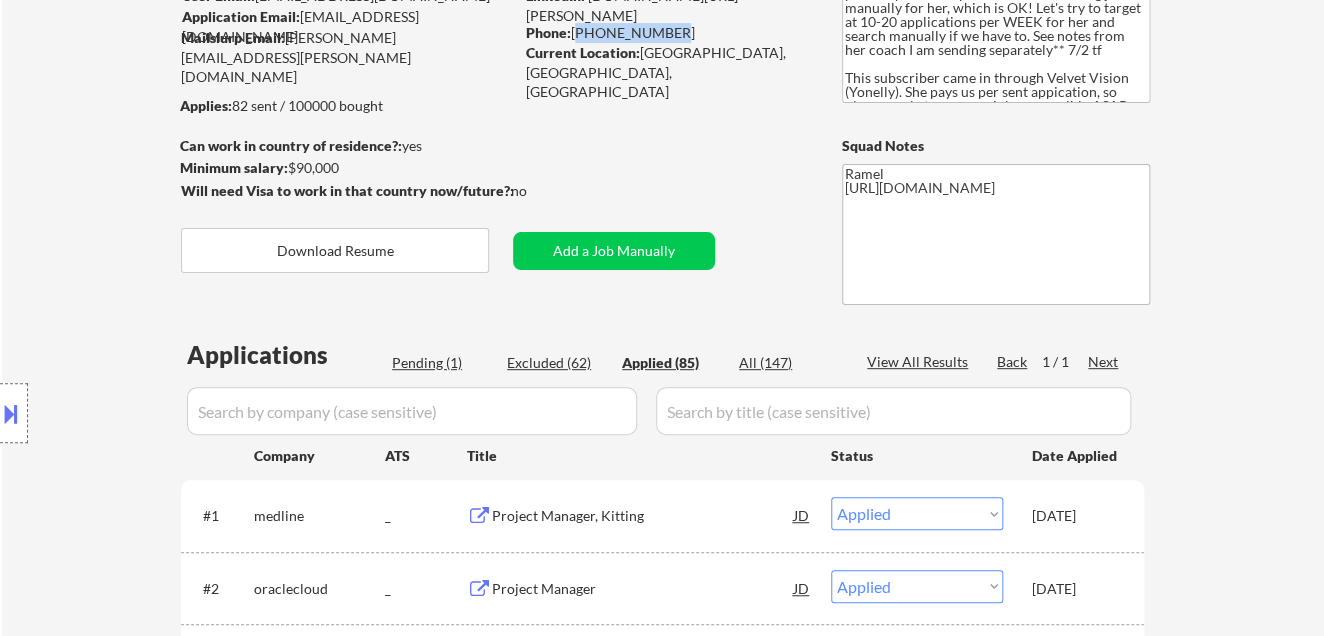 drag, startPoint x: 667, startPoint y: 26, endPoint x: 575, endPoint y: 27, distance: 92.00543 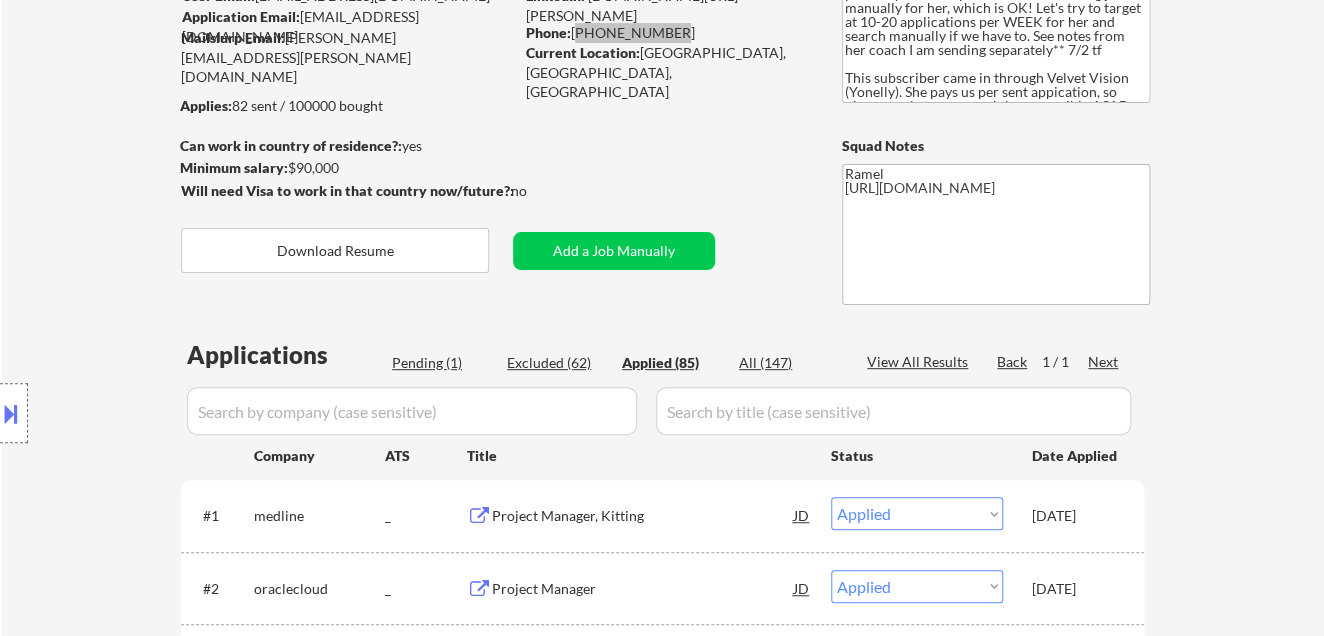 select on ""applied"" 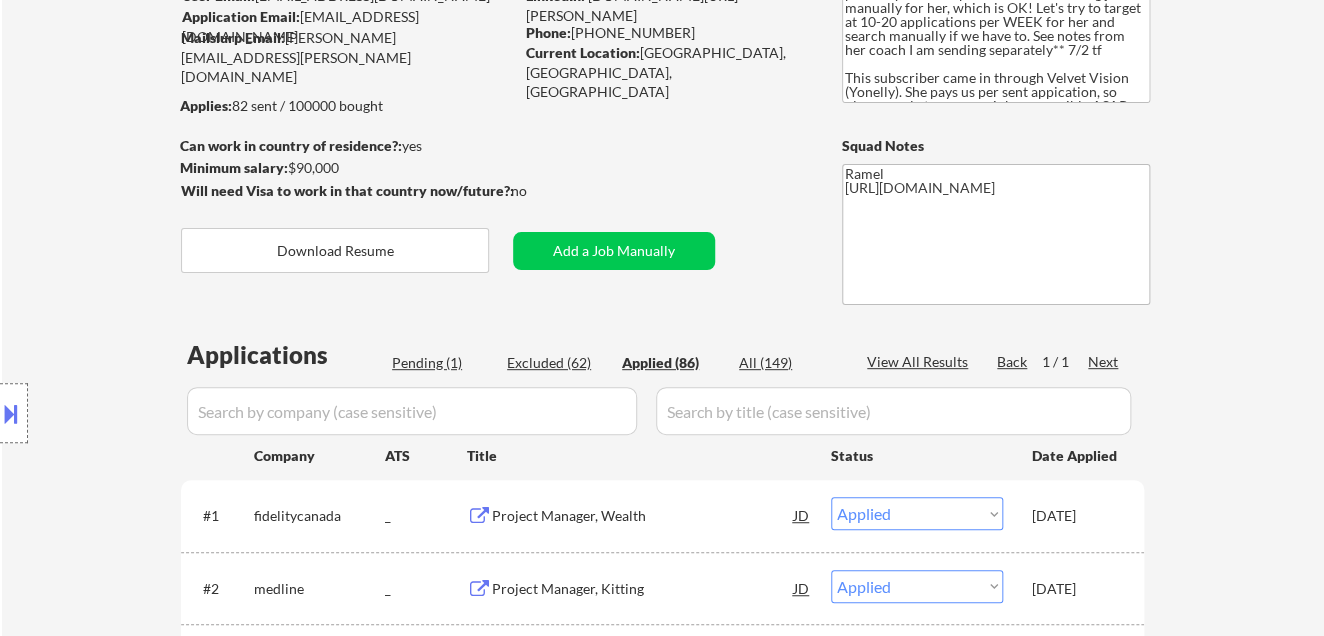 select on ""applied"" 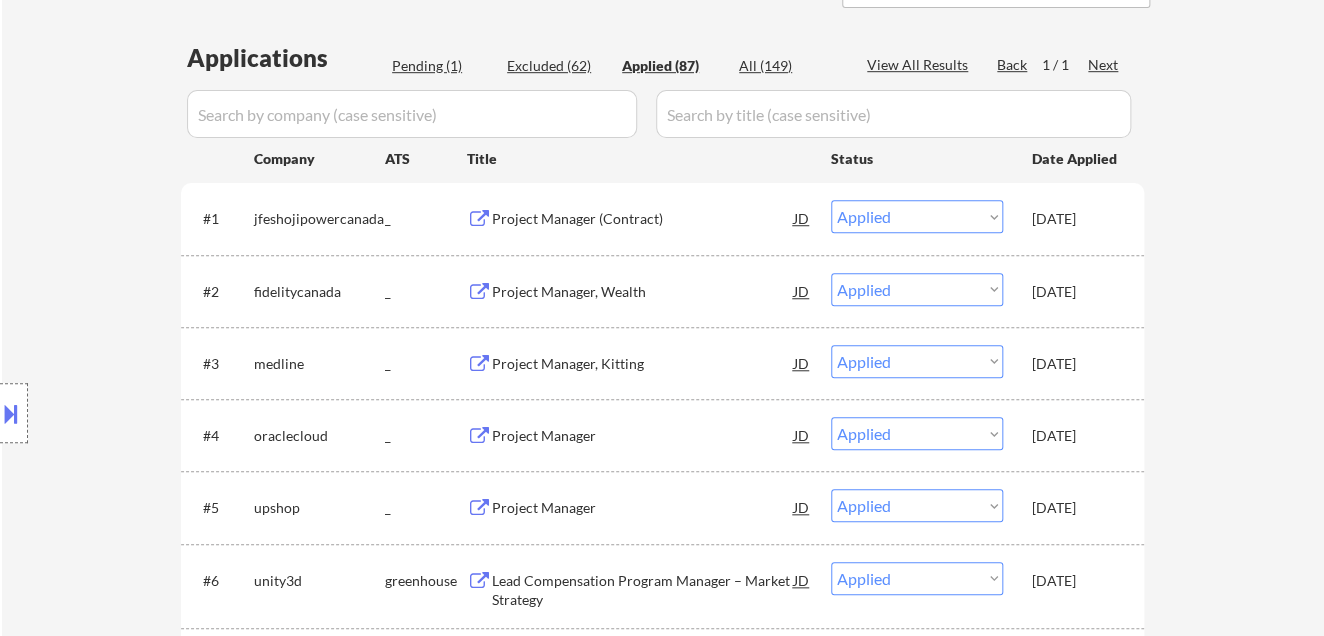 scroll, scrollTop: 513, scrollLeft: 0, axis: vertical 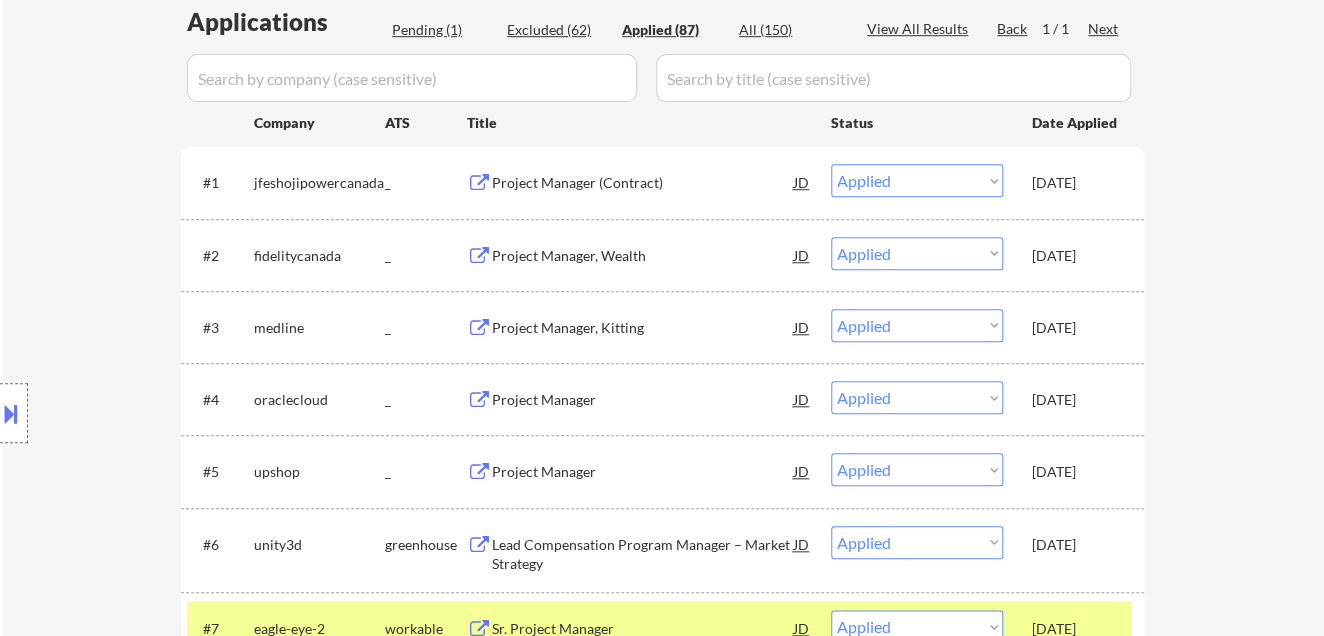 select on ""applied"" 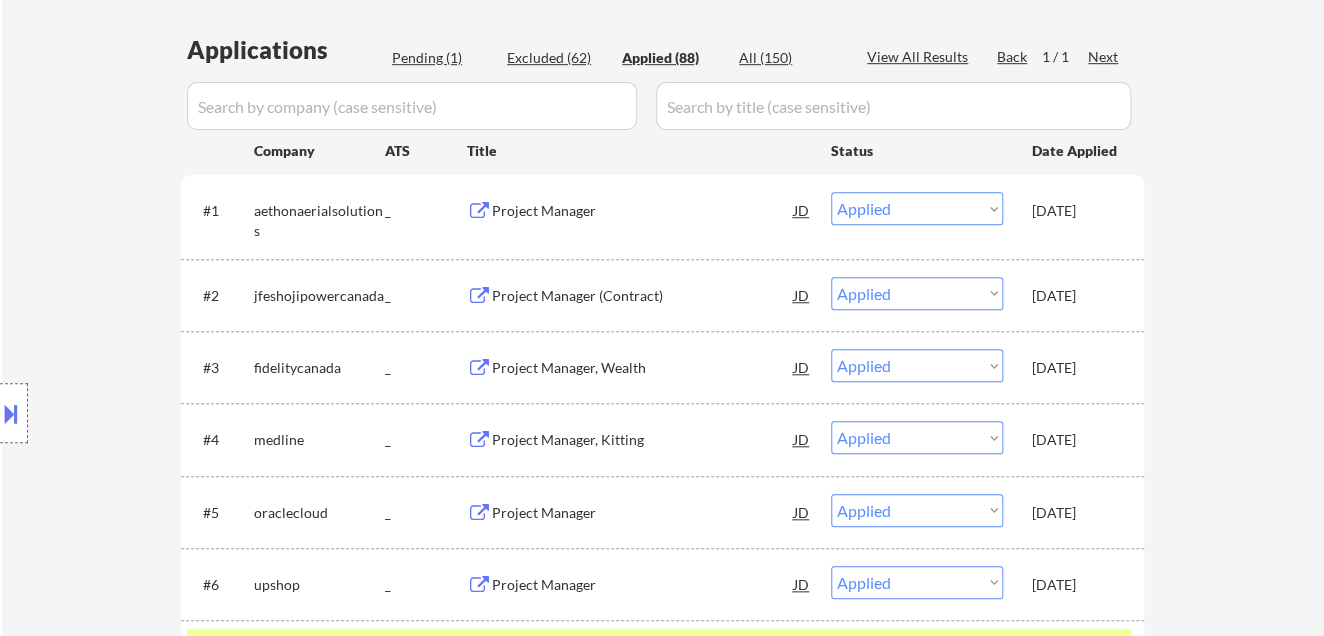 scroll, scrollTop: 513, scrollLeft: 0, axis: vertical 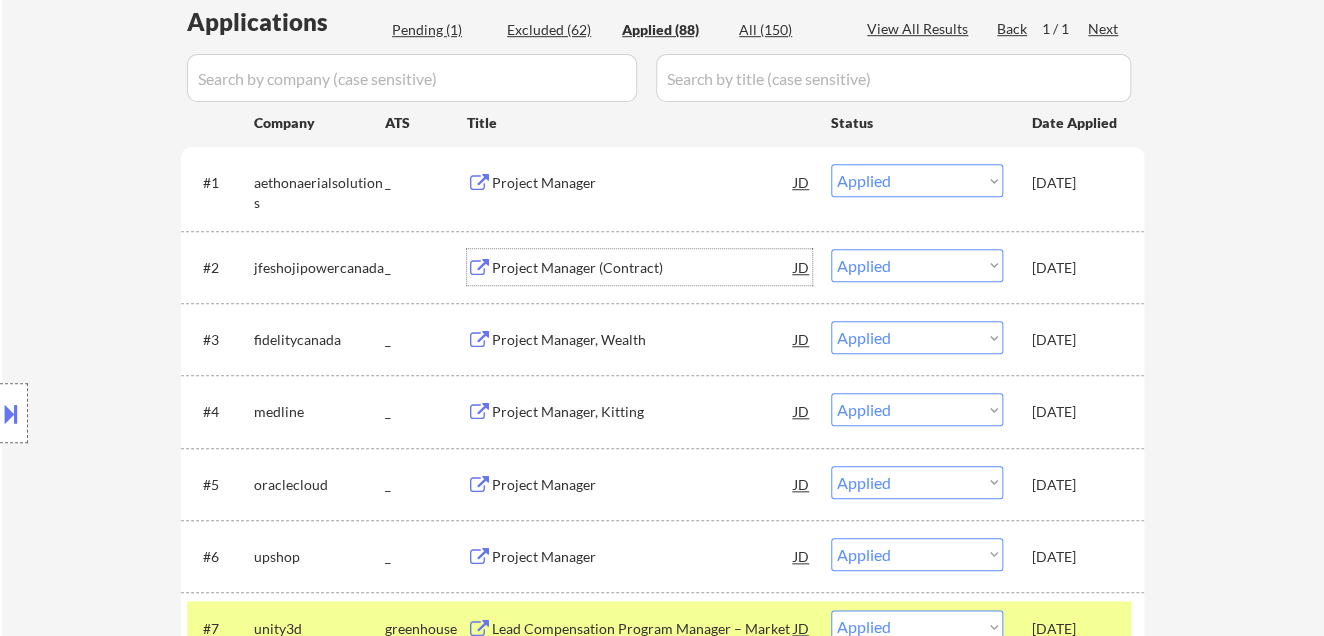 click on "Project Manager (Contract)" at bounding box center [643, 268] 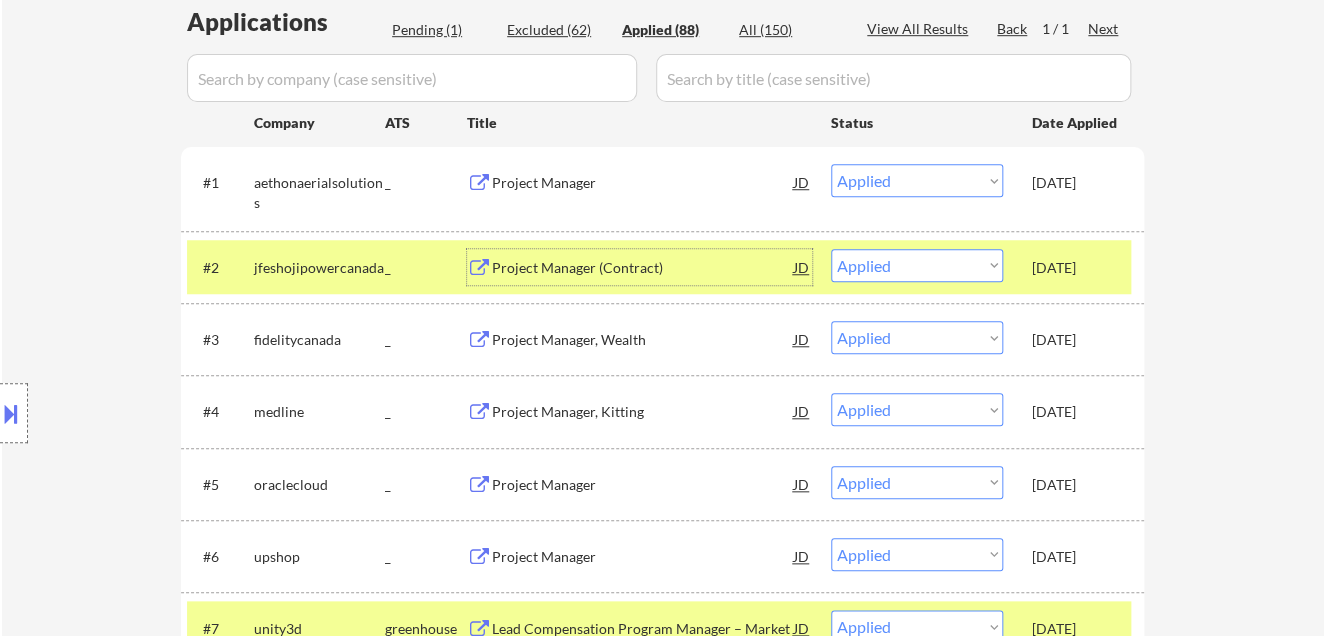 click on "Project Manager (Contract)" at bounding box center [643, 268] 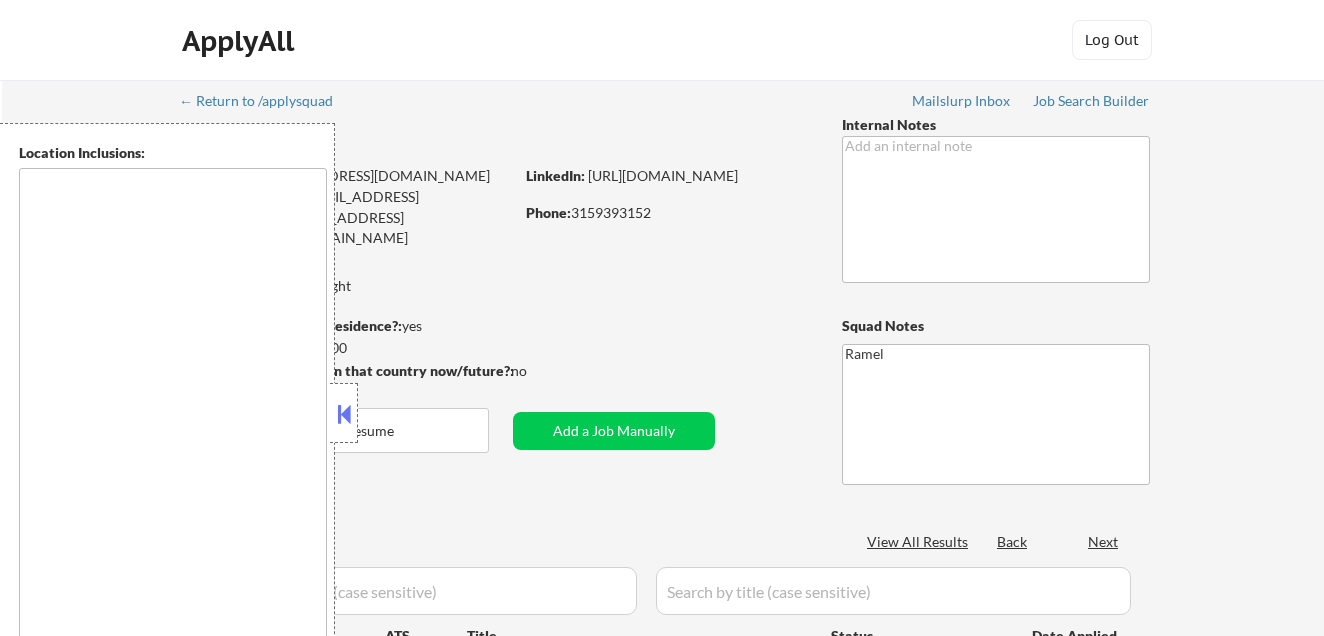 type on "remote" 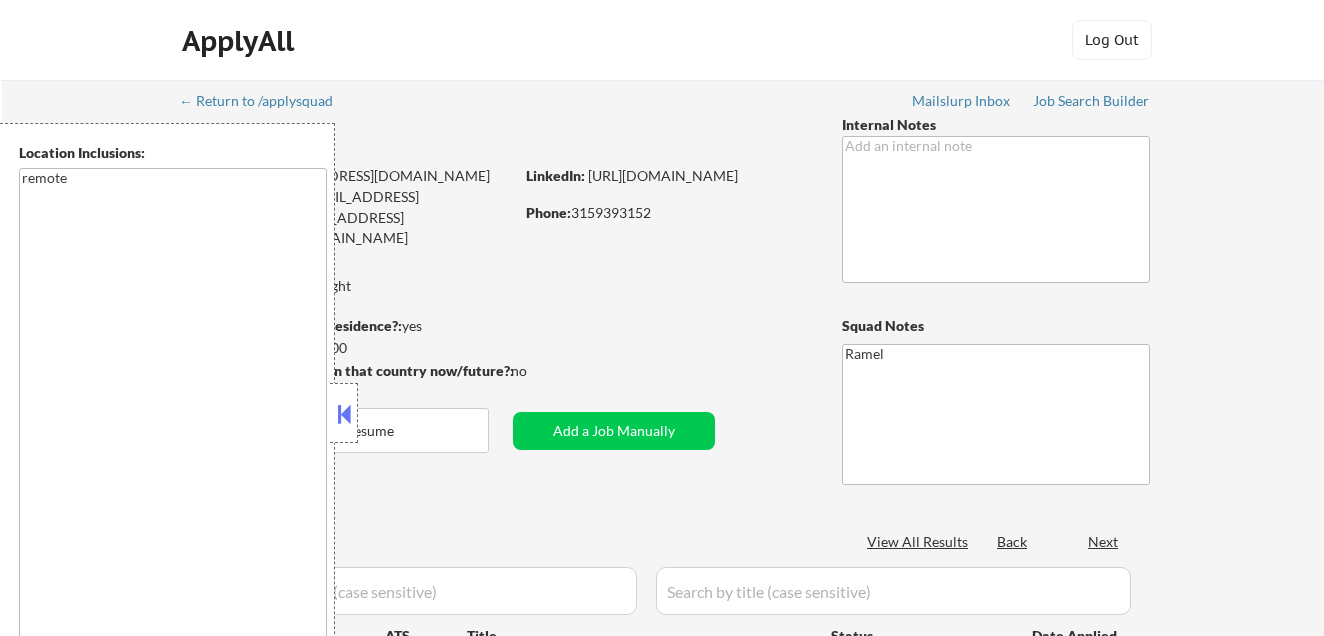 scroll, scrollTop: 0, scrollLeft: 0, axis: both 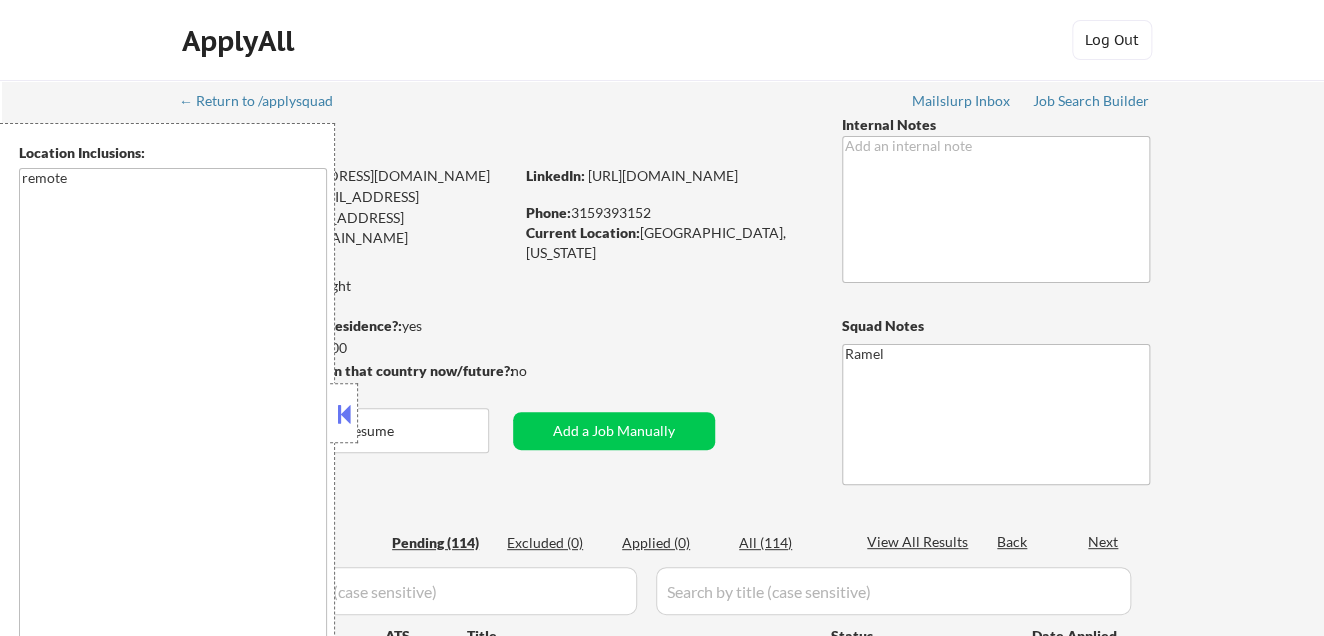 select on ""pending"" 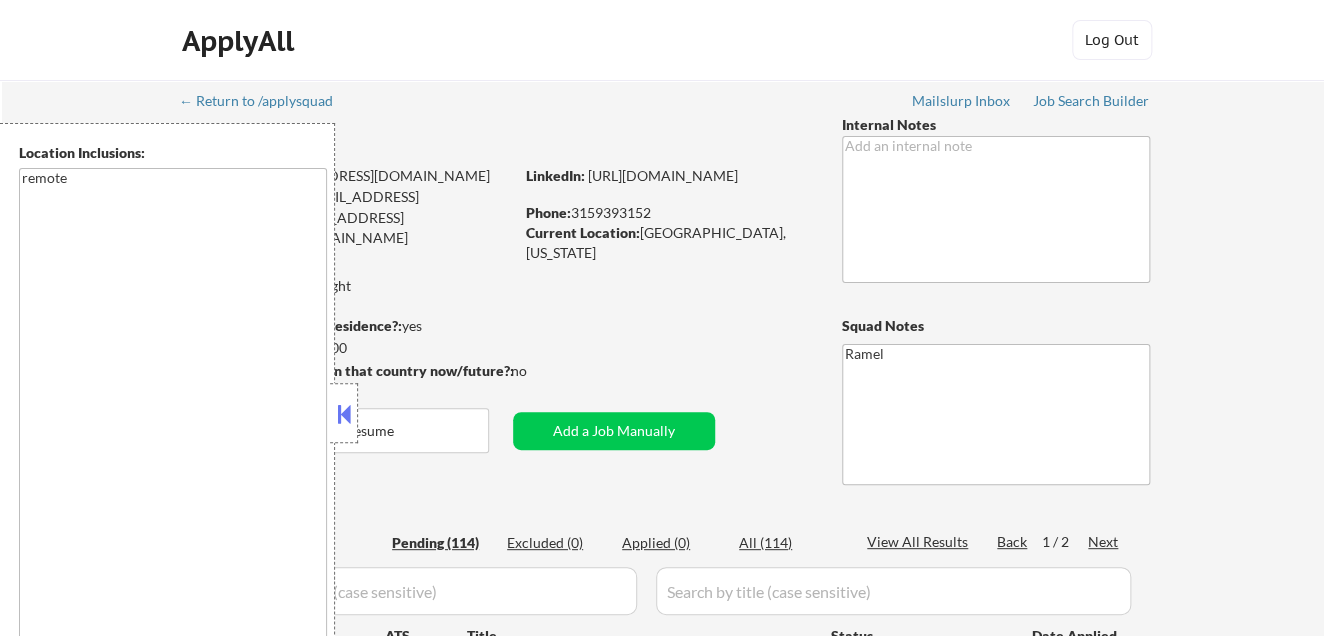 click at bounding box center [344, 414] 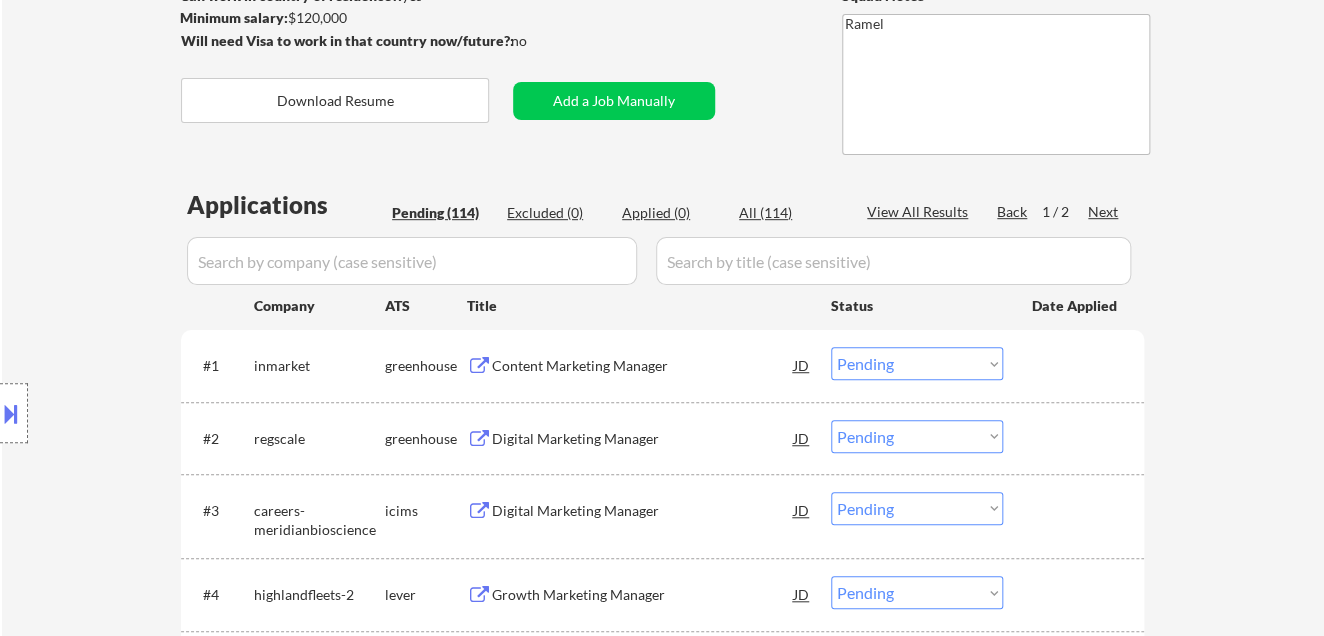 scroll, scrollTop: 333, scrollLeft: 0, axis: vertical 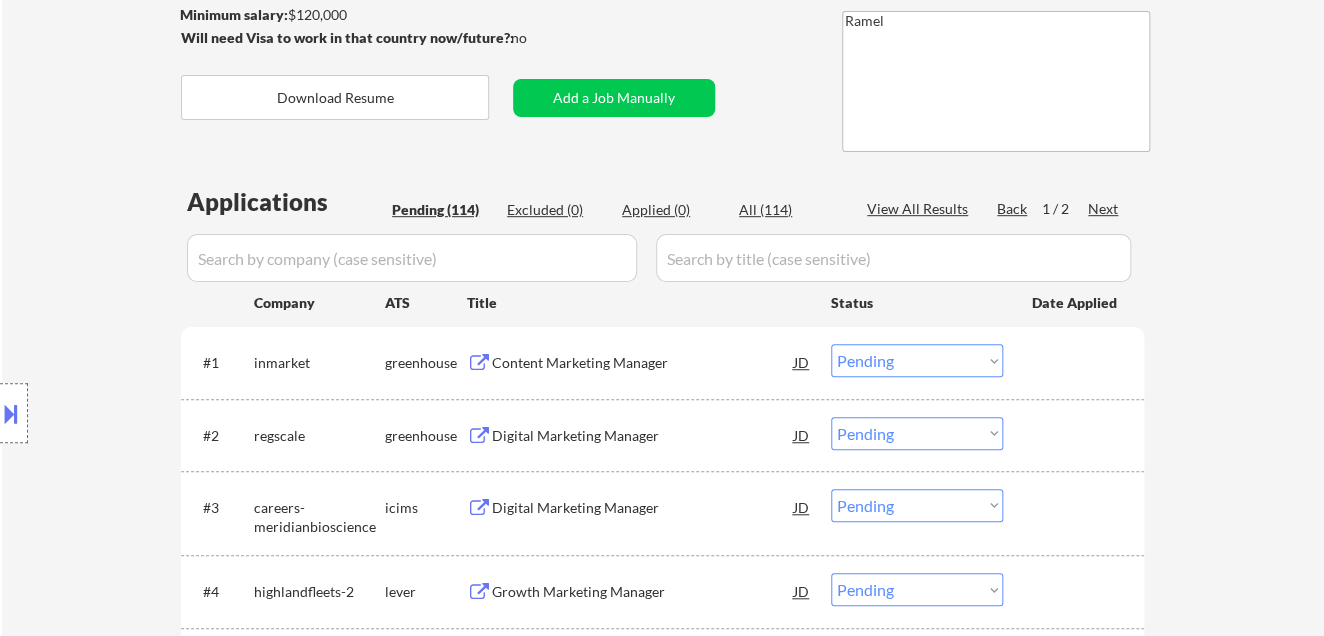 click at bounding box center [11, 413] 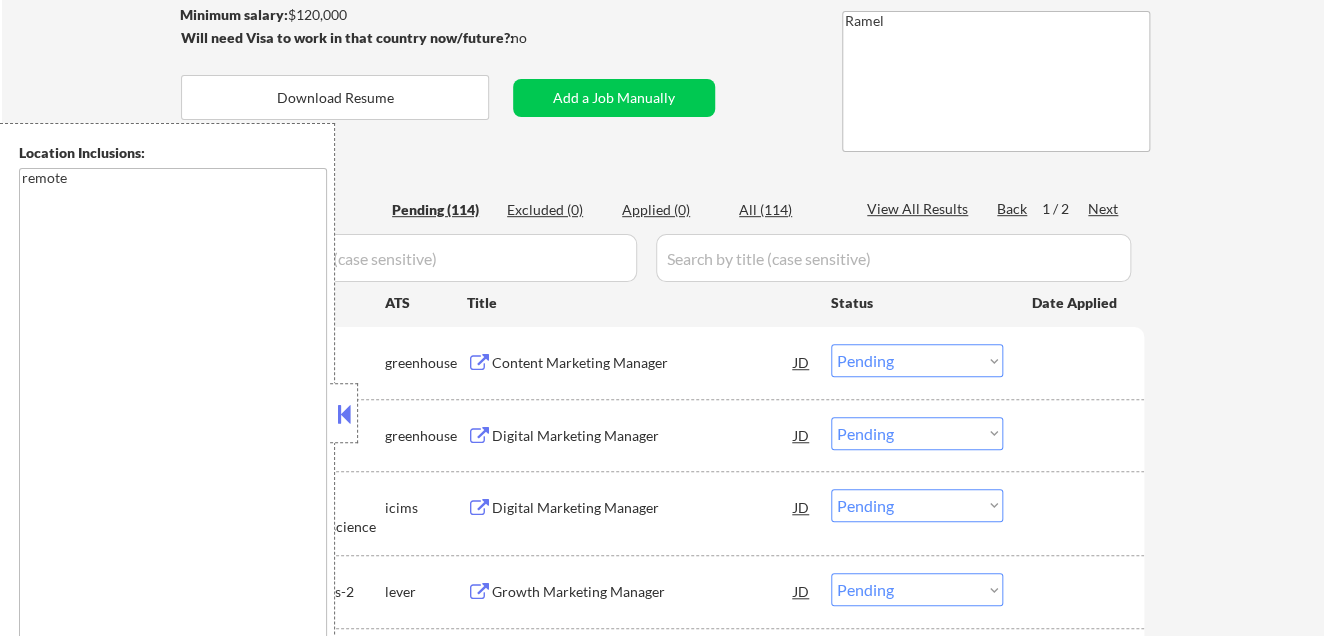 click on "← Return to /applysquad Mailslurp Inbox Job Search Builder [PERSON_NAME] User Email:  [EMAIL_ADDRESS][DOMAIN_NAME] Application Email:  [EMAIL_ADDRESS][DOMAIN_NAME] Mailslurp Email:  [EMAIL_ADDRESS][PERSON_NAME][DOMAIN_NAME] LinkedIn:   [URL][DOMAIN_NAME]
Phone:  [PHONE_NUMBER] Current Location:  [GEOGRAPHIC_DATA], [US_STATE] Applies:  0 sent / 100 bought Internal Notes Can work in country of residence?:  yes Squad Notes Minimum salary:  $120,000 Will need Visa to work in that country now/future?:   no Download Resume Add a Job Manually Ramel Applications Pending (114) Excluded (0) Applied (0) All (114) View All Results Back 1 / 2
Next Company ATS Title Status Date Applied #1 inmarket greenhouse Content Marketing Manager  JD Choose an option... Pending Applied Excluded (Questions) Excluded (Expired) Excluded (Location) Excluded (Bad Match) Excluded (Blocklist) Excluded (Salary) Excluded (Other) #2 regscale greenhouse Digital Marketing Manager JD Choose an option... Pending Applied Excluded (Questions) Excluded (Expired) Excluded (Location) #3" at bounding box center [663, 3896] 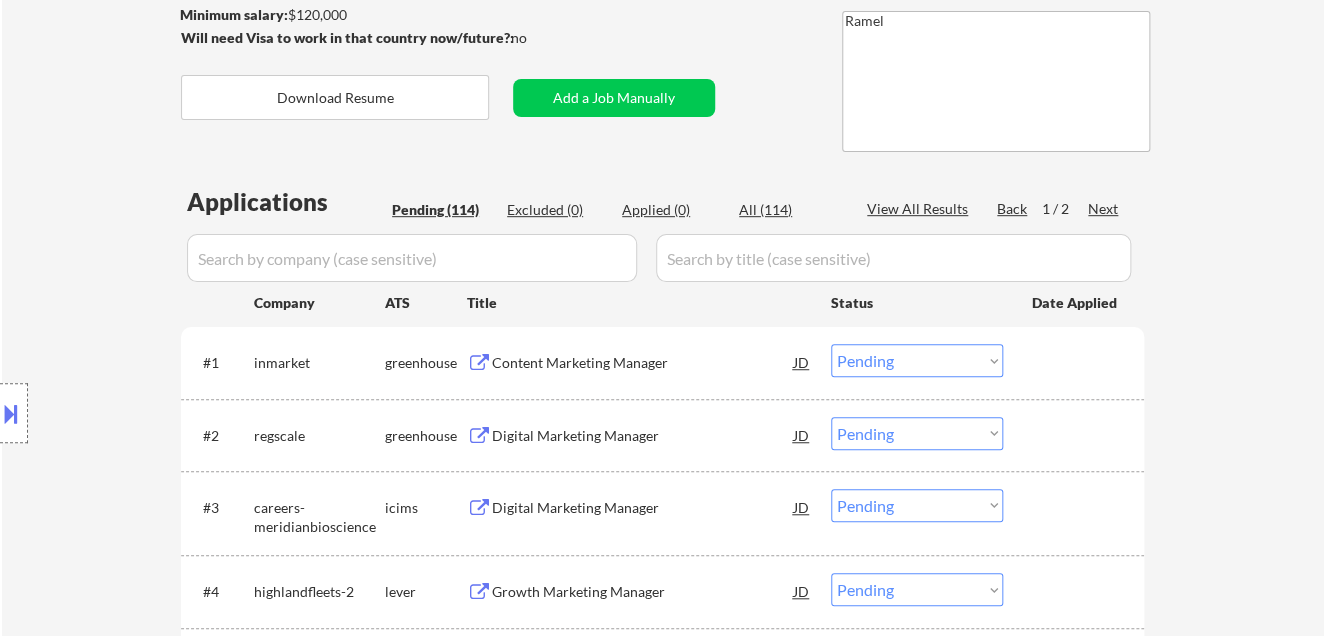 click on "← Return to /applysquad Mailslurp Inbox Job Search Builder [PERSON_NAME] User Email:  [EMAIL_ADDRESS][DOMAIN_NAME] Application Email:  [EMAIL_ADDRESS][DOMAIN_NAME] Mailslurp Email:  [EMAIL_ADDRESS][PERSON_NAME][DOMAIN_NAME] LinkedIn:   [URL][DOMAIN_NAME]
Phone:  [PHONE_NUMBER] Current Location:  [GEOGRAPHIC_DATA], [US_STATE] Applies:  0 sent / 100 bought Internal Notes Can work in country of residence?:  yes Squad Notes Minimum salary:  $120,000 Will need Visa to work in that country now/future?:   no Download Resume Add a Job Manually Ramel Applications Pending (114) Excluded (0) Applied (0) All (114) View All Results Back 1 / 2
Next Company ATS Title Status Date Applied #1 inmarket greenhouse Content Marketing Manager  JD Choose an option... Pending Applied Excluded (Questions) Excluded (Expired) Excluded (Location) Excluded (Bad Match) Excluded (Blocklist) Excluded (Salary) Excluded (Other) #2 regscale greenhouse Digital Marketing Manager JD Choose an option... Pending Applied Excluded (Questions) Excluded (Expired) Excluded (Location) #3" at bounding box center (663, 3896) 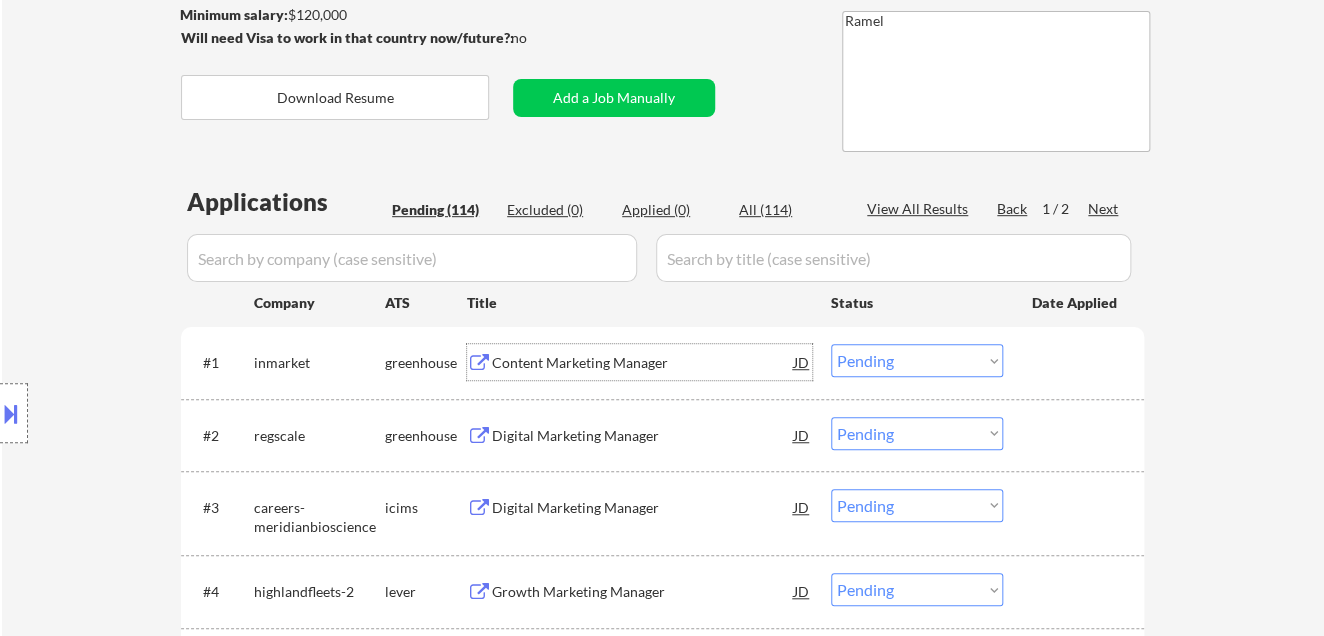 click on "Content Marketing Manager" at bounding box center (643, 363) 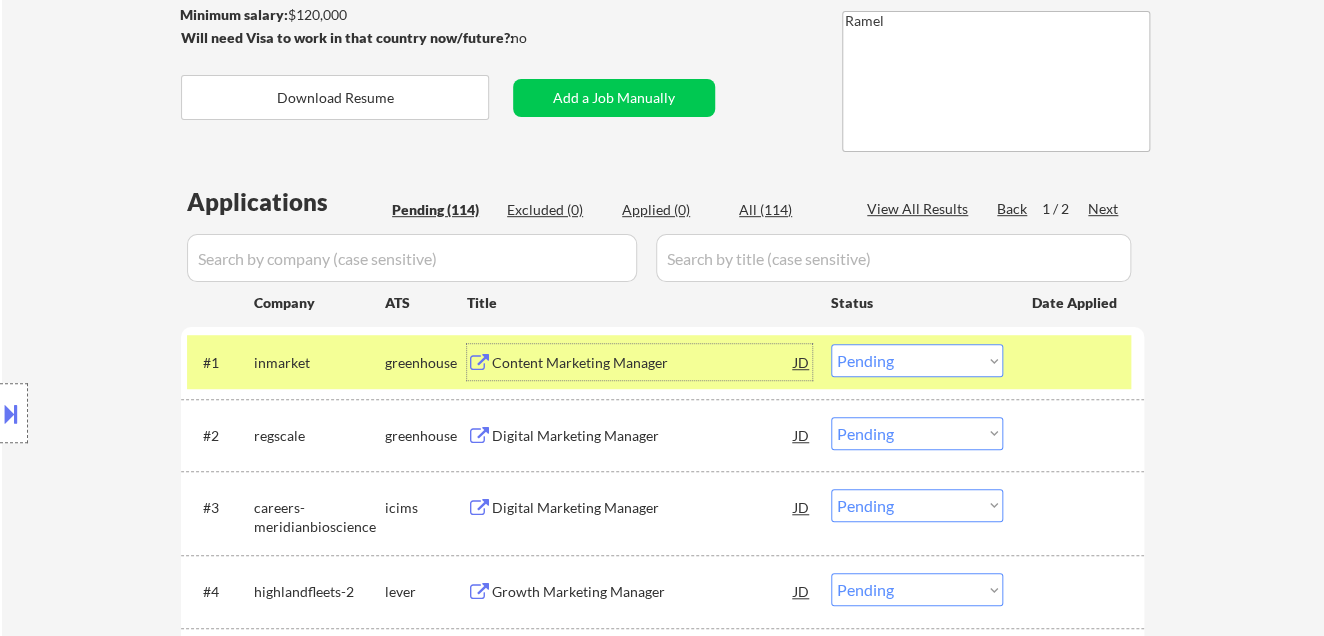 click on "Choose an option... Pending Applied Excluded (Questions) Excluded (Expired) Excluded (Location) Excluded (Bad Match) Excluded (Blocklist) Excluded (Salary) Excluded (Other)" at bounding box center (917, 360) 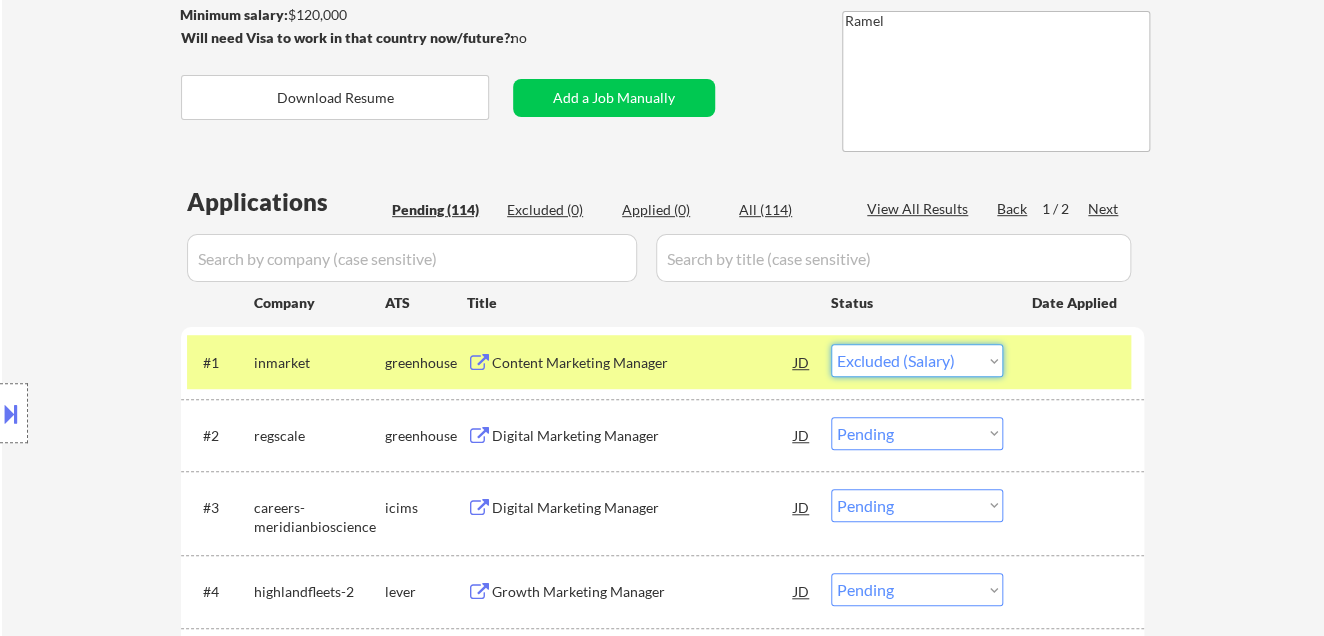 click on "Choose an option... Pending Applied Excluded (Questions) Excluded (Expired) Excluded (Location) Excluded (Bad Match) Excluded (Blocklist) Excluded (Salary) Excluded (Other)" at bounding box center [917, 360] 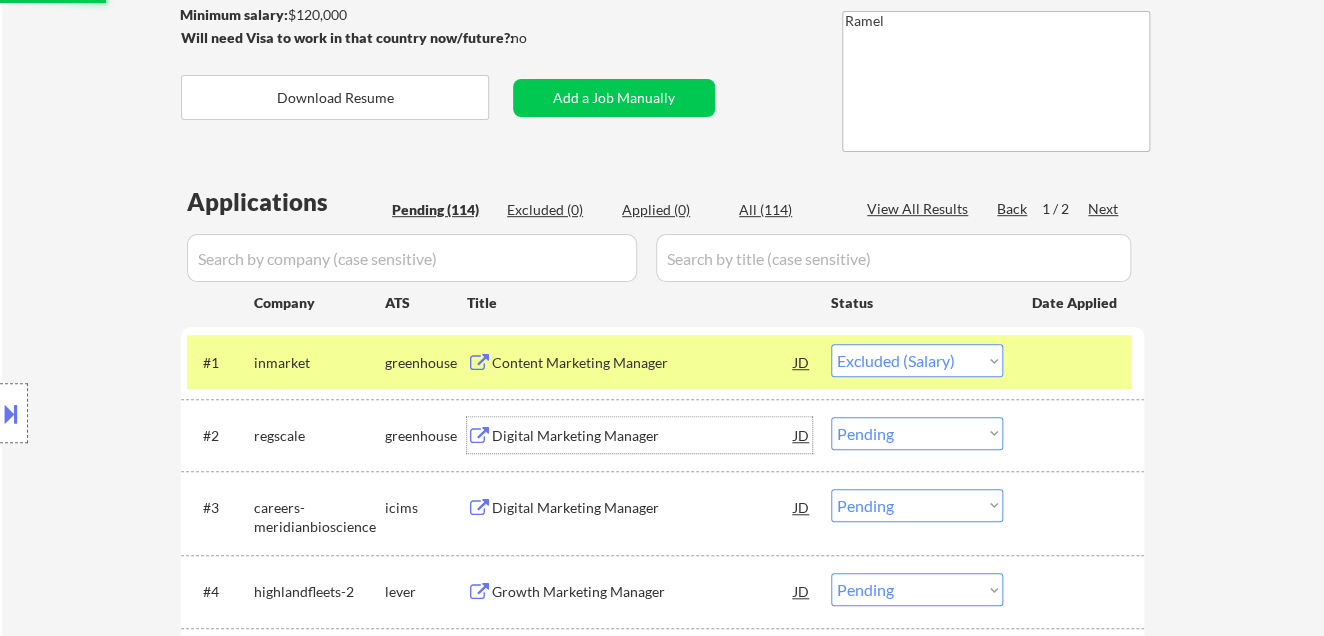 click on "Digital Marketing Manager" at bounding box center [643, 436] 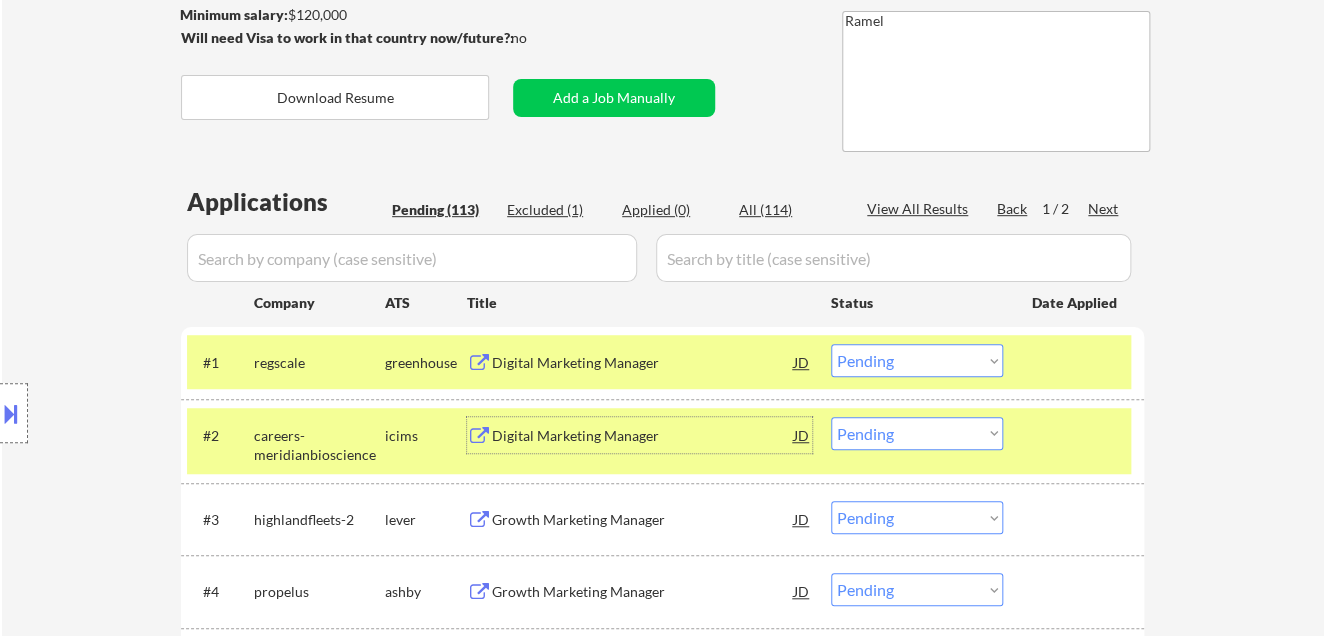 drag, startPoint x: 933, startPoint y: 355, endPoint x: 930, endPoint y: 373, distance: 18.248287 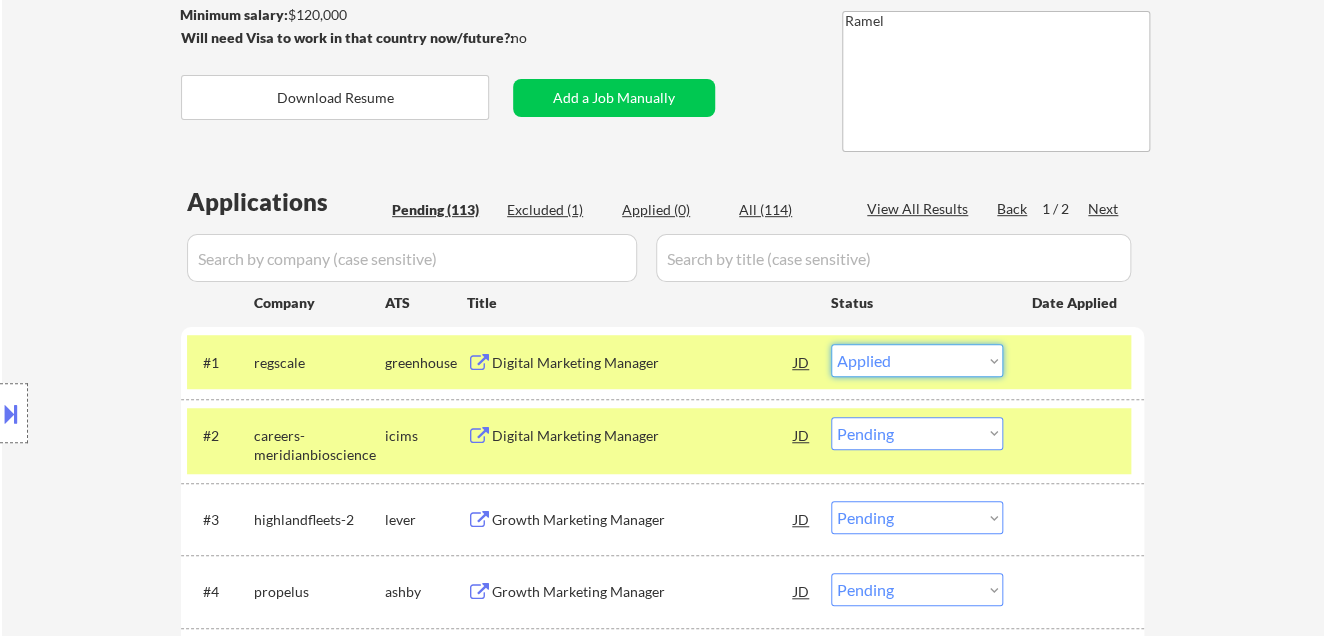 click on "Choose an option... Pending Applied Excluded (Questions) Excluded (Expired) Excluded (Location) Excluded (Bad Match) Excluded (Blocklist) Excluded (Salary) Excluded (Other)" at bounding box center (917, 360) 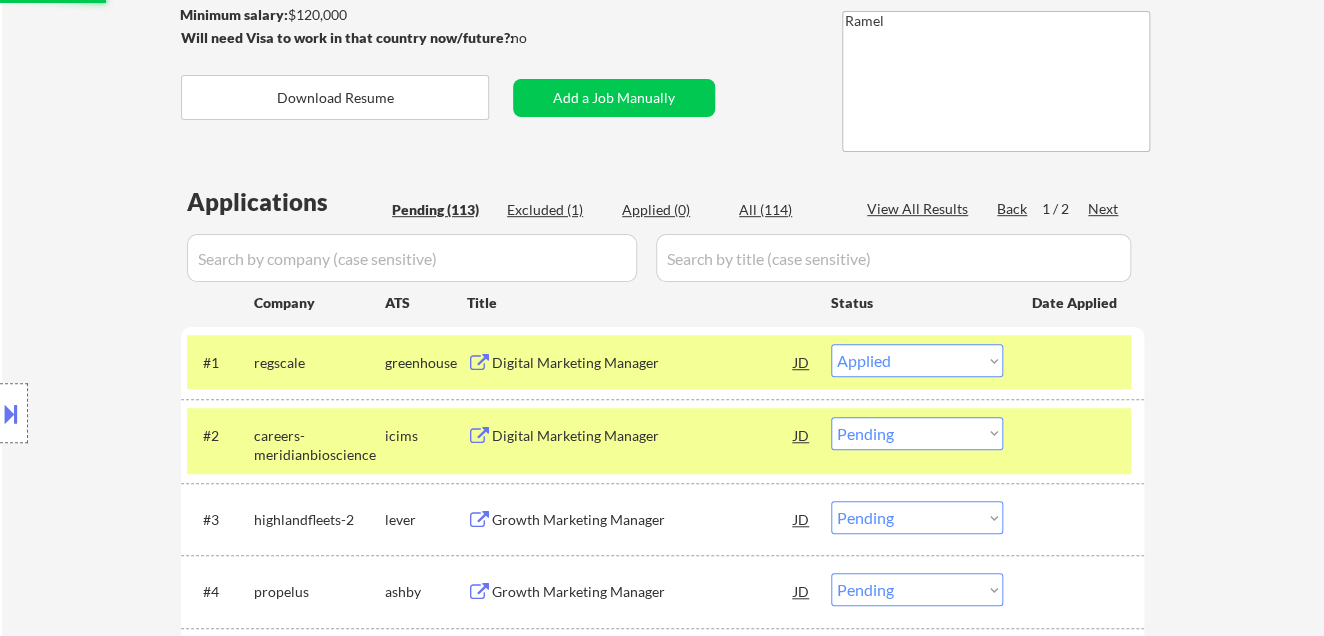scroll, scrollTop: 444, scrollLeft: 0, axis: vertical 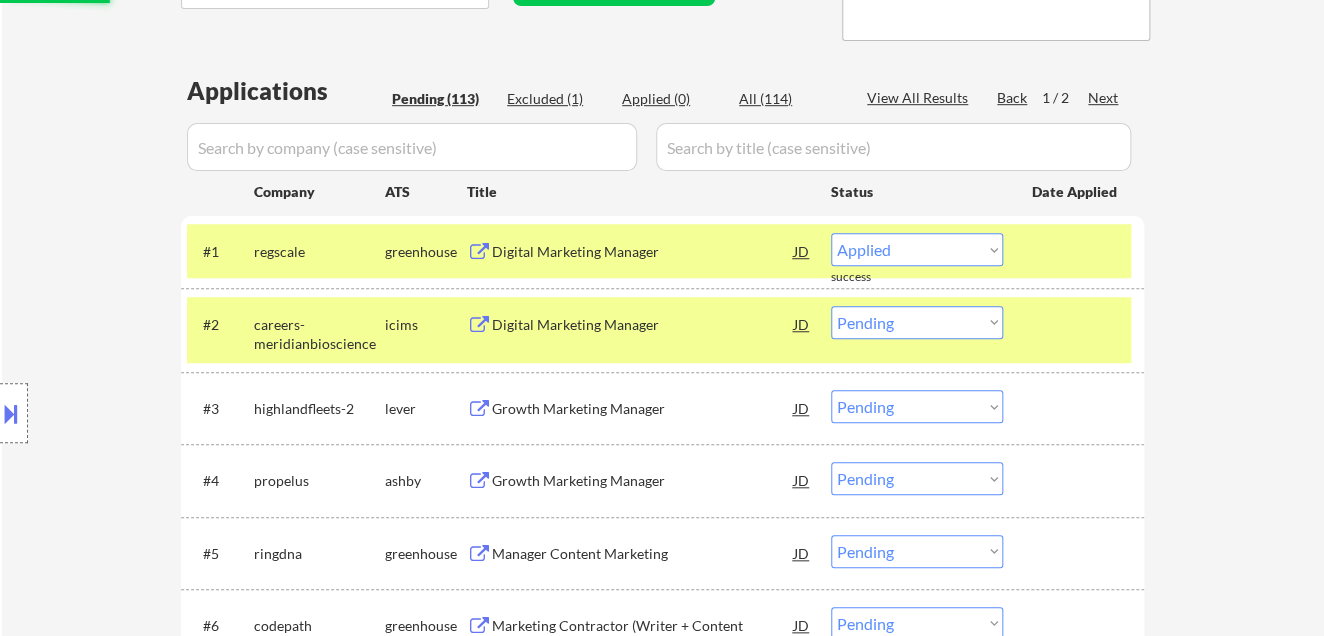 click on "Growth Marketing Manager" at bounding box center [643, 408] 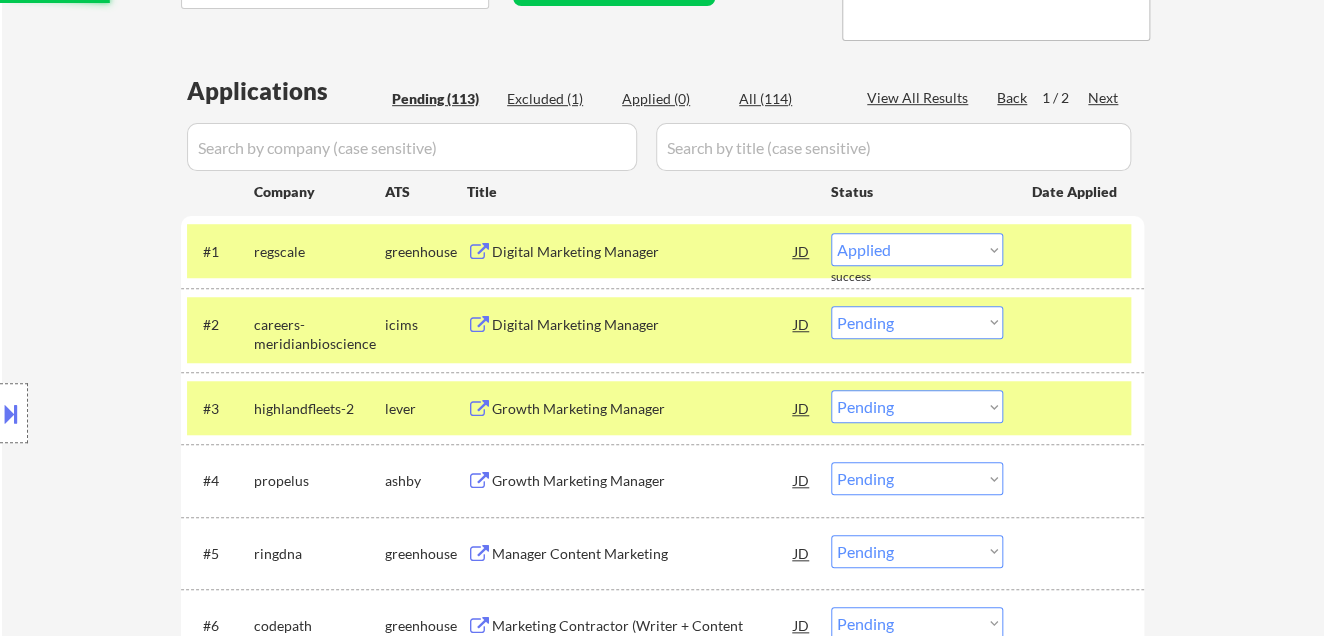 select on ""pending"" 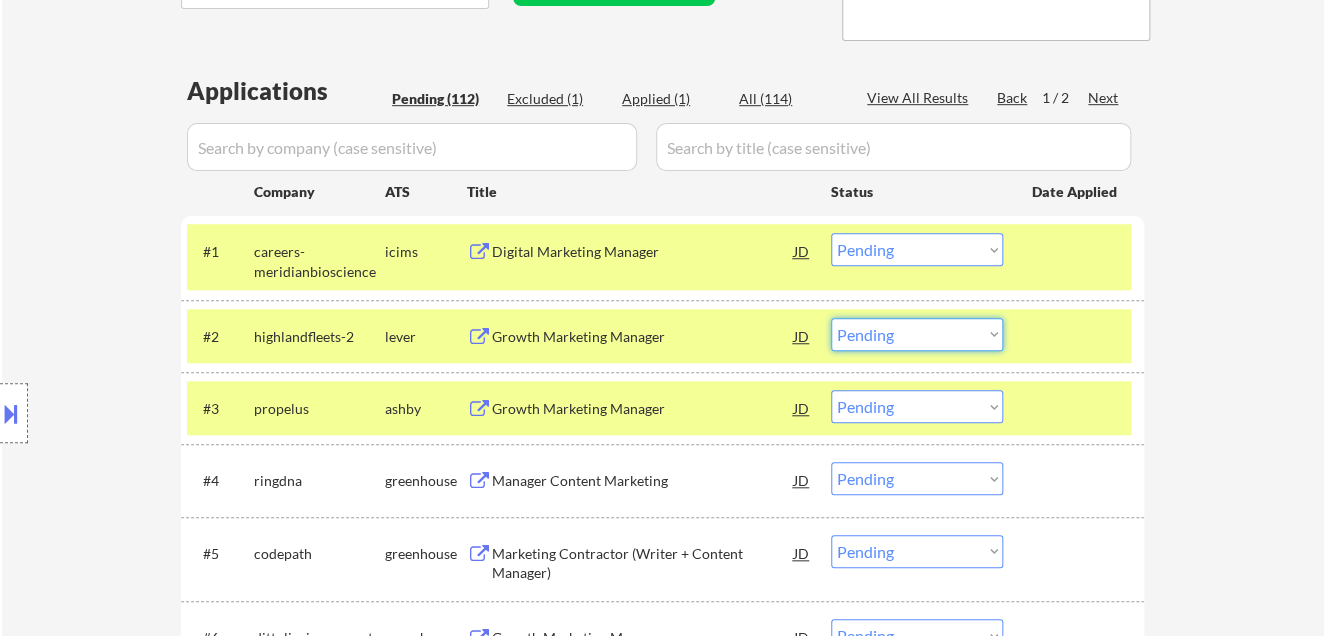 click on "Choose an option... Pending Applied Excluded (Questions) Excluded (Expired) Excluded (Location) Excluded (Bad Match) Excluded (Blocklist) Excluded (Salary) Excluded (Other)" at bounding box center (917, 334) 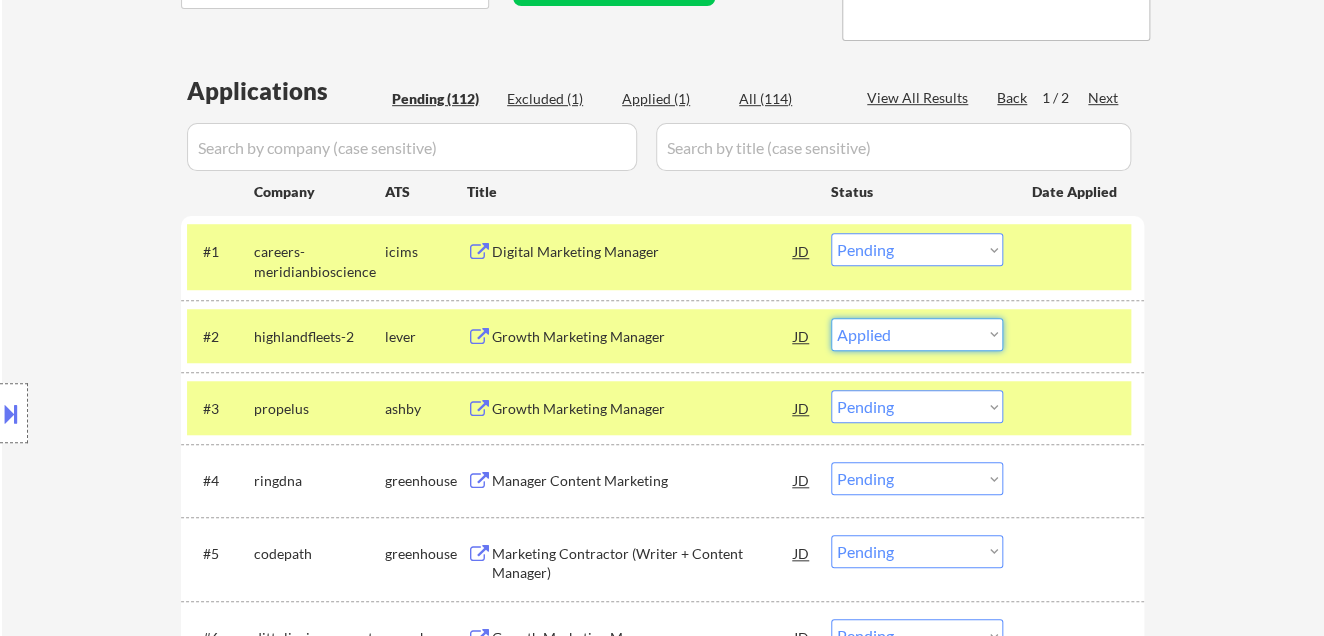 click on "Choose an option... Pending Applied Excluded (Questions) Excluded (Expired) Excluded (Location) Excluded (Bad Match) Excluded (Blocklist) Excluded (Salary) Excluded (Other)" at bounding box center (917, 334) 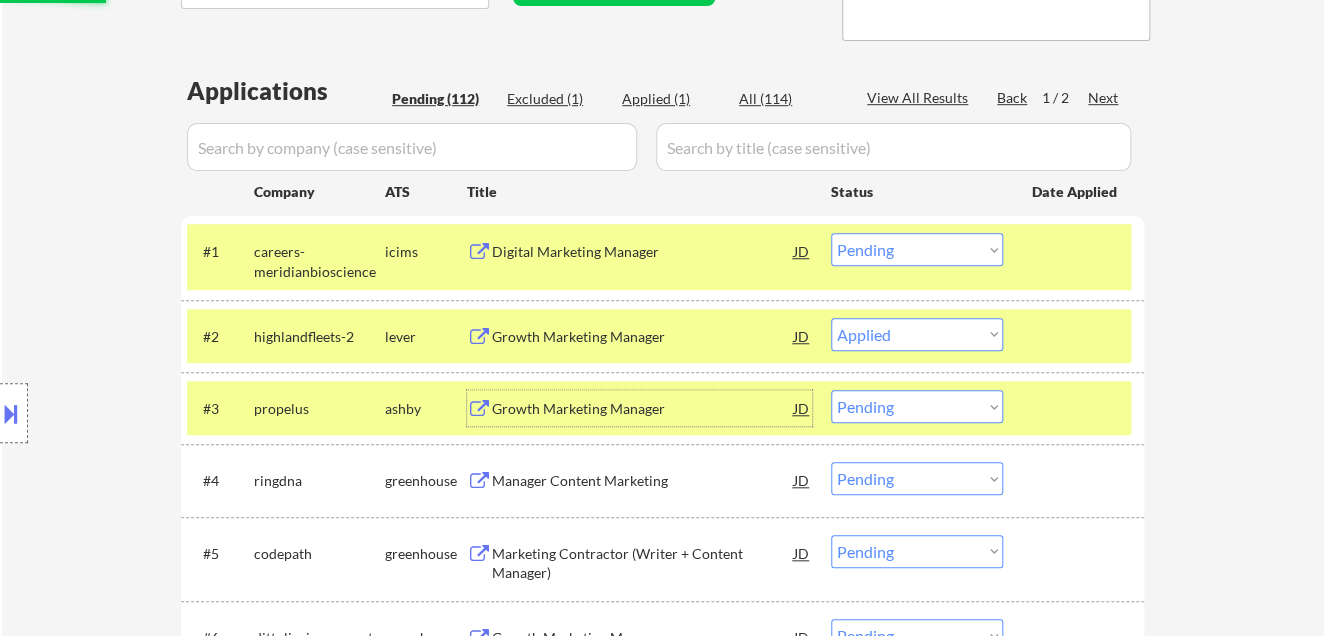 click on "Growth Marketing Manager" at bounding box center [643, 408] 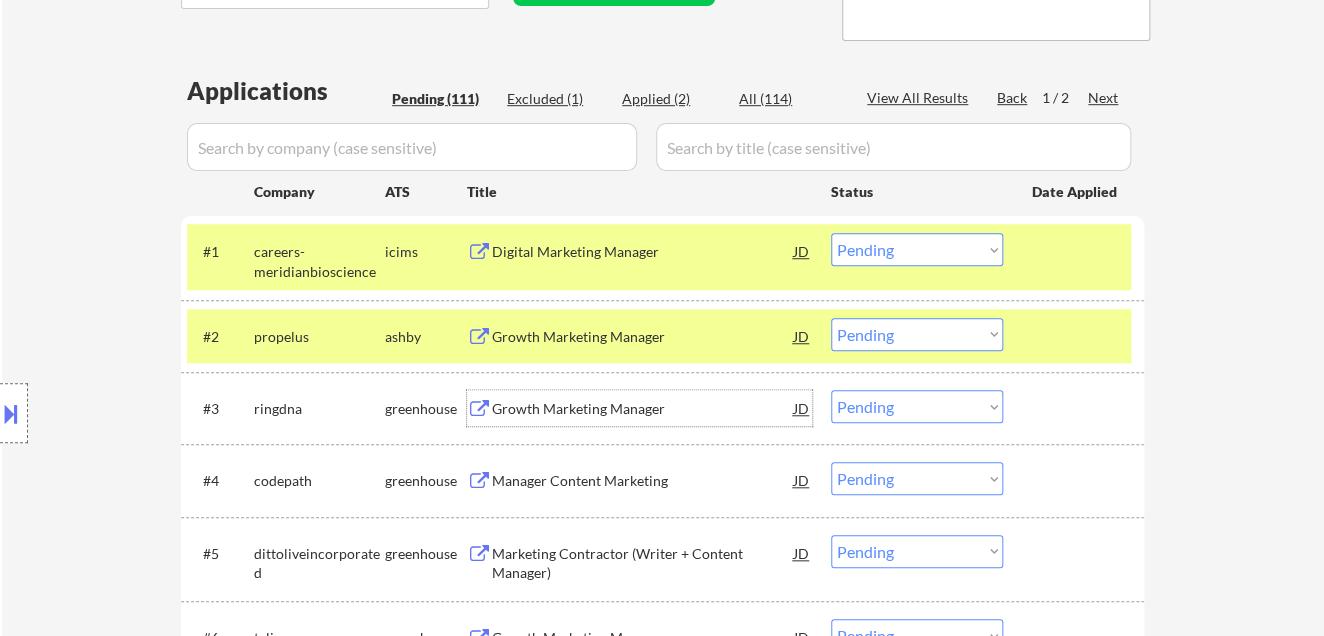 click on "Choose an option... Pending Applied Excluded (Questions) Excluded (Expired) Excluded (Location) Excluded (Bad Match) Excluded (Blocklist) Excluded (Salary) Excluded (Other)" at bounding box center (917, 334) 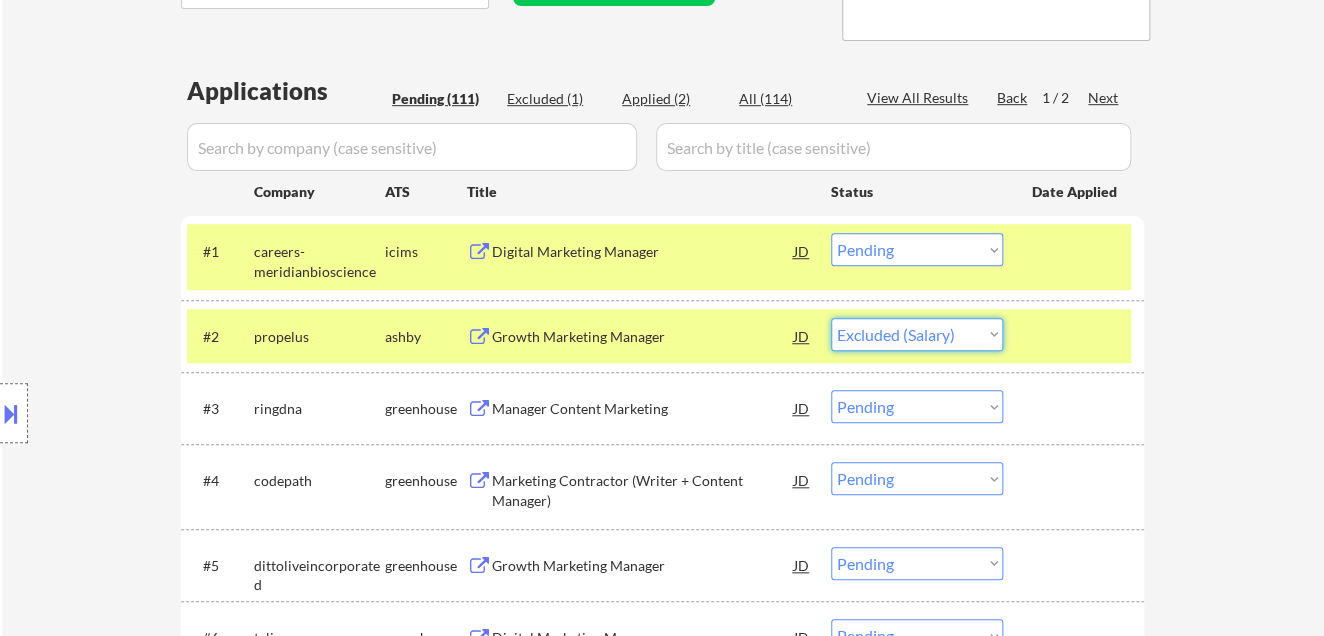 click on "Choose an option... Pending Applied Excluded (Questions) Excluded (Expired) Excluded (Location) Excluded (Bad Match) Excluded (Blocklist) Excluded (Salary) Excluded (Other)" at bounding box center [917, 334] 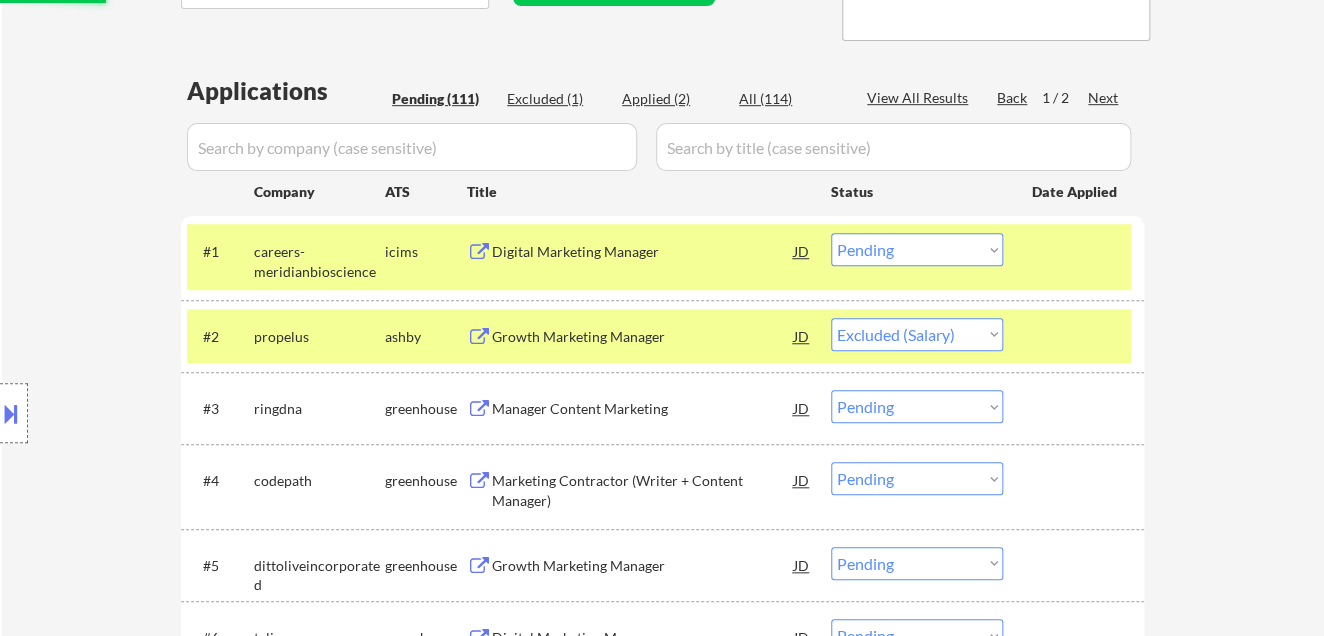 click on "Manager Content Marketing" at bounding box center (643, 409) 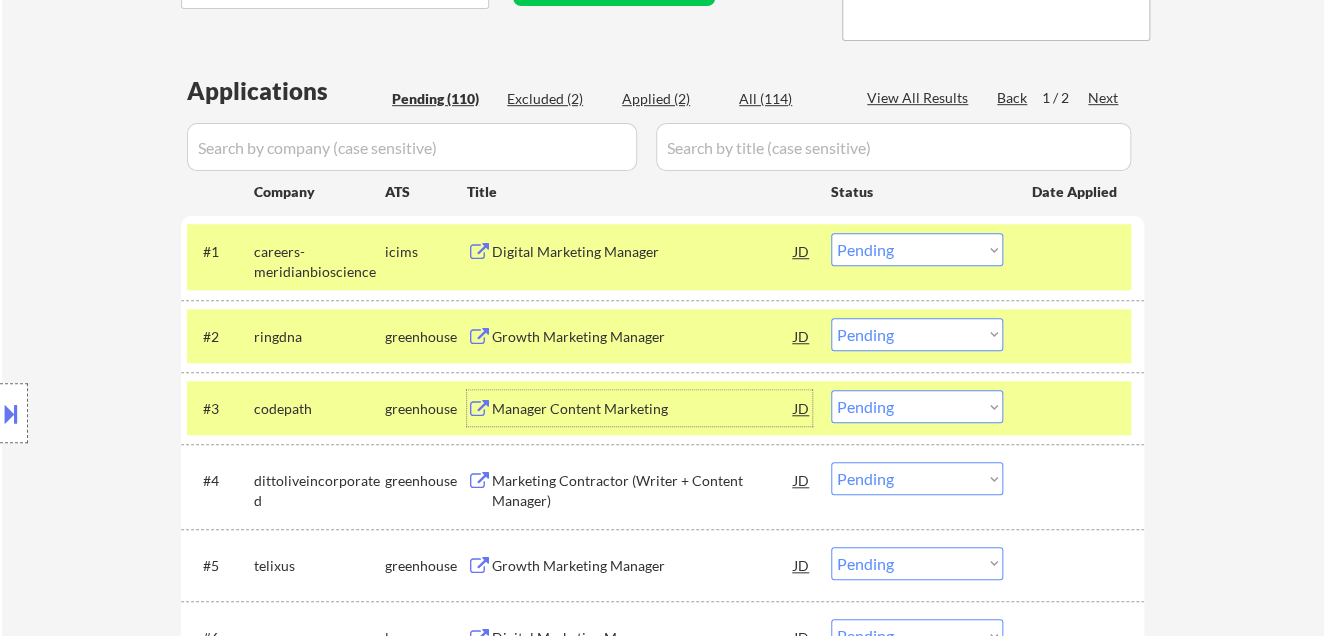 click on "Choose an option... Pending Applied Excluded (Questions) Excluded (Expired) Excluded (Location) Excluded (Bad Match) Excluded (Blocklist) Excluded (Salary) Excluded (Other)" at bounding box center [917, 334] 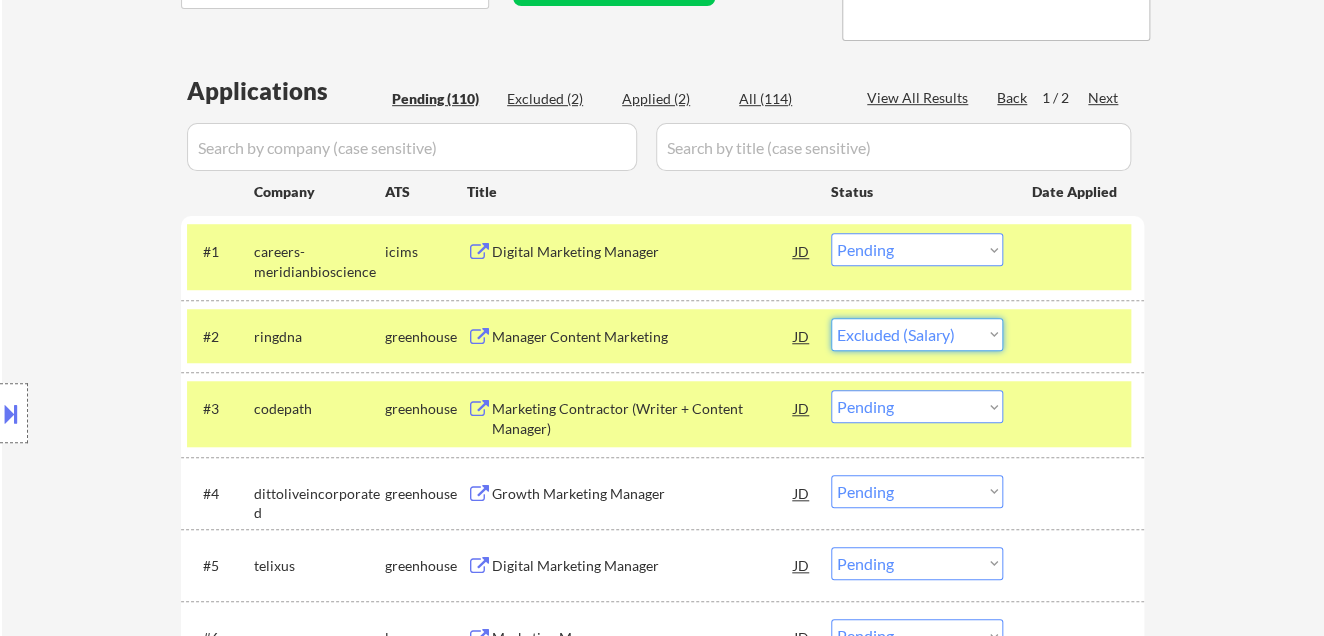 click on "Choose an option... Pending Applied Excluded (Questions) Excluded (Expired) Excluded (Location) Excluded (Bad Match) Excluded (Blocklist) Excluded (Salary) Excluded (Other)" at bounding box center (917, 334) 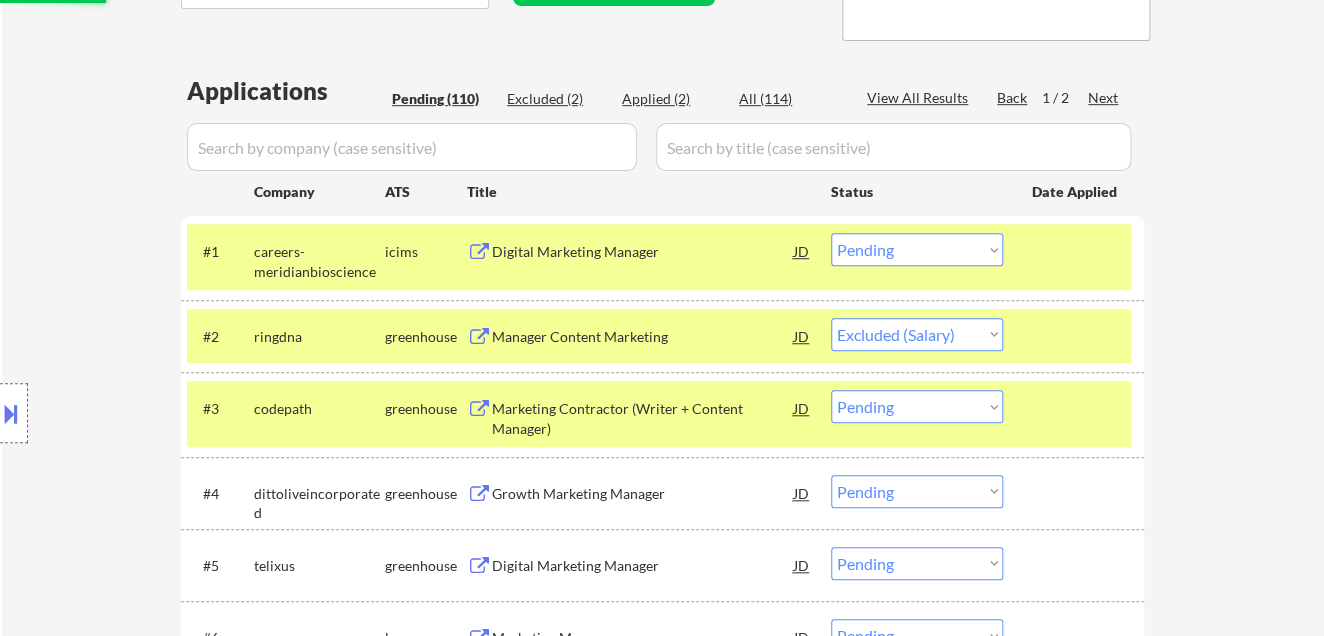 click on "Marketing Contractor (Writer + Content Manager)" at bounding box center [643, 418] 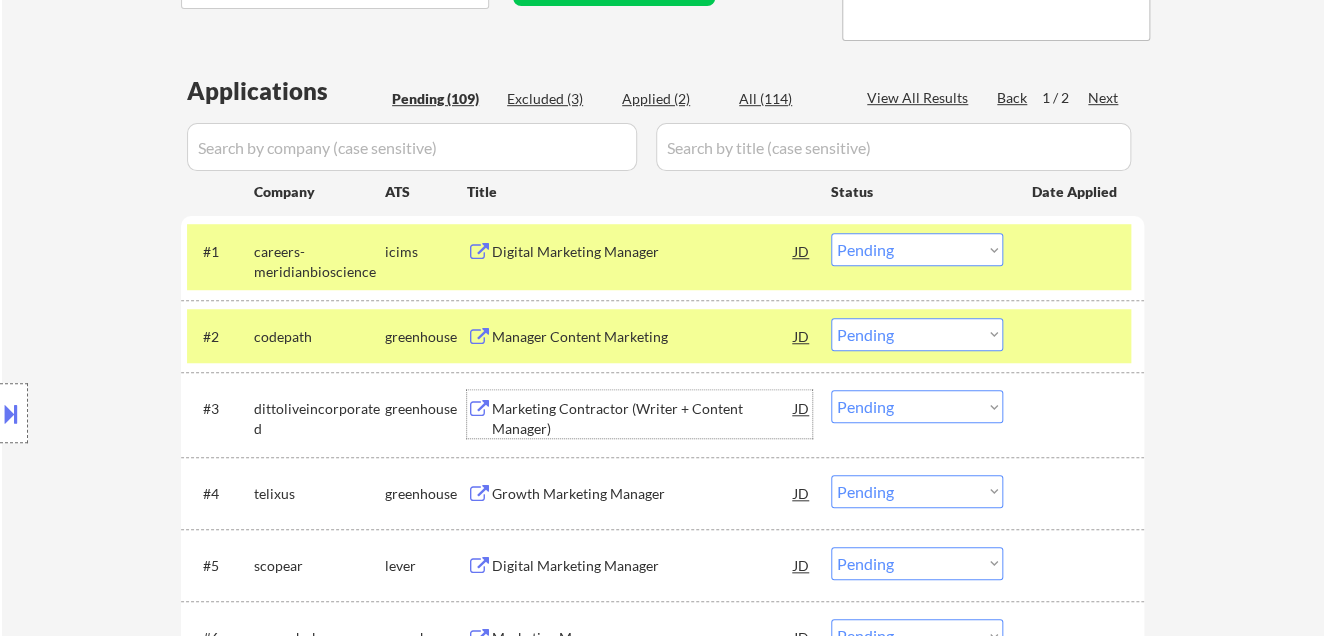 drag, startPoint x: 902, startPoint y: 324, endPoint x: 914, endPoint y: 339, distance: 19.209373 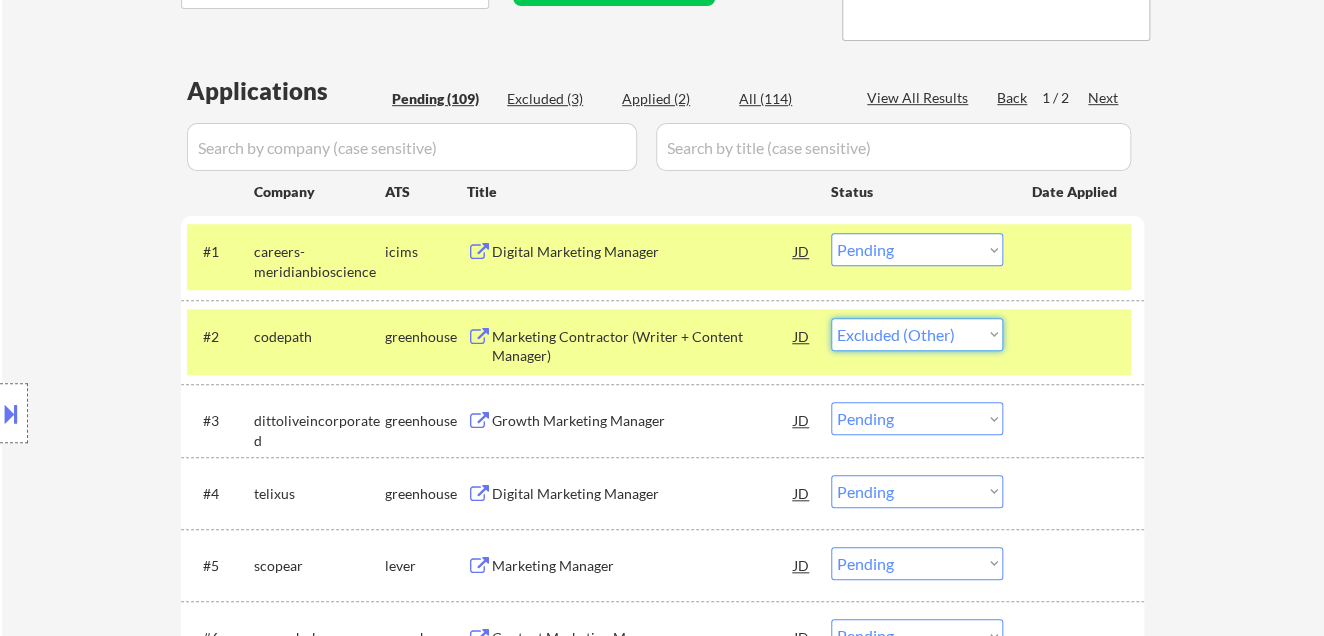 click on "Choose an option... Pending Applied Excluded (Questions) Excluded (Expired) Excluded (Location) Excluded (Bad Match) Excluded (Blocklist) Excluded (Salary) Excluded (Other)" at bounding box center (917, 334) 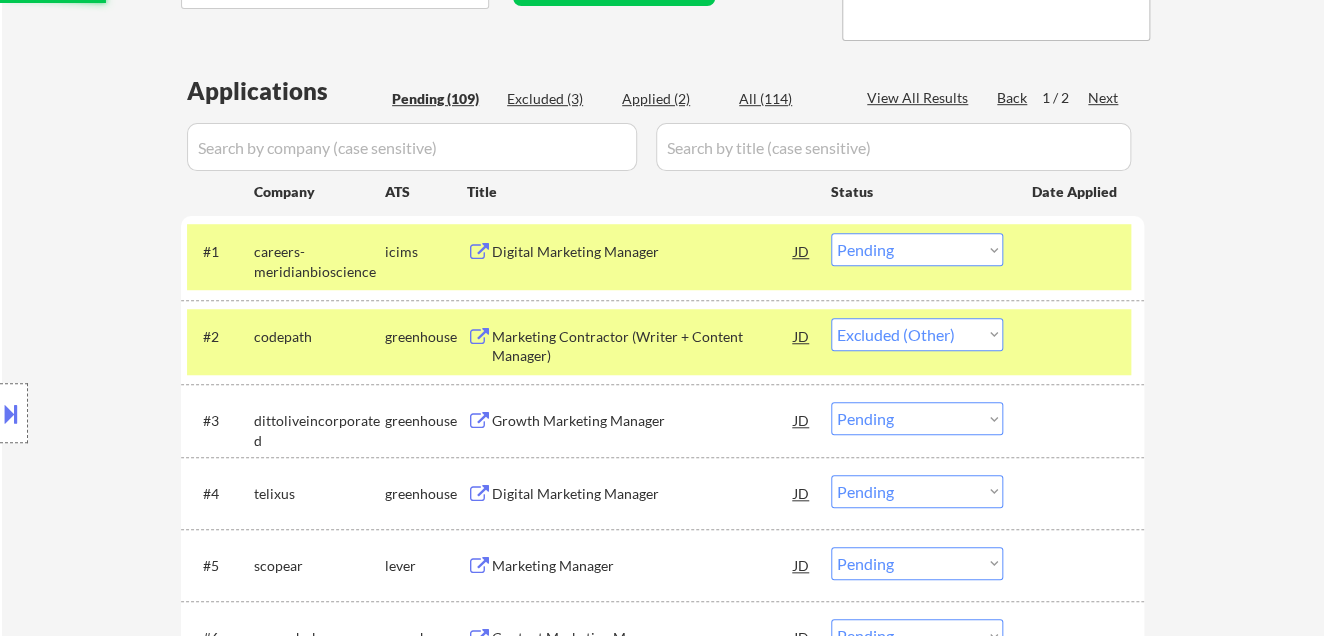 click on "Growth Marketing Manager" at bounding box center (643, 420) 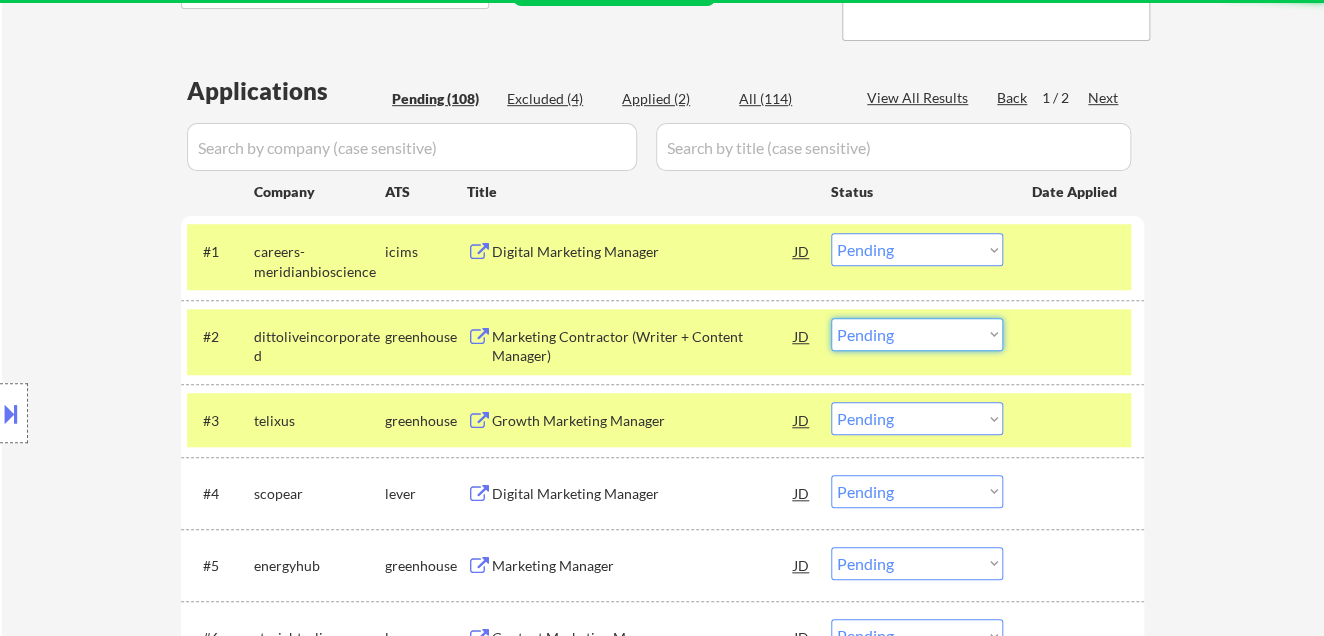 click on "Choose an option... Pending Applied Excluded (Questions) Excluded (Expired) Excluded (Location) Excluded (Bad Match) Excluded (Blocklist) Excluded (Salary) Excluded (Other)" at bounding box center [917, 334] 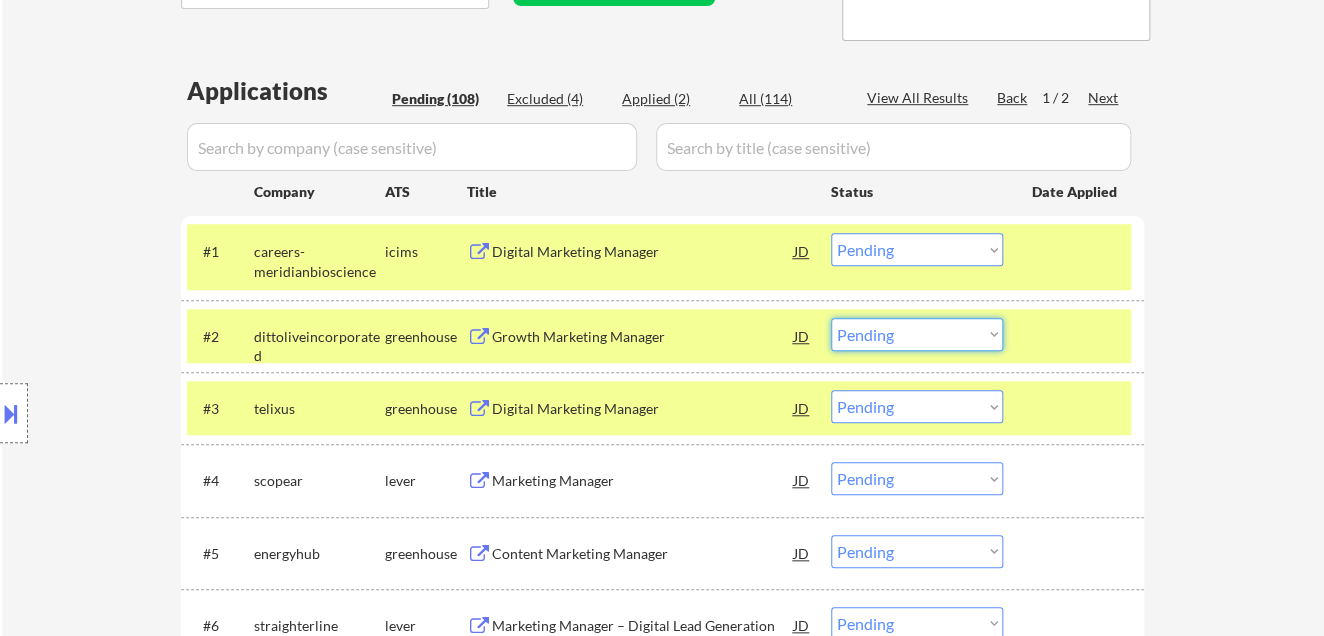 click on "Choose an option... Pending Applied Excluded (Questions) Excluded (Expired) Excluded (Location) Excluded (Bad Match) Excluded (Blocklist) Excluded (Salary) Excluded (Other)" at bounding box center [917, 334] 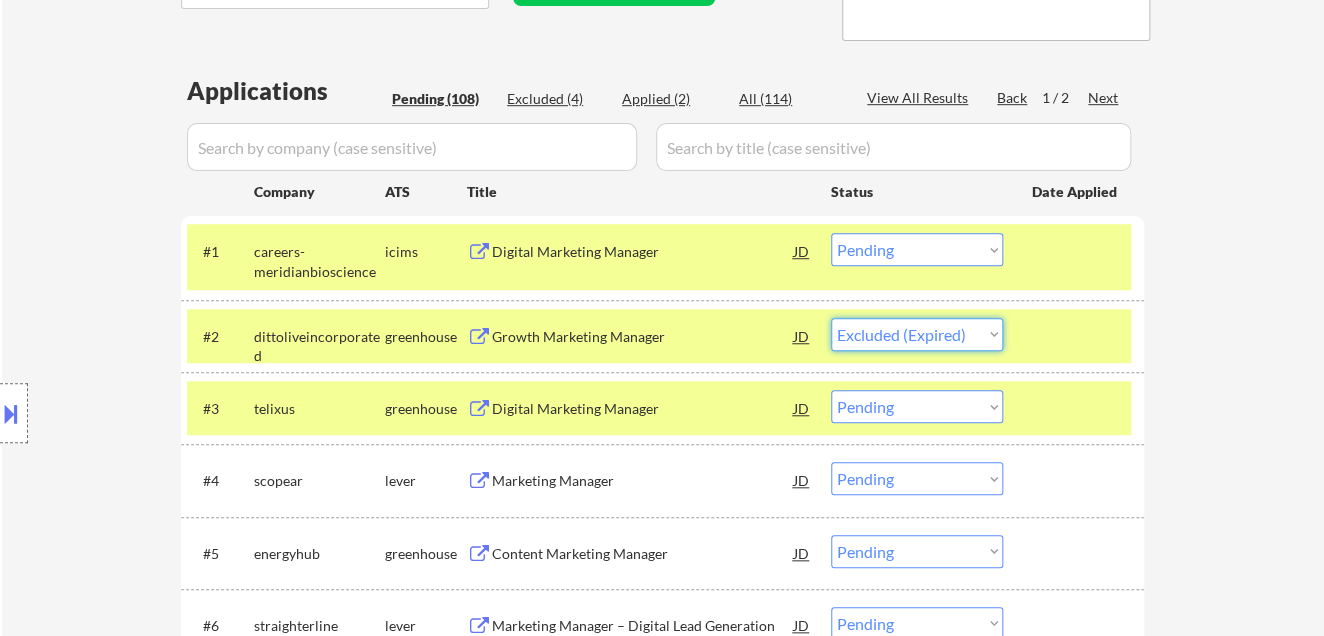 click on "Choose an option... Pending Applied Excluded (Questions) Excluded (Expired) Excluded (Location) Excluded (Bad Match) Excluded (Blocklist) Excluded (Salary) Excluded (Other)" at bounding box center (917, 334) 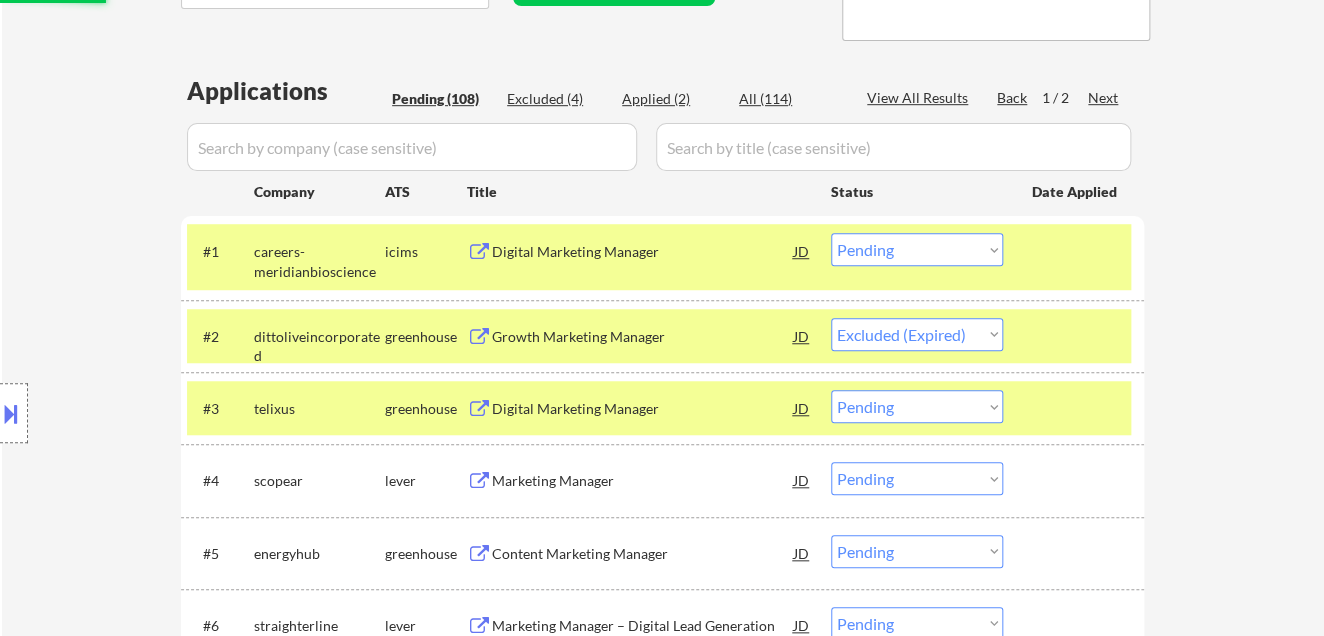 click on "Digital Marketing Manager" at bounding box center [643, 408] 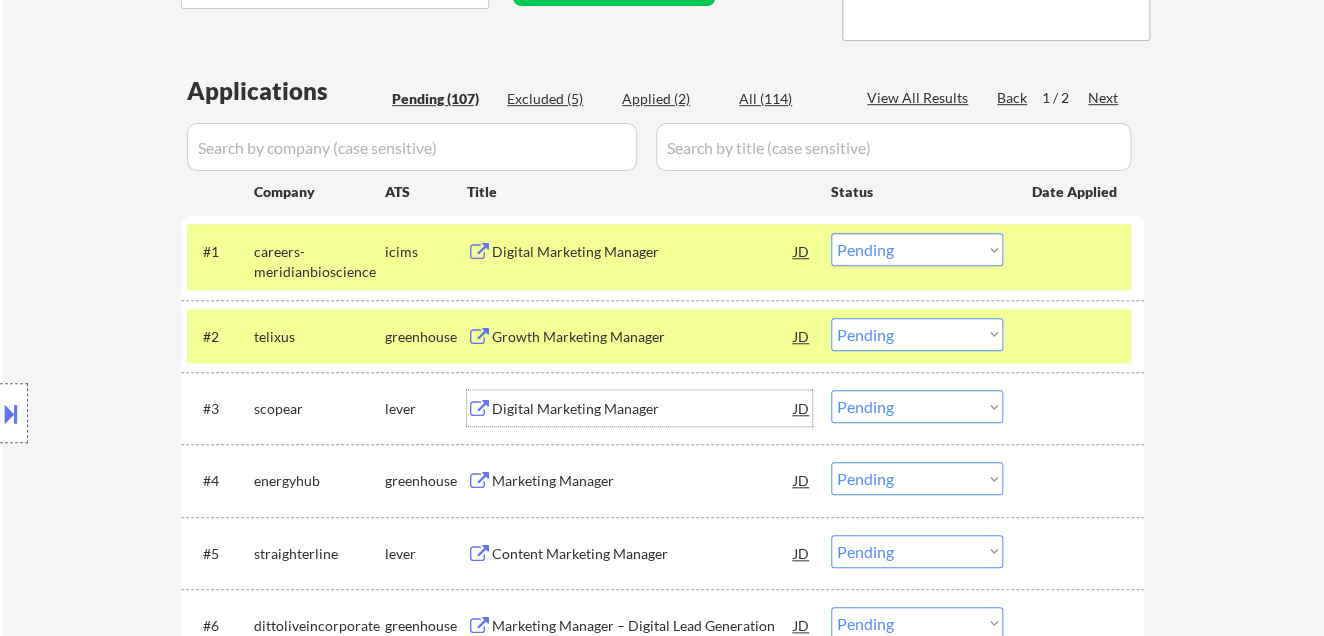 click on "Choose an option... Pending Applied Excluded (Questions) Excluded (Expired) Excluded (Location) Excluded (Bad Match) Excluded (Blocklist) Excluded (Salary) Excluded (Other)" at bounding box center [917, 334] 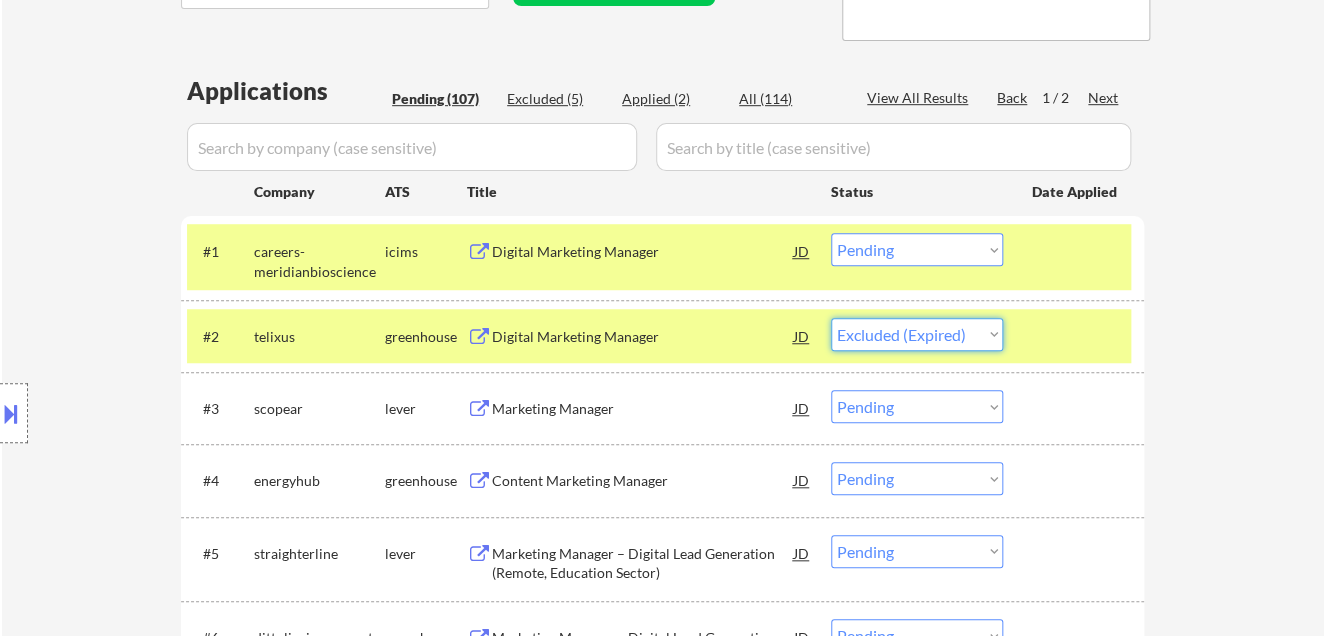 click on "Choose an option... Pending Applied Excluded (Questions) Excluded (Expired) Excluded (Location) Excluded (Bad Match) Excluded (Blocklist) Excluded (Salary) Excluded (Other)" at bounding box center [917, 334] 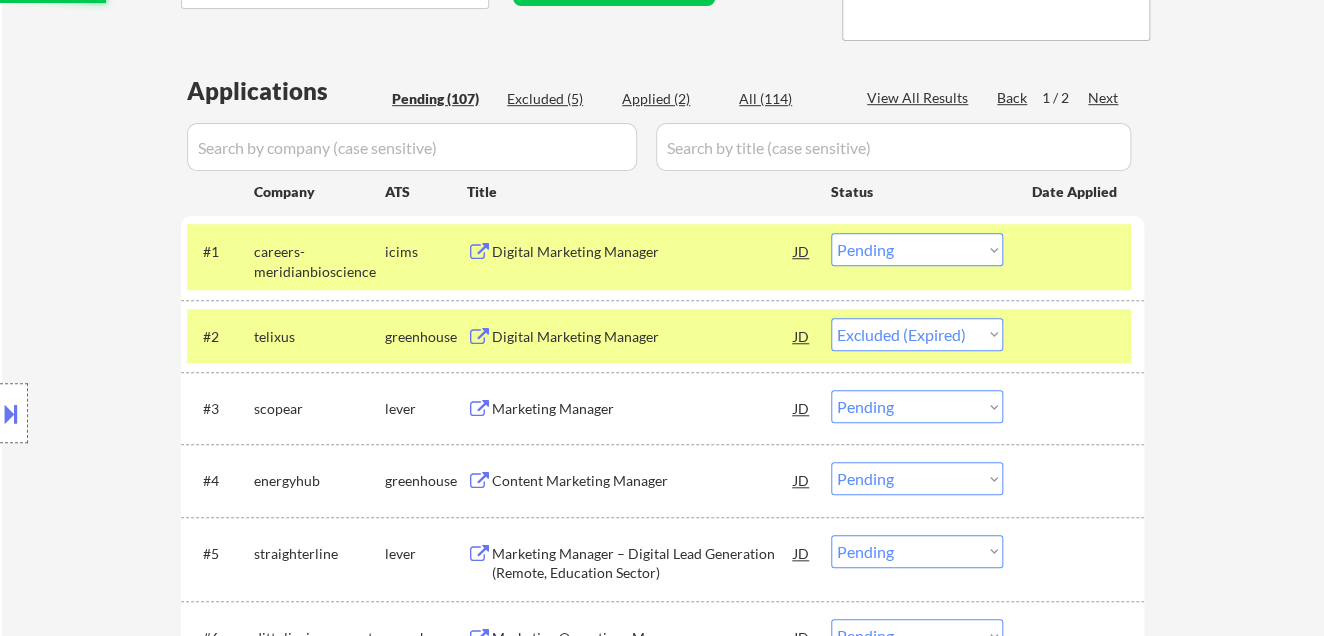 click on "Marketing Manager" at bounding box center [643, 409] 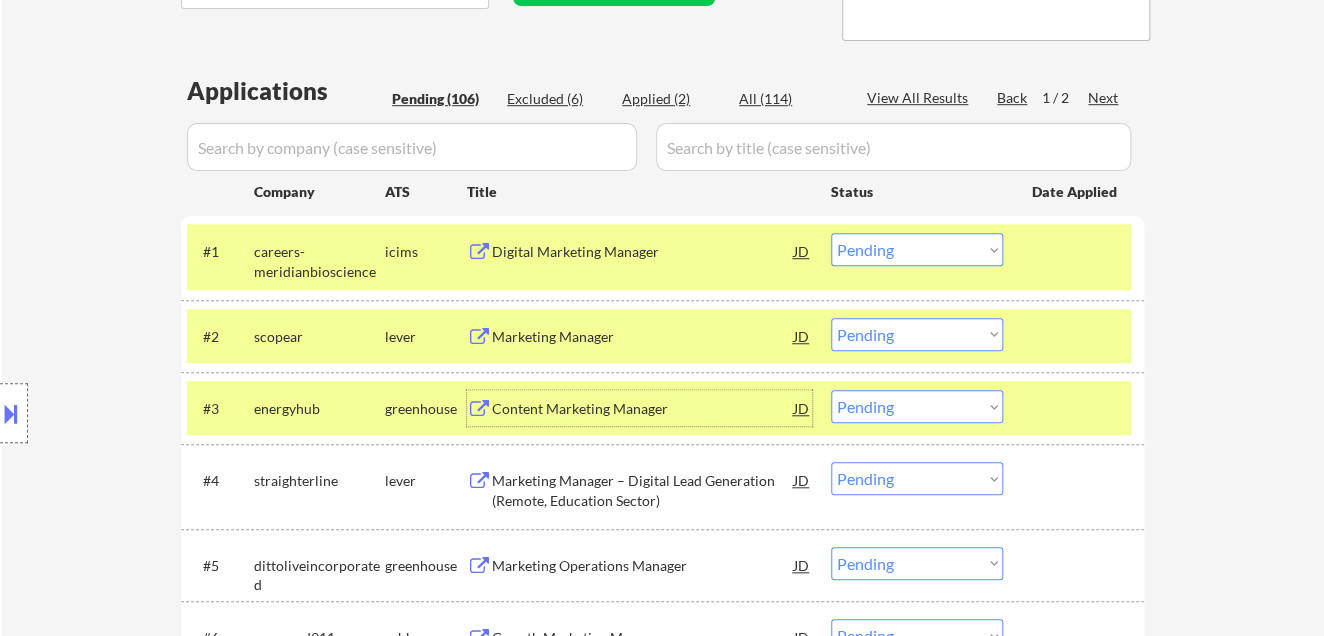 click on "Choose an option... Pending Applied Excluded (Questions) Excluded (Expired) Excluded (Location) Excluded (Bad Match) Excluded (Blocklist) Excluded (Salary) Excluded (Other)" at bounding box center (917, 334) 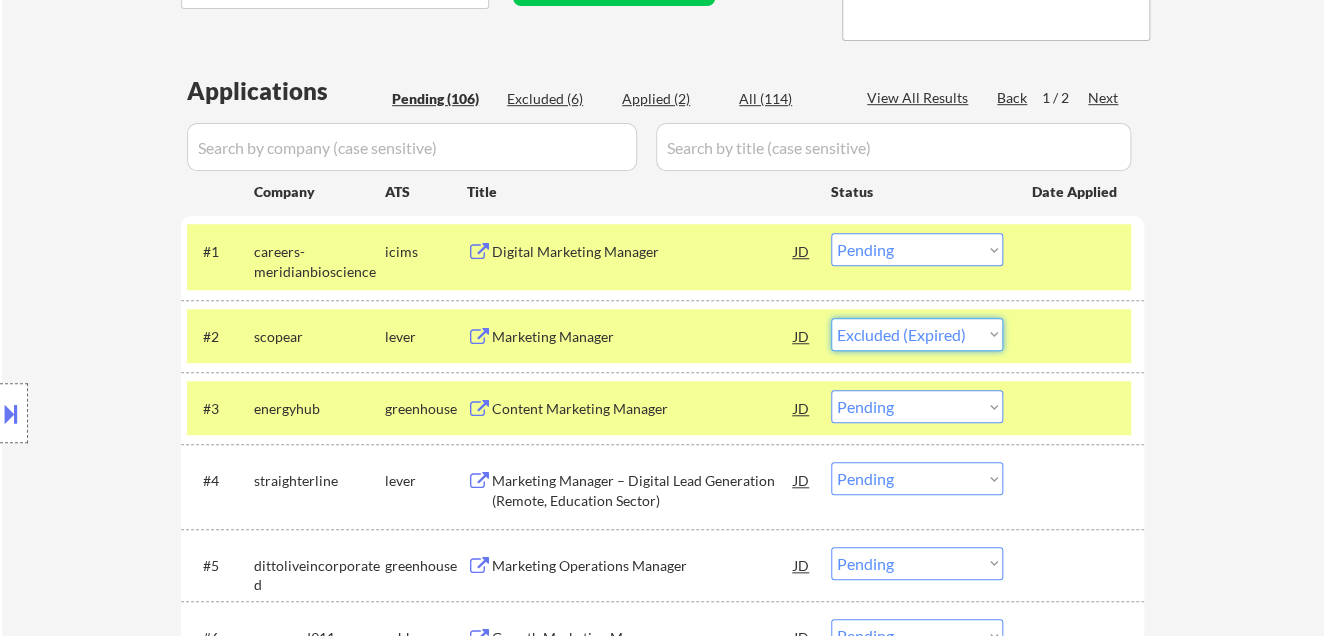 click on "Choose an option... Pending Applied Excluded (Questions) Excluded (Expired) Excluded (Location) Excluded (Bad Match) Excluded (Blocklist) Excluded (Salary) Excluded (Other)" at bounding box center (917, 334) 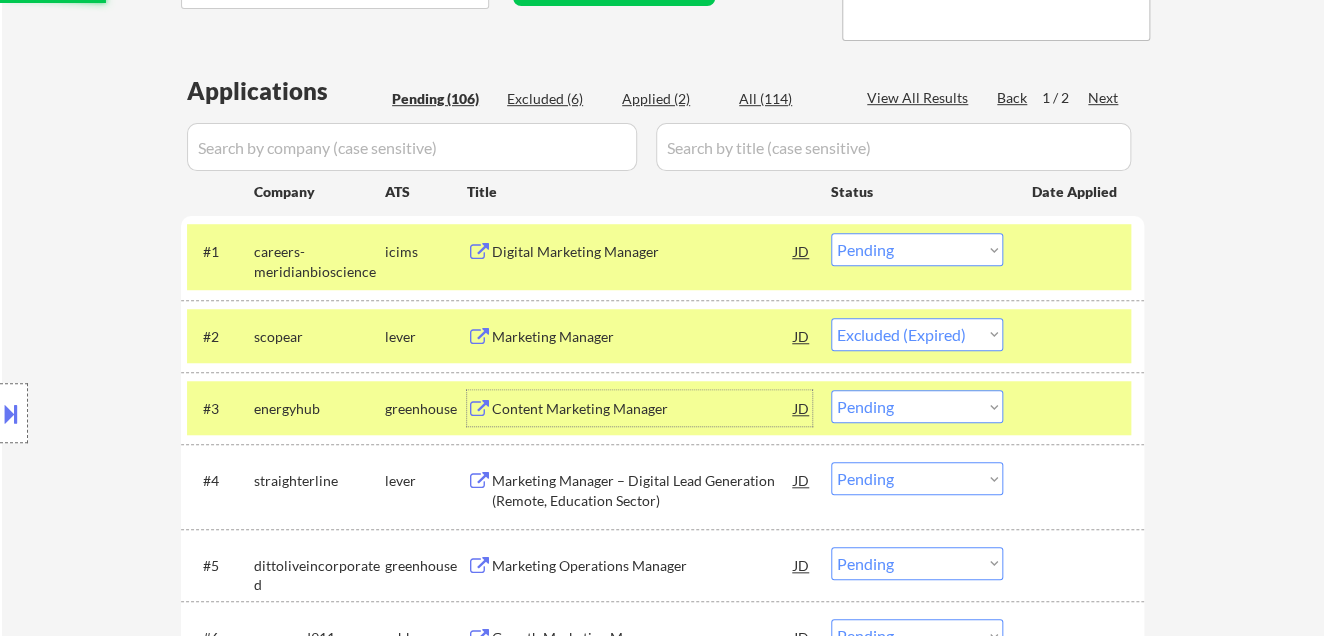 click on "Content Marketing Manager" at bounding box center [643, 409] 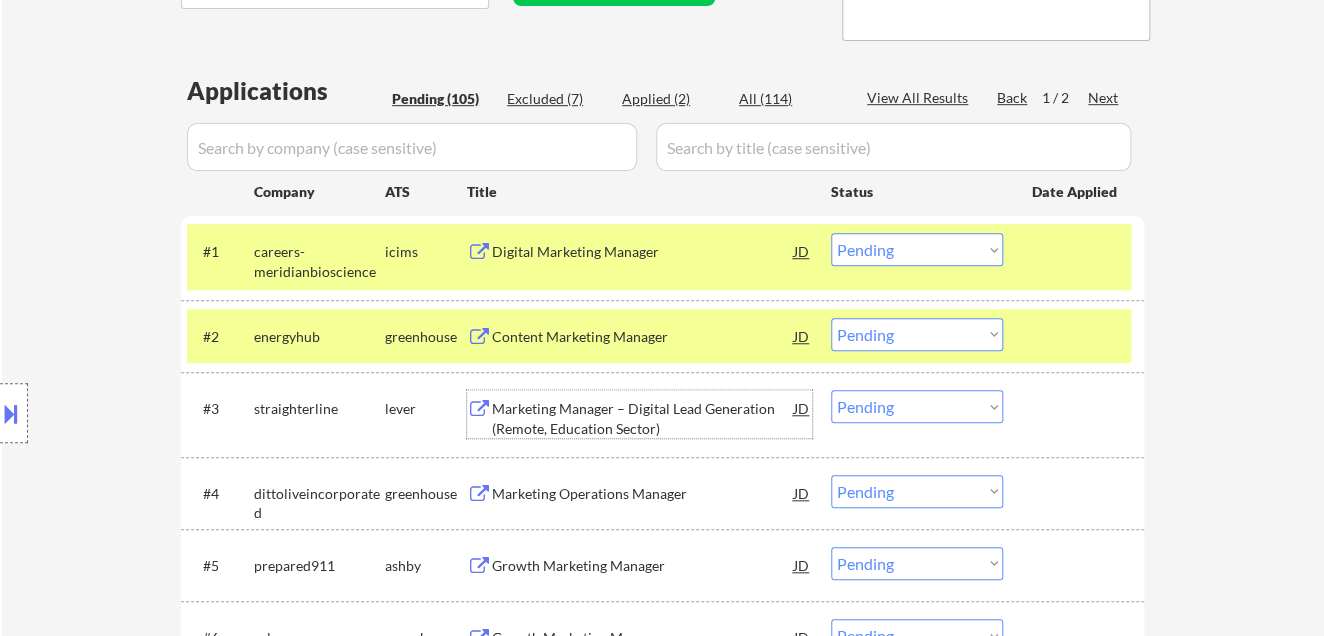 click on "Choose an option... Pending Applied Excluded (Questions) Excluded (Expired) Excluded (Location) Excluded (Bad Match) Excluded (Blocklist) Excluded (Salary) Excluded (Other)" at bounding box center (917, 334) 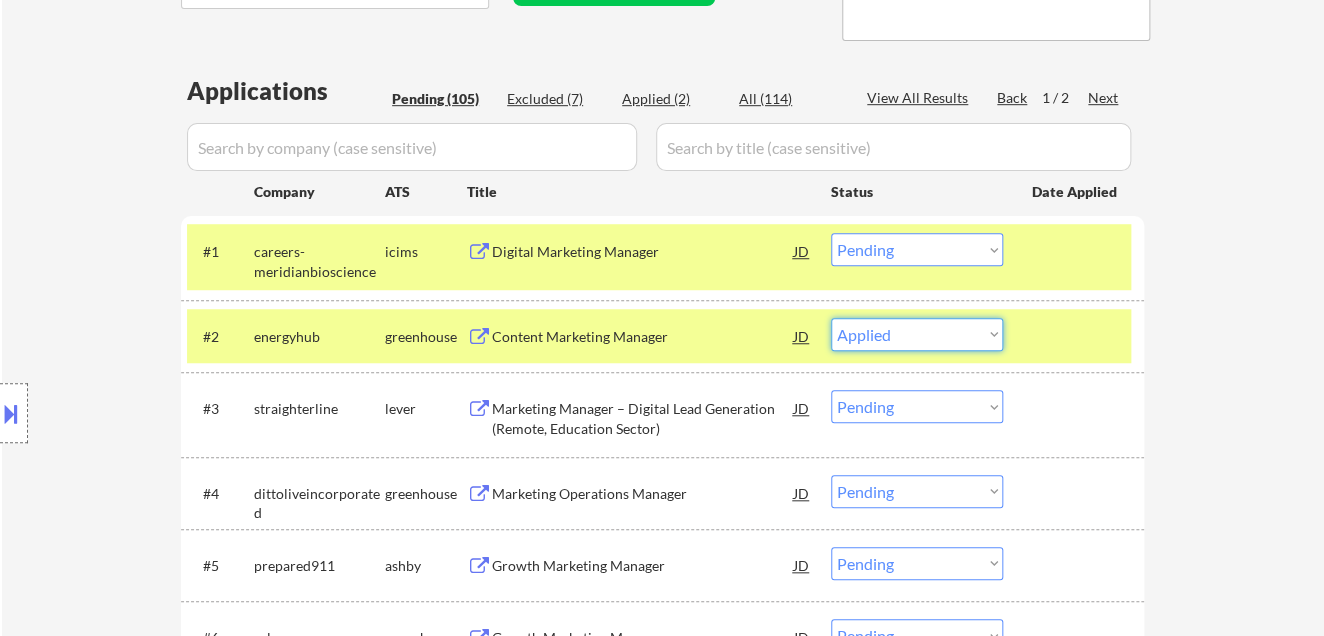 click on "Choose an option... Pending Applied Excluded (Questions) Excluded (Expired) Excluded (Location) Excluded (Bad Match) Excluded (Blocklist) Excluded (Salary) Excluded (Other)" at bounding box center (917, 334) 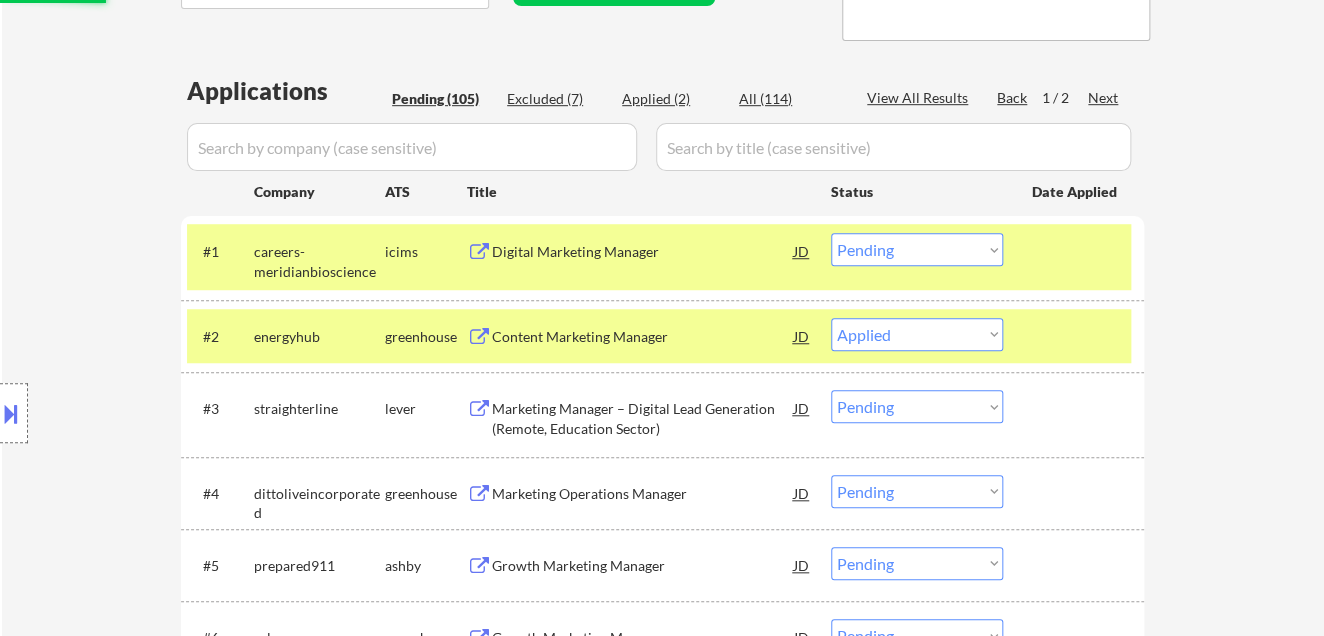 click on "Marketing Manager – Digital Lead Generation (Remote, Education Sector)" at bounding box center [643, 418] 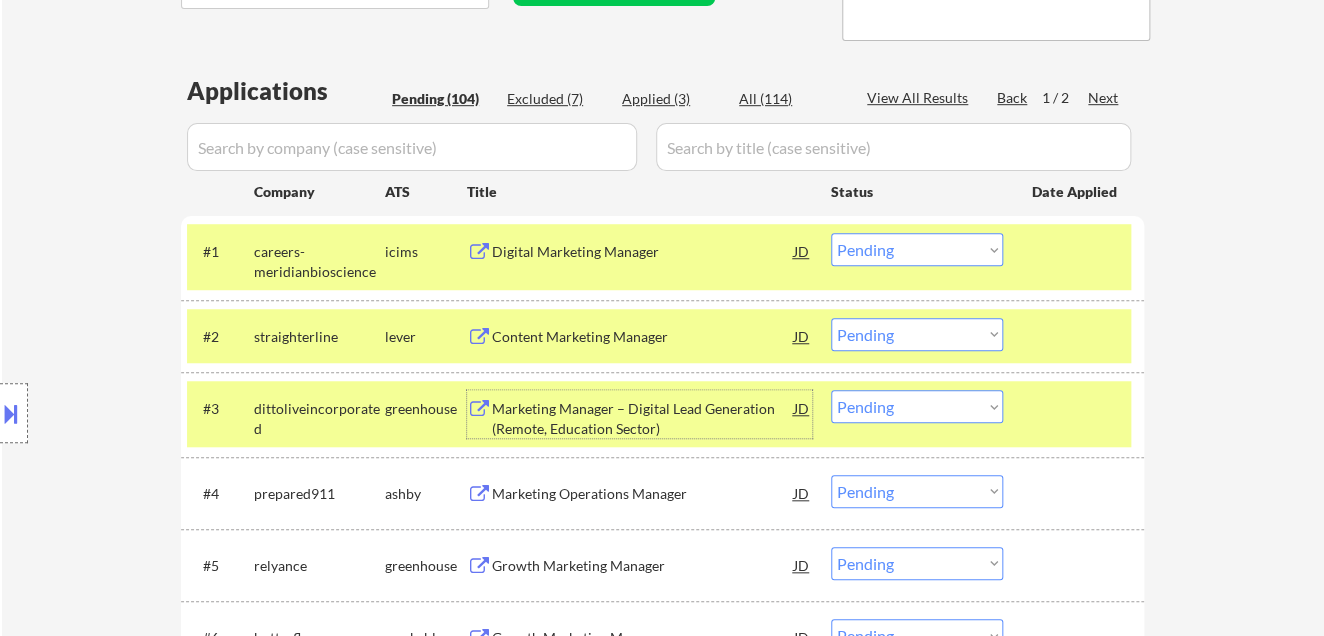 click on "Choose an option... Pending Applied Excluded (Questions) Excluded (Expired) Excluded (Location) Excluded (Bad Match) Excluded (Blocklist) Excluded (Salary) Excluded (Other)" at bounding box center (917, 334) 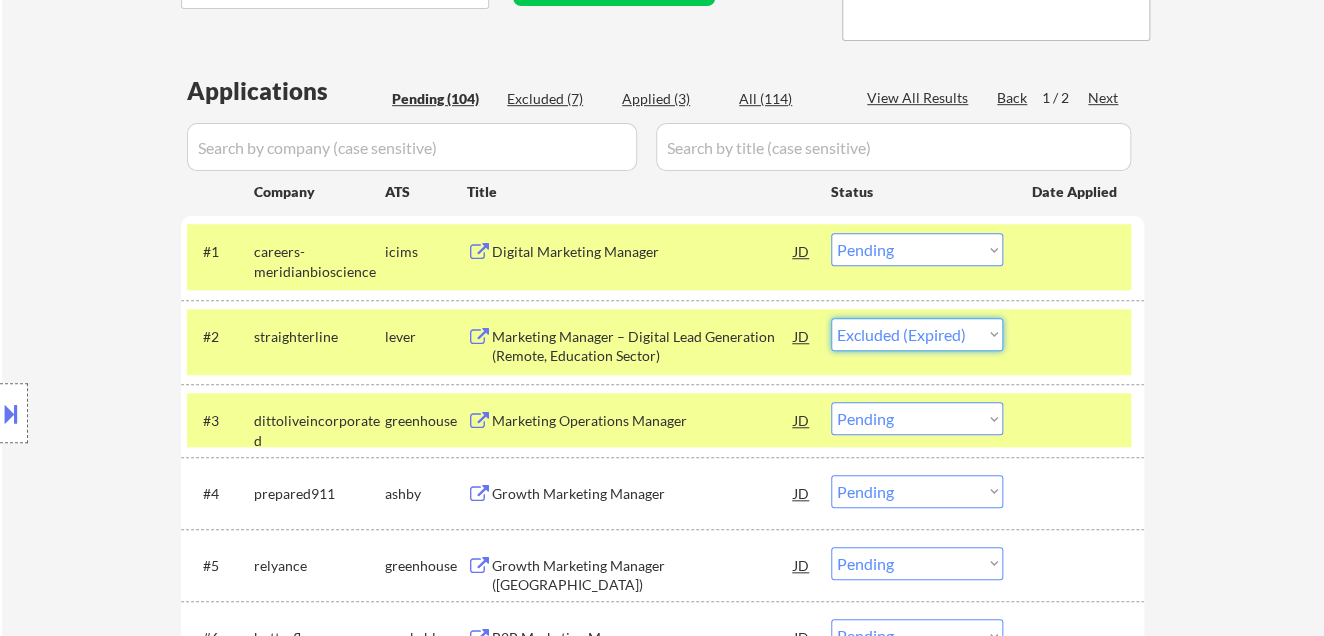 click on "Choose an option... Pending Applied Excluded (Questions) Excluded (Expired) Excluded (Location) Excluded (Bad Match) Excluded (Blocklist) Excluded (Salary) Excluded (Other)" at bounding box center [917, 334] 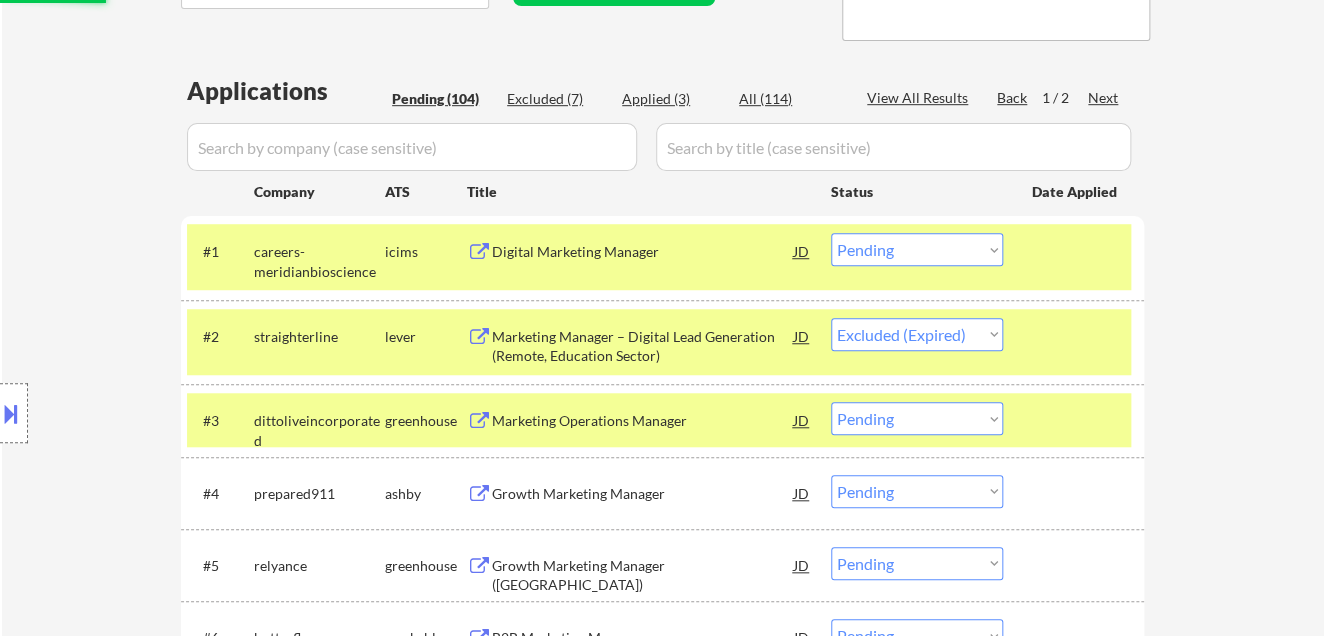 click on "Marketing Operations Manager" at bounding box center (643, 421) 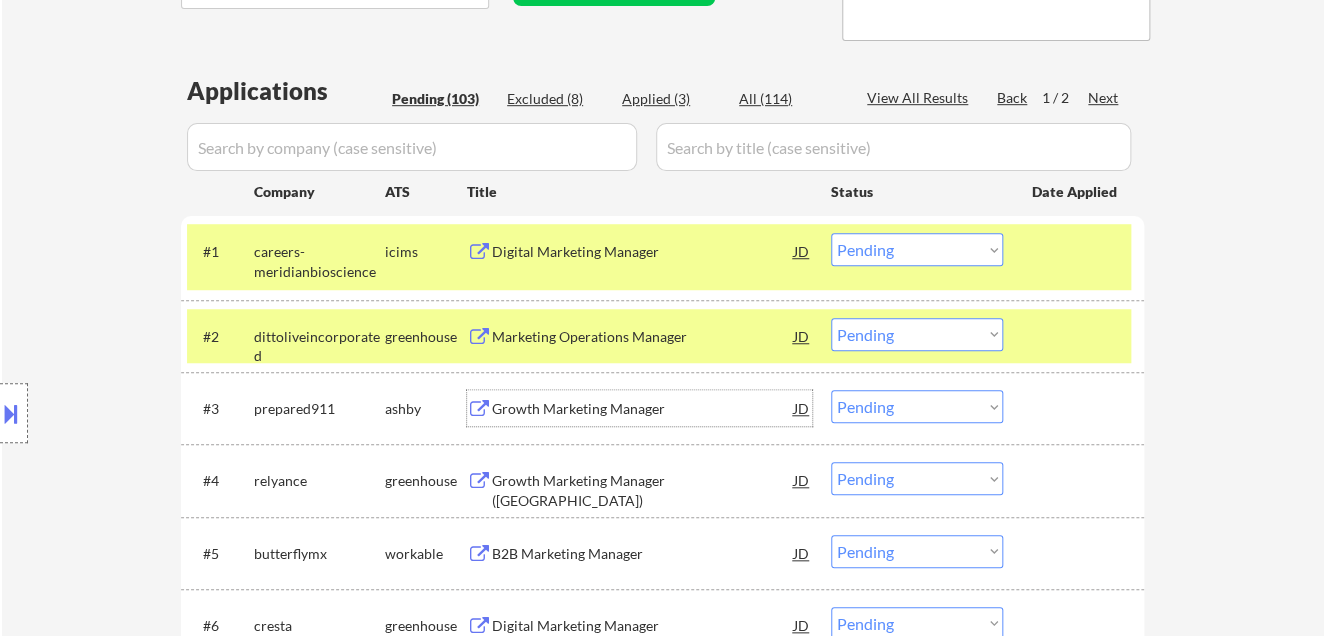 drag, startPoint x: 888, startPoint y: 328, endPoint x: 897, endPoint y: 345, distance: 19.235384 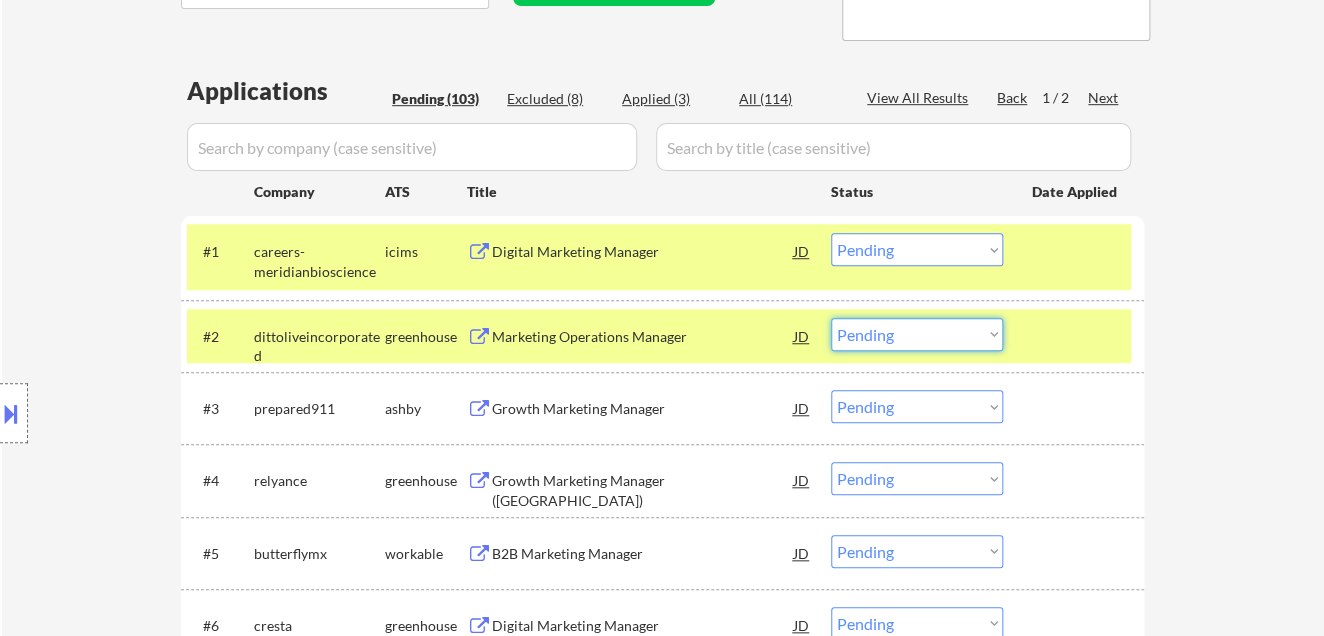 drag, startPoint x: 871, startPoint y: 327, endPoint x: 880, endPoint y: 338, distance: 14.21267 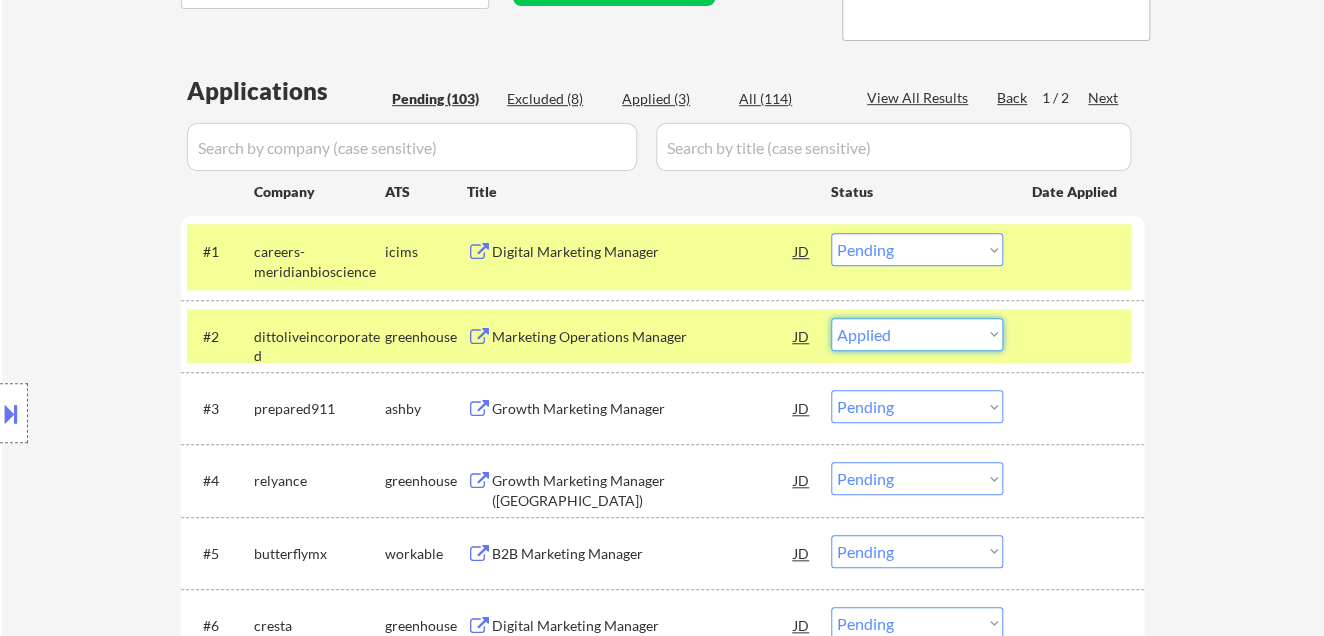 click on "Choose an option... Pending Applied Excluded (Questions) Excluded (Expired) Excluded (Location) Excluded (Bad Match) Excluded (Blocklist) Excluded (Salary) Excluded (Other)" at bounding box center (917, 334) 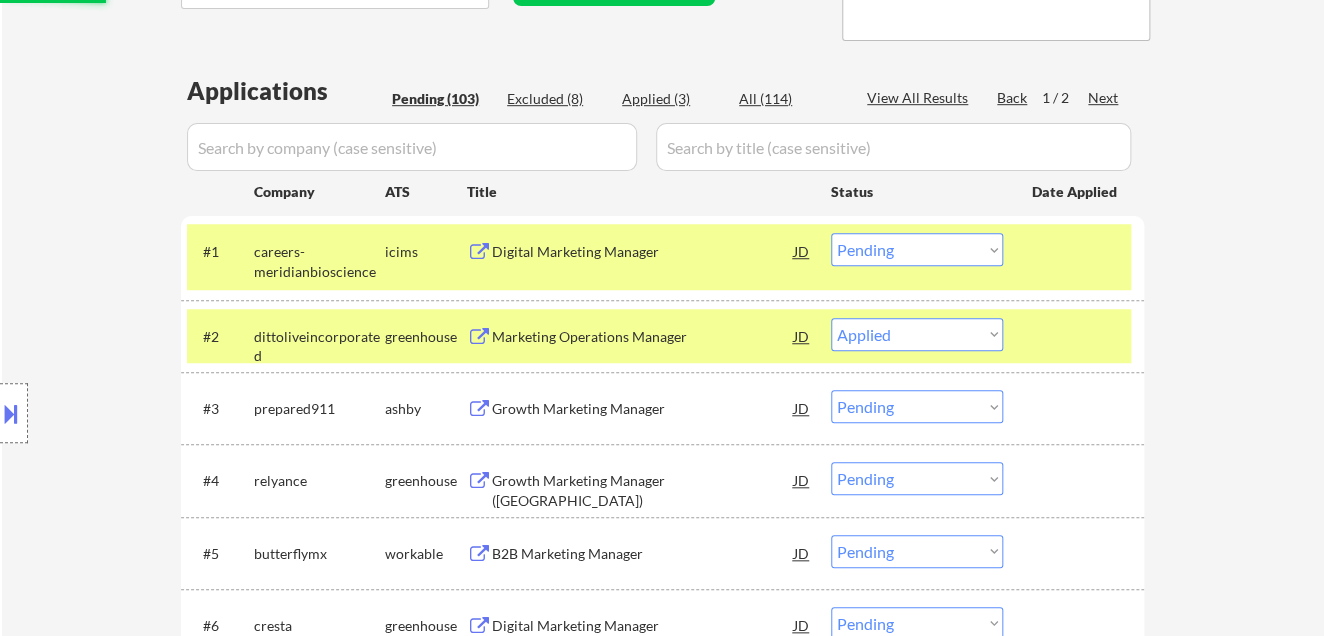 click on "Growth Marketing Manager" at bounding box center (643, 408) 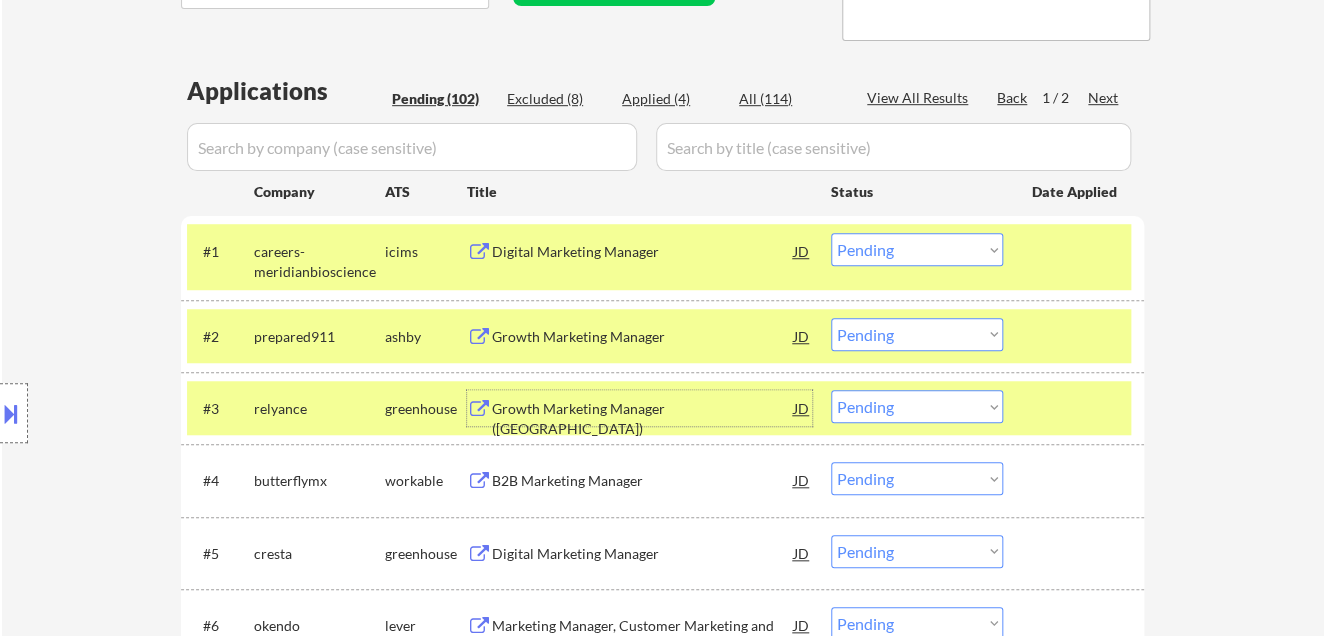 click on "Choose an option... Pending Applied Excluded (Questions) Excluded (Expired) Excluded (Location) Excluded (Bad Match) Excluded (Blocklist) Excluded (Salary) Excluded (Other)" at bounding box center [917, 334] 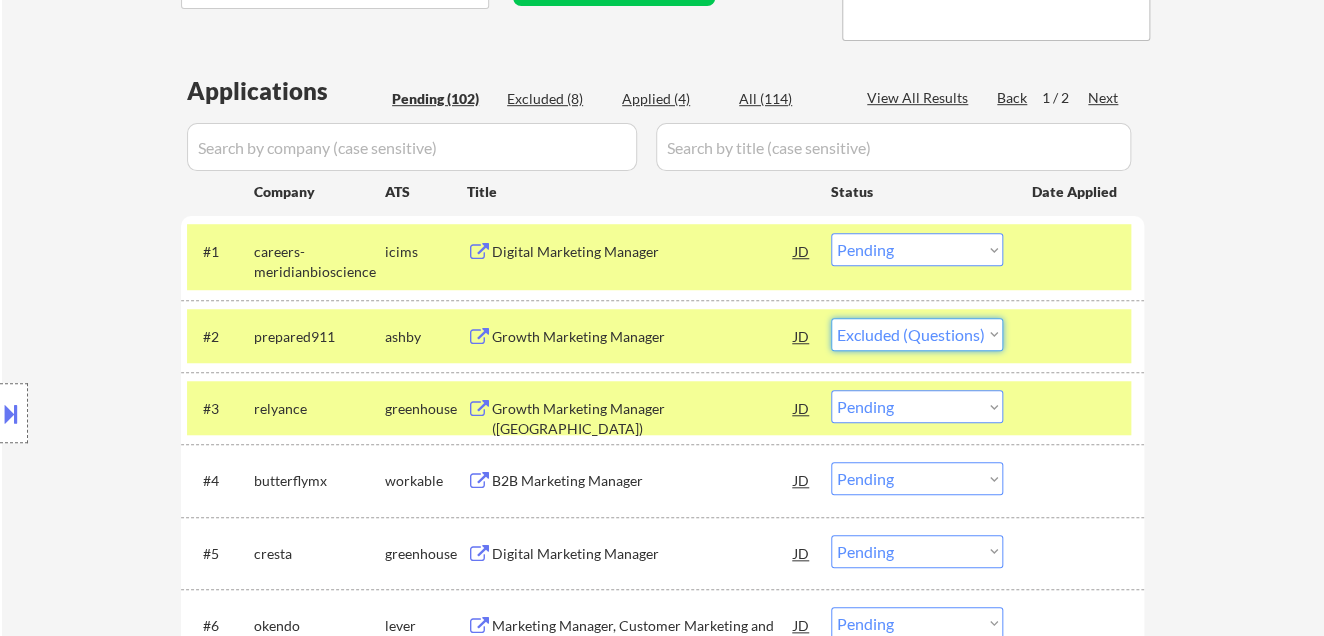 click on "Choose an option... Pending Applied Excluded (Questions) Excluded (Expired) Excluded (Location) Excluded (Bad Match) Excluded (Blocklist) Excluded (Salary) Excluded (Other)" at bounding box center (917, 334) 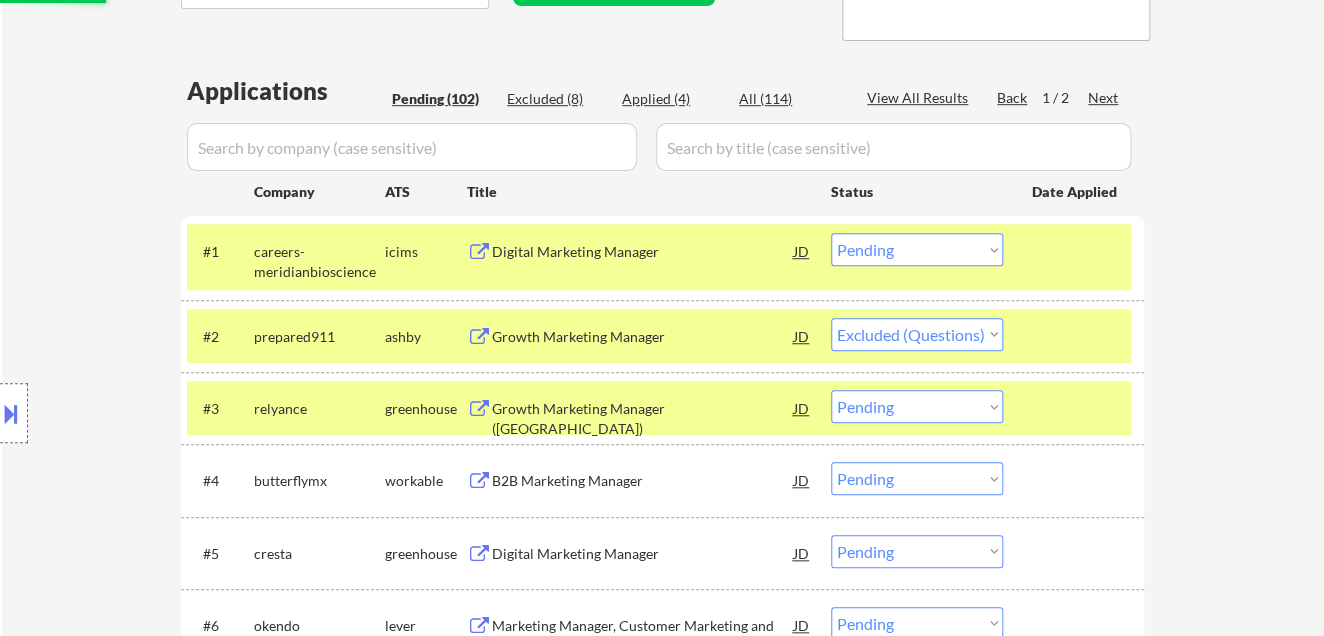 click on "Growth Marketing Manager ([GEOGRAPHIC_DATA])" at bounding box center (643, 418) 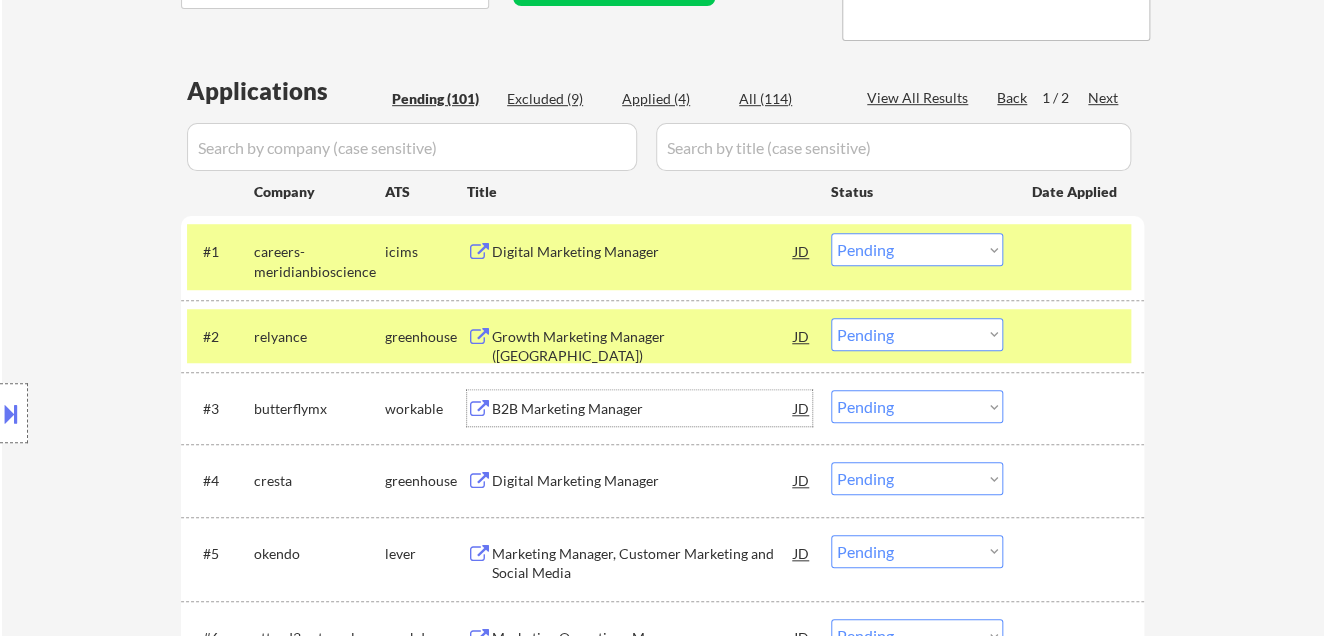 drag, startPoint x: 930, startPoint y: 331, endPoint x: 939, endPoint y: 347, distance: 18.35756 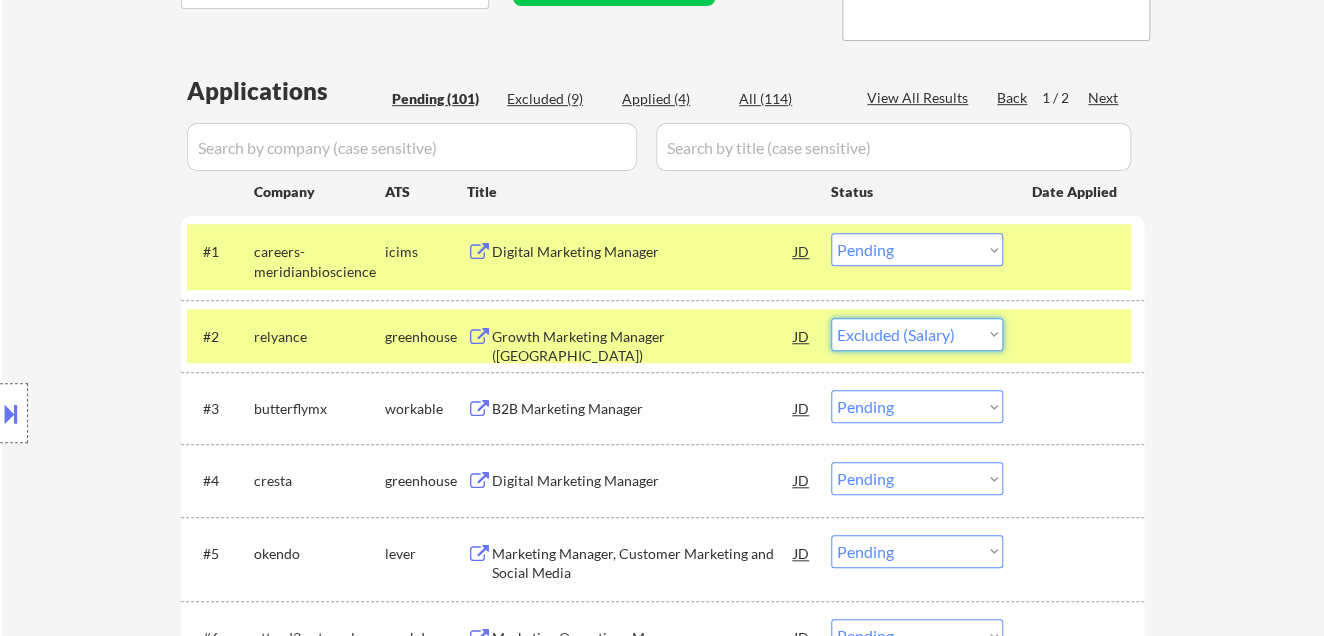 click on "Choose an option... Pending Applied Excluded (Questions) Excluded (Expired) Excluded (Location) Excluded (Bad Match) Excluded (Blocklist) Excluded (Salary) Excluded (Other)" at bounding box center (917, 334) 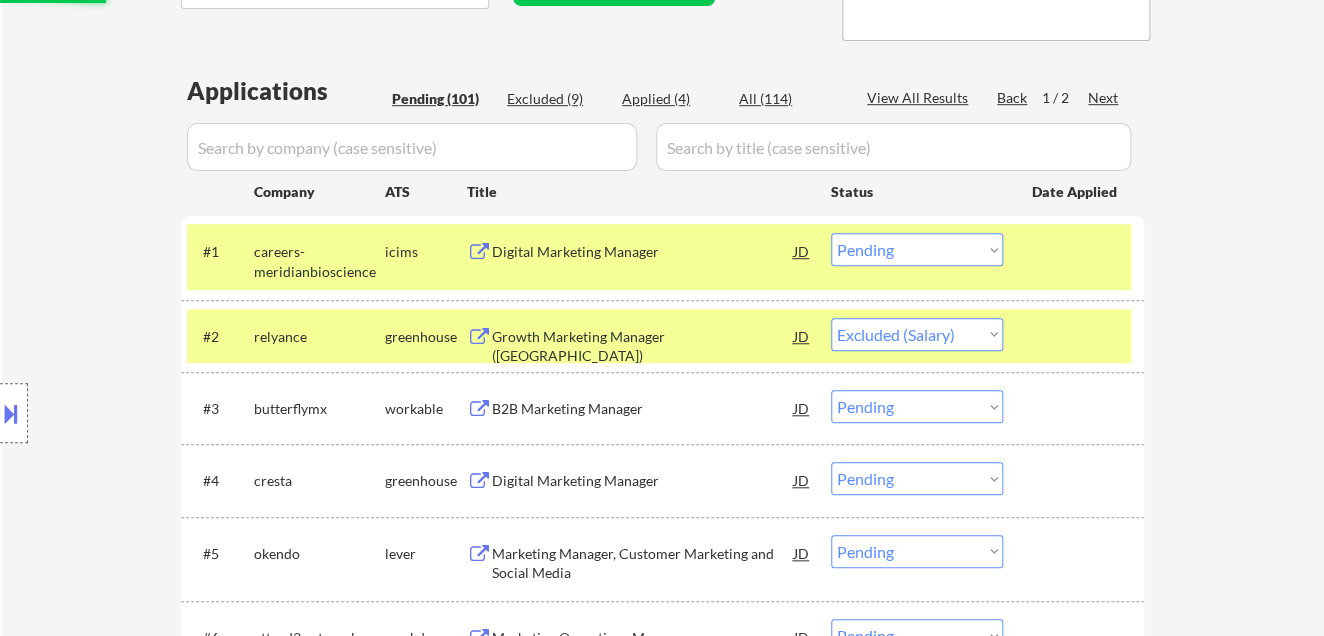 click on "B2B Marketing Manager" at bounding box center (643, 408) 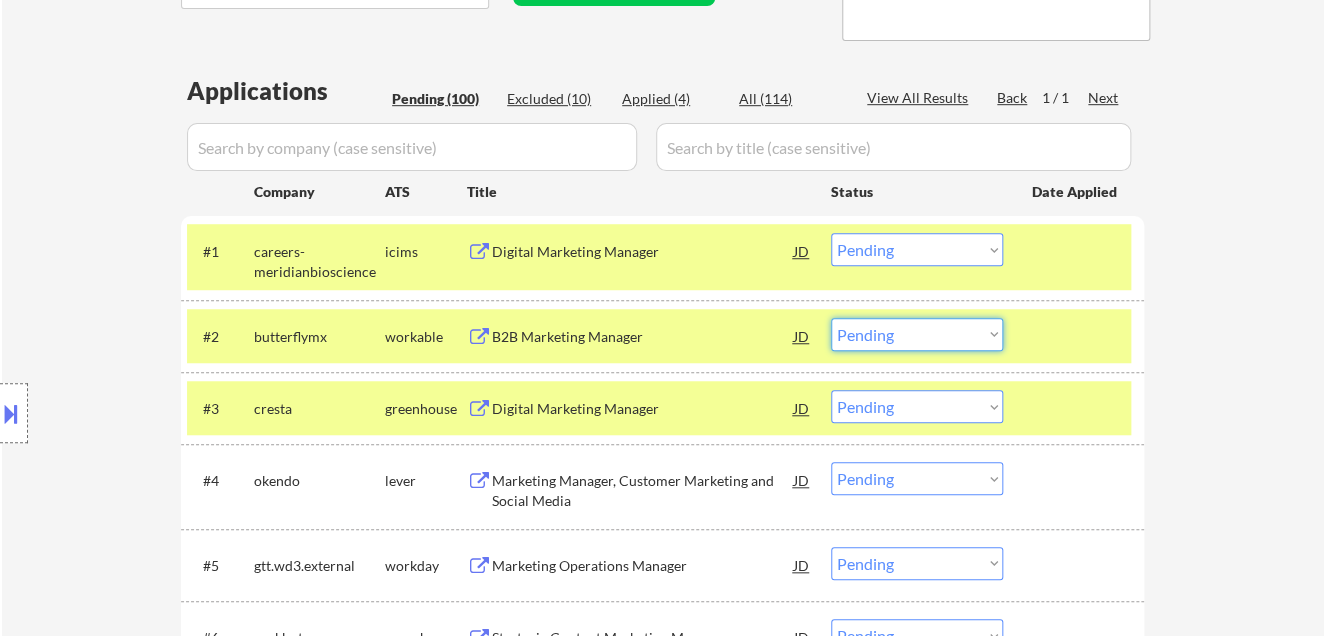click on "Choose an option... Pending Applied Excluded (Questions) Excluded (Expired) Excluded (Location) Excluded (Bad Match) Excluded (Blocklist) Excluded (Salary) Excluded (Other)" at bounding box center [917, 334] 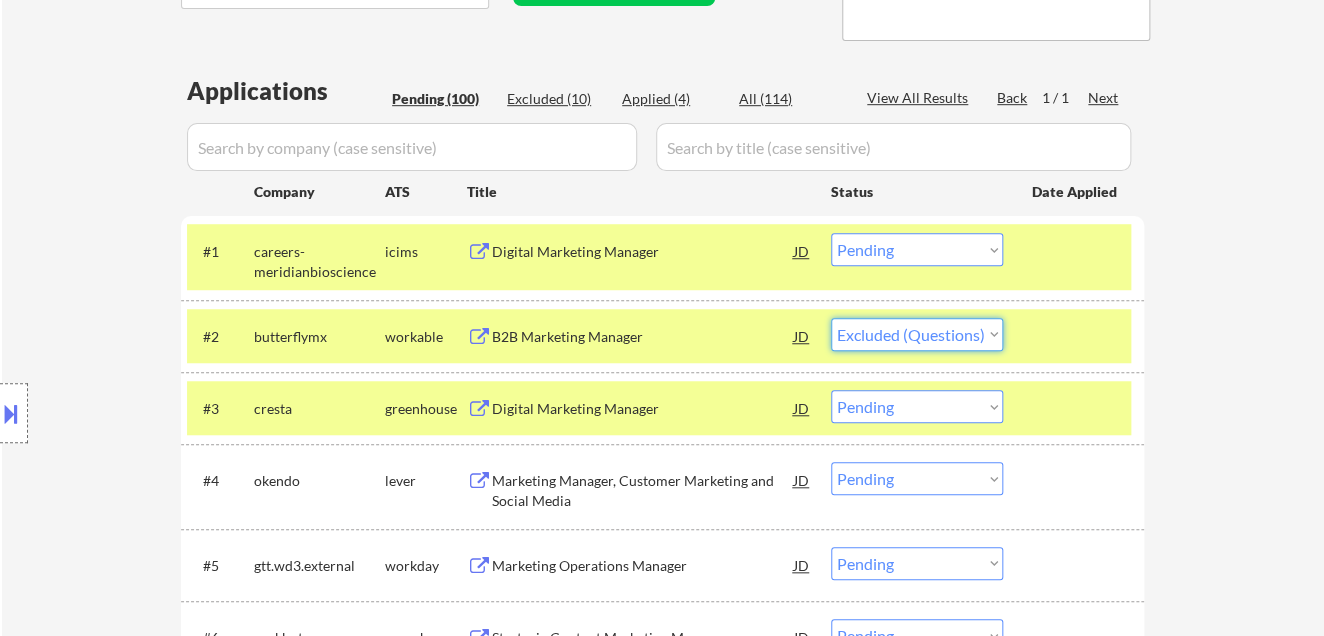 click on "Choose an option... Pending Applied Excluded (Questions) Excluded (Expired) Excluded (Location) Excluded (Bad Match) Excluded (Blocklist) Excluded (Salary) Excluded (Other)" at bounding box center (917, 334) 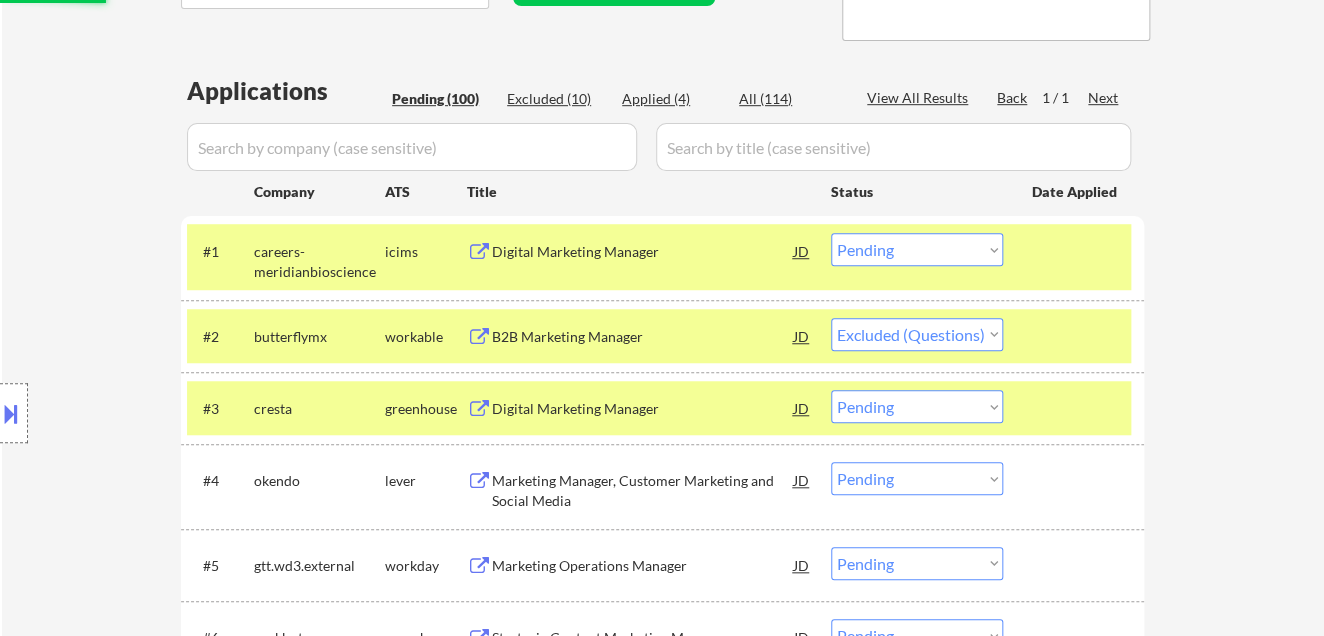 click on "Digital Marketing Manager" at bounding box center [643, 409] 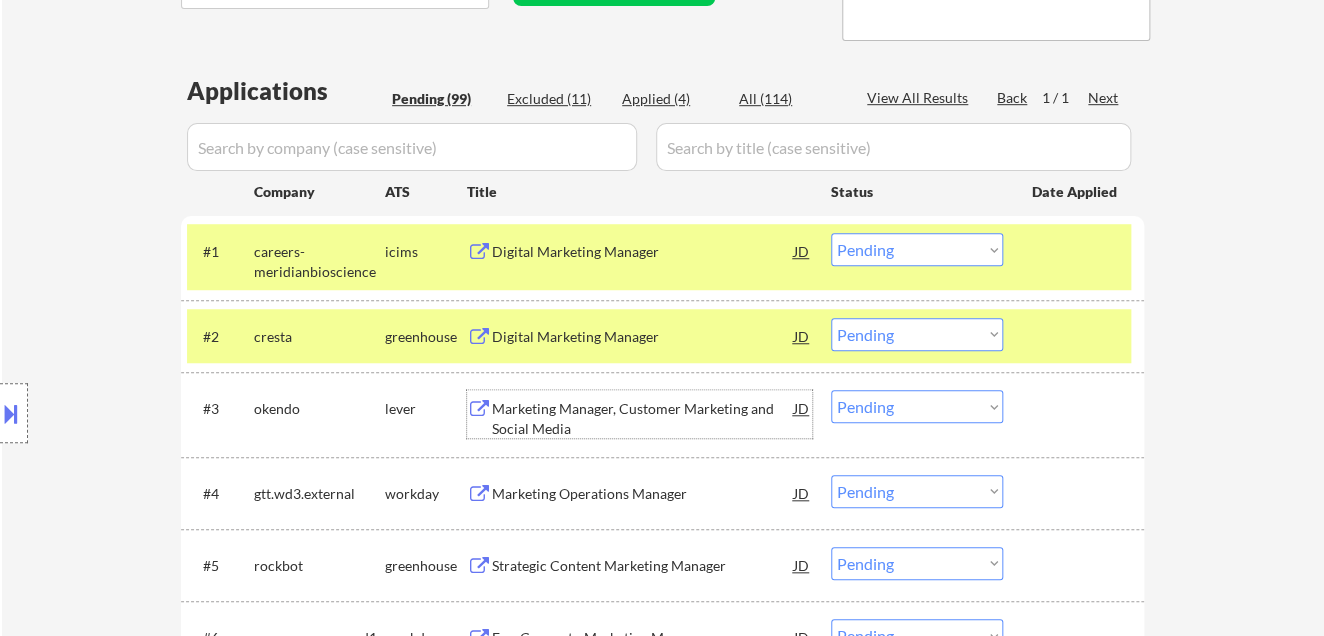 click on "Choose an option... Pending Applied Excluded (Questions) Excluded (Expired) Excluded (Location) Excluded (Bad Match) Excluded (Blocklist) Excluded (Salary) Excluded (Other)" at bounding box center [917, 334] 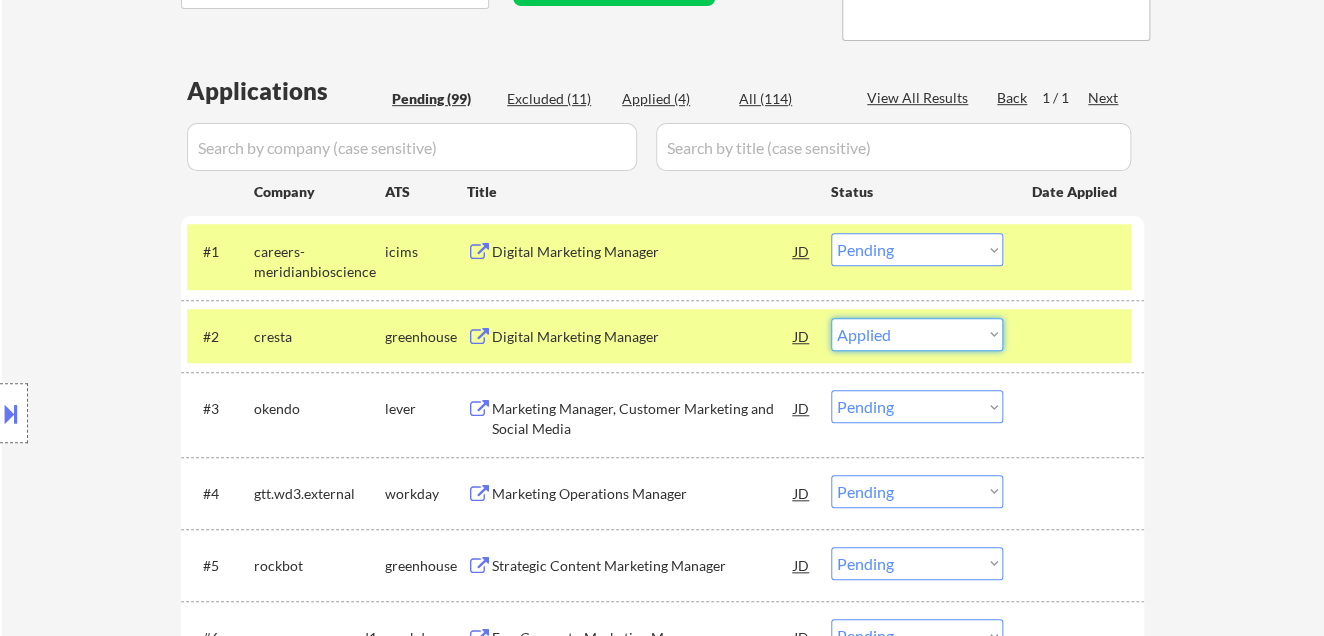 click on "Choose an option... Pending Applied Excluded (Questions) Excluded (Expired) Excluded (Location) Excluded (Bad Match) Excluded (Blocklist) Excluded (Salary) Excluded (Other)" at bounding box center (917, 334) 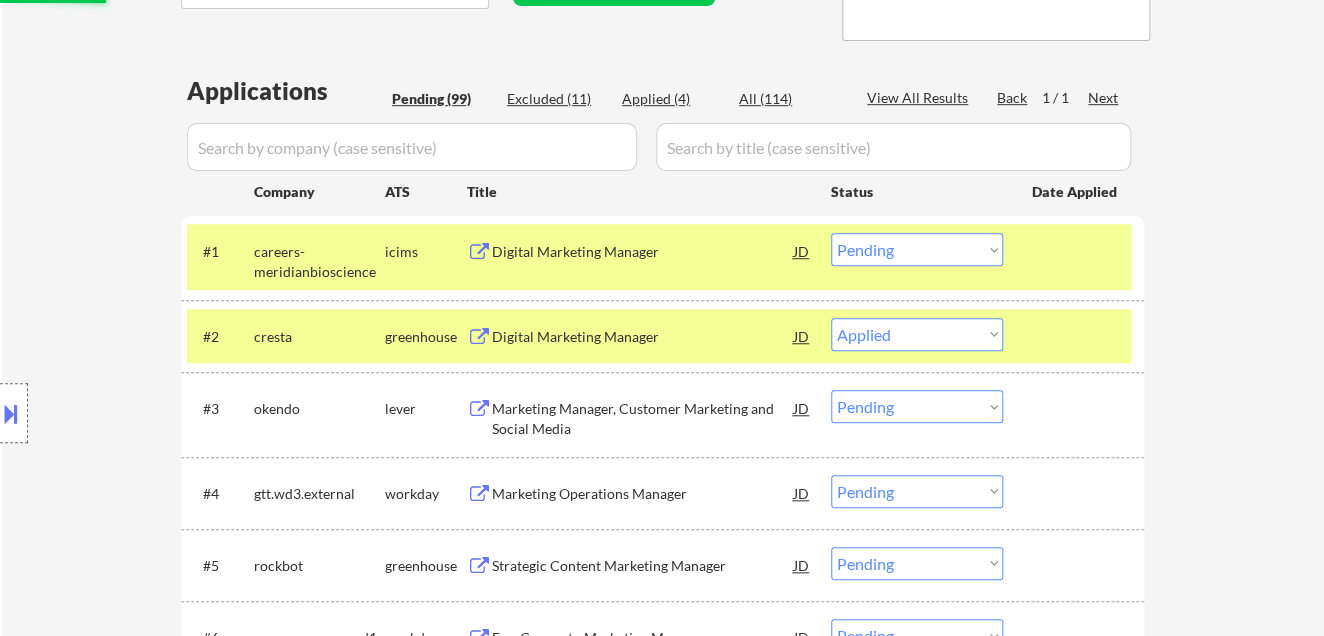 click on "Marketing Manager, Customer Marketing and Social Media" at bounding box center [643, 418] 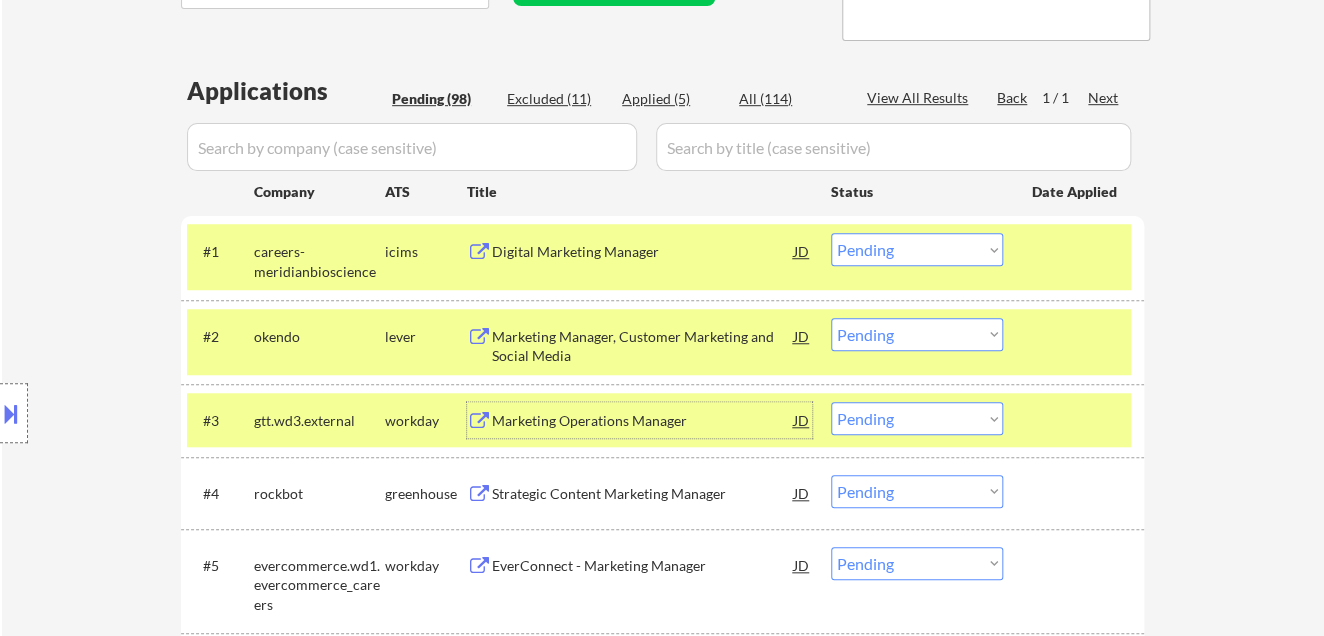click on "Choose an option... Pending Applied Excluded (Questions) Excluded (Expired) Excluded (Location) Excluded (Bad Match) Excluded (Blocklist) Excluded (Salary) Excluded (Other)" at bounding box center [917, 334] 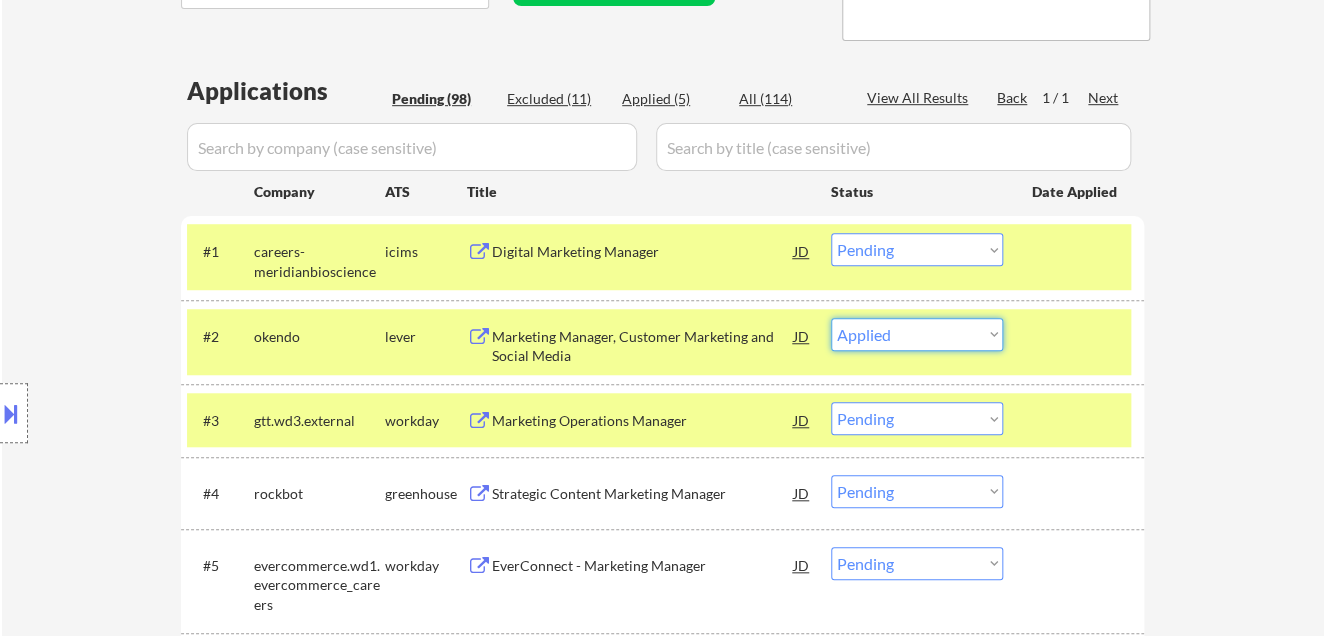click on "Choose an option... Pending Applied Excluded (Questions) Excluded (Expired) Excluded (Location) Excluded (Bad Match) Excluded (Blocklist) Excluded (Salary) Excluded (Other)" at bounding box center [917, 334] 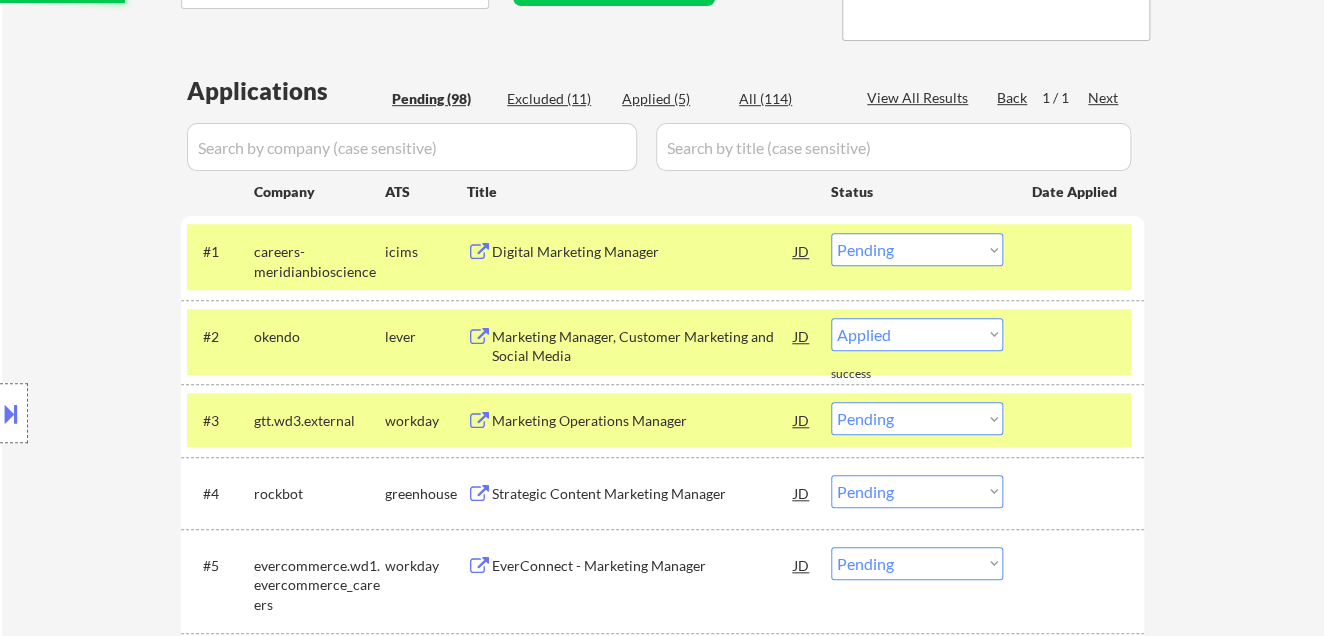 select on ""pending"" 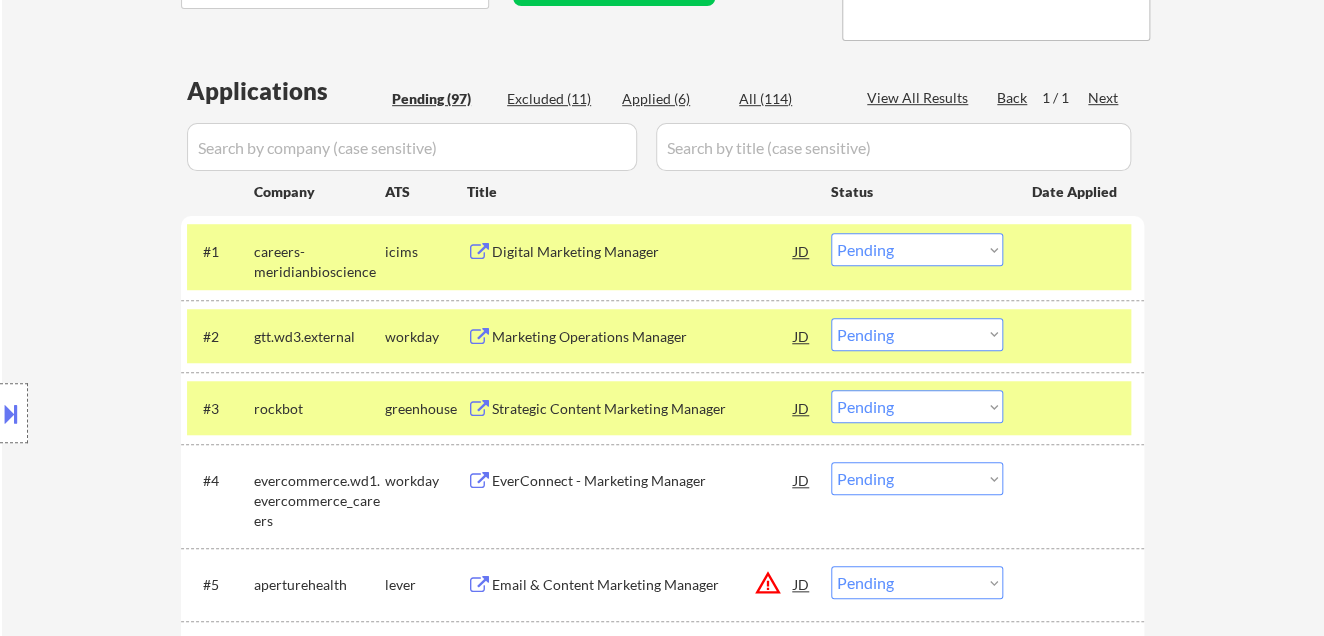 click on "Strategic Content Marketing Manager" at bounding box center (643, 408) 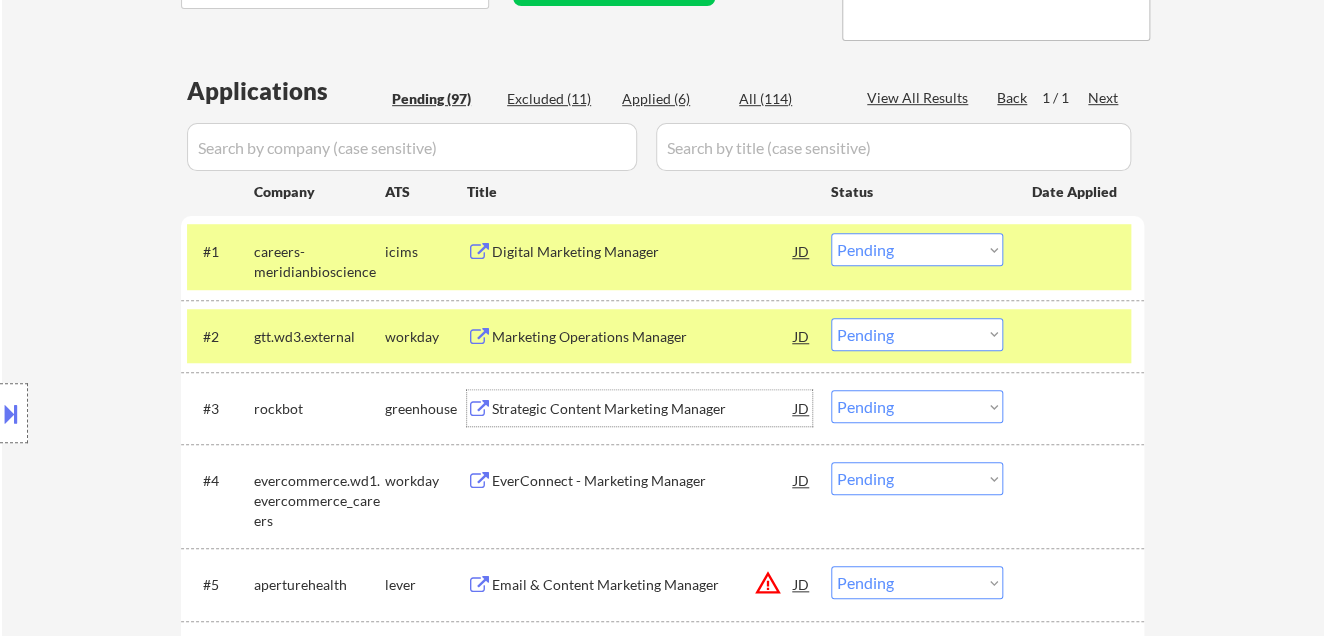 click on "Choose an option... Pending Applied Excluded (Questions) Excluded (Expired) Excluded (Location) Excluded (Bad Match) Excluded (Blocklist) Excluded (Salary) Excluded (Other)" at bounding box center [917, 334] 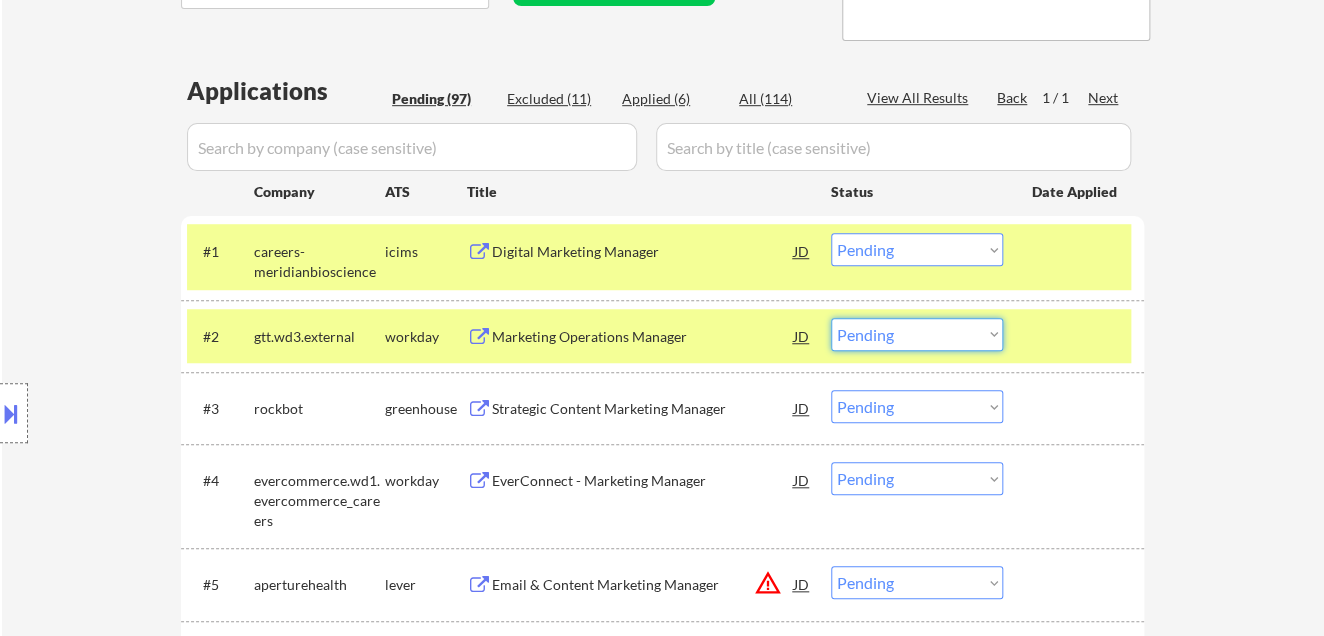 click on "← Return to /applysquad Mailslurp Inbox Job Search Builder [PERSON_NAME] User Email:  [EMAIL_ADDRESS][DOMAIN_NAME] Application Email:  [EMAIL_ADDRESS][DOMAIN_NAME] Mailslurp Email:  [EMAIL_ADDRESS][PERSON_NAME][DOMAIN_NAME] LinkedIn:   [URL][DOMAIN_NAME]
Phone:  [PHONE_NUMBER] Current Location:  [GEOGRAPHIC_DATA], [US_STATE] Applies:  0 sent / 100 bought Internal Notes Can work in country of residence?:  yes Squad Notes Minimum salary:  $120,000 Will need Visa to work in that country now/future?:   no Download Resume Add a Job Manually Ramel Applications Pending (97) Excluded (11) Applied (6) All (114) View All Results Back 1 / 1
Next Company ATS Title Status Date Applied #1 careers-meridianbioscience icims Digital Marketing Manager JD Choose an option... Pending Applied Excluded (Questions) Excluded (Expired) Excluded (Location) Excluded (Bad Match) Excluded (Blocklist) Excluded (Salary) Excluded (Other) success #2 gtt.wd3.external workday Marketing Operations Manager JD Choose an option... Pending Applied Excluded (Questions) success #3 JD" at bounding box center (663, 3658) 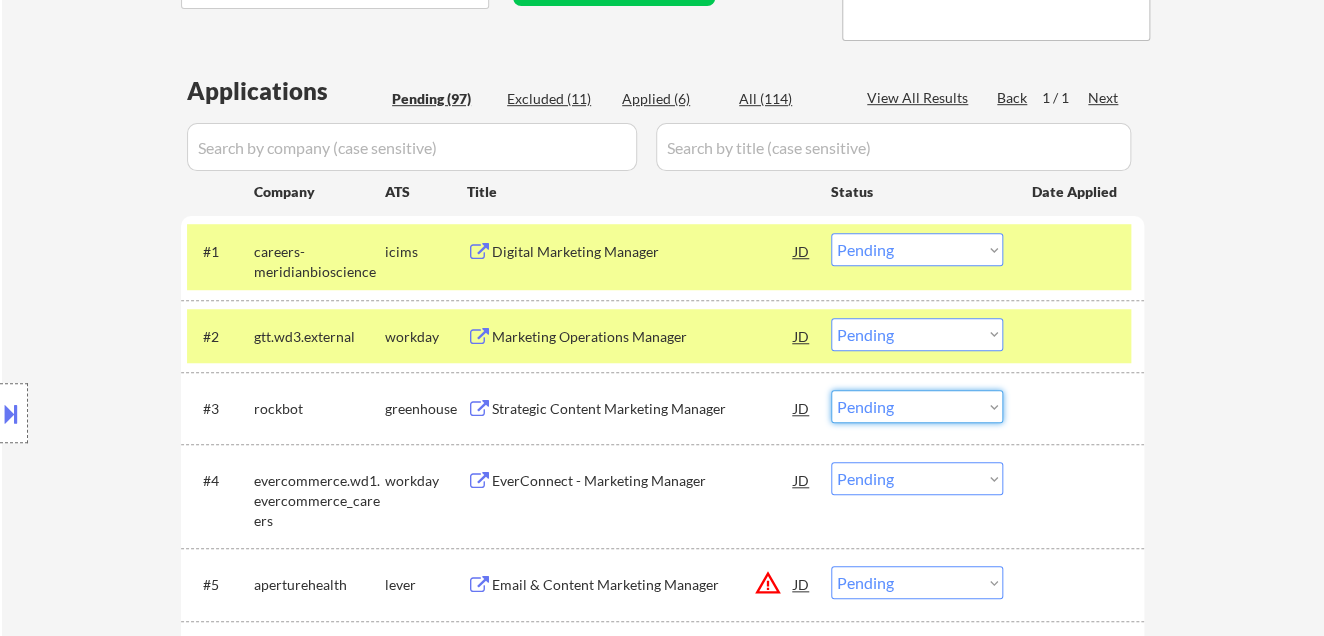 click on "Choose an option... Pending Applied Excluded (Questions) Excluded (Expired) Excluded (Location) Excluded (Bad Match) Excluded (Blocklist) Excluded (Salary) Excluded (Other)" at bounding box center (917, 406) 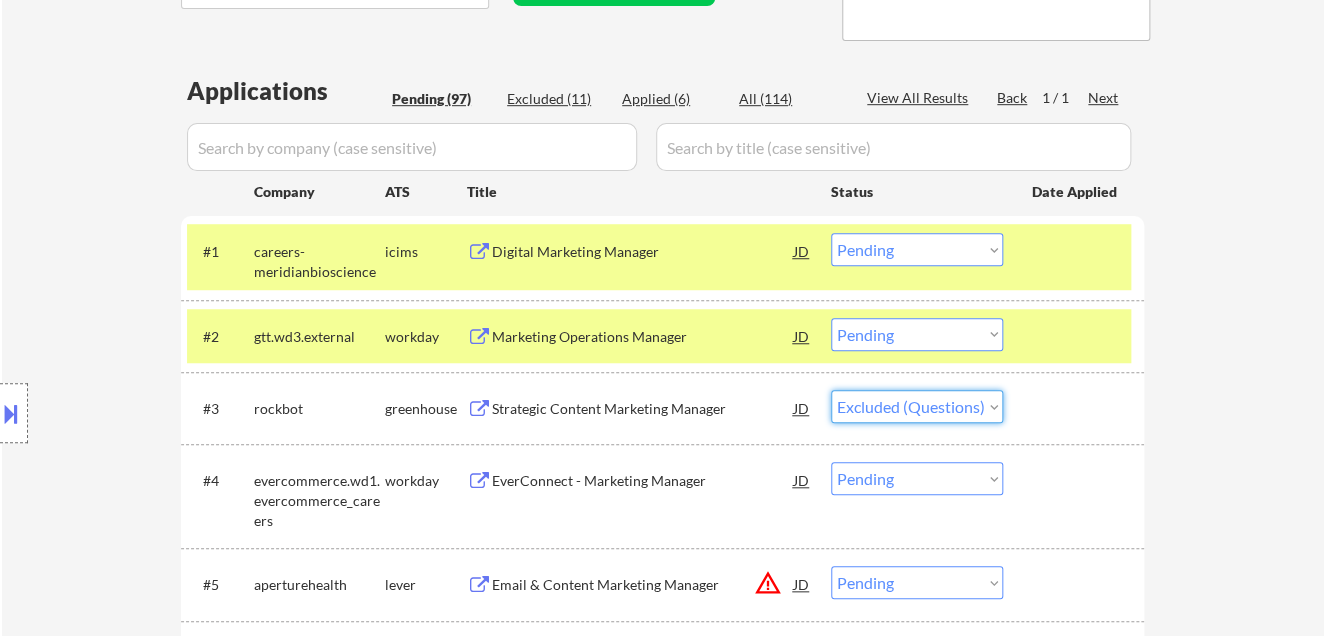 click on "Choose an option... Pending Applied Excluded (Questions) Excluded (Expired) Excluded (Location) Excluded (Bad Match) Excluded (Blocklist) Excluded (Salary) Excluded (Other)" at bounding box center (917, 406) 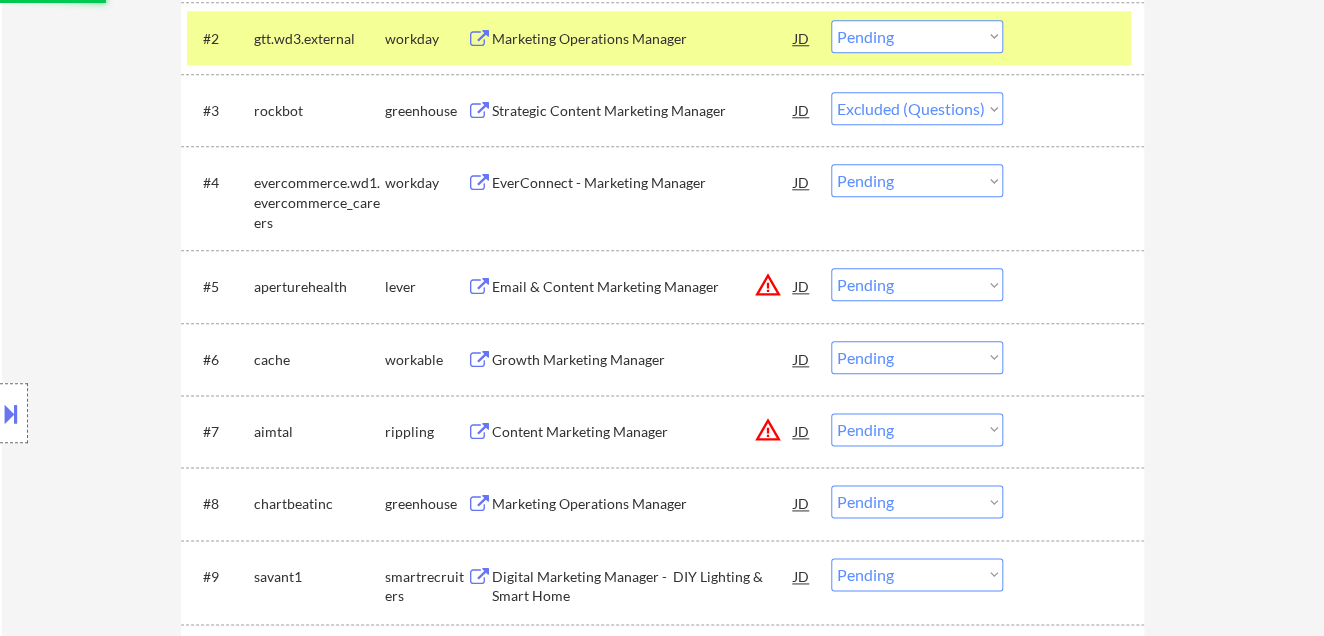 scroll, scrollTop: 777, scrollLeft: 0, axis: vertical 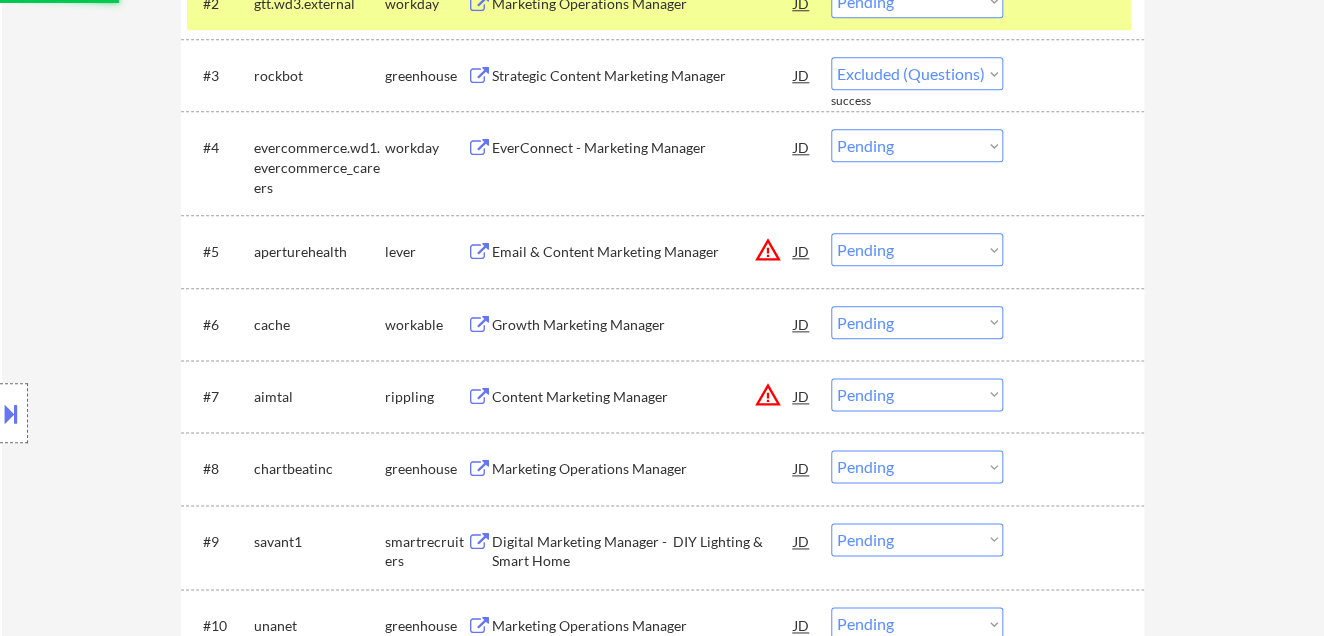click on "Growth Marketing Manager" at bounding box center [643, 324] 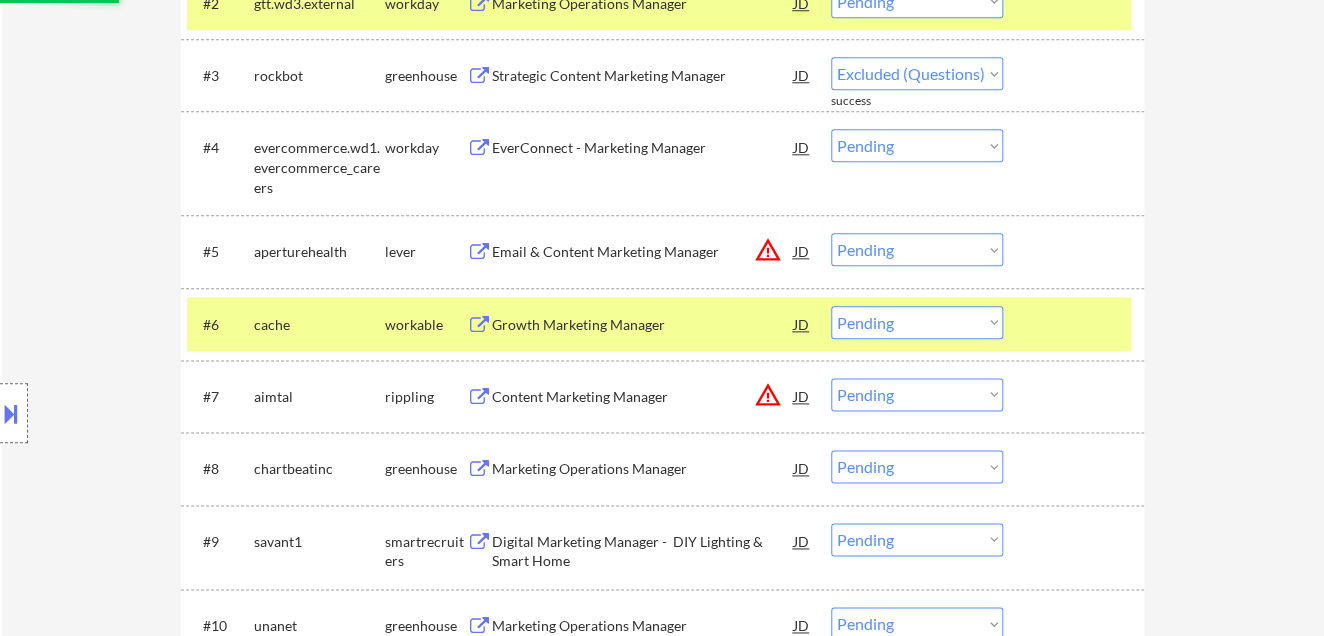 select on ""pending"" 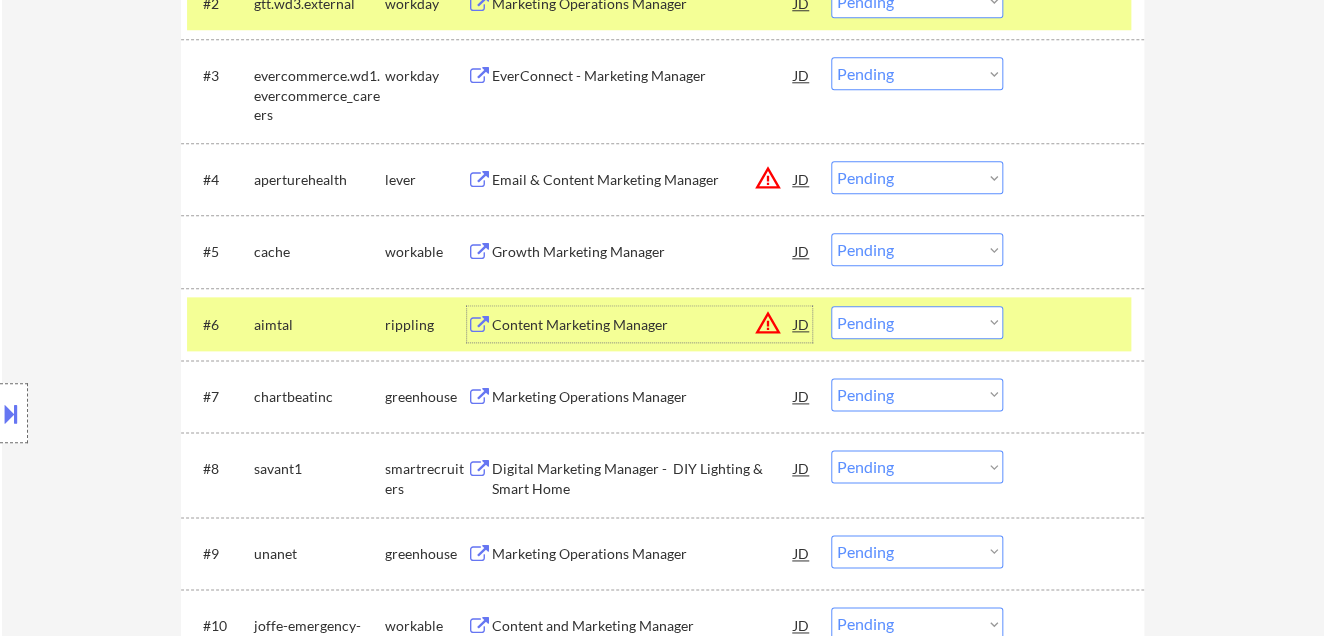 click on "Choose an option... Pending Applied Excluded (Questions) Excluded (Expired) Excluded (Location) Excluded (Bad Match) Excluded (Blocklist) Excluded (Salary) Excluded (Other)" at bounding box center [917, 249] 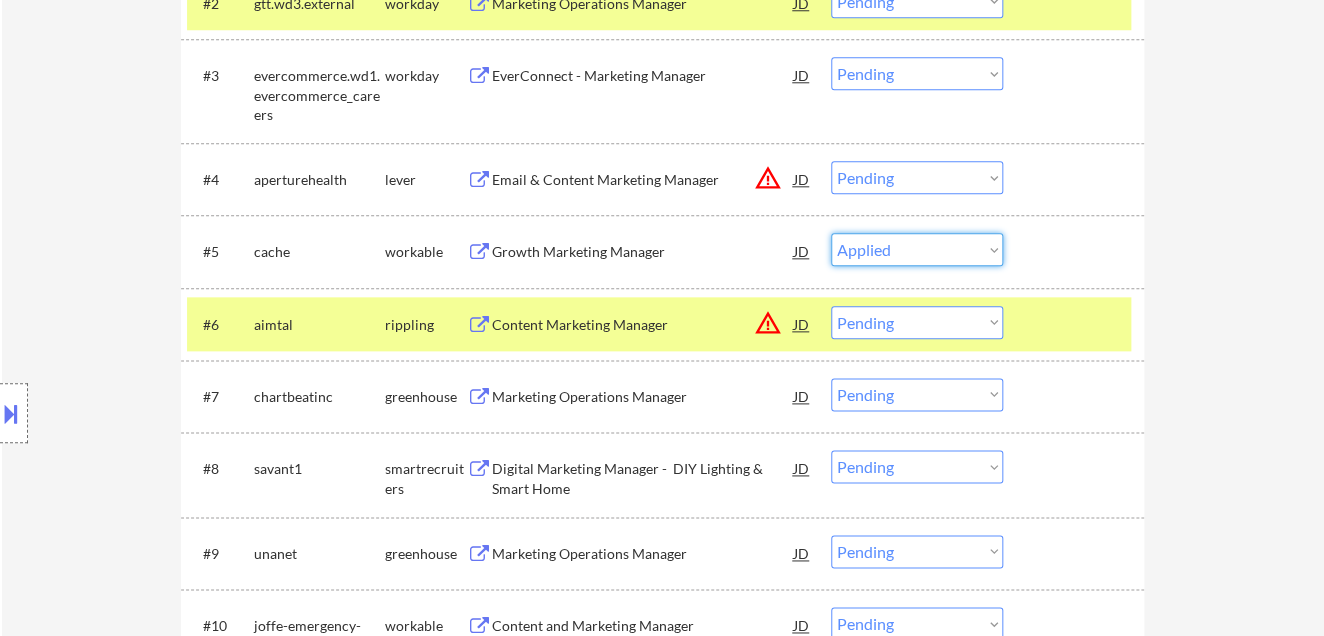 click on "Choose an option... Pending Applied Excluded (Questions) Excluded (Expired) Excluded (Location) Excluded (Bad Match) Excluded (Blocklist) Excluded (Salary) Excluded (Other)" at bounding box center (917, 249) 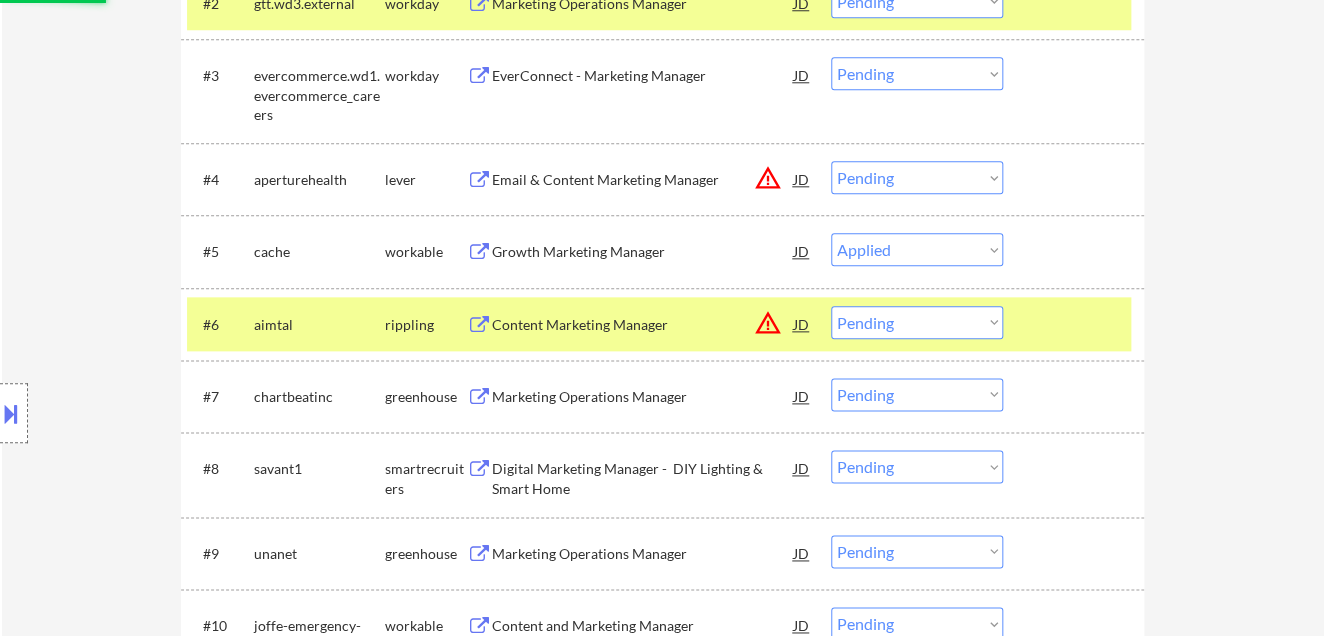 click on "Marketing Operations Manager" at bounding box center (643, 397) 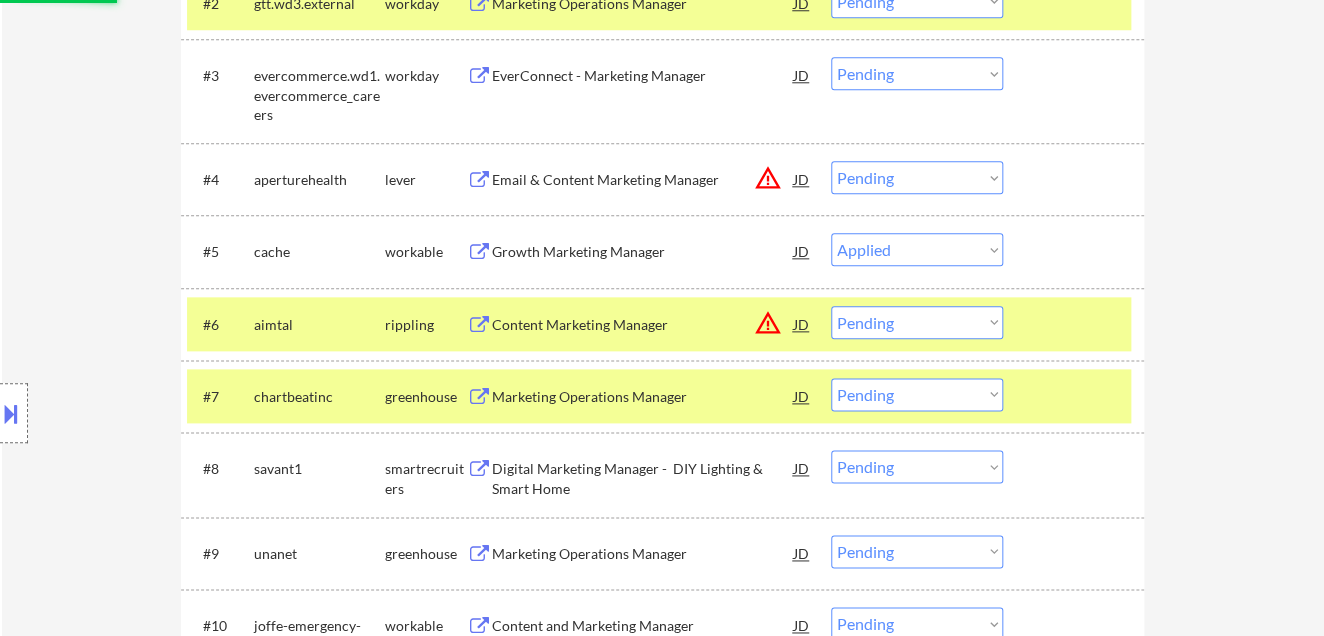 select on ""pending"" 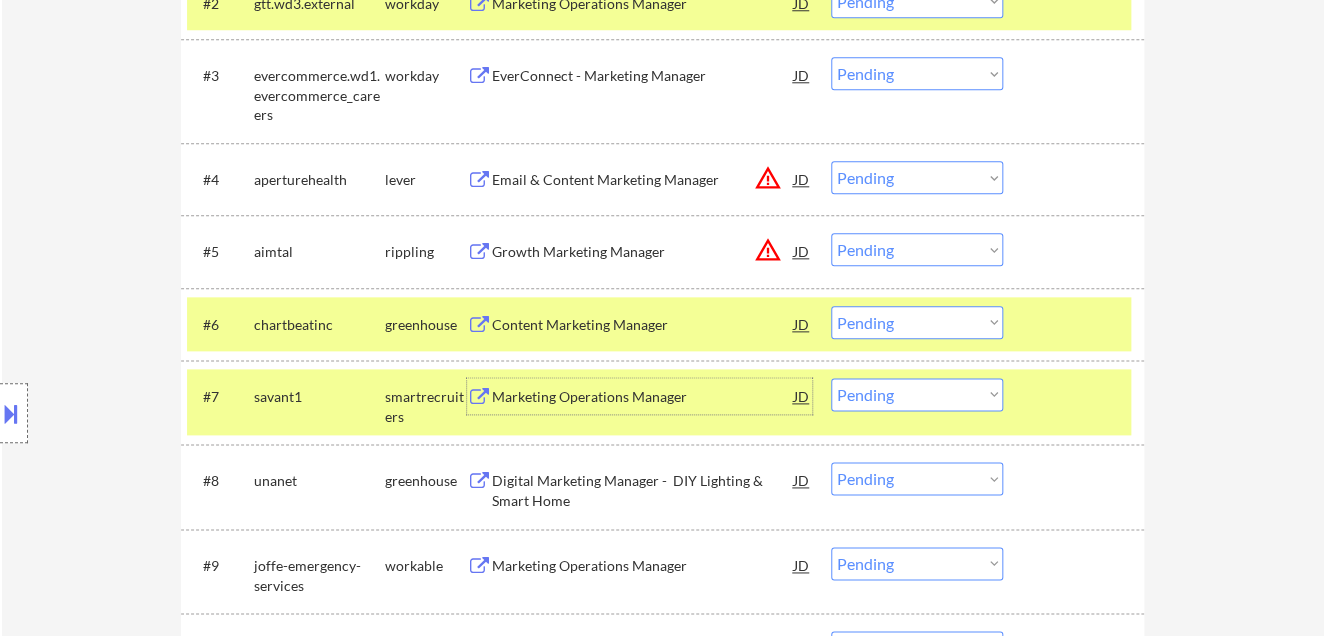 drag, startPoint x: 895, startPoint y: 314, endPoint x: 910, endPoint y: 323, distance: 17.492855 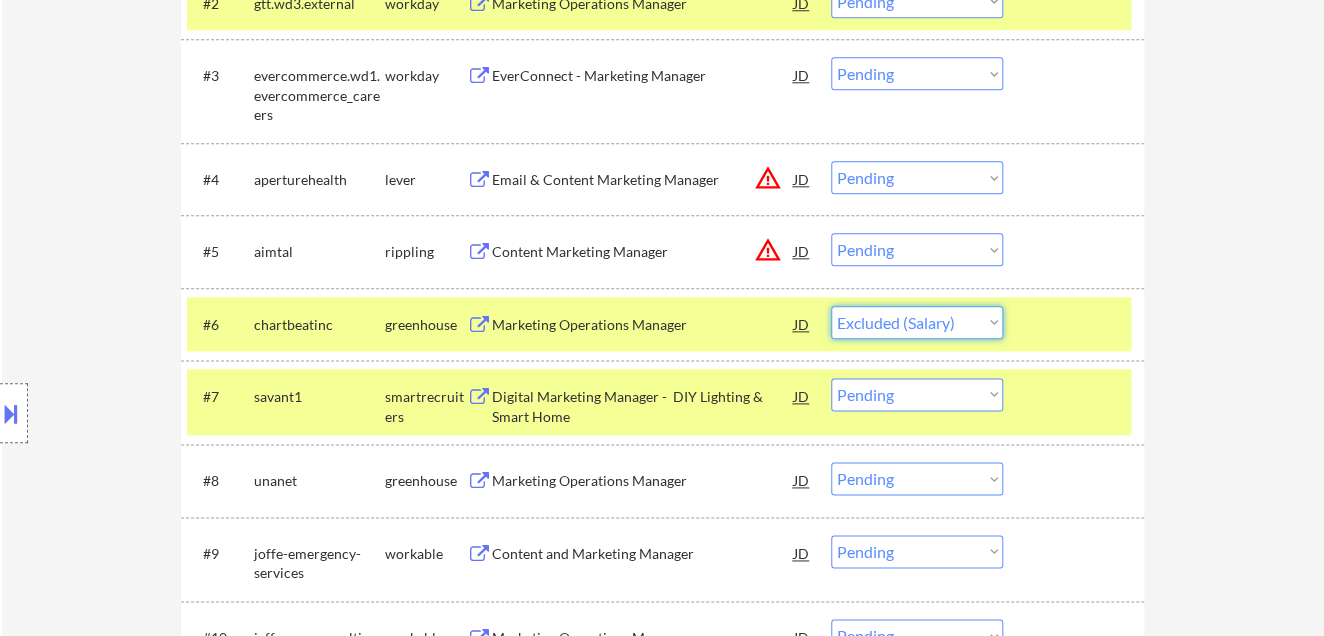 click on "Choose an option... Pending Applied Excluded (Questions) Excluded (Expired) Excluded (Location) Excluded (Bad Match) Excluded (Blocklist) Excluded (Salary) Excluded (Other)" at bounding box center (917, 322) 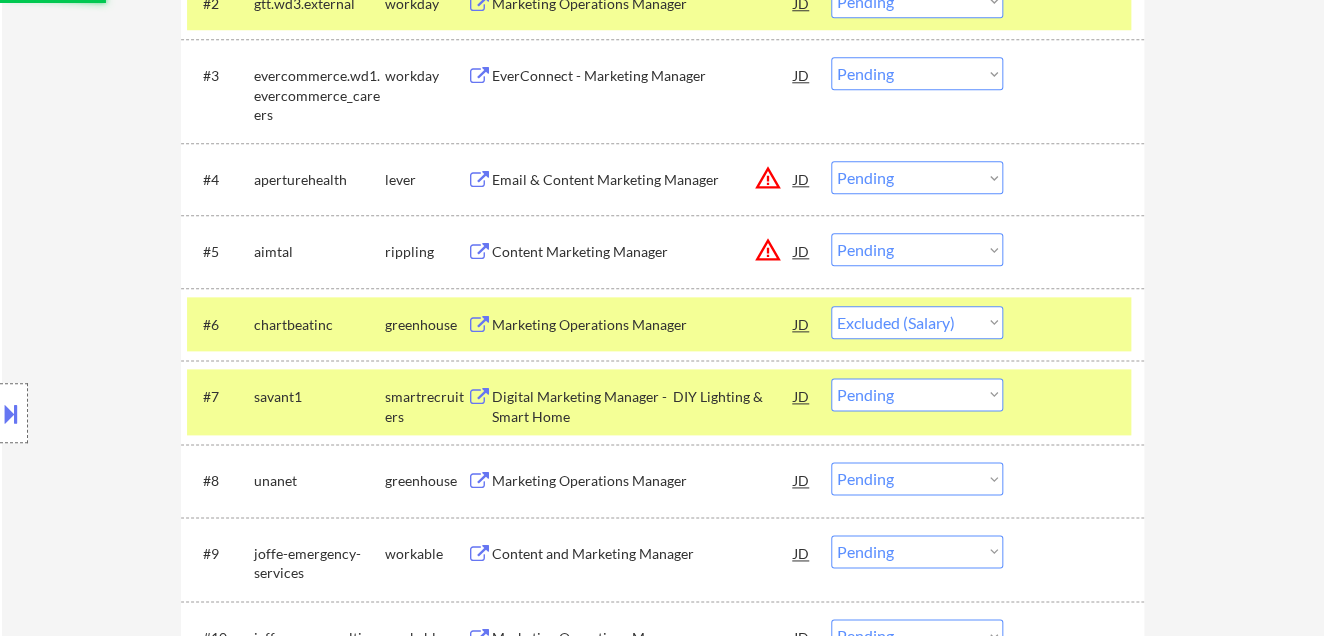 click on "Digital Marketing Manager -  DIY Lighting & Smart Home" at bounding box center [643, 406] 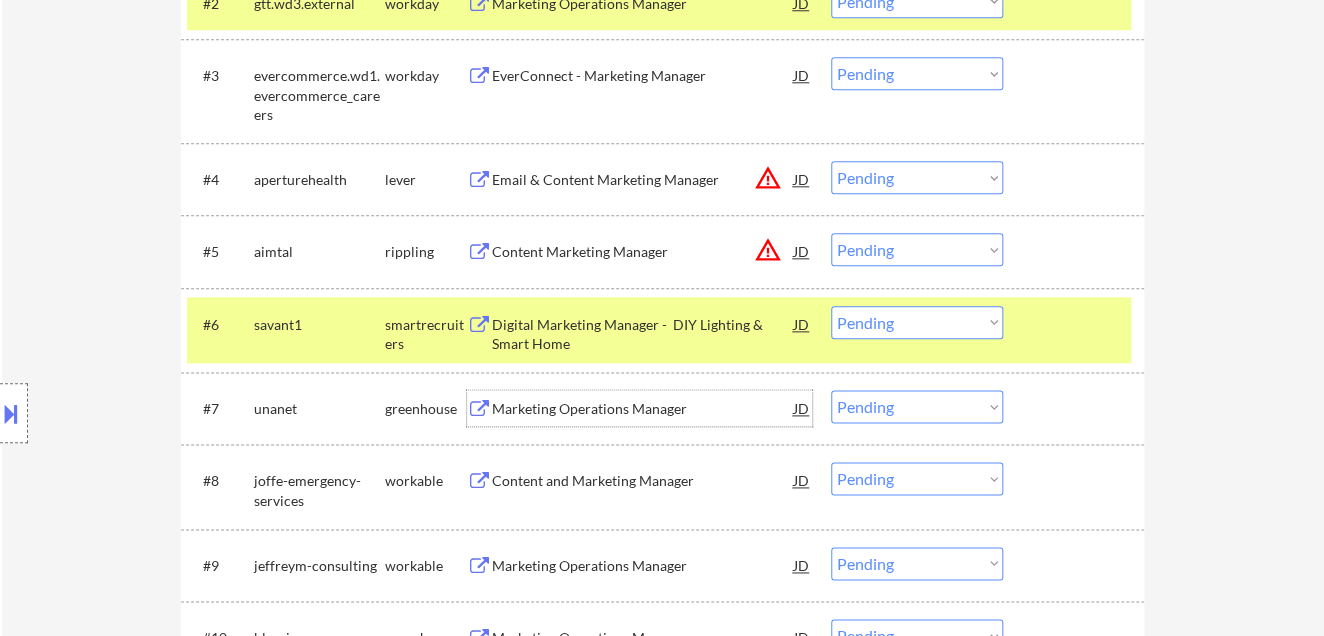 click on "Choose an option... Pending Applied Excluded (Questions) Excluded (Expired) Excluded (Location) Excluded (Bad Match) Excluded (Blocklist) Excluded (Salary) Excluded (Other)" at bounding box center (917, 322) 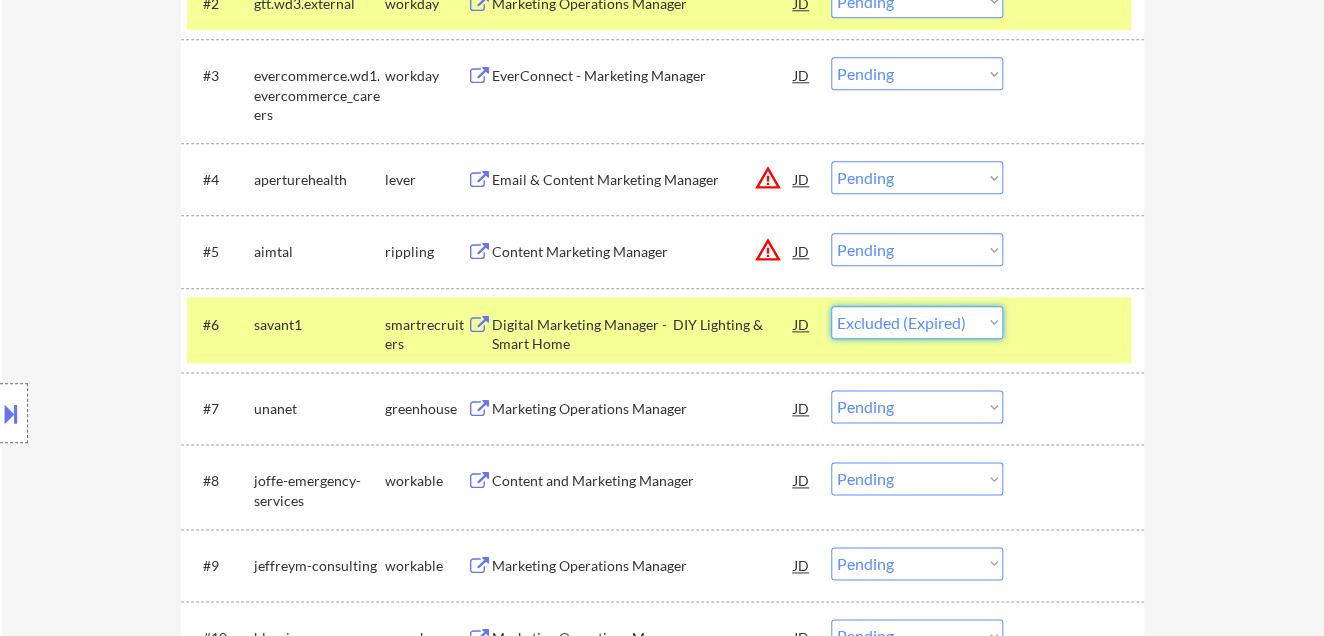 click on "Choose an option... Pending Applied Excluded (Questions) Excluded (Expired) Excluded (Location) Excluded (Bad Match) Excluded (Blocklist) Excluded (Salary) Excluded (Other)" at bounding box center (917, 322) 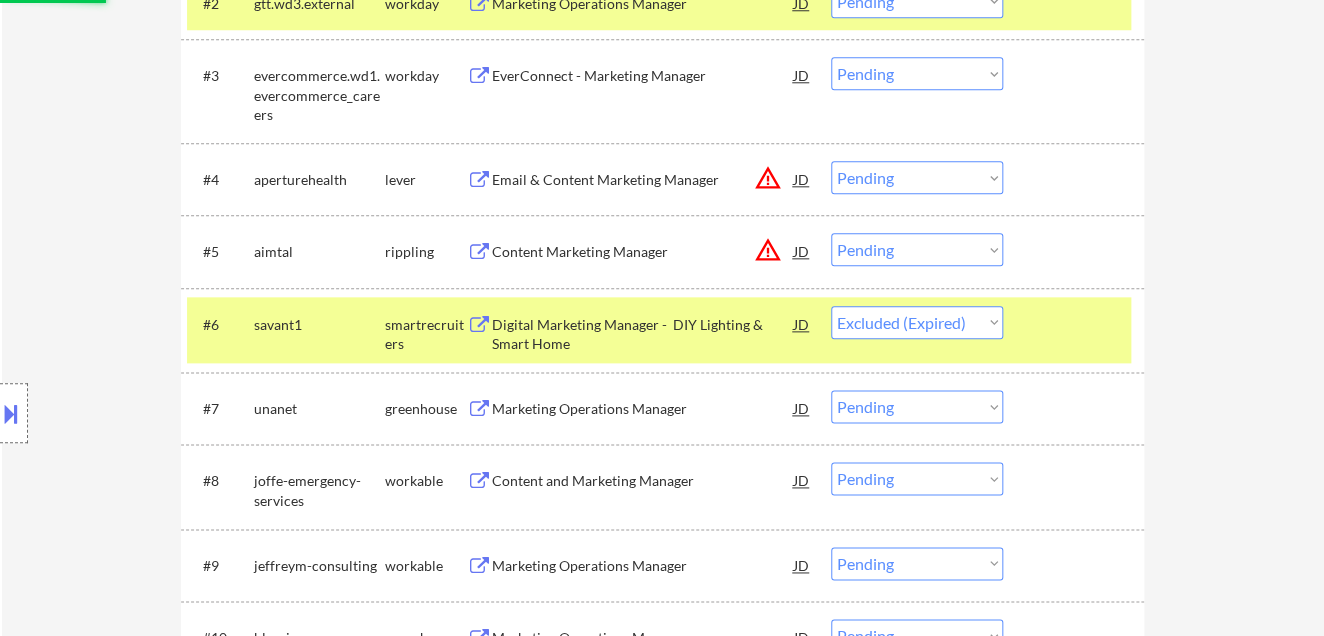 click on "#7 unanet greenhouse Marketing Operations Manager JD warning_amber Choose an option... Pending Applied Excluded (Questions) Excluded (Expired) Excluded (Location) Excluded (Bad Match) Excluded (Blocklist) Excluded (Salary) Excluded (Other)" at bounding box center (659, 408) 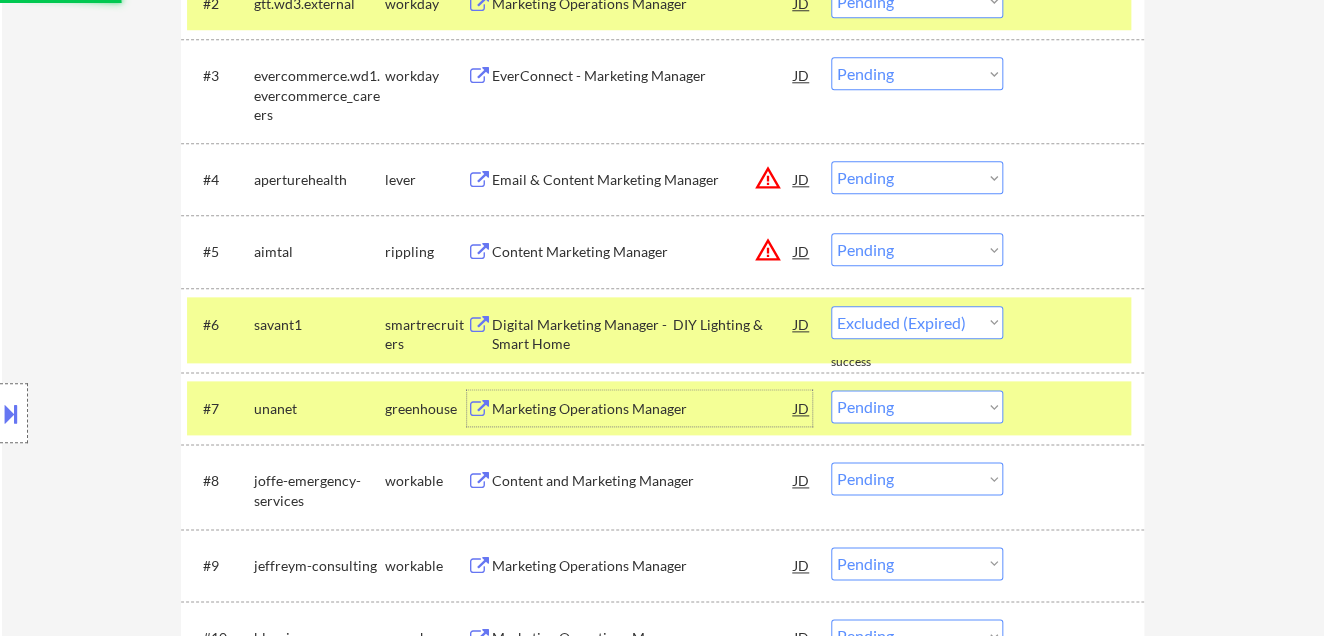 click on "Marketing Operations Manager" at bounding box center [643, 408] 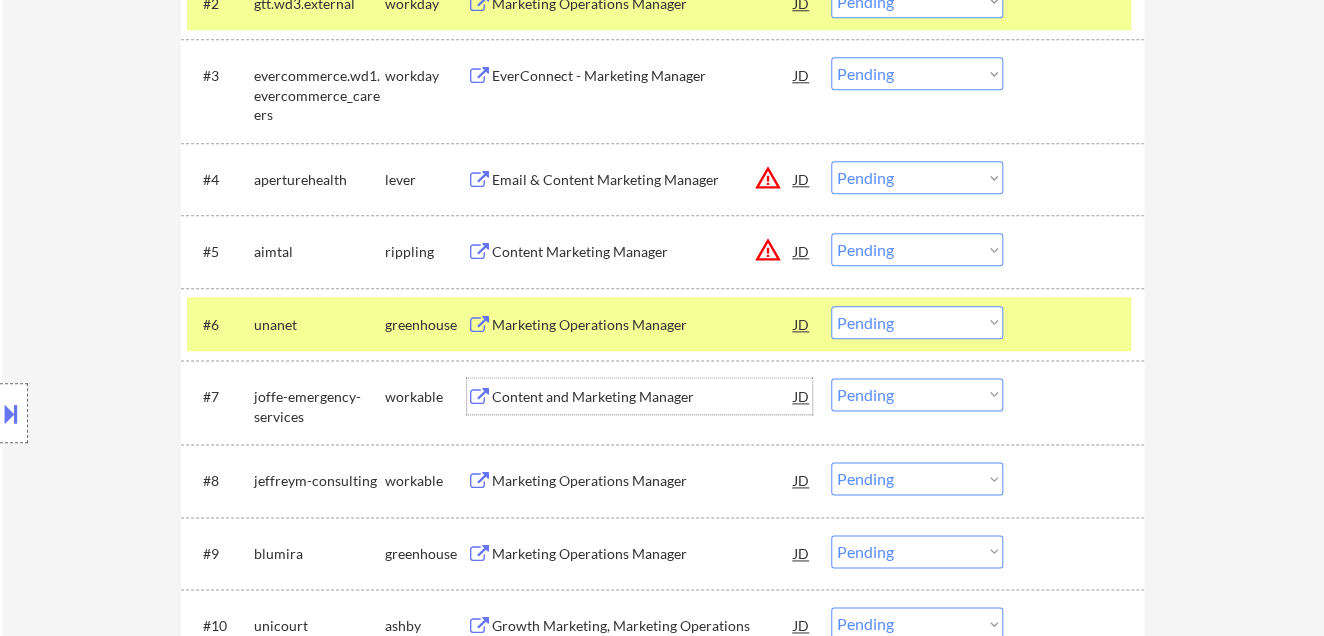 drag, startPoint x: 924, startPoint y: 334, endPoint x: 936, endPoint y: 331, distance: 12.369317 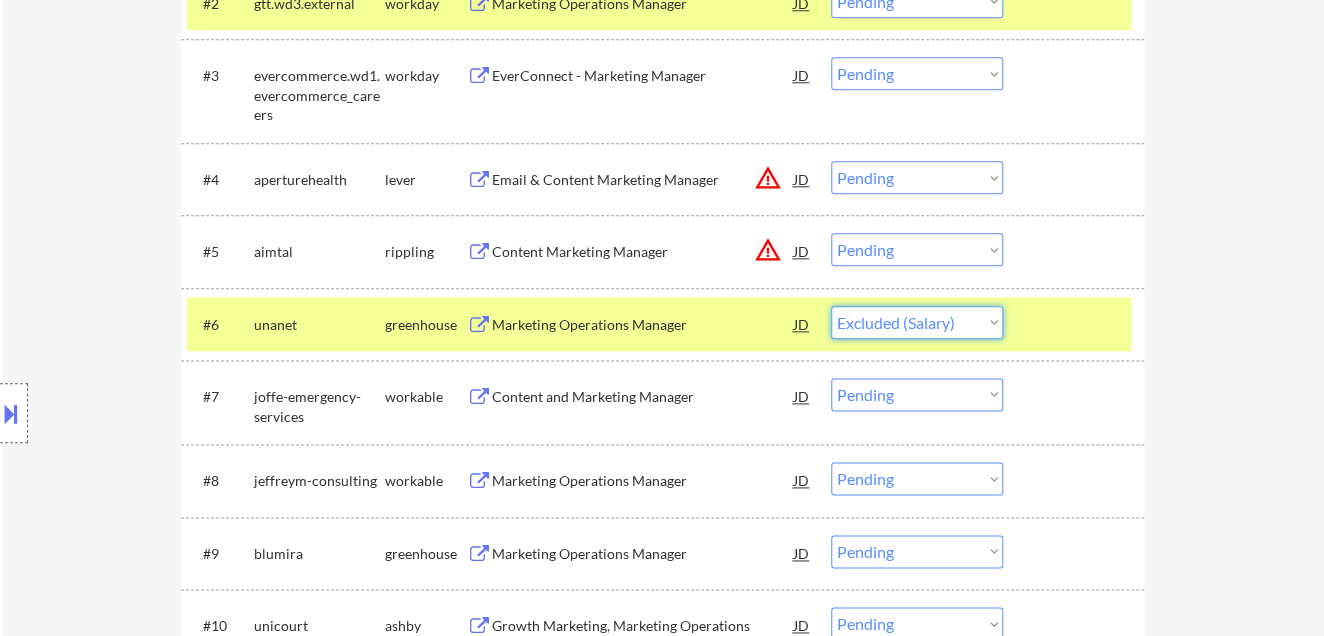 click on "Choose an option... Pending Applied Excluded (Questions) Excluded (Expired) Excluded (Location) Excluded (Bad Match) Excluded (Blocklist) Excluded (Salary) Excluded (Other)" at bounding box center (917, 322) 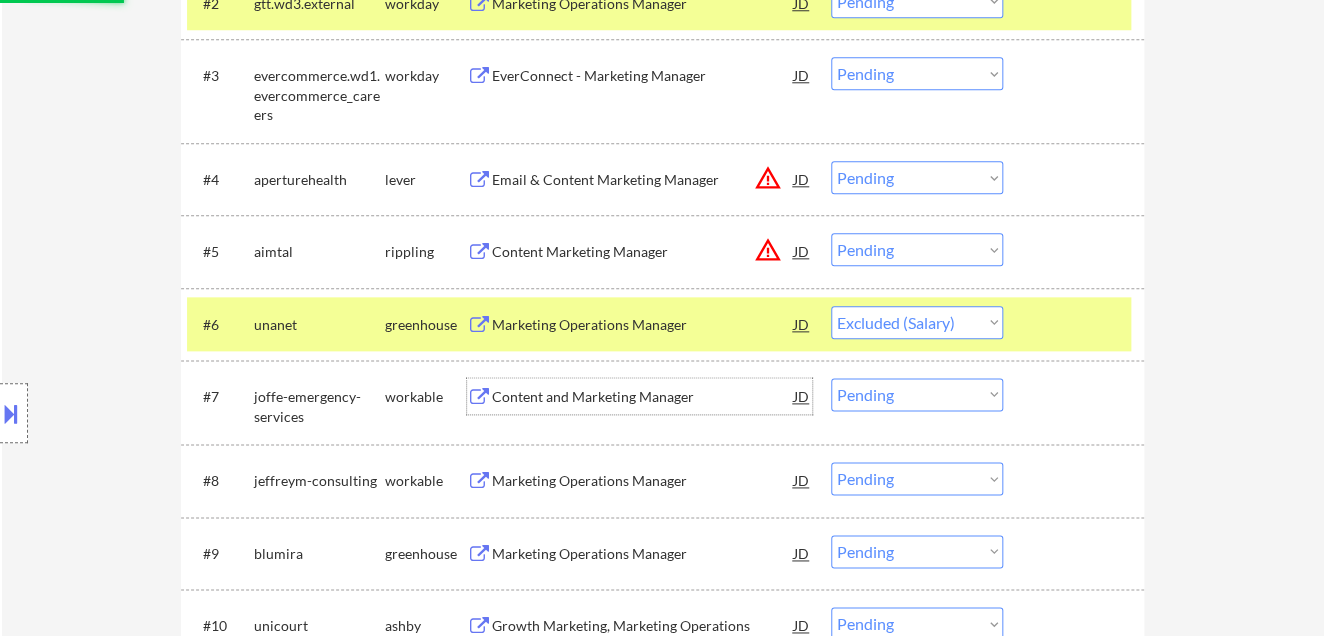 click on "Content and Marketing Manager" at bounding box center [643, 397] 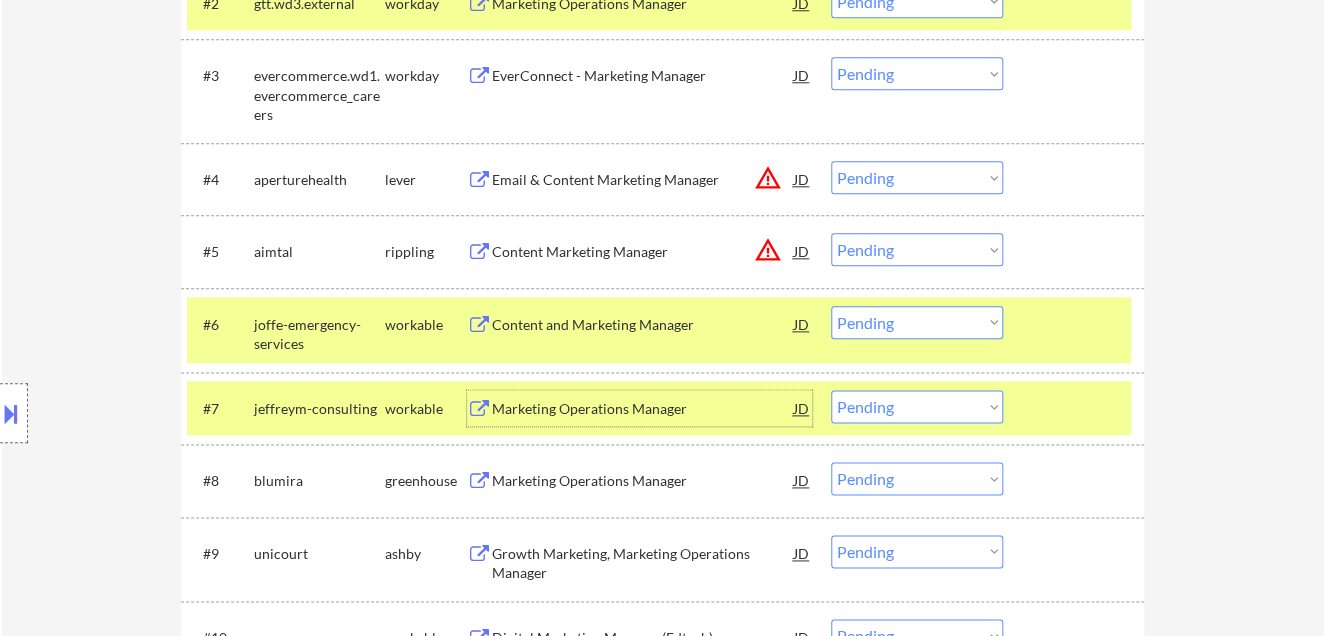 click on "Choose an option... Pending Applied Excluded (Questions) Excluded (Expired) Excluded (Location) Excluded (Bad Match) Excluded (Blocklist) Excluded (Salary) Excluded (Other)" at bounding box center [917, 322] 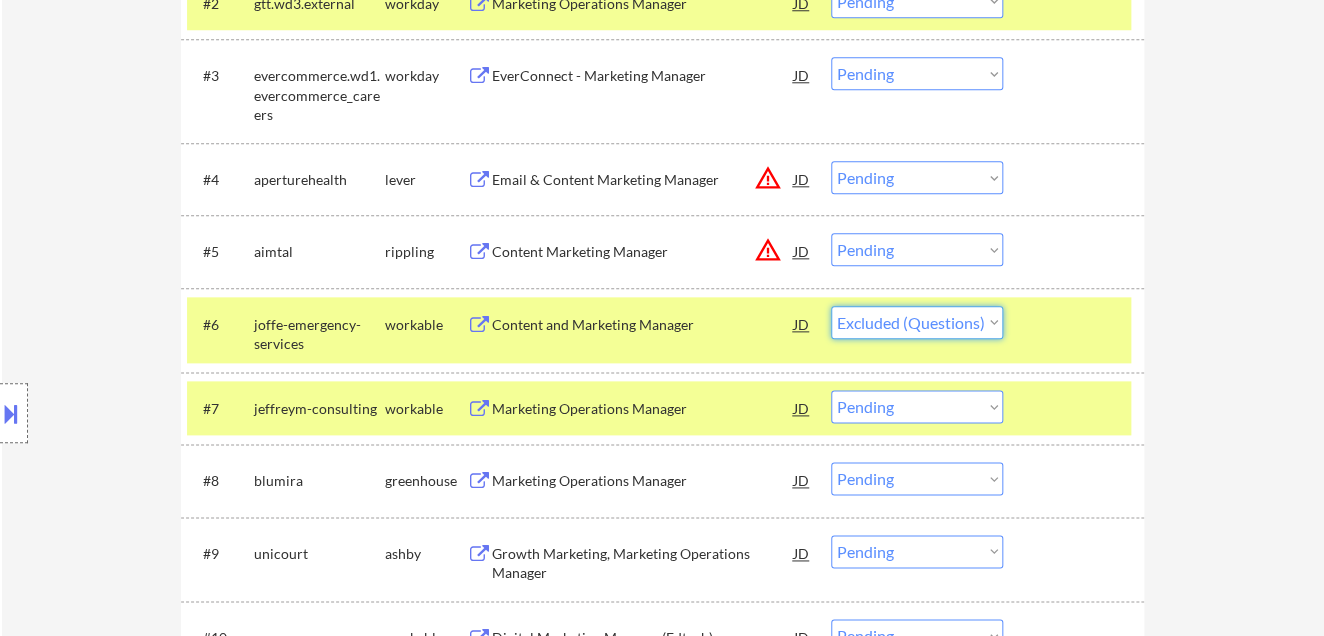click on "Choose an option... Pending Applied Excluded (Questions) Excluded (Expired) Excluded (Location) Excluded (Bad Match) Excluded (Blocklist) Excluded (Salary) Excluded (Other)" at bounding box center [917, 322] 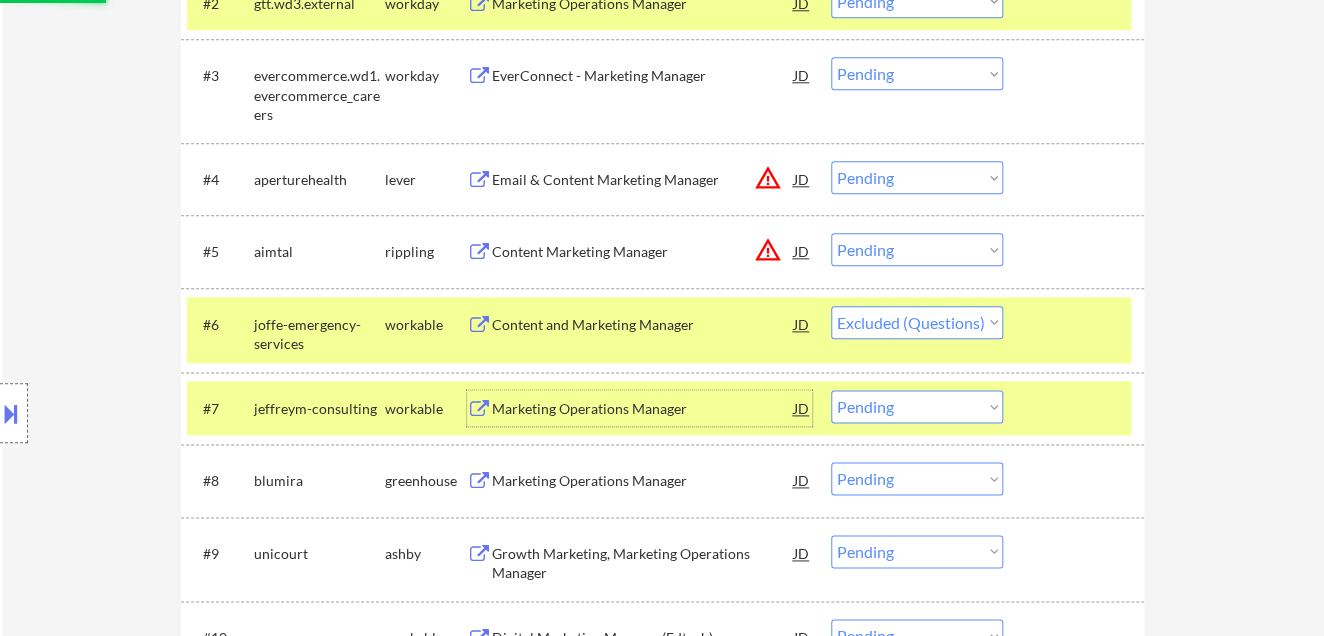 click on "Marketing Operations Manager" at bounding box center (643, 409) 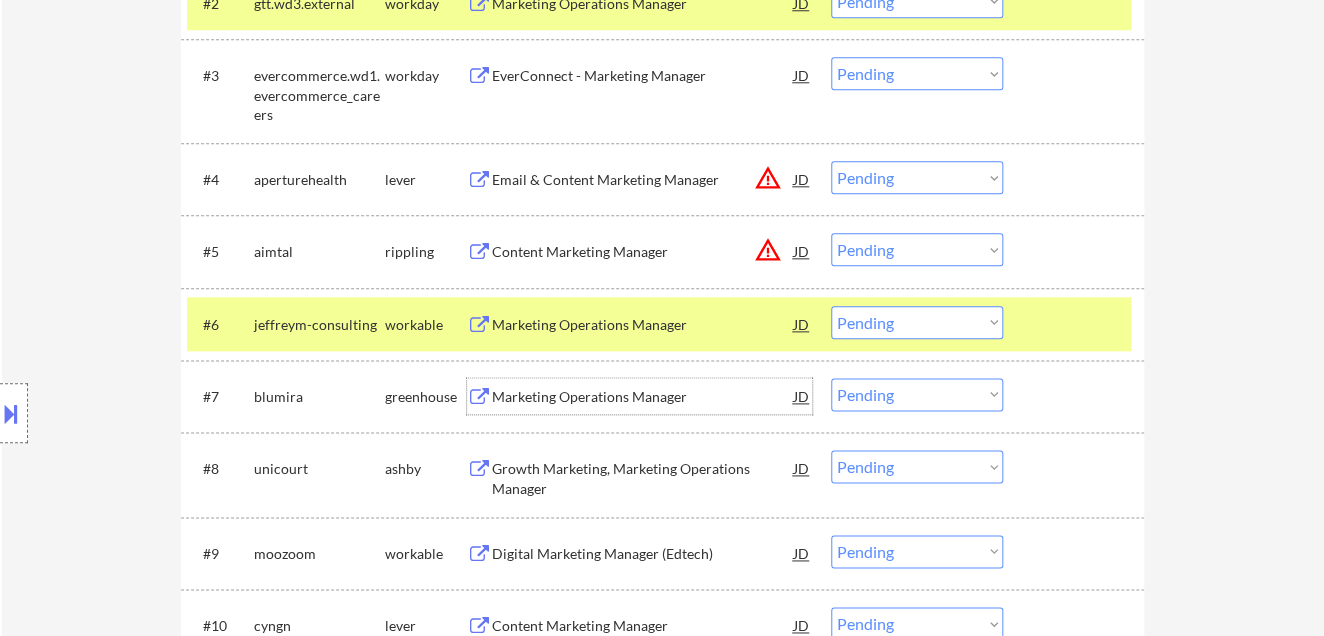 click on "Choose an option... Pending Applied Excluded (Questions) Excluded (Expired) Excluded (Location) Excluded (Bad Match) Excluded (Blocklist) Excluded (Salary) Excluded (Other)" at bounding box center [917, 322] 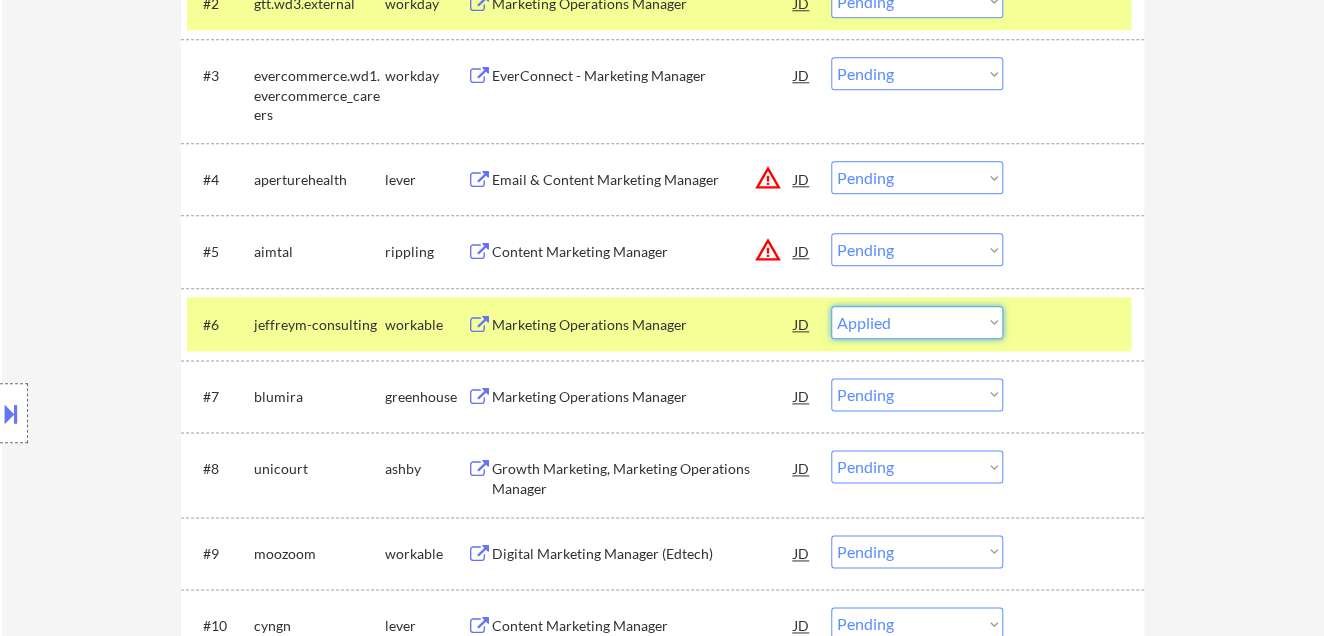 click on "Choose an option... Pending Applied Excluded (Questions) Excluded (Expired) Excluded (Location) Excluded (Bad Match) Excluded (Blocklist) Excluded (Salary) Excluded (Other)" at bounding box center [917, 322] 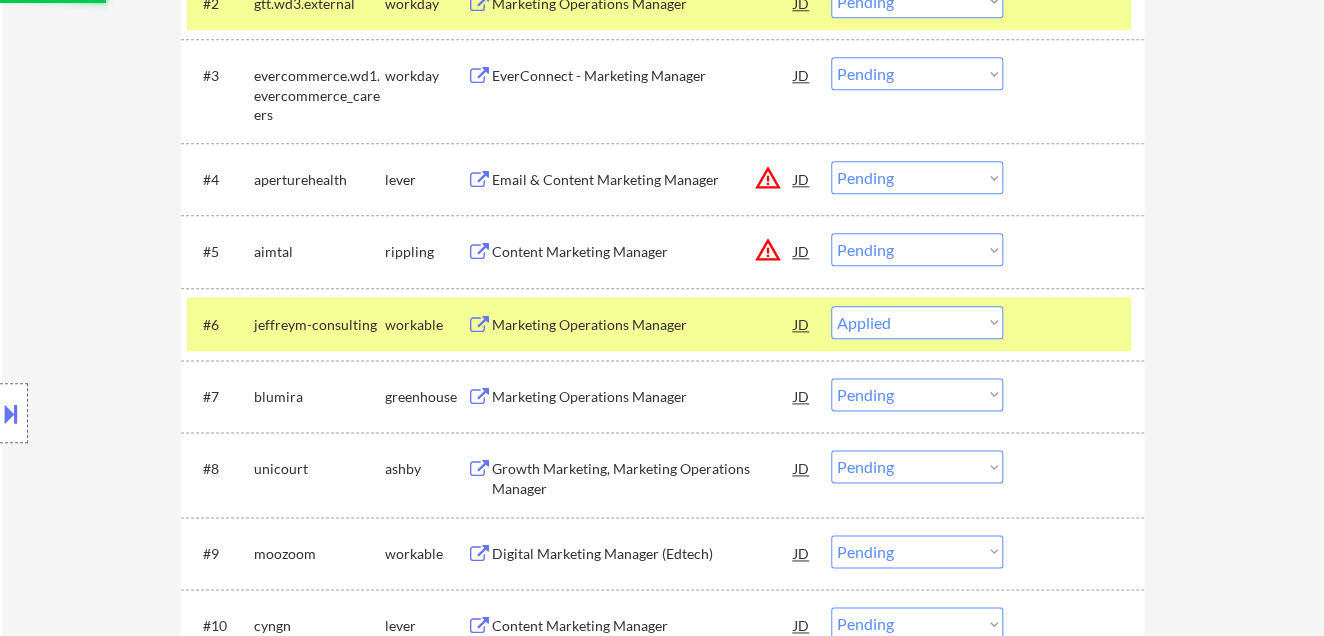 click on "Marketing Operations Manager" at bounding box center [643, 397] 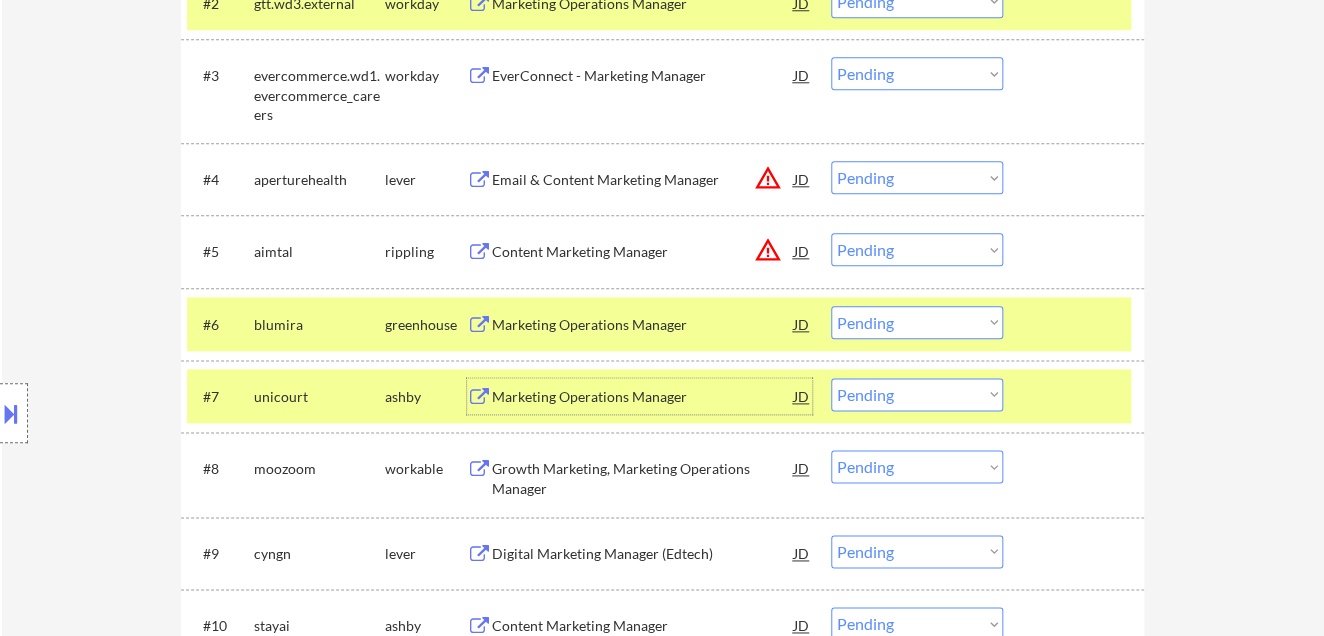 drag, startPoint x: 877, startPoint y: 321, endPoint x: 898, endPoint y: 335, distance: 25.23886 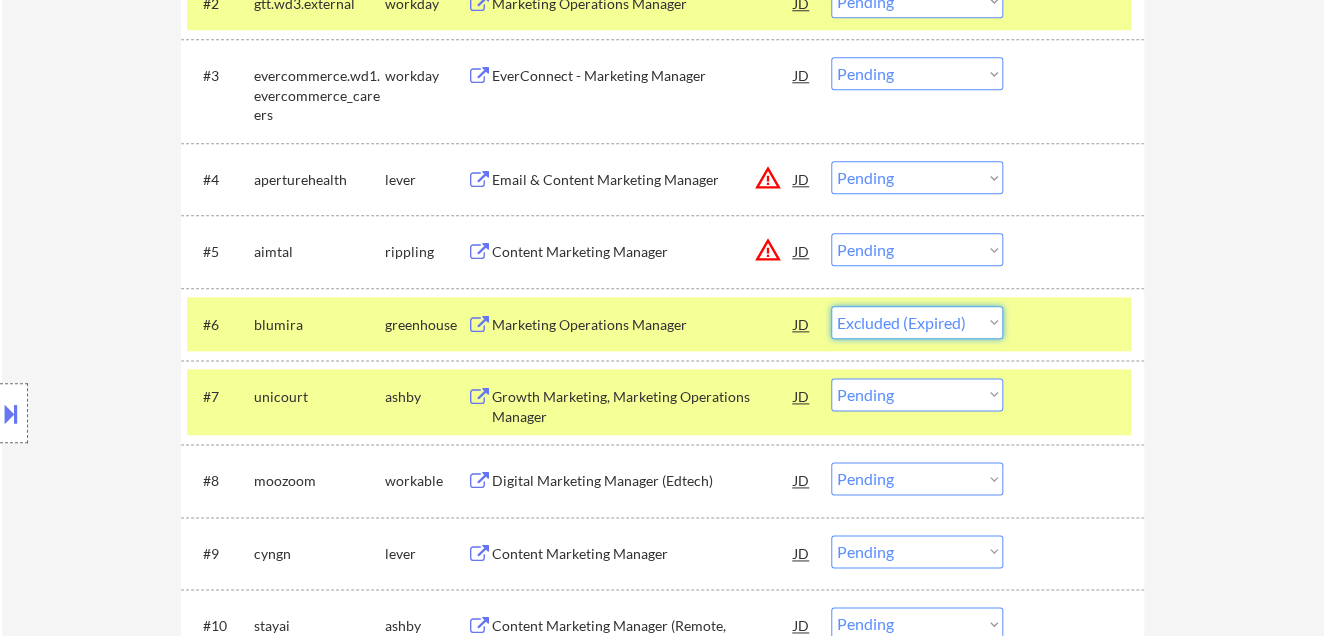 click on "Choose an option... Pending Applied Excluded (Questions) Excluded (Expired) Excluded (Location) Excluded (Bad Match) Excluded (Blocklist) Excluded (Salary) Excluded (Other)" at bounding box center (917, 322) 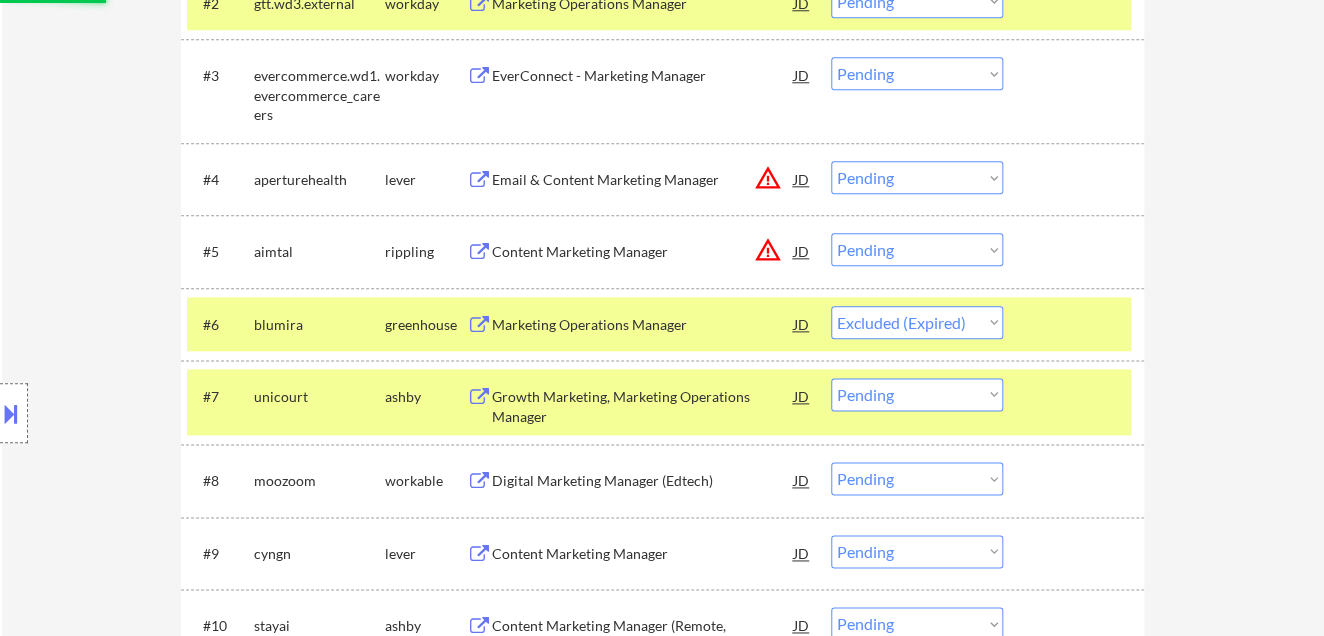 click on "Growth Marketing, Marketing Operations Manager" at bounding box center [643, 406] 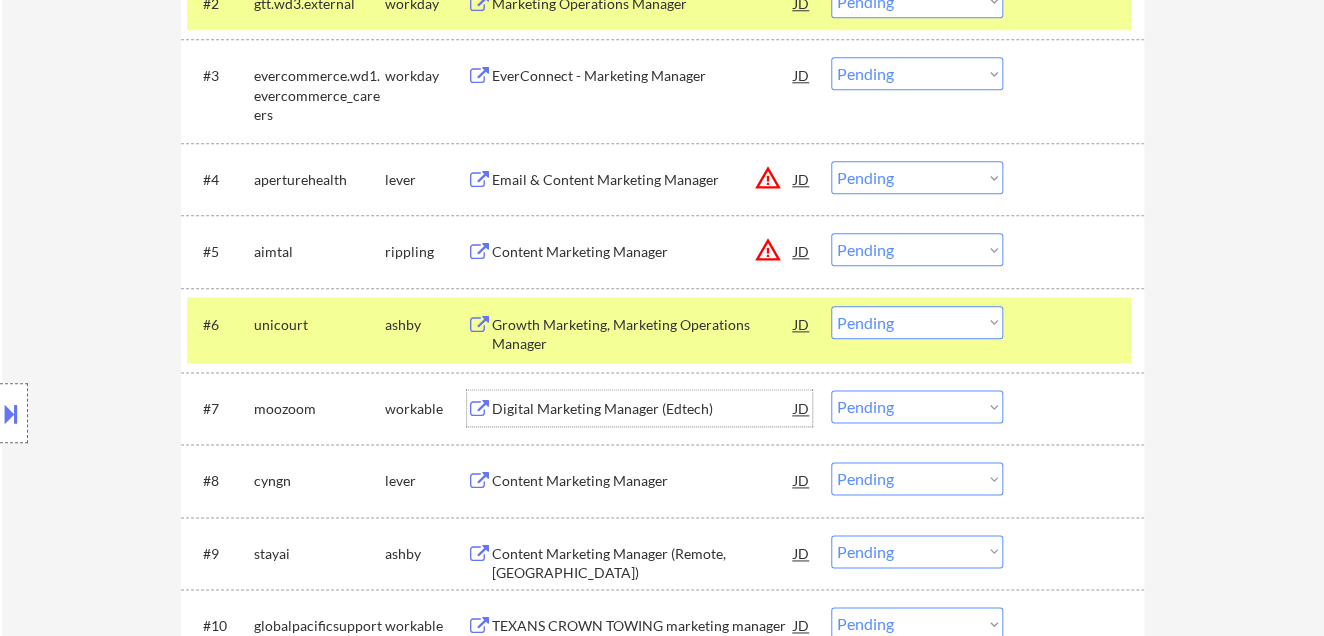 click on "Choose an option... Pending Applied Excluded (Questions) Excluded (Expired) Excluded (Location) Excluded (Bad Match) Excluded (Blocklist) Excluded (Salary) Excluded (Other)" at bounding box center (917, 322) 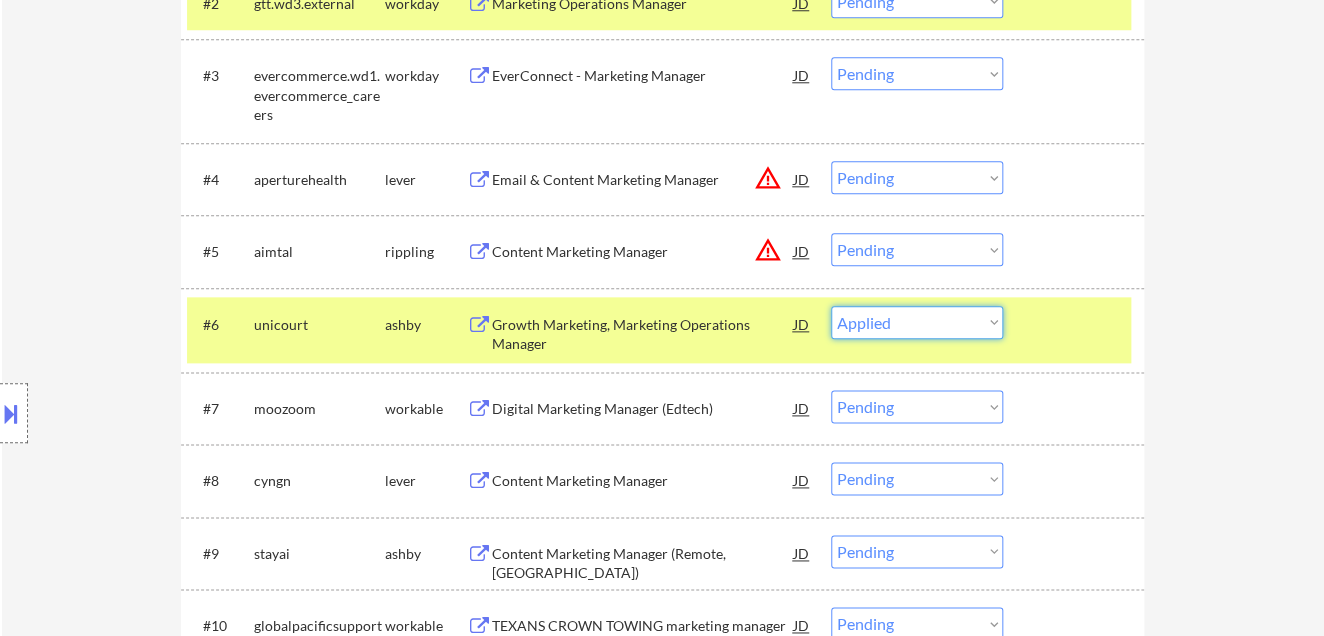 click on "Choose an option... Pending Applied Excluded (Questions) Excluded (Expired) Excluded (Location) Excluded (Bad Match) Excluded (Blocklist) Excluded (Salary) Excluded (Other)" at bounding box center (917, 322) 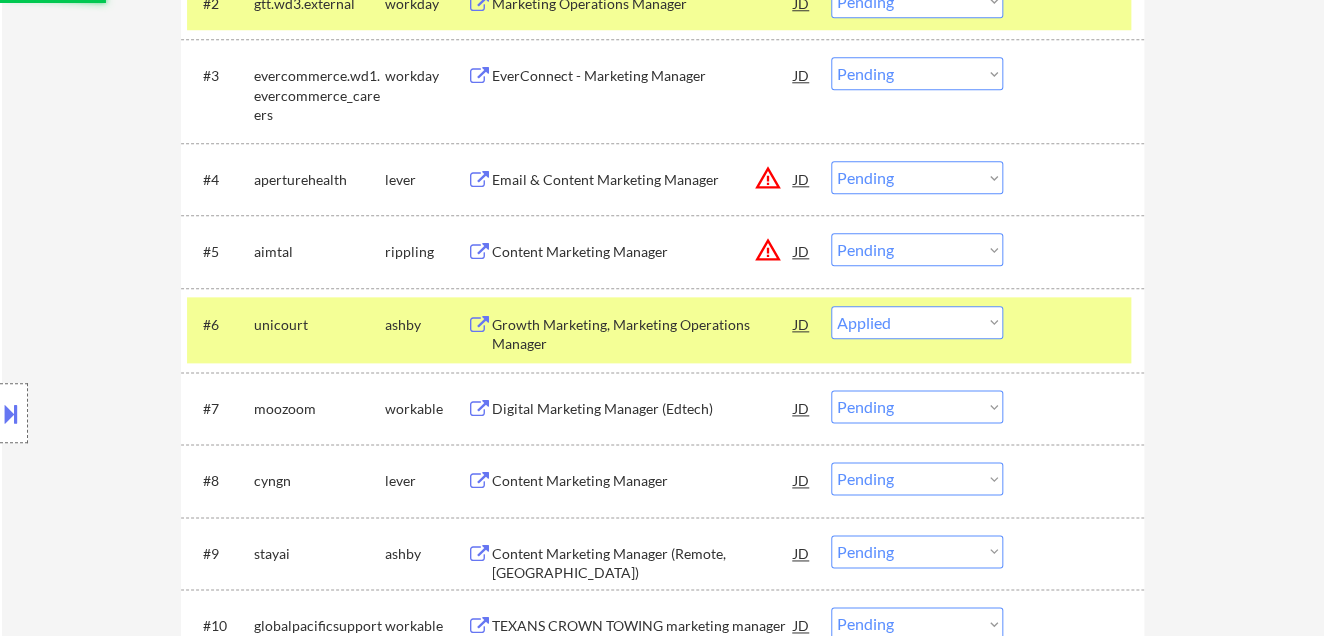 click on "Digital Marketing Manager (Edtech)" at bounding box center [643, 409] 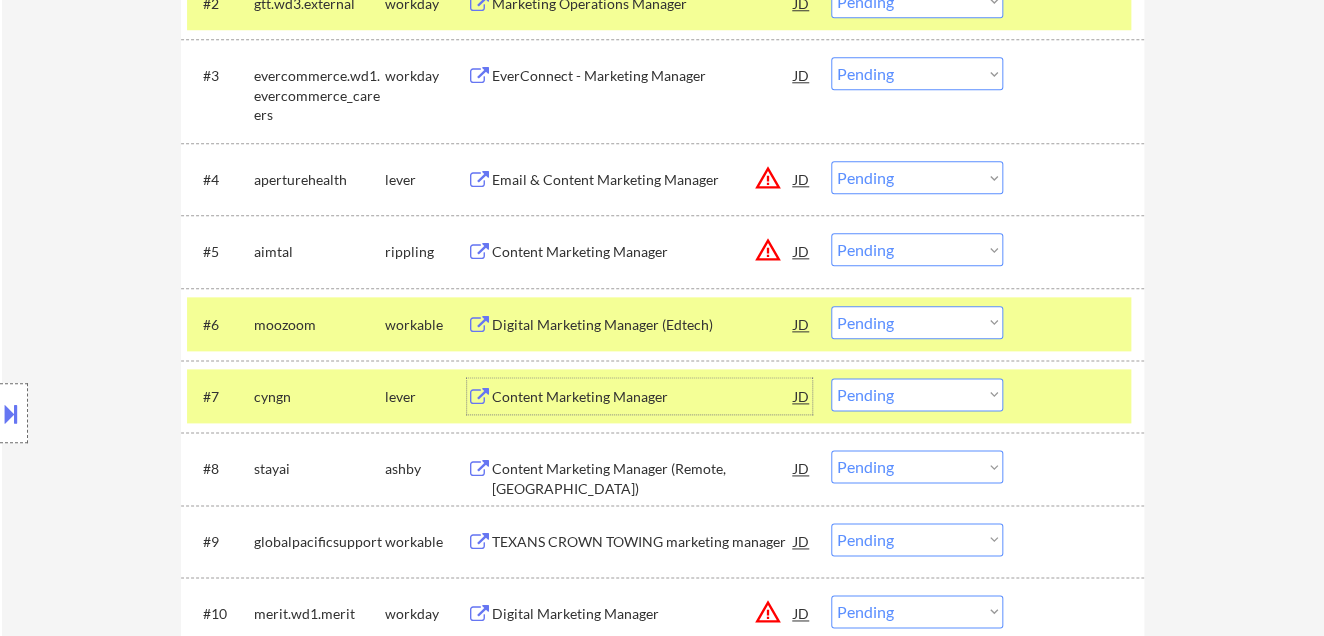 drag, startPoint x: 897, startPoint y: 312, endPoint x: 924, endPoint y: 334, distance: 34.828148 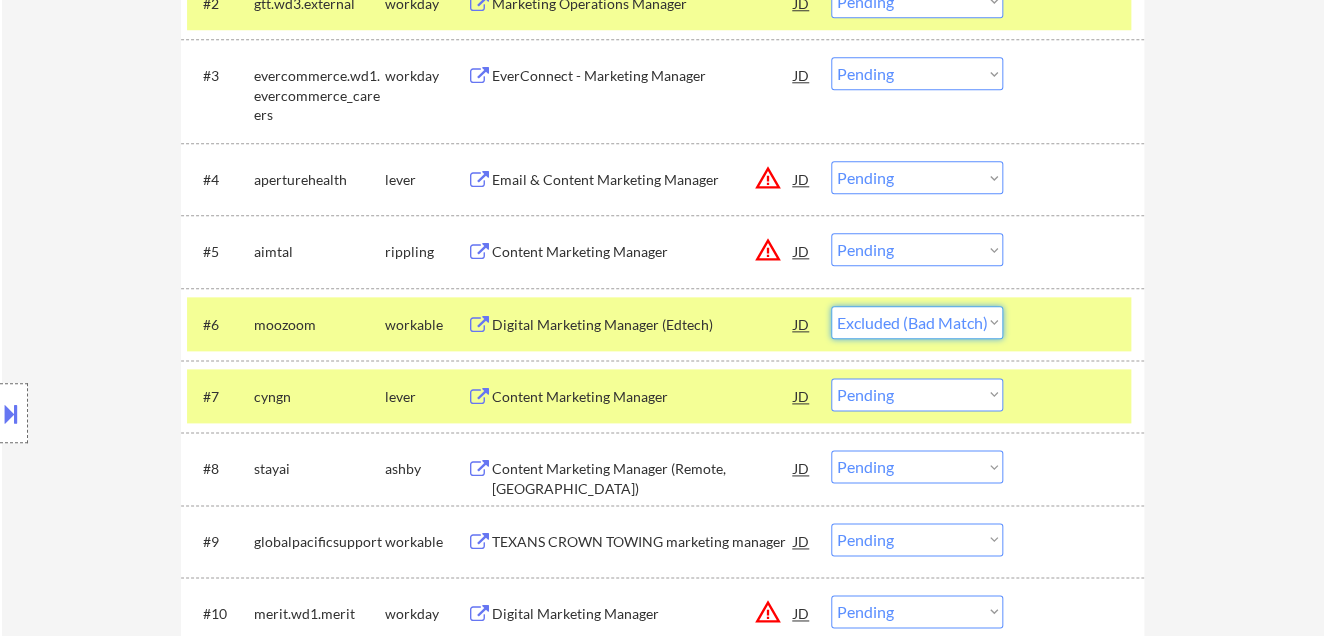 click on "Choose an option... Pending Applied Excluded (Questions) Excluded (Expired) Excluded (Location) Excluded (Bad Match) Excluded (Blocklist) Excluded (Salary) Excluded (Other)" at bounding box center (917, 322) 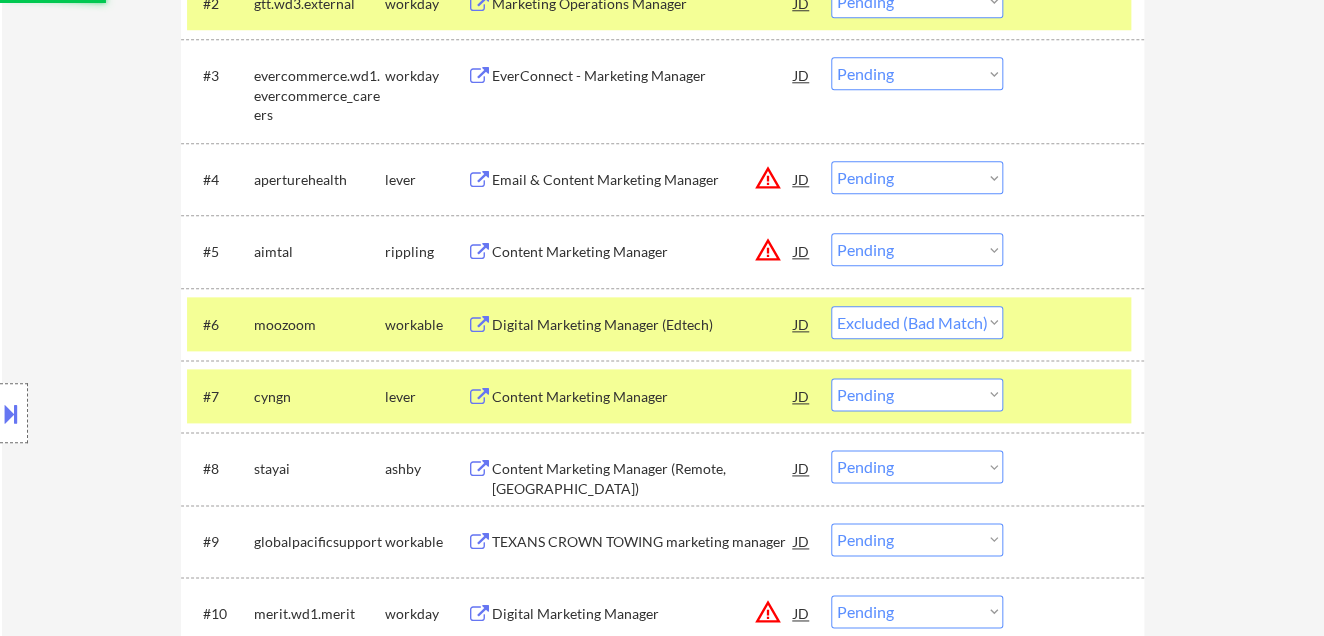 click on "Content Marketing Manager" at bounding box center (643, 396) 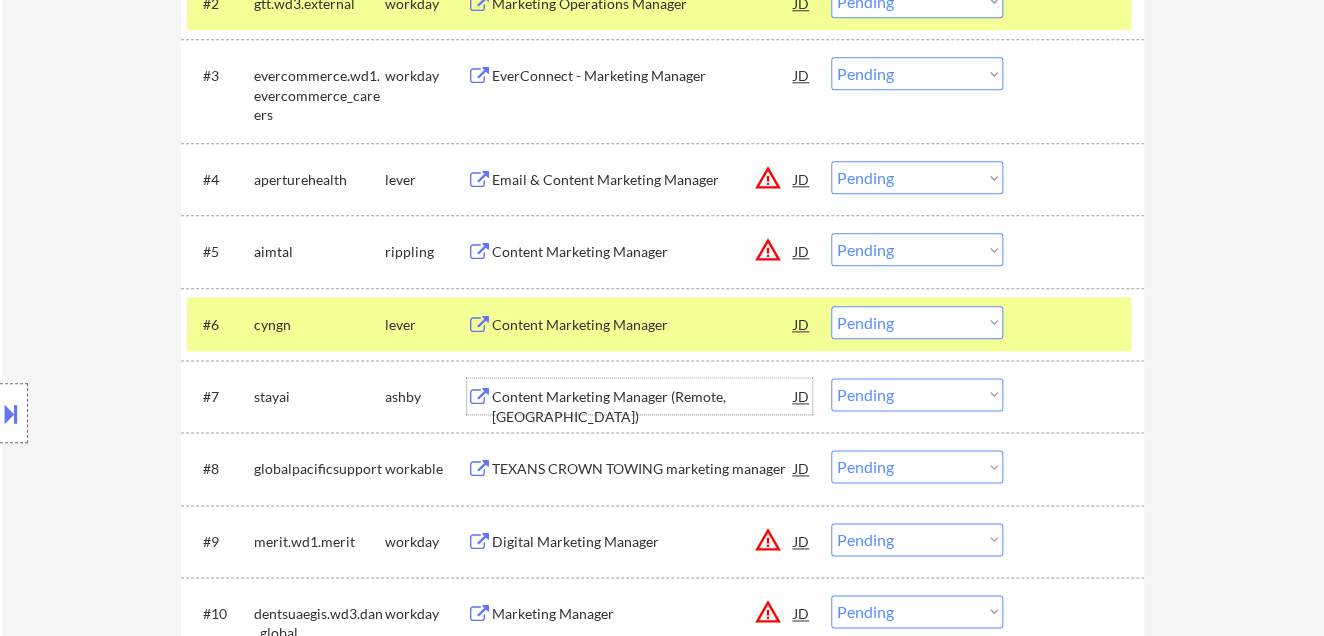 drag, startPoint x: 928, startPoint y: 306, endPoint x: 942, endPoint y: 332, distance: 29.529646 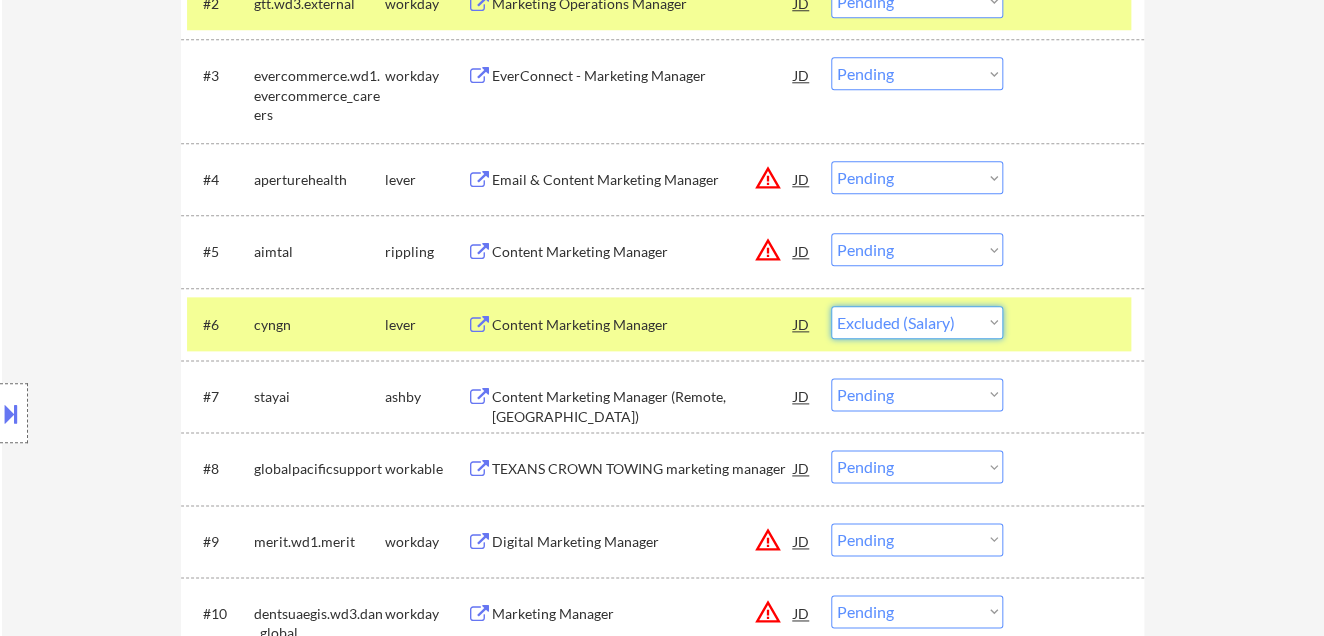 click on "Choose an option... Pending Applied Excluded (Questions) Excluded (Expired) Excluded (Location) Excluded (Bad Match) Excluded (Blocklist) Excluded (Salary) Excluded (Other)" at bounding box center [917, 322] 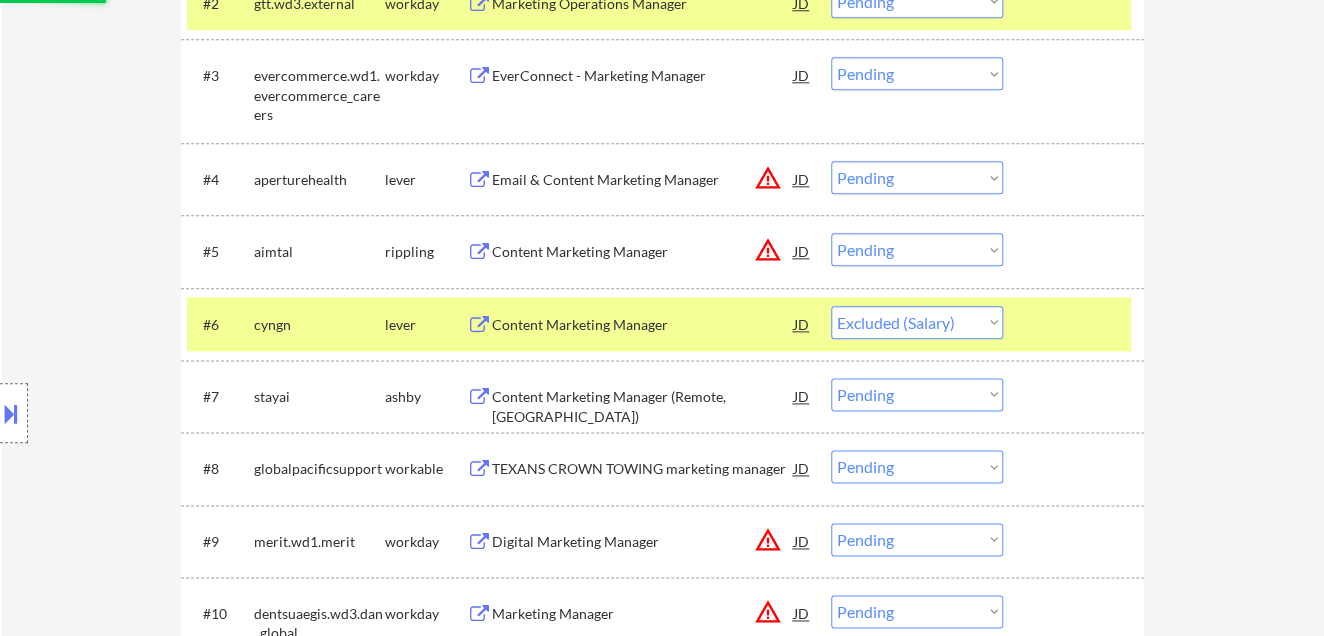 click on "Content Marketing Manager (Remote, [GEOGRAPHIC_DATA])" at bounding box center [643, 396] 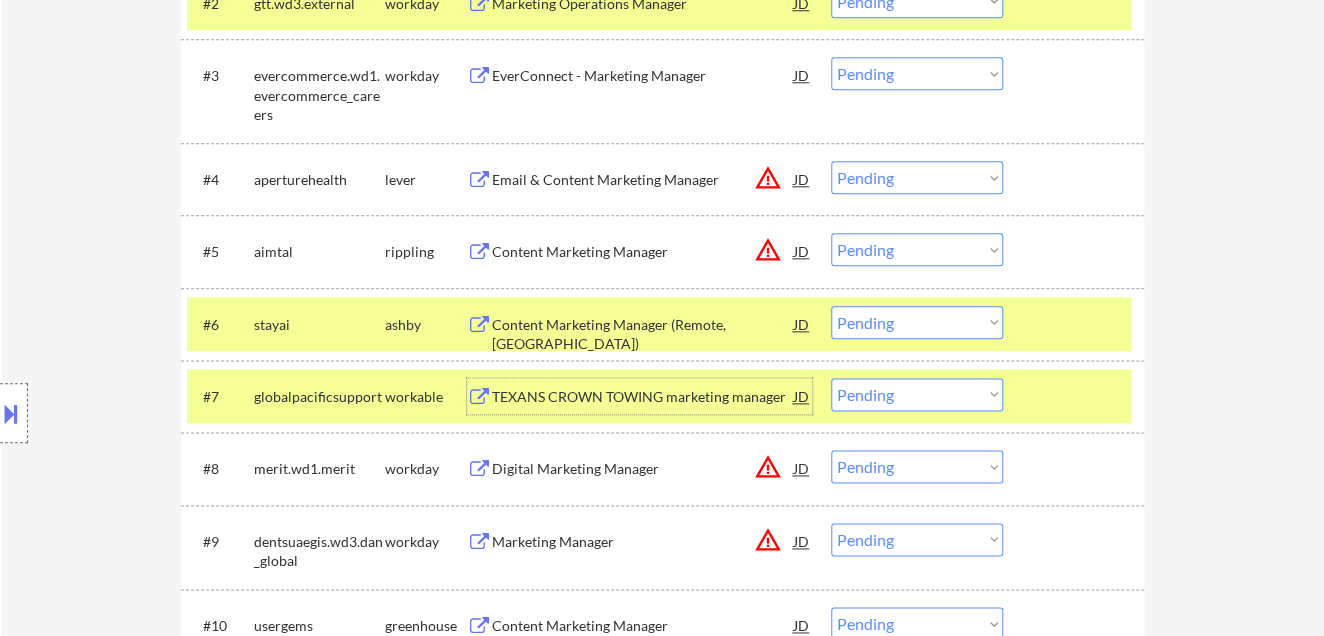 click on "Choose an option... Pending Applied Excluded (Questions) Excluded (Expired) Excluded (Location) Excluded (Bad Match) Excluded (Blocklist) Excluded (Salary) Excluded (Other)" at bounding box center [917, 322] 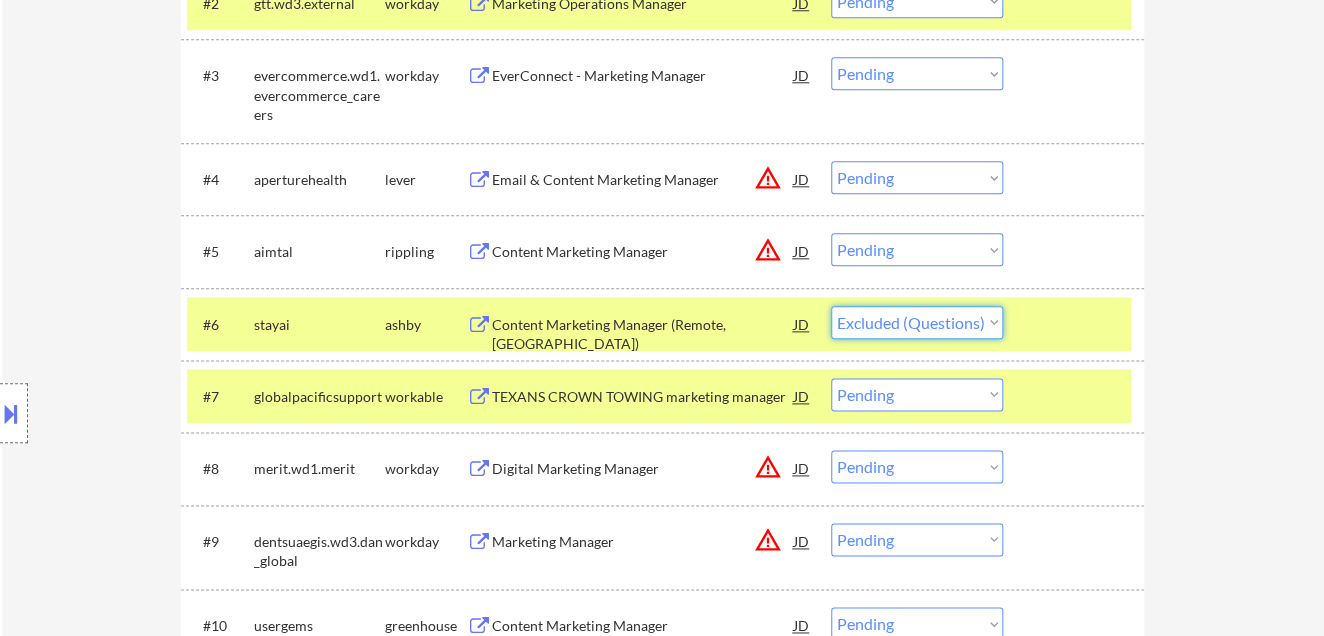 click on "Choose an option... Pending Applied Excluded (Questions) Excluded (Expired) Excluded (Location) Excluded (Bad Match) Excluded (Blocklist) Excluded (Salary) Excluded (Other)" at bounding box center (917, 322) 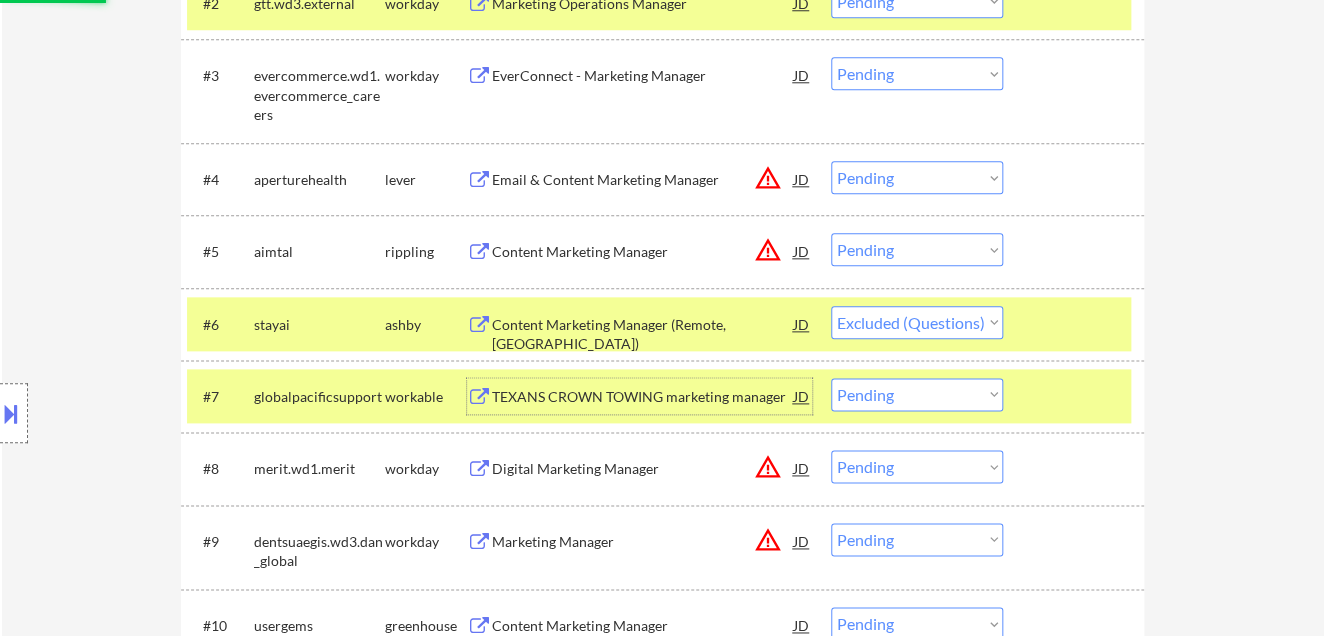 click on "TEXANS CROWN TOWING marketing manager" at bounding box center (643, 397) 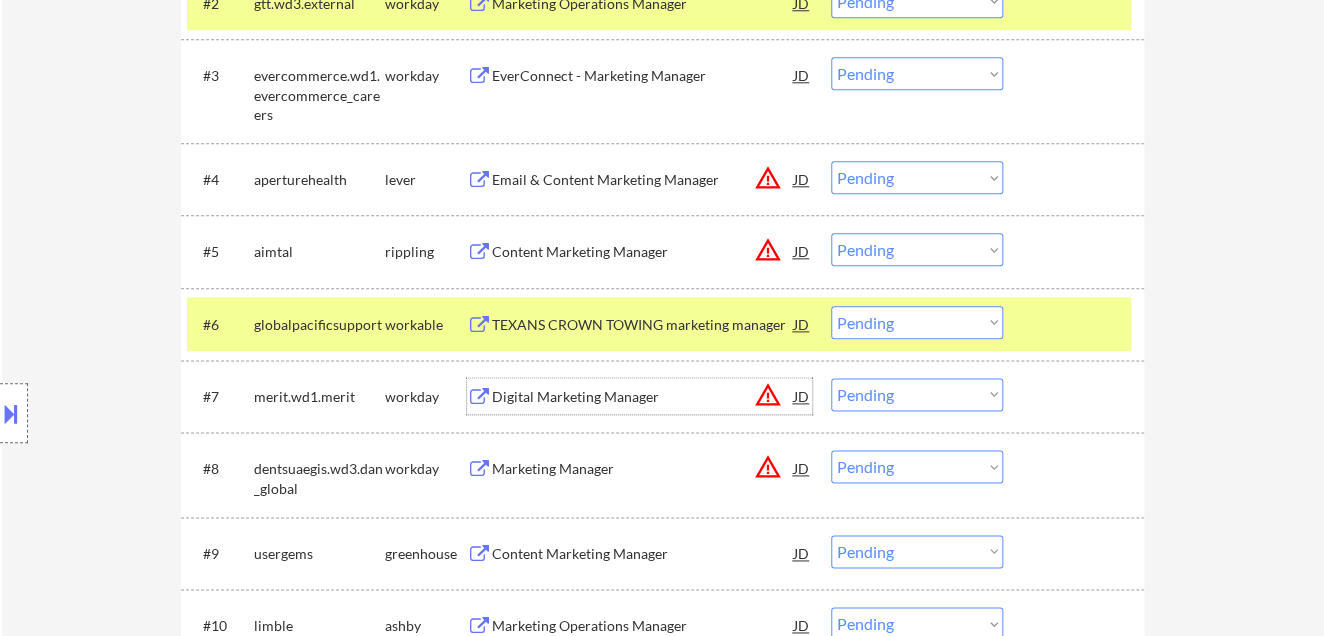click on "JD" at bounding box center (802, 324) 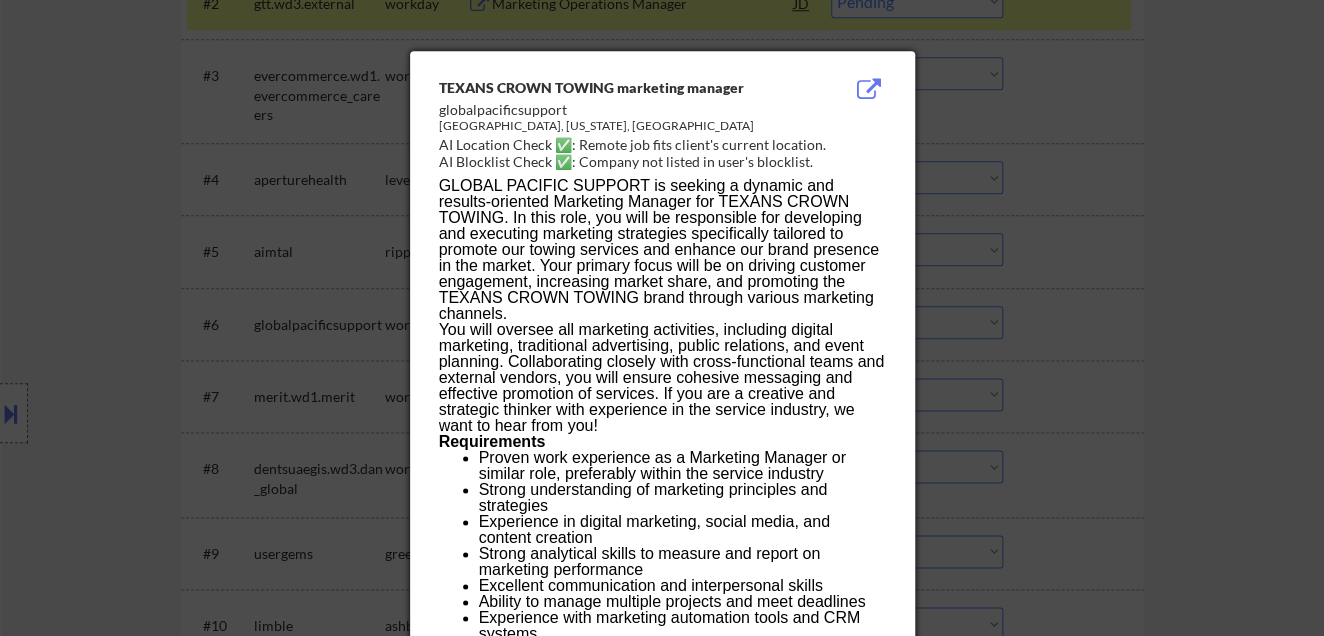 click at bounding box center [662, 318] 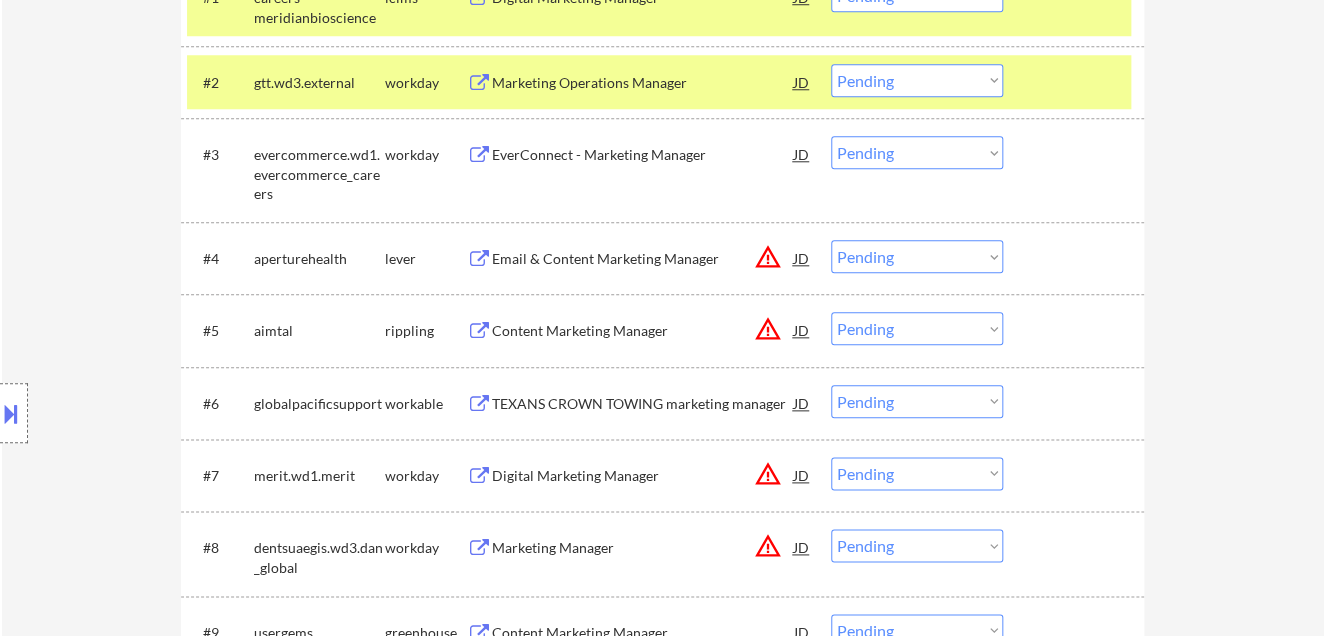 scroll, scrollTop: 666, scrollLeft: 0, axis: vertical 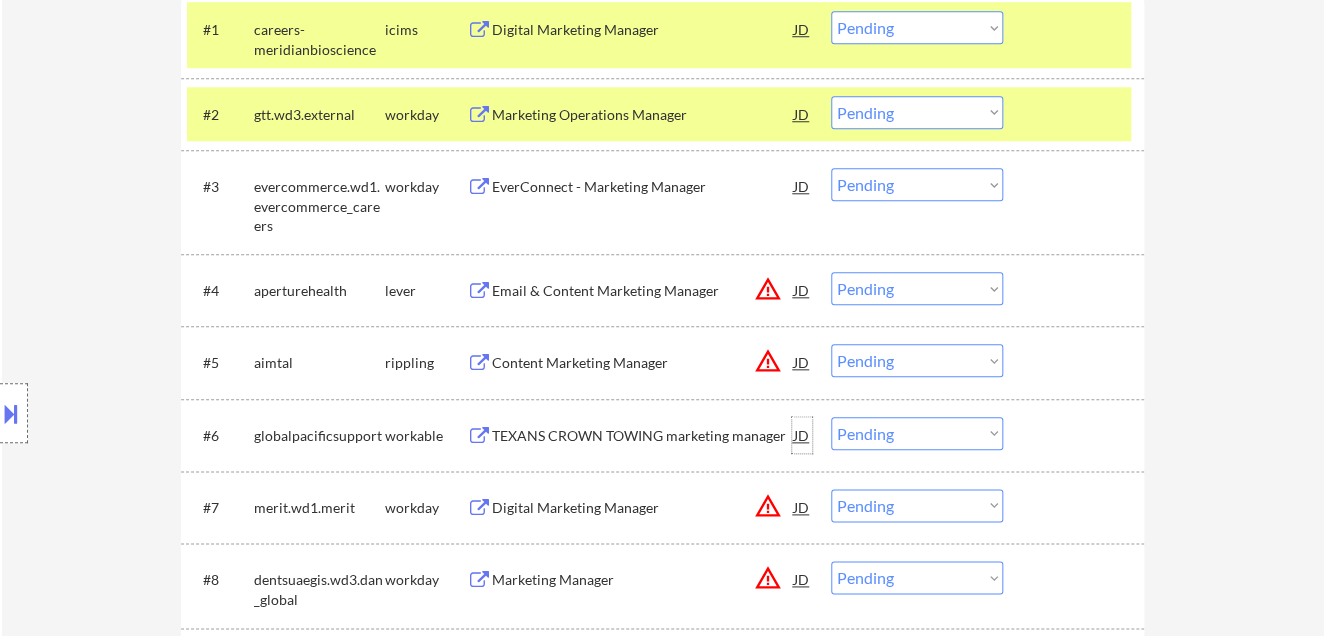 click on "JD" at bounding box center (802, 435) 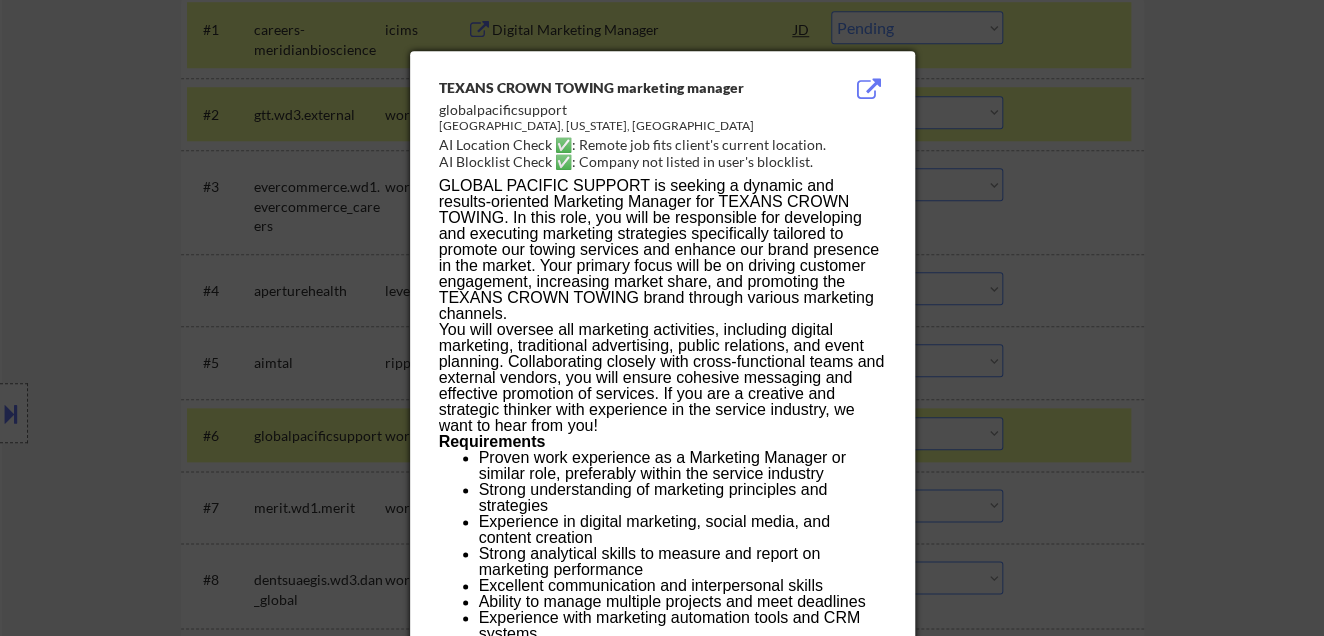 click at bounding box center (662, 318) 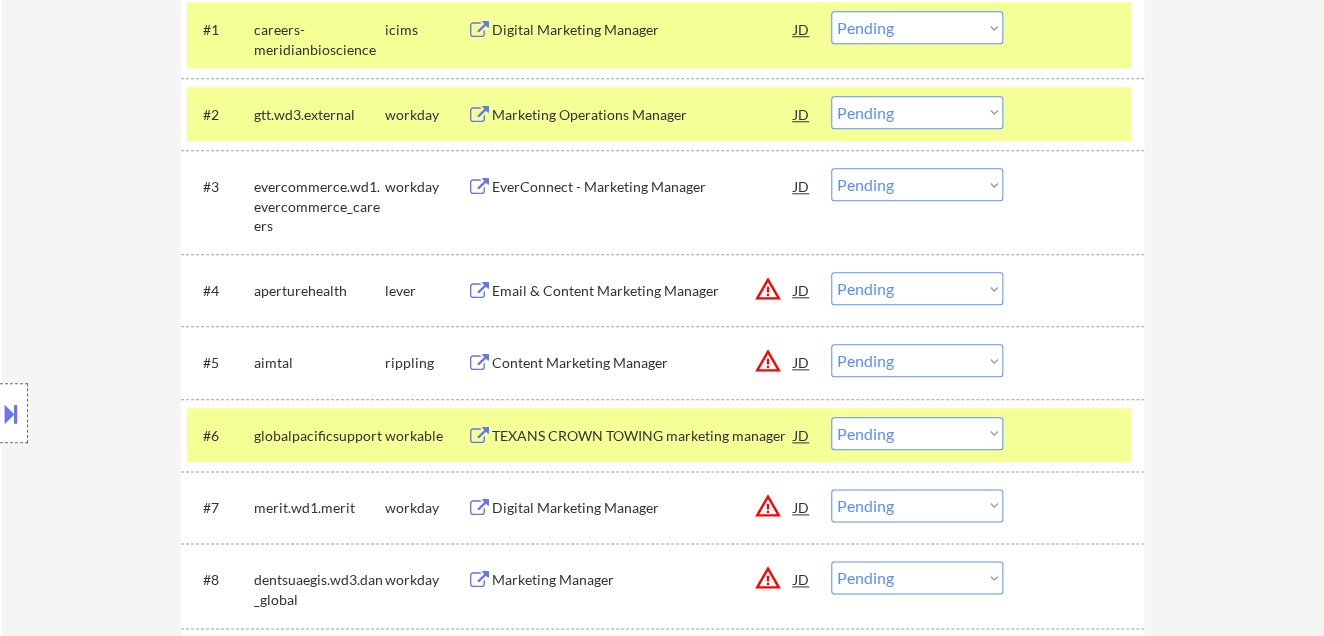 click on "Choose an option... Pending Applied Excluded (Questions) Excluded (Expired) Excluded (Location) Excluded (Bad Match) Excluded (Blocklist) Excluded (Salary) Excluded (Other)" at bounding box center (917, 433) 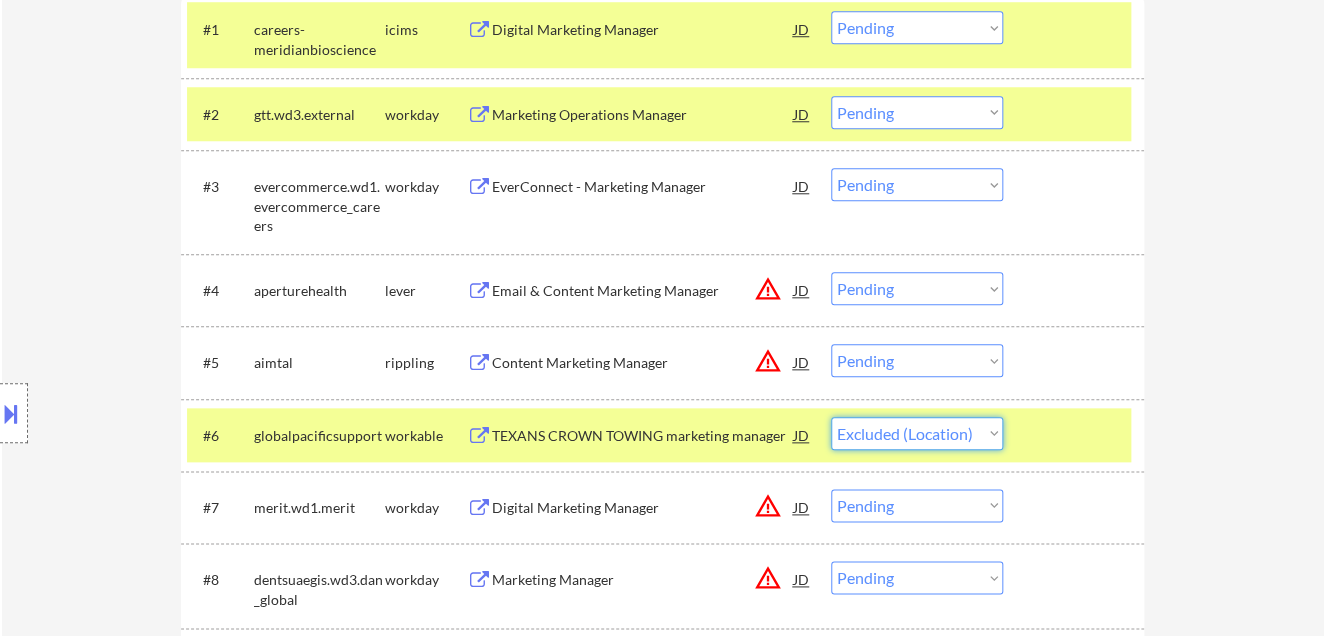 click on "Choose an option... Pending Applied Excluded (Questions) Excluded (Expired) Excluded (Location) Excluded (Bad Match) Excluded (Blocklist) Excluded (Salary) Excluded (Other)" at bounding box center (917, 433) 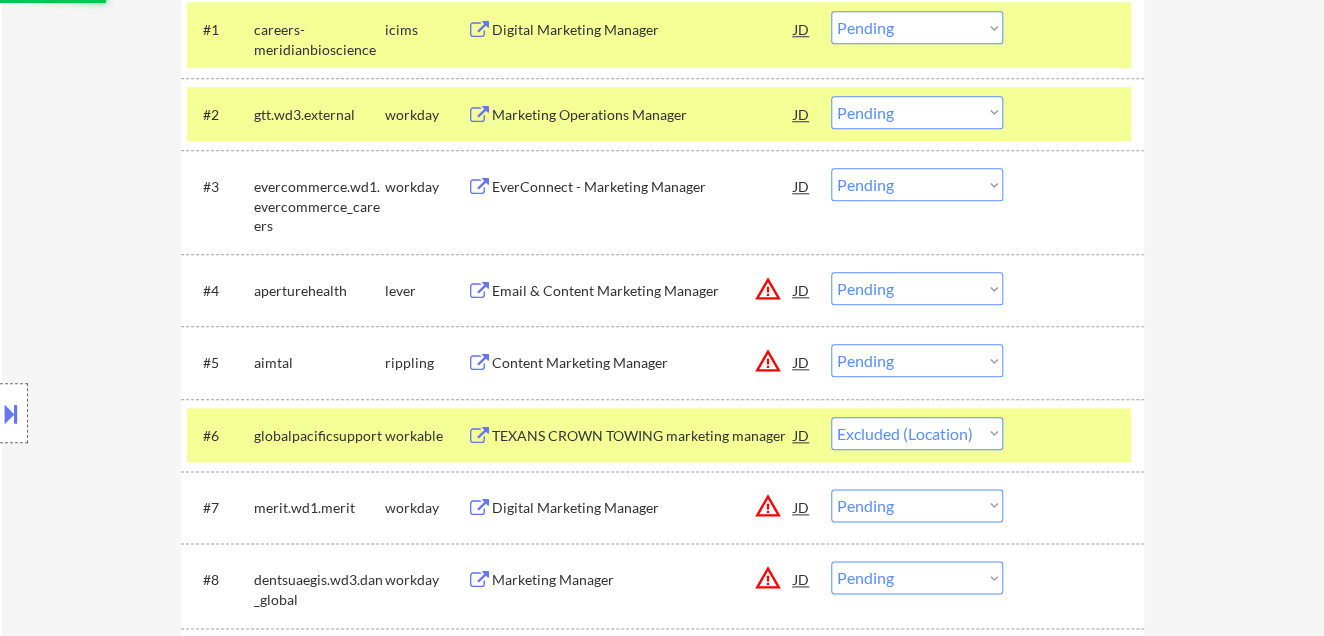 click on "Email & Content Marketing Manager" at bounding box center (643, 291) 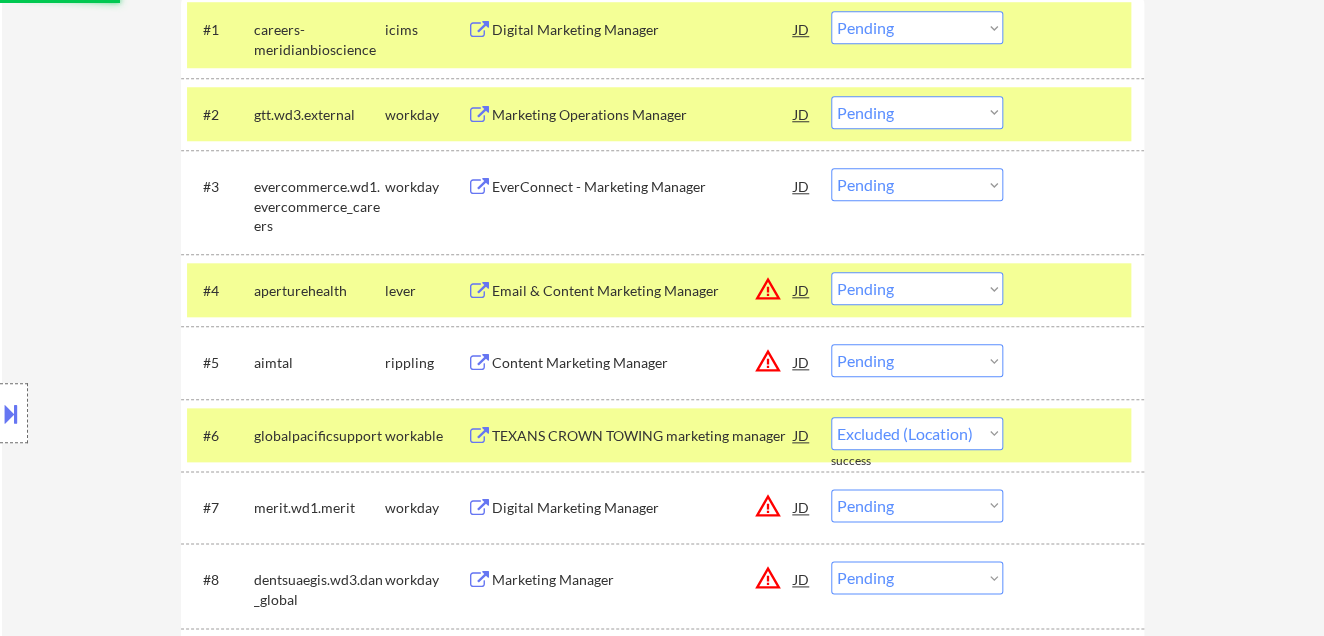select on ""pending"" 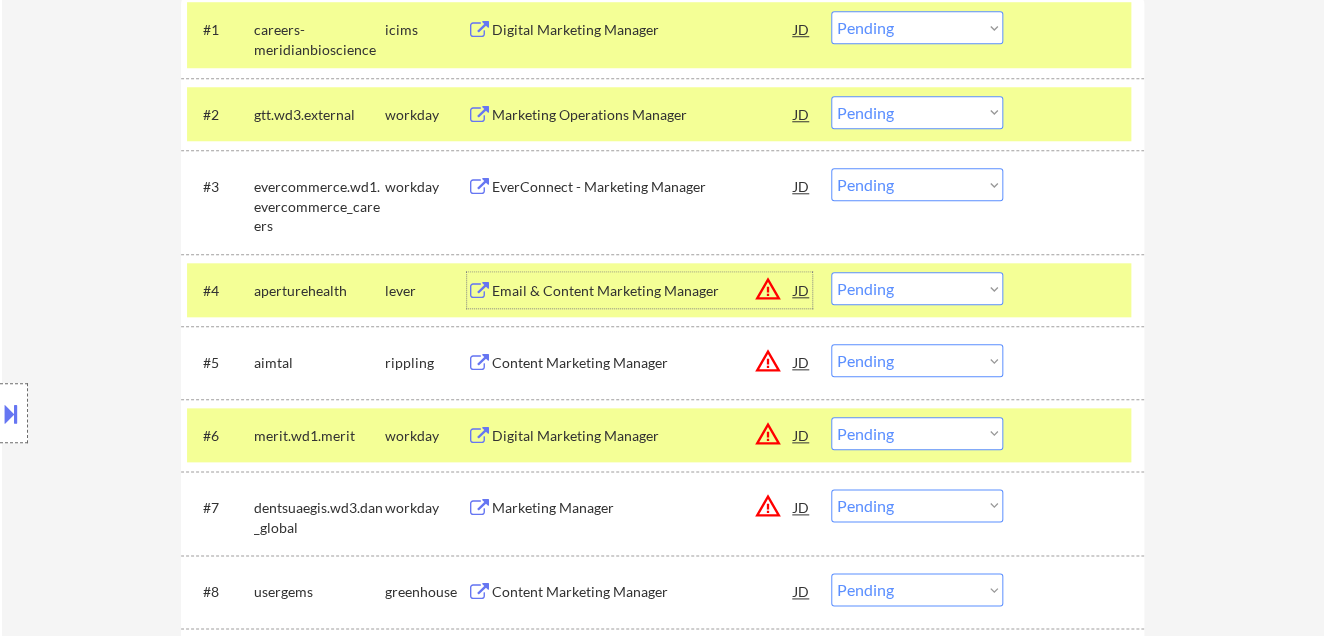 drag, startPoint x: 956, startPoint y: 288, endPoint x: 962, endPoint y: 299, distance: 12.529964 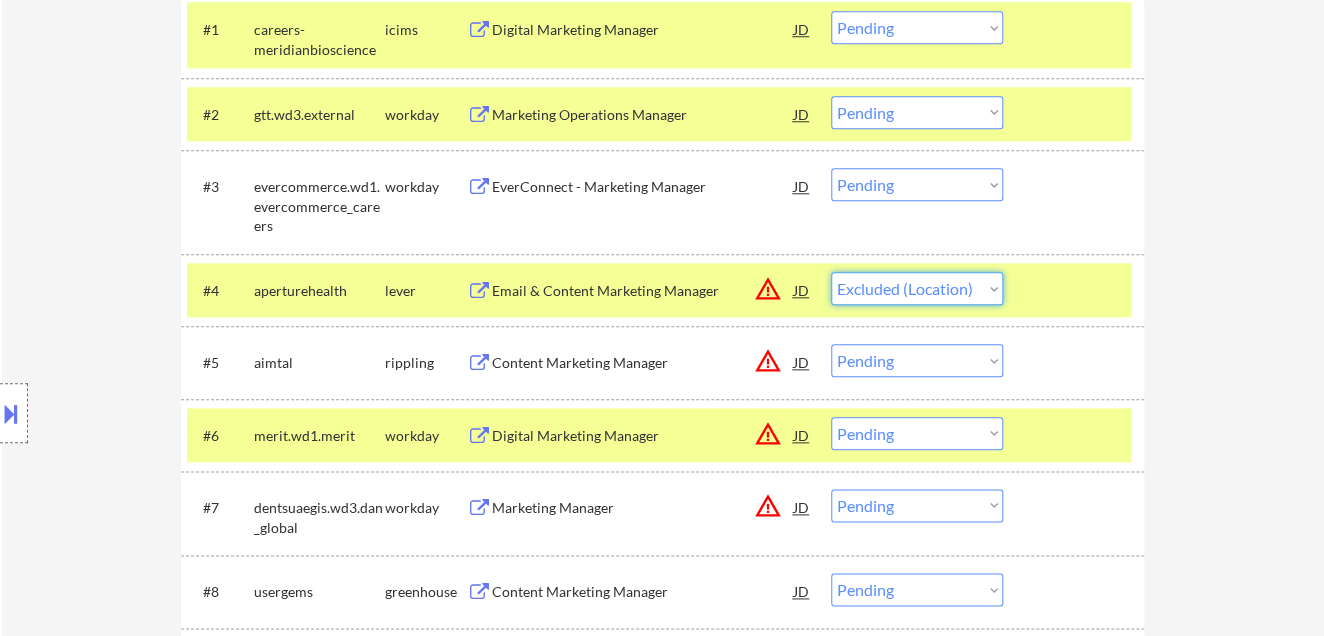 click on "Choose an option... Pending Applied Excluded (Questions) Excluded (Expired) Excluded (Location) Excluded (Bad Match) Excluded (Blocklist) Excluded (Salary) Excluded (Other)" at bounding box center [917, 288] 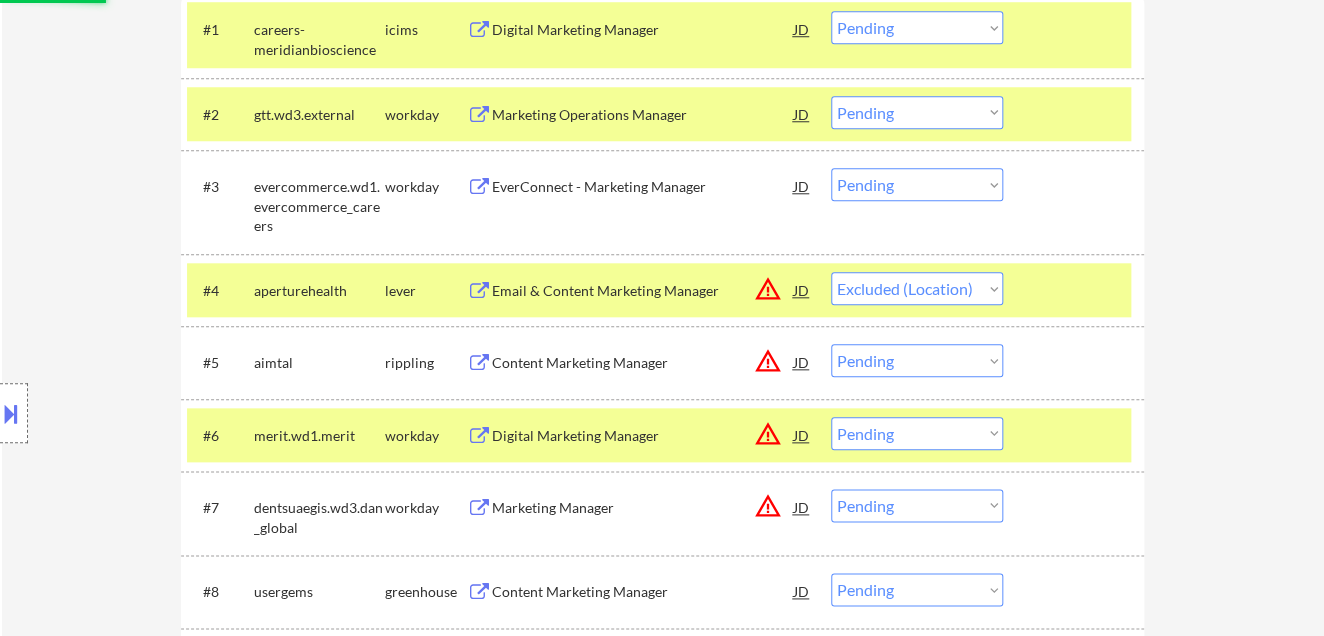 click on "Content Marketing Manager" at bounding box center (643, 363) 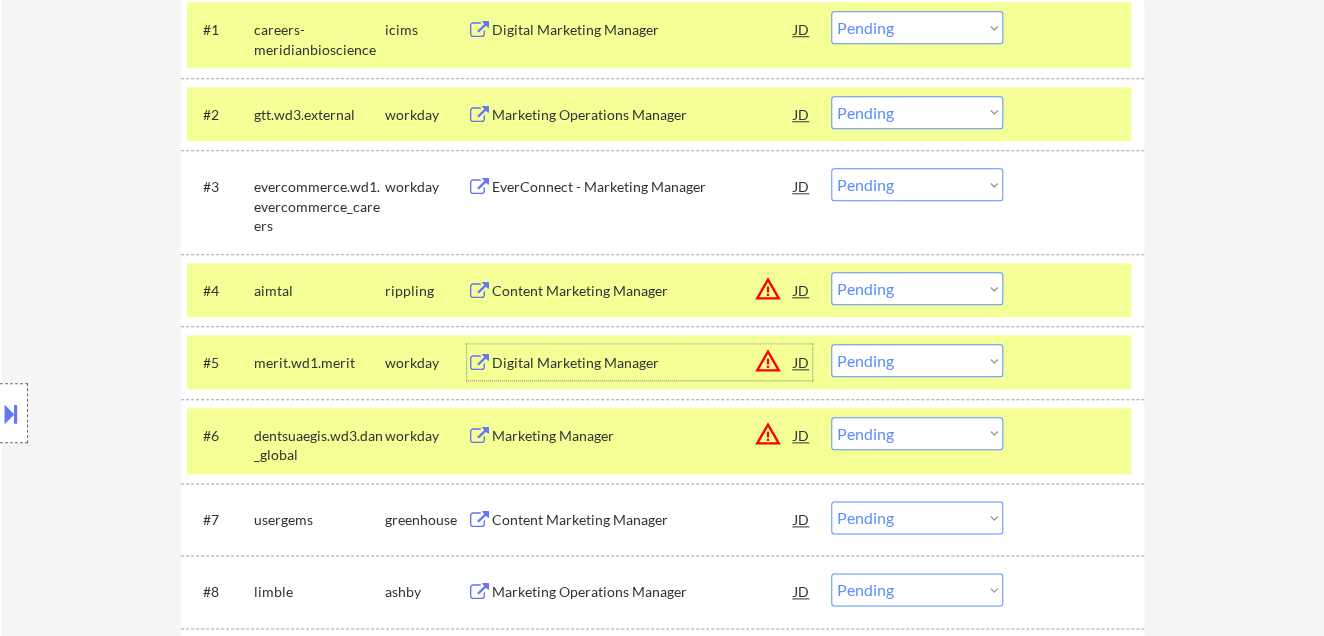 click on "Choose an option... Pending Applied Excluded (Questions) Excluded (Expired) Excluded (Location) Excluded (Bad Match) Excluded (Blocklist) Excluded (Salary) Excluded (Other)" at bounding box center [917, 288] 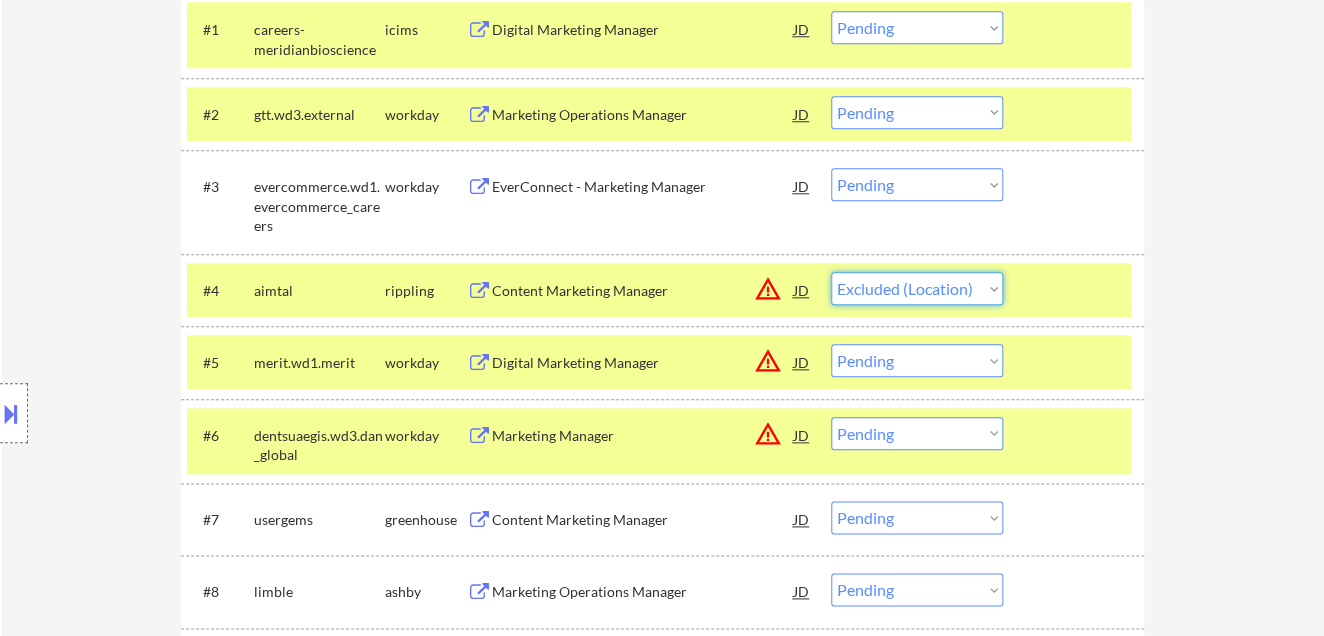 click on "Choose an option... Pending Applied Excluded (Questions) Excluded (Expired) Excluded (Location) Excluded (Bad Match) Excluded (Blocklist) Excluded (Salary) Excluded (Other)" at bounding box center [917, 288] 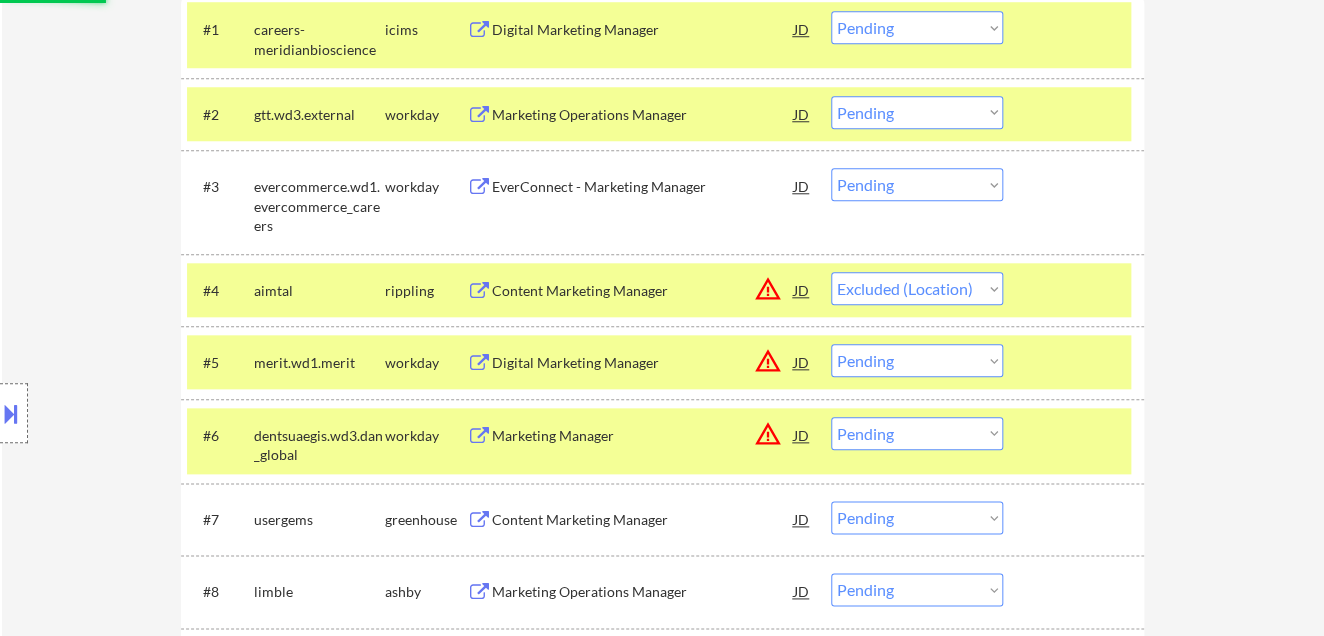 click on "Digital Marketing Manager" at bounding box center [643, 362] 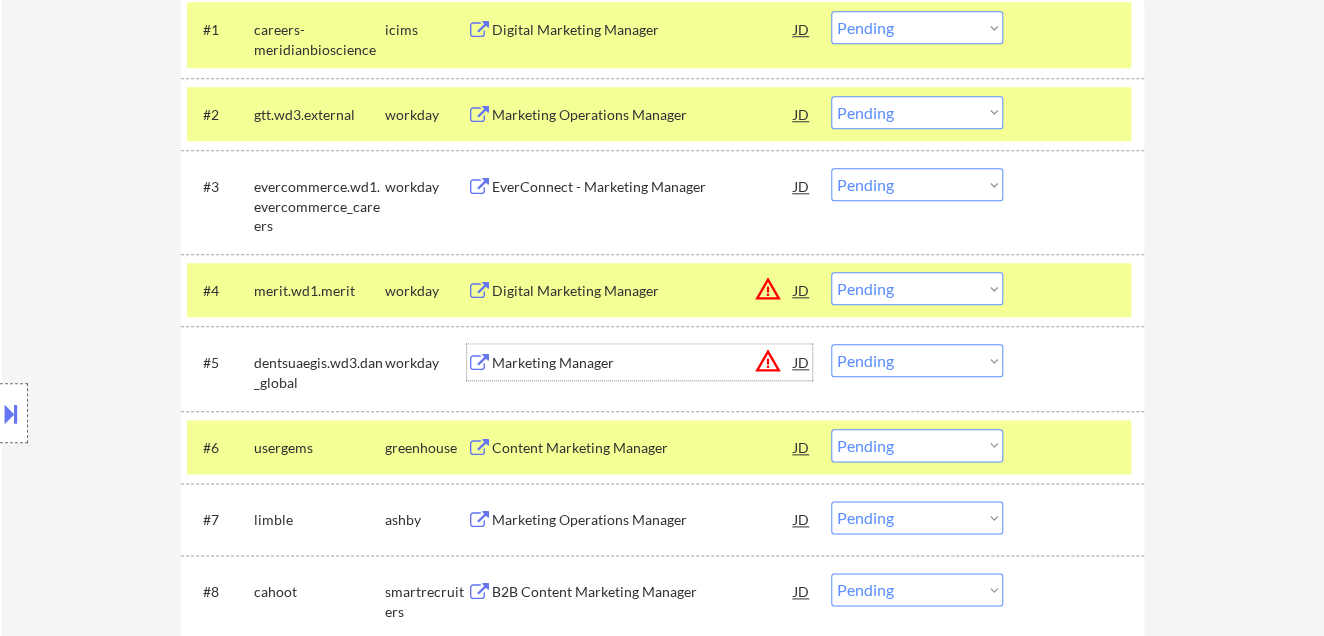 drag, startPoint x: 905, startPoint y: 286, endPoint x: 919, endPoint y: 294, distance: 16.124516 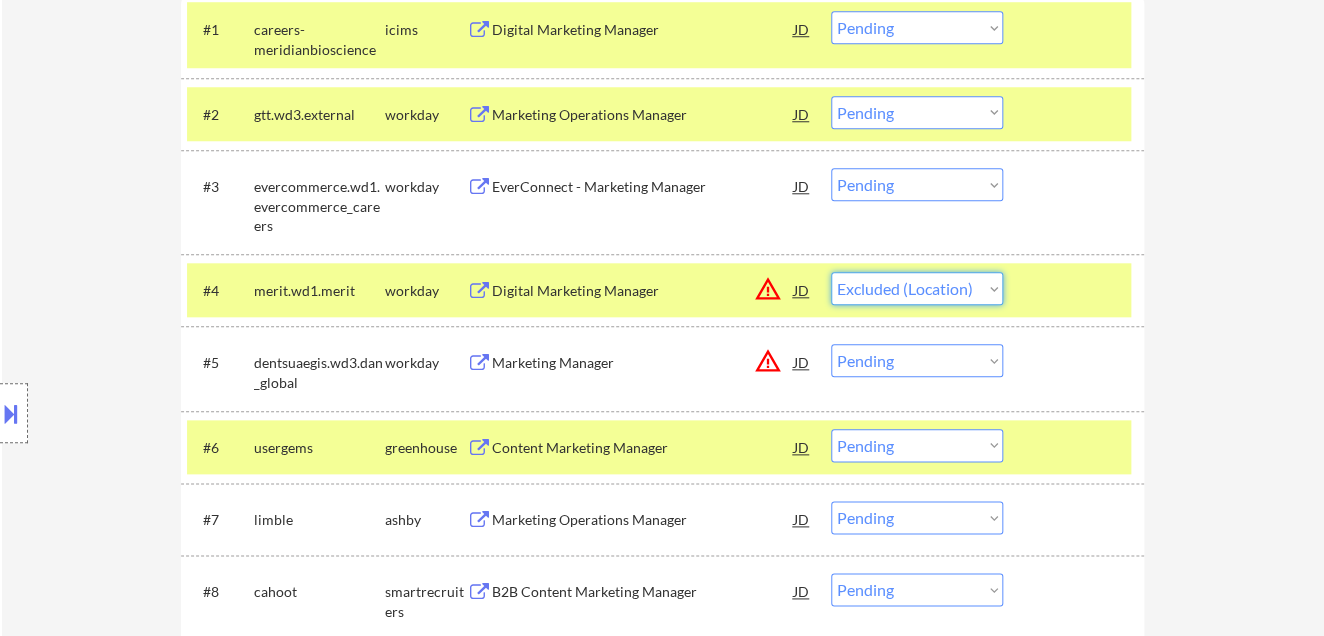 click on "Choose an option... Pending Applied Excluded (Questions) Excluded (Expired) Excluded (Location) Excluded (Bad Match) Excluded (Blocklist) Excluded (Salary) Excluded (Other)" at bounding box center [917, 288] 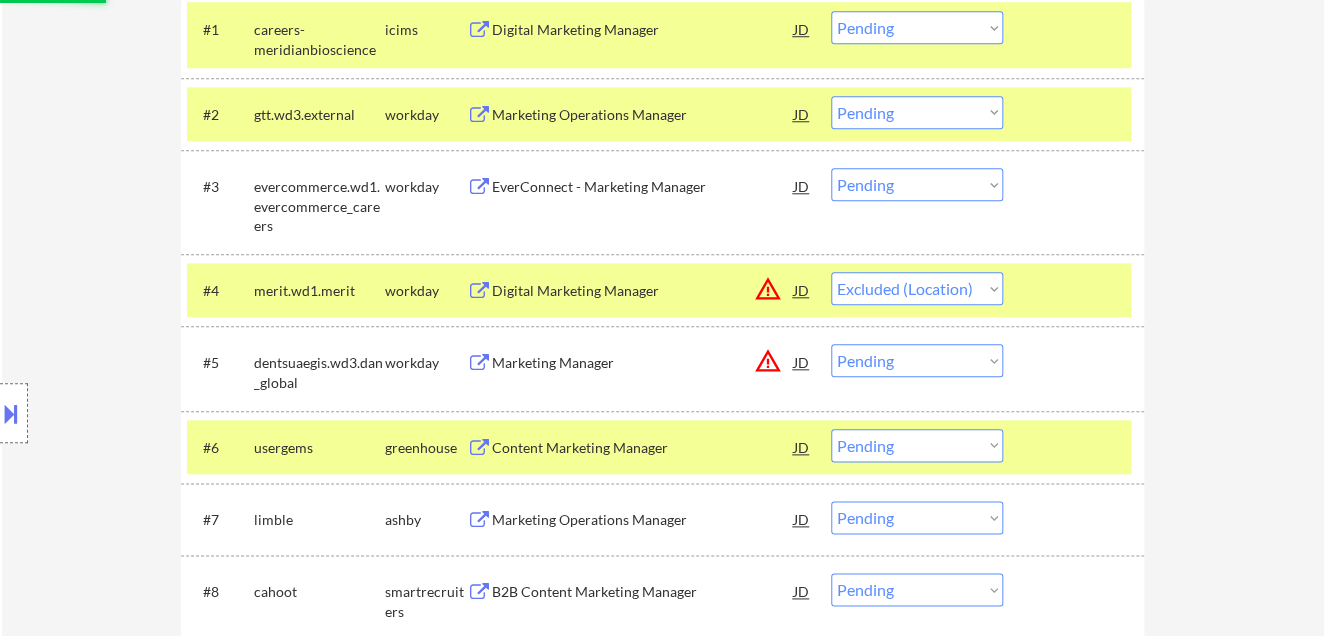 click on "JD" at bounding box center [802, 362] 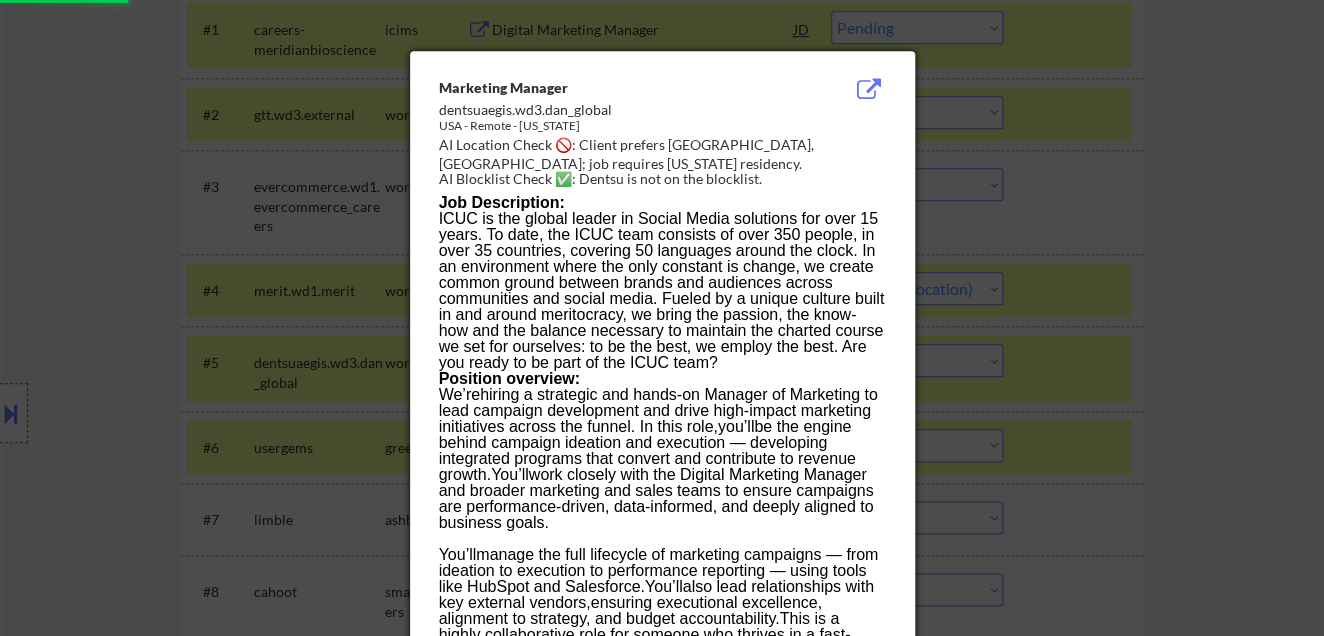 click at bounding box center (662, 318) 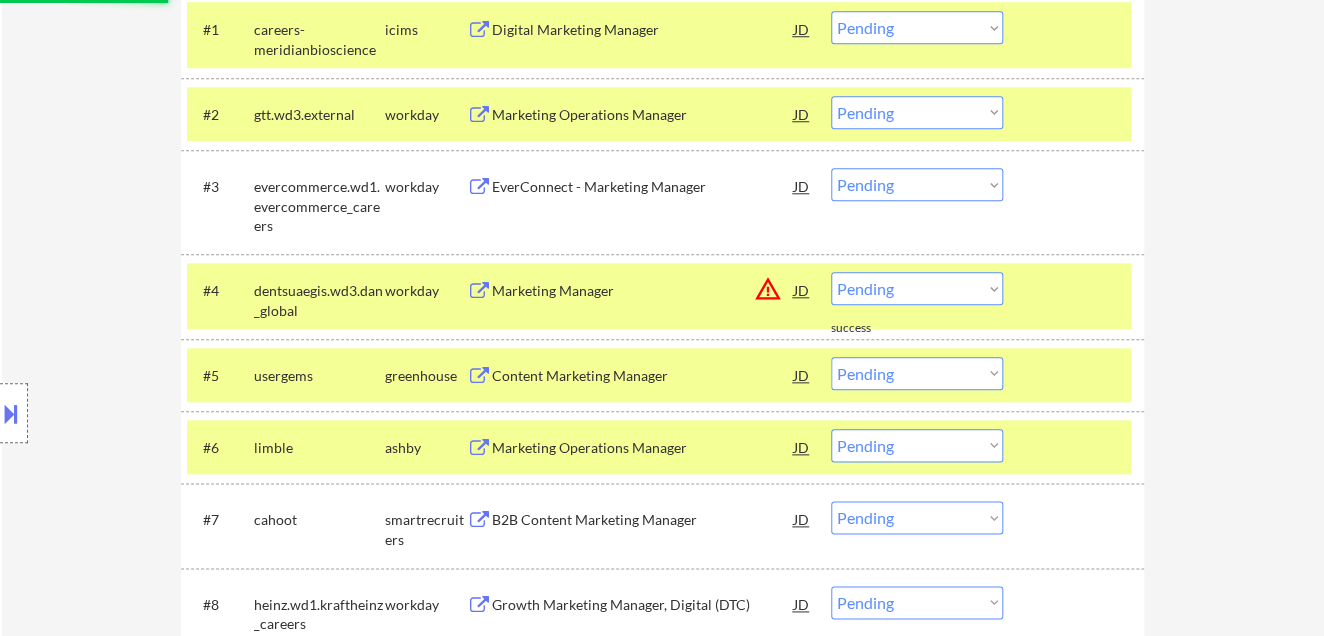 click on "Marketing Manager" at bounding box center [643, 290] 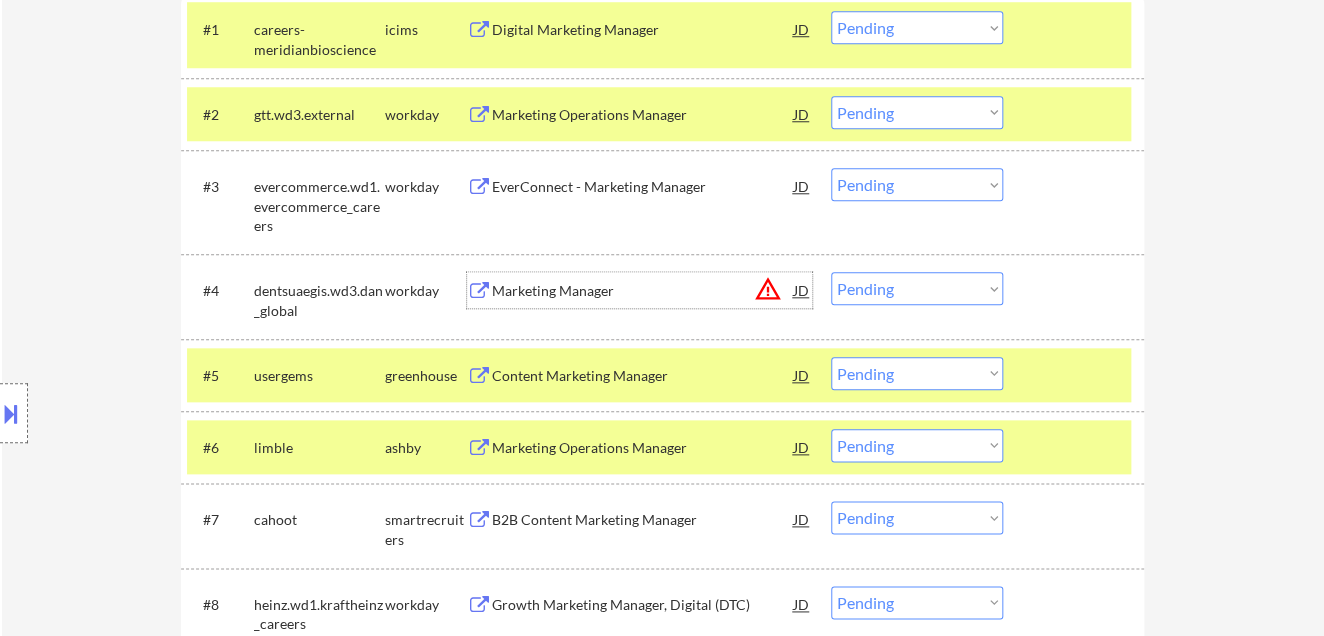 drag, startPoint x: 934, startPoint y: 290, endPoint x: 946, endPoint y: 297, distance: 13.892444 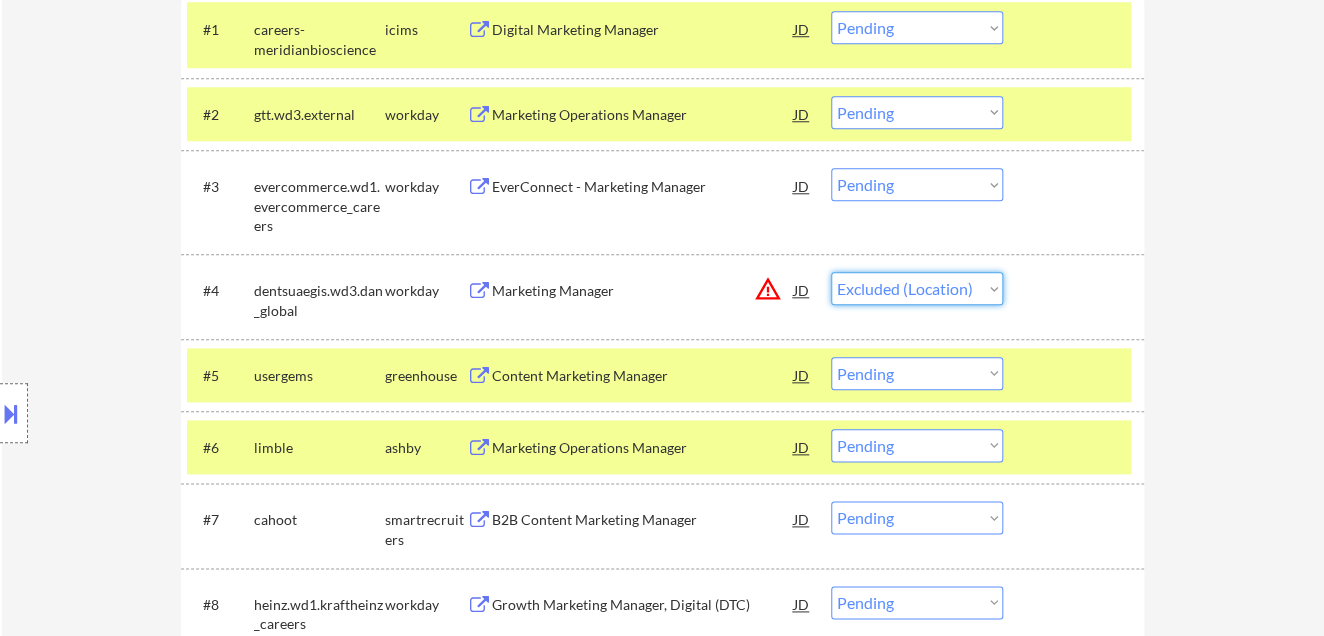 click on "Choose an option... Pending Applied Excluded (Questions) Excluded (Expired) Excluded (Location) Excluded (Bad Match) Excluded (Blocklist) Excluded (Salary) Excluded (Other)" at bounding box center [917, 288] 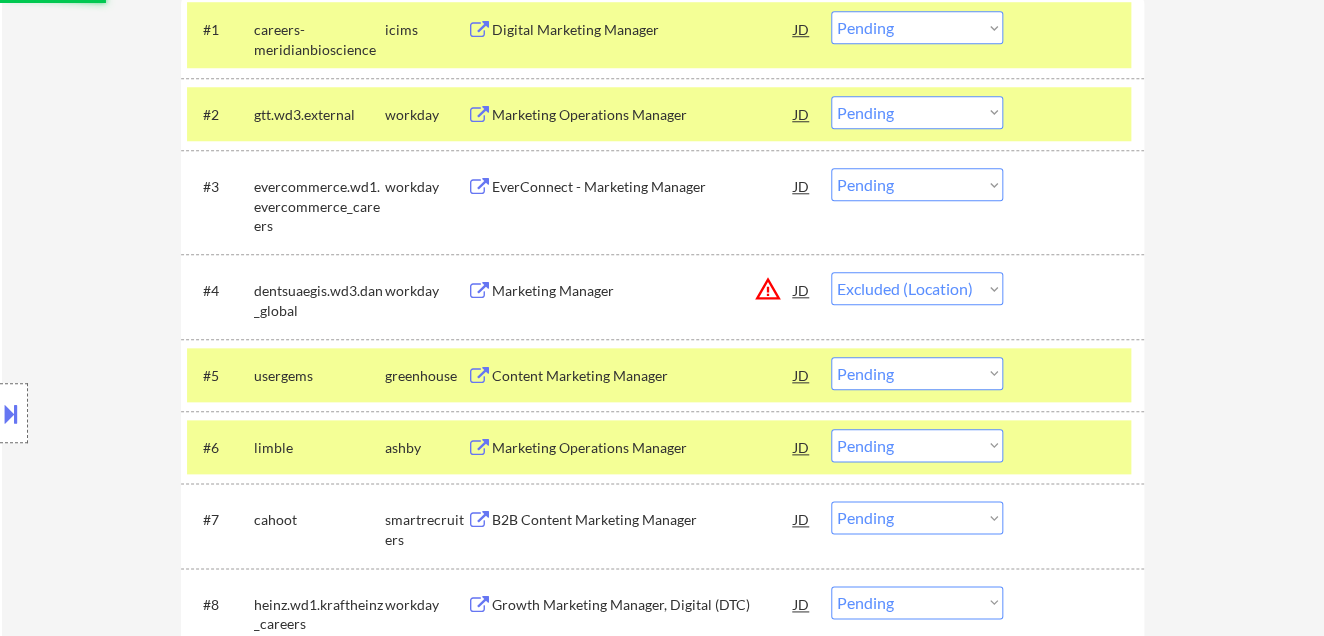 click on "Content Marketing Manager" at bounding box center (643, 375) 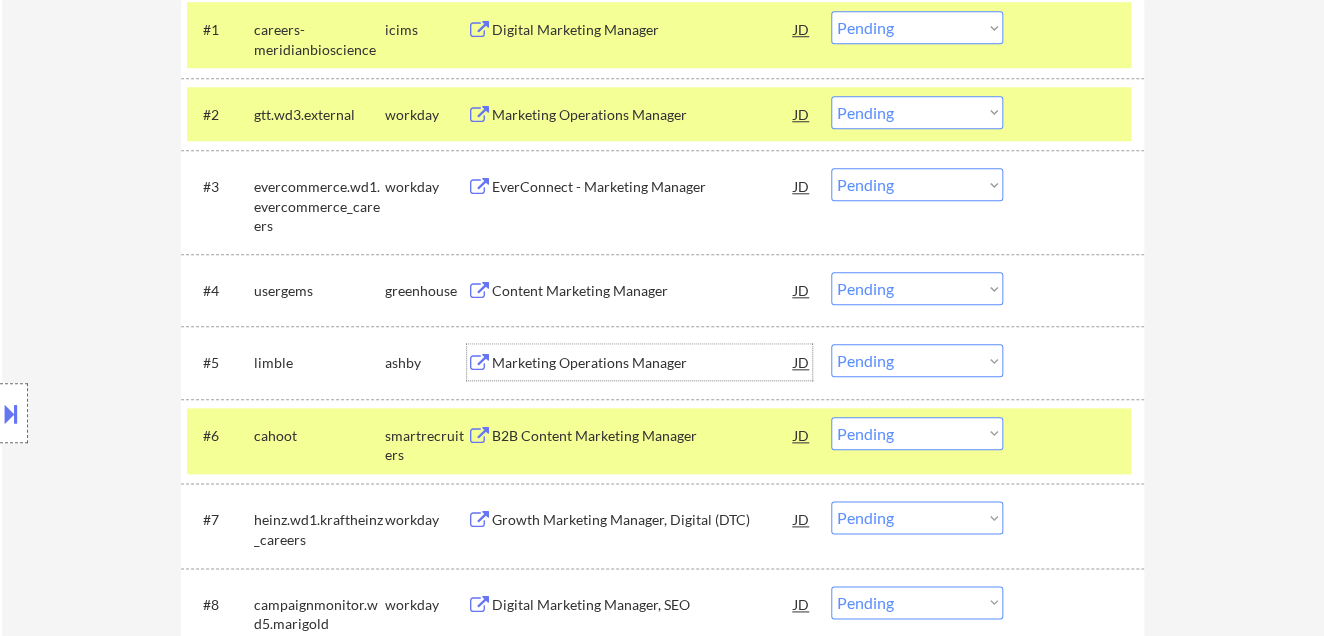 click on "JD" at bounding box center (802, 290) 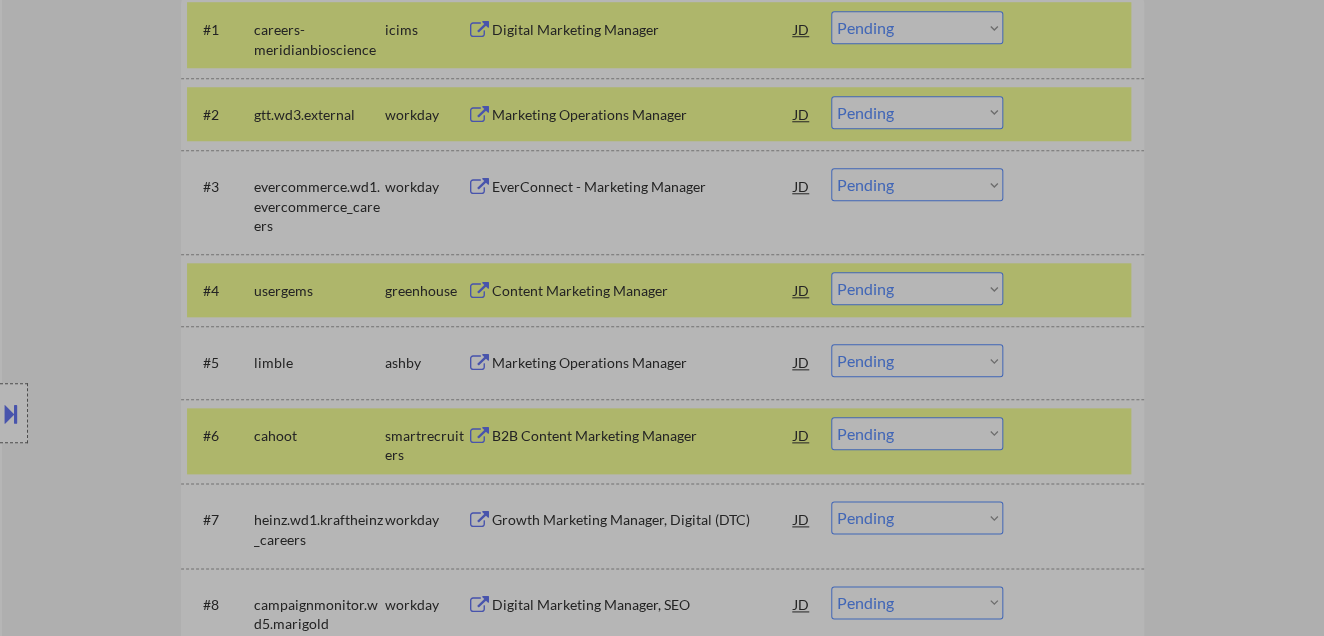 click on "UserGems has generated $4 Billion in pipeline and over $950 Million in revenue for hundreds of start-ups and public companies. Companies like Mimecast, UserTesting, SAP LeanIX see more than 15X ROI in closed won revenue from UserGems." at bounding box center (662, 331) 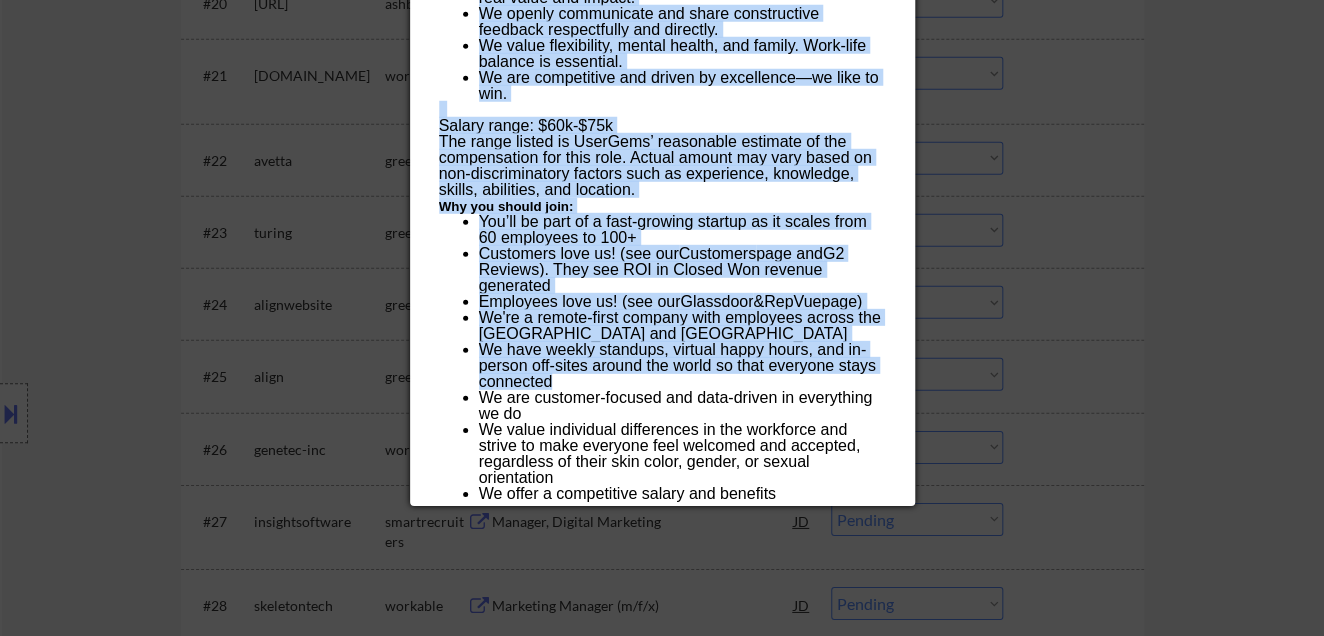 scroll, scrollTop: 2444, scrollLeft: 0, axis: vertical 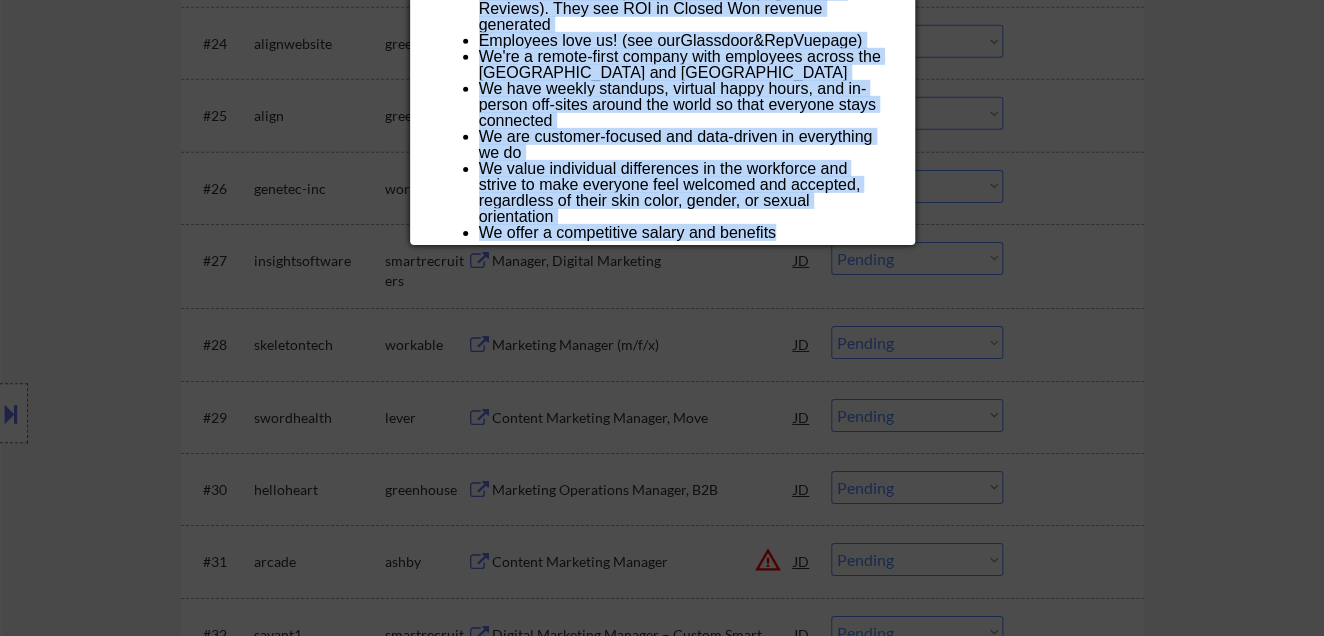 drag, startPoint x: 440, startPoint y: 89, endPoint x: 792, endPoint y: 228, distance: 378.45078 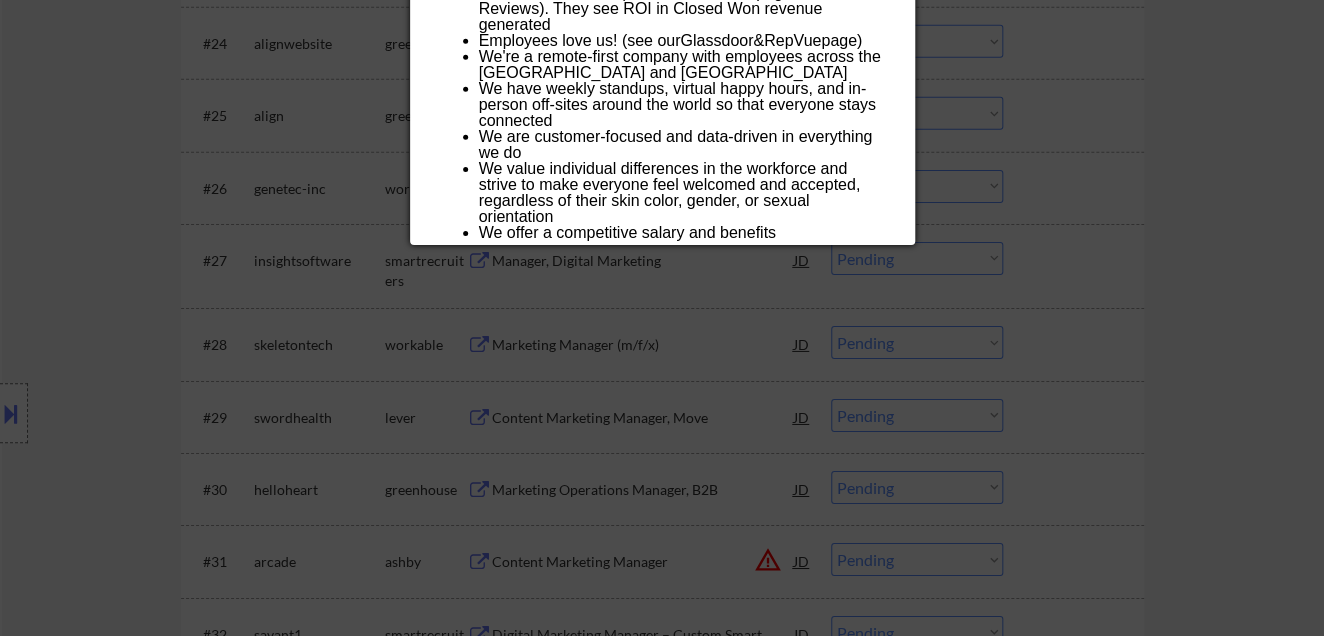 click at bounding box center [662, 318] 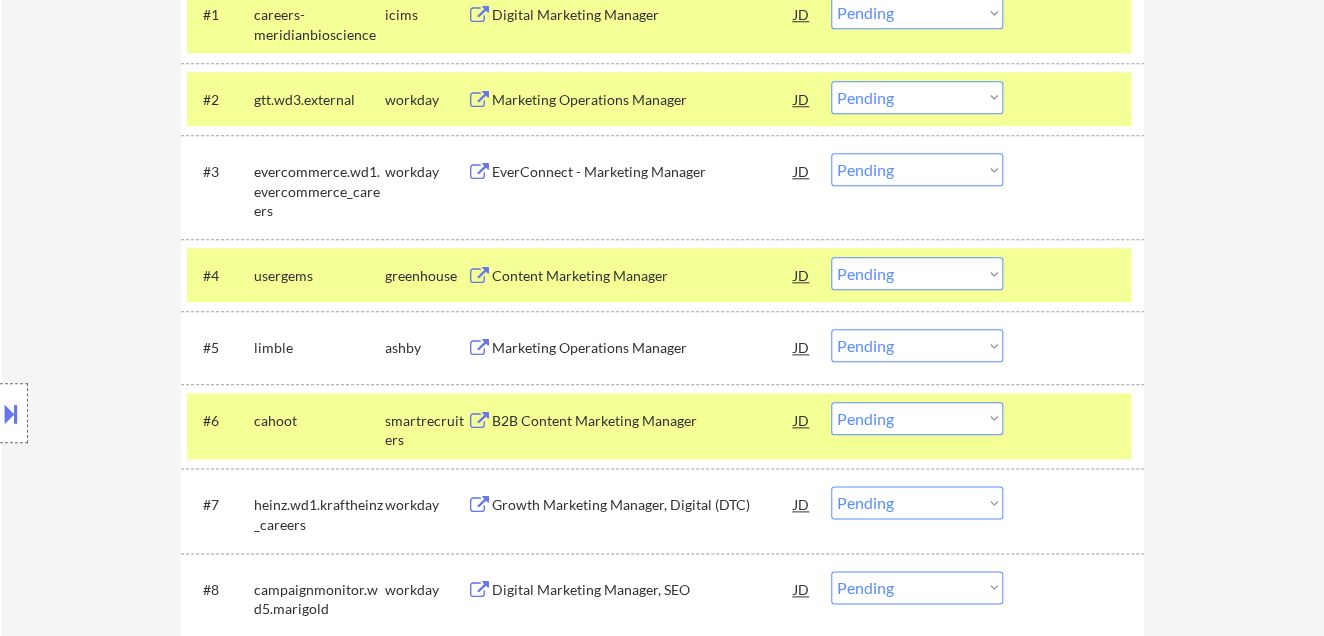 scroll, scrollTop: 777, scrollLeft: 0, axis: vertical 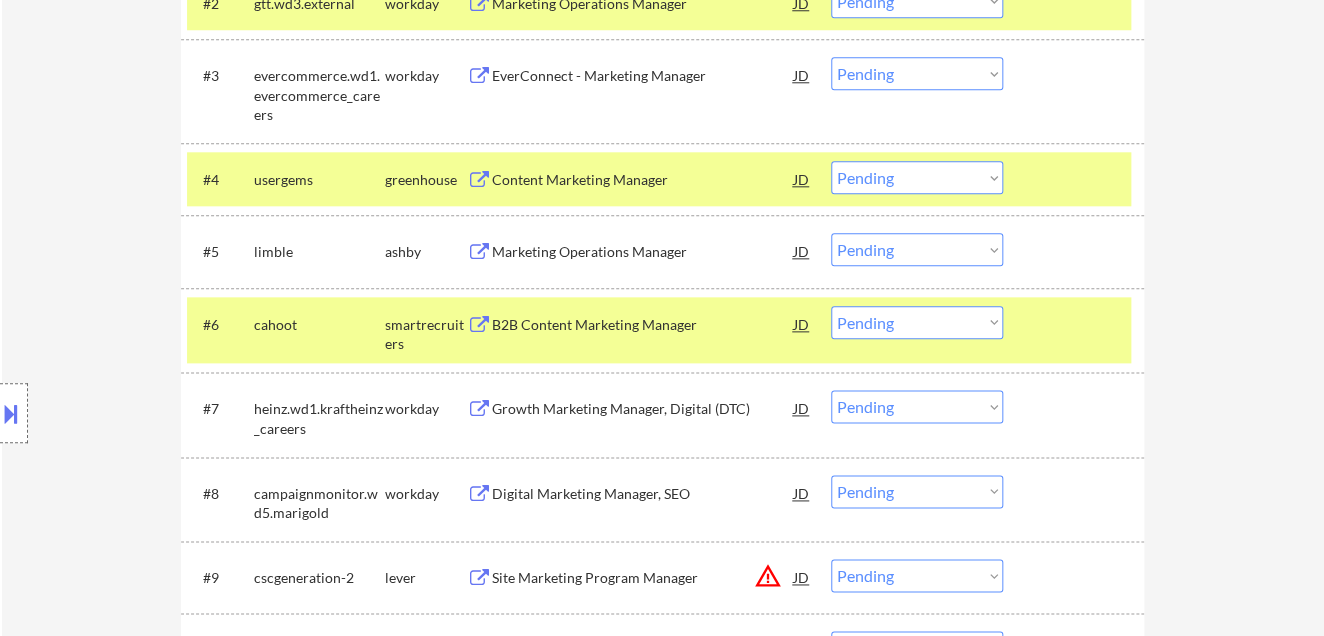 click on "Choose an option... Pending Applied Excluded (Questions) Excluded (Expired) Excluded (Location) Excluded (Bad Match) Excluded (Blocklist) Excluded (Salary) Excluded (Other)" at bounding box center (917, 177) 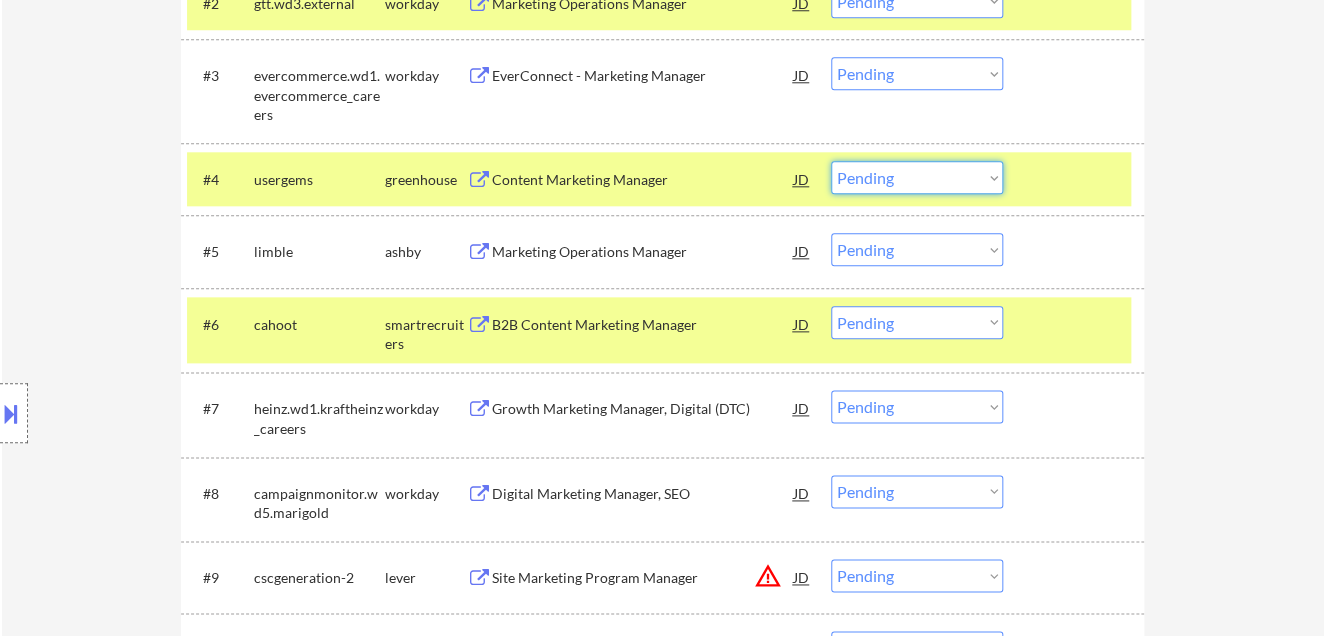 drag, startPoint x: 868, startPoint y: 162, endPoint x: 880, endPoint y: 165, distance: 12.369317 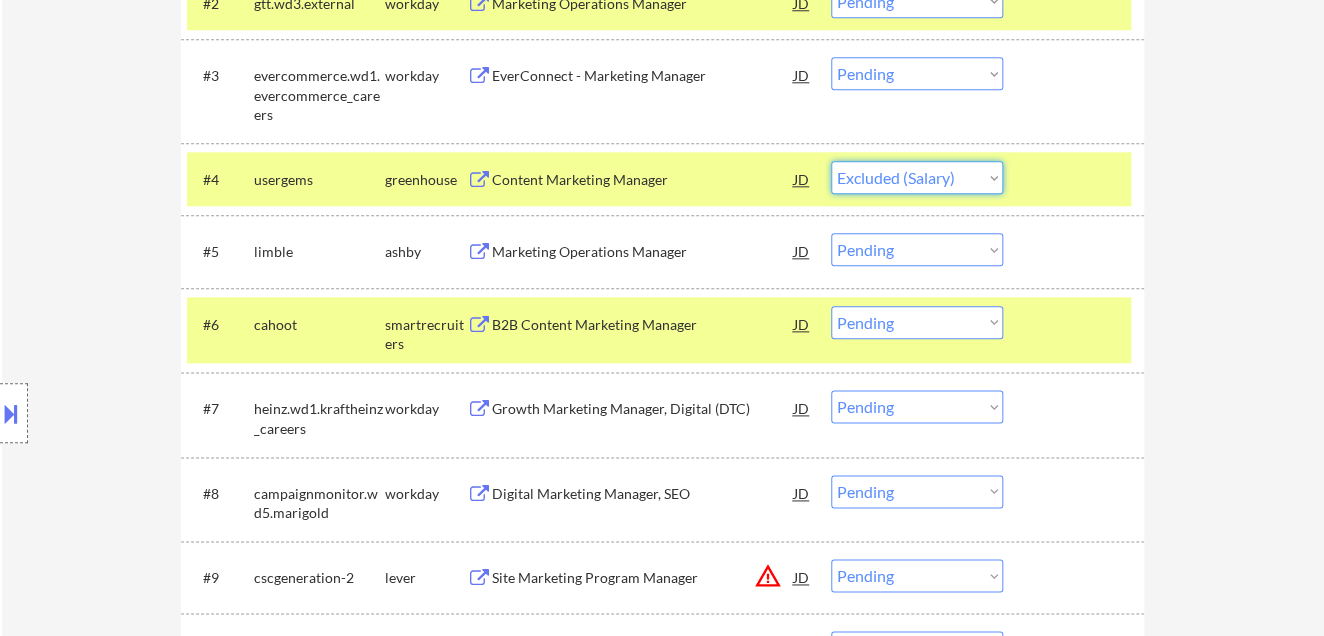 click on "Choose an option... Pending Applied Excluded (Questions) Excluded (Expired) Excluded (Location) Excluded (Bad Match) Excluded (Blocklist) Excluded (Salary) Excluded (Other)" at bounding box center [917, 177] 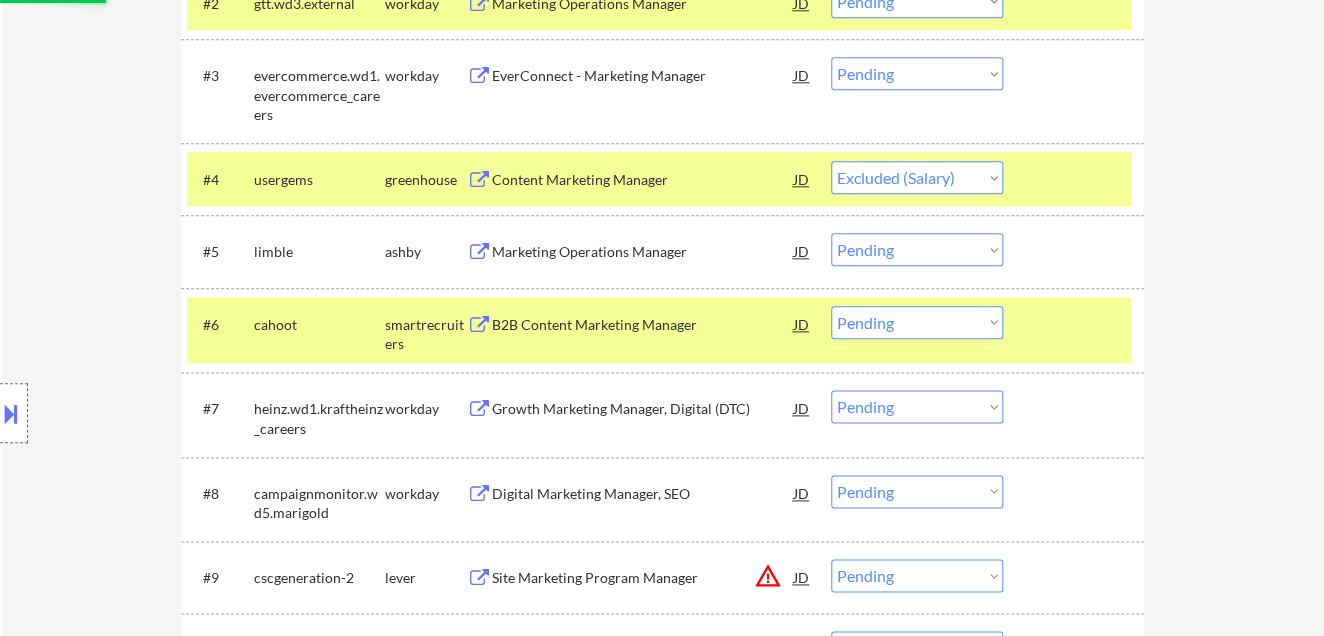 click on "Marketing Operations Manager" at bounding box center (643, 252) 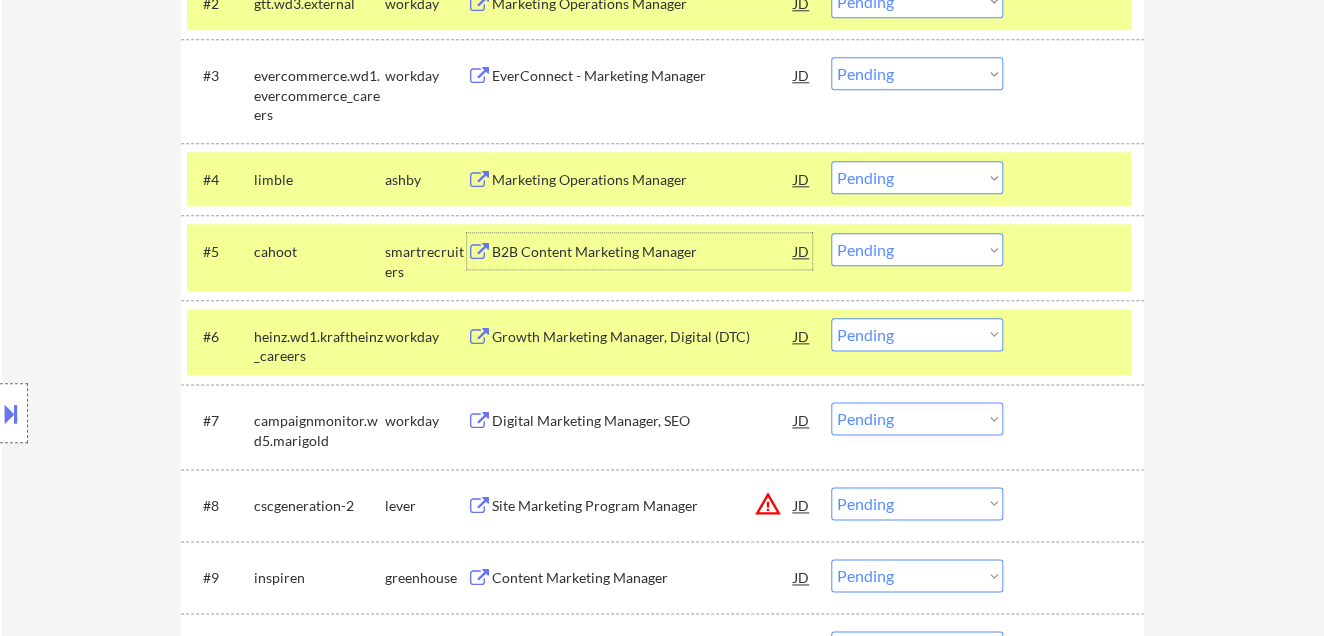 click on "Choose an option... Pending Applied Excluded (Questions) Excluded (Expired) Excluded (Location) Excluded (Bad Match) Excluded (Blocklist) Excluded (Salary) Excluded (Other)" at bounding box center (917, 177) 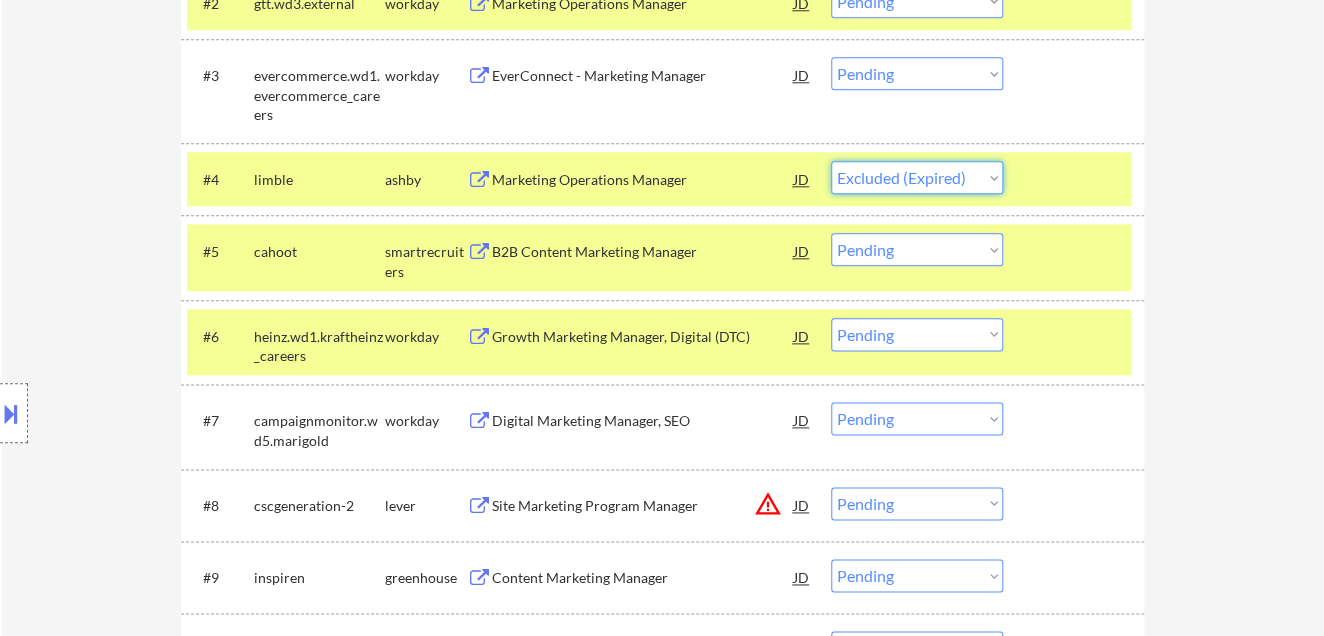 click on "Choose an option... Pending Applied Excluded (Questions) Excluded (Expired) Excluded (Location) Excluded (Bad Match) Excluded (Blocklist) Excluded (Salary) Excluded (Other)" at bounding box center [917, 177] 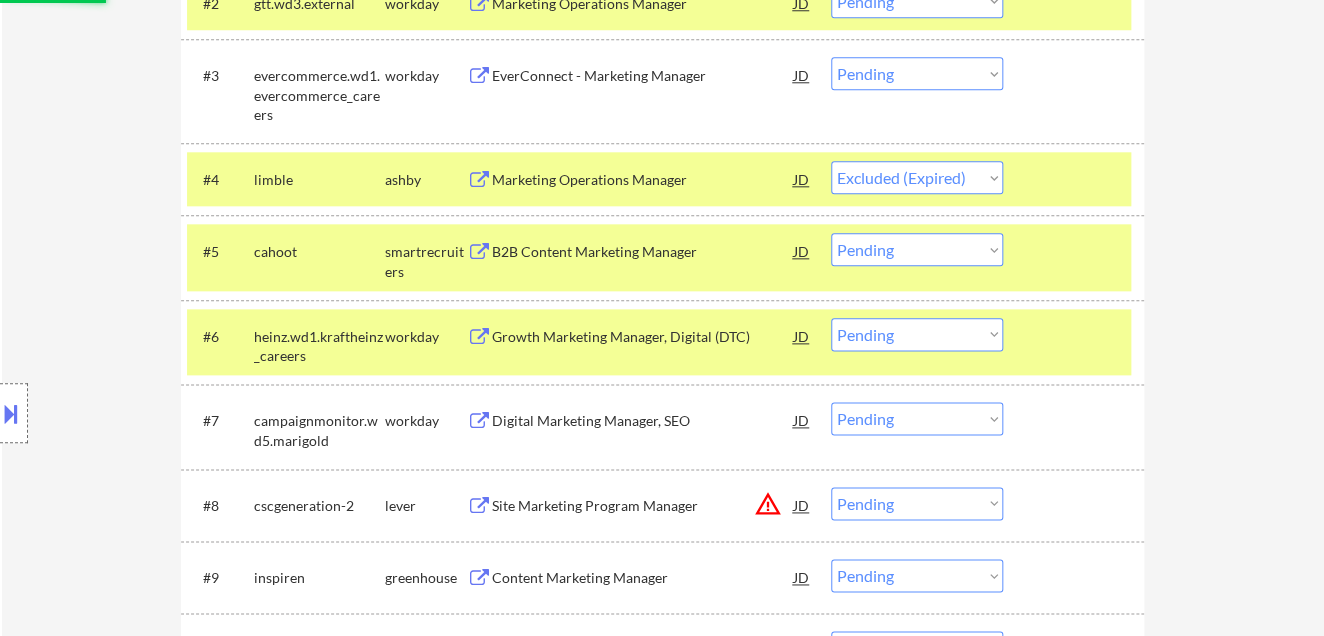 click on "B2B Content Marketing Manager" at bounding box center [643, 252] 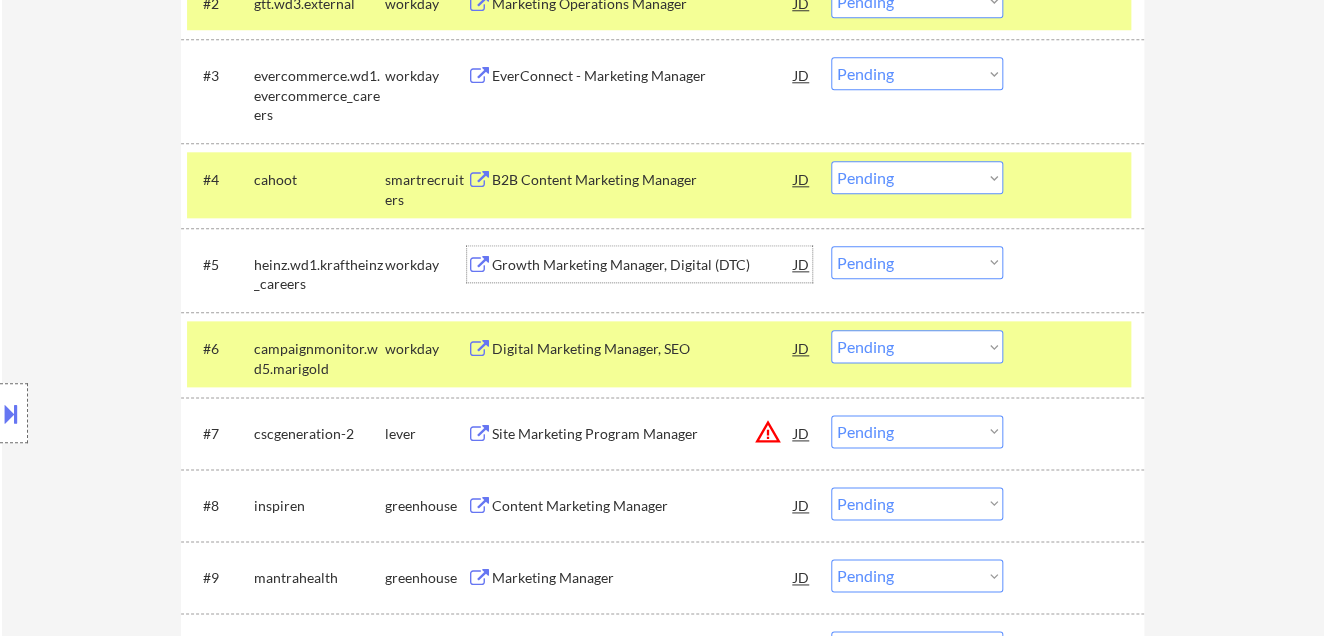 click on "Choose an option... Pending Applied Excluded (Questions) Excluded (Expired) Excluded (Location) Excluded (Bad Match) Excluded (Blocklist) Excluded (Salary) Excluded (Other)" at bounding box center (917, 177) 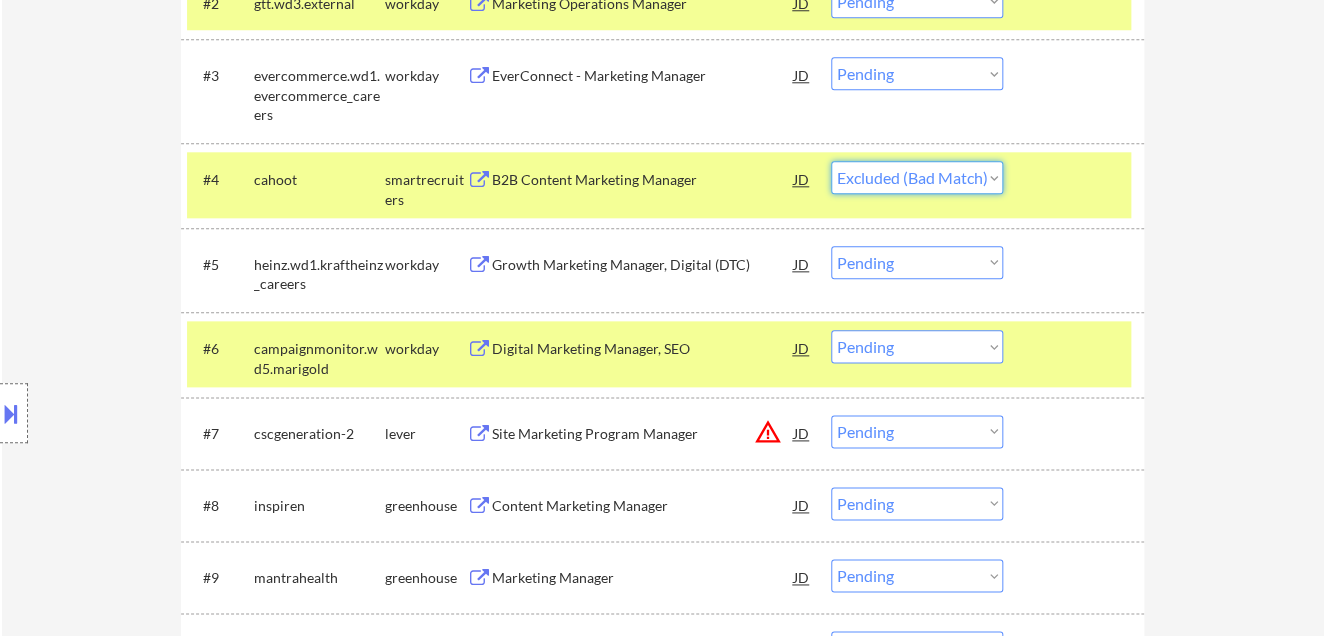 click on "Choose an option... Pending Applied Excluded (Questions) Excluded (Expired) Excluded (Location) Excluded (Bad Match) Excluded (Blocklist) Excluded (Salary) Excluded (Other)" at bounding box center (917, 177) 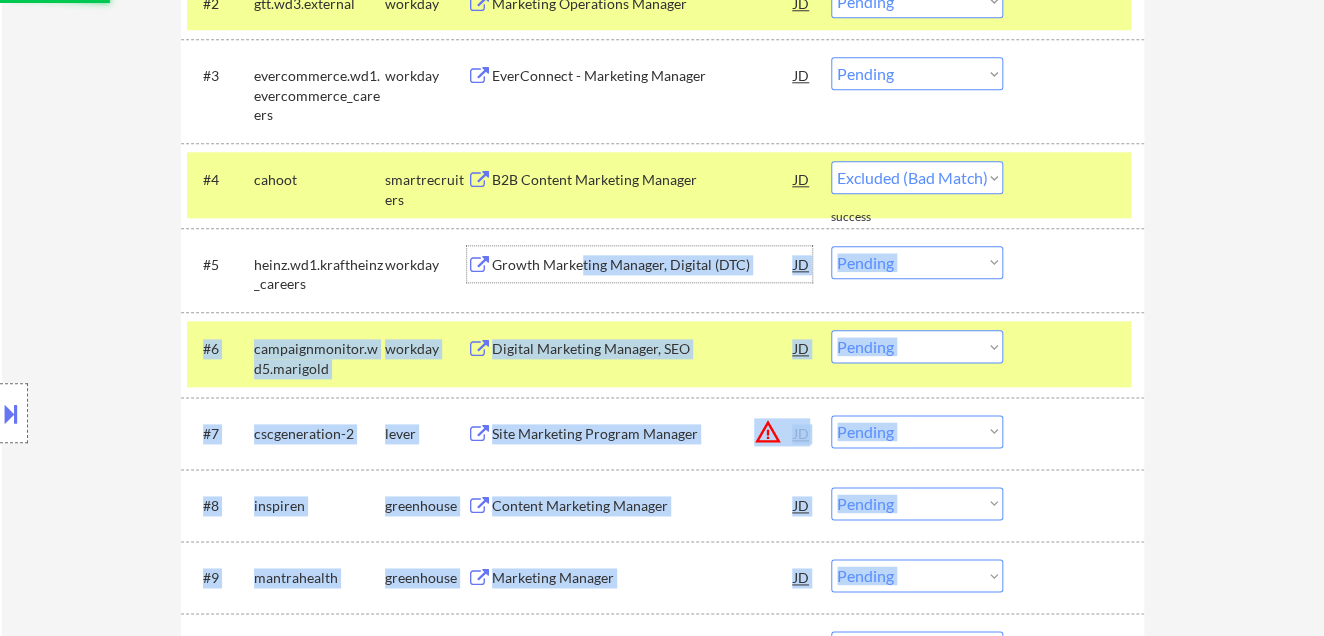 drag, startPoint x: 580, startPoint y: 254, endPoint x: 143, endPoint y: 313, distance: 440.96484 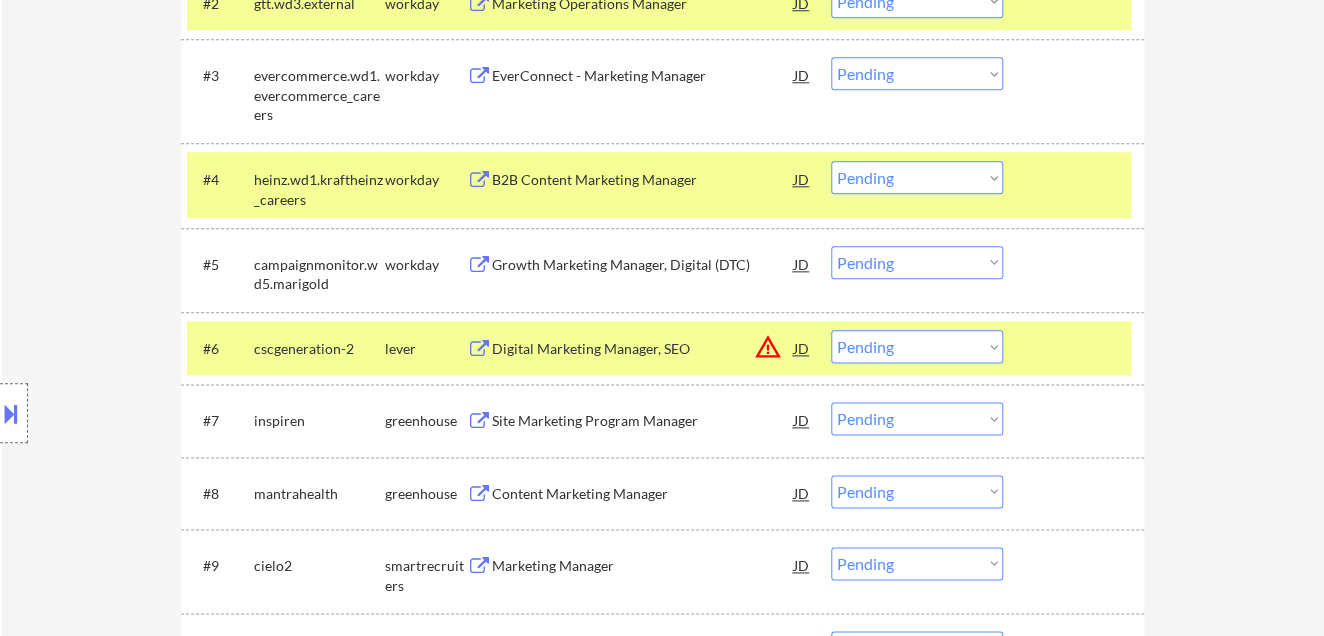 click on "Site Marketing Program Manager" at bounding box center (643, 421) 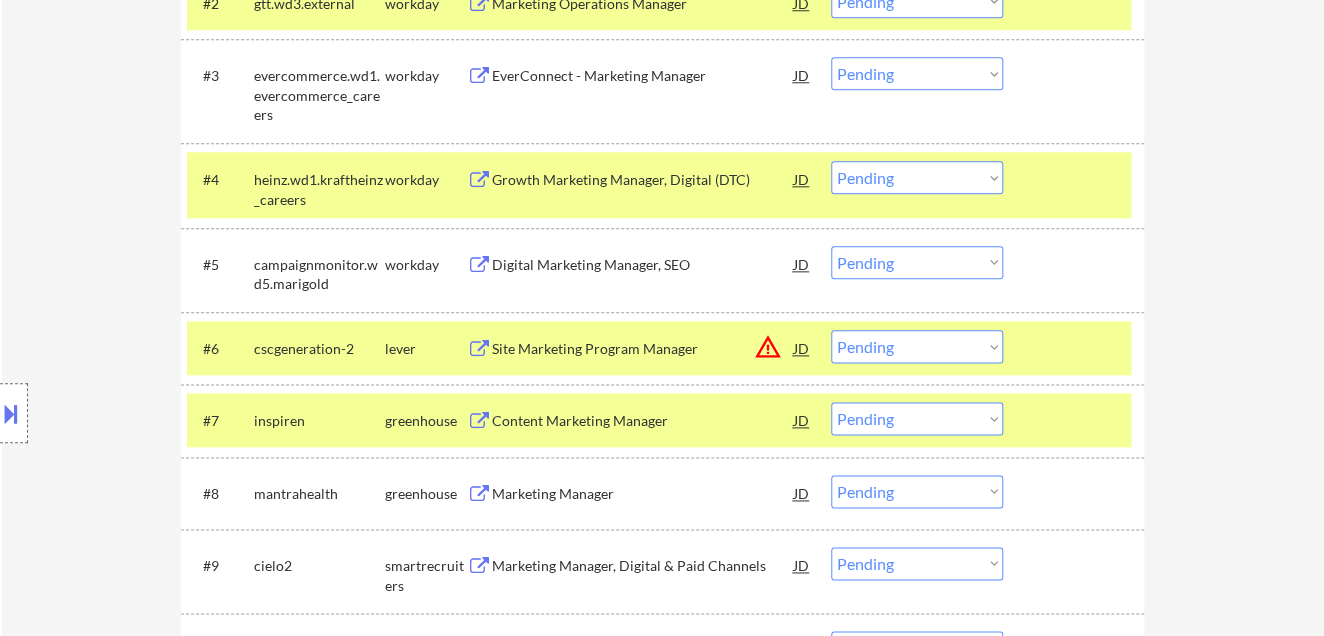 click on "Choose an option... Pending Applied Excluded (Questions) Excluded (Expired) Excluded (Location) Excluded (Bad Match) Excluded (Blocklist) Excluded (Salary) Excluded (Other)" at bounding box center (917, 418) 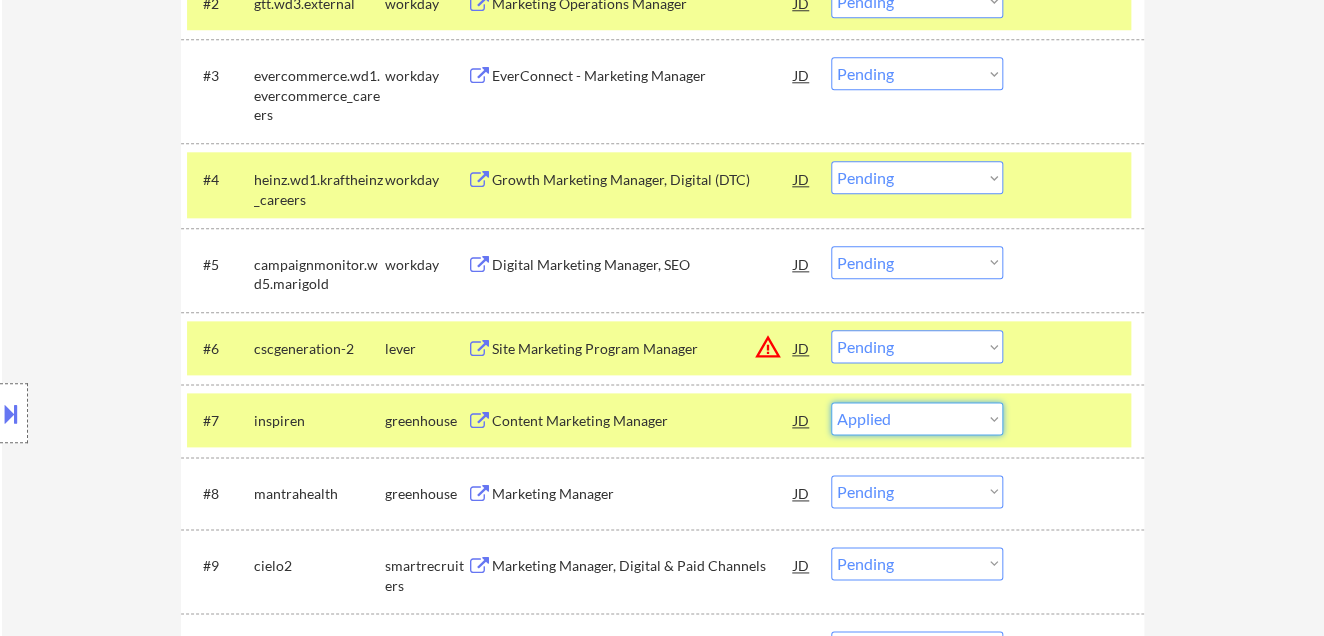 click on "Choose an option... Pending Applied Excluded (Questions) Excluded (Expired) Excluded (Location) Excluded (Bad Match) Excluded (Blocklist) Excluded (Salary) Excluded (Other)" at bounding box center [917, 418] 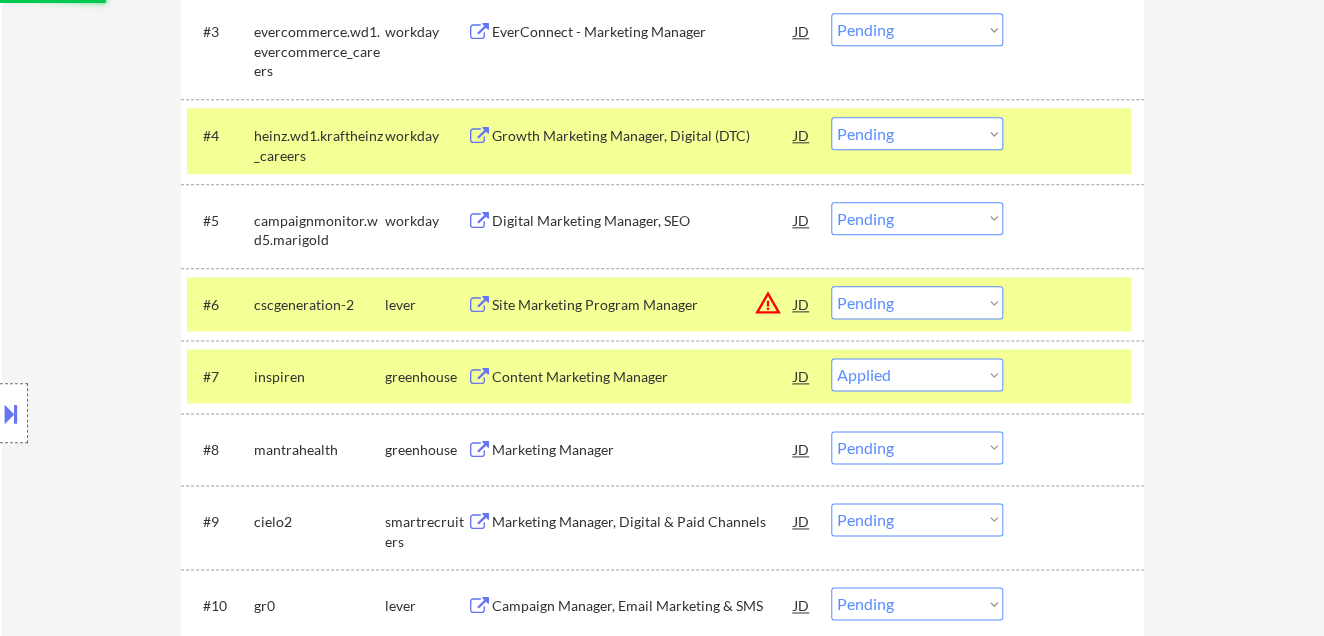 scroll, scrollTop: 1000, scrollLeft: 0, axis: vertical 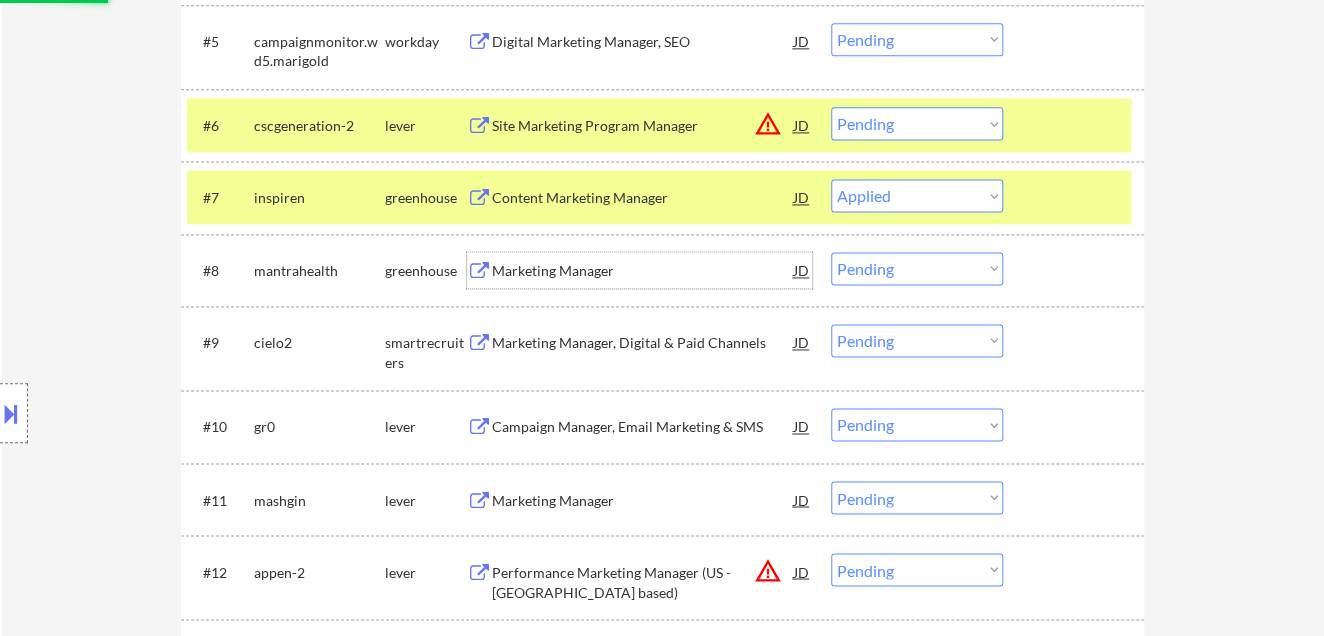 click on "Marketing Manager" at bounding box center [643, 271] 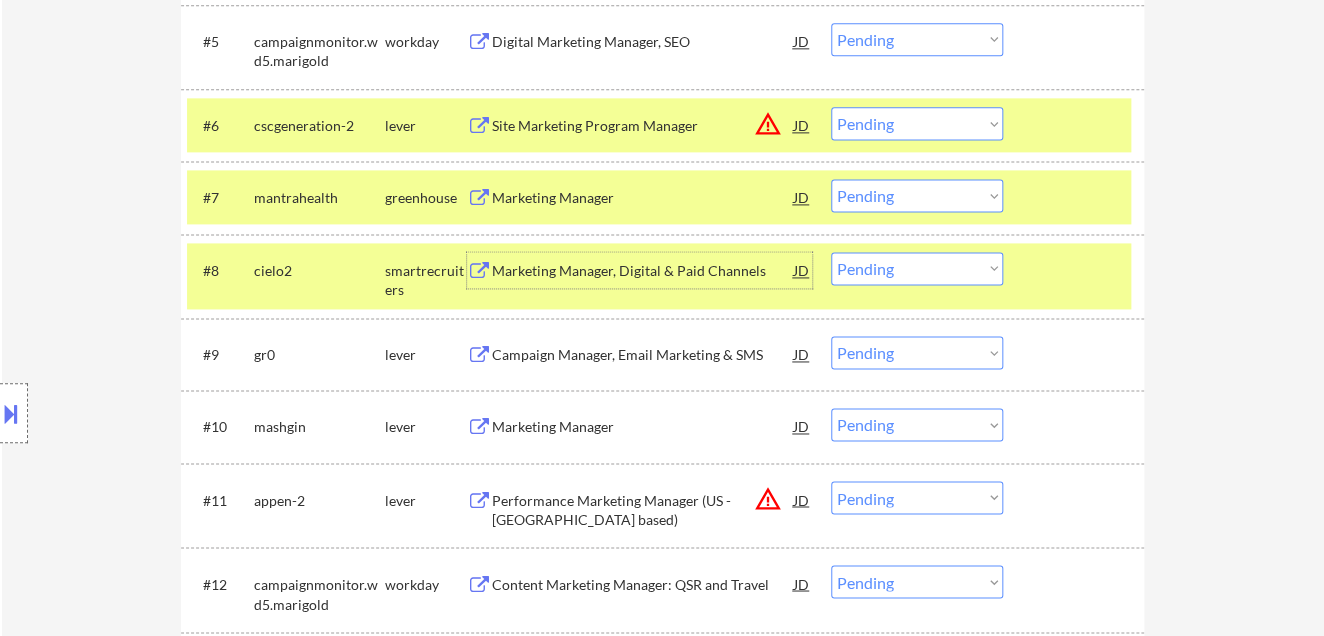 click on "Choose an option... Pending Applied Excluded (Questions) Excluded (Expired) Excluded (Location) Excluded (Bad Match) Excluded (Blocklist) Excluded (Salary) Excluded (Other)" at bounding box center (917, 581) 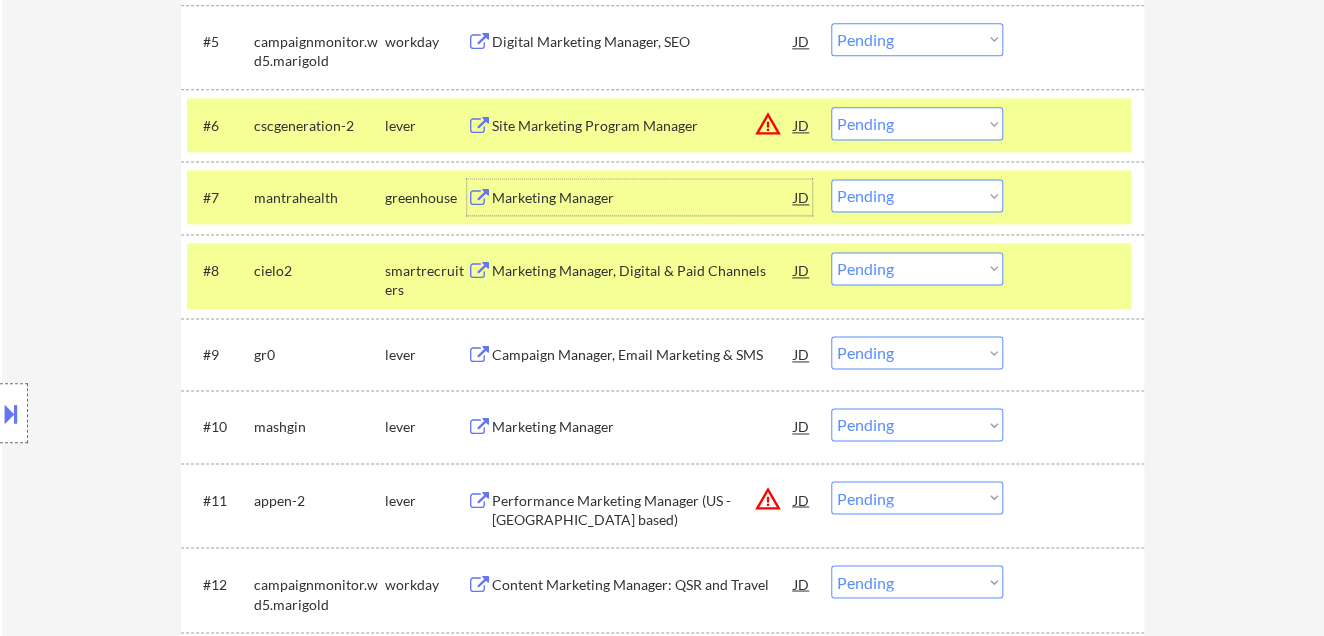 click on "Marketing Manager" at bounding box center [643, 198] 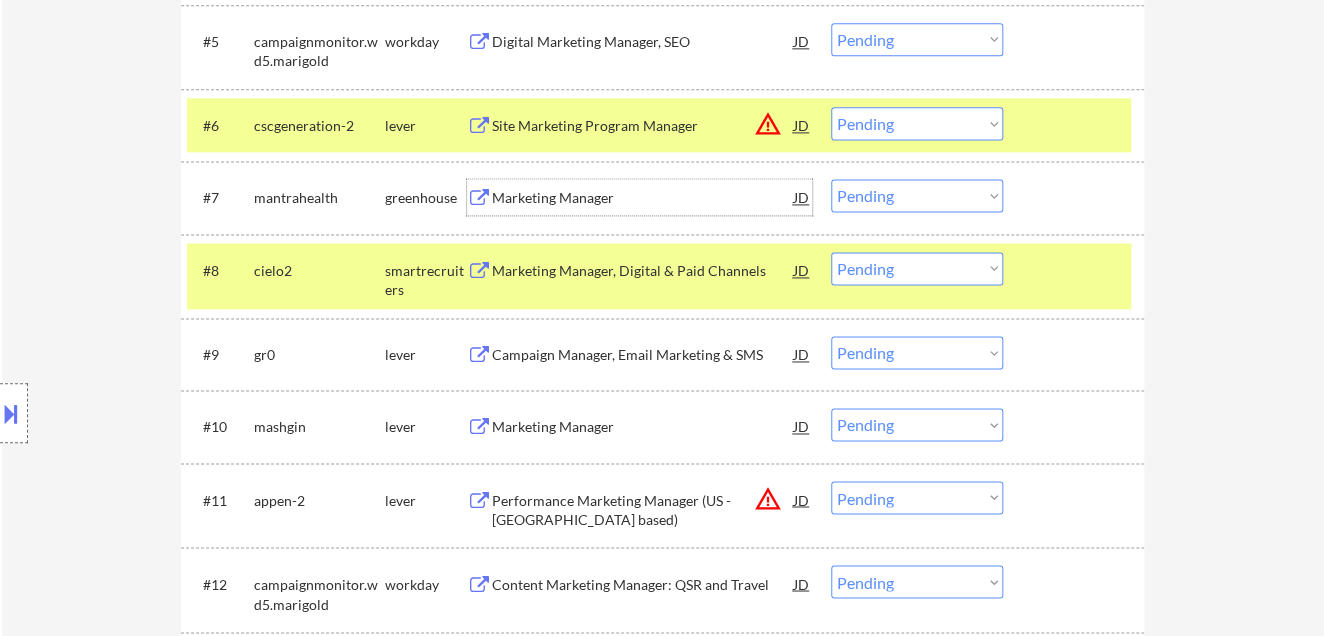 drag, startPoint x: 911, startPoint y: 198, endPoint x: 929, endPoint y: 208, distance: 20.59126 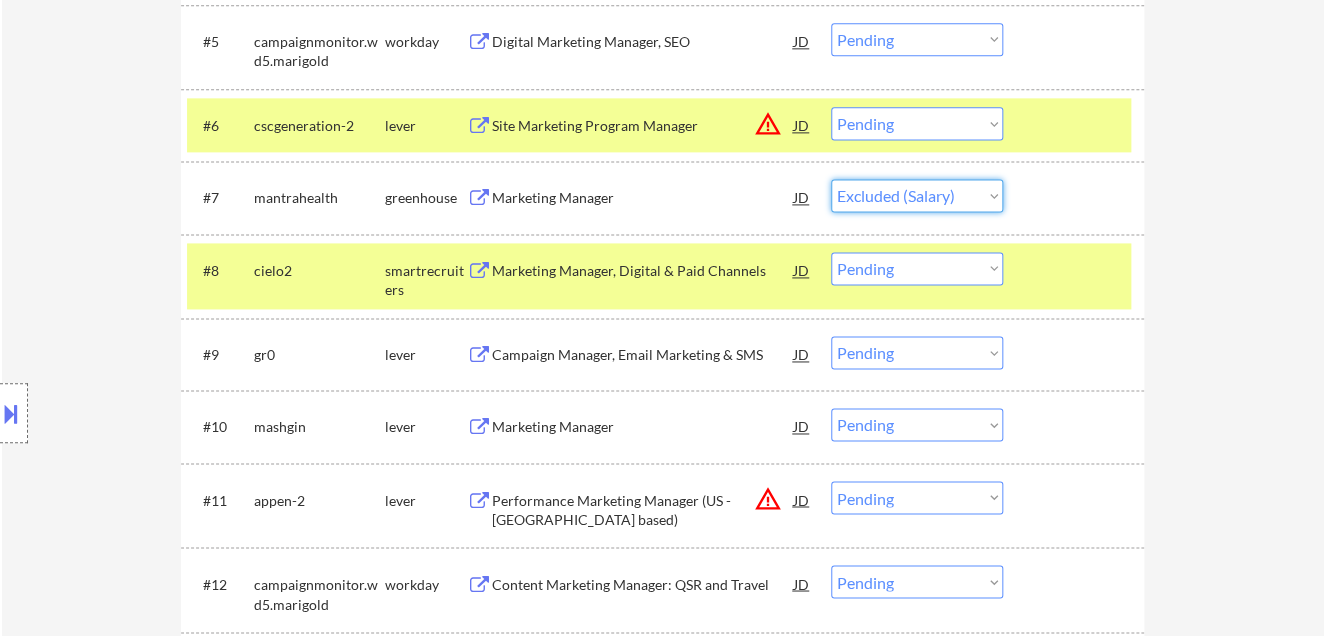 click on "Choose an option... Pending Applied Excluded (Questions) Excluded (Expired) Excluded (Location) Excluded (Bad Match) Excluded (Blocklist) Excluded (Salary) Excluded (Other)" at bounding box center (917, 195) 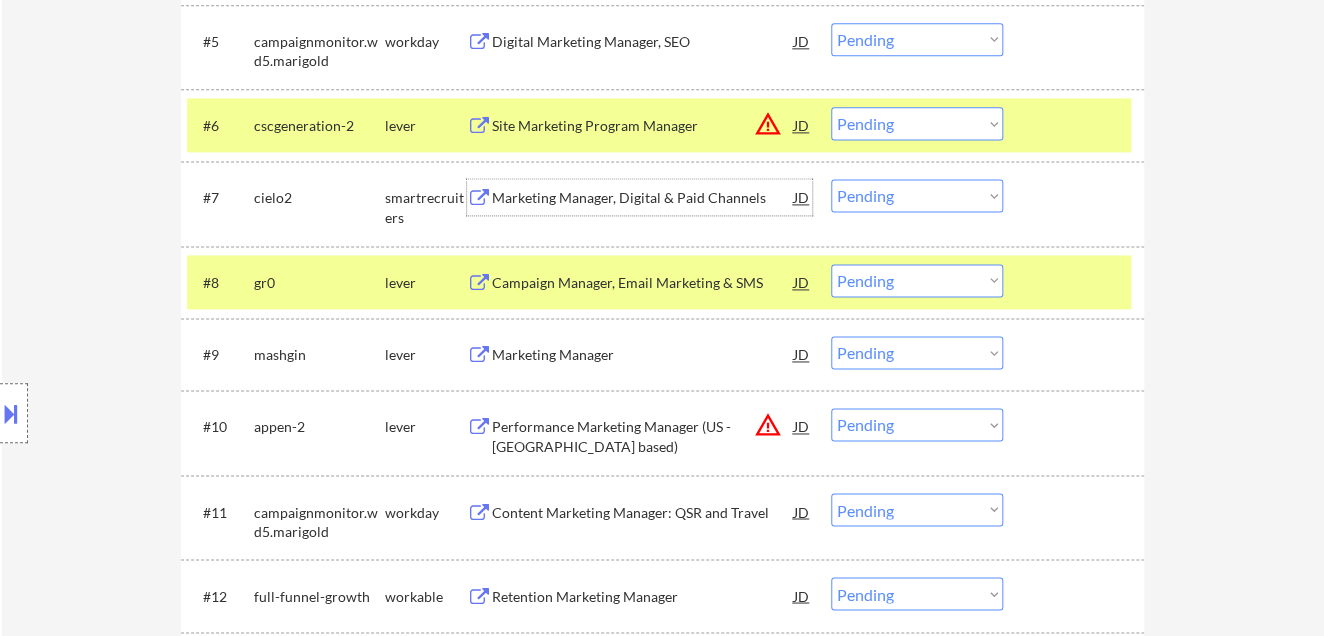 click on "Marketing Manager, Digital & Paid Channels" at bounding box center [643, 198] 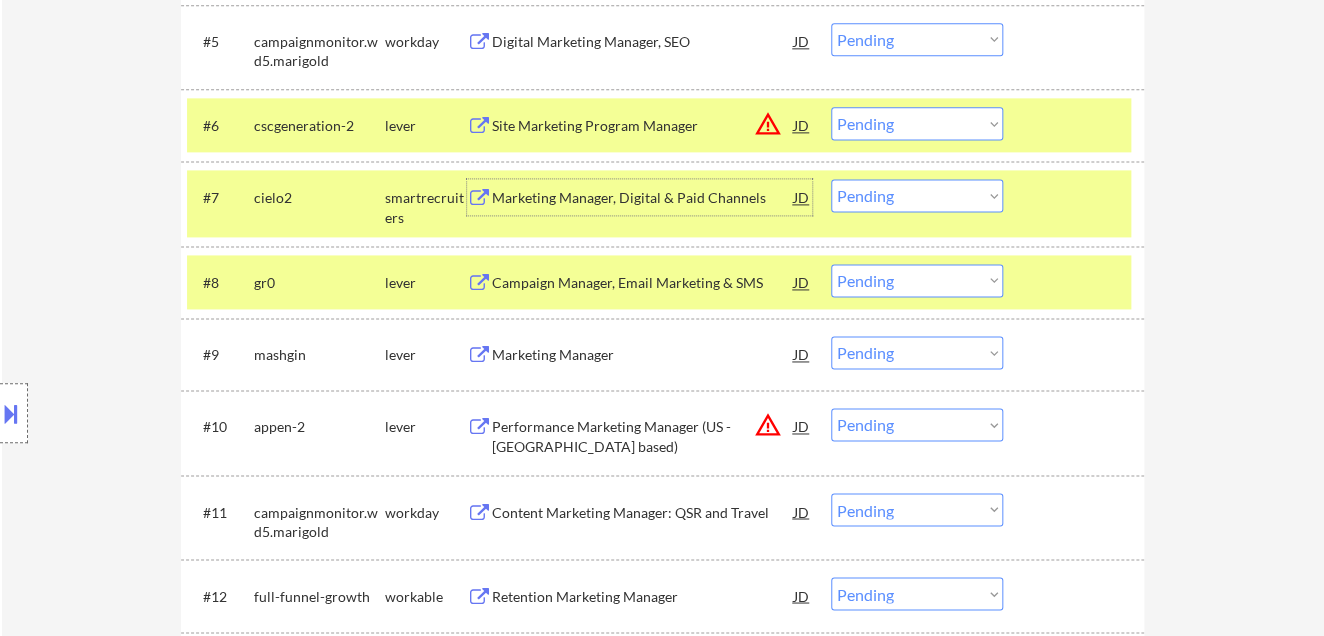 click on "Choose an option... Pending Applied Excluded (Questions) Excluded (Expired) Excluded (Location) Excluded (Bad Match) Excluded (Blocklist) Excluded (Salary) Excluded (Other)" at bounding box center [917, 195] 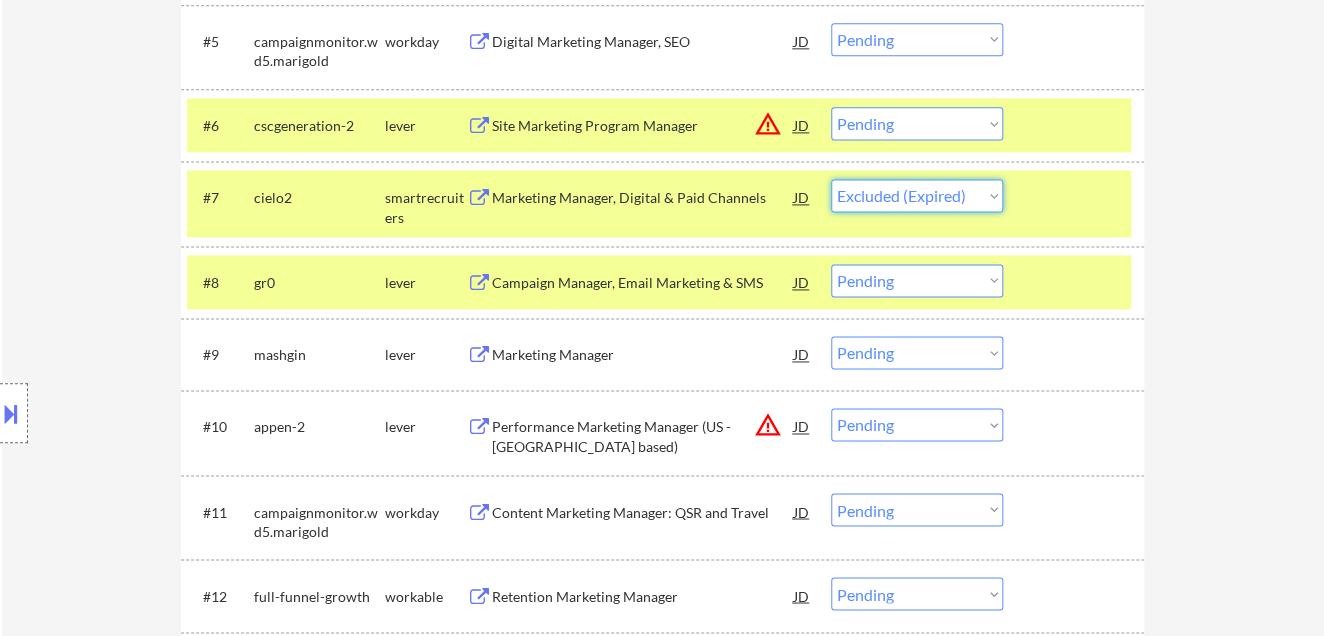click on "Choose an option... Pending Applied Excluded (Questions) Excluded (Expired) Excluded (Location) Excluded (Bad Match) Excluded (Blocklist) Excluded (Salary) Excluded (Other)" at bounding box center (917, 195) 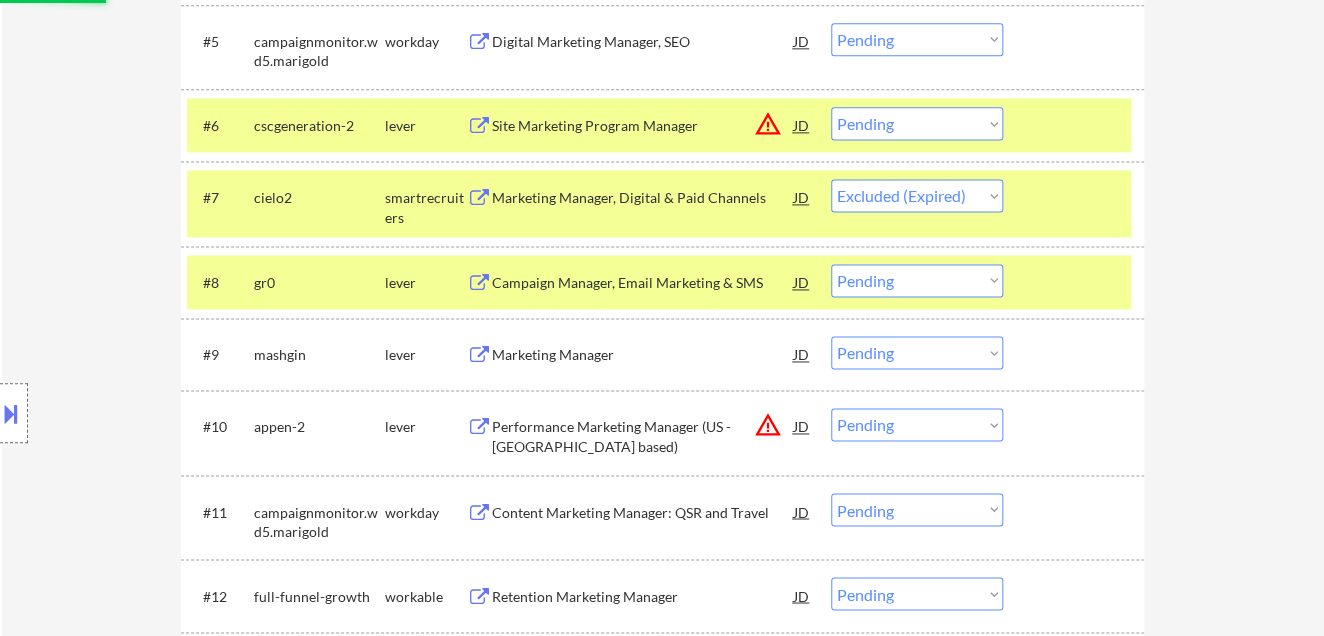 click on "Campaign Manager, Email Marketing & SMS" at bounding box center [643, 283] 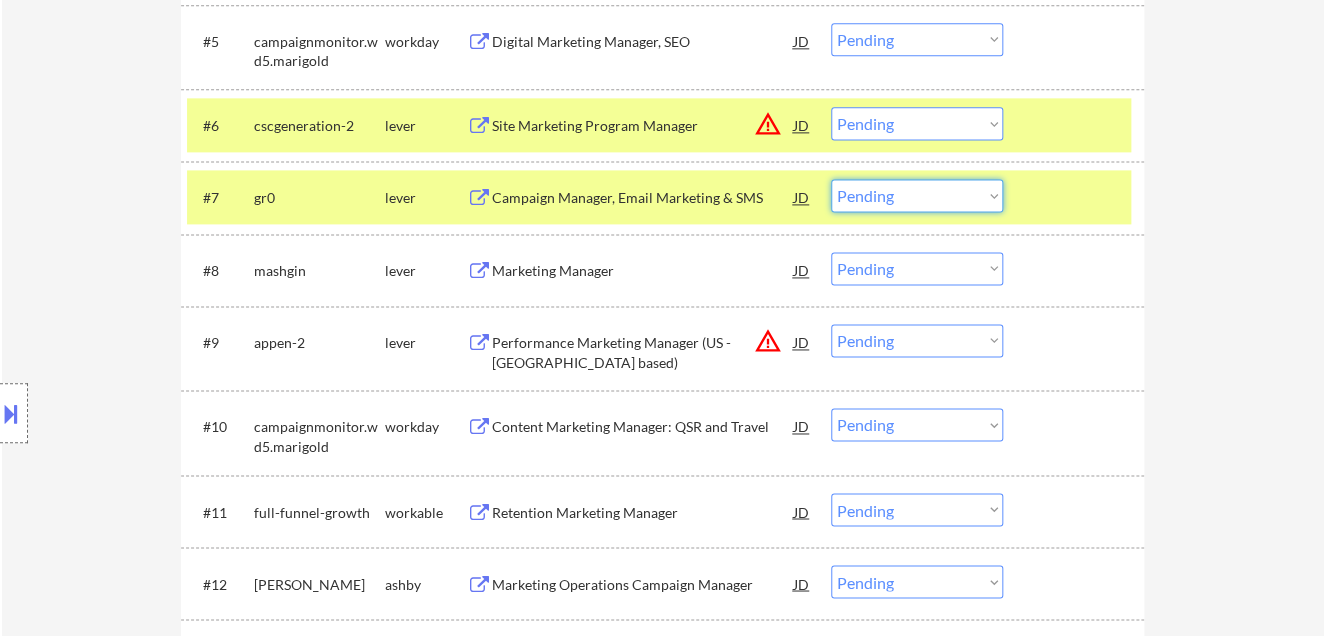 drag, startPoint x: 884, startPoint y: 192, endPoint x: 896, endPoint y: 207, distance: 19.209373 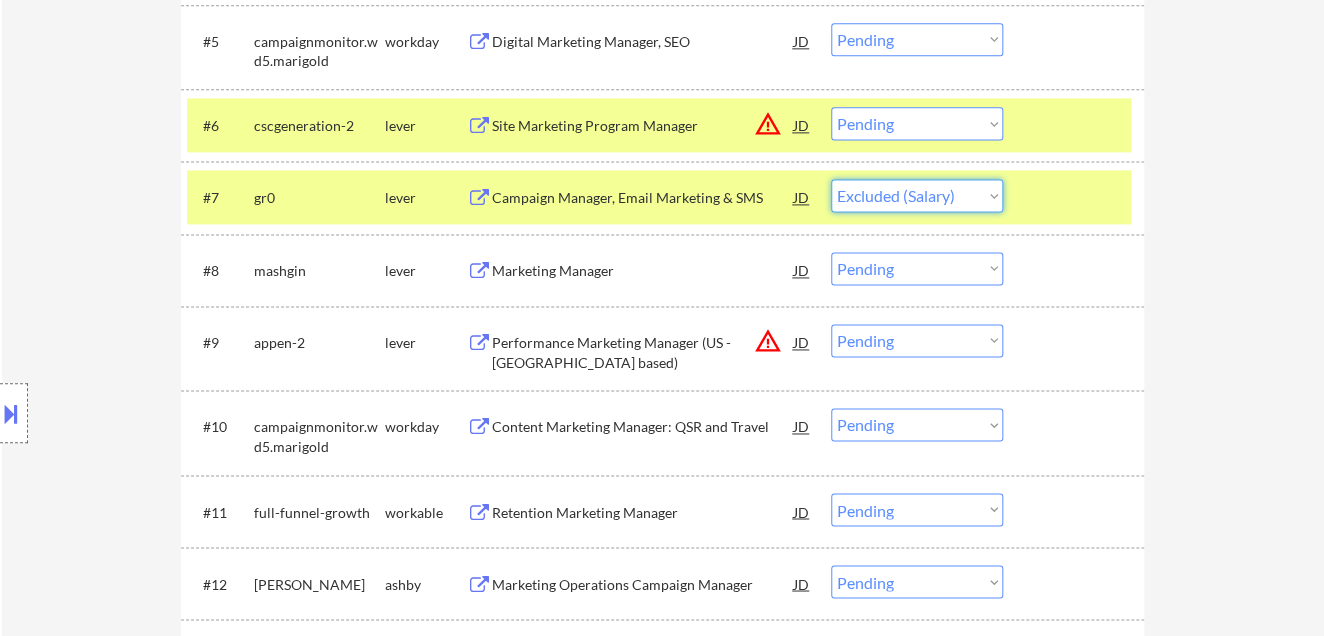click on "Choose an option... Pending Applied Excluded (Questions) Excluded (Expired) Excluded (Location) Excluded (Bad Match) Excluded (Blocklist) Excluded (Salary) Excluded (Other)" at bounding box center [917, 195] 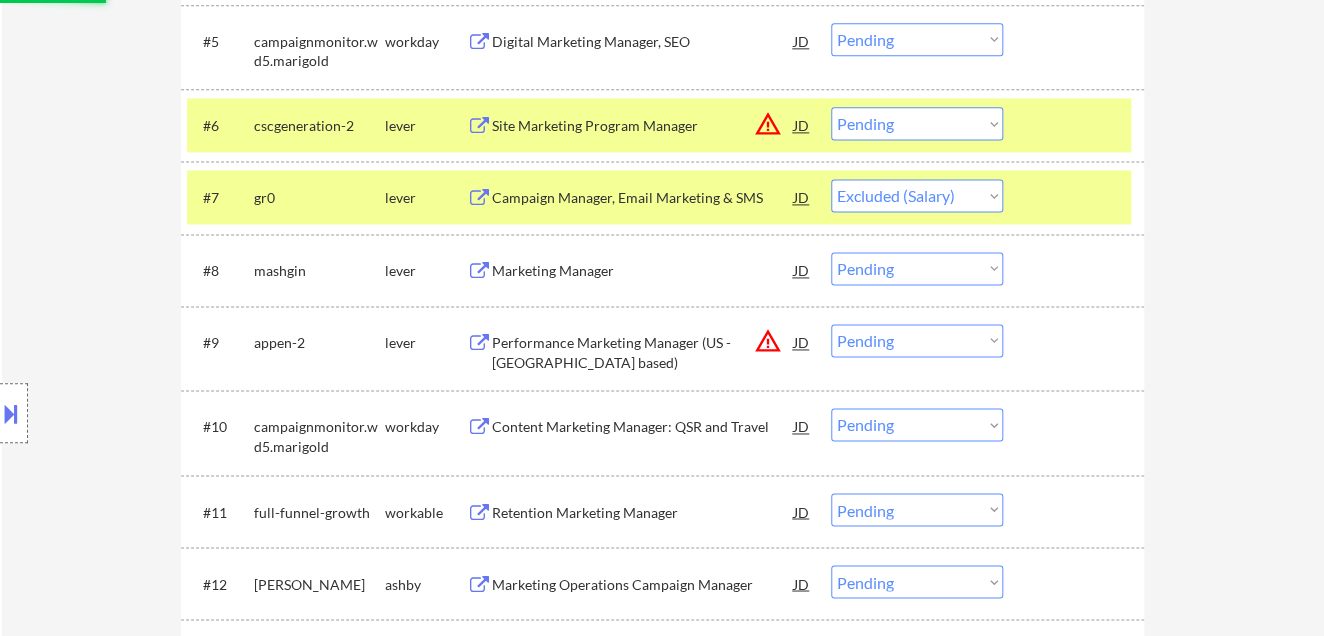 click on "Marketing Manager" at bounding box center (643, 271) 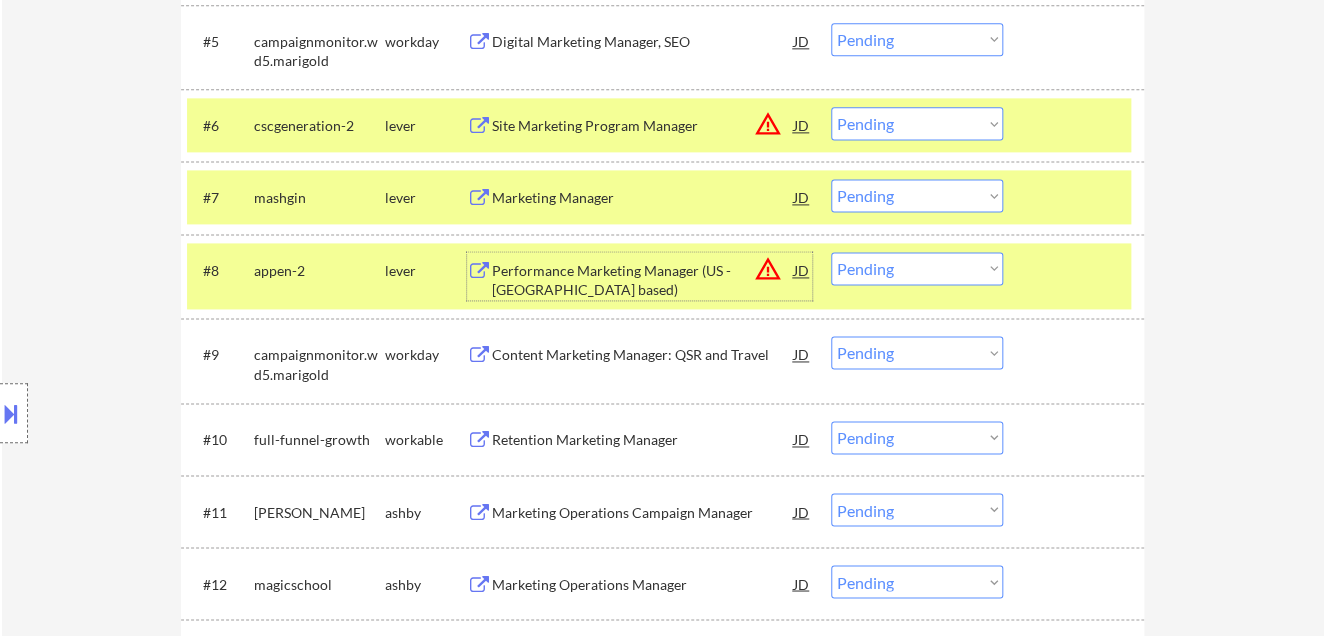 click on "Choose an option... Pending Applied Excluded (Questions) Excluded (Expired) Excluded (Location) Excluded (Bad Match) Excluded (Blocklist) Excluded (Salary) Excluded (Other)" at bounding box center [917, 195] 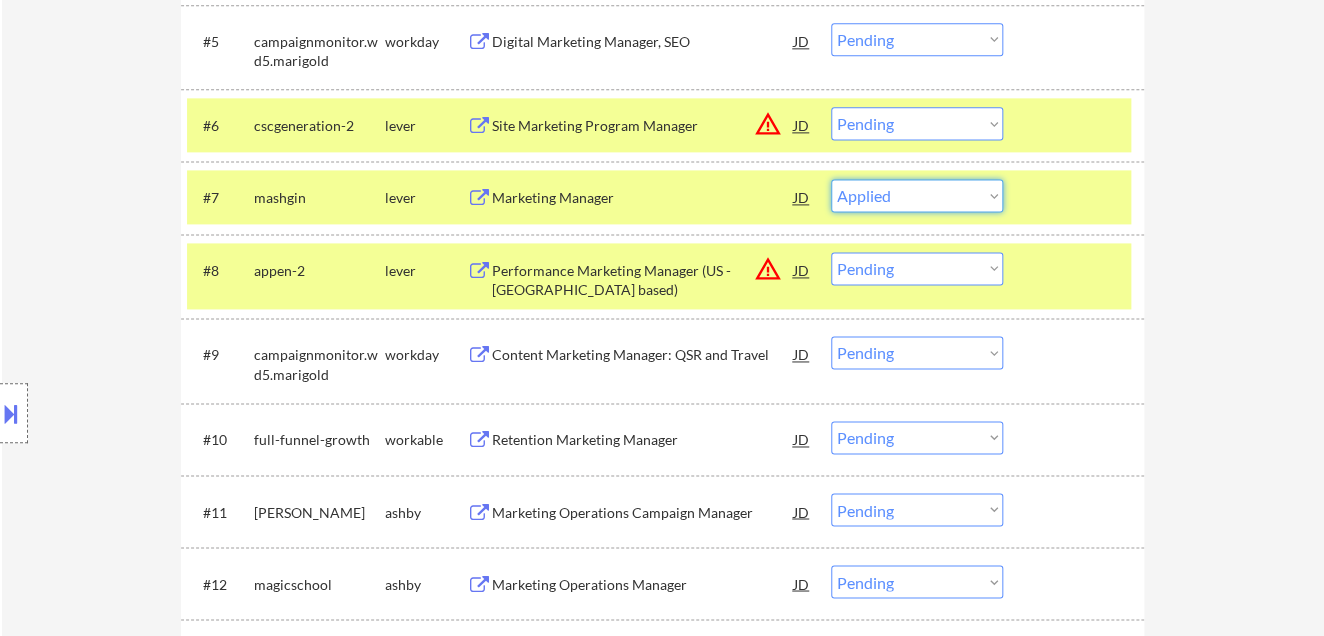 click on "Choose an option... Pending Applied Excluded (Questions) Excluded (Expired) Excluded (Location) Excluded (Bad Match) Excluded (Blocklist) Excluded (Salary) Excluded (Other)" at bounding box center (917, 195) 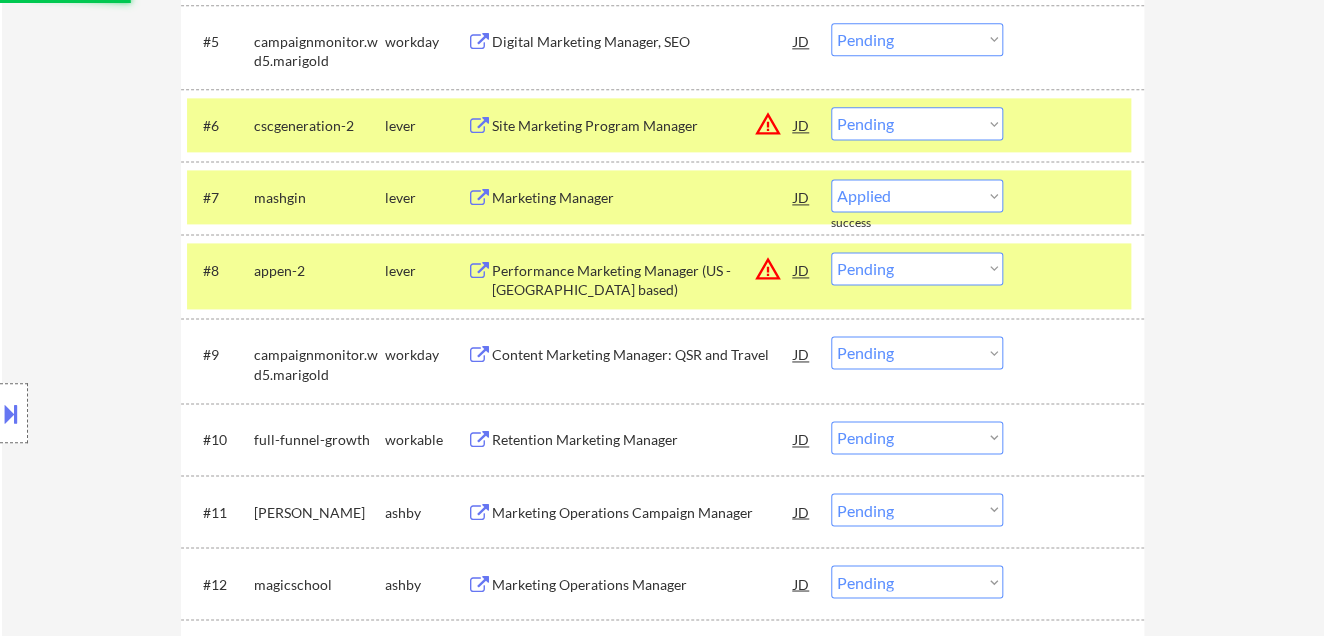 select on ""pending"" 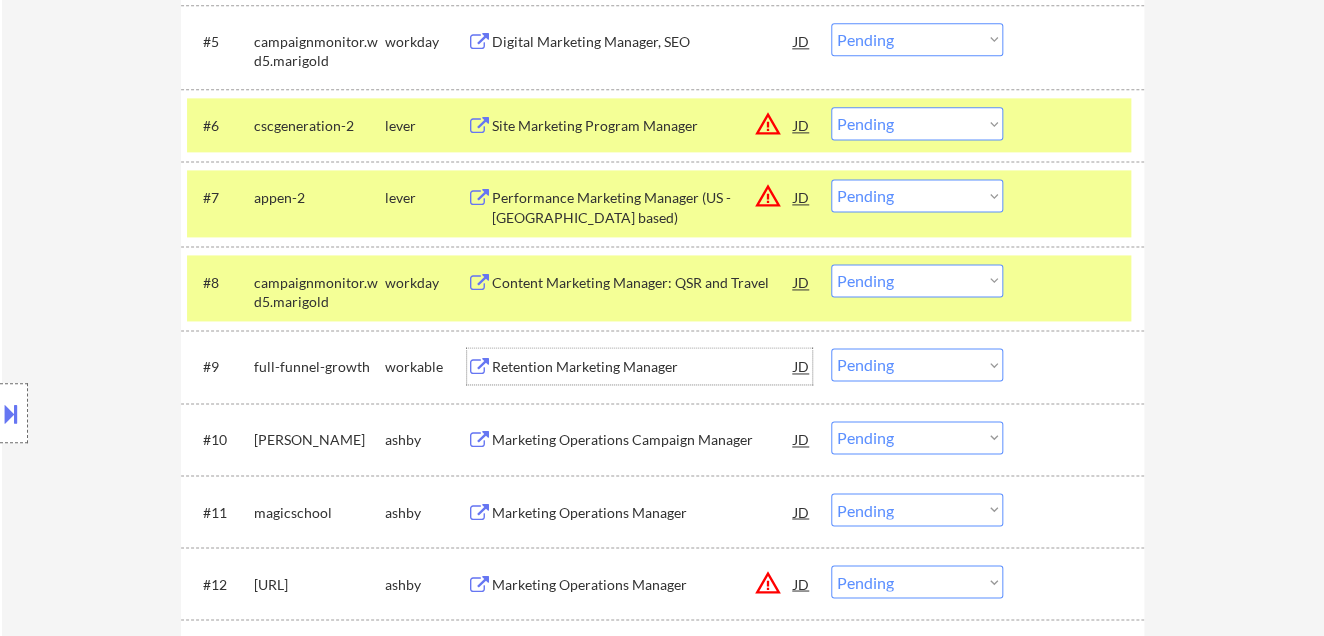 click on "Retention Marketing Manager" at bounding box center (643, 367) 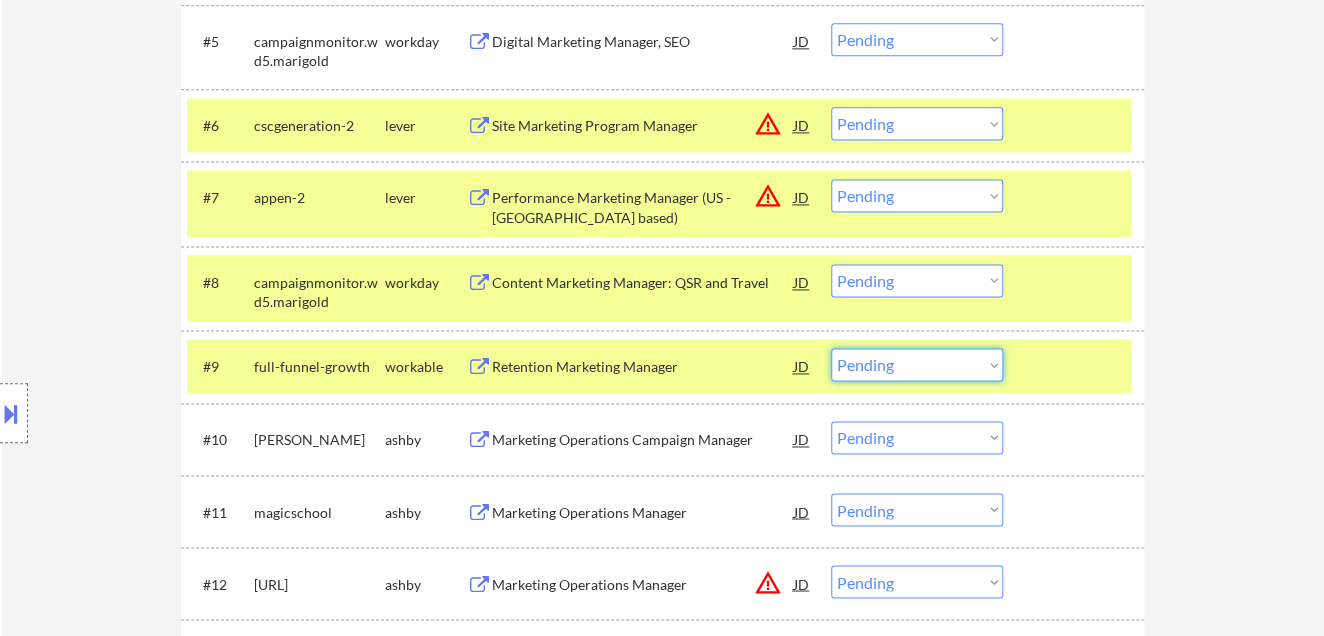 click on "Choose an option... Pending Applied Excluded (Questions) Excluded (Expired) Excluded (Location) Excluded (Bad Match) Excluded (Blocklist) Excluded (Salary) Excluded (Other)" at bounding box center (917, 364) 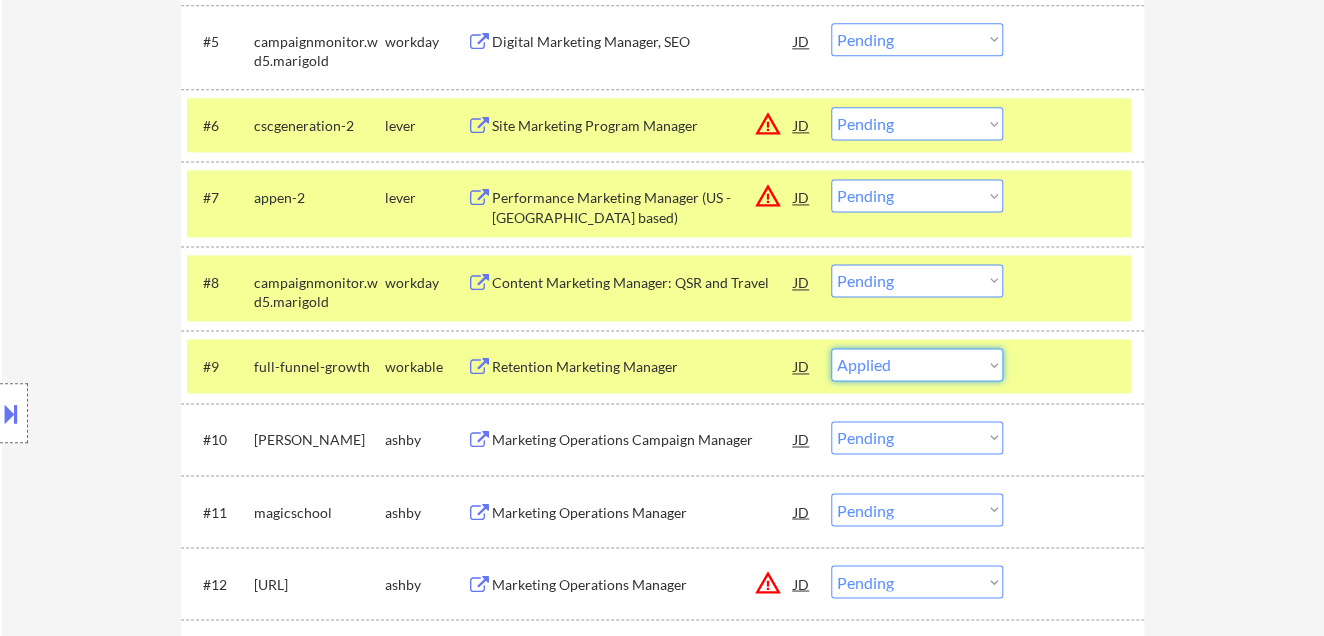 click on "Choose an option... Pending Applied Excluded (Questions) Excluded (Expired) Excluded (Location) Excluded (Bad Match) Excluded (Blocklist) Excluded (Salary) Excluded (Other)" at bounding box center [917, 364] 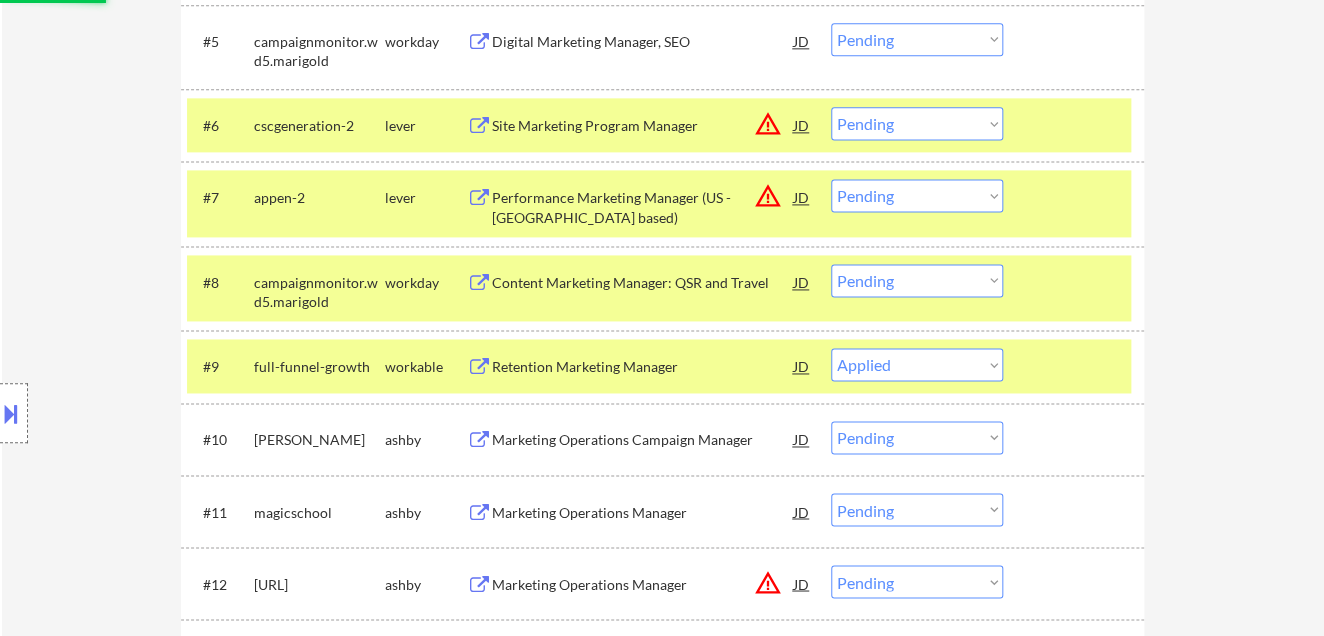 click on "Marketing Operations Campaign Manager" at bounding box center (643, 439) 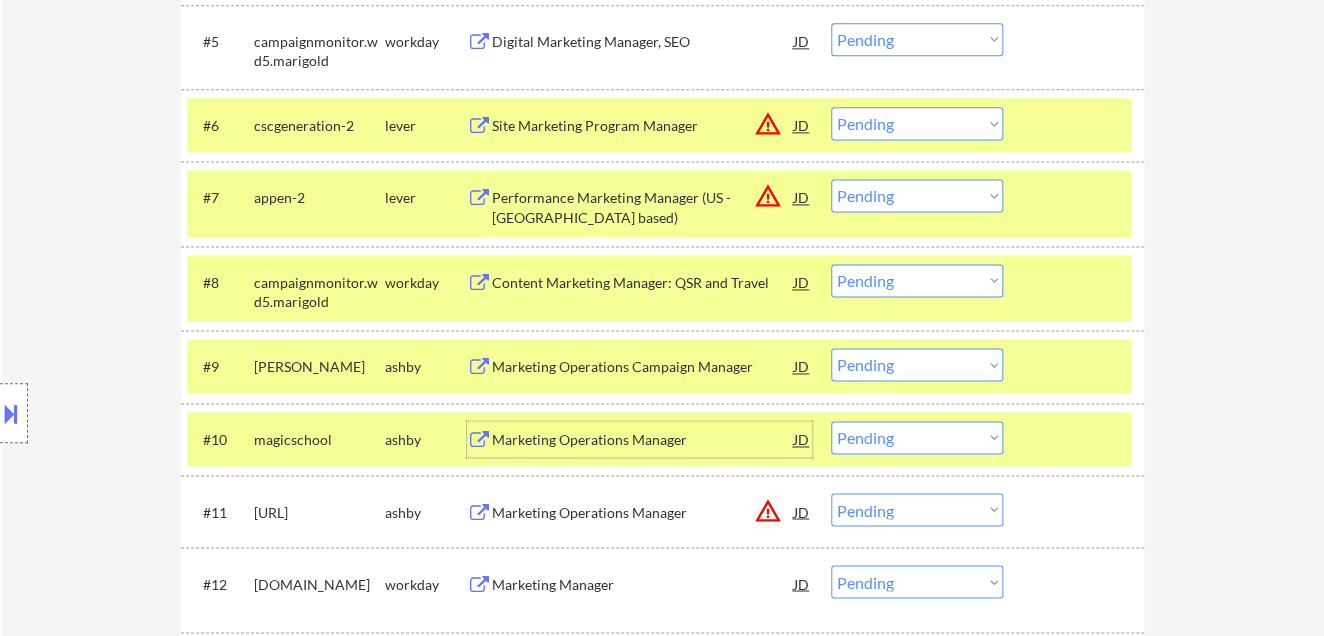 click on "Choose an option... Pending Applied Excluded (Questions) Excluded (Expired) Excluded (Location) Excluded (Bad Match) Excluded (Blocklist) Excluded (Salary) Excluded (Other)" at bounding box center (917, 364) 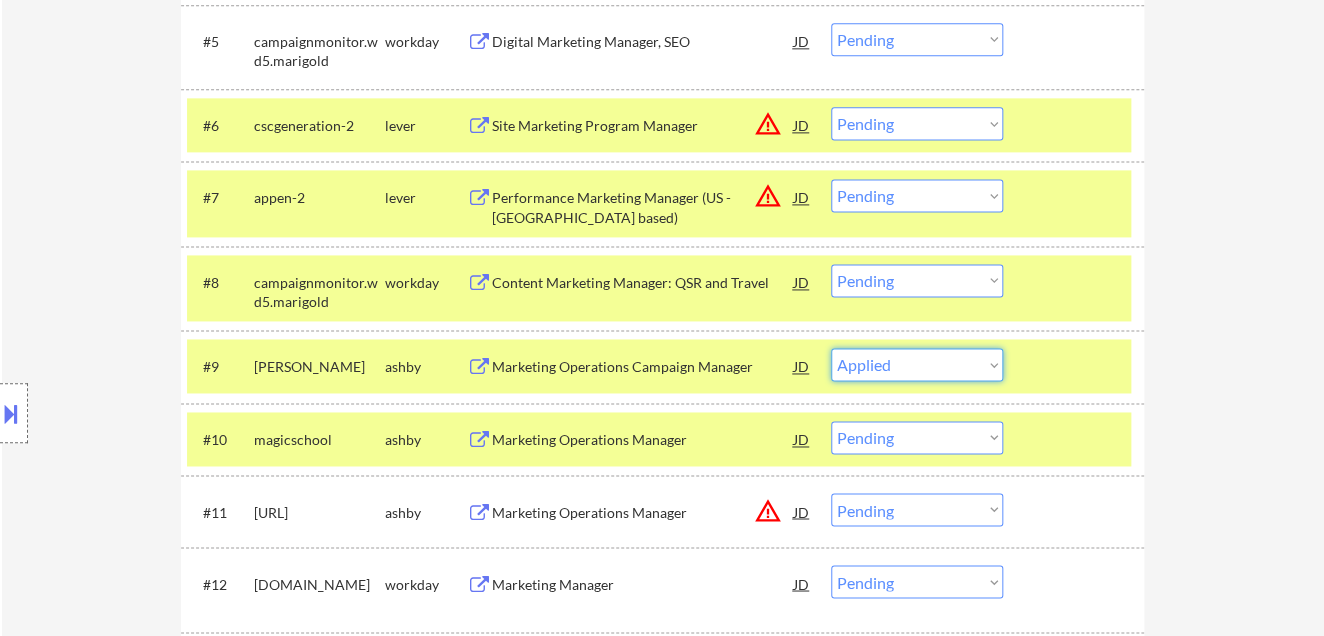 click on "Choose an option... Pending Applied Excluded (Questions) Excluded (Expired) Excluded (Location) Excluded (Bad Match) Excluded (Blocklist) Excluded (Salary) Excluded (Other)" at bounding box center (917, 364) 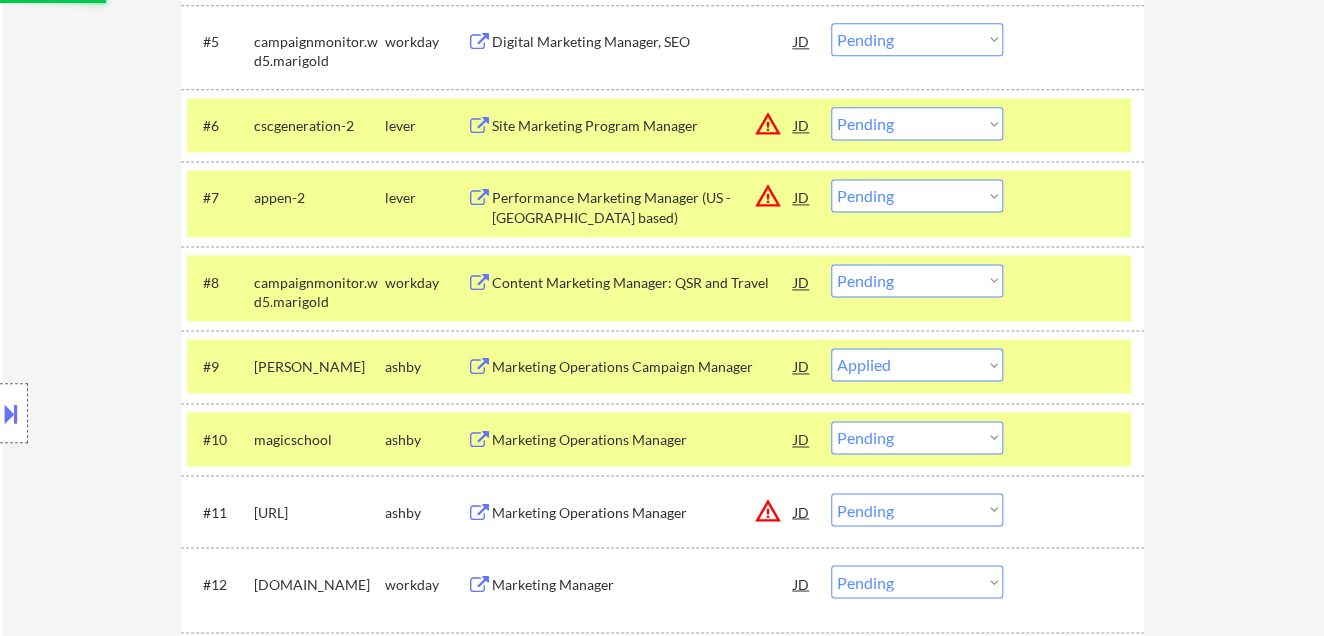 click on "Marketing Operations Manager" at bounding box center (643, 440) 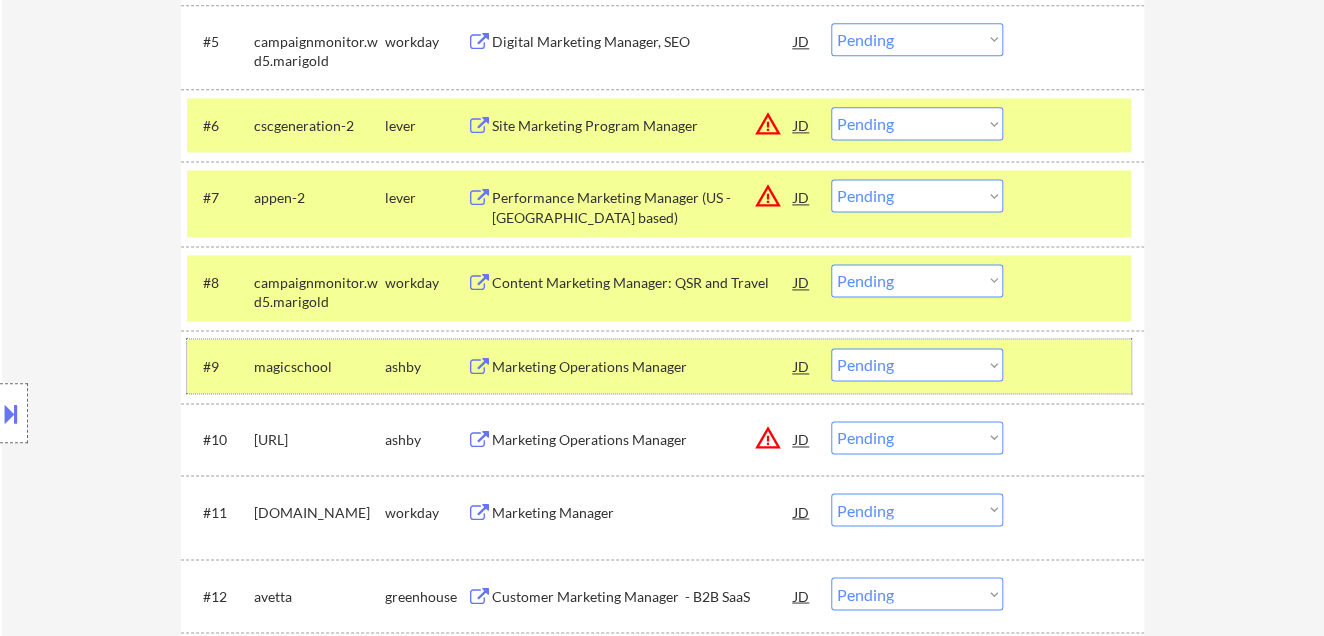click on "#9 magicschool [PERSON_NAME] Marketing Operations Manager JD warning_amber Choose an option... Pending Applied Excluded (Questions) Excluded (Expired) Excluded (Location) Excluded (Bad Match) Excluded (Blocklist) Excluded (Salary) Excluded (Other)" at bounding box center [659, 366] 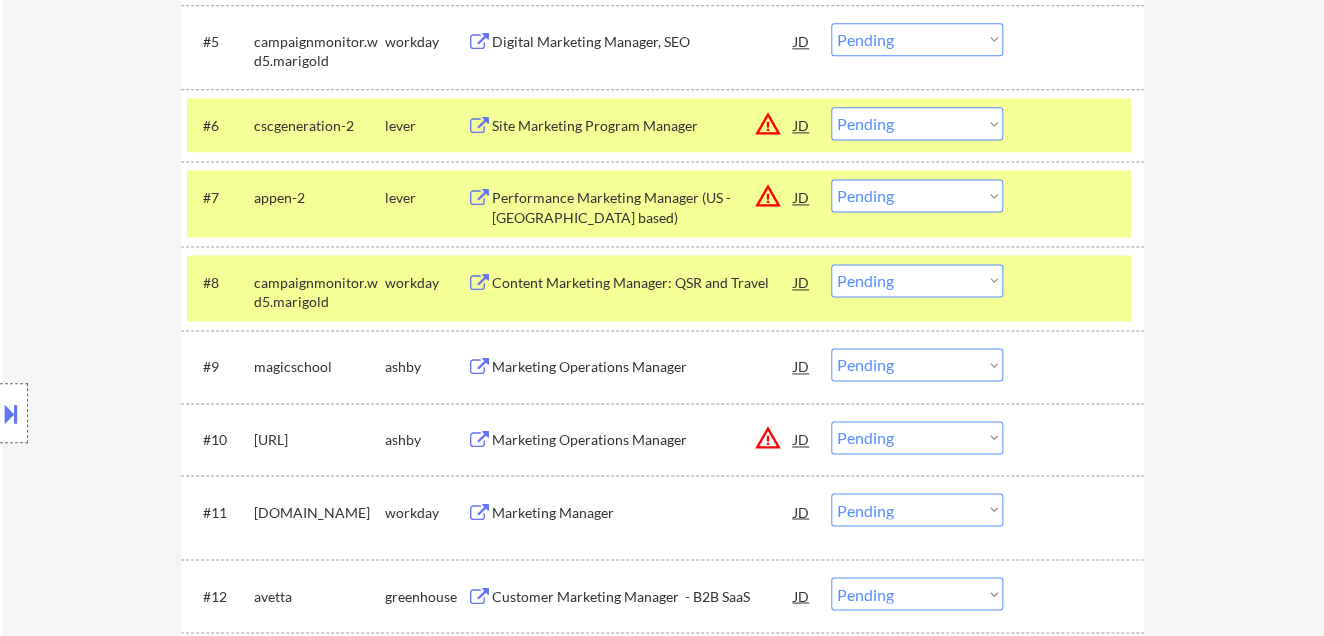 drag, startPoint x: 911, startPoint y: 361, endPoint x: 914, endPoint y: 374, distance: 13.341664 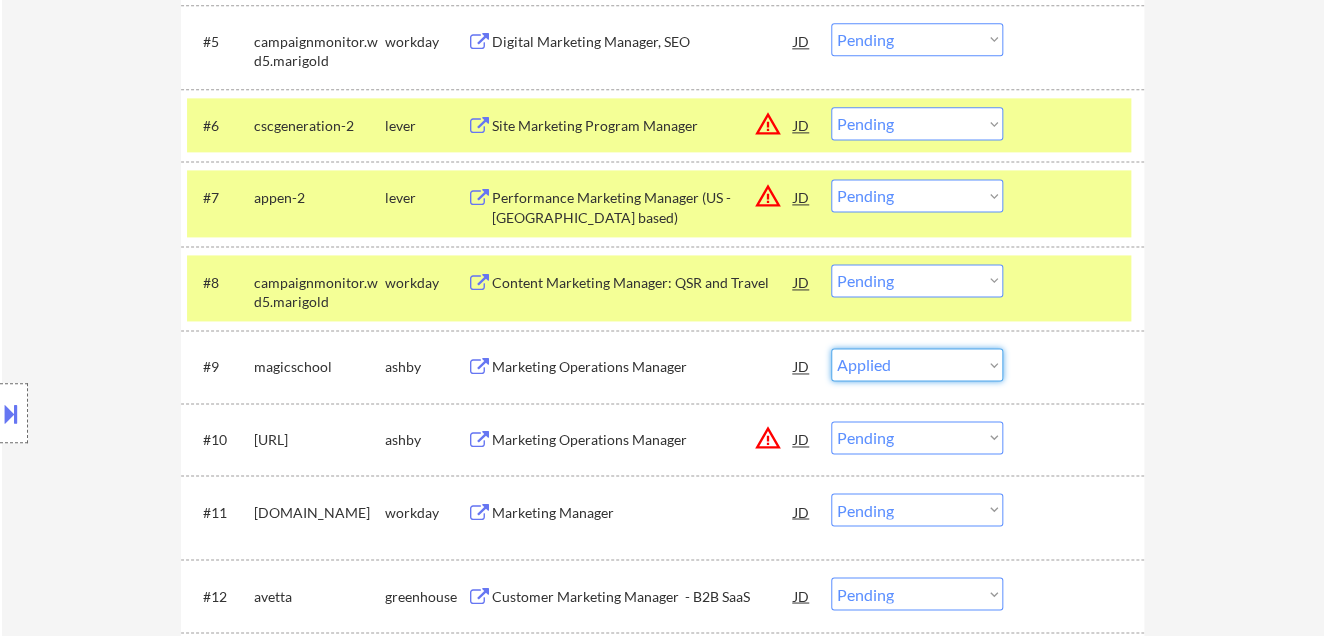 click on "Choose an option... Pending Applied Excluded (Questions) Excluded (Expired) Excluded (Location) Excluded (Bad Match) Excluded (Blocklist) Excluded (Salary) Excluded (Other)" at bounding box center [917, 364] 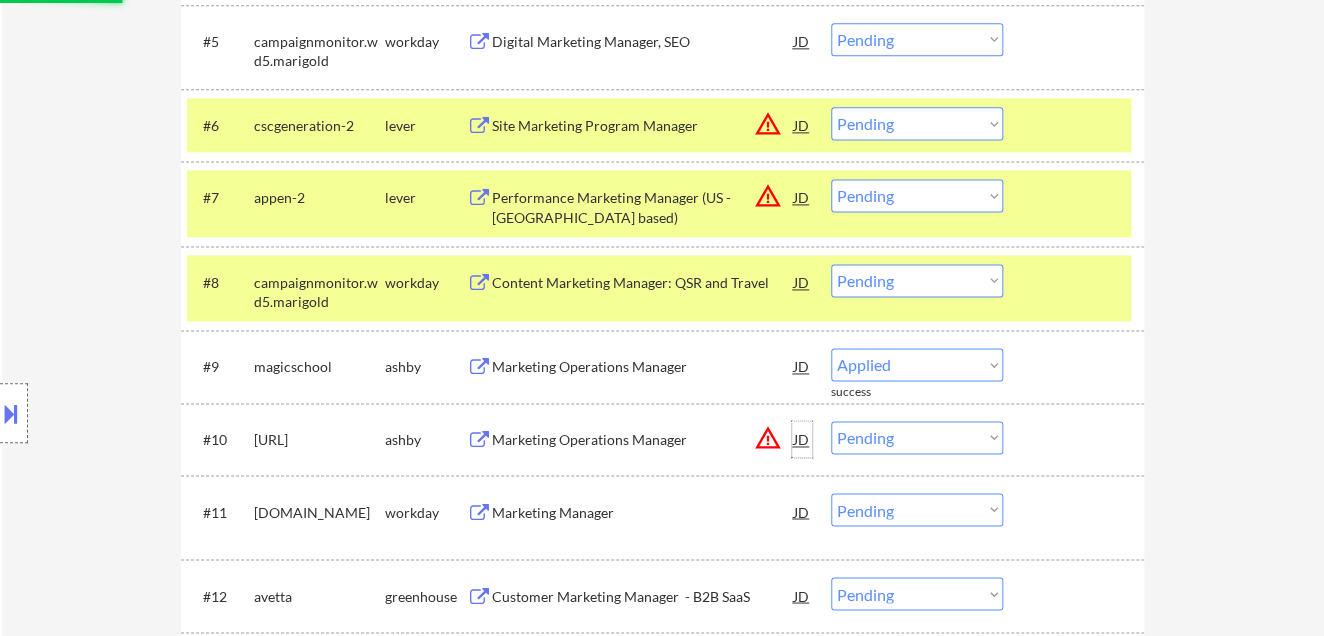click on "JD" at bounding box center (802, 439) 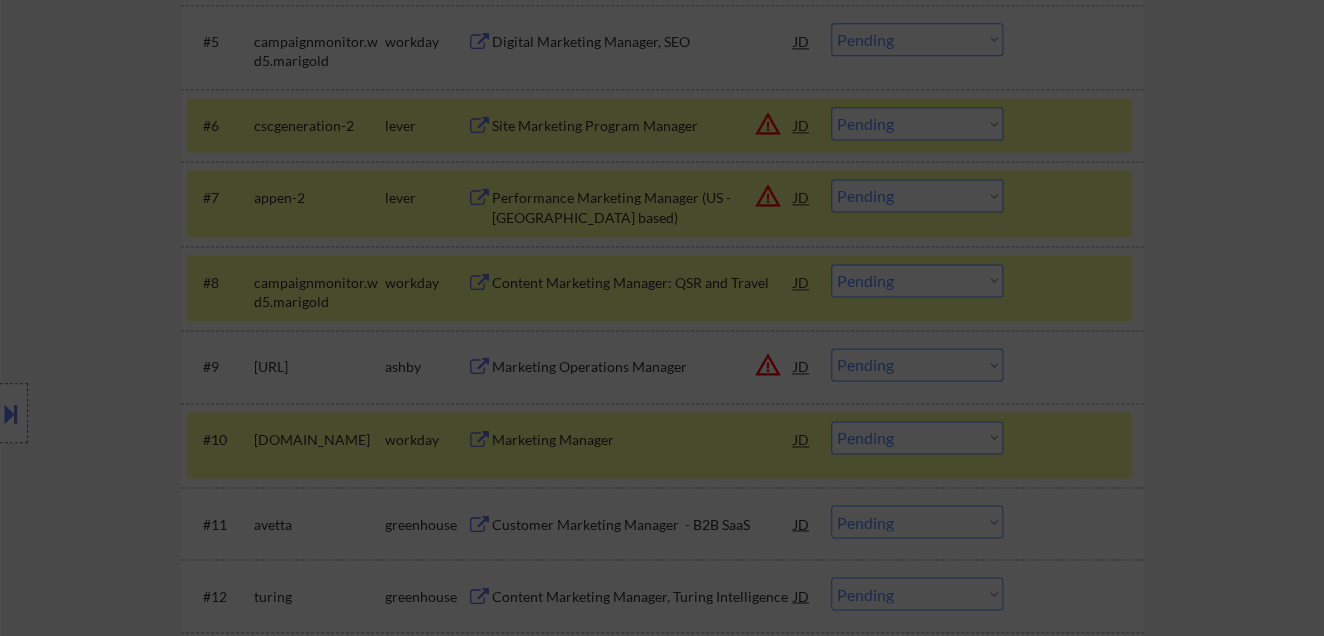 click at bounding box center [662, 318] 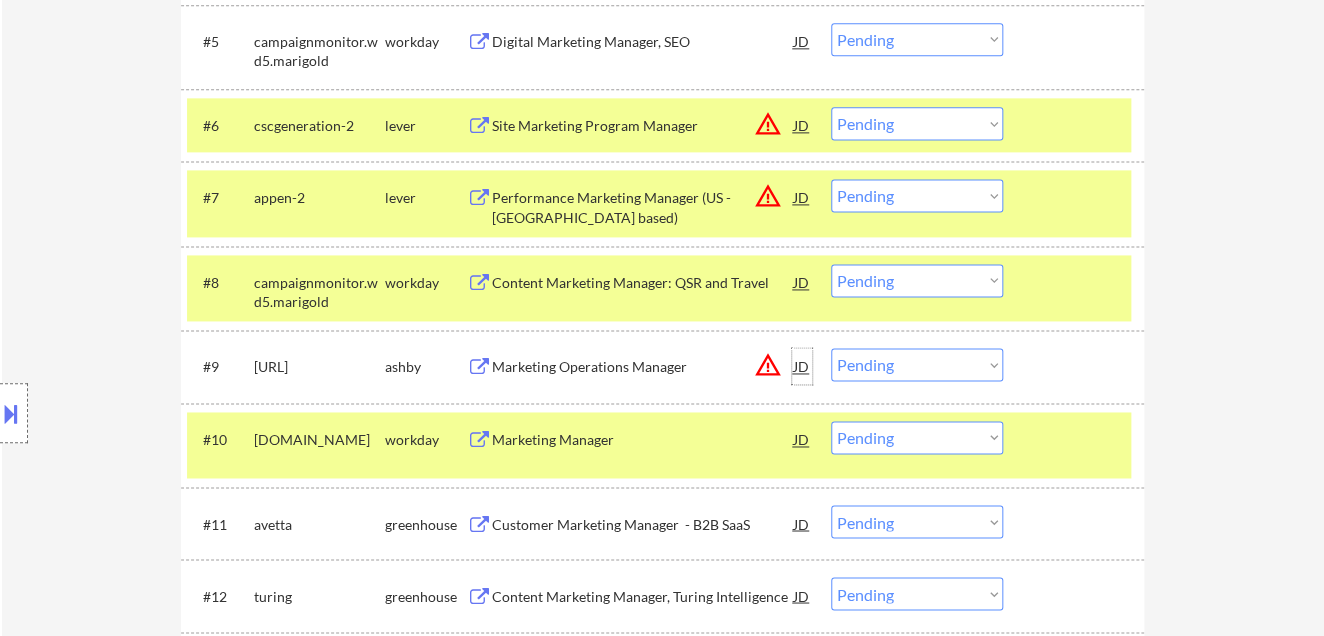click on "JD" at bounding box center (802, 366) 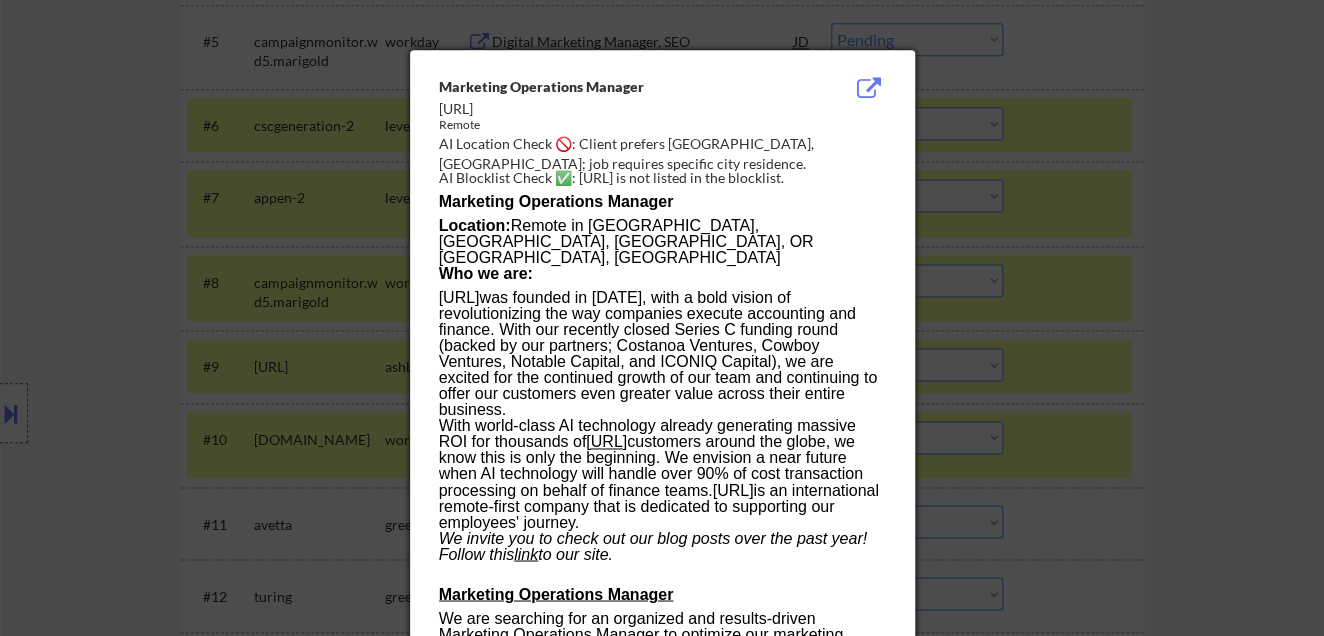 click at bounding box center (662, 318) 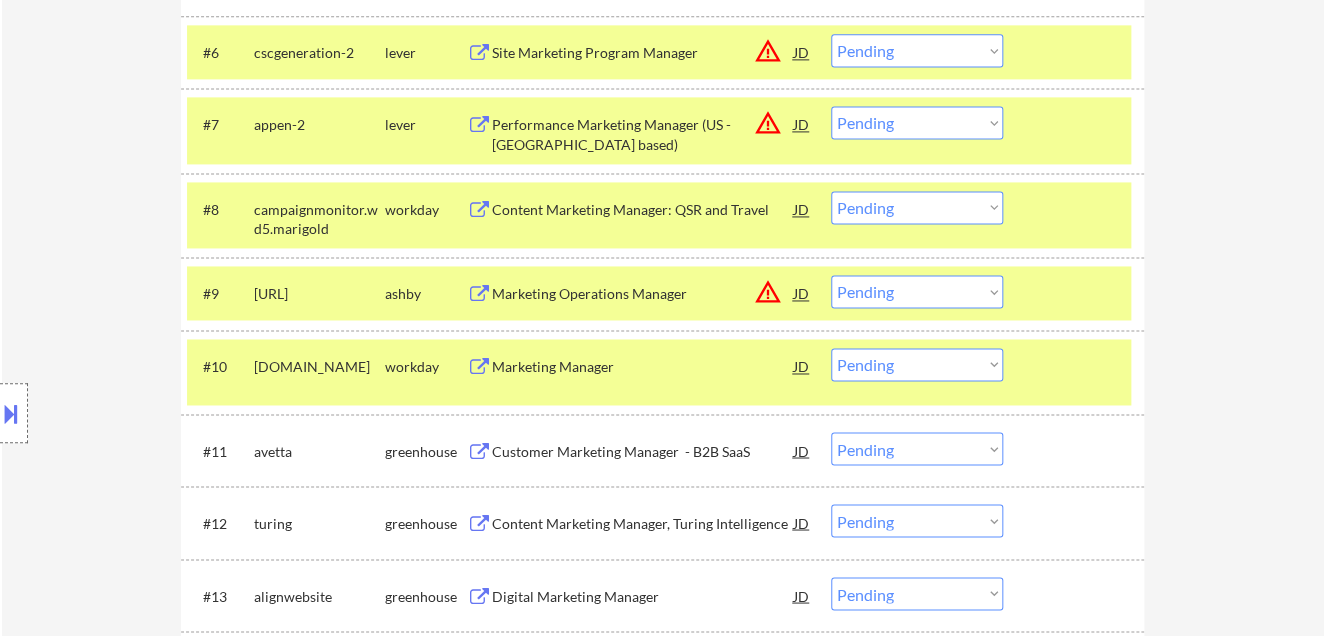 scroll, scrollTop: 1111, scrollLeft: 0, axis: vertical 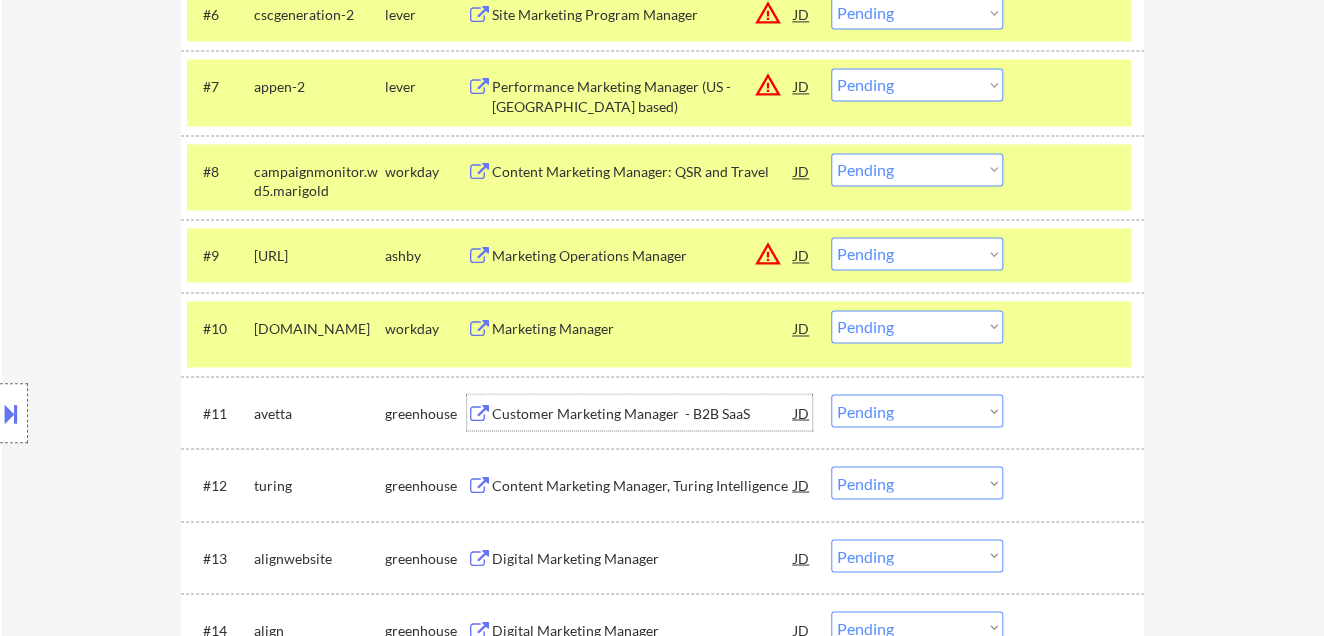 click on "Customer Marketing Manager  - B2B SaaS" at bounding box center (643, 413) 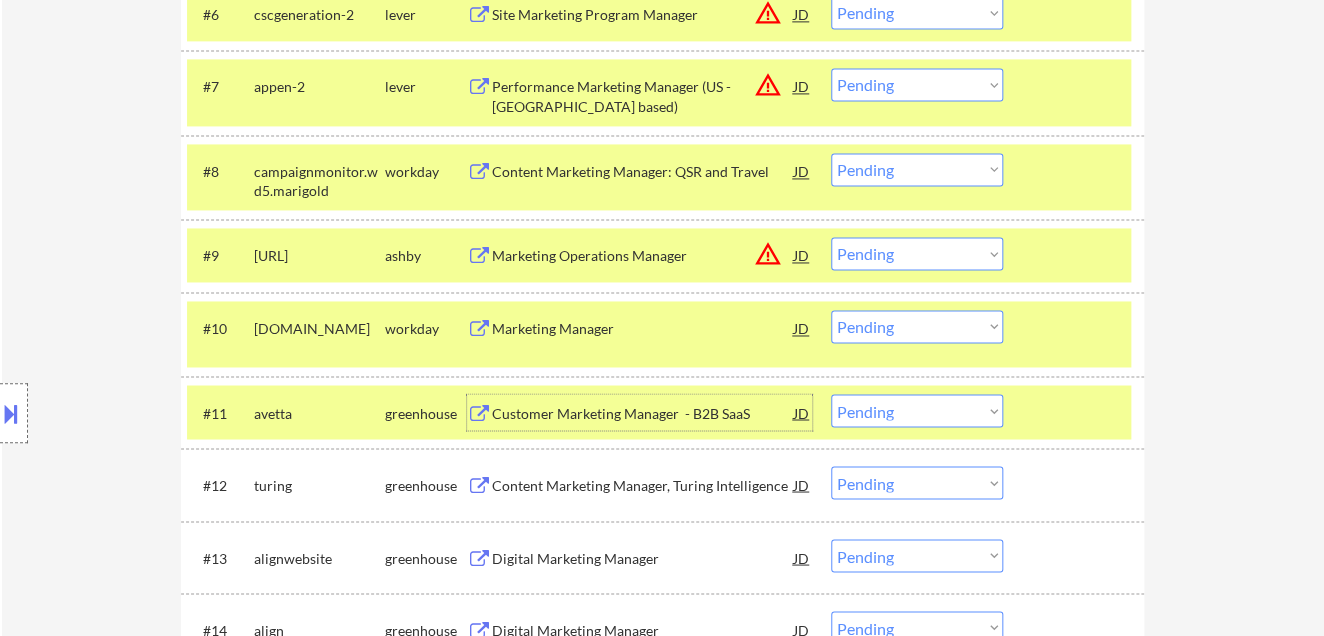 click on "Choose an option... Pending Applied Excluded (Questions) Excluded (Expired) Excluded (Location) Excluded (Bad Match) Excluded (Blocklist) Excluded (Salary) Excluded (Other)" at bounding box center (917, 410) 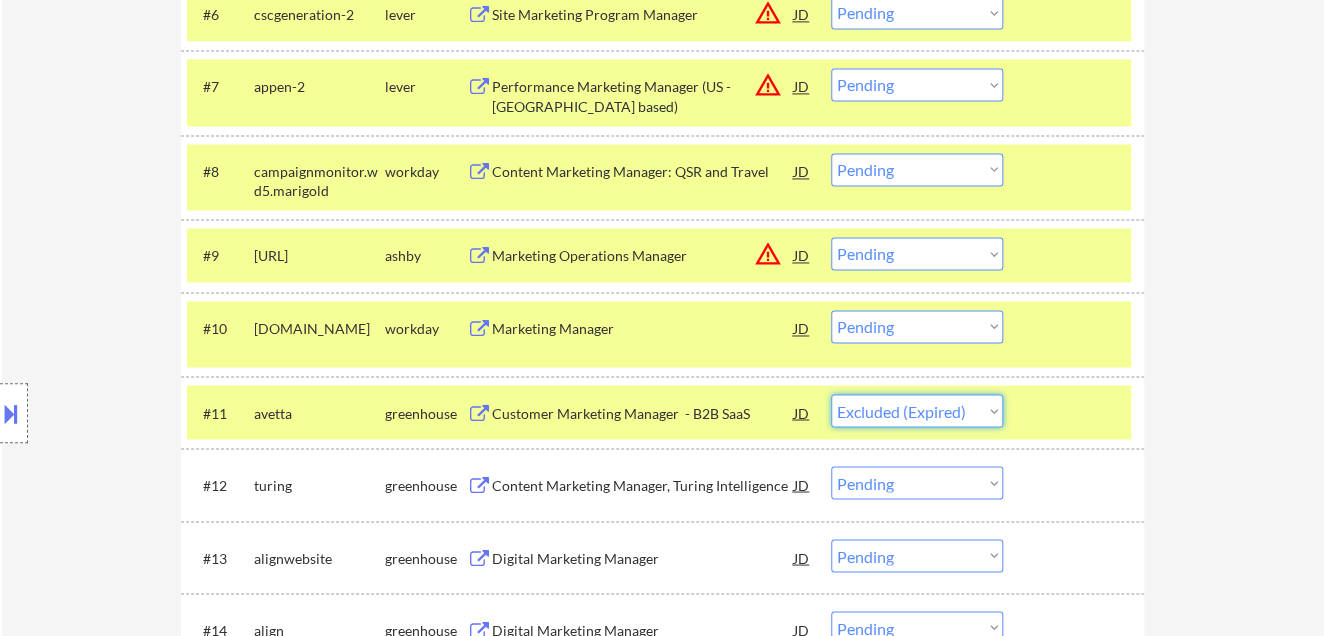 click on "Choose an option... Pending Applied Excluded (Questions) Excluded (Expired) Excluded (Location) Excluded (Bad Match) Excluded (Blocklist) Excluded (Salary) Excluded (Other)" at bounding box center (917, 410) 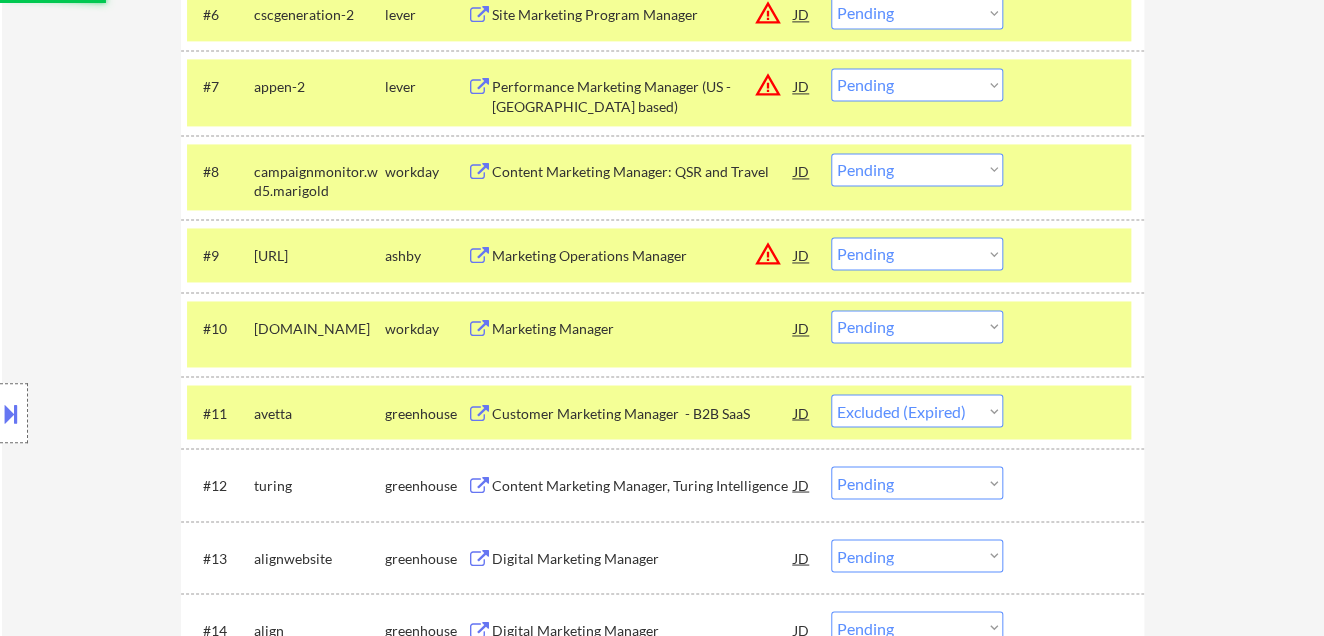 click on "Content Marketing Manager, Turing Intelligence" at bounding box center [643, 485] 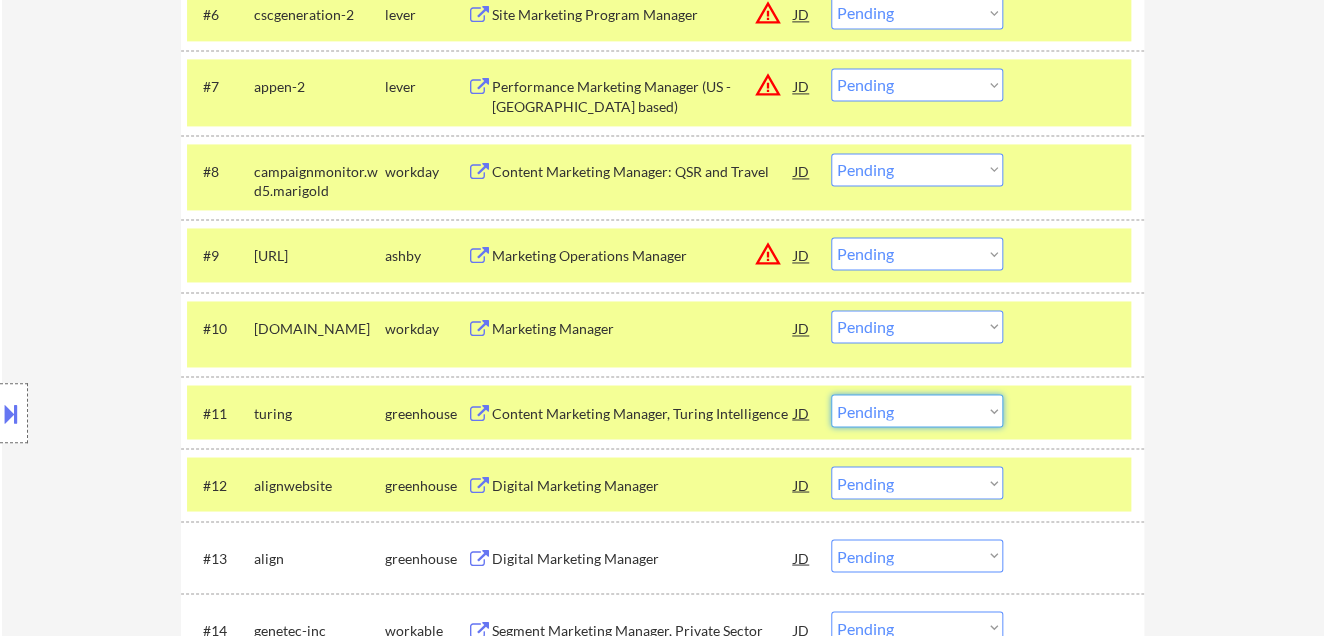 drag, startPoint x: 892, startPoint y: 406, endPoint x: 904, endPoint y: 422, distance: 20 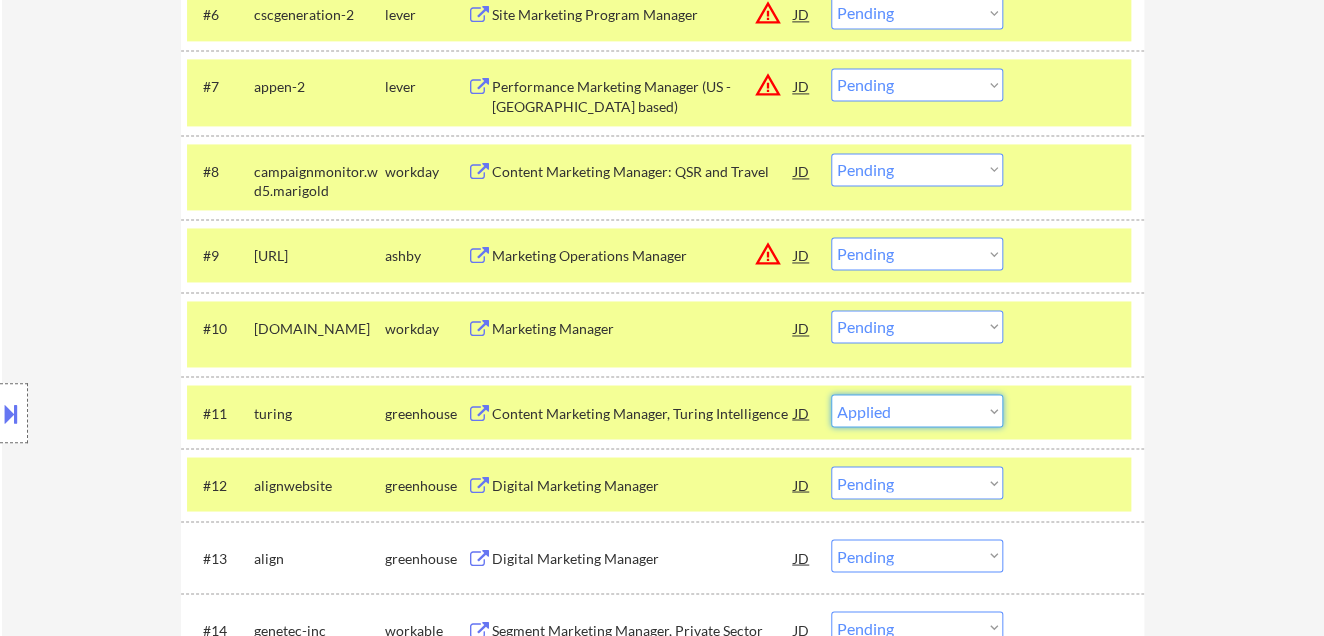 click on "Choose an option... Pending Applied Excluded (Questions) Excluded (Expired) Excluded (Location) Excluded (Bad Match) Excluded (Blocklist) Excluded (Salary) Excluded (Other)" at bounding box center (917, 410) 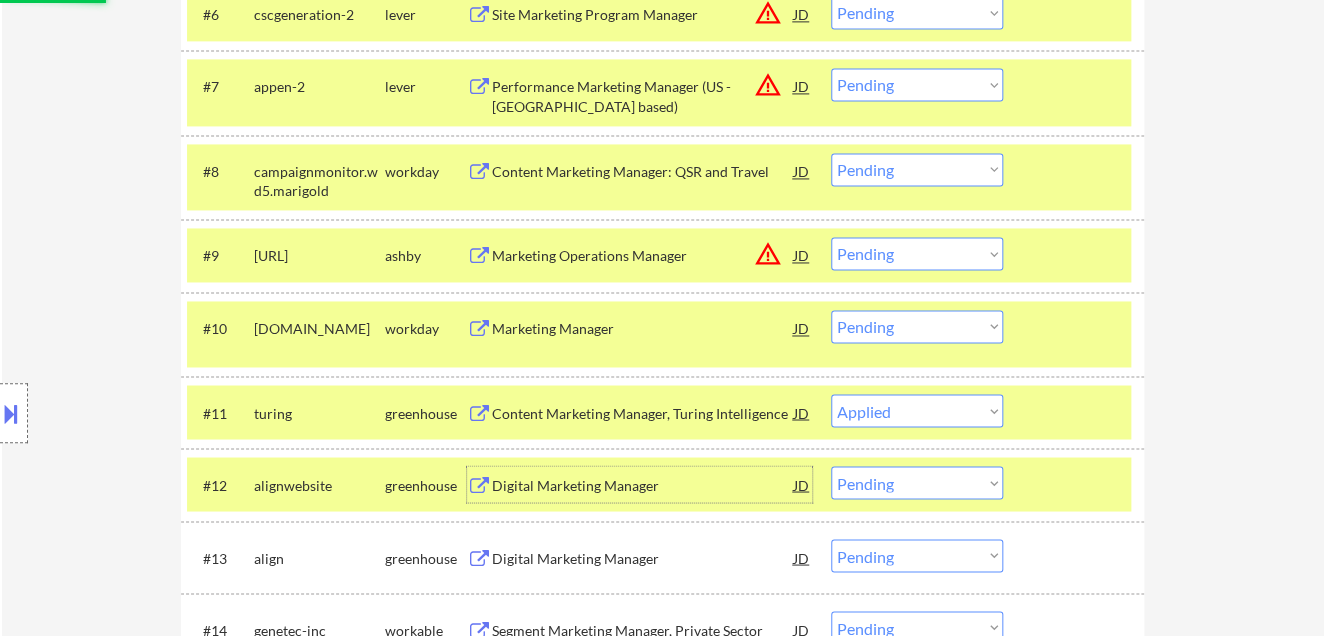 click on "Digital Marketing Manager" at bounding box center (643, 485) 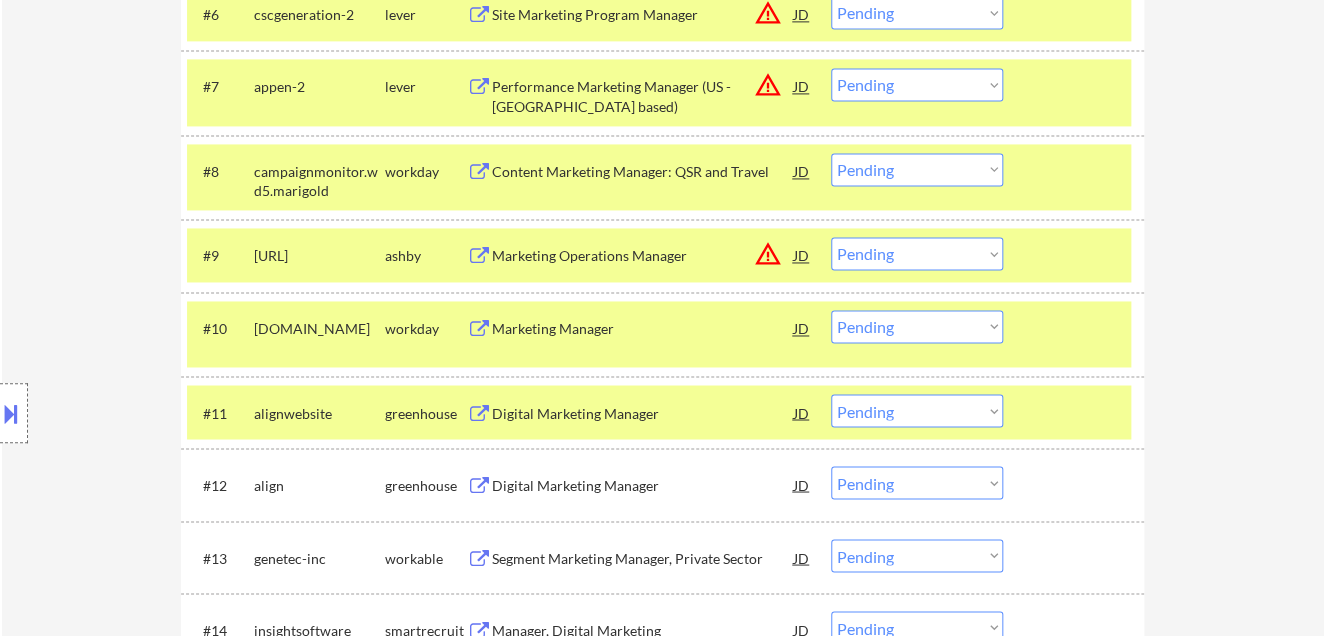 click on "Digital Marketing Manager" at bounding box center (643, 413) 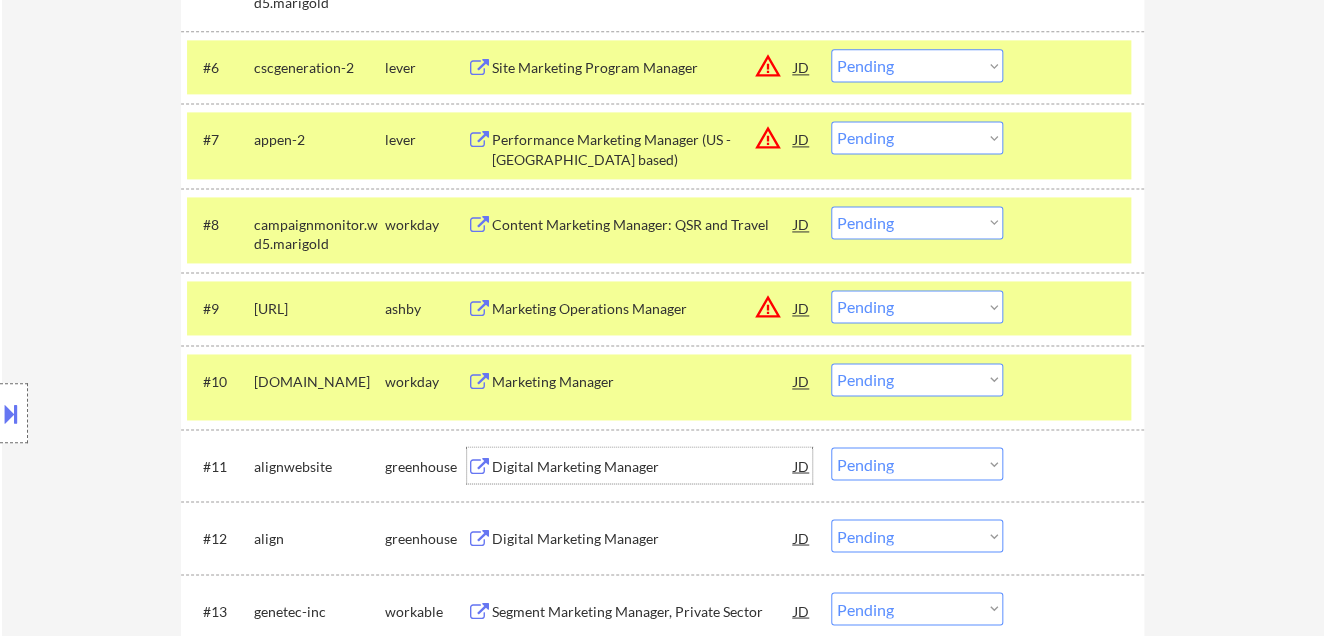 scroll, scrollTop: 1111, scrollLeft: 0, axis: vertical 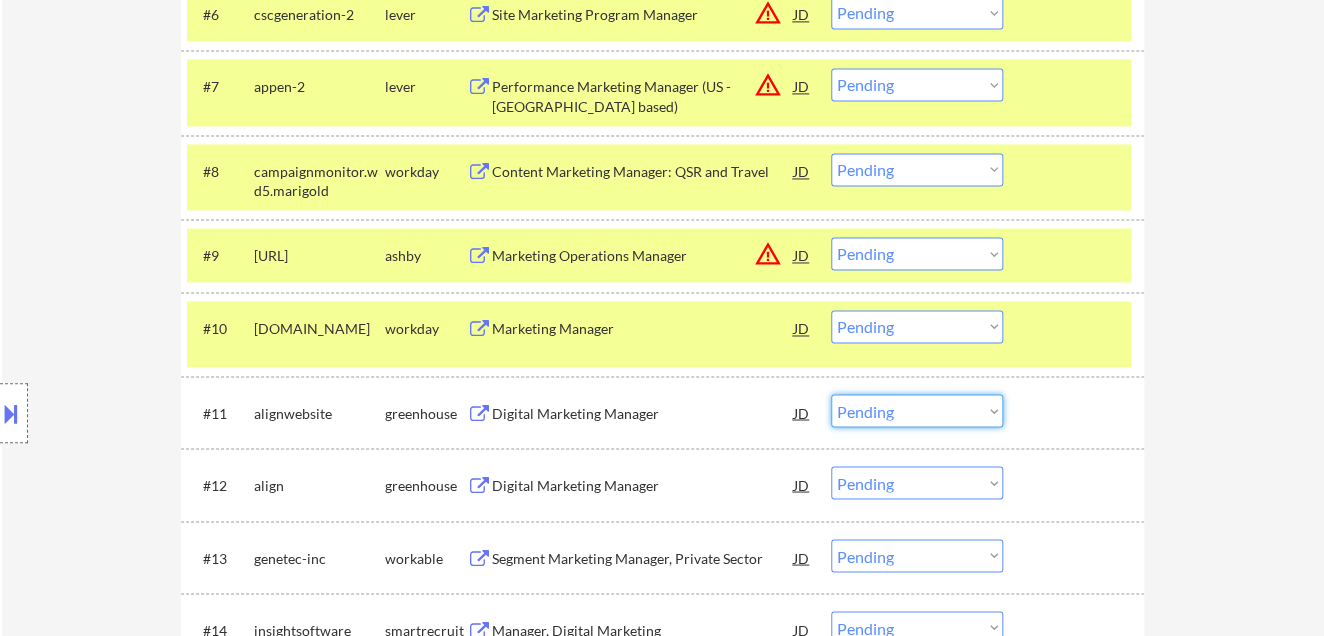 drag, startPoint x: 900, startPoint y: 413, endPoint x: 905, endPoint y: 423, distance: 11.18034 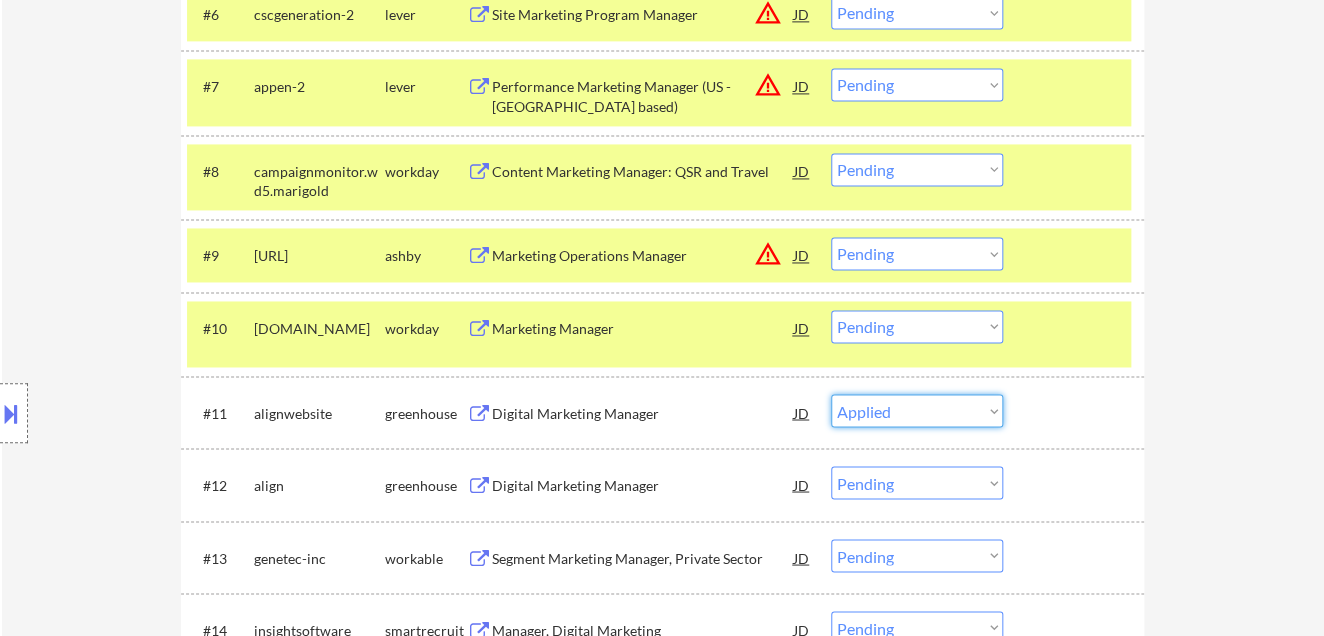 click on "Choose an option... Pending Applied Excluded (Questions) Excluded (Expired) Excluded (Location) Excluded (Bad Match) Excluded (Blocklist) Excluded (Salary) Excluded (Other)" at bounding box center (917, 410) 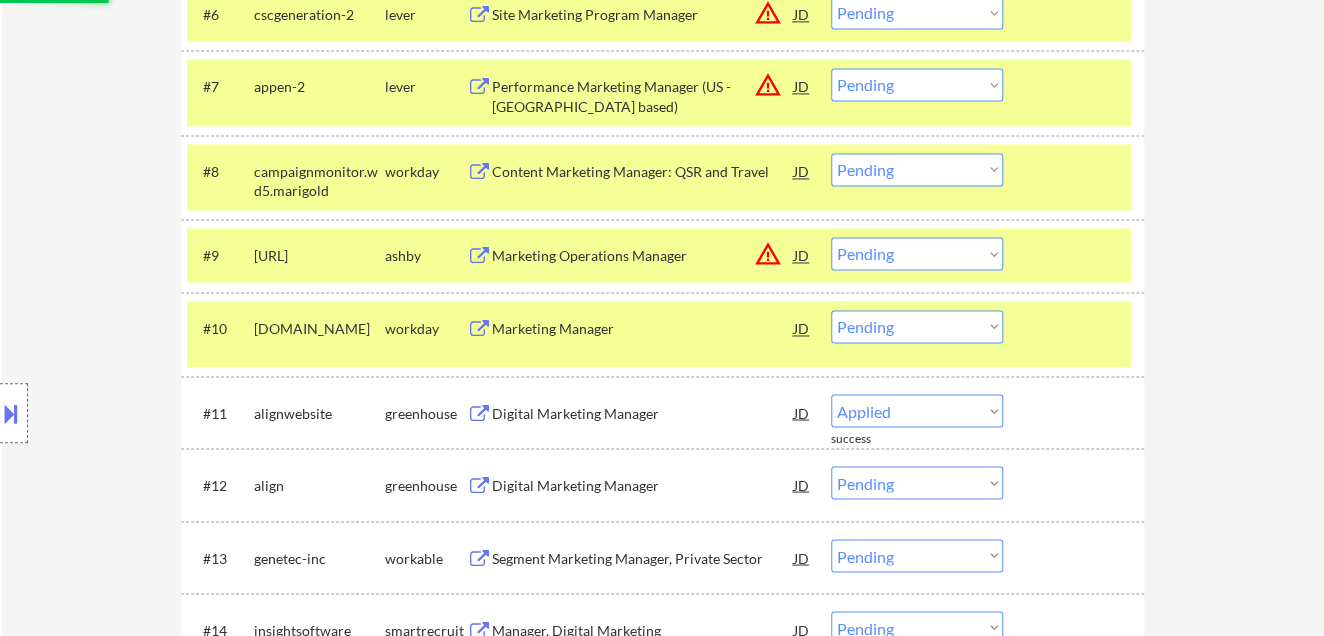 select on ""pending"" 